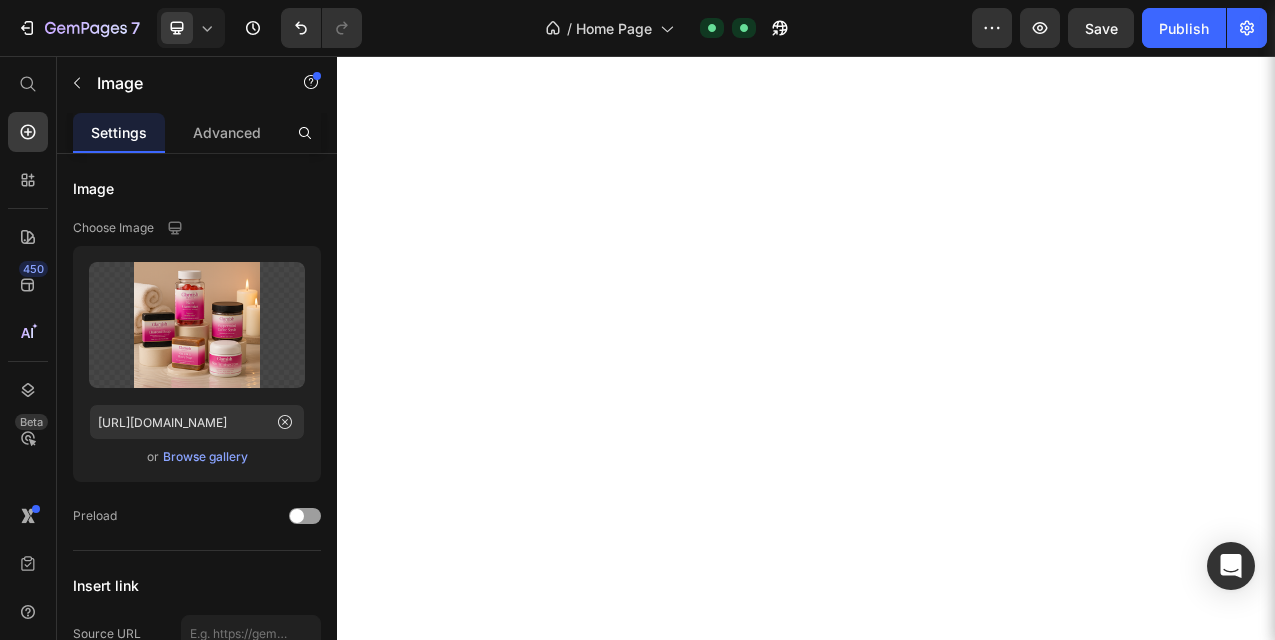 scroll, scrollTop: 0, scrollLeft: 0, axis: both 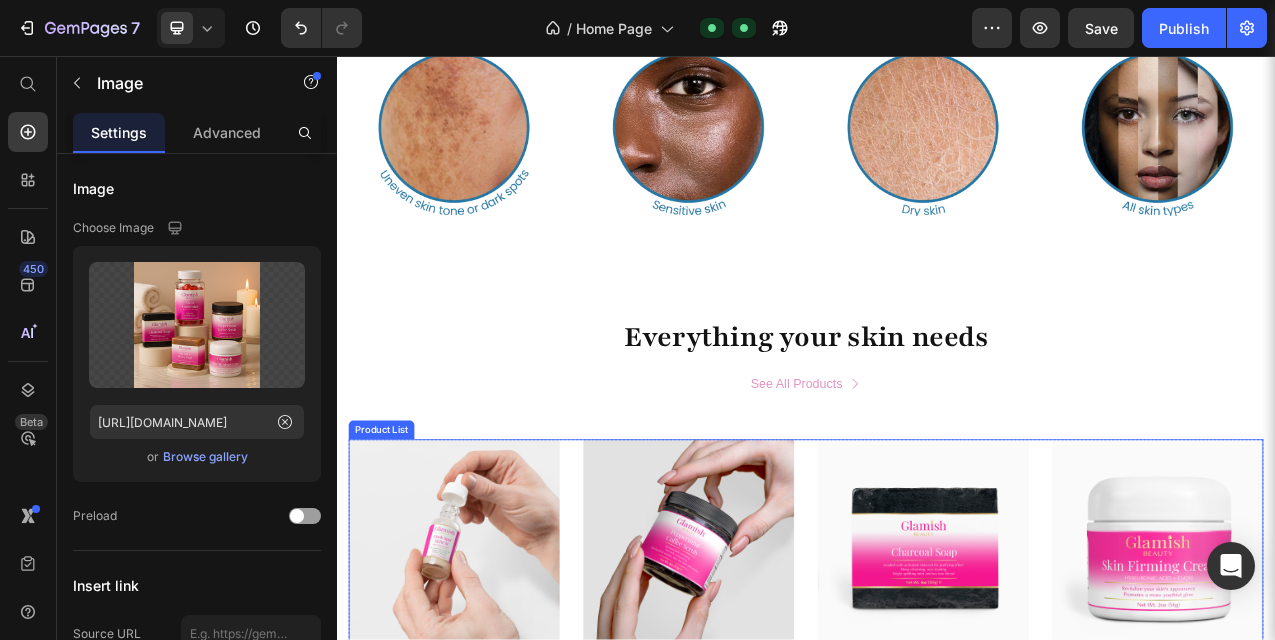 click on "(P) Images Row Dark Spot Serum for Normal Skin (P) Title $34.95 (P) Price $0.00 (P) Price Row Icon Icon Icon Icon Icon Row (P) Cart Button Row Row (P) Images Row Peppermint Coffee Scrub (P) Title $24.95 (P) Price $0.00 (P) Price Row Icon Icon Icon Icon Icon Row (P) Cart Button Row Row (P) Images Row Charcoal Soap (P) Title $19.99 (P) Price $0.00 (P) Price Row Icon Icon Icon Icon Icon Row (P) Cart Button Row Row (P) Images Row Skin Firming Cream (P) Title $38.99 (P) Price $0.00 (P) Price Row Icon Icon Icon Icon Icon Row (P) Cart Button Row Row" at bounding box center (937, 762) 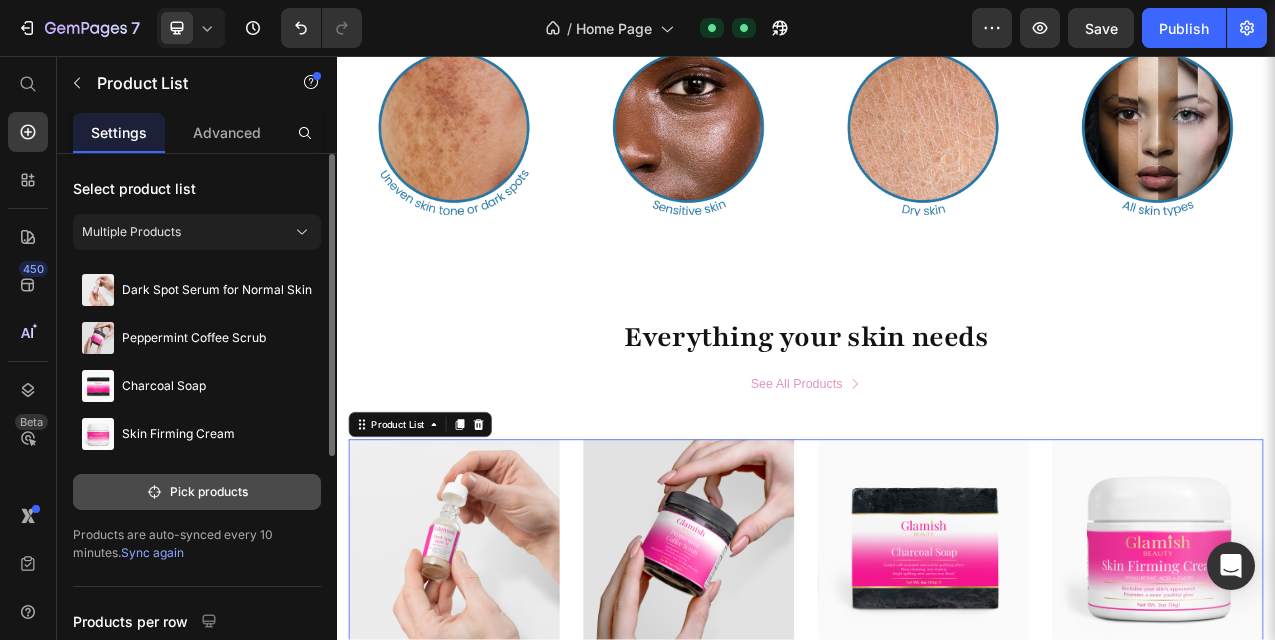 click on "Pick products" at bounding box center [197, 492] 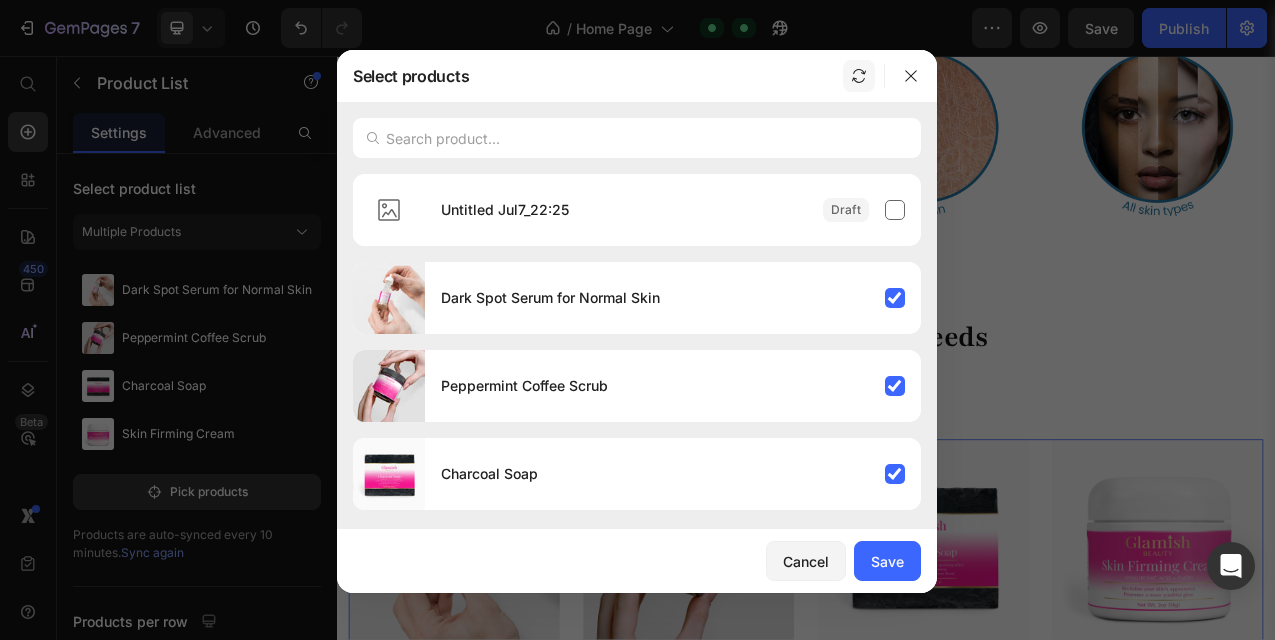 click at bounding box center (859, 76) 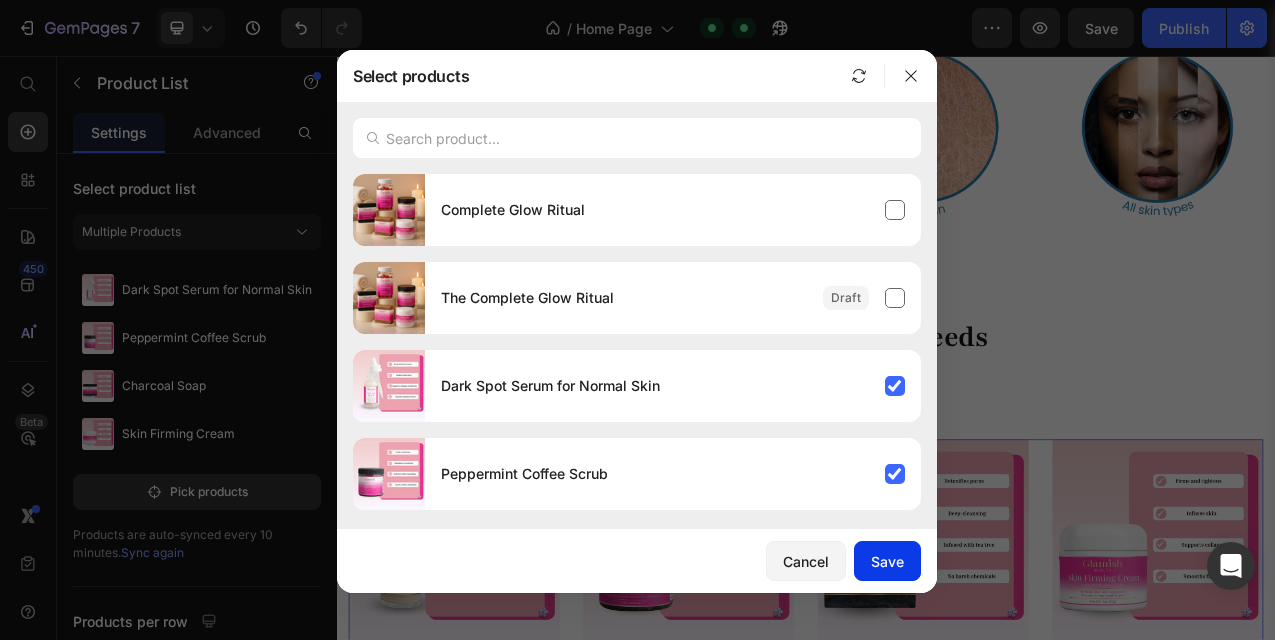click on "Save" at bounding box center [887, 561] 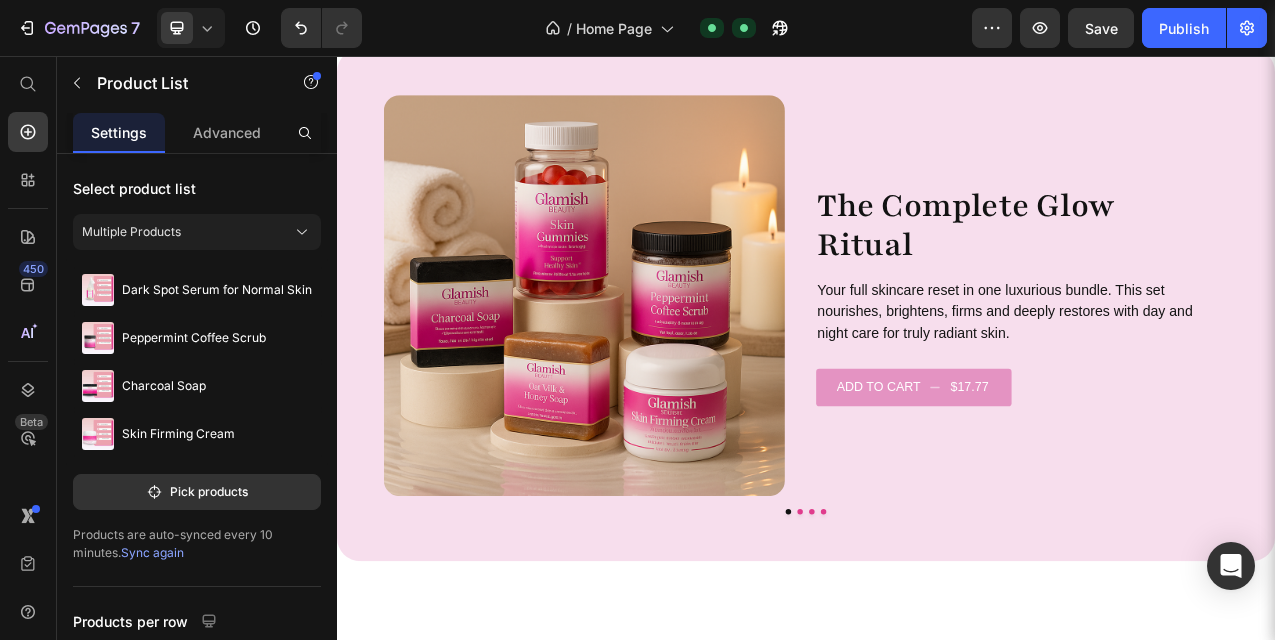 scroll, scrollTop: 5565, scrollLeft: 0, axis: vertical 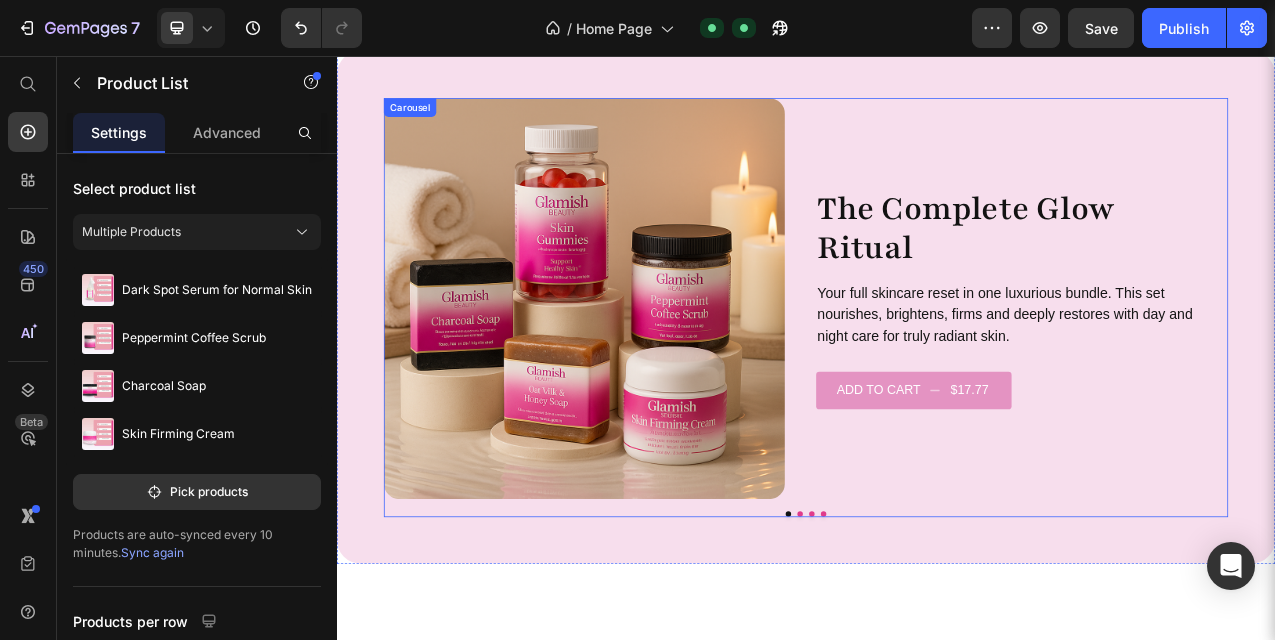 click at bounding box center (929, 642) 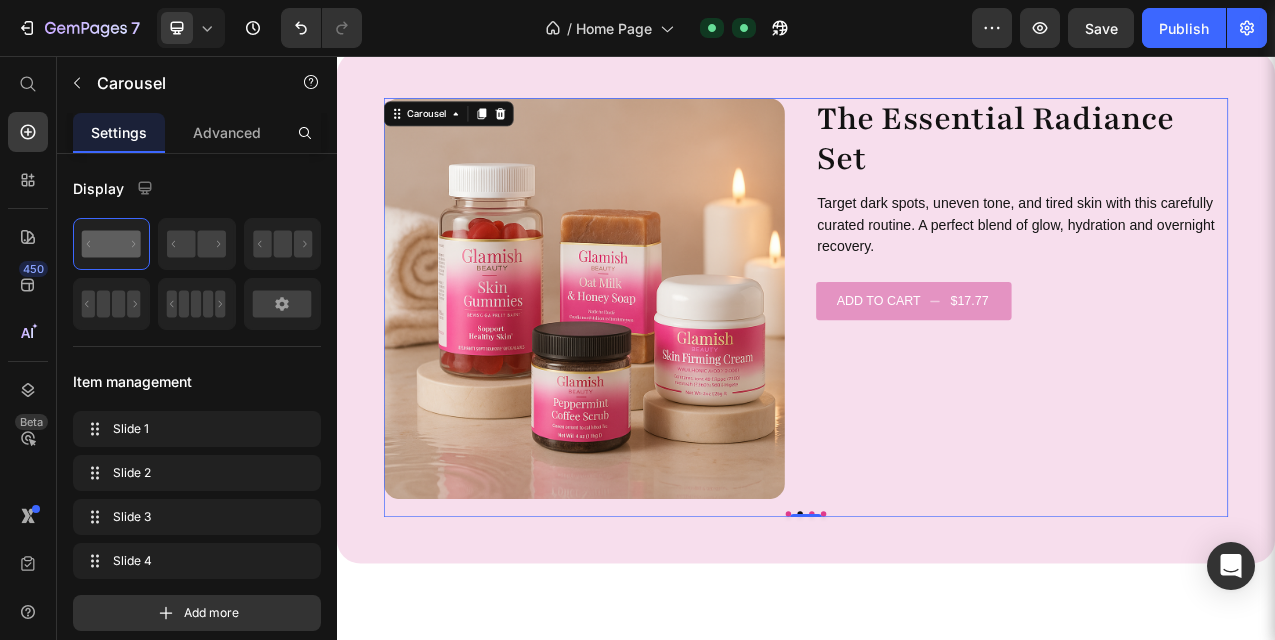 click at bounding box center [959, 642] 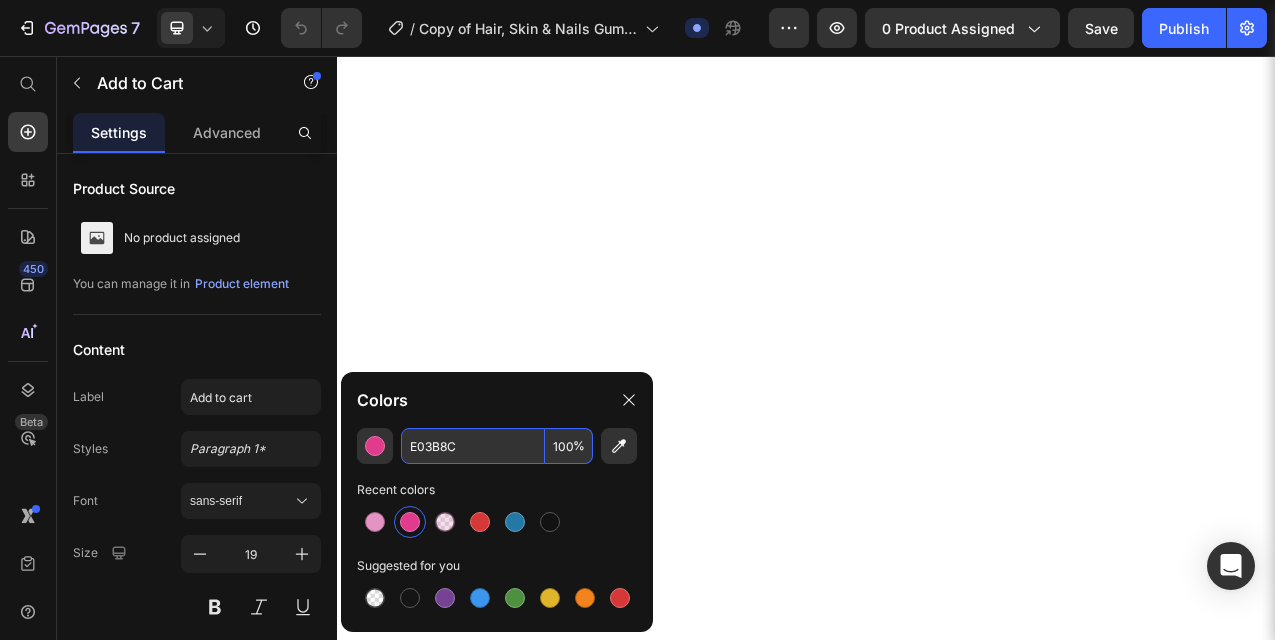 scroll, scrollTop: 0, scrollLeft: 0, axis: both 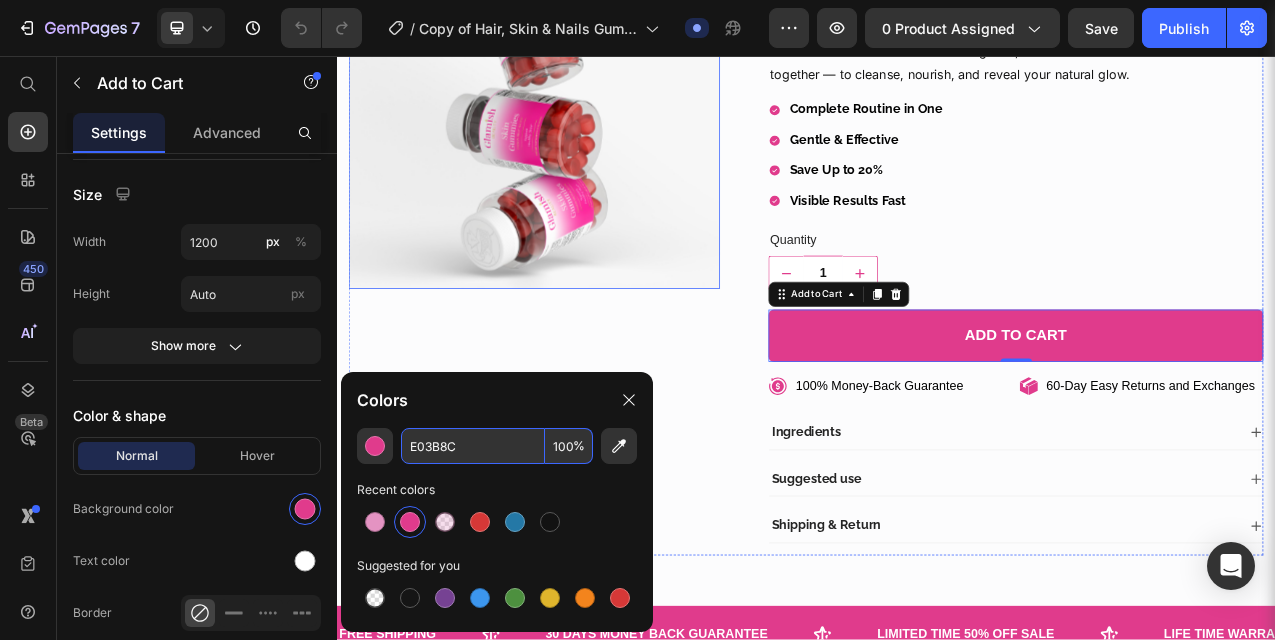 click at bounding box center (589, 117) 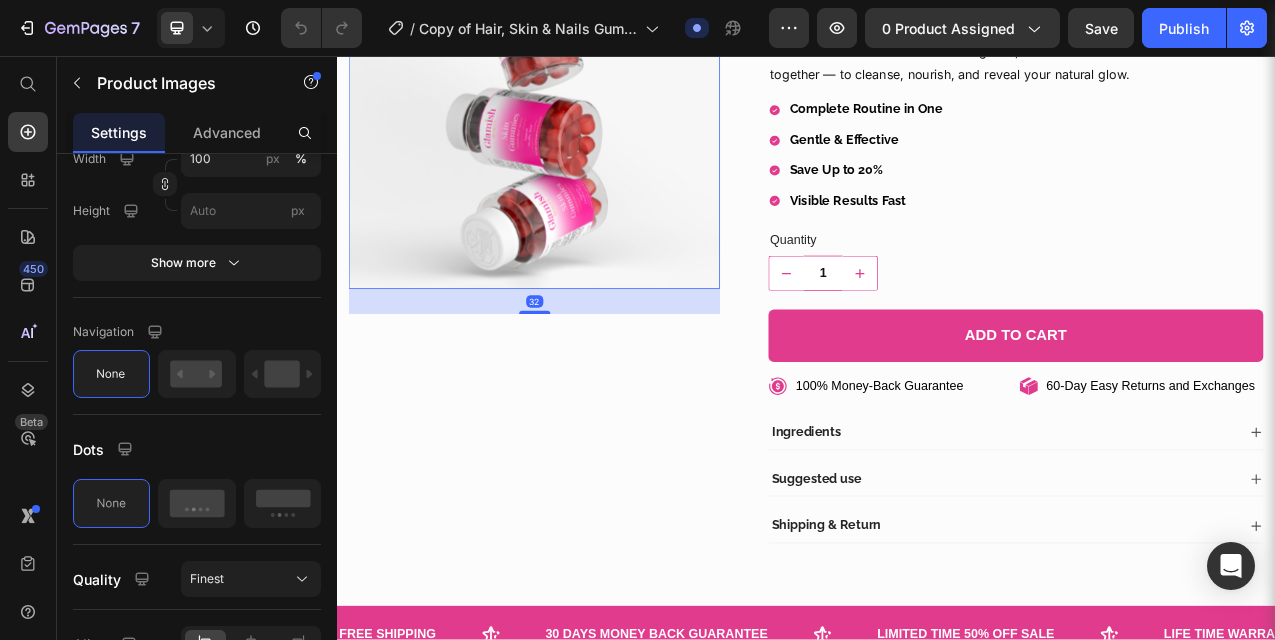 scroll, scrollTop: 0, scrollLeft: 0, axis: both 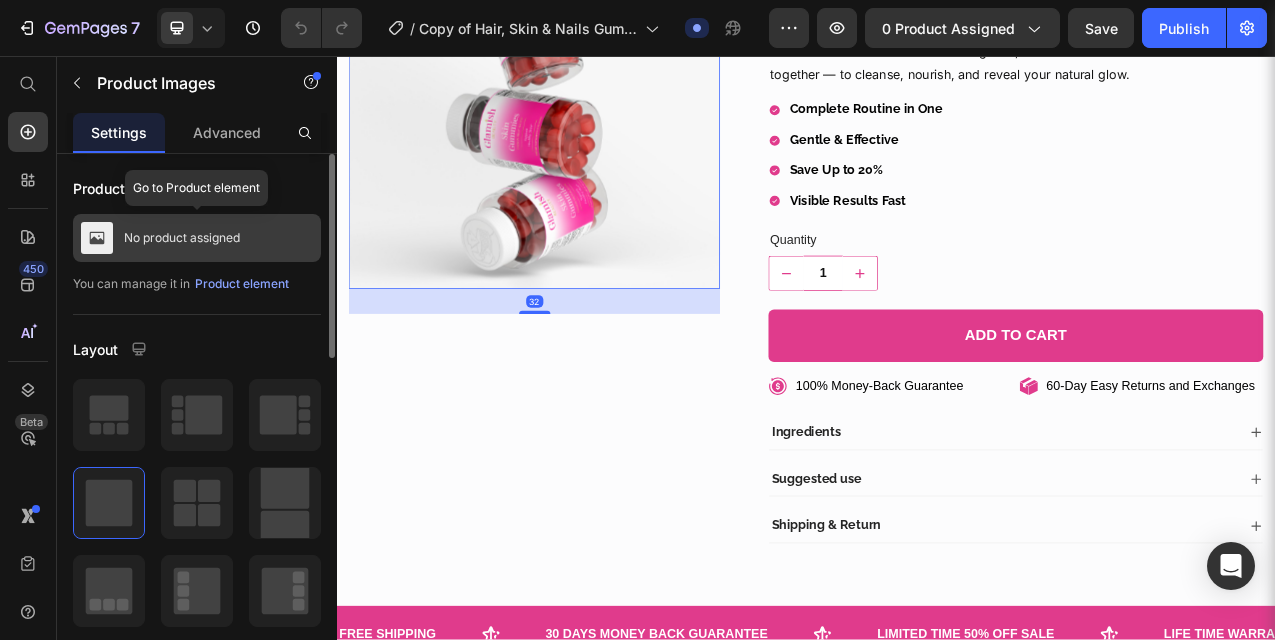 click on "No product assigned" at bounding box center (182, 238) 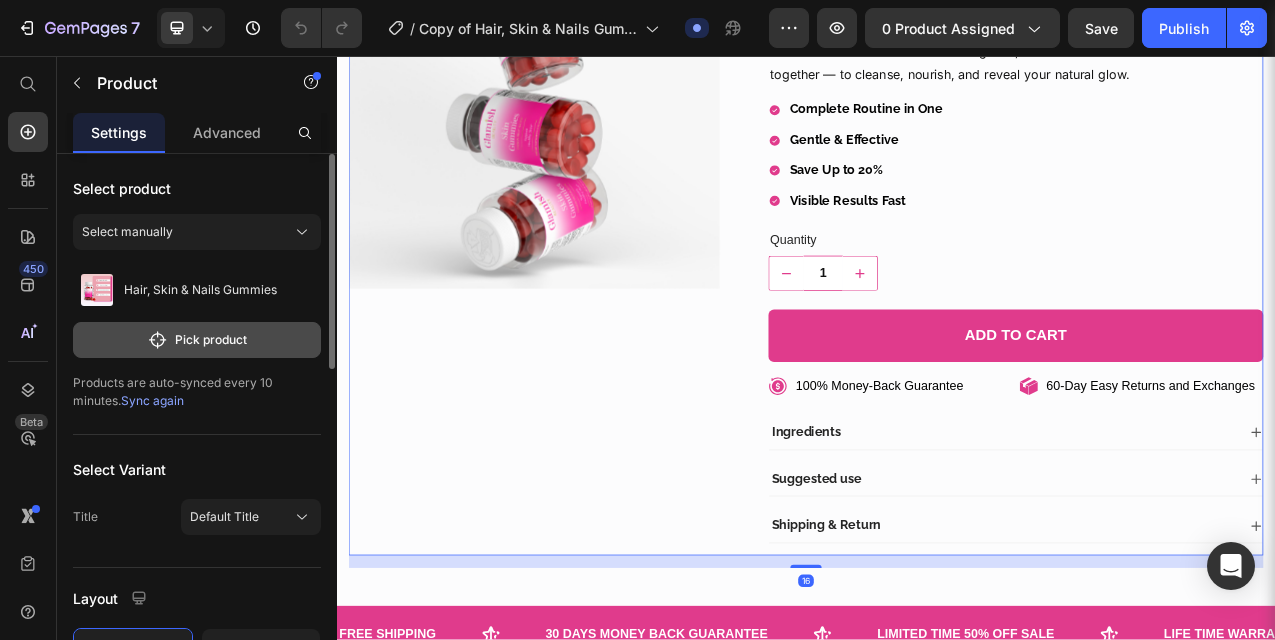 click on "Pick product" at bounding box center (197, 340) 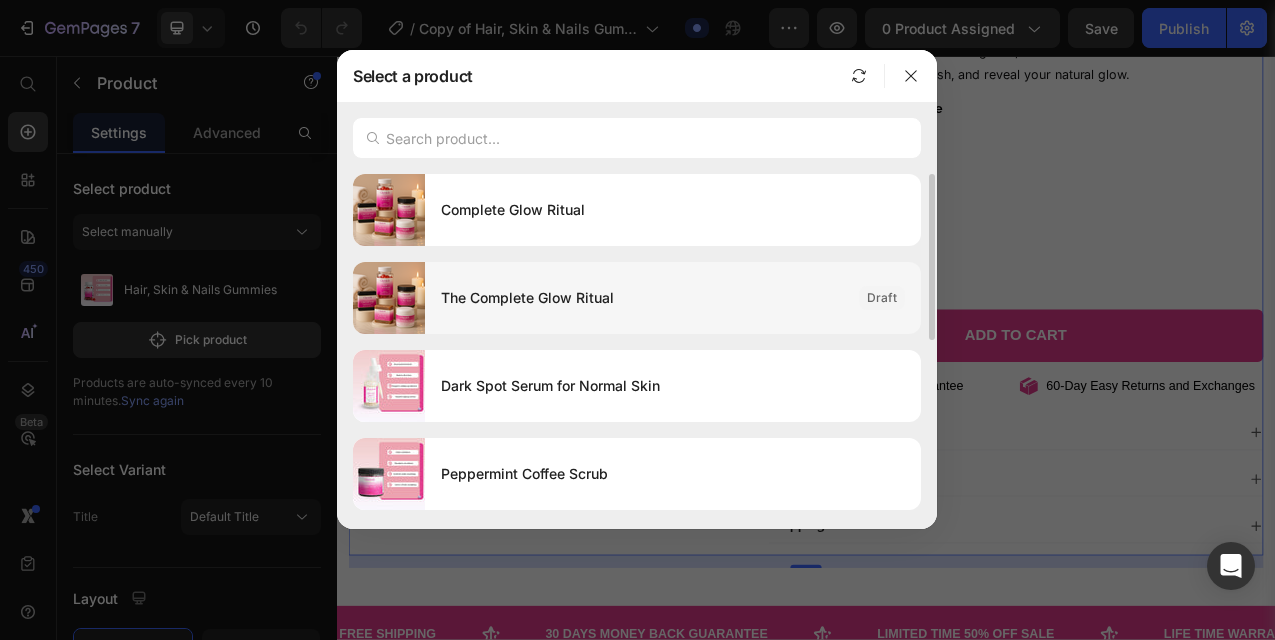 click on "The Complete Glow Ritual" at bounding box center (642, 298) 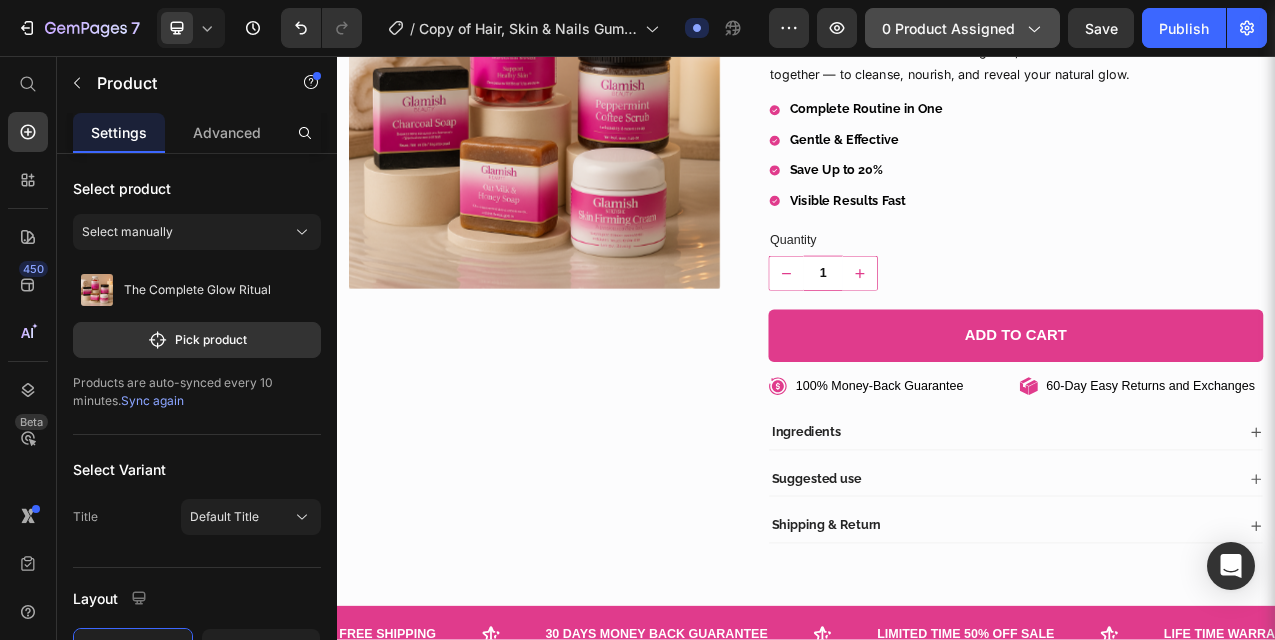 click 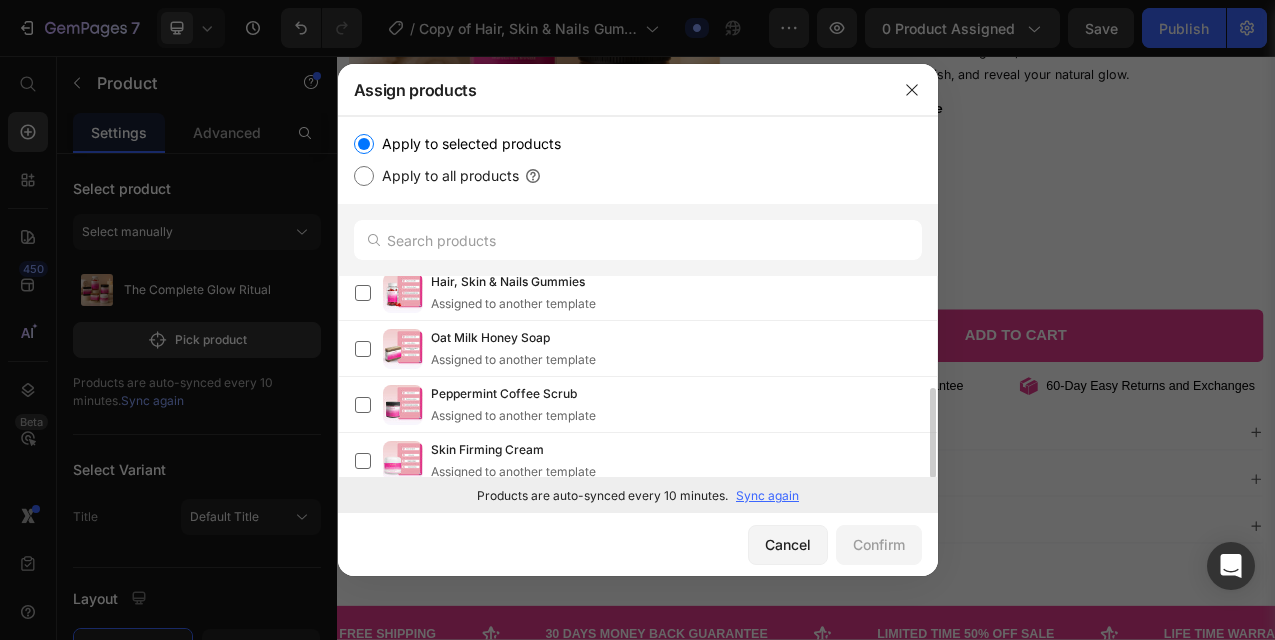 scroll, scrollTop: 247, scrollLeft: 0, axis: vertical 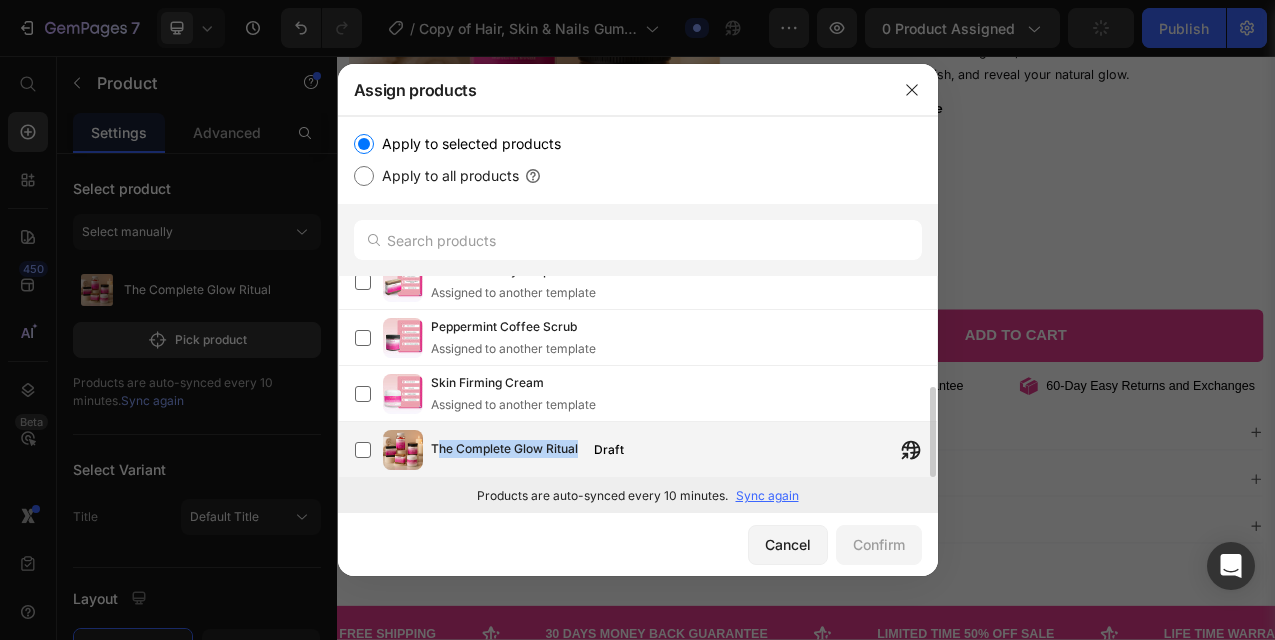 drag, startPoint x: 435, startPoint y: 450, endPoint x: 578, endPoint y: 450, distance: 143 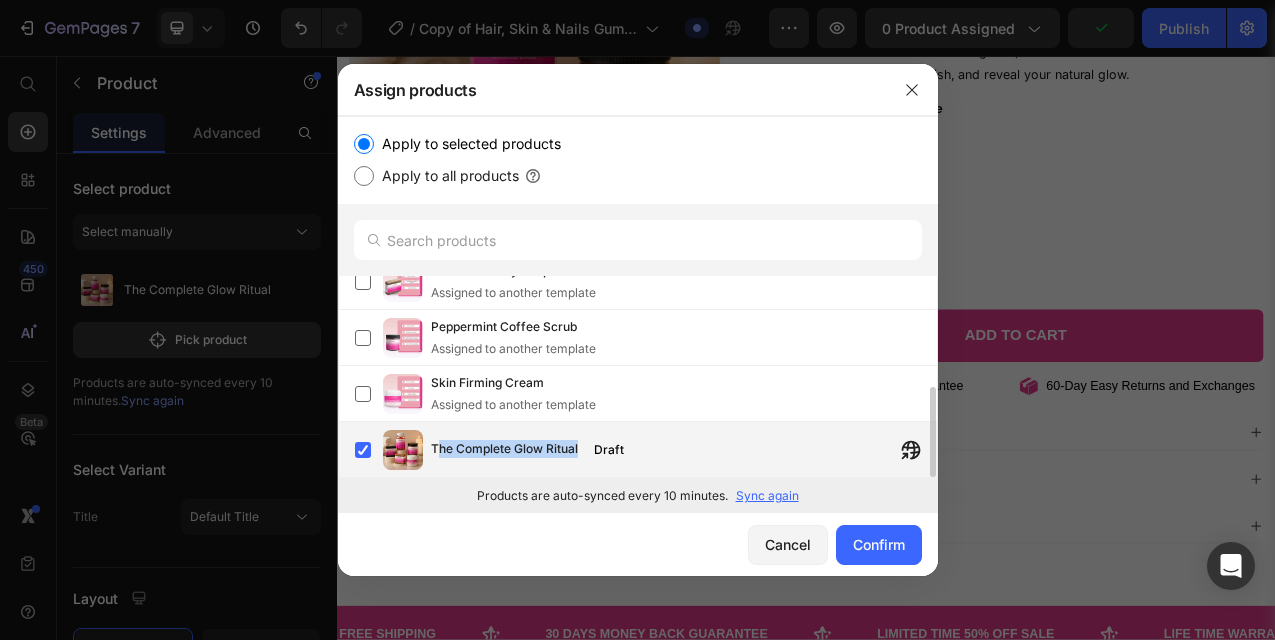 click on "The Complete Glow Ritual" at bounding box center [504, 450] 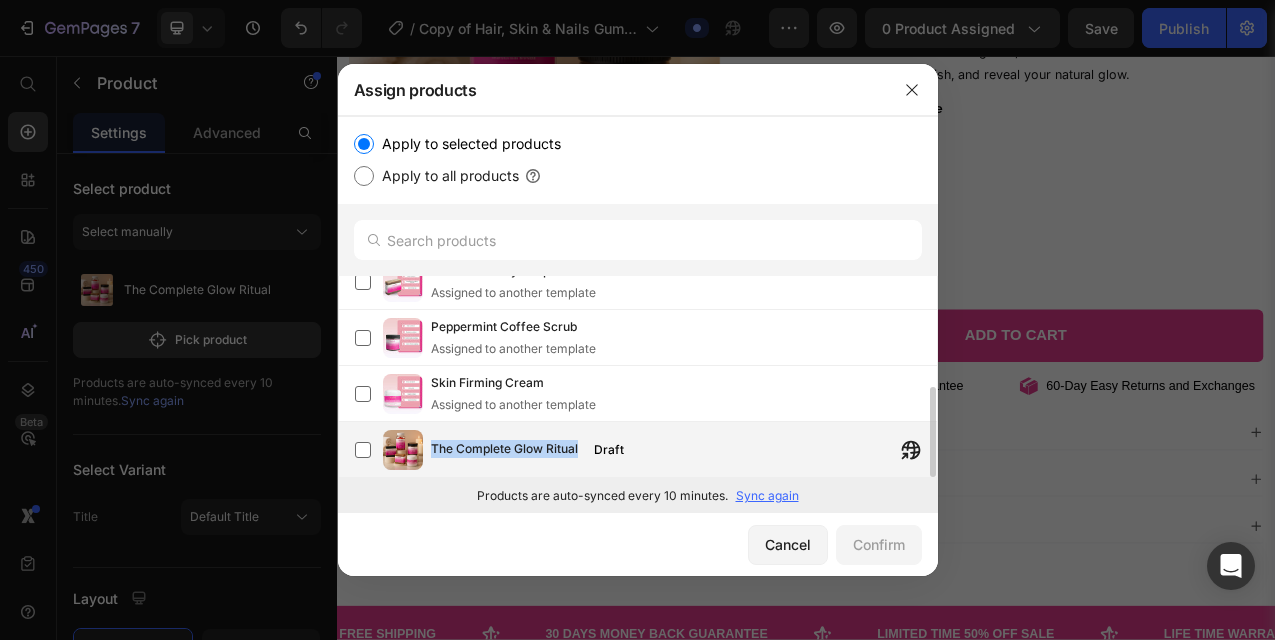 drag, startPoint x: 431, startPoint y: 445, endPoint x: 582, endPoint y: 451, distance: 151.11916 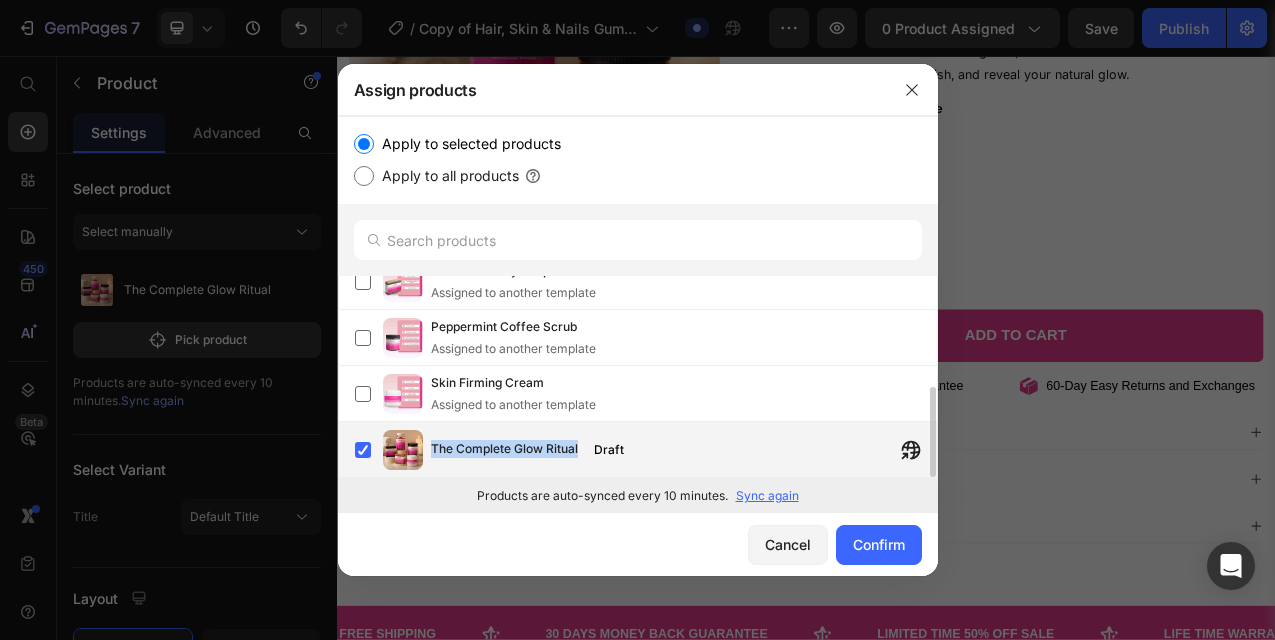 copy on "The Complete Glow Ritual" 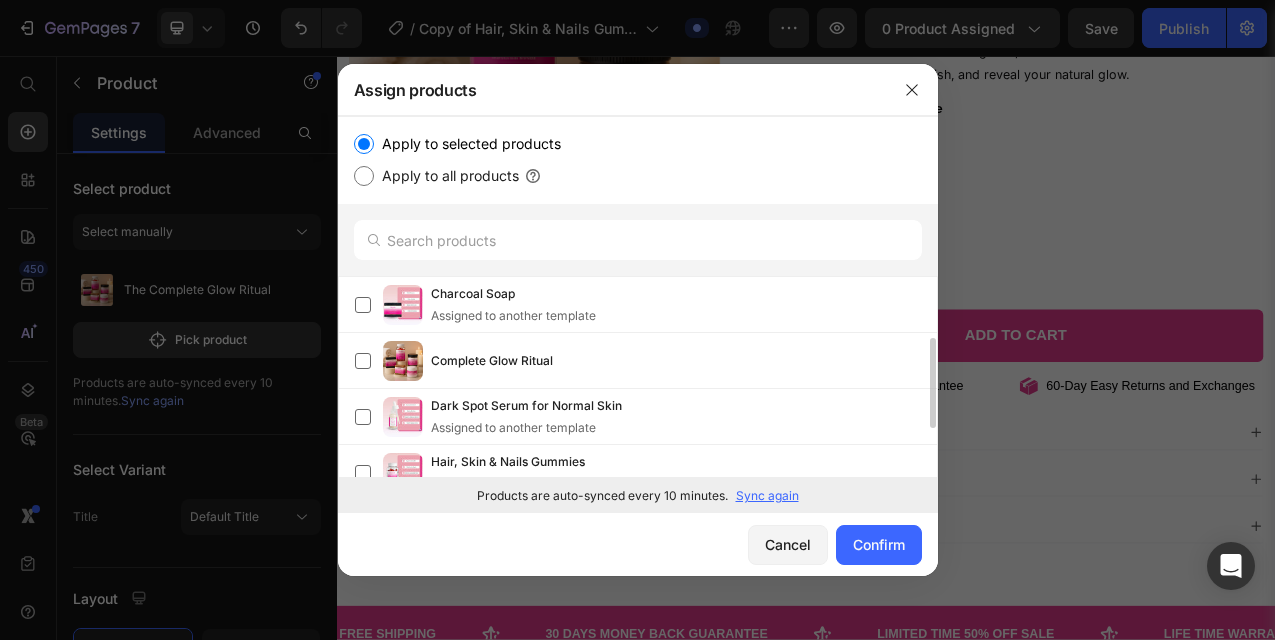scroll, scrollTop: 247, scrollLeft: 0, axis: vertical 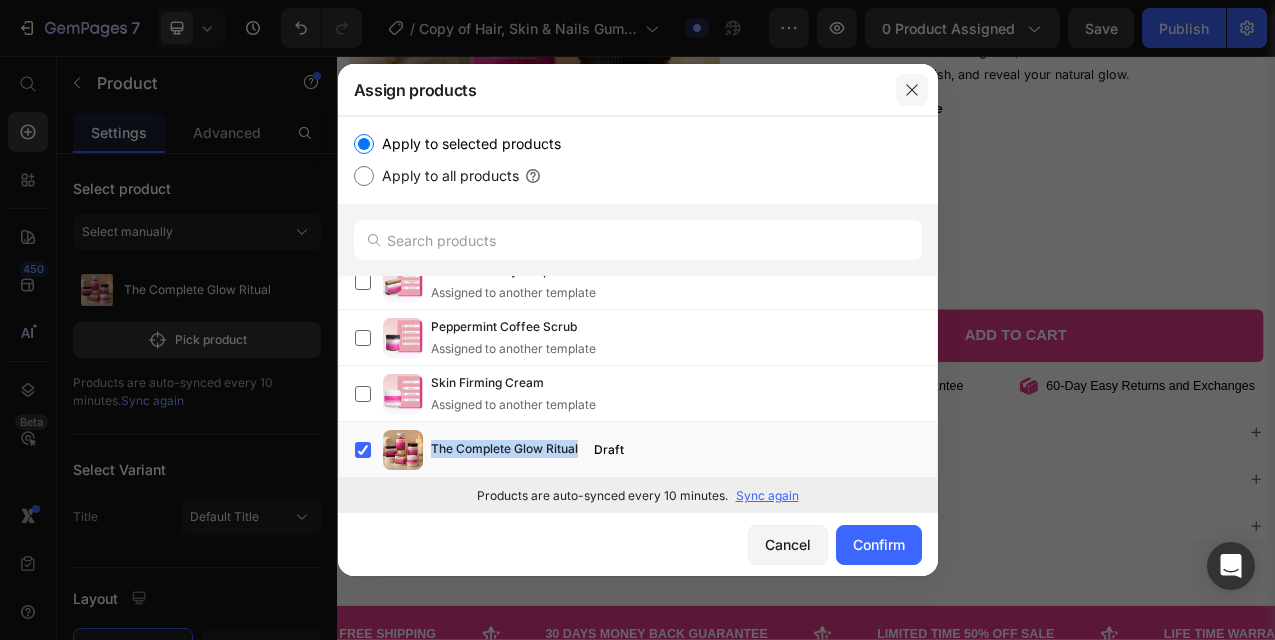 click at bounding box center (912, 90) 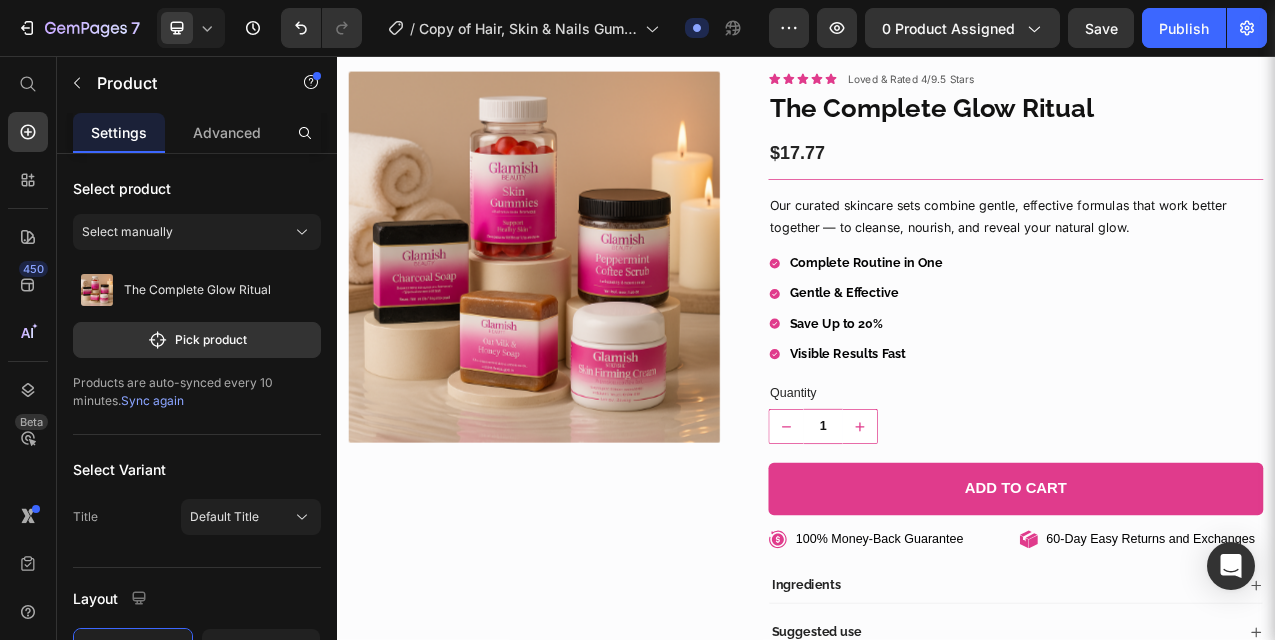 scroll, scrollTop: 0, scrollLeft: 0, axis: both 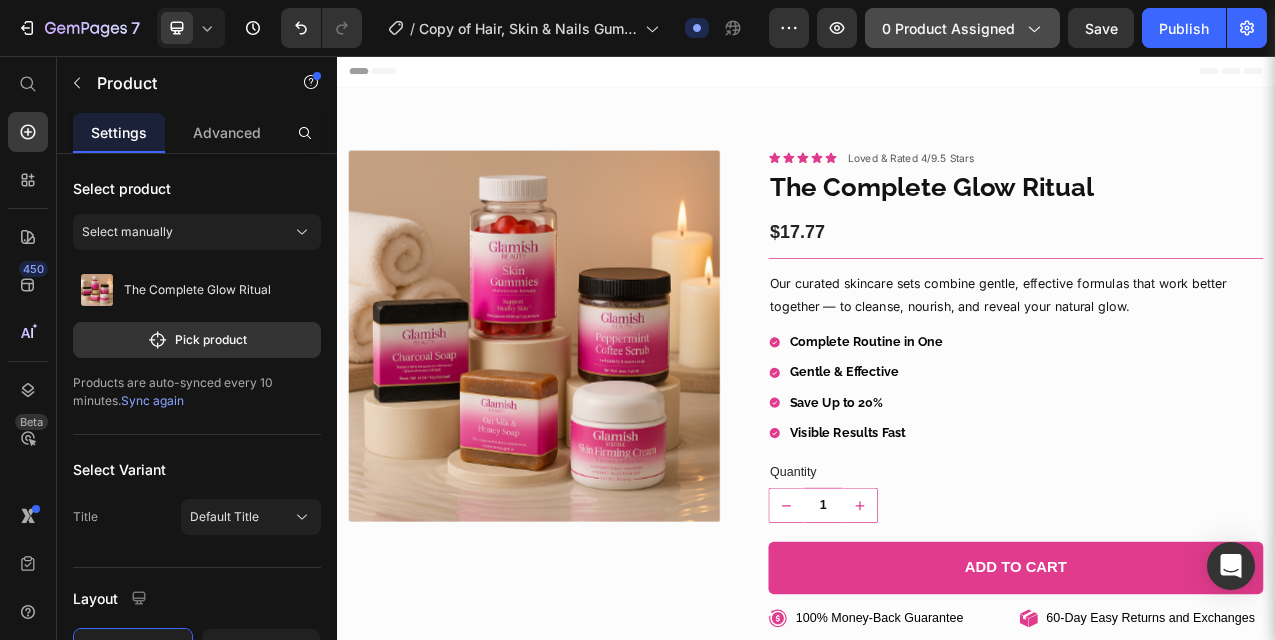 click on "0 product assigned" at bounding box center (962, 28) 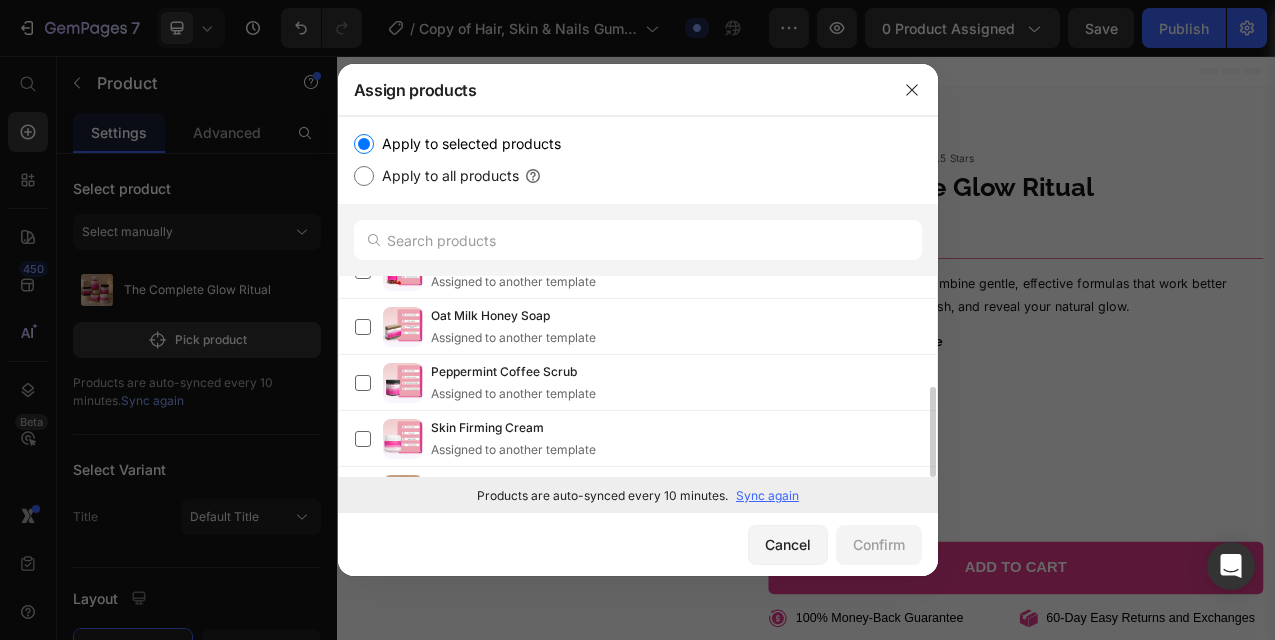 scroll, scrollTop: 247, scrollLeft: 0, axis: vertical 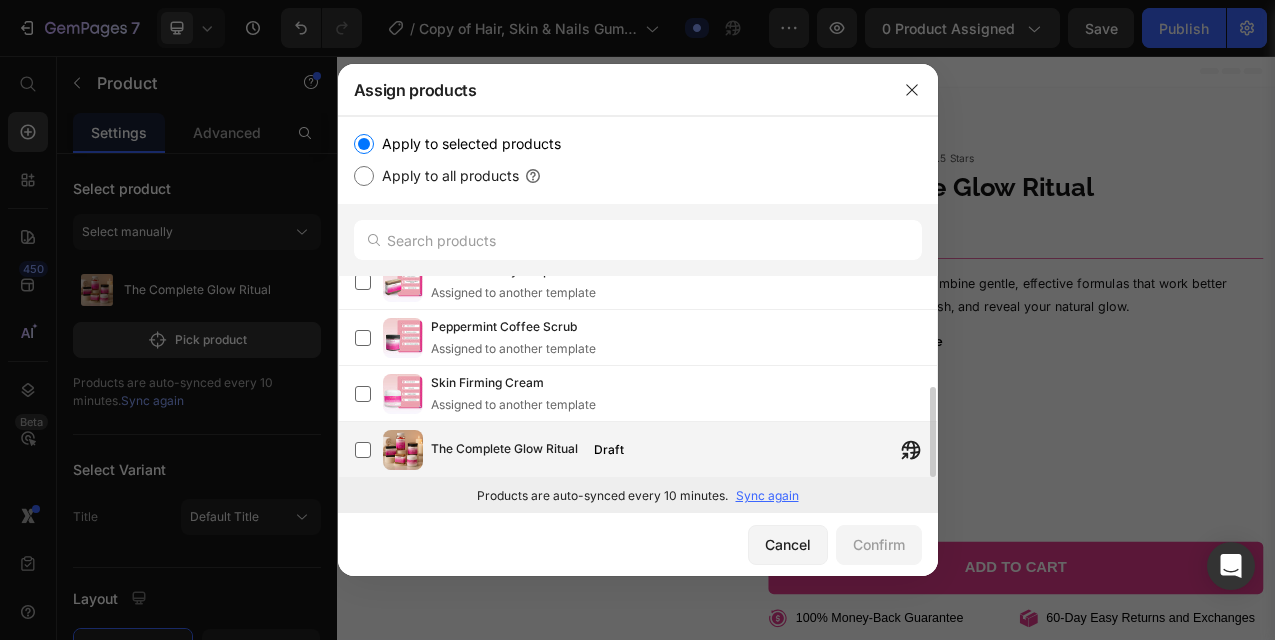 click on "The Complete Glow Ritual" at bounding box center [504, 450] 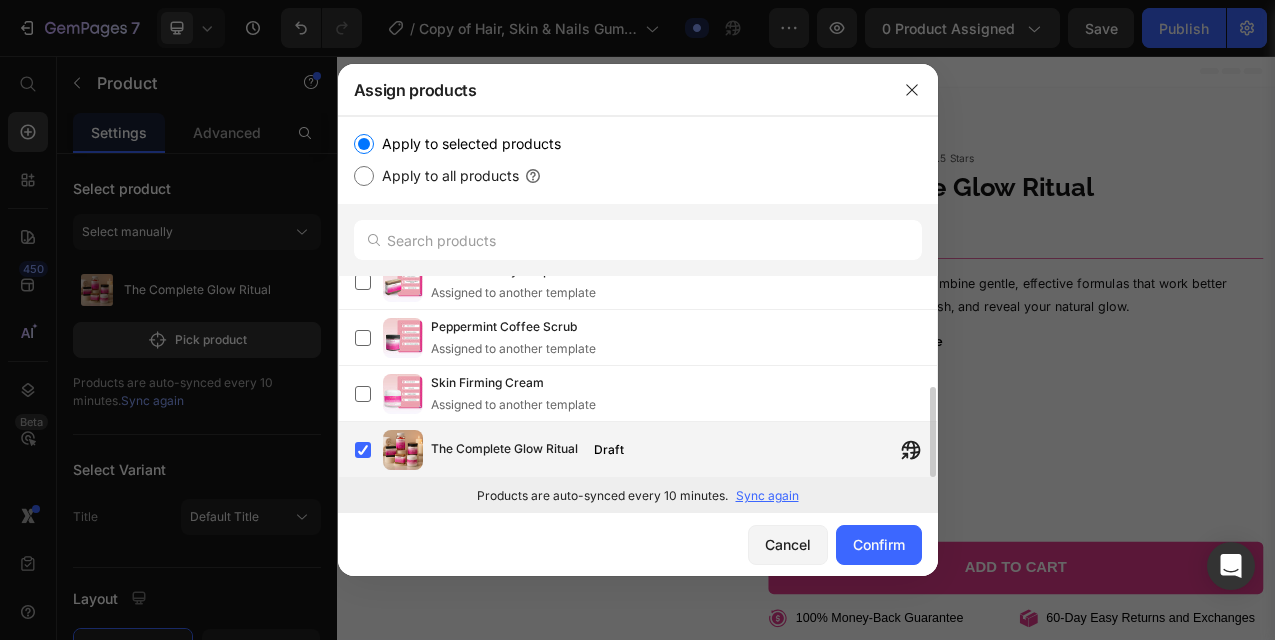 click on "The Complete Glow Ritual" at bounding box center [504, 450] 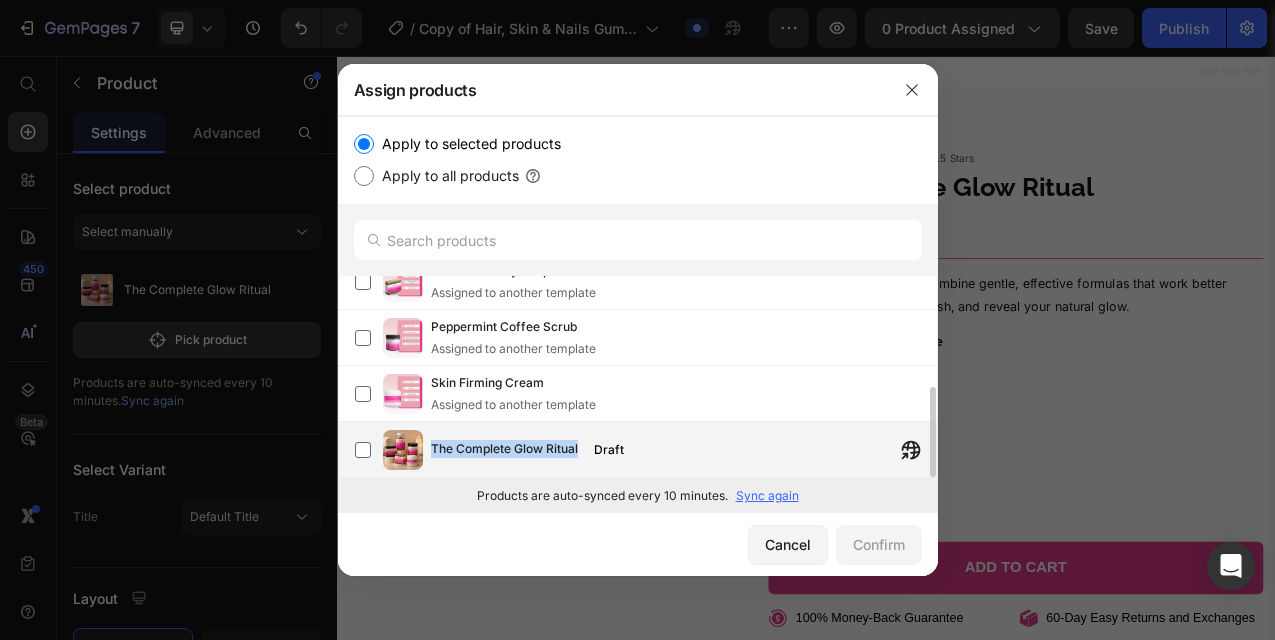 drag, startPoint x: 432, startPoint y: 450, endPoint x: 579, endPoint y: 456, distance: 147.12239 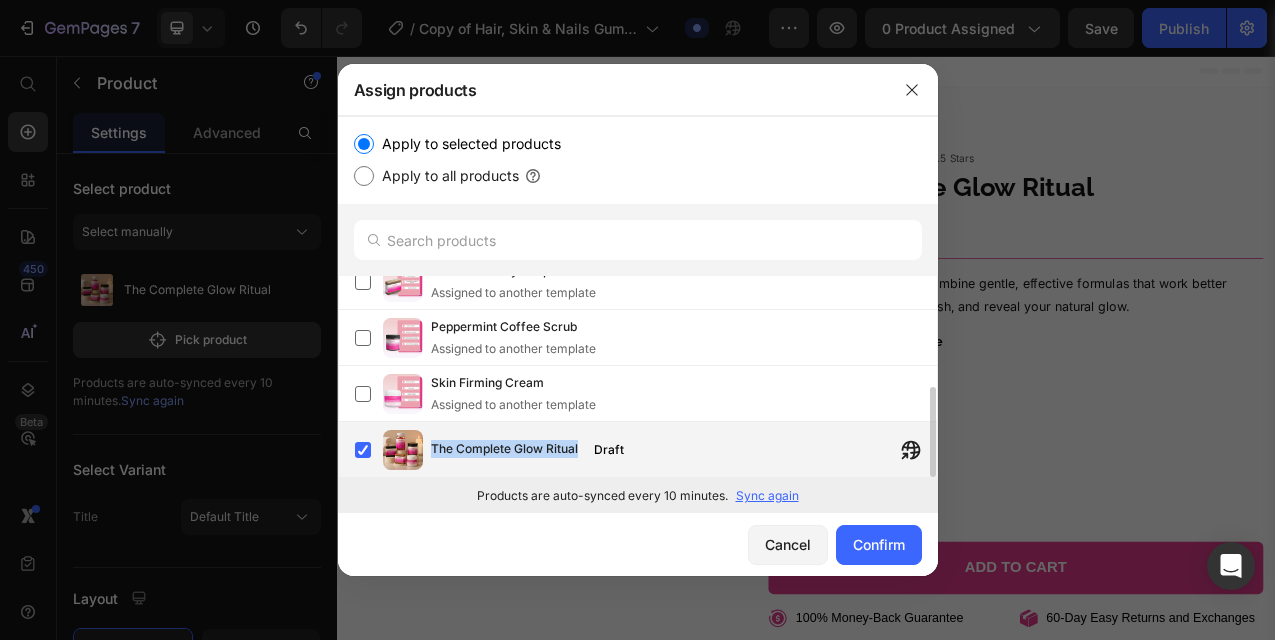 copy on "The Complete Glow Ritual" 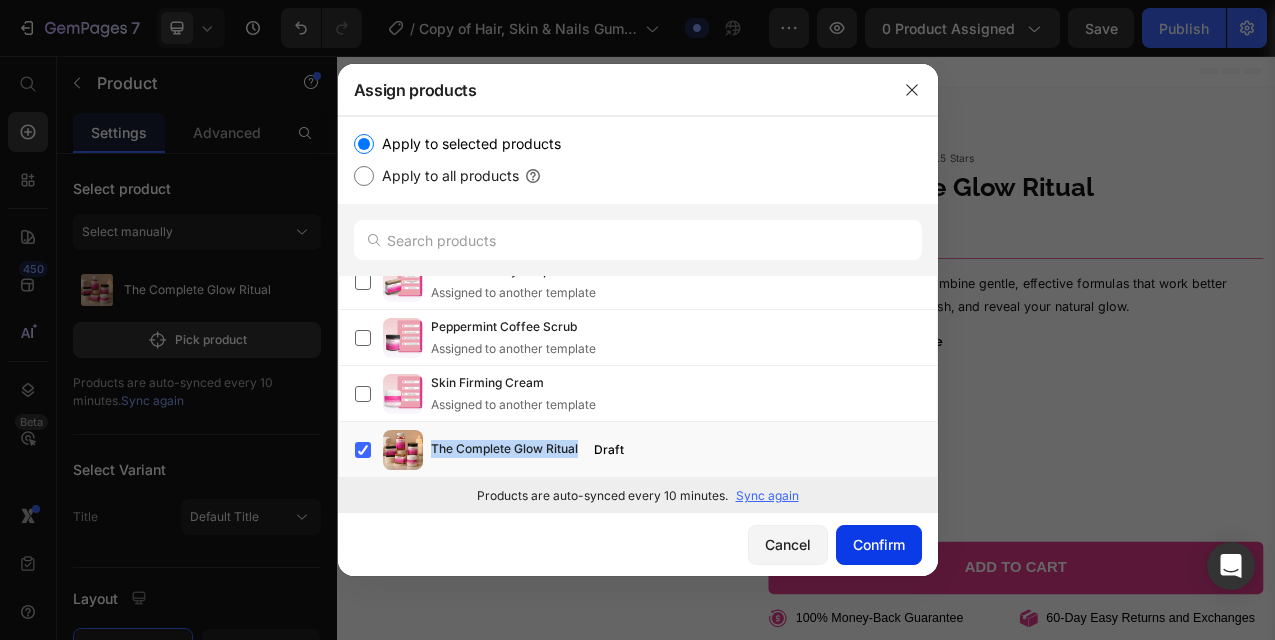 click on "Confirm" at bounding box center [879, 544] 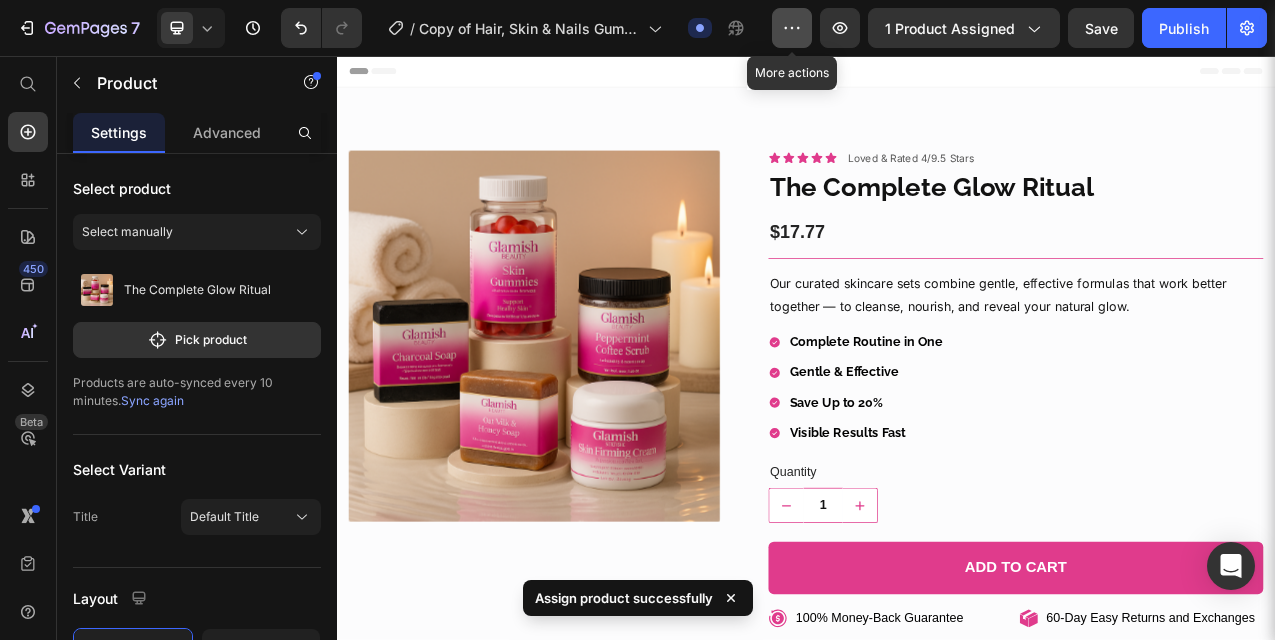 click 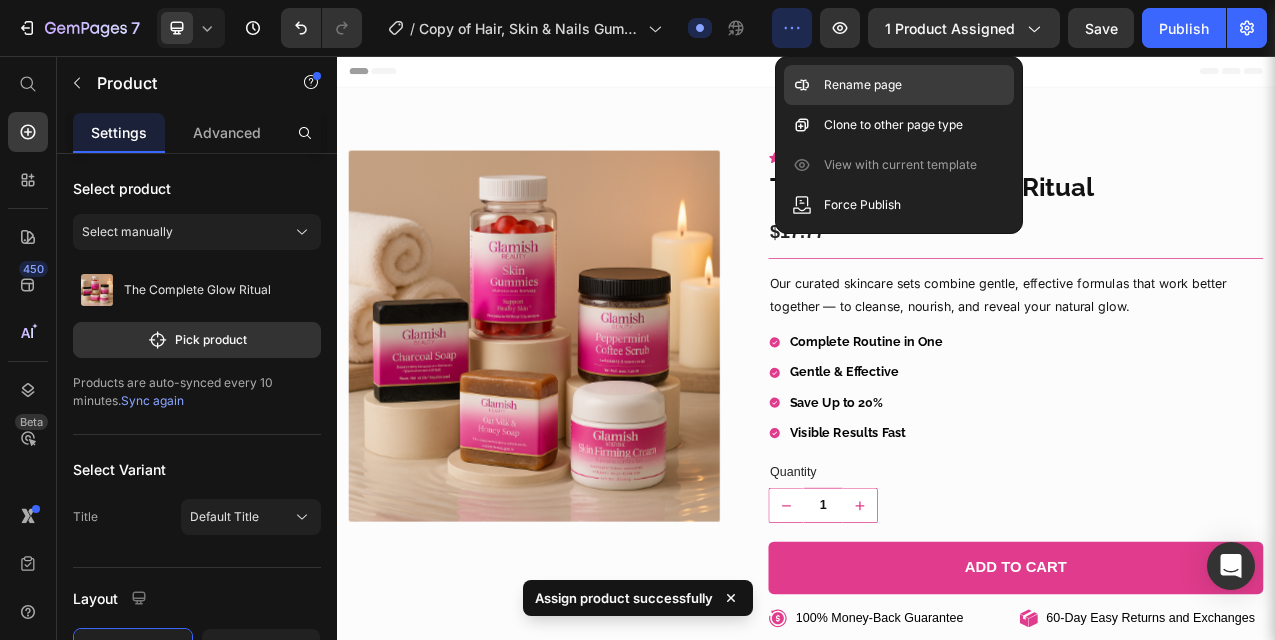 click on "Rename page" at bounding box center [863, 85] 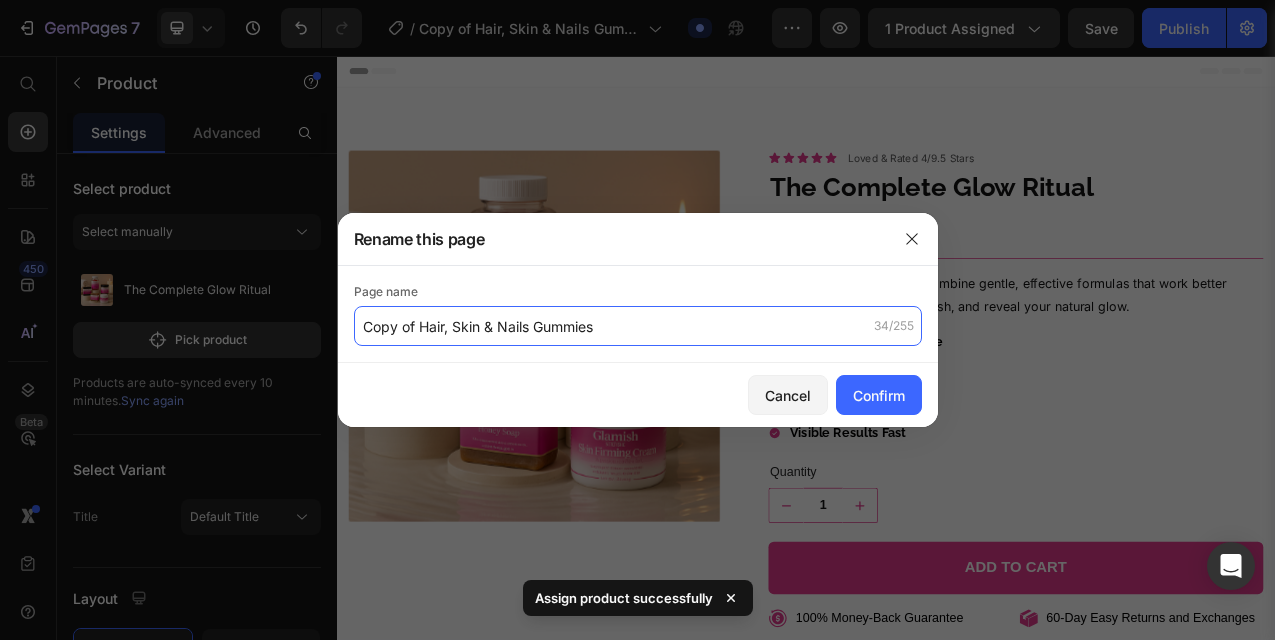 click on "Copy of Hair, Skin & Nails Gummies" 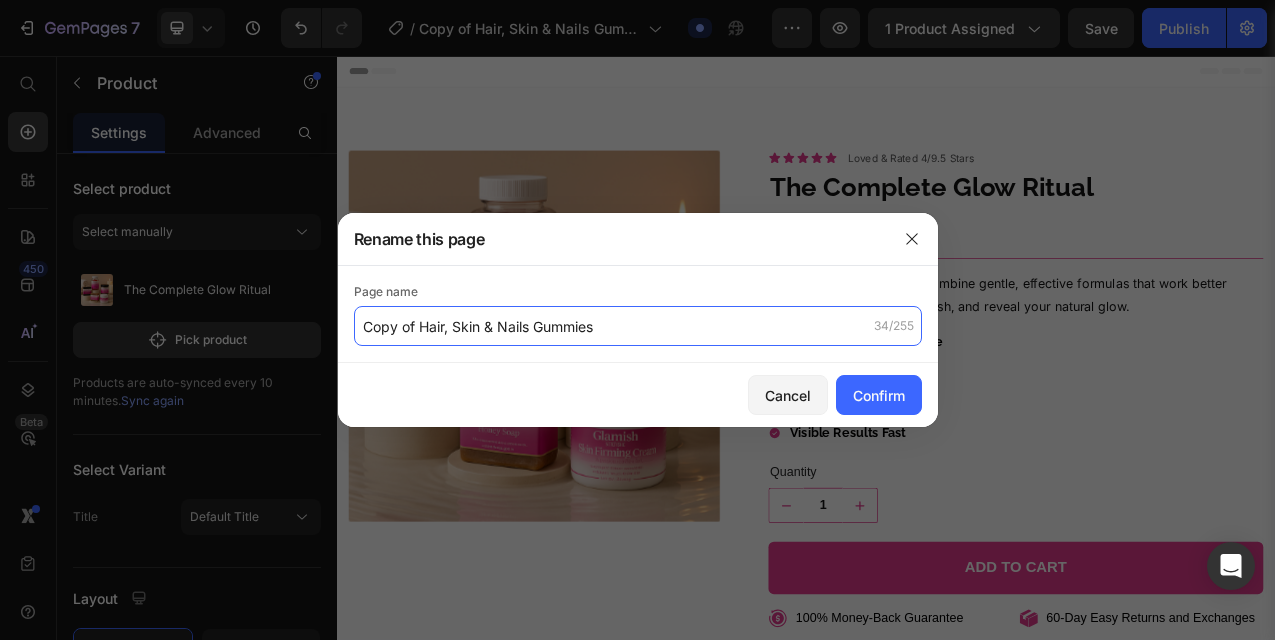 paste on "The Complete Glow Ritual" 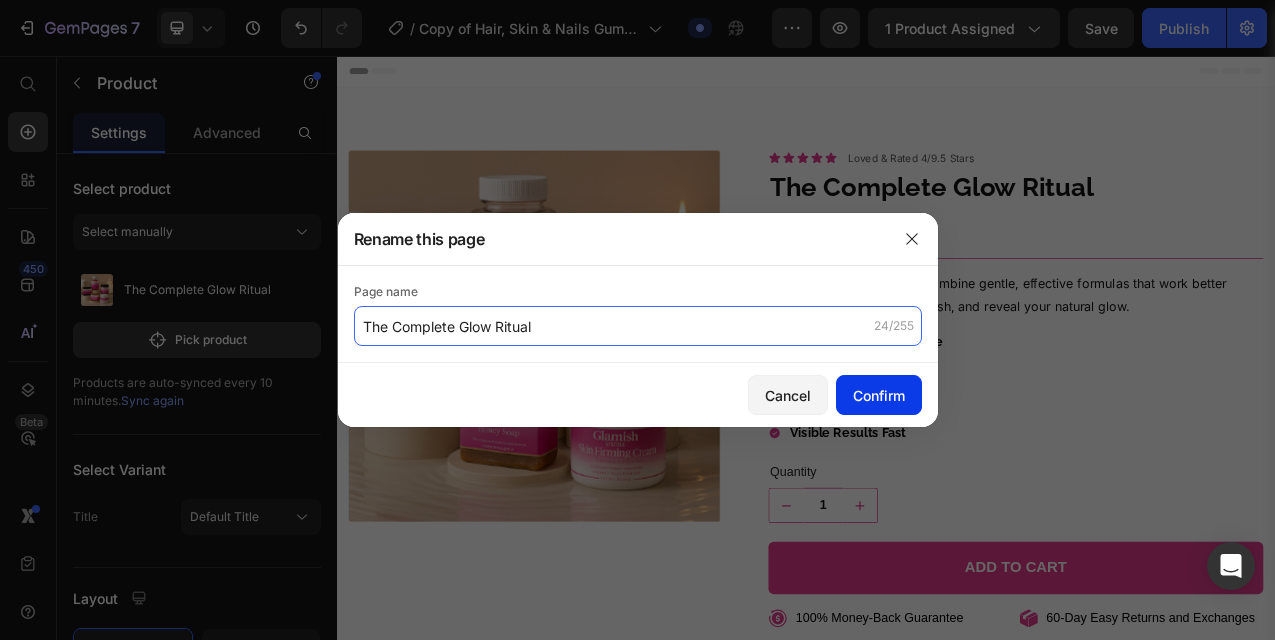 type on "The Complete Glow Ritual" 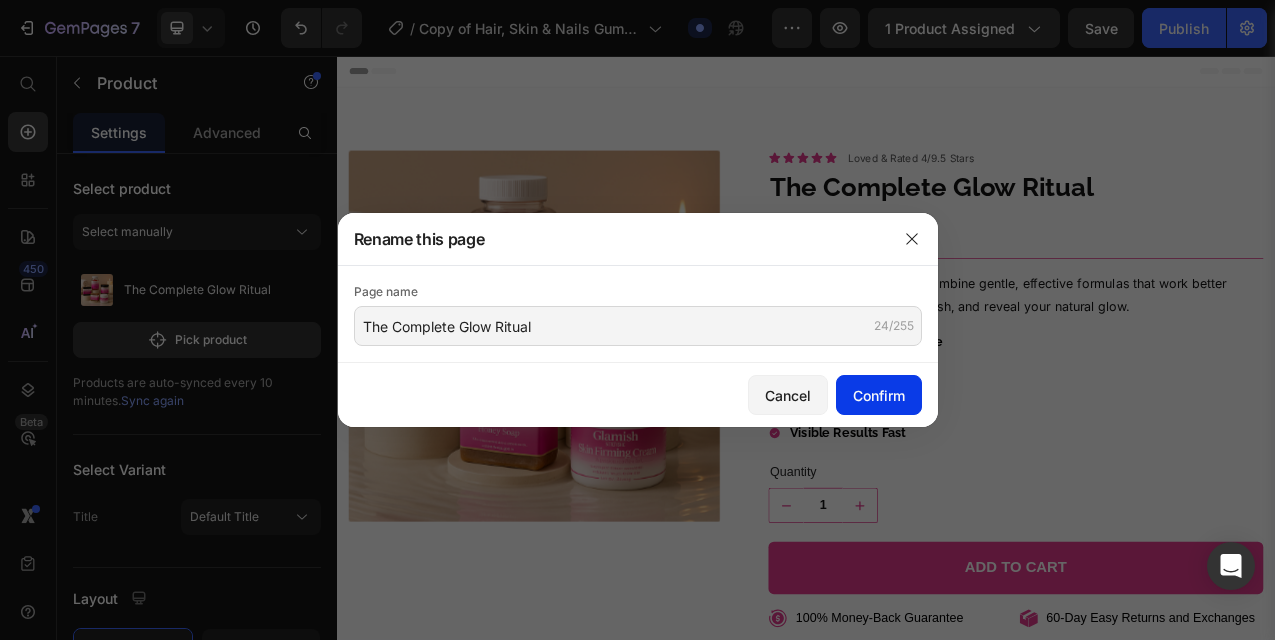 click on "Confirm" 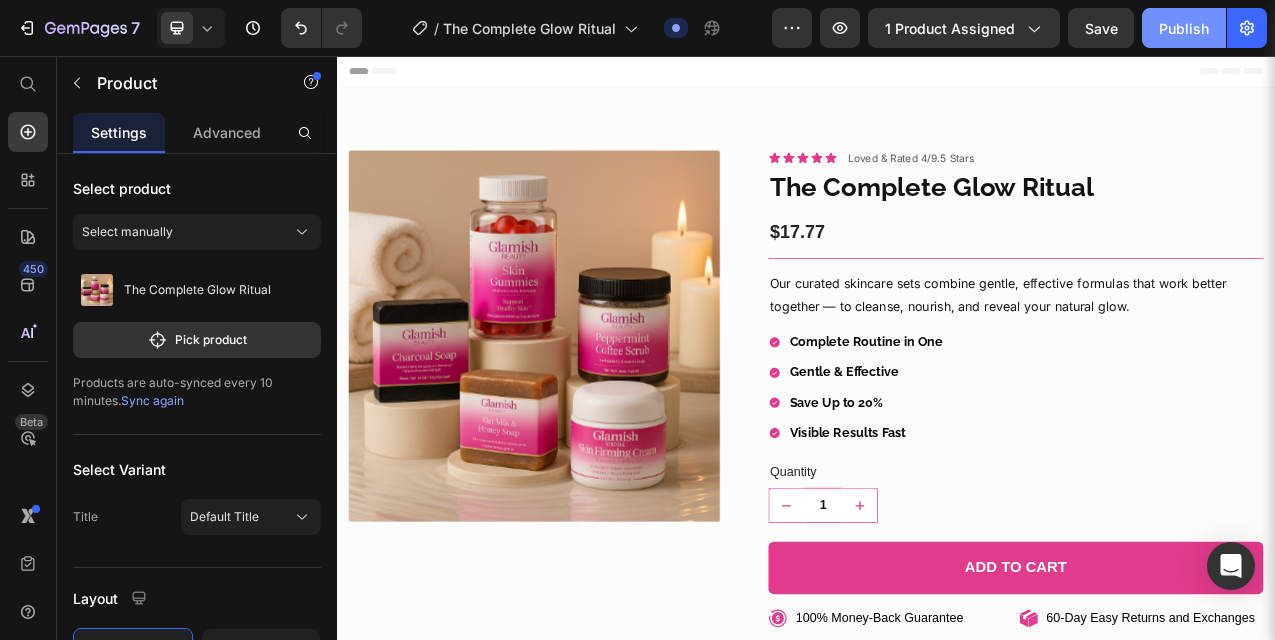 click on "Publish" at bounding box center [1184, 28] 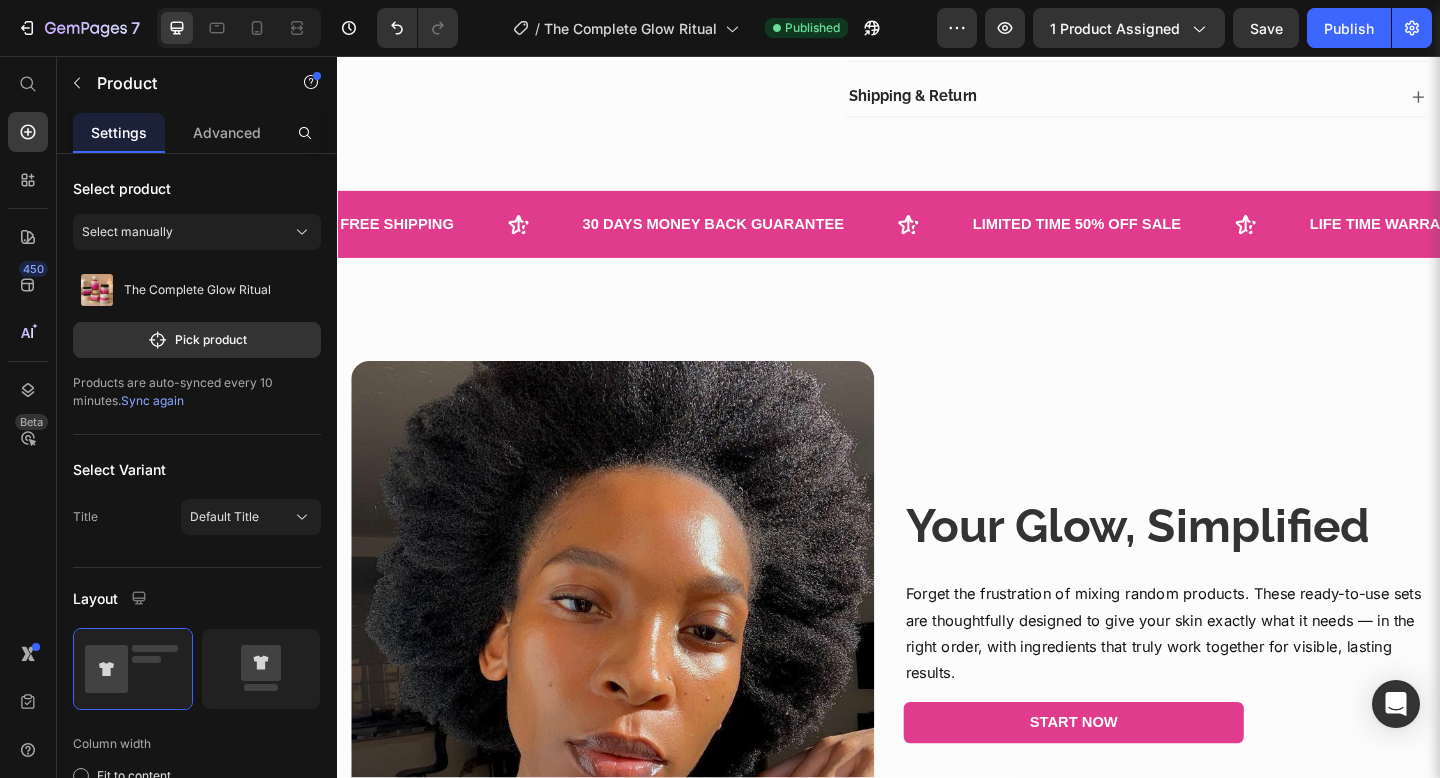 scroll, scrollTop: 0, scrollLeft: 0, axis: both 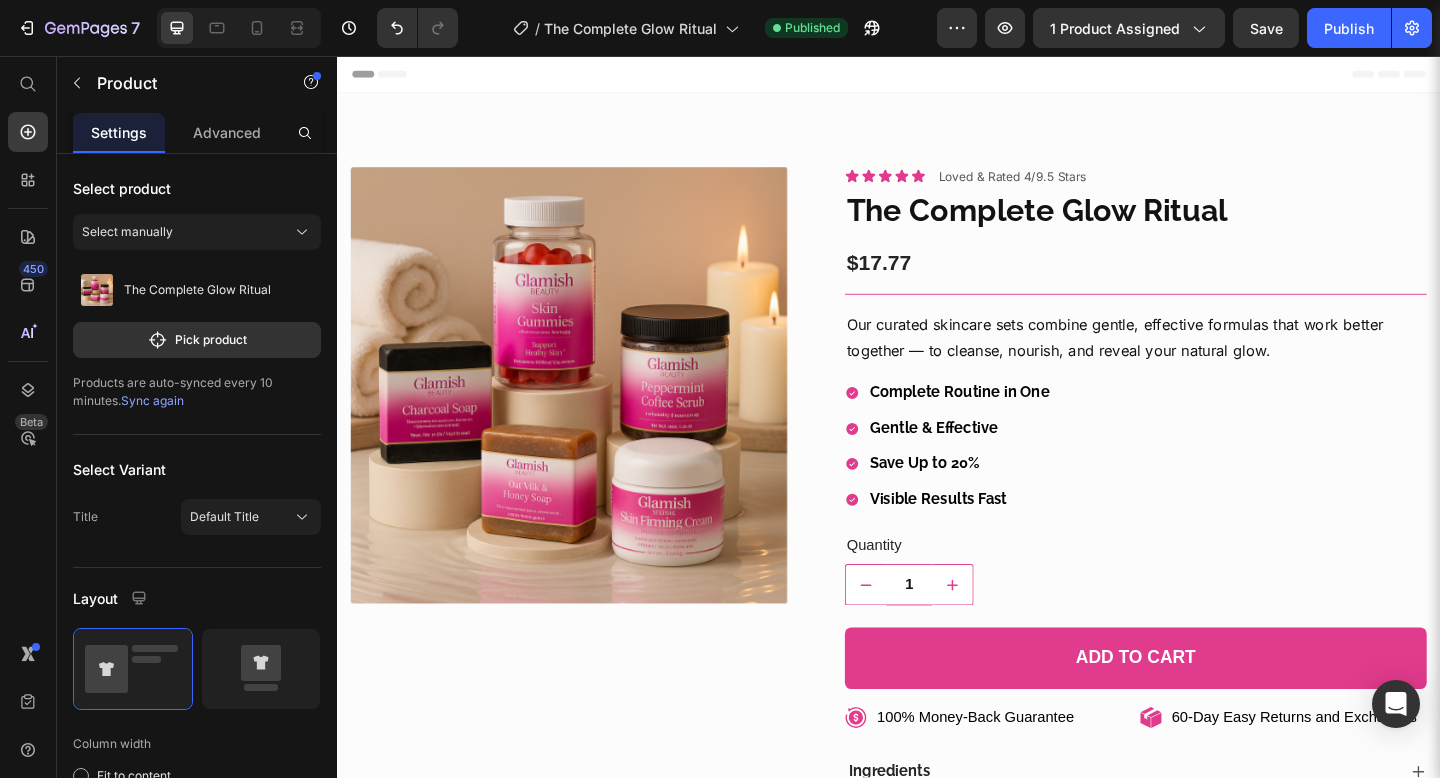 click on "Product Images" at bounding box center (589, 585) 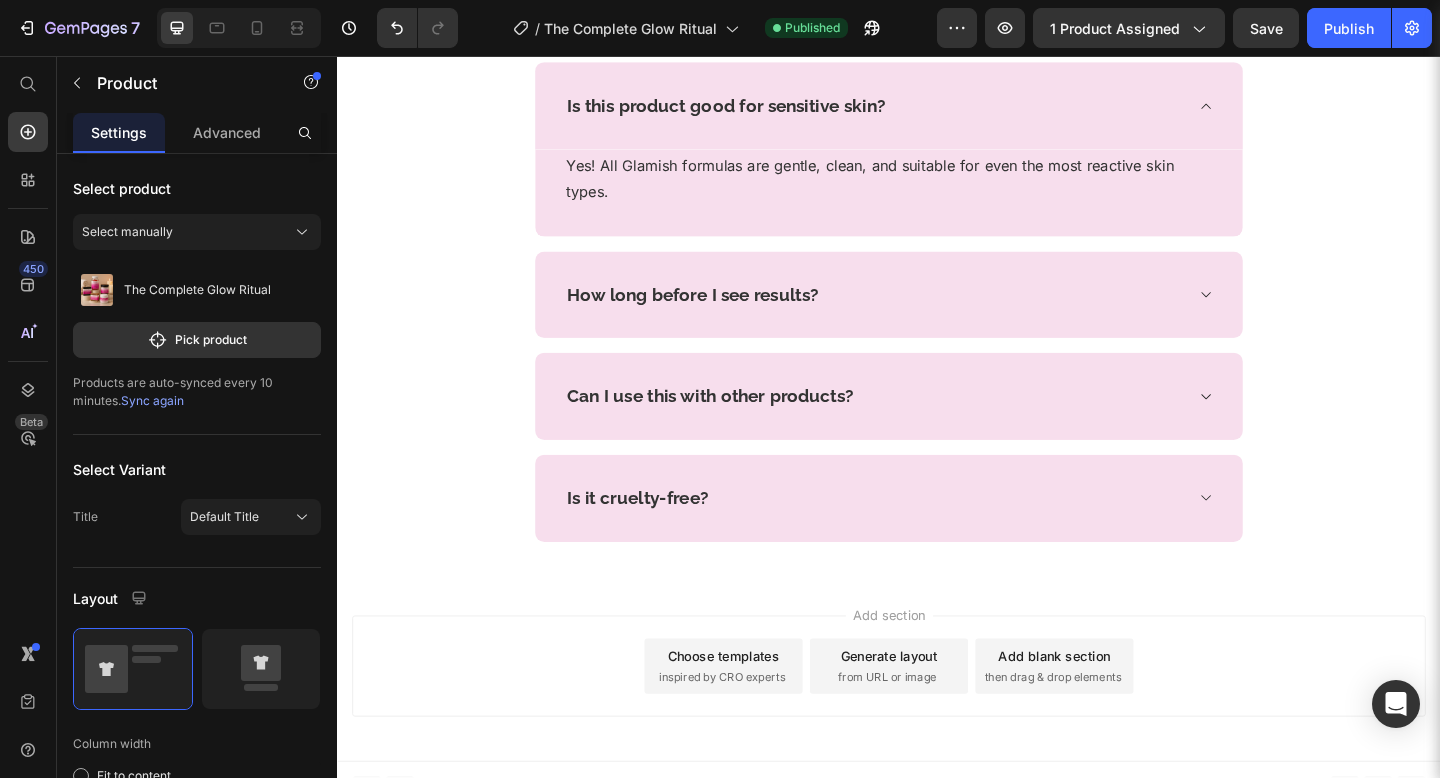scroll, scrollTop: 5495, scrollLeft: 0, axis: vertical 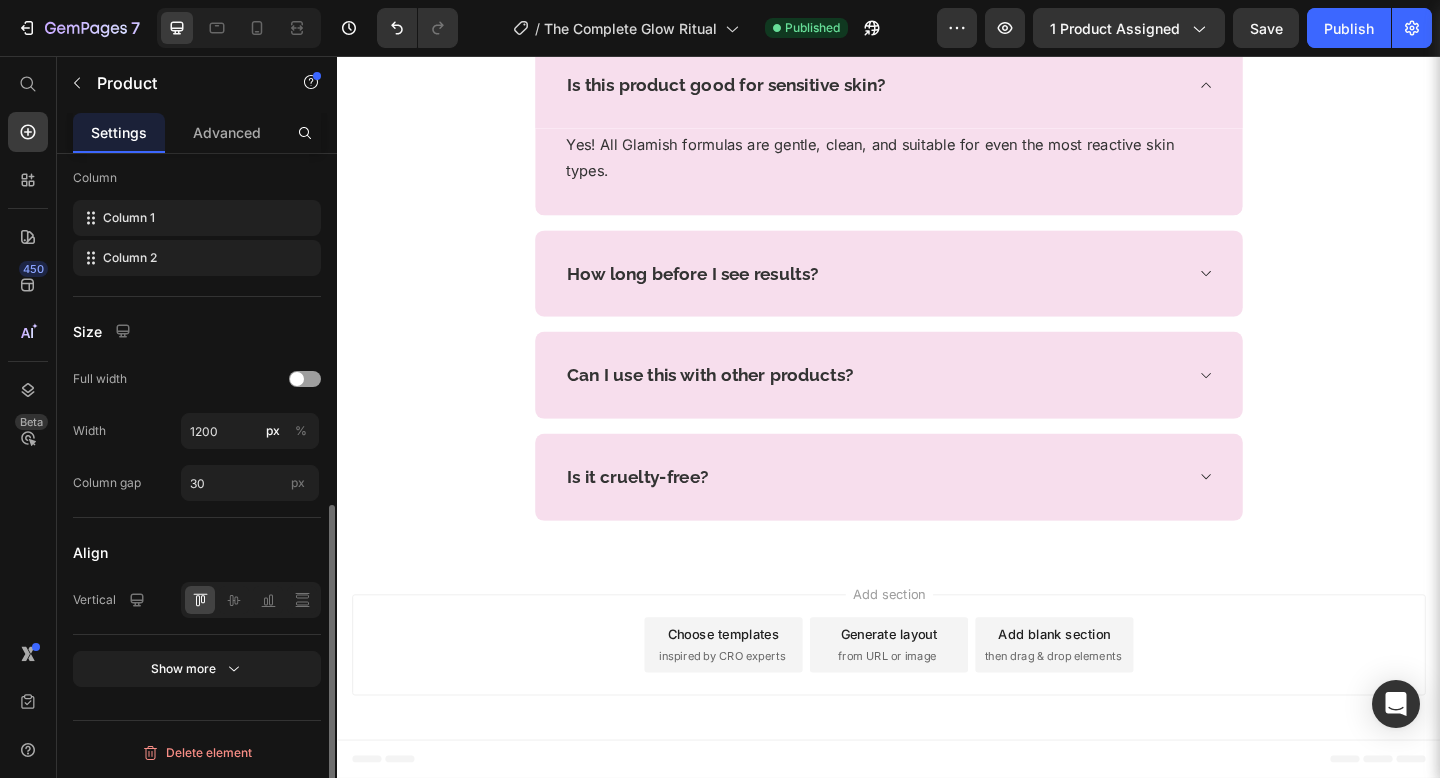 type 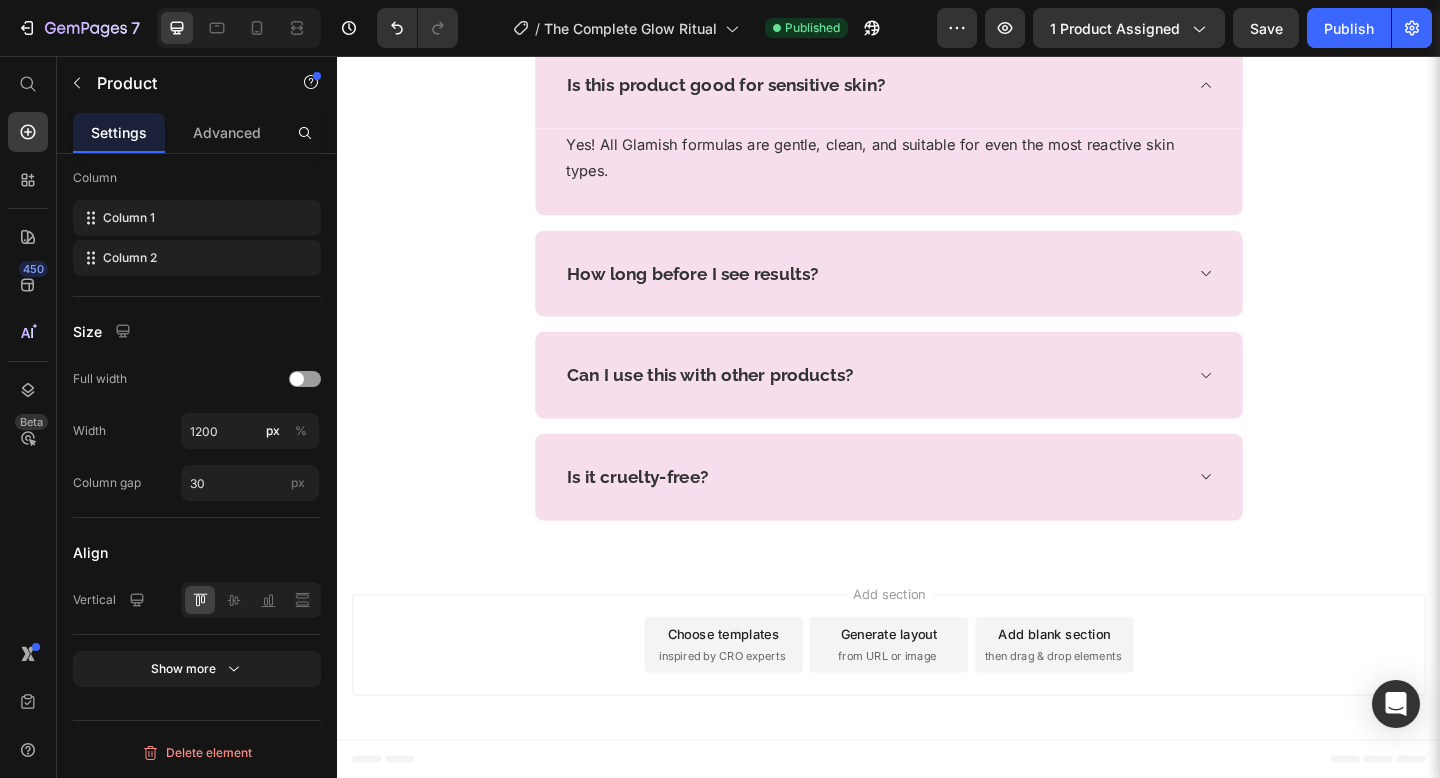 click on "Add section Choose templates inspired by CRO experts Generate layout from URL or image Add blank section then drag & drop elements" at bounding box center [937, 701] 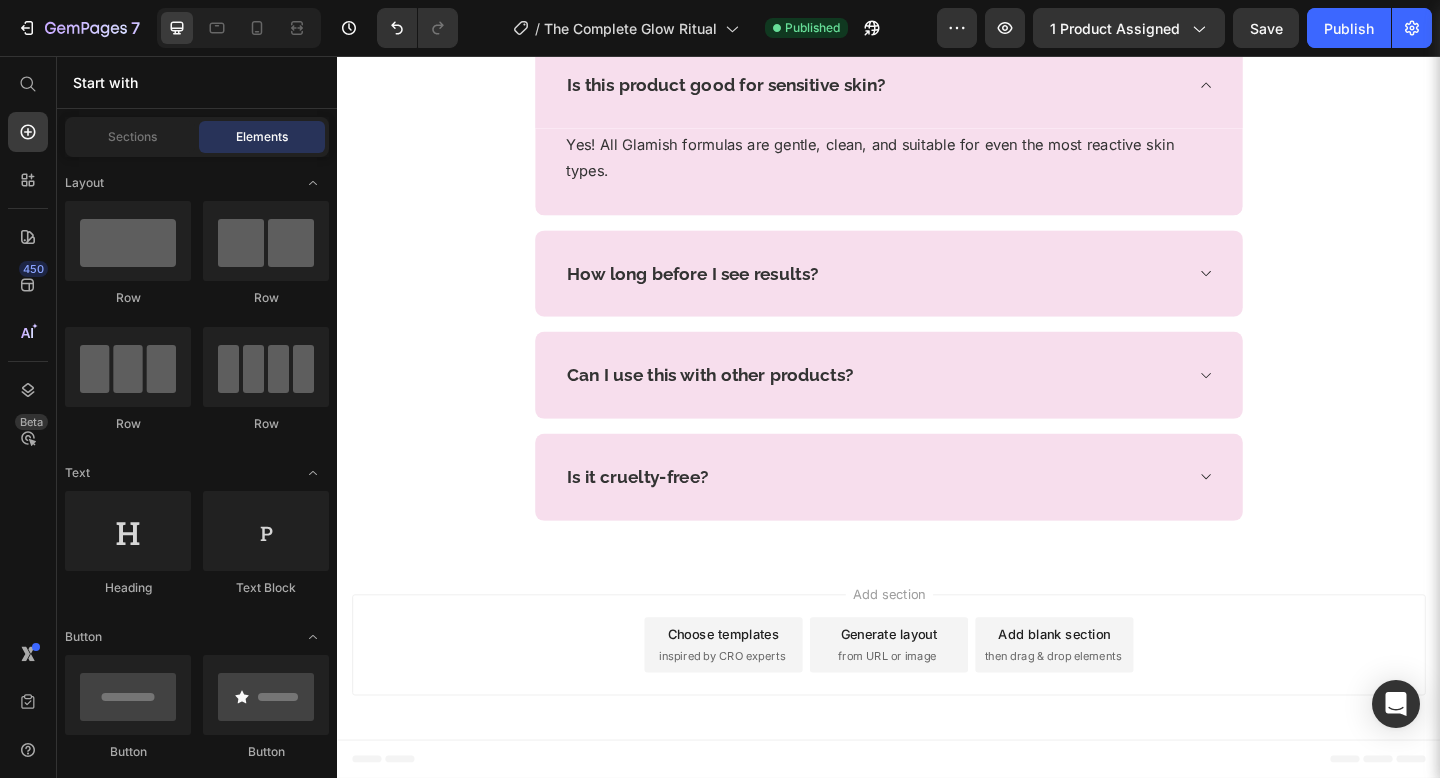 click on "Add section Choose templates inspired by CRO experts Generate layout from URL or image Add blank section then drag & drop elements" at bounding box center [937, 701] 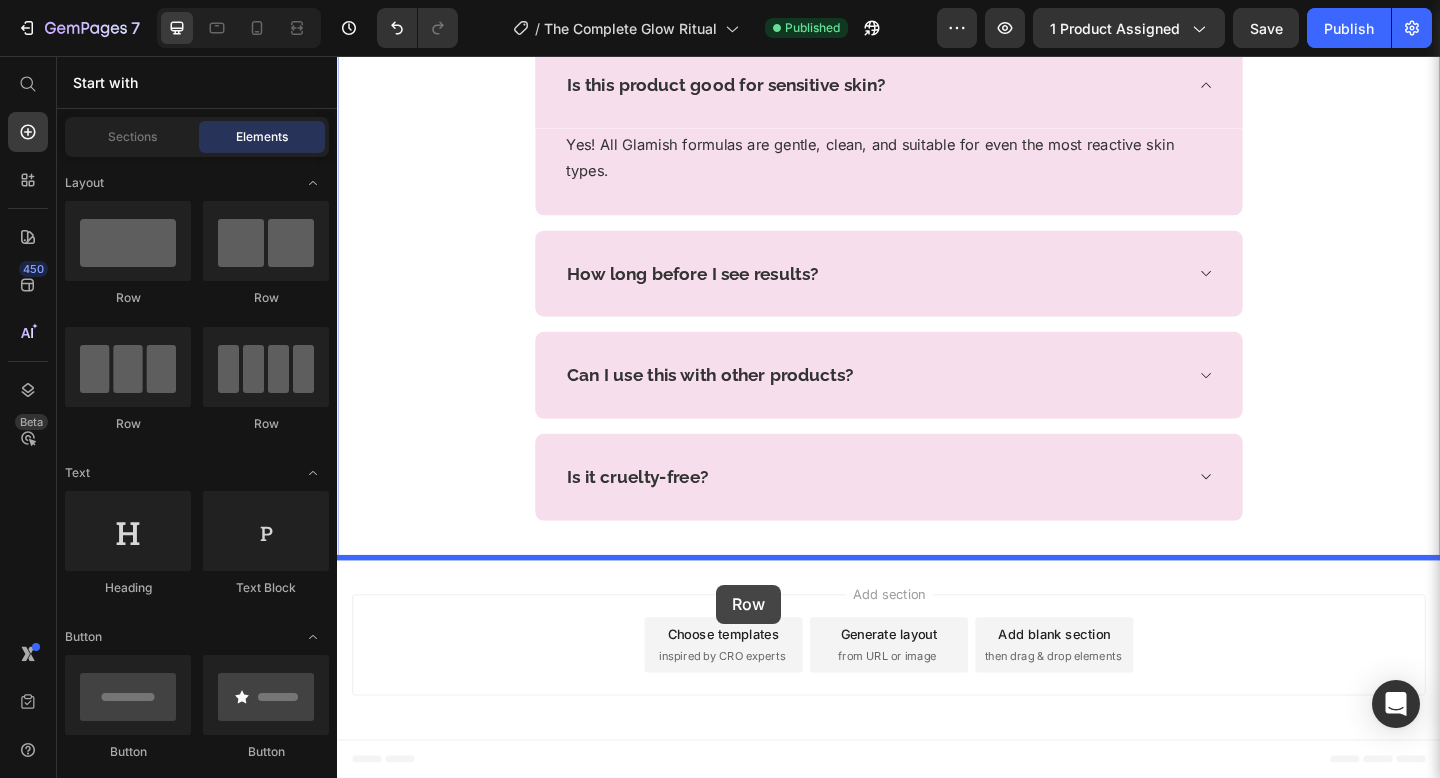 drag, startPoint x: 458, startPoint y: 309, endPoint x: 750, endPoint y: 630, distance: 433.94125 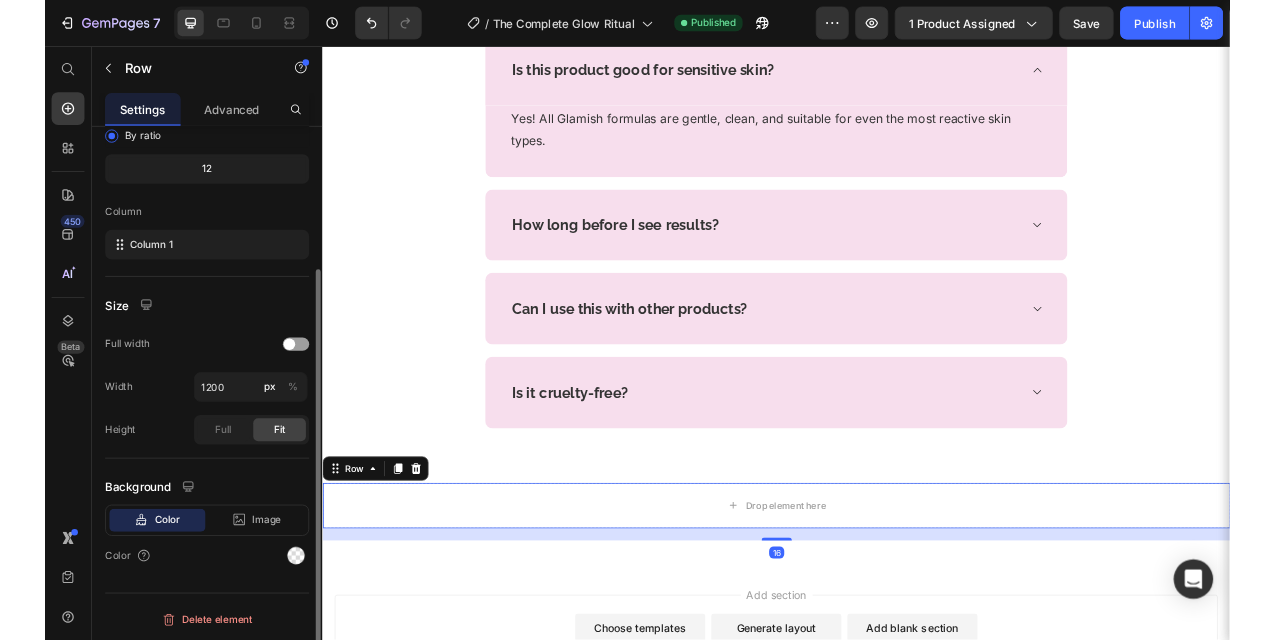 scroll, scrollTop: 0, scrollLeft: 0, axis: both 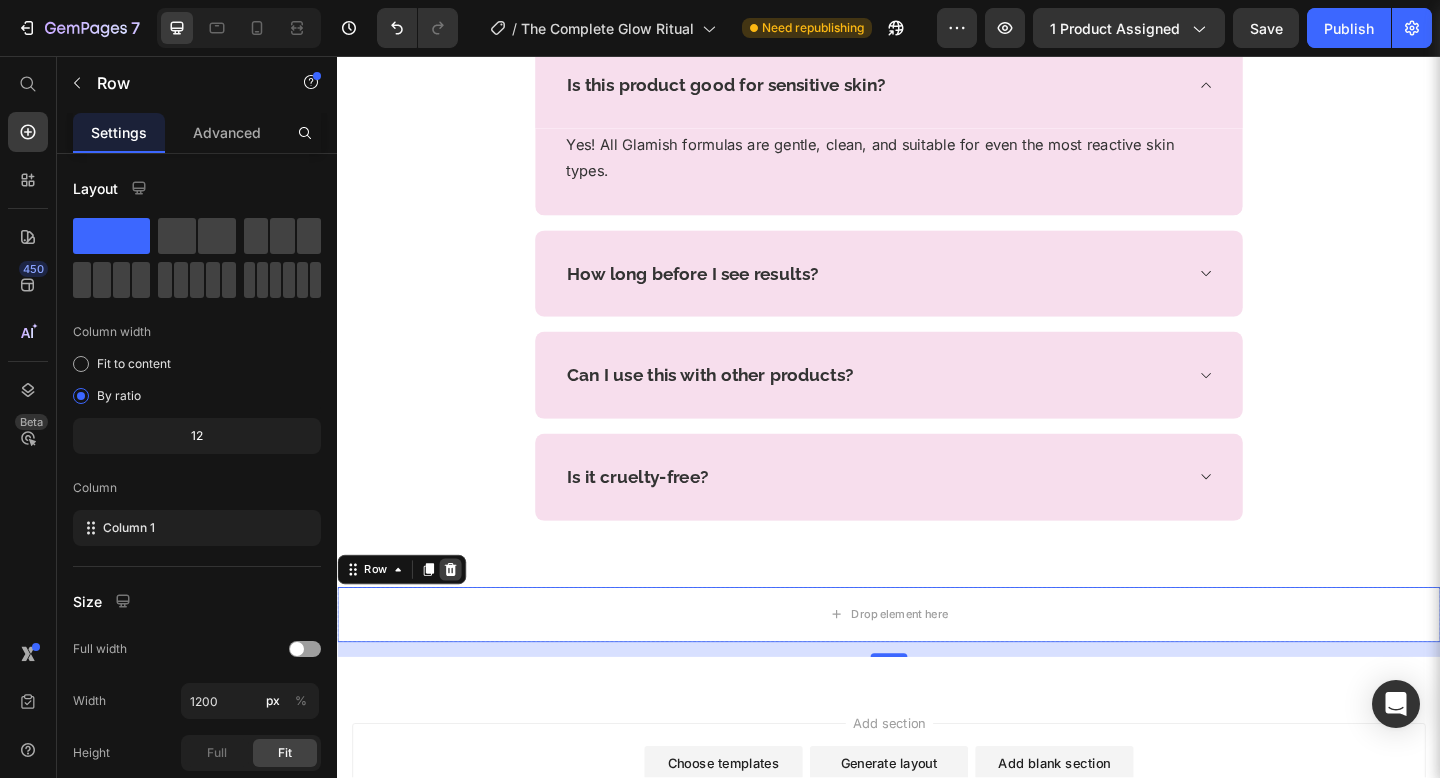 click 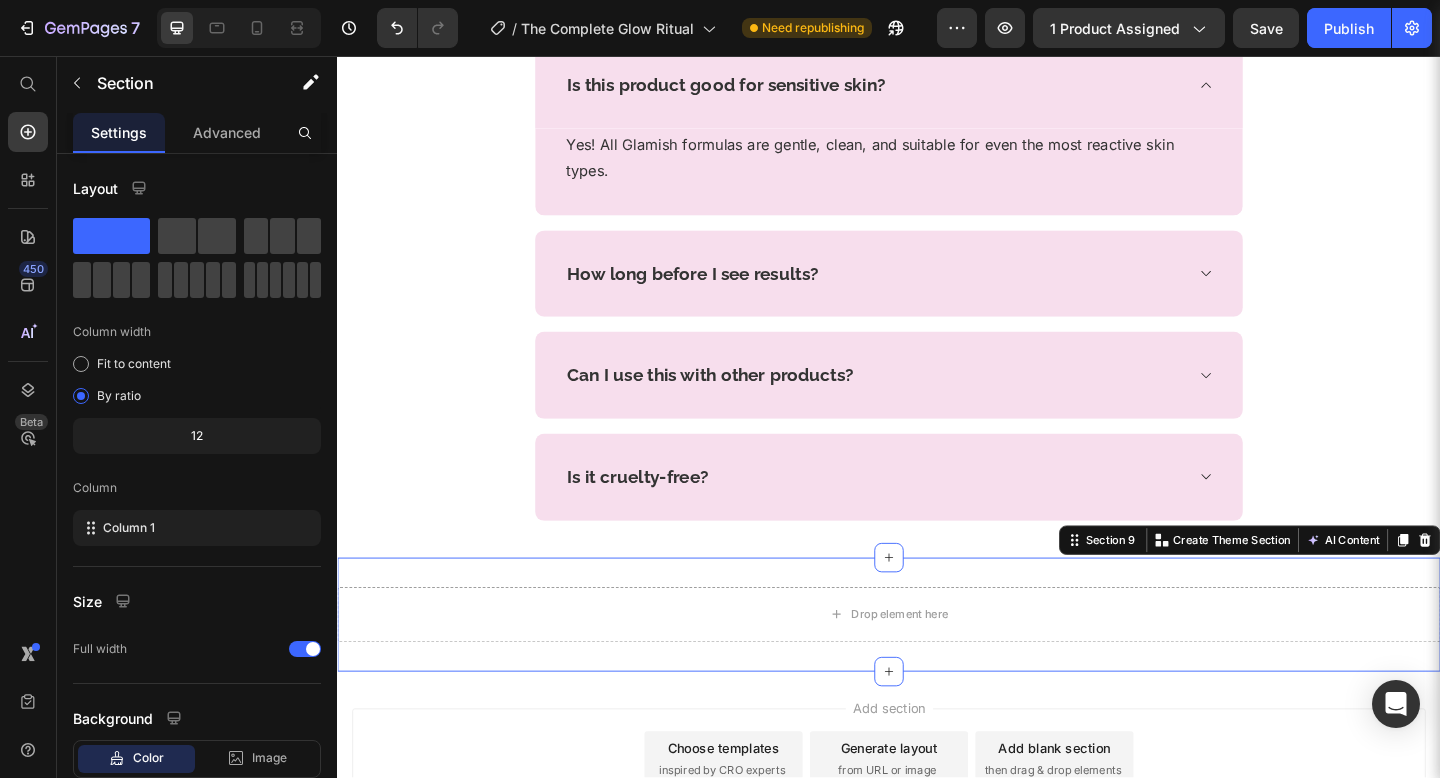 click on "Drop element here Section 9   You can create reusable sections Create Theme Section AI Content Write with GemAI What would you like to describe here? Tone and Voice Persuasive Product Getting products... Show more Generate" at bounding box center (937, 664) 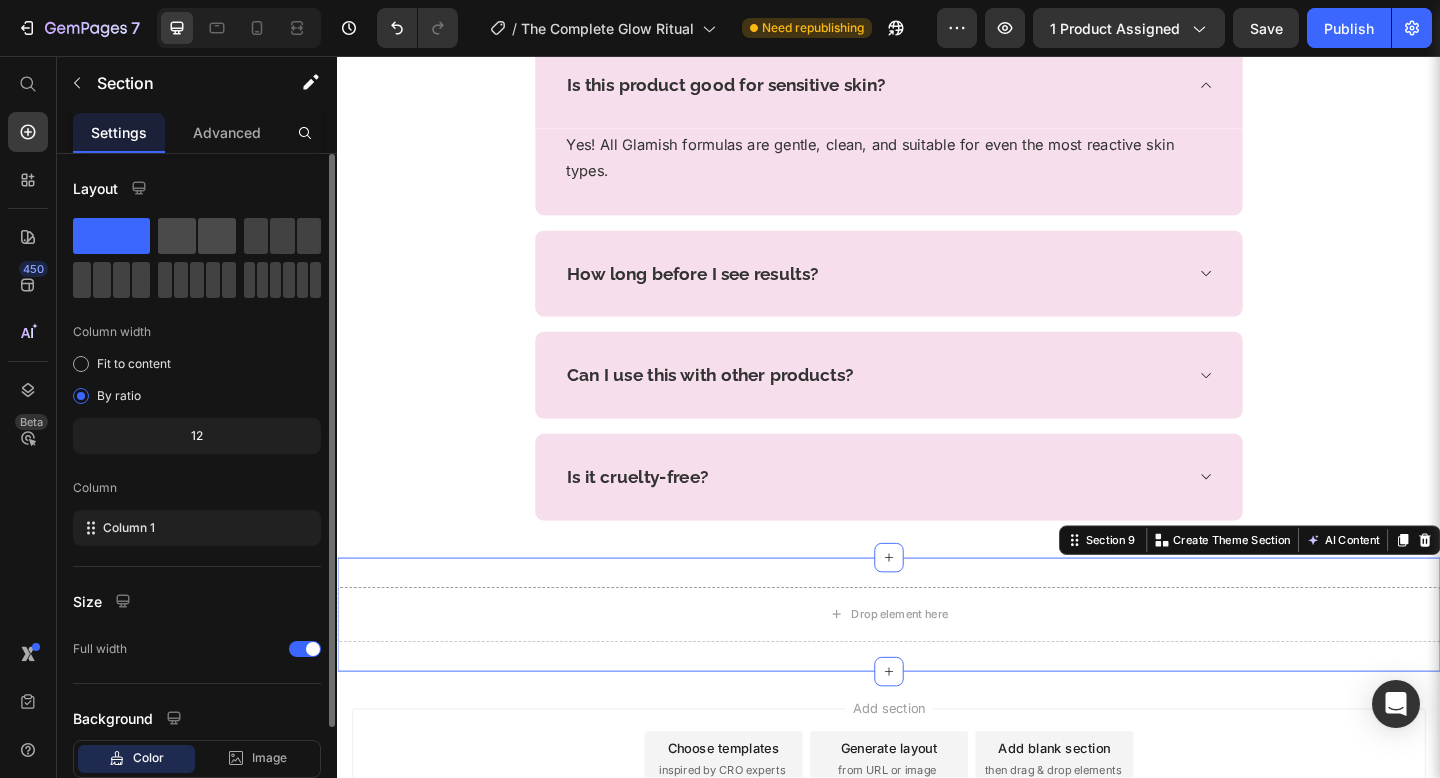 click 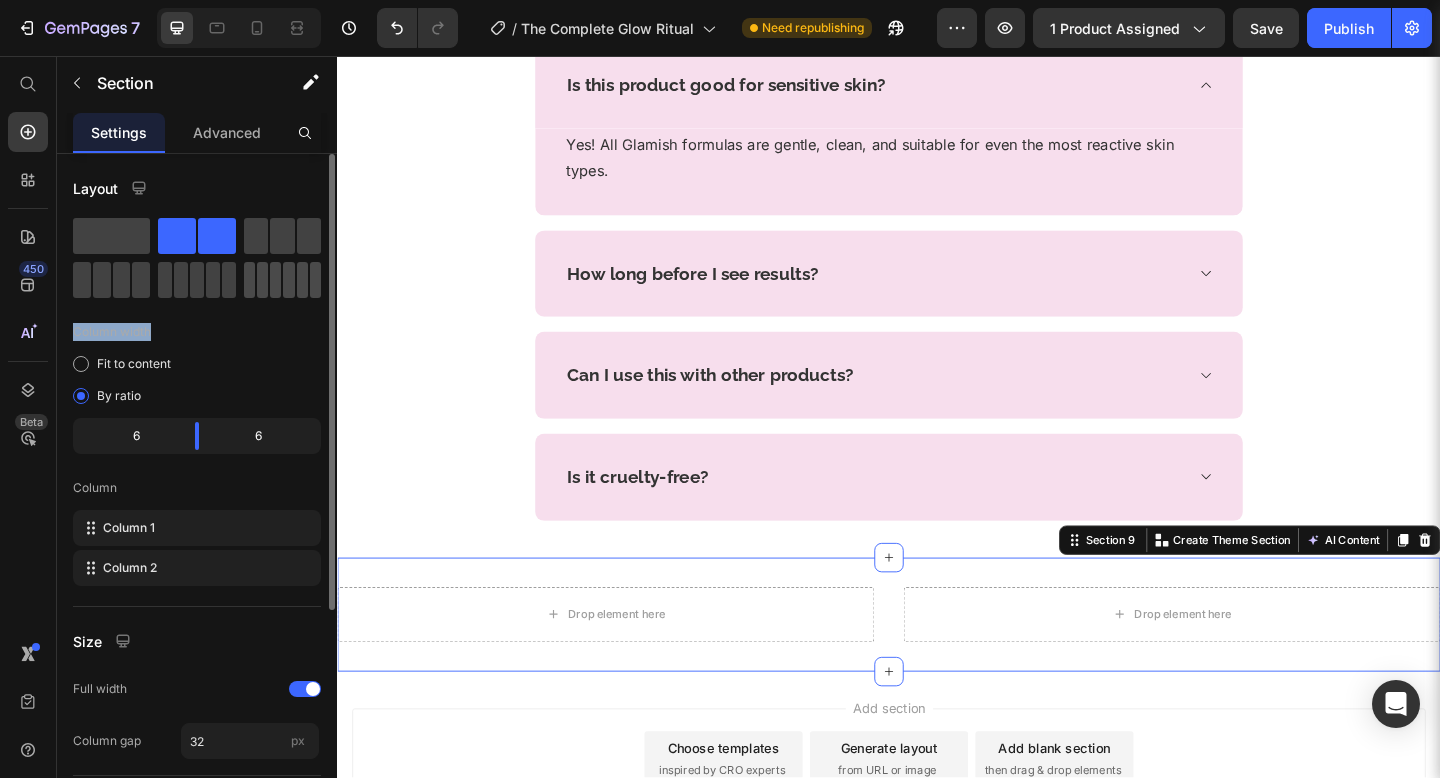 drag, startPoint x: 194, startPoint y: 236, endPoint x: 260, endPoint y: 289, distance: 84.646324 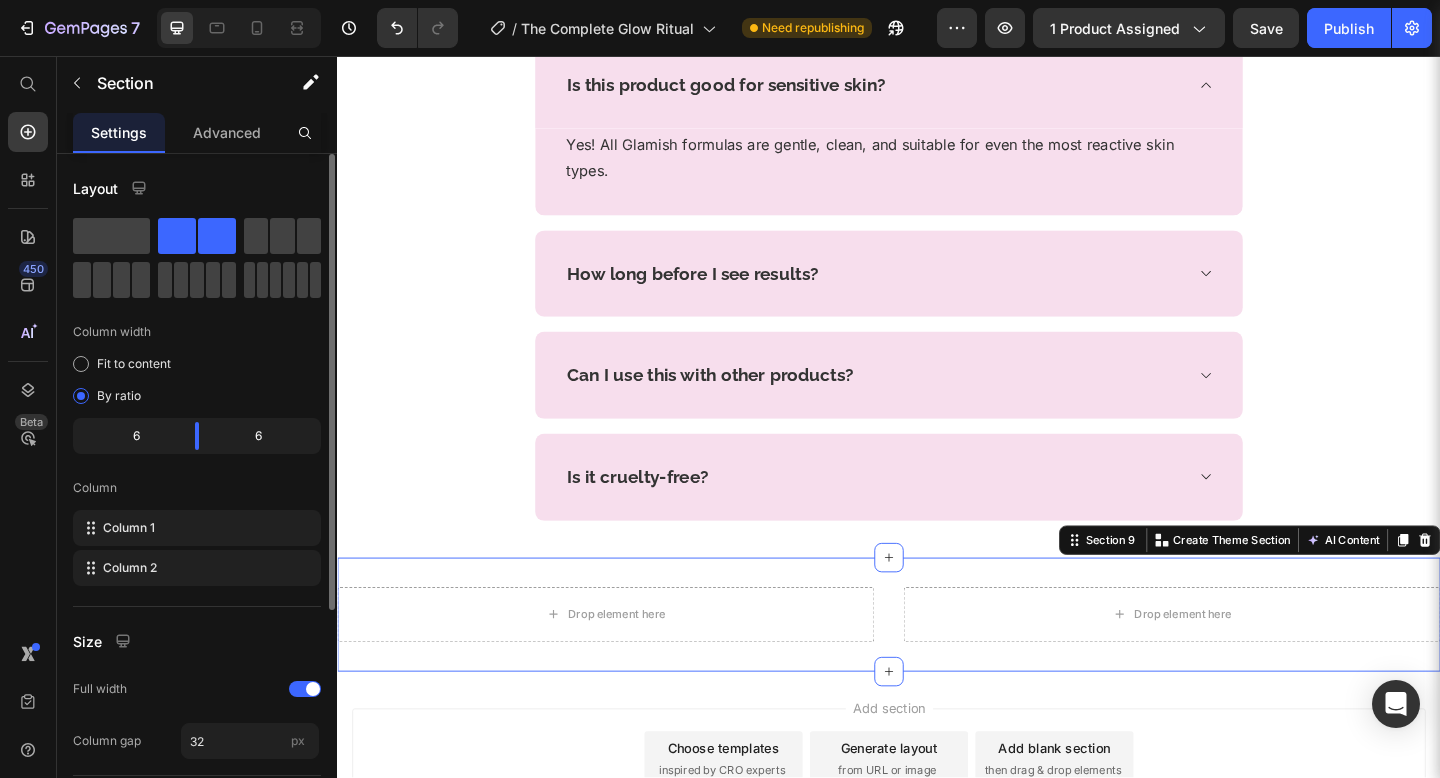 drag, startPoint x: 537, startPoint y: 288, endPoint x: 1075, endPoint y: 759, distance: 715.04193 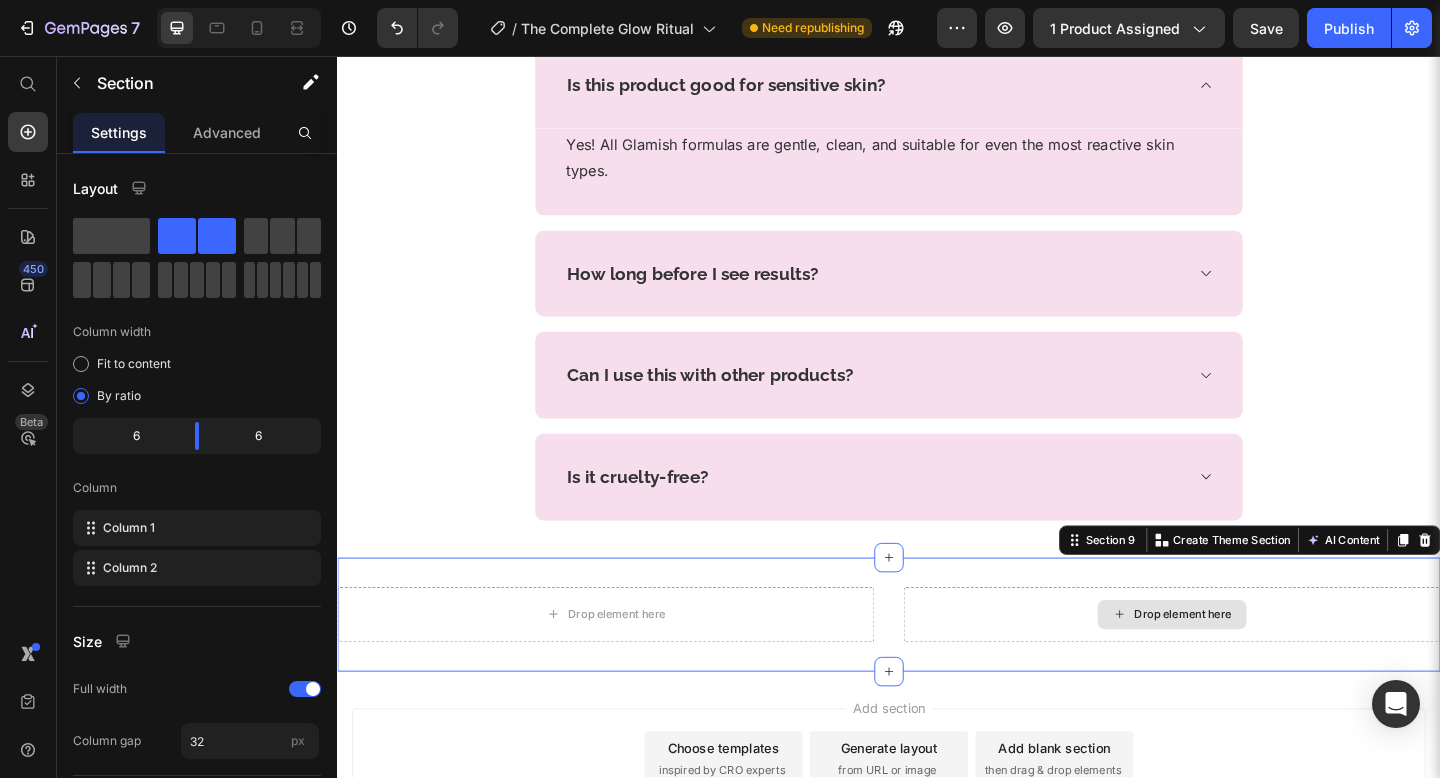 click on "Drop element here" at bounding box center [1245, 664] 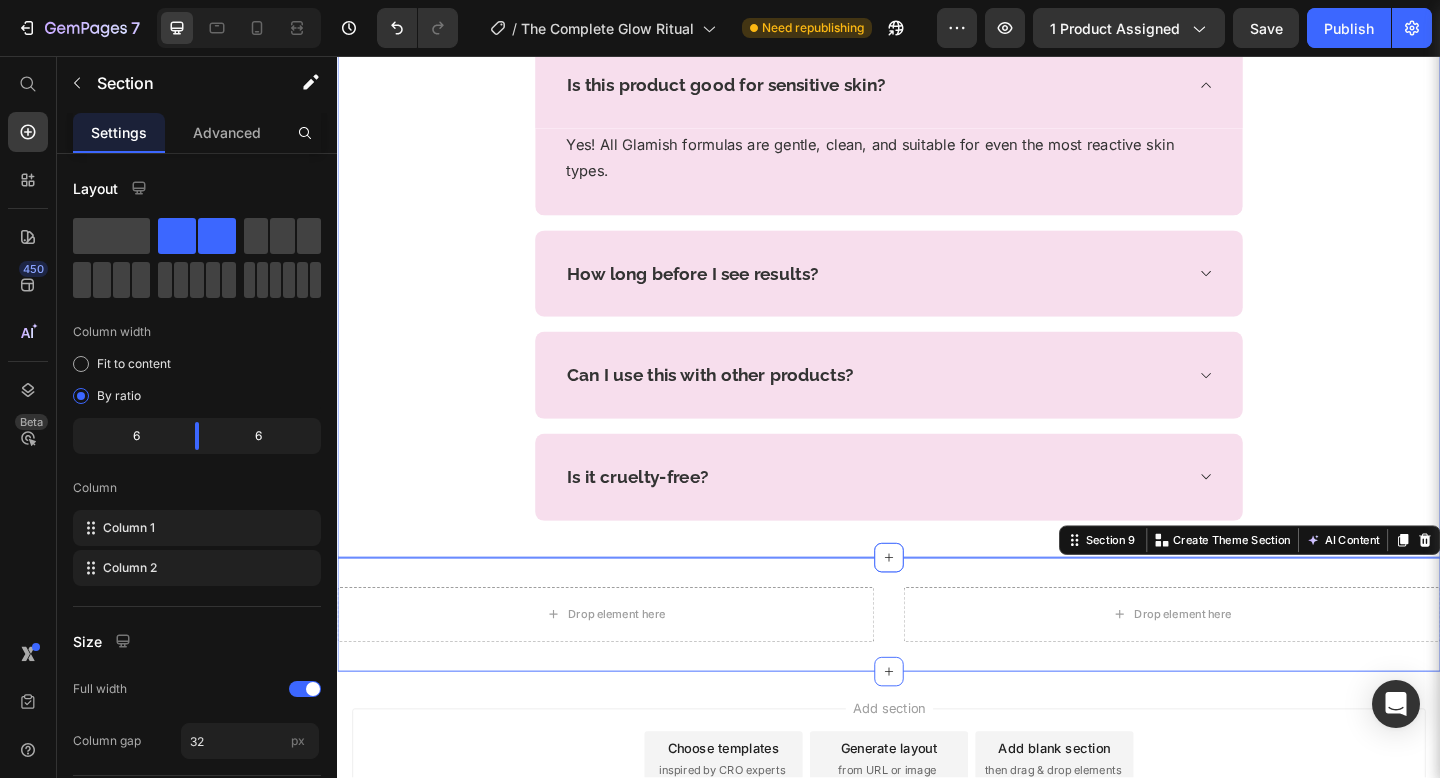 click on "Frequently Asked Questions Heading Row
Is this product good for sensitive skin? Yes! All Glamish formulas are gentle, clean, and suitable for even the most reactive skin types. Text block Row
How long before I see results?
Can I use this with other products?
Is it cruelty-free? Accordion Section 8" at bounding box center (937, 256) 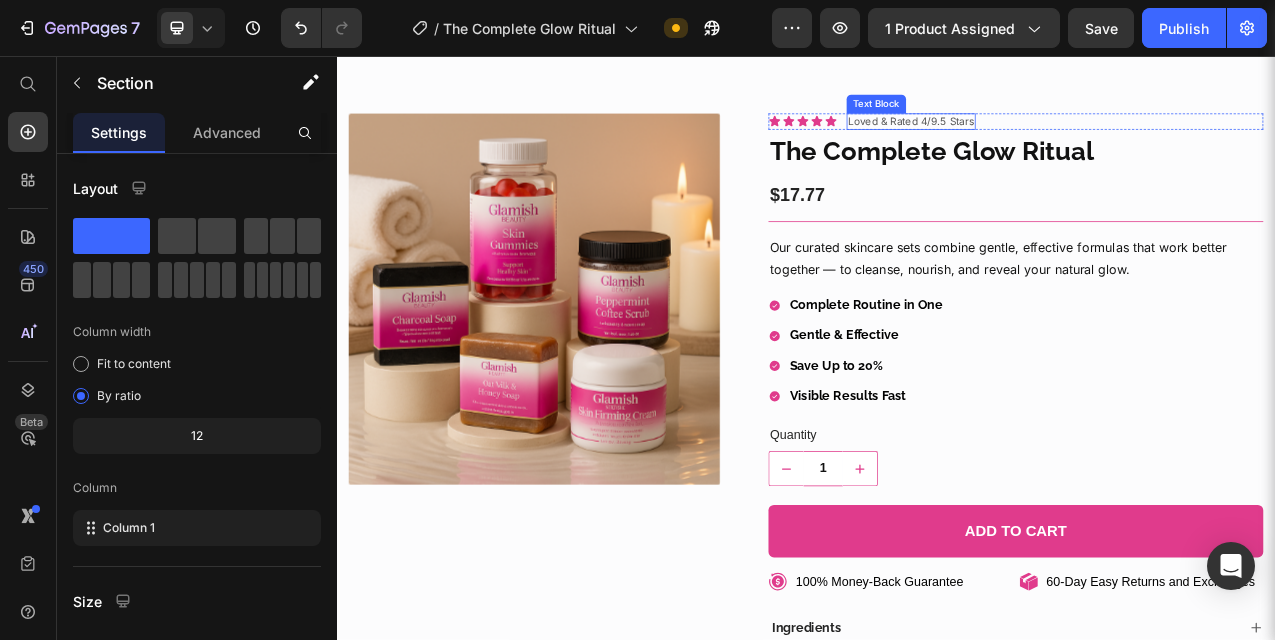 scroll, scrollTop: 51, scrollLeft: 0, axis: vertical 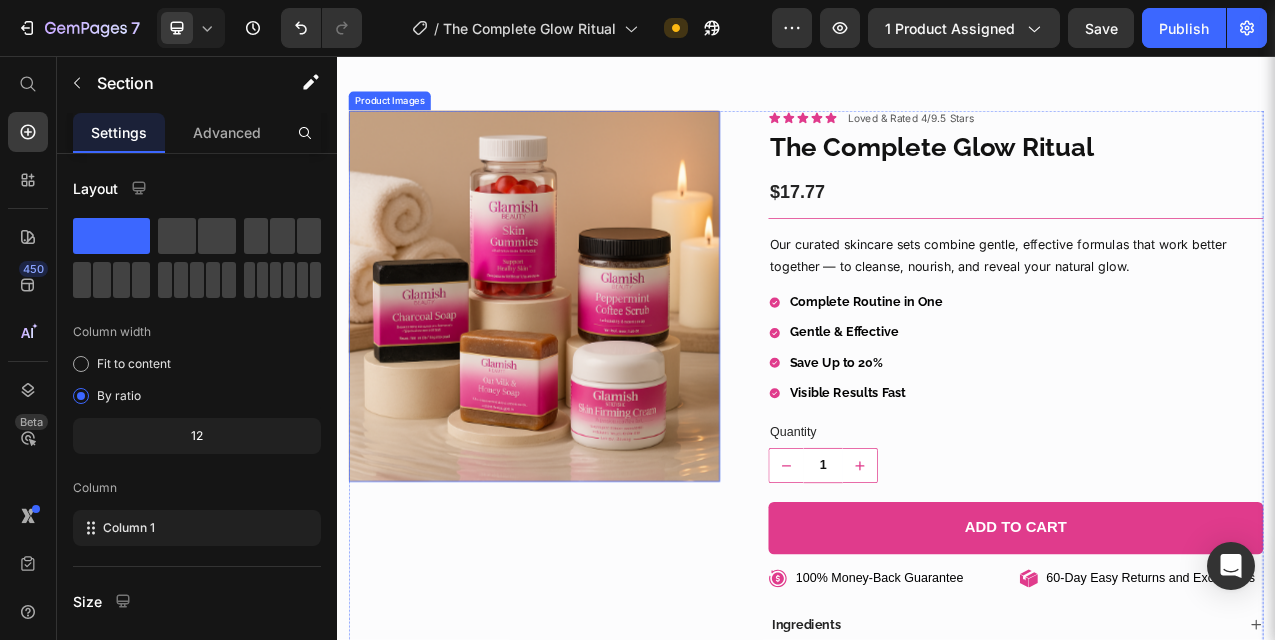 click at bounding box center [589, 363] 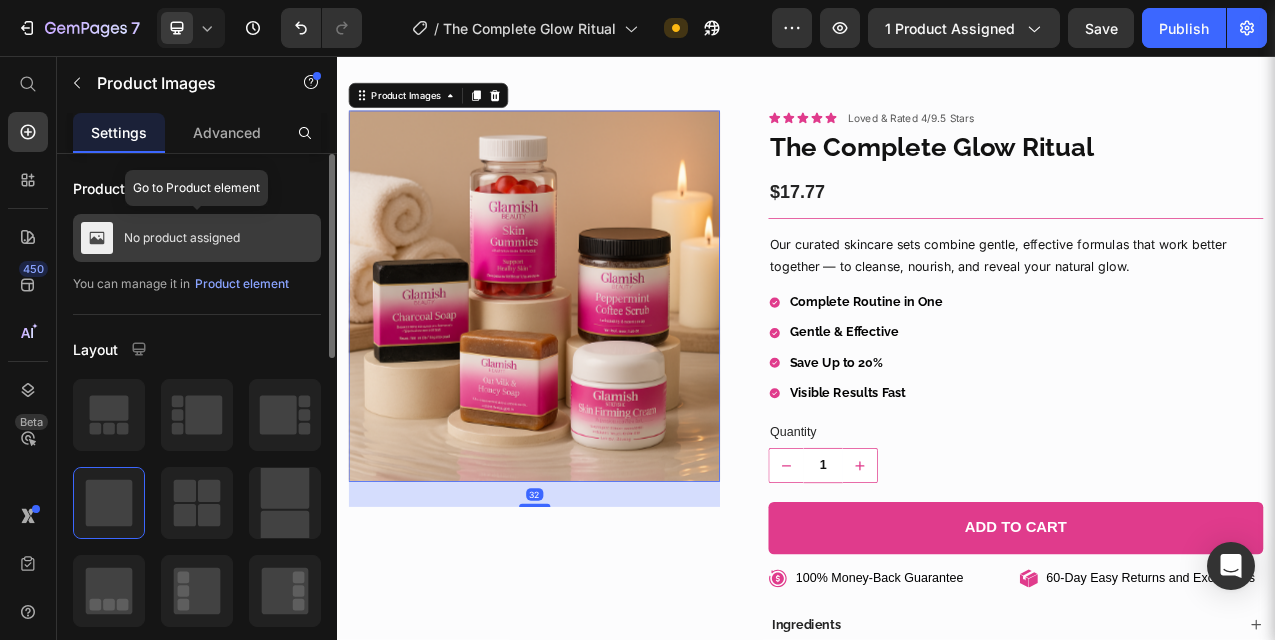 click on "No product assigned" at bounding box center [182, 238] 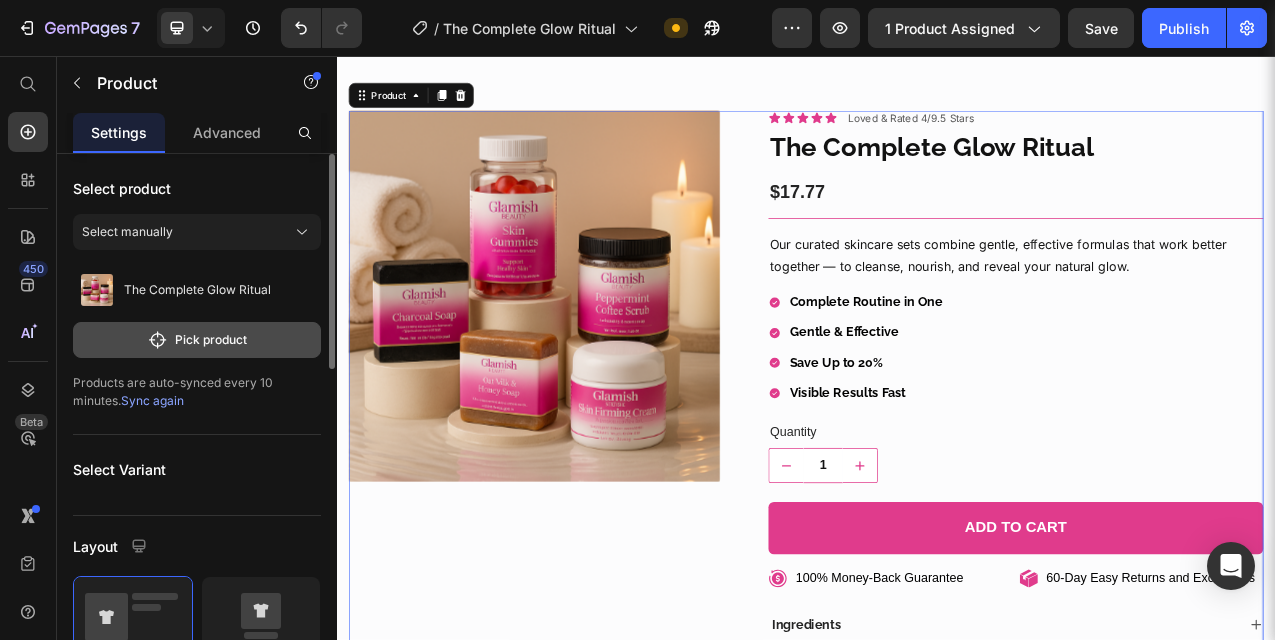 click on "Pick product" 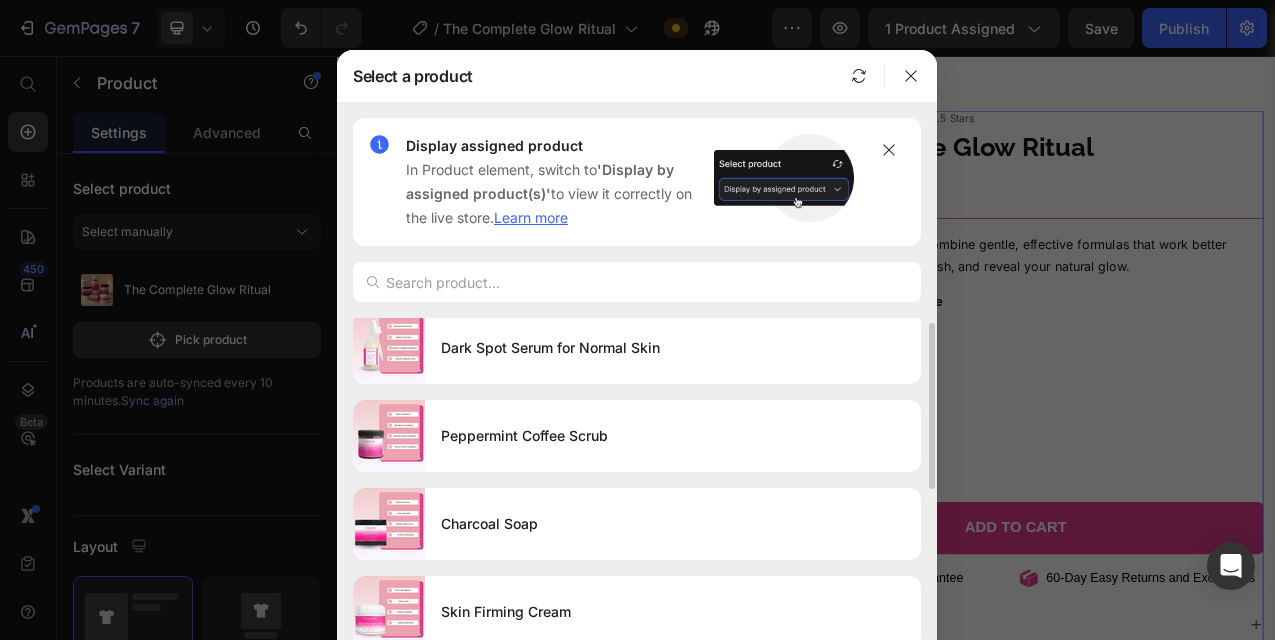 scroll, scrollTop: 0, scrollLeft: 0, axis: both 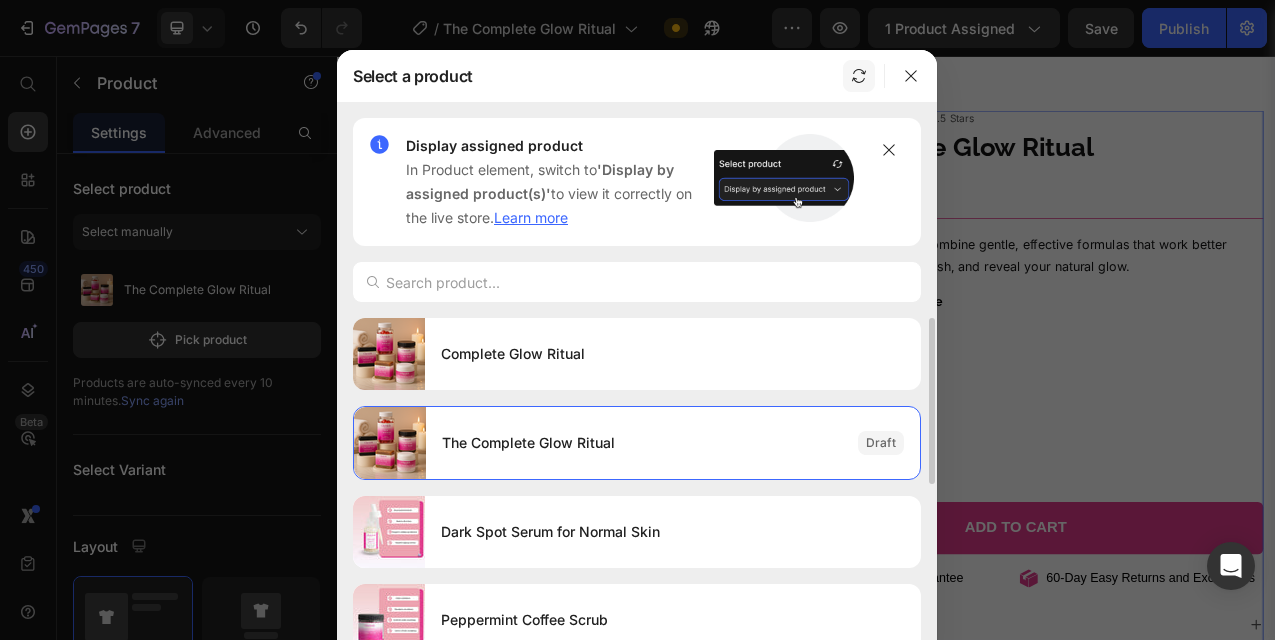 click 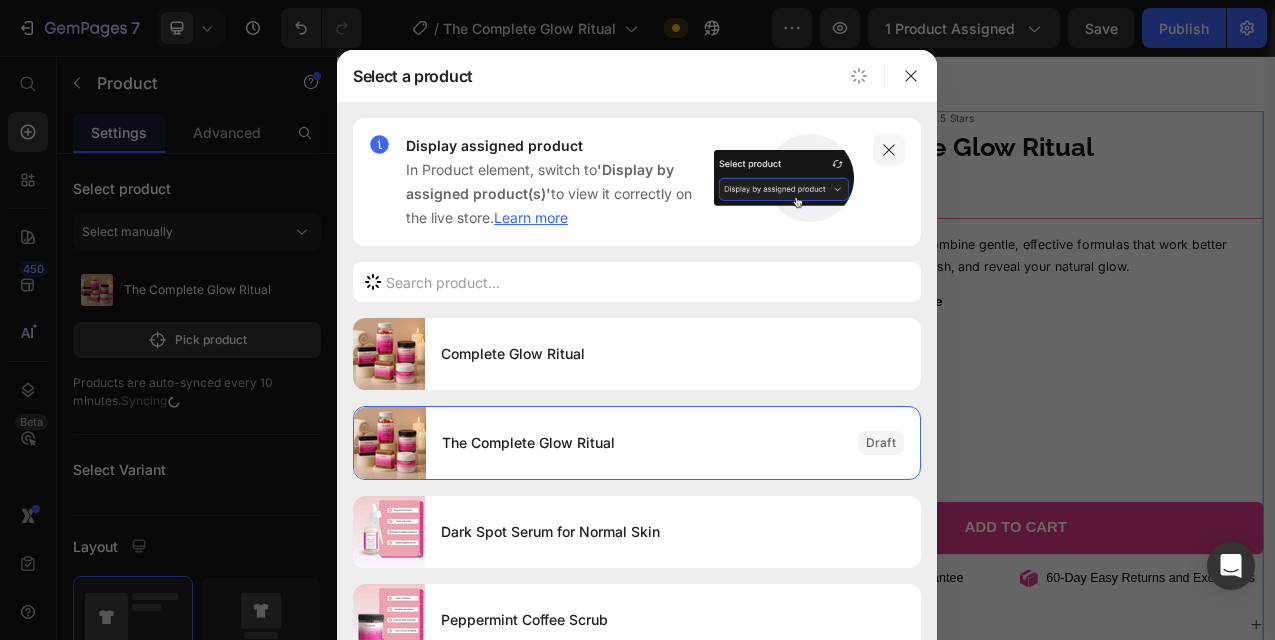 click 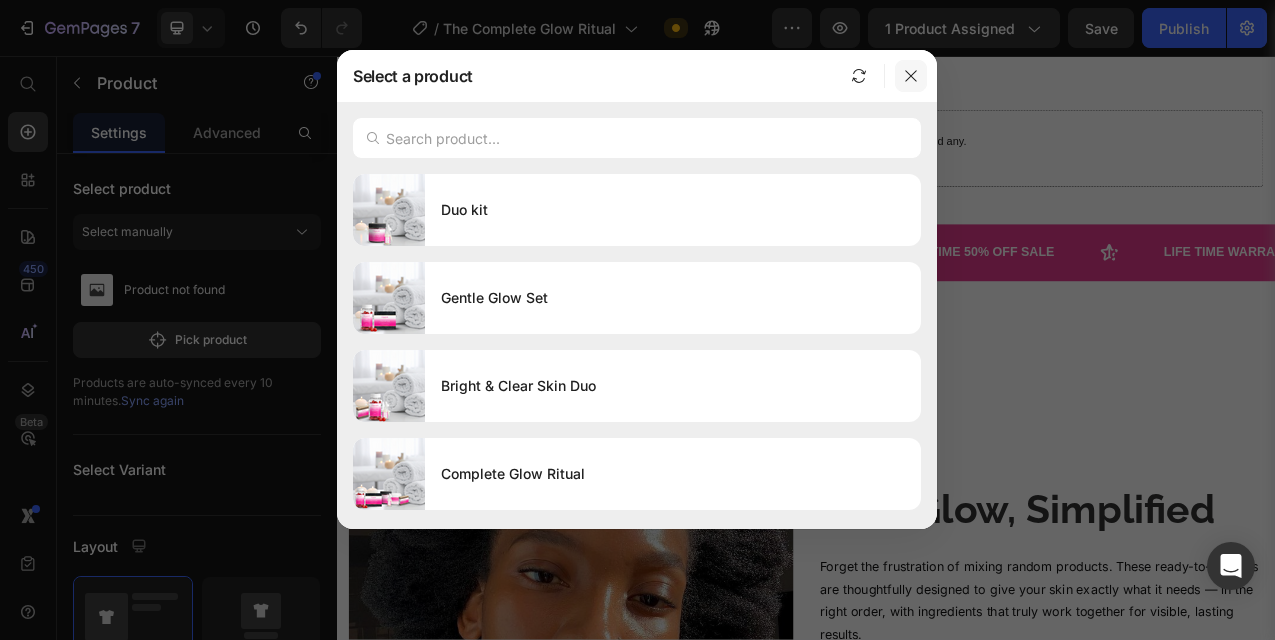 click 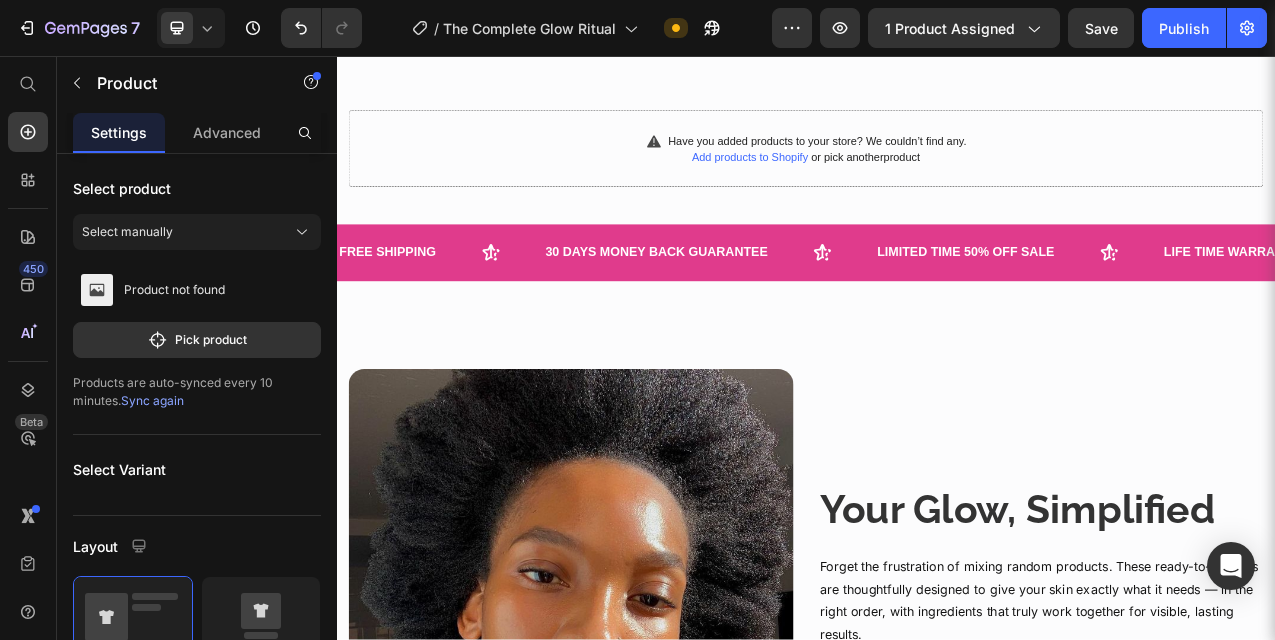 click on "Add products to Shopify" at bounding box center [865, 186] 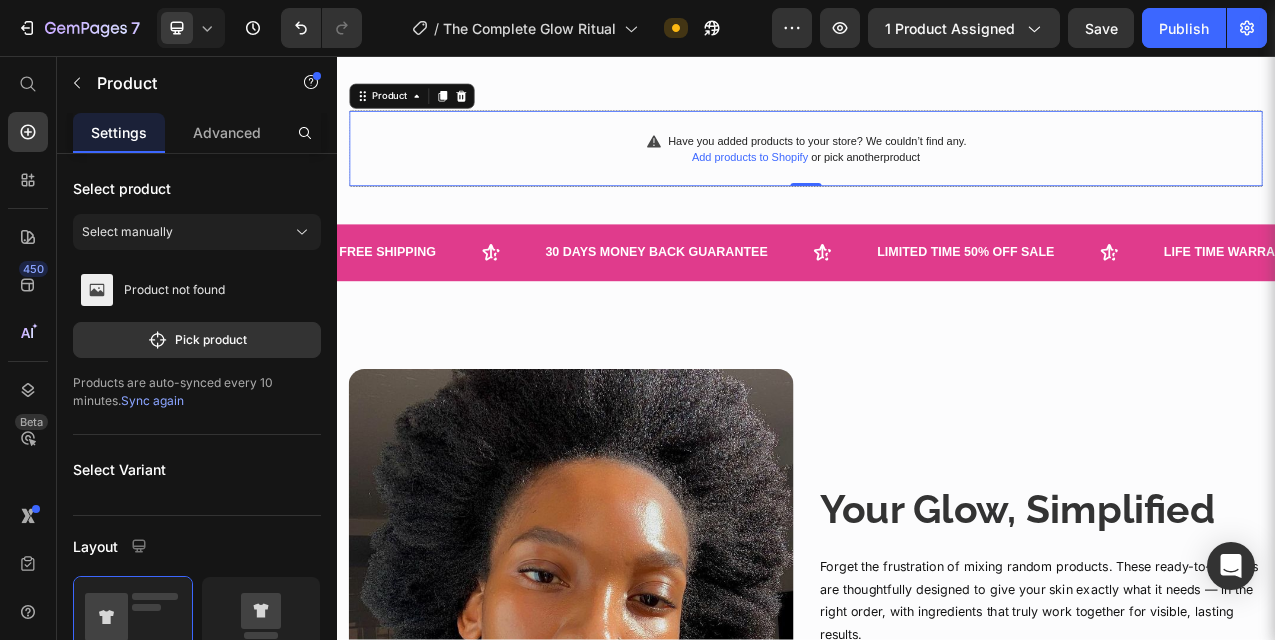 click on "Have you added products to your store? We couldn’t find any. Add products to Shopify   or pick another  product Product   0" at bounding box center [937, 175] 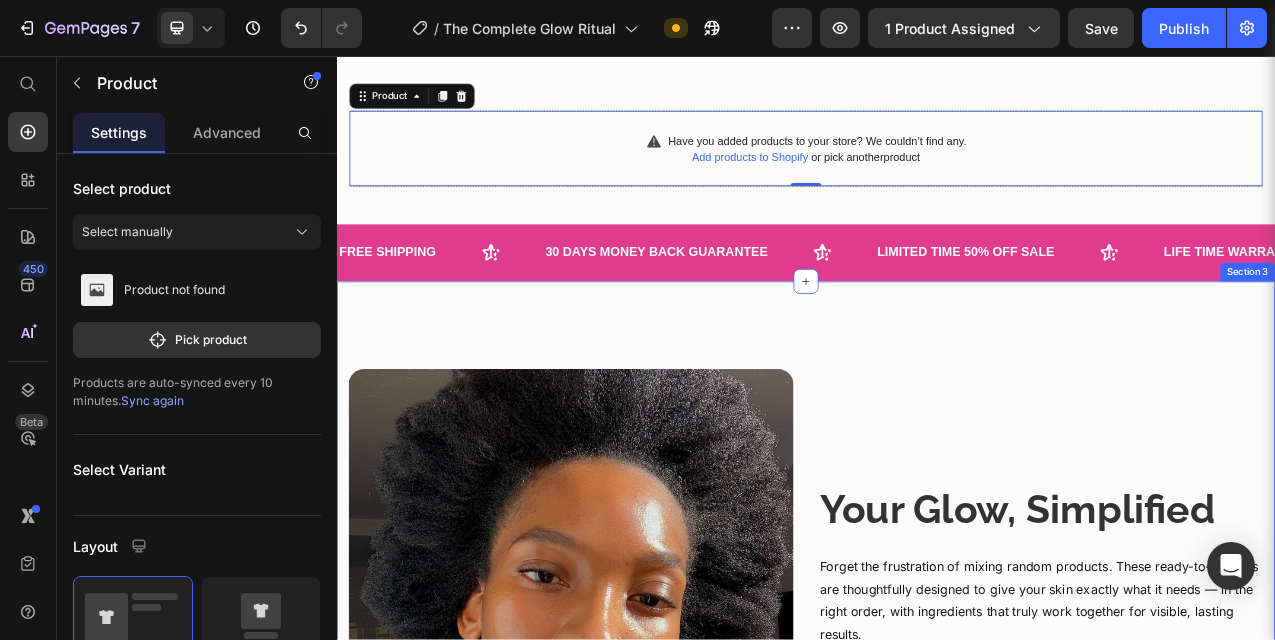 click on "Image Your Glow, Simplified Heading Forget the frustration of mixing random products. These ready-to-use sets are thoughtfully designed to give your skin exactly what it needs — in the right order, with ingredients that truly work together for visible, lasting results. Text block Start Now Button Row Curated to Work in Harmony Heading Each product is carefully chosen to complement the others — working together to cleanse deeply, treat gently, and hydrate intensely, creating a seamless ritual that accelerates results and transforms your skin with every use. Text block Start Now Button Image Row Section 3" at bounding box center [937, 1051] 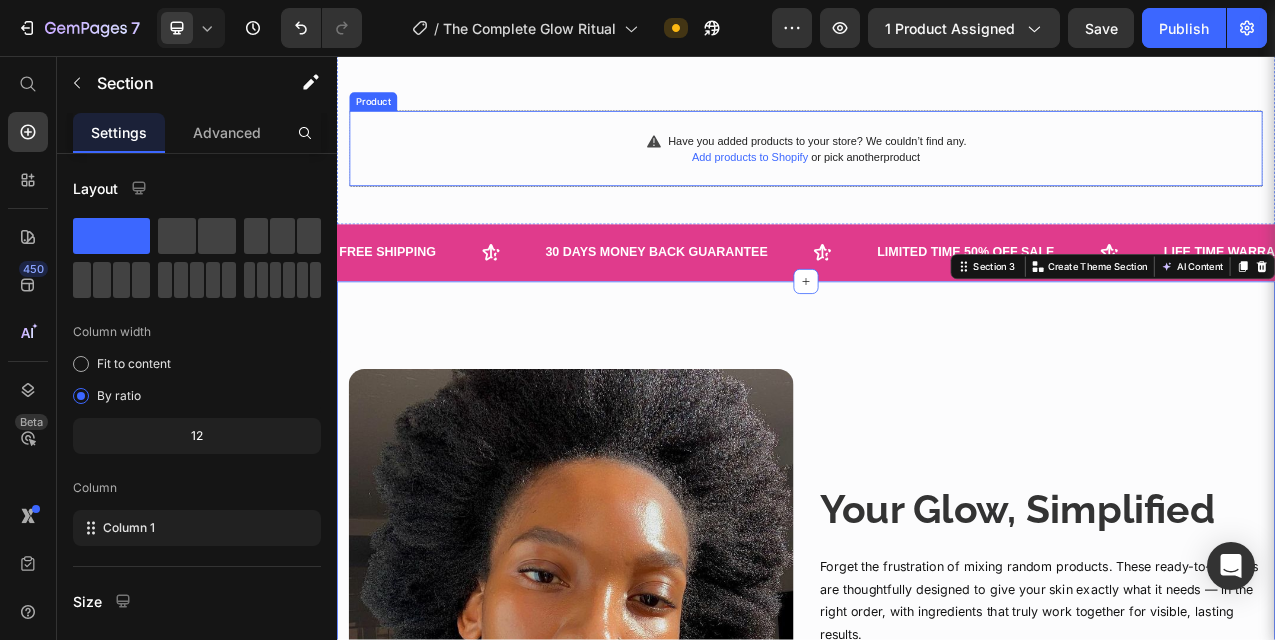 click on "Have you added products to your store? We couldn’t find any. Add products to Shopify   or pick another  product Product" at bounding box center [937, 175] 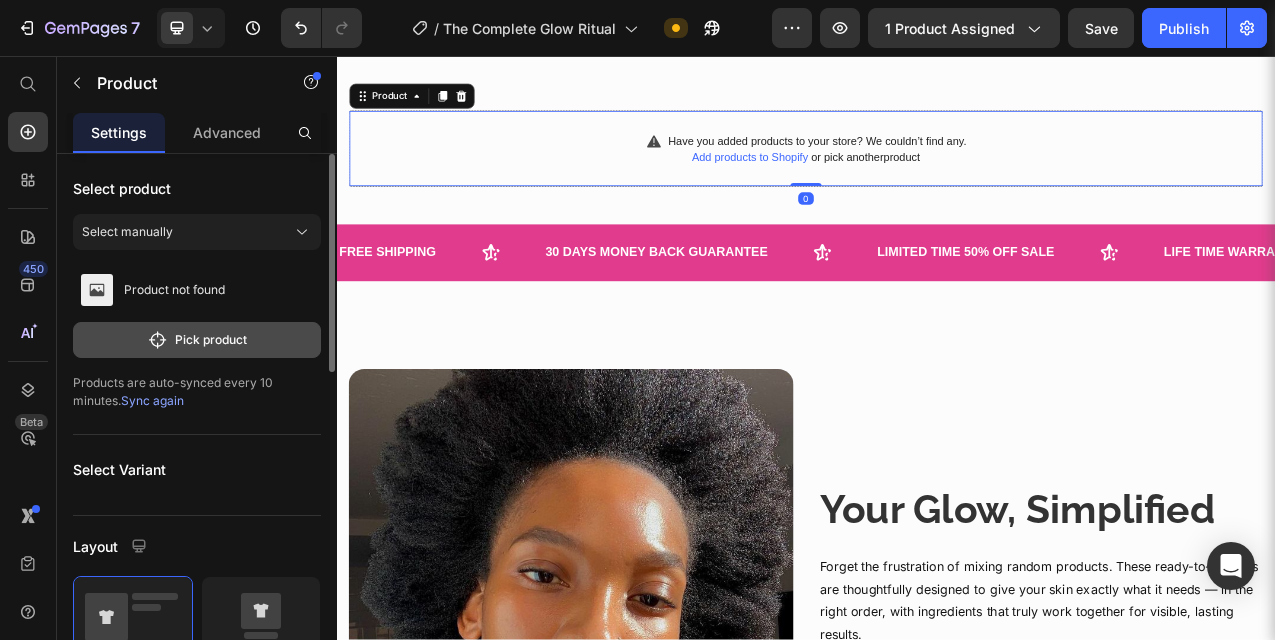 click on "Pick product" 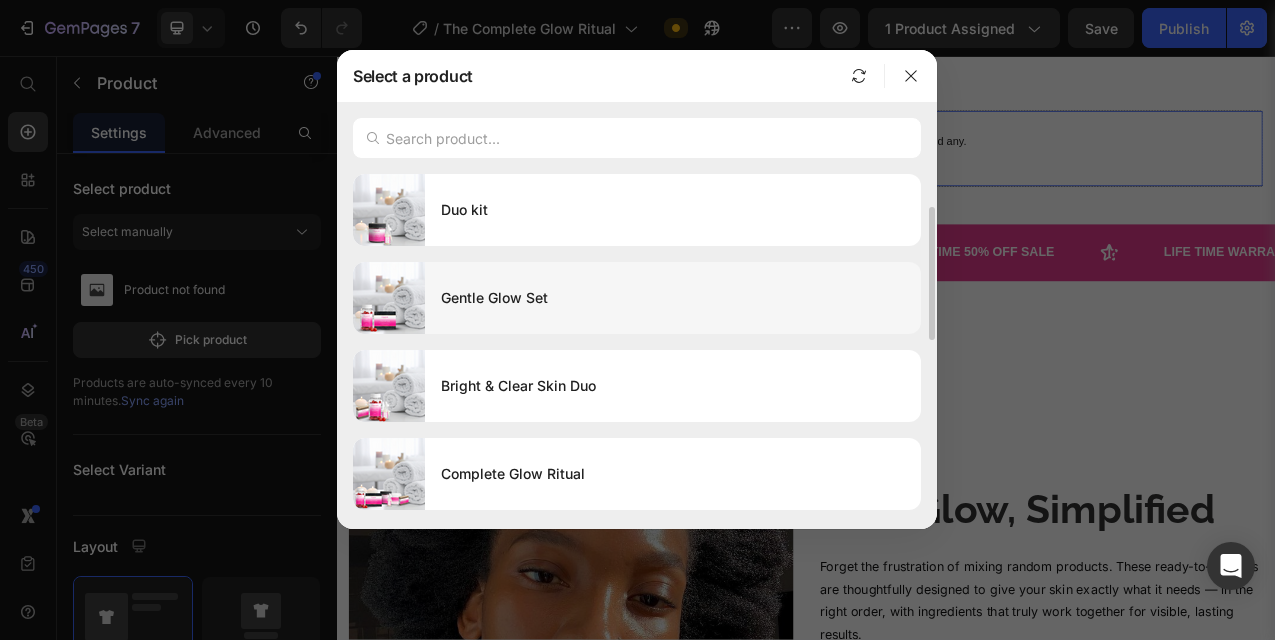 scroll, scrollTop: 42, scrollLeft: 0, axis: vertical 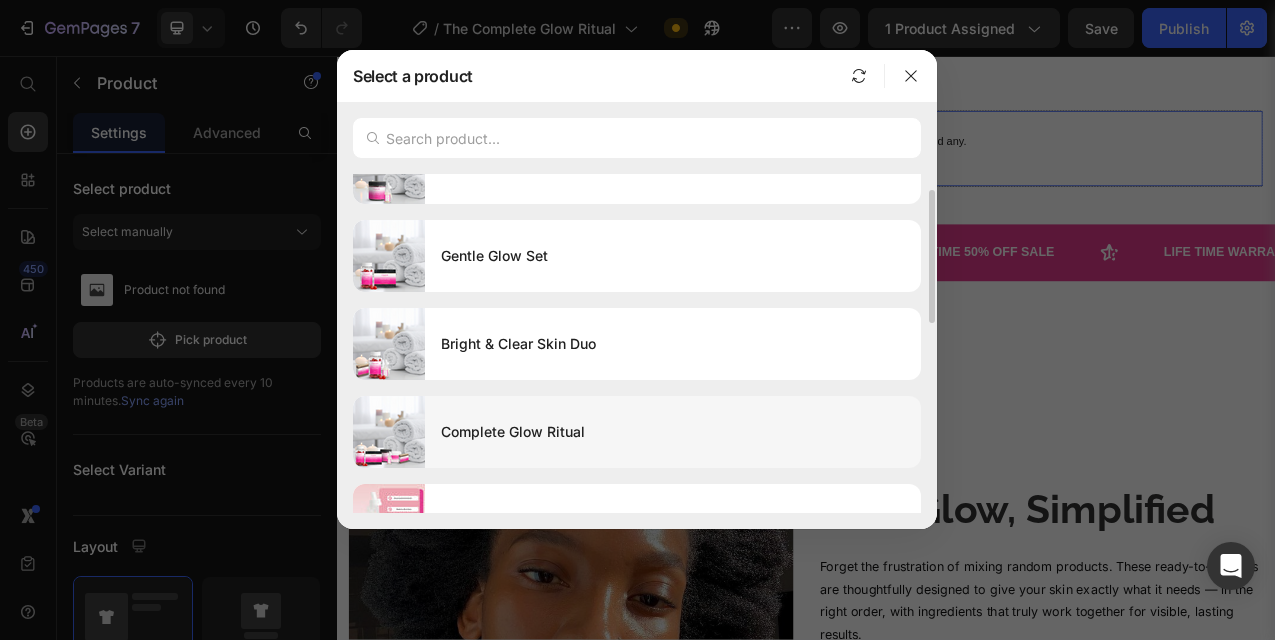 click on "Complete Glow Ritual" at bounding box center [673, 432] 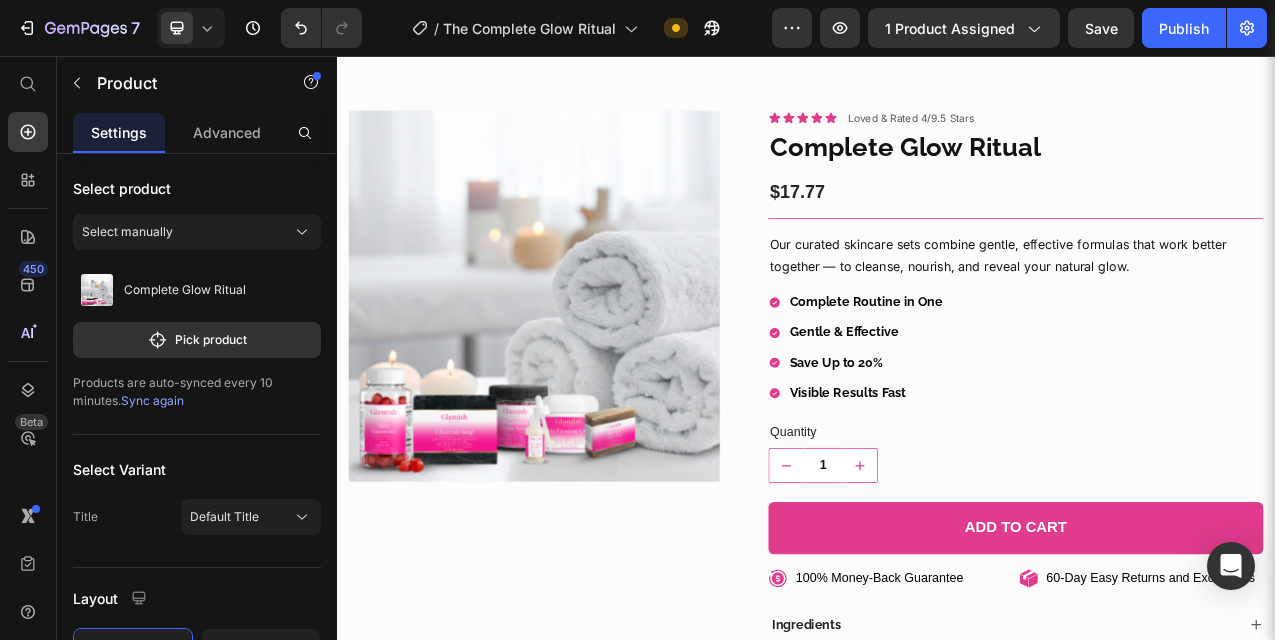 click on "Product Images" at bounding box center [589, 534] 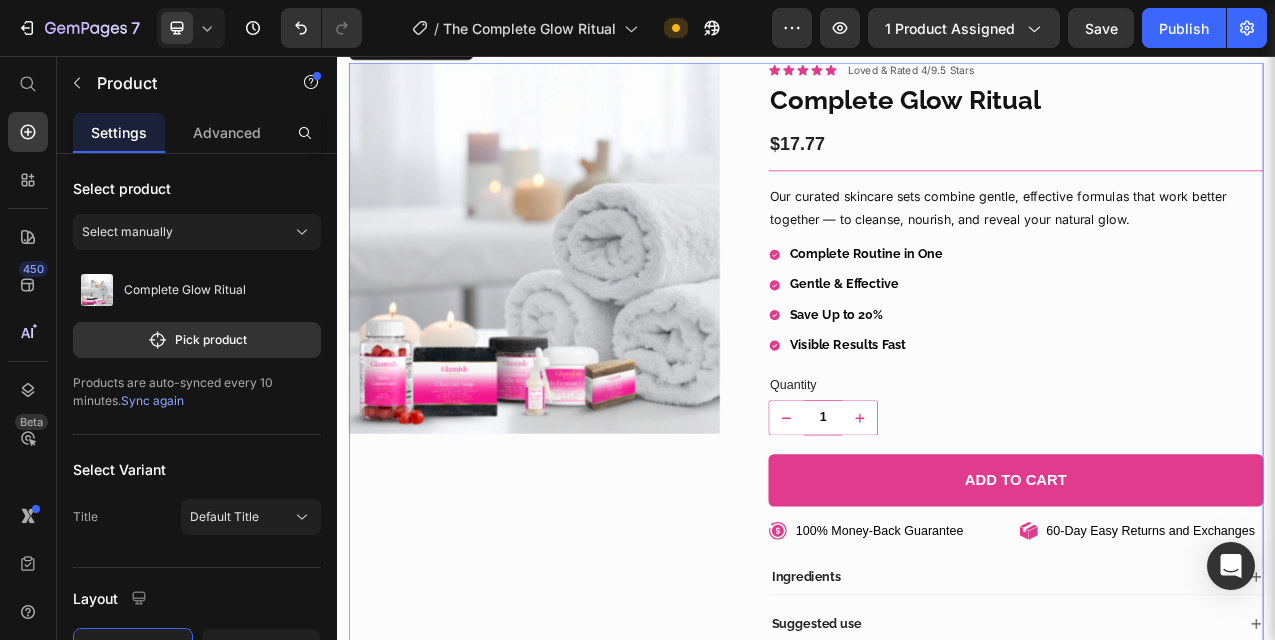 scroll, scrollTop: 286, scrollLeft: 0, axis: vertical 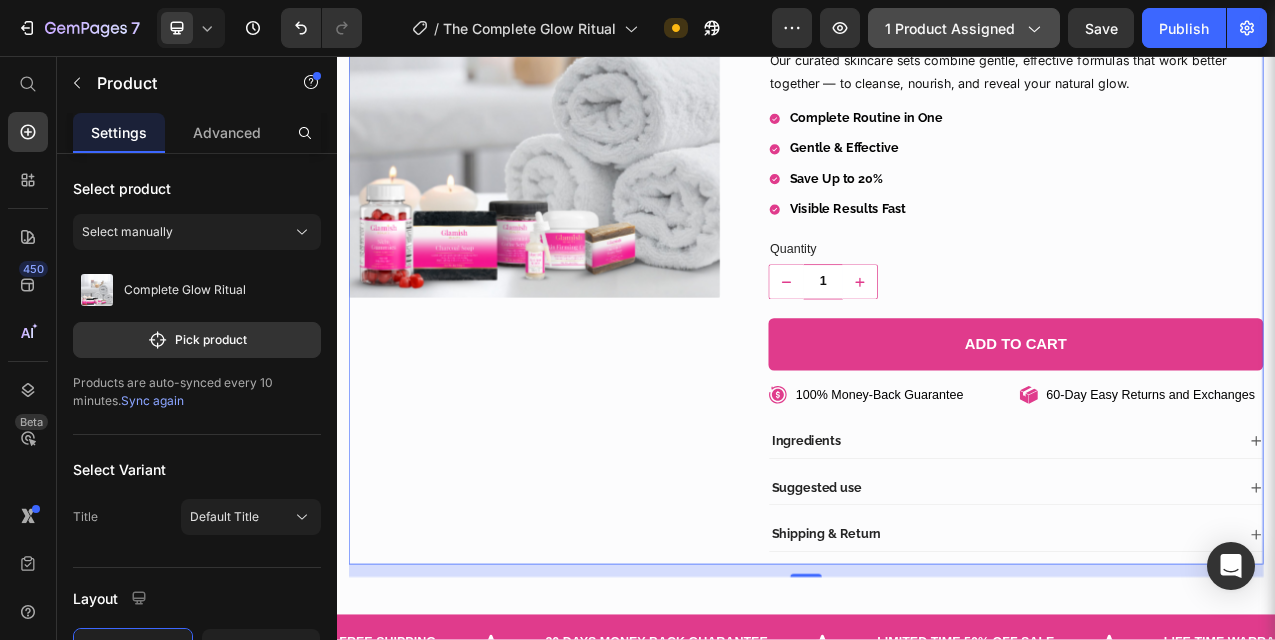 click on "1 product assigned" at bounding box center (964, 28) 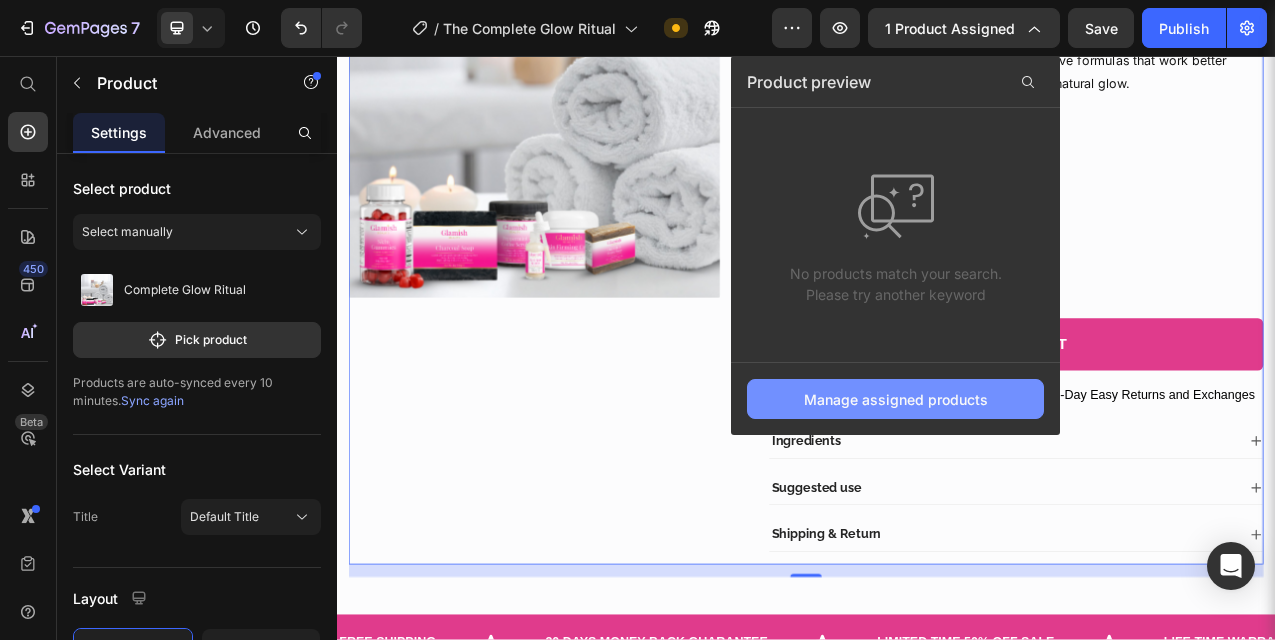 click on "Manage assigned products" at bounding box center (896, 399) 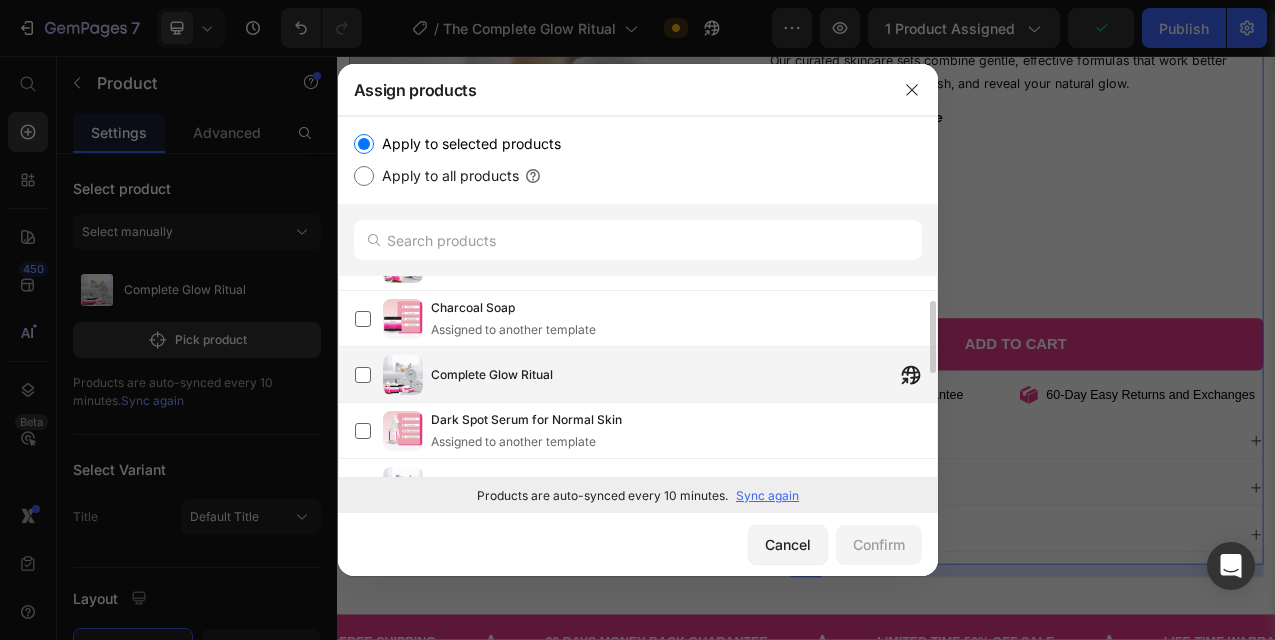 scroll, scrollTop: 50, scrollLeft: 0, axis: vertical 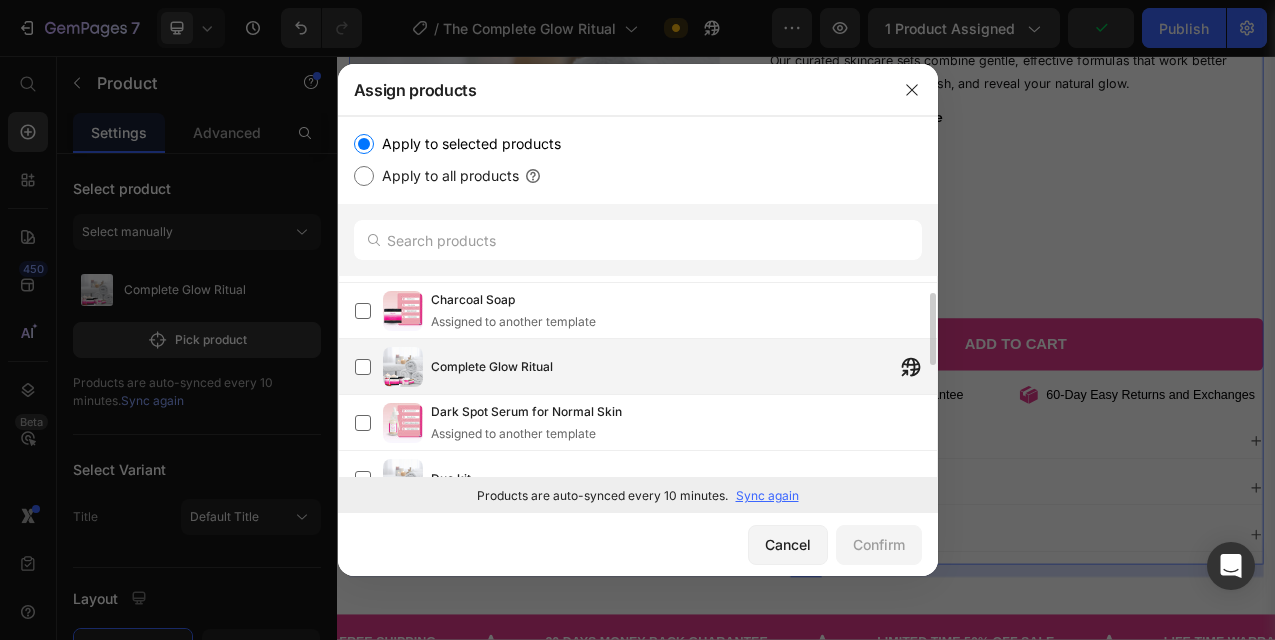 click on "Complete Glow Ritual" at bounding box center [684, 367] 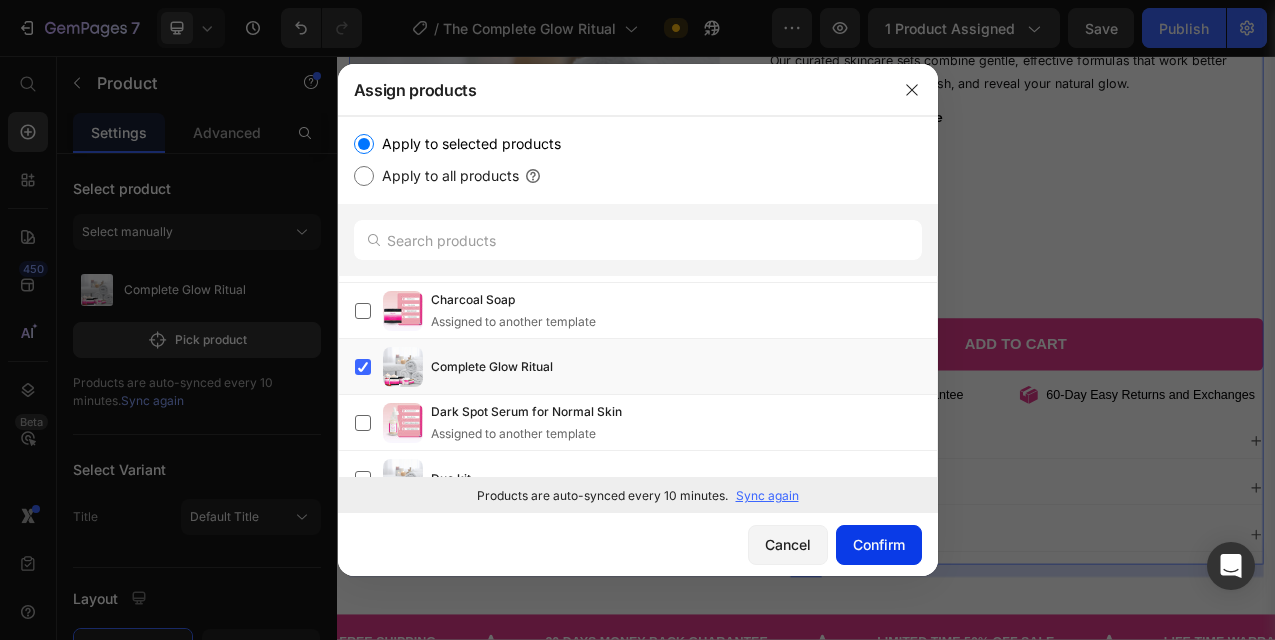 click on "Confirm" at bounding box center (879, 544) 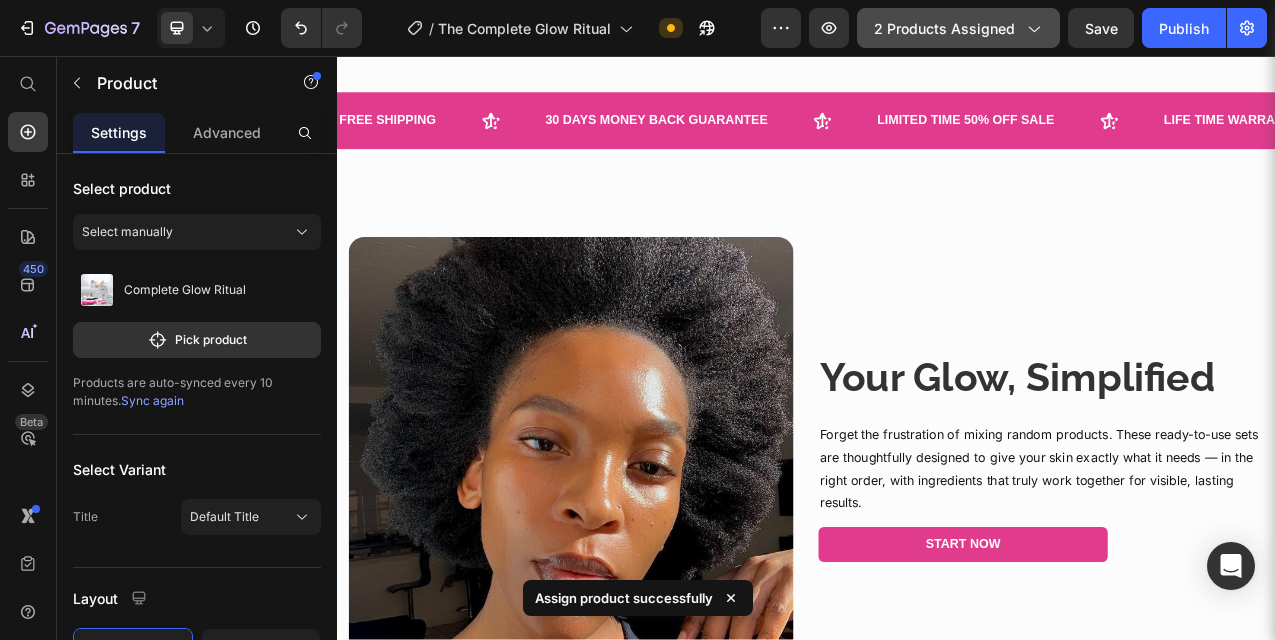 scroll, scrollTop: 301, scrollLeft: 0, axis: vertical 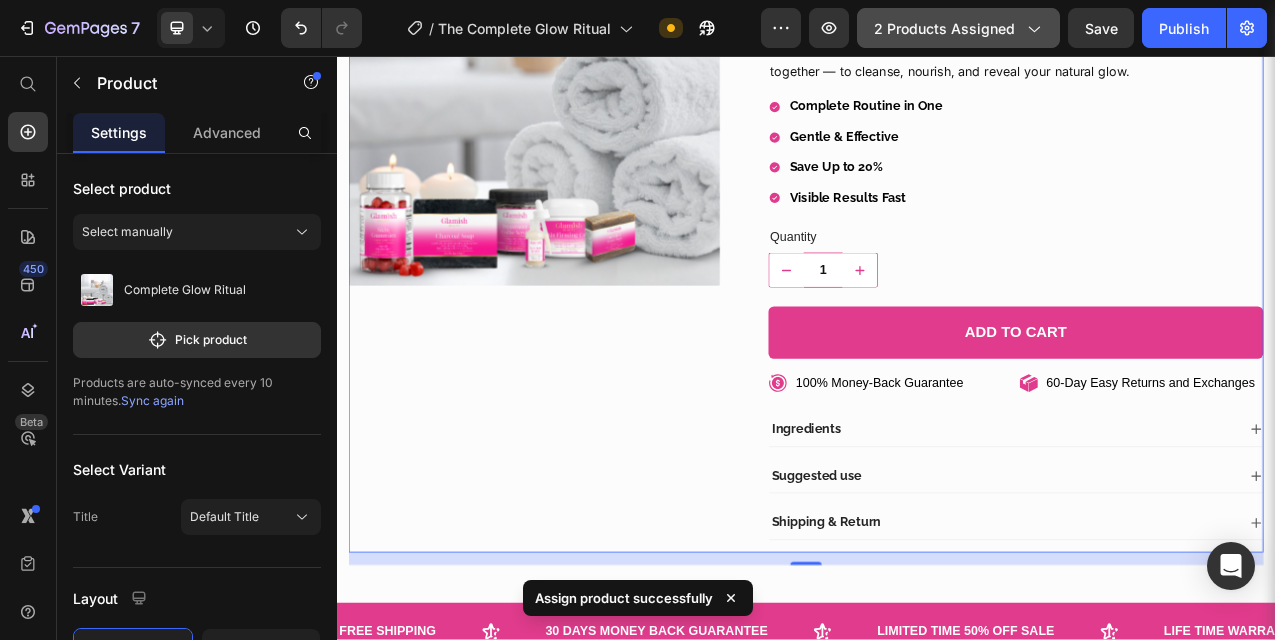 click on "2 products assigned" 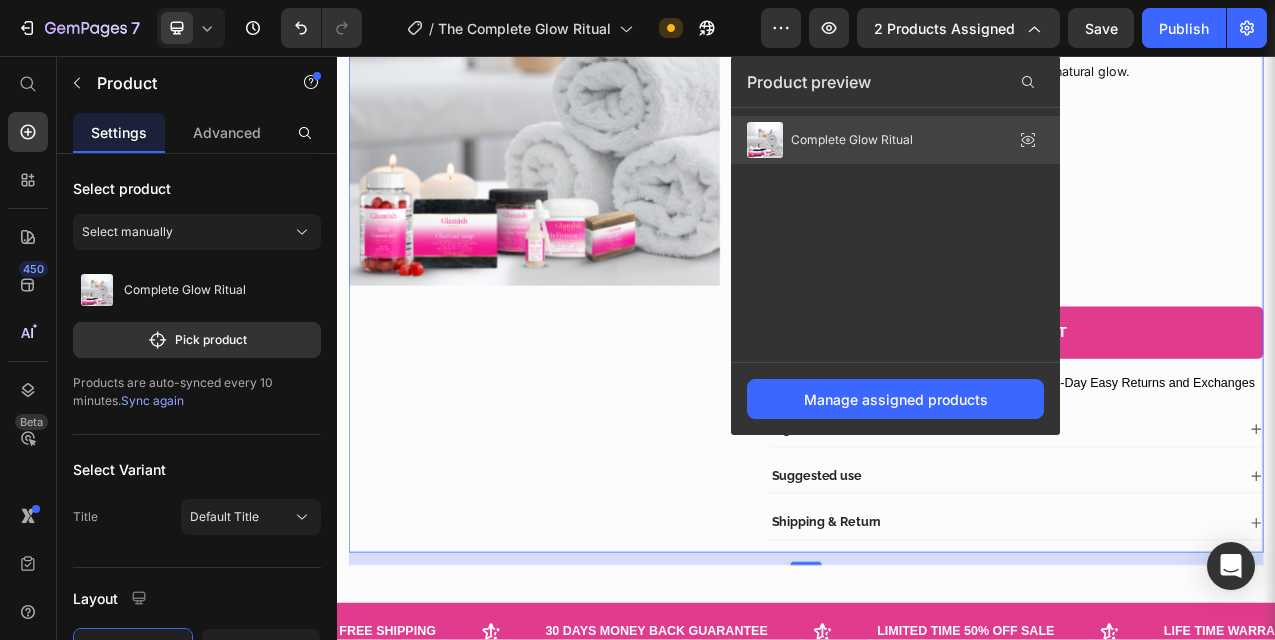 click 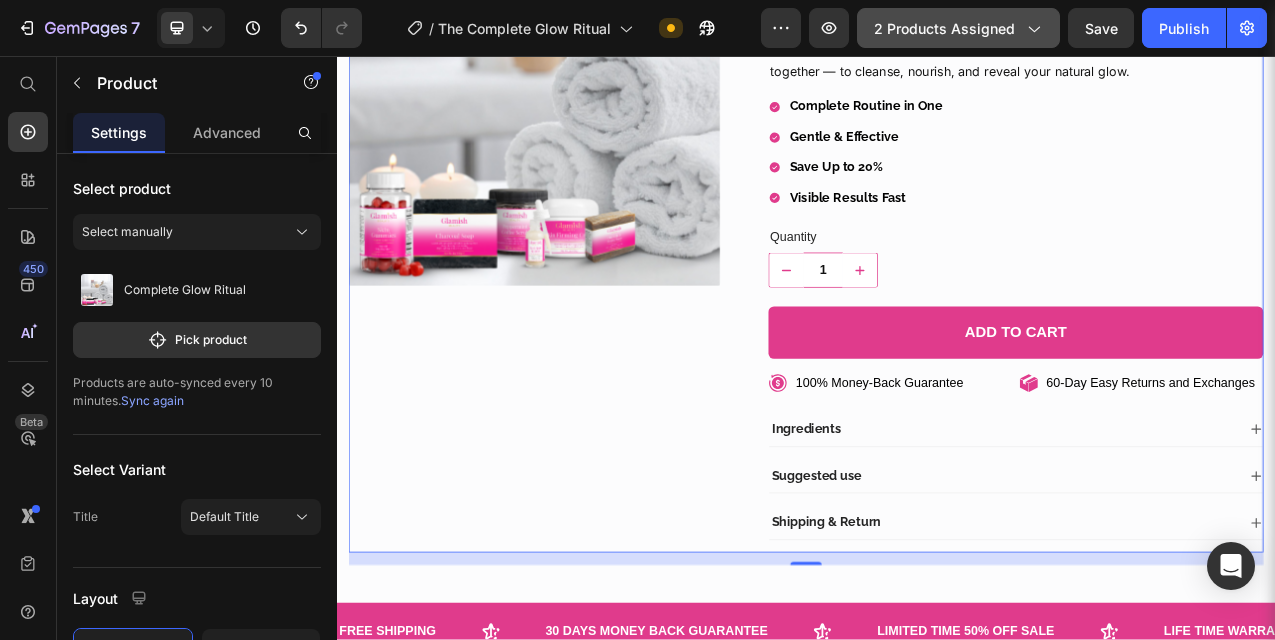 click on "2 products assigned" at bounding box center (958, 28) 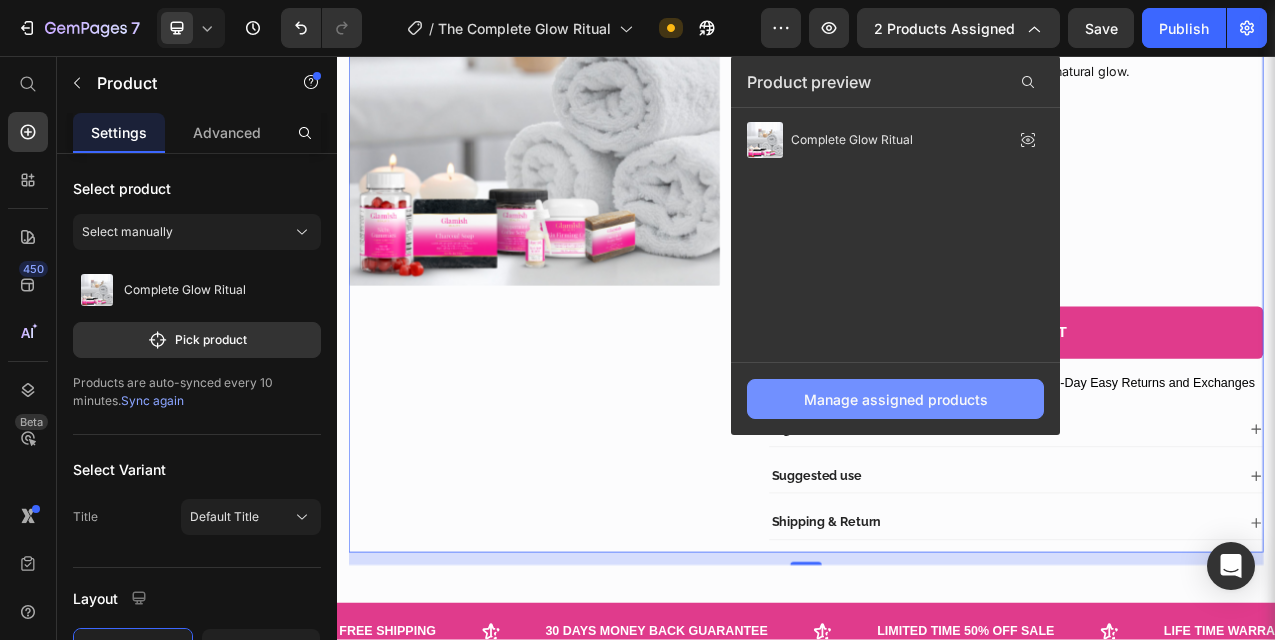 click on "Manage assigned products" at bounding box center [896, 399] 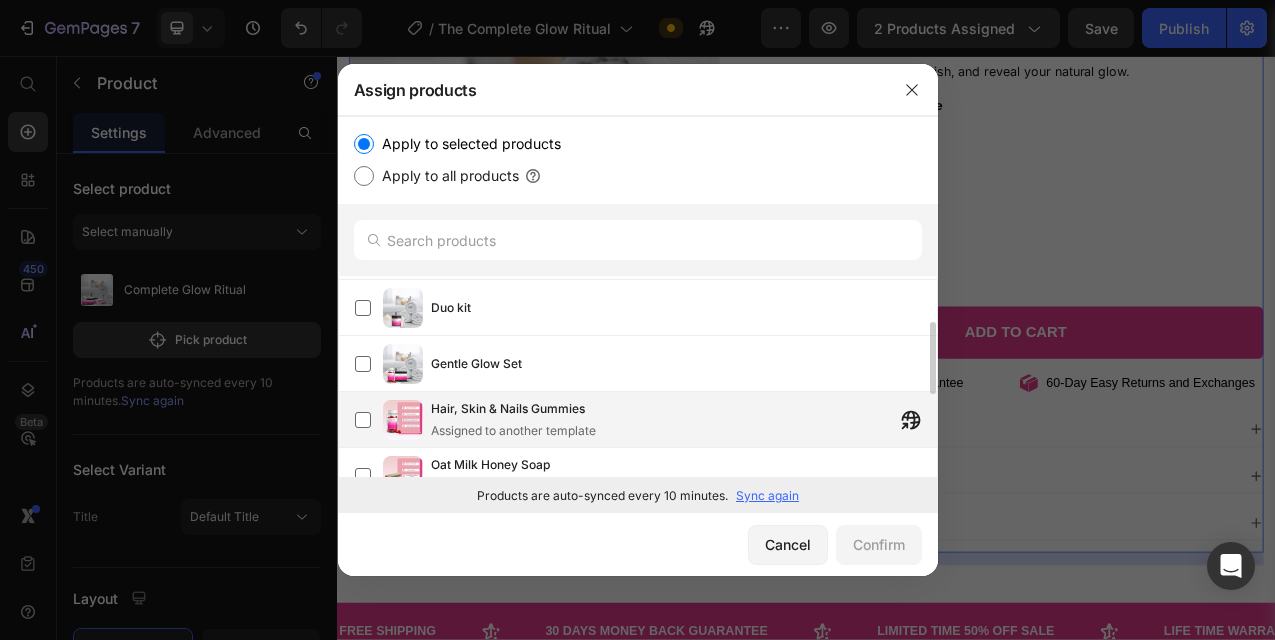 scroll, scrollTop: 0, scrollLeft: 0, axis: both 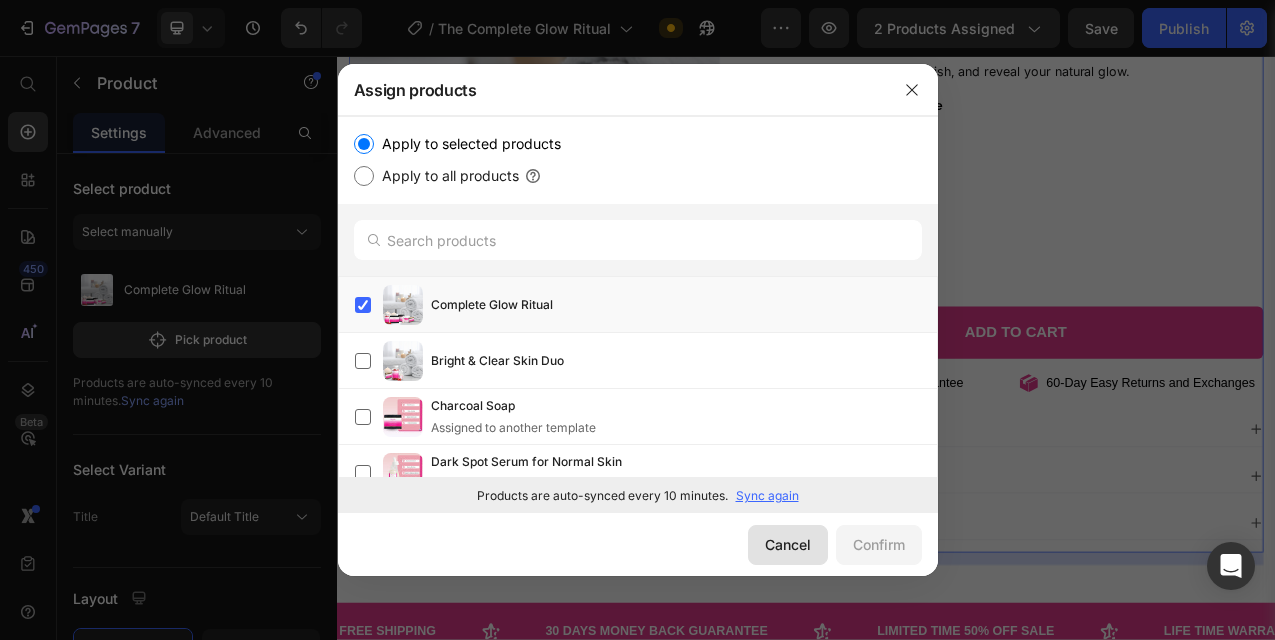 click on "Cancel" at bounding box center [788, 544] 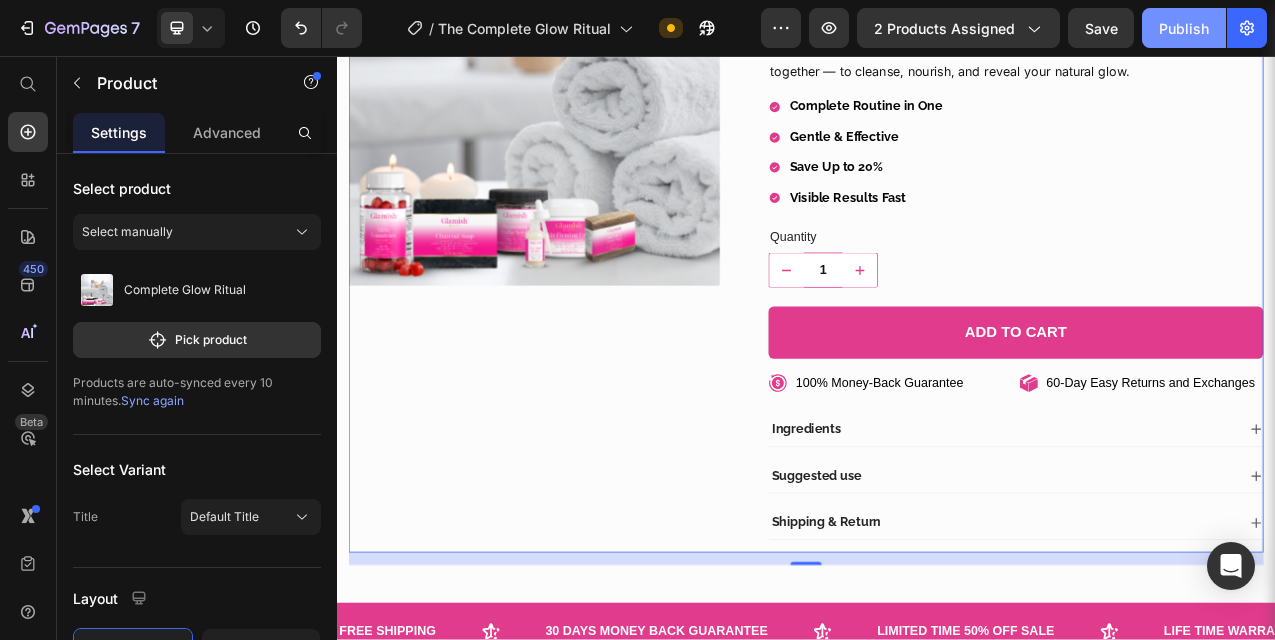 click on "Publish" at bounding box center (1184, 28) 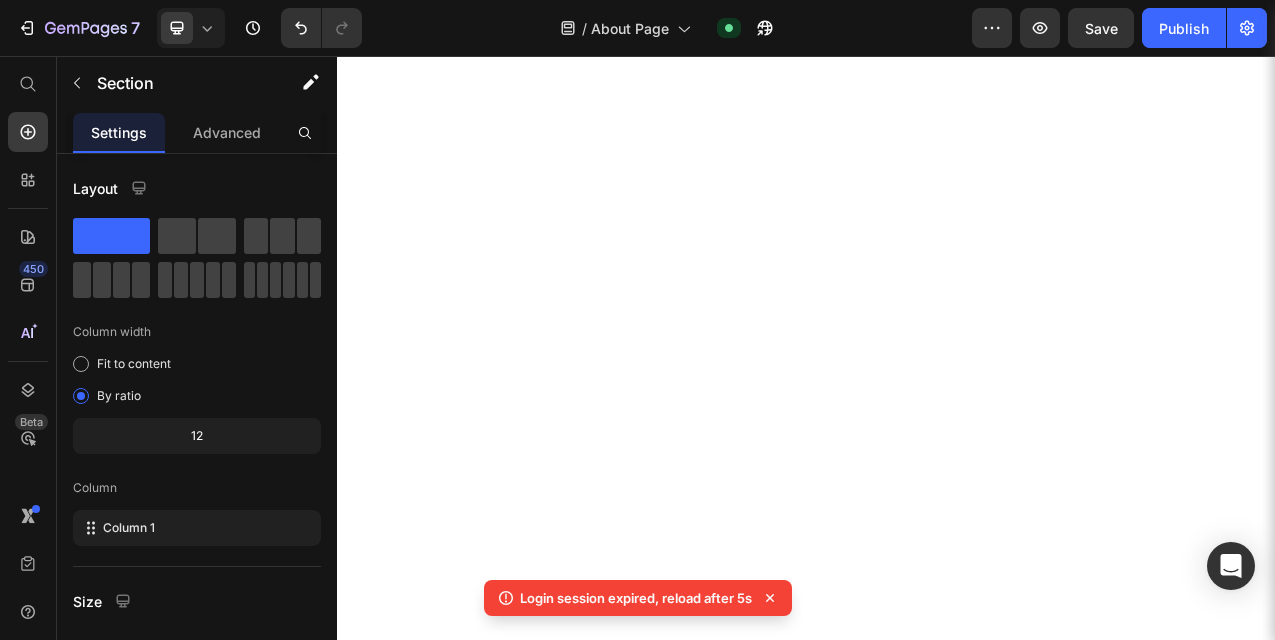 scroll, scrollTop: 0, scrollLeft: 0, axis: both 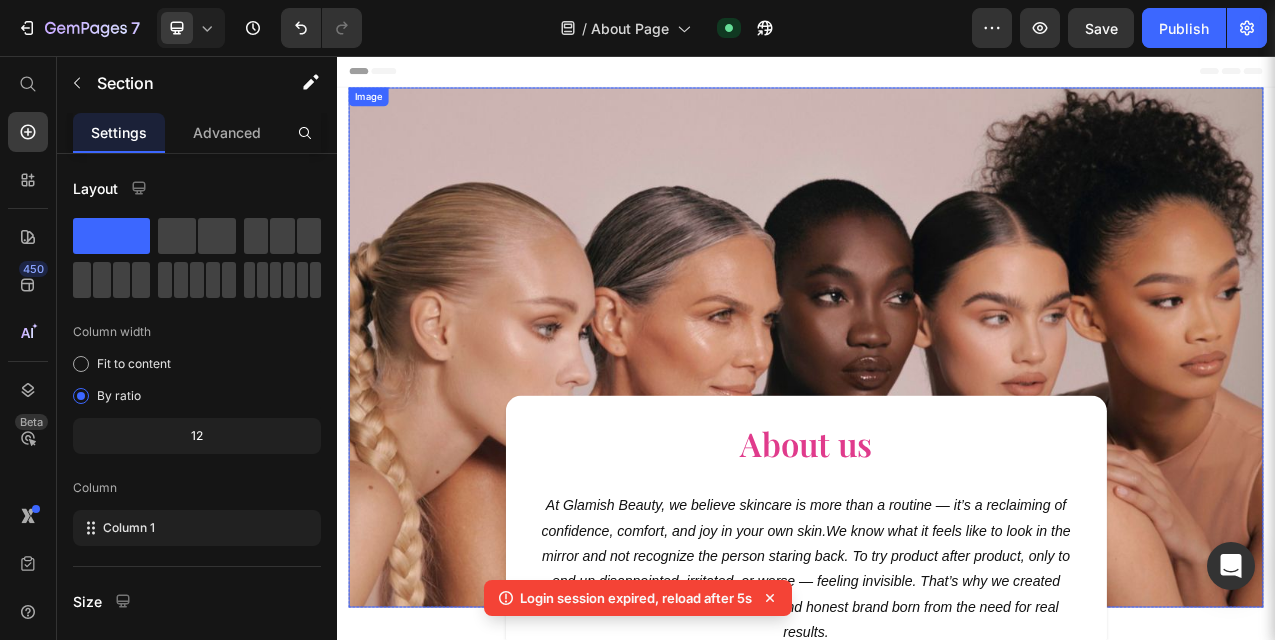 click at bounding box center [937, 429] 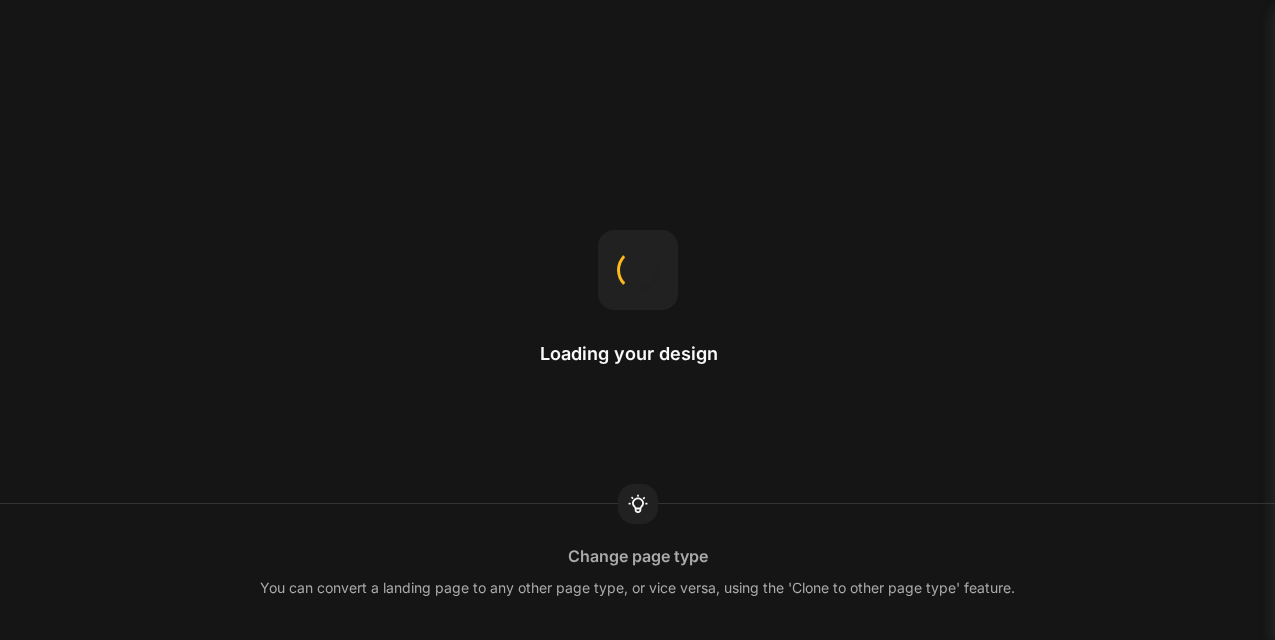 scroll, scrollTop: 0, scrollLeft: 0, axis: both 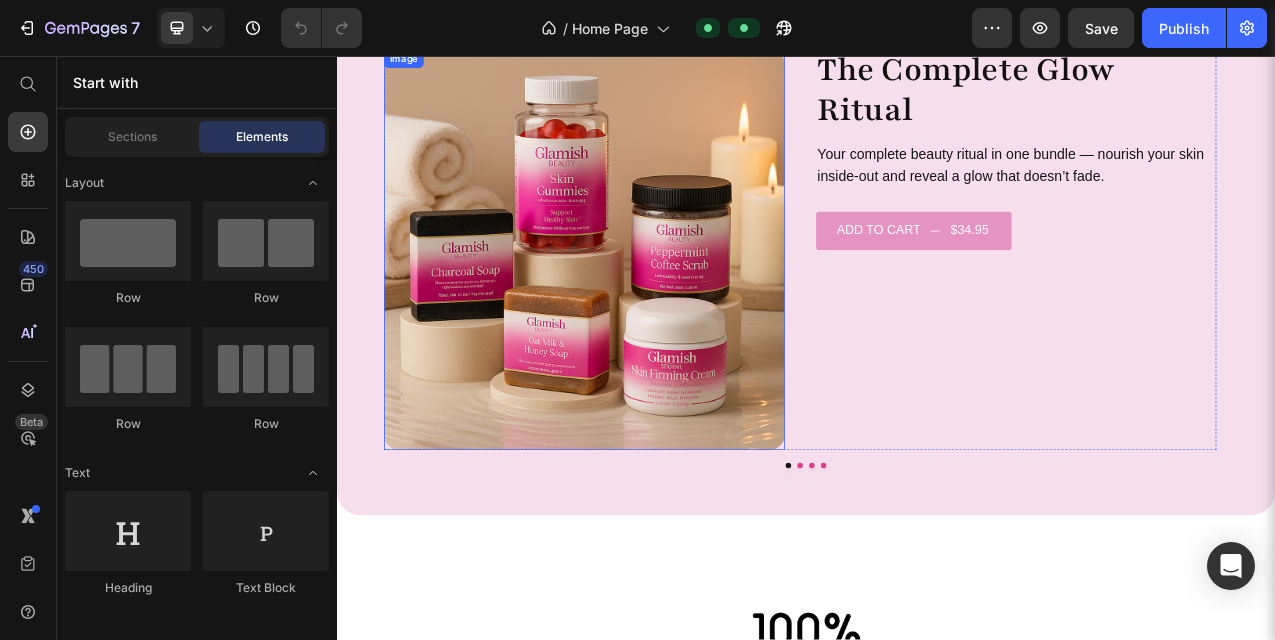 click at bounding box center (653, 304) 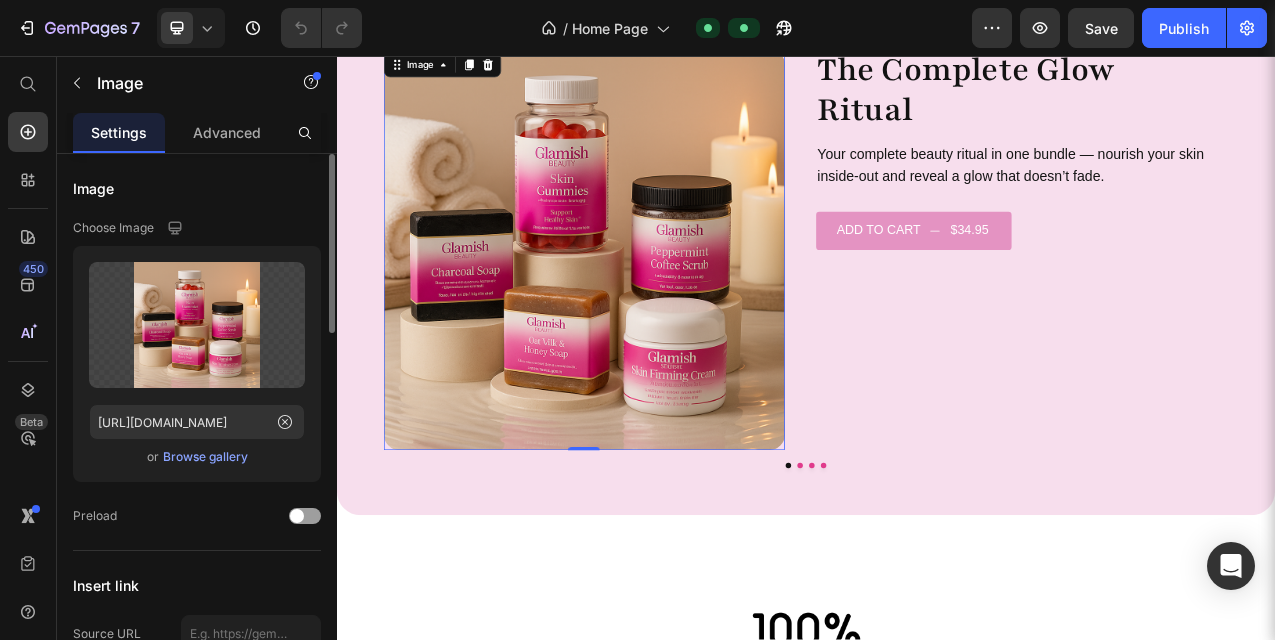 click on "Browse gallery" at bounding box center [205, 457] 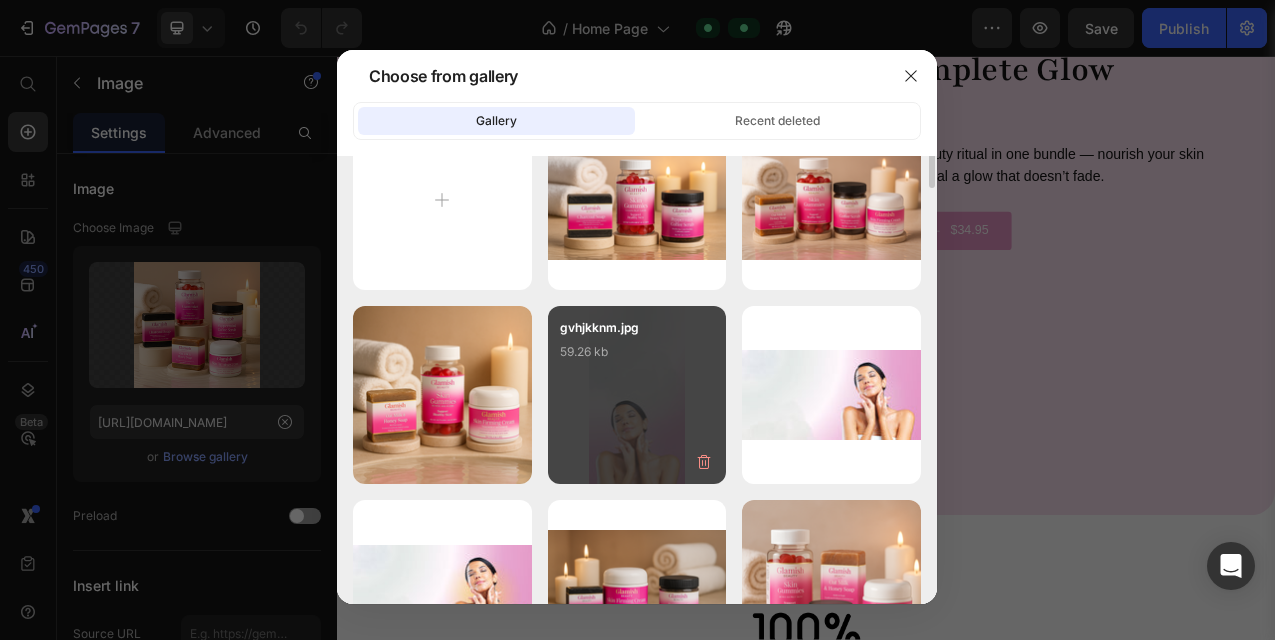 scroll, scrollTop: 0, scrollLeft: 0, axis: both 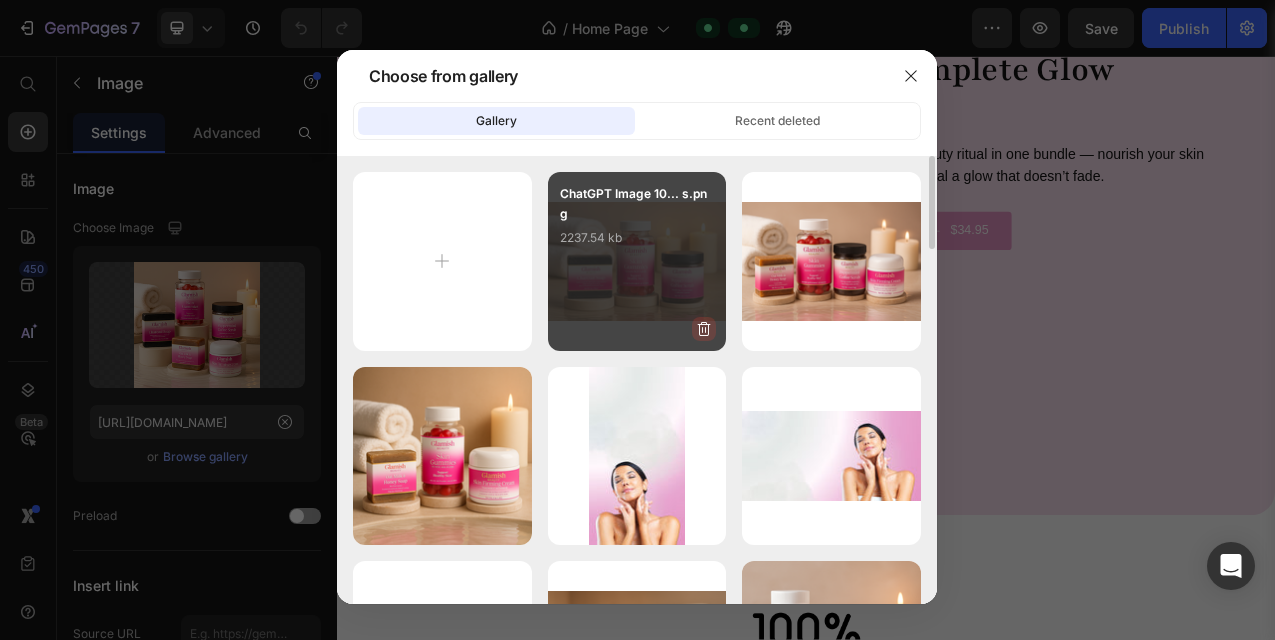click 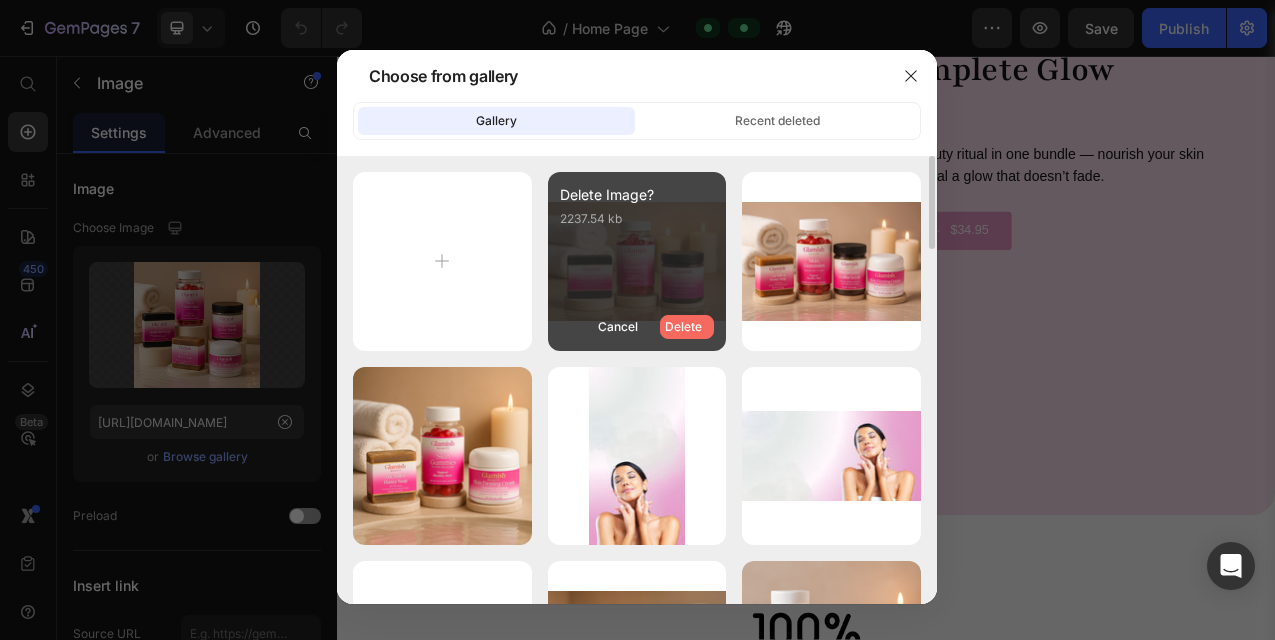 click on "Delete" at bounding box center [683, 327] 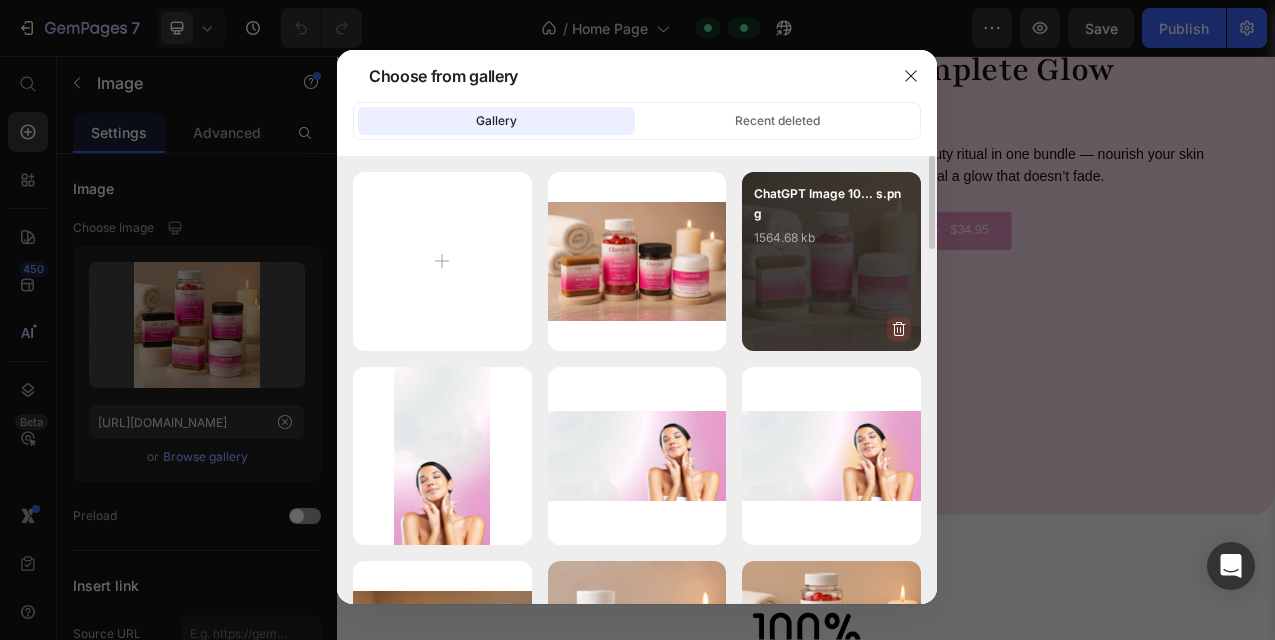 click 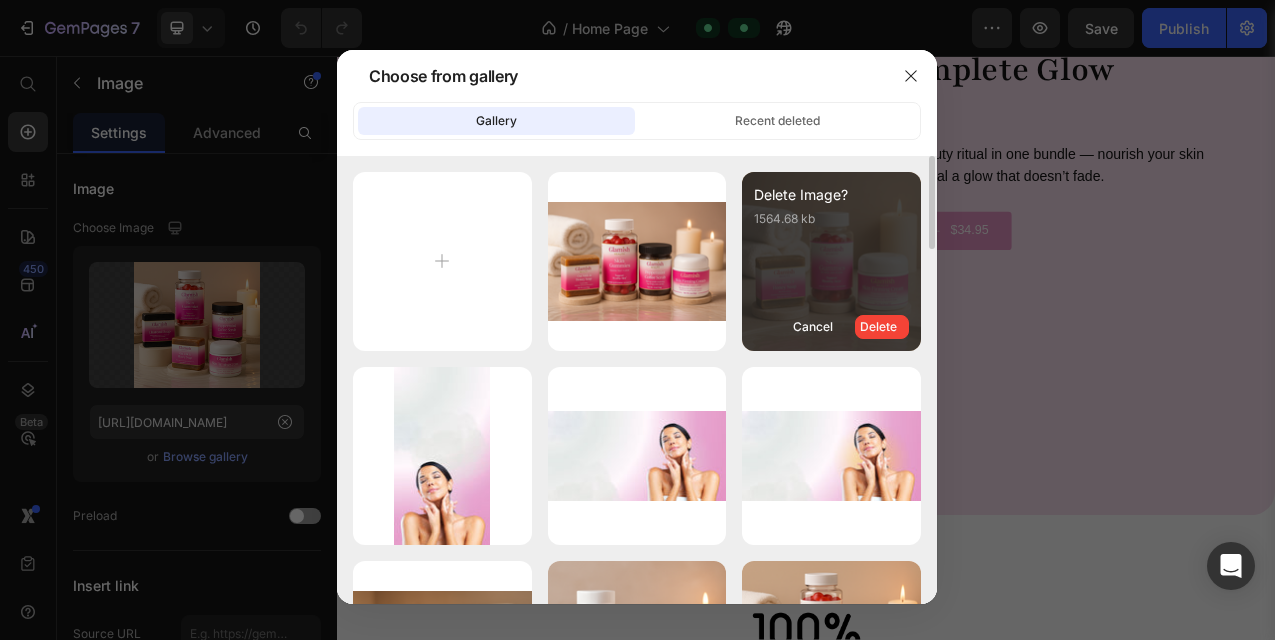 click on "Delete" at bounding box center [878, 327] 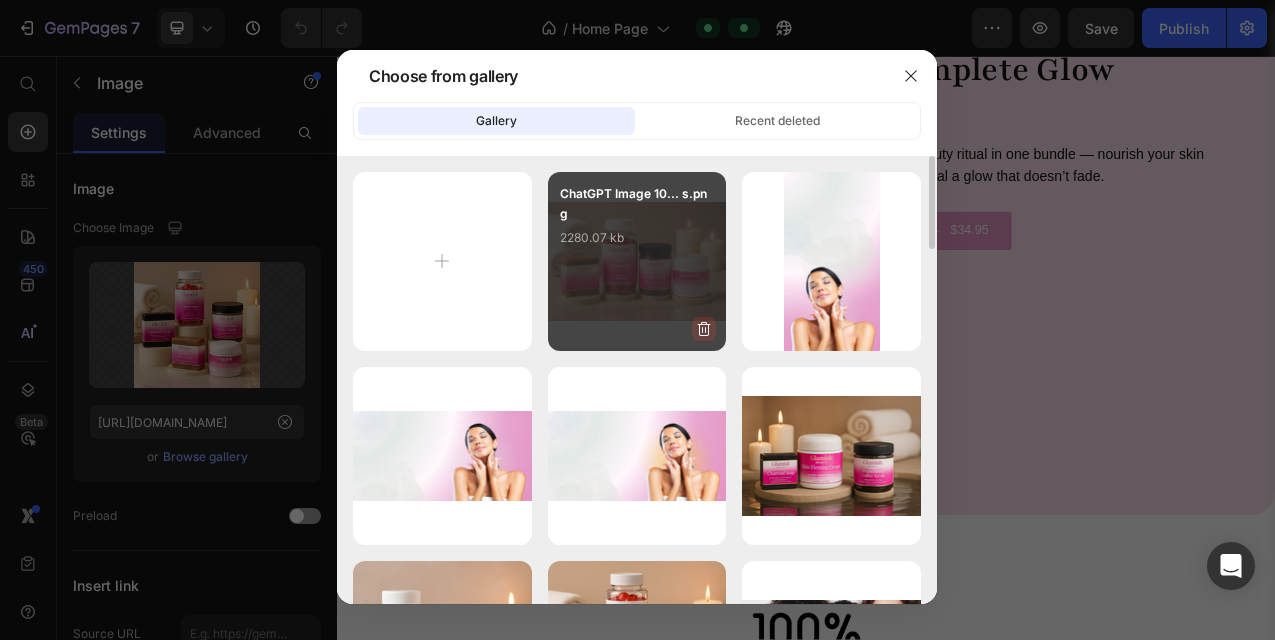 click 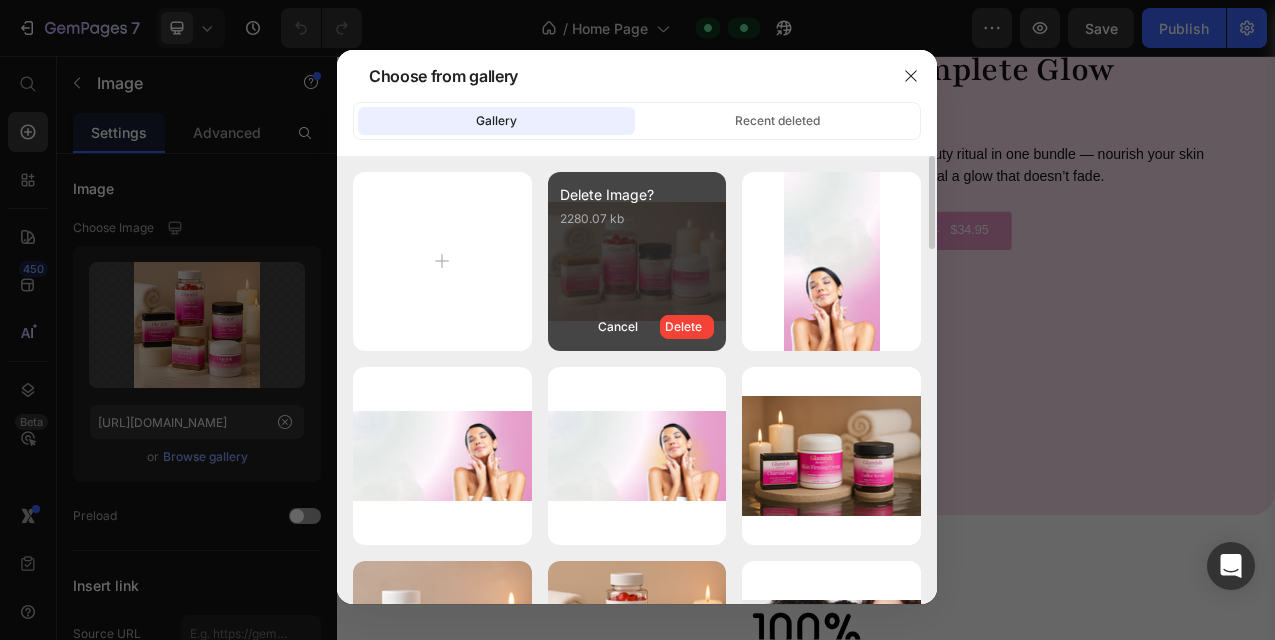 click on "Delete" at bounding box center [687, 327] 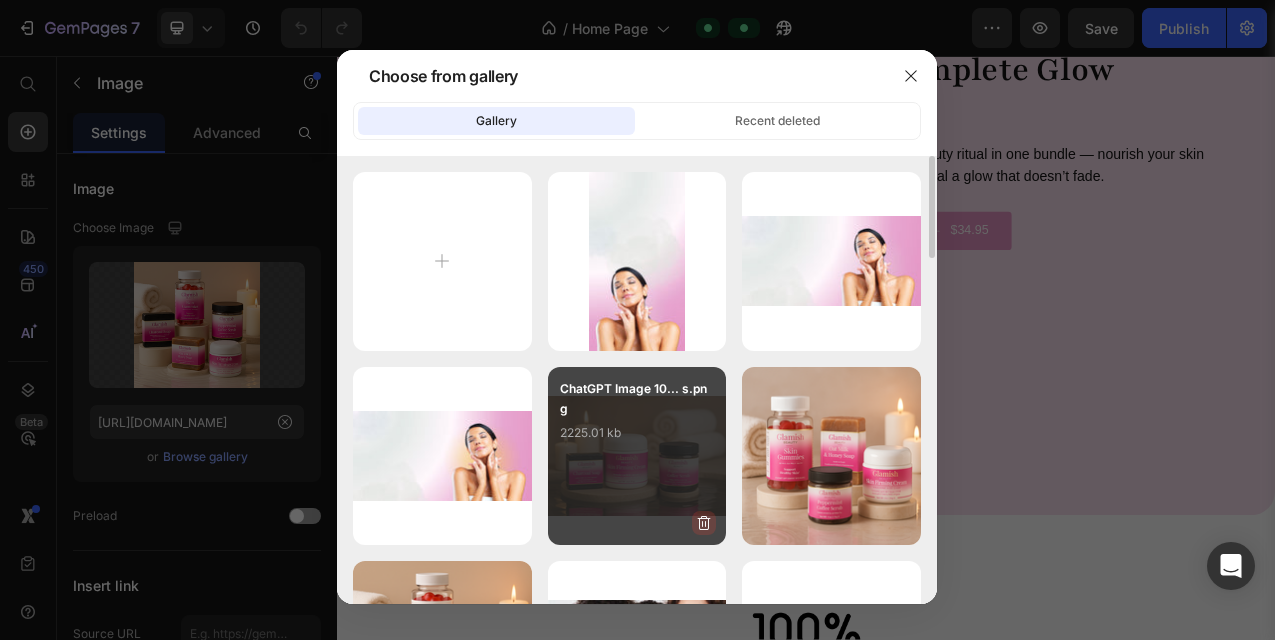 click 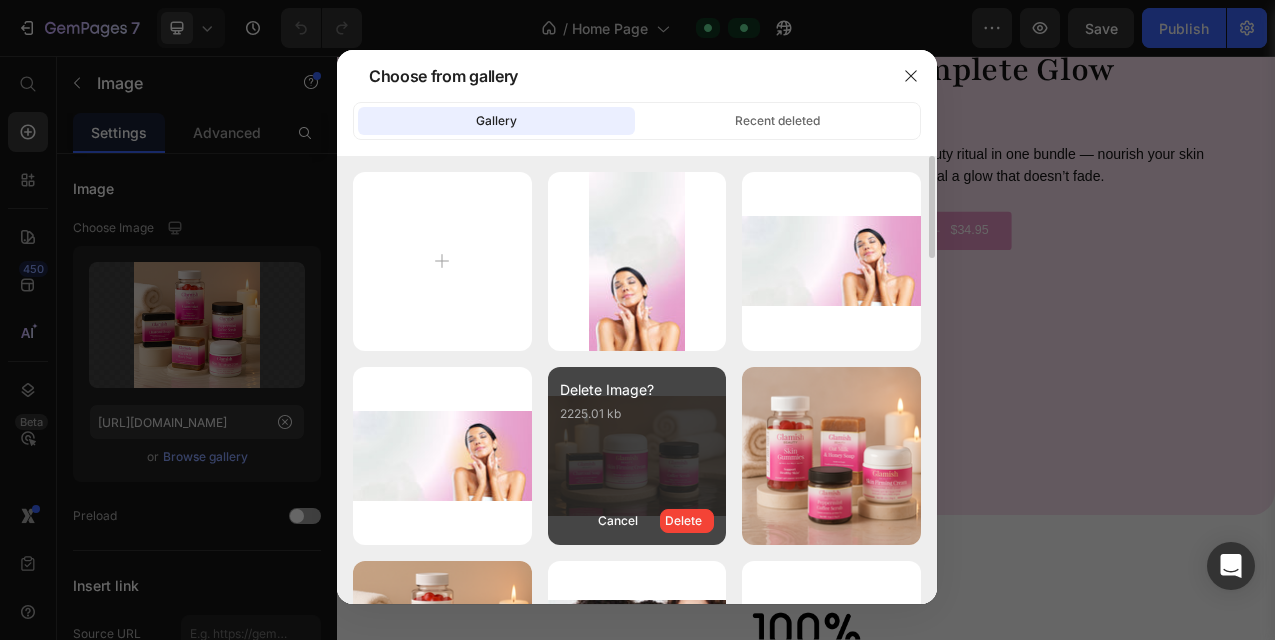 click on "Delete" at bounding box center (687, 521) 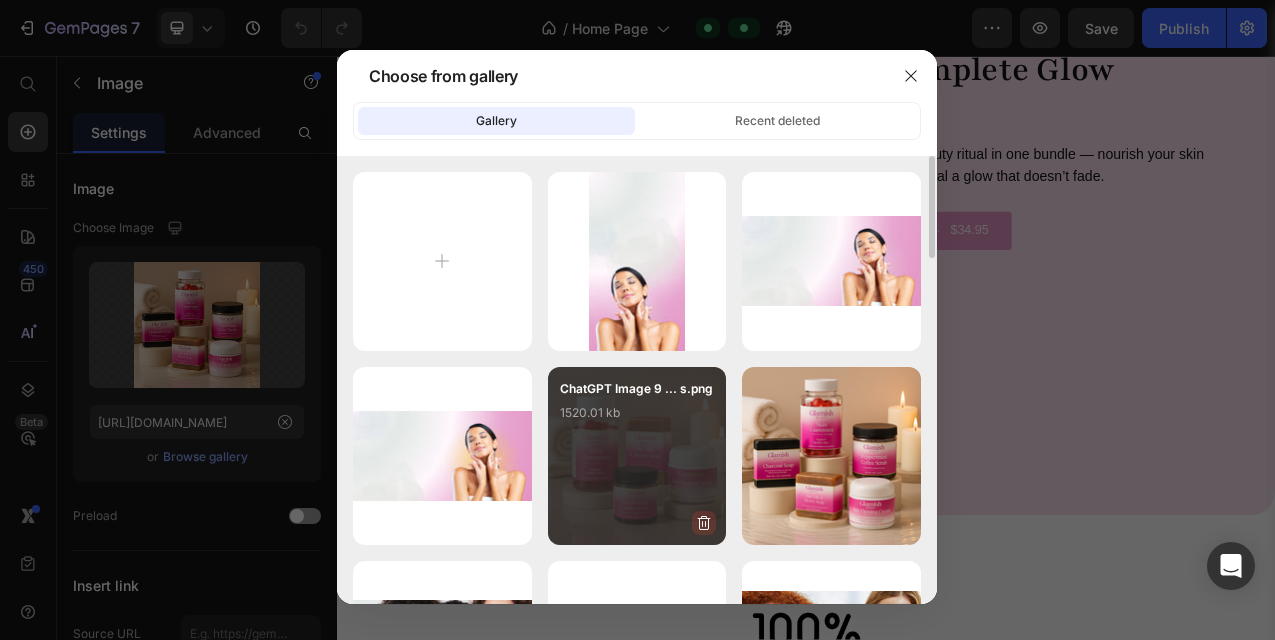 click 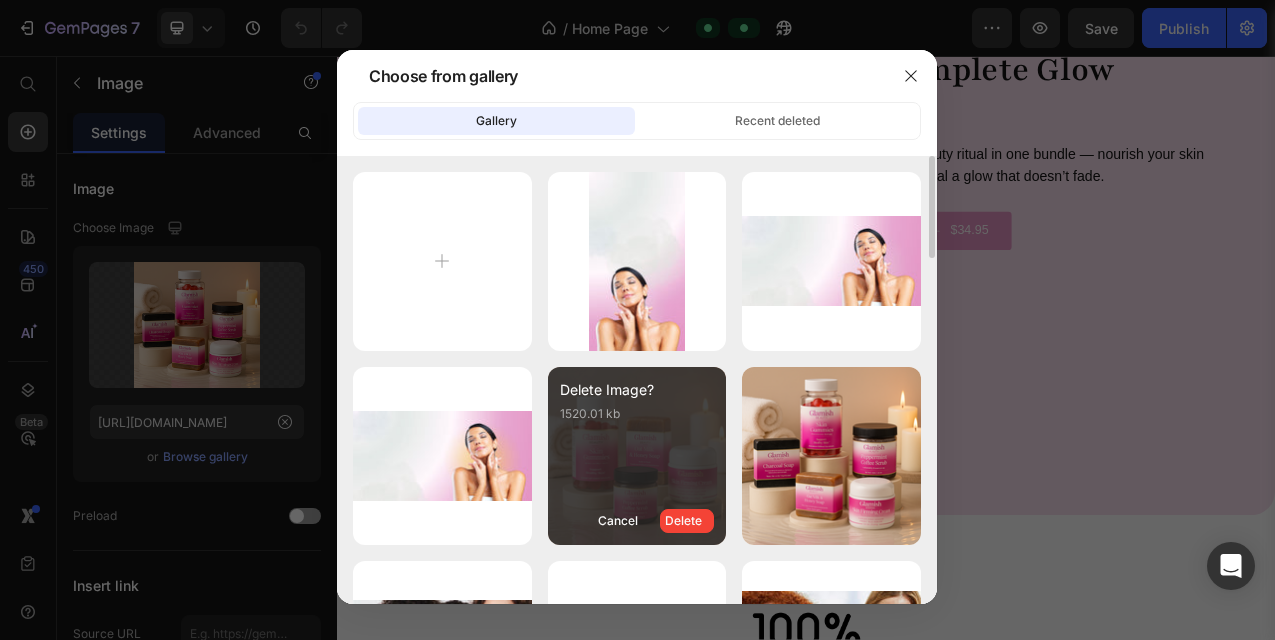 click on "Delete" at bounding box center [687, 521] 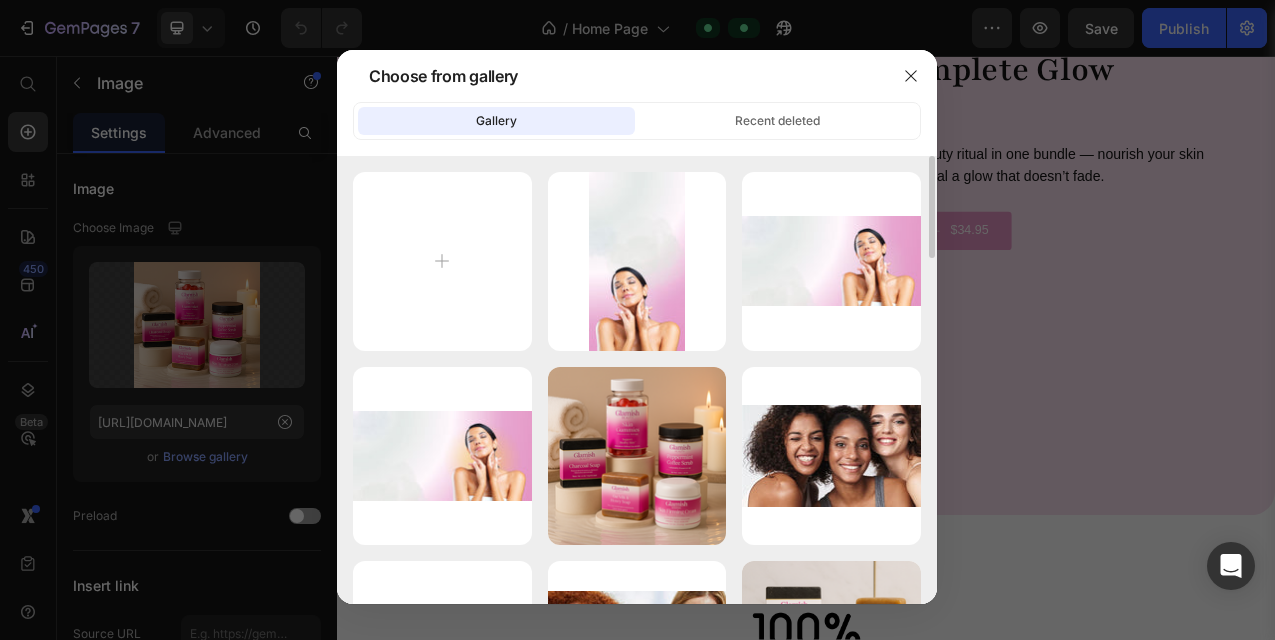 click 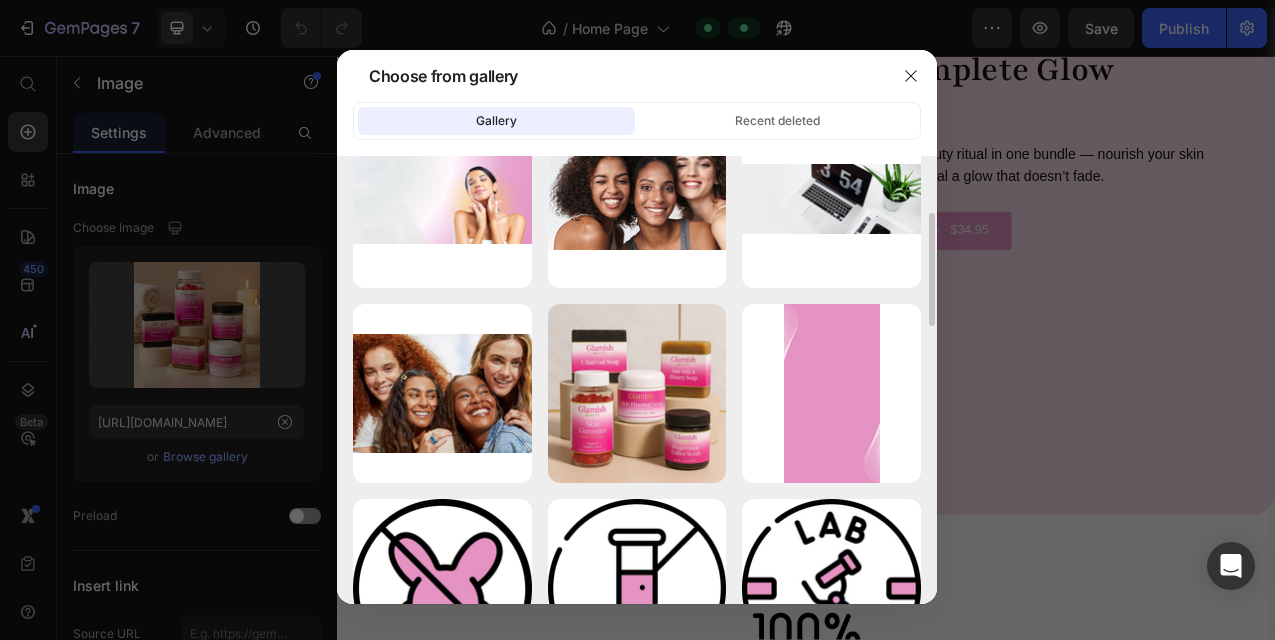 scroll, scrollTop: 243, scrollLeft: 0, axis: vertical 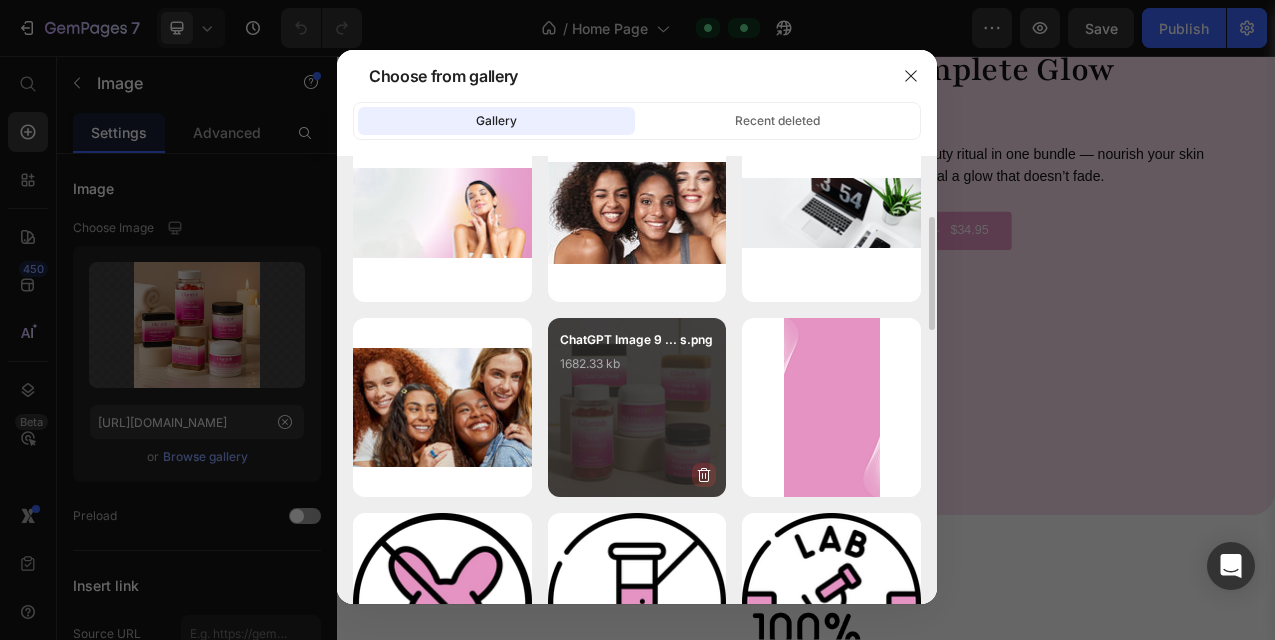 click 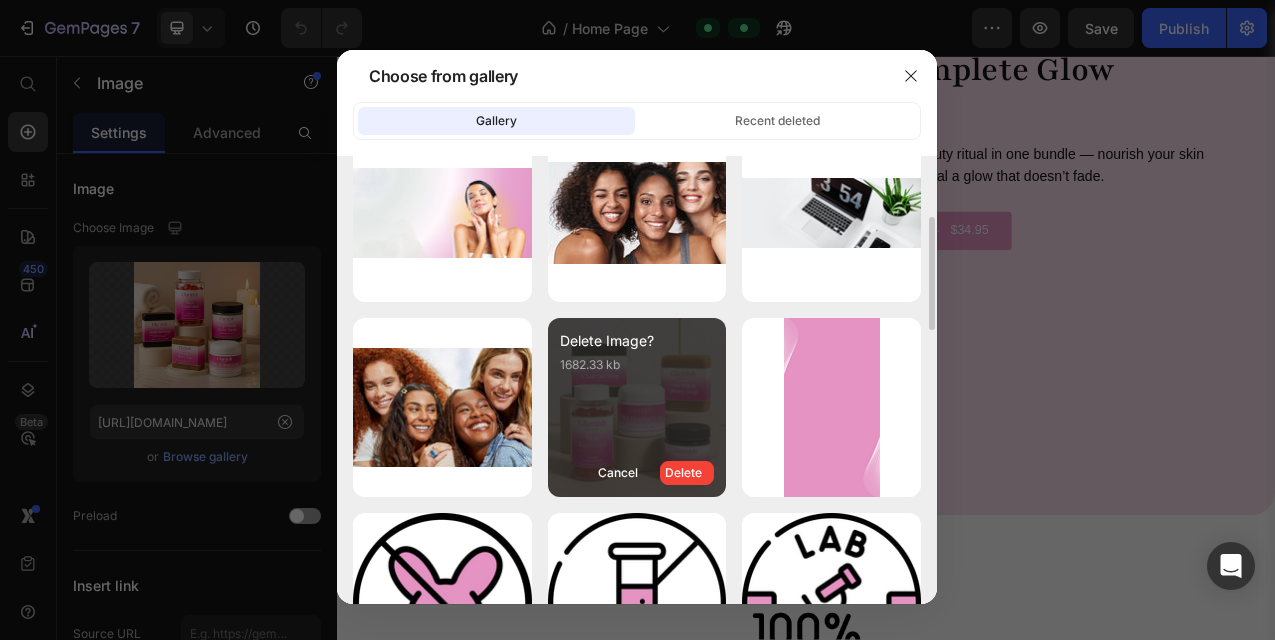 click on "Delete" at bounding box center [687, 473] 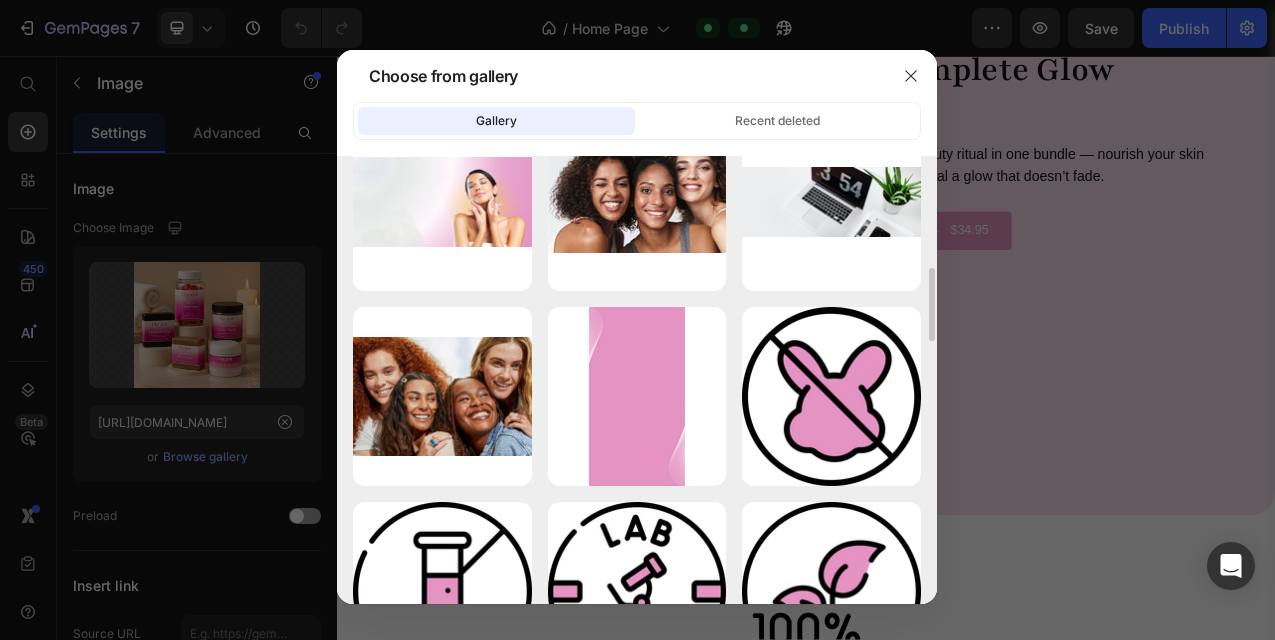 scroll, scrollTop: 0, scrollLeft: 0, axis: both 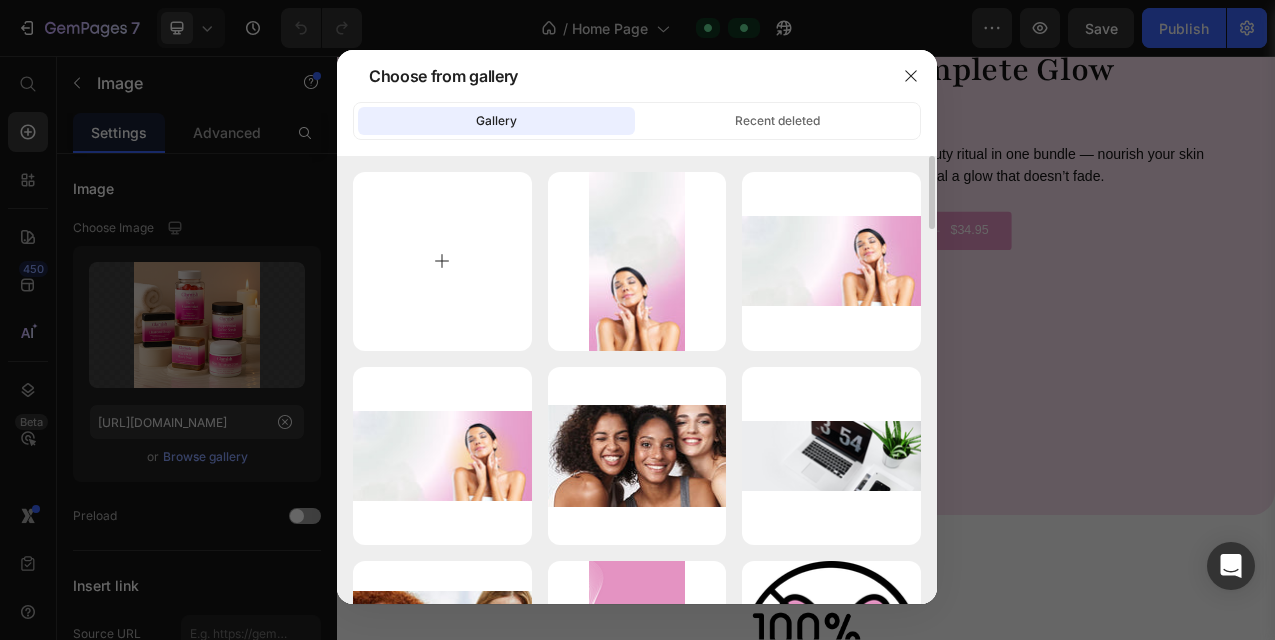 click at bounding box center [442, 261] 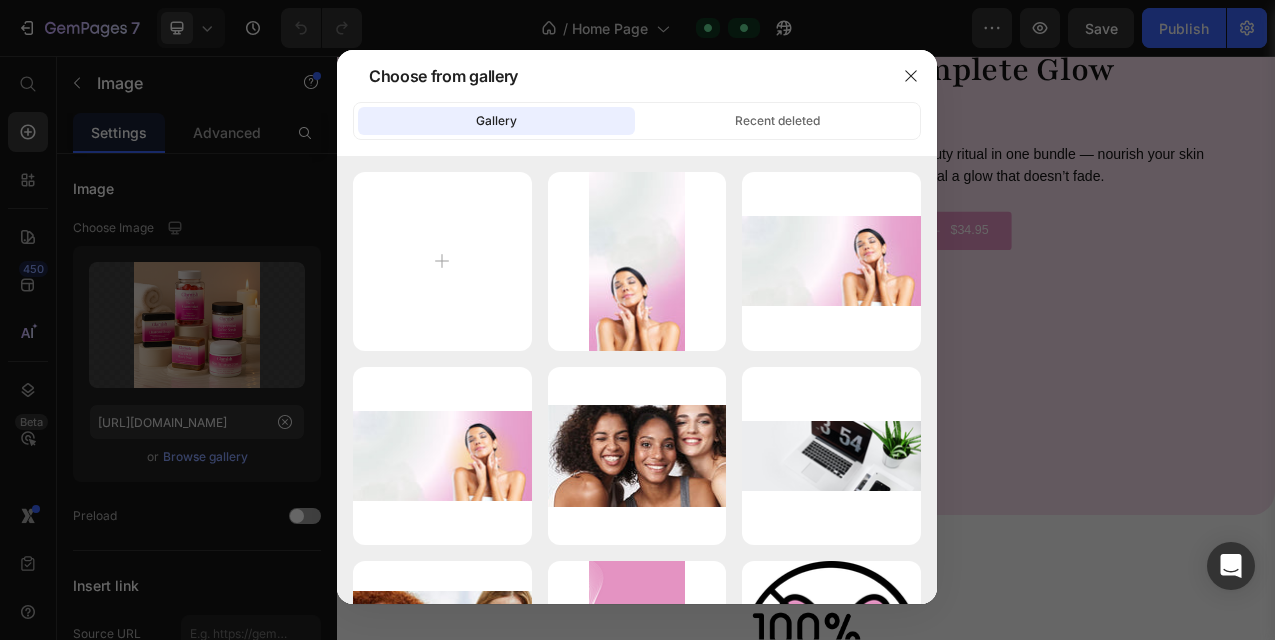 click 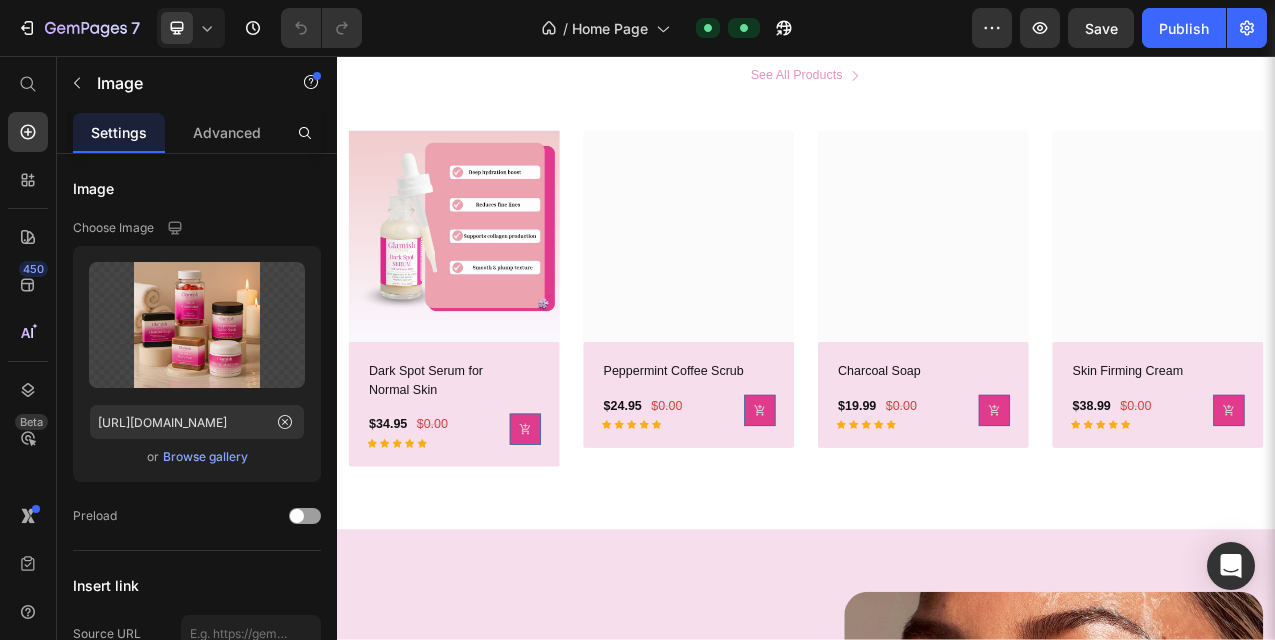 scroll, scrollTop: 1703, scrollLeft: 0, axis: vertical 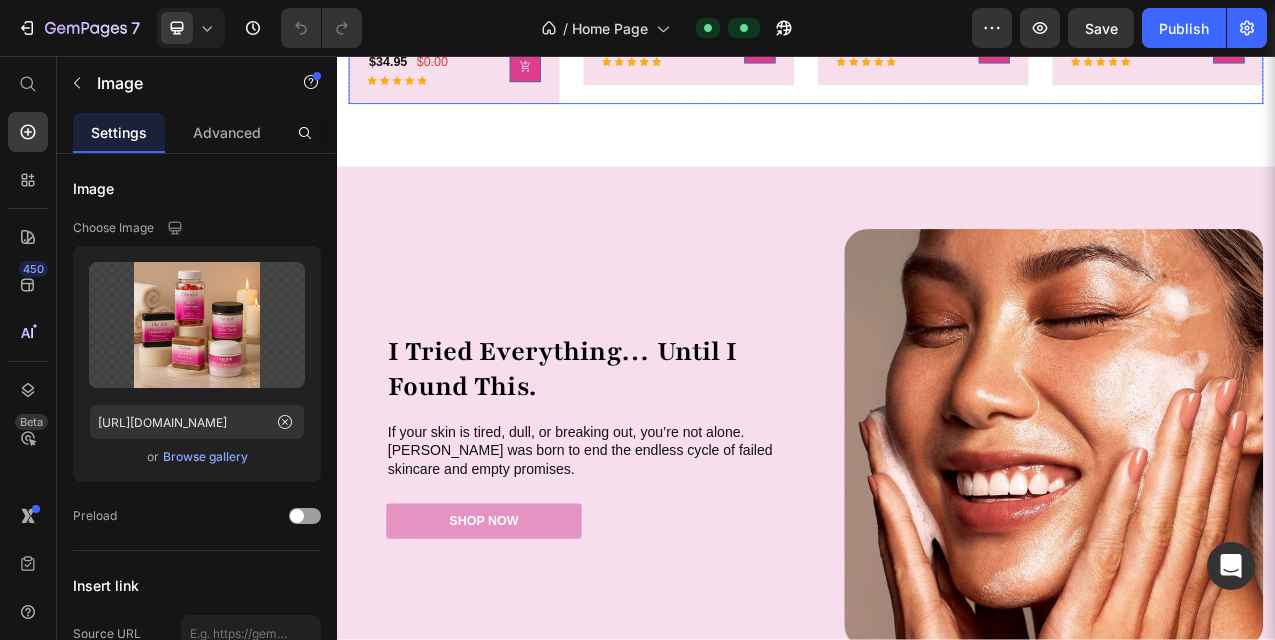 click on "(P) Images Row Dark Spot Serum for Normal Skin (P) Title $34.95 (P) Price $0.00 (P) Price Row Icon Icon Icon Icon Icon Row (P) Cart Button Row Row (P) Images Row Peppermint Coffee Scrub (P) Title $24.95 (P) Price $0.00 (P) Price Row Icon Icon Icon Icon Icon Row (P) Cart Button Row Row (P) Images Row Charcoal Soap (P) Title $19.99 (P) Price $0.00 (P) Price Row Icon Icon Icon Icon Icon Row (P) Cart Button Row Row (P) Images Row Skin Firming Cream (P) Title $38.99 (P) Price $0.00 (P) Price Row Icon Icon Icon Icon Icon Row (P) Cart Button Row Row" at bounding box center (937, -97) 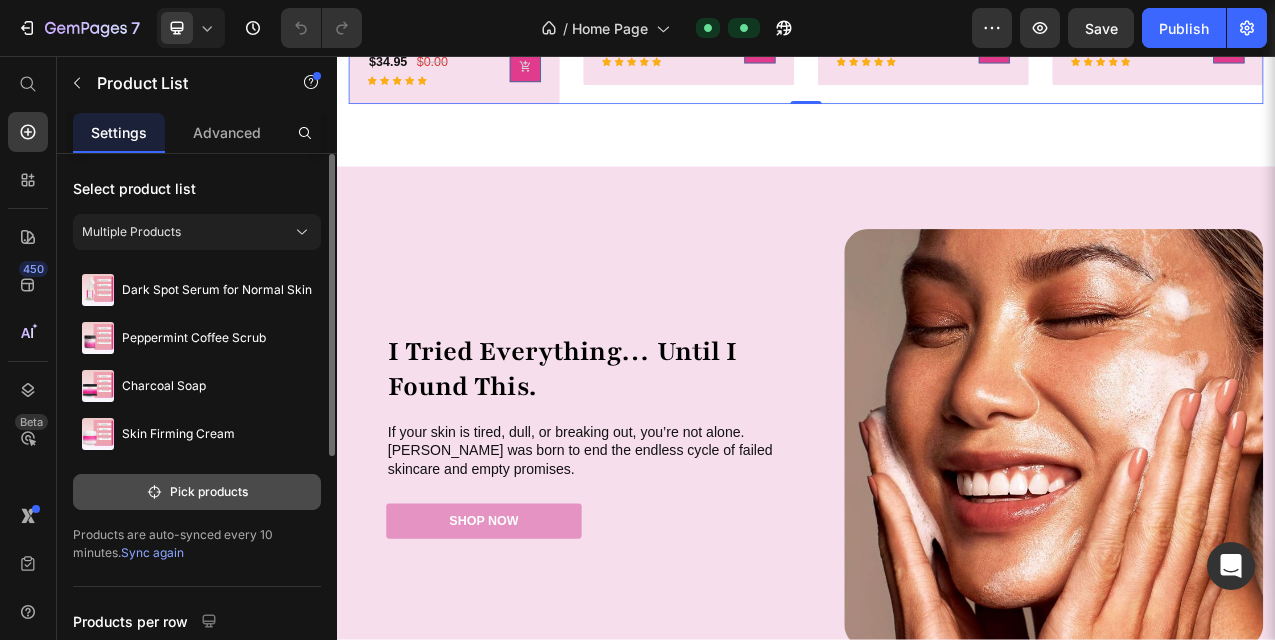click on "Pick products" at bounding box center (197, 492) 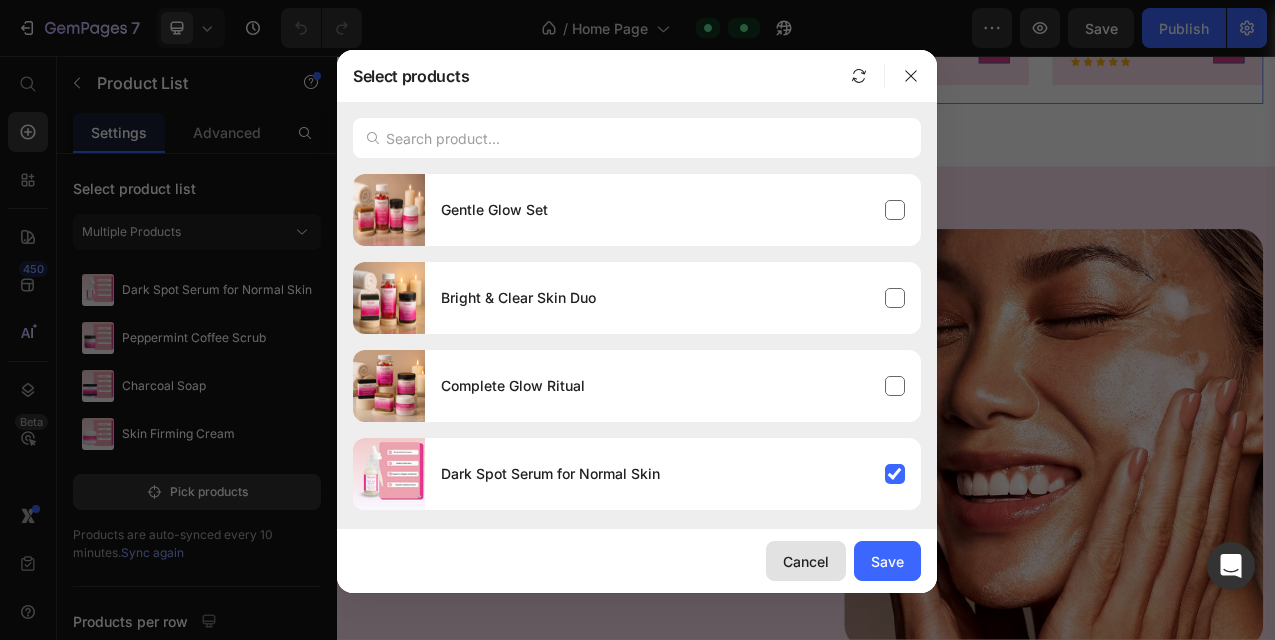 click on "Cancel" at bounding box center (806, 561) 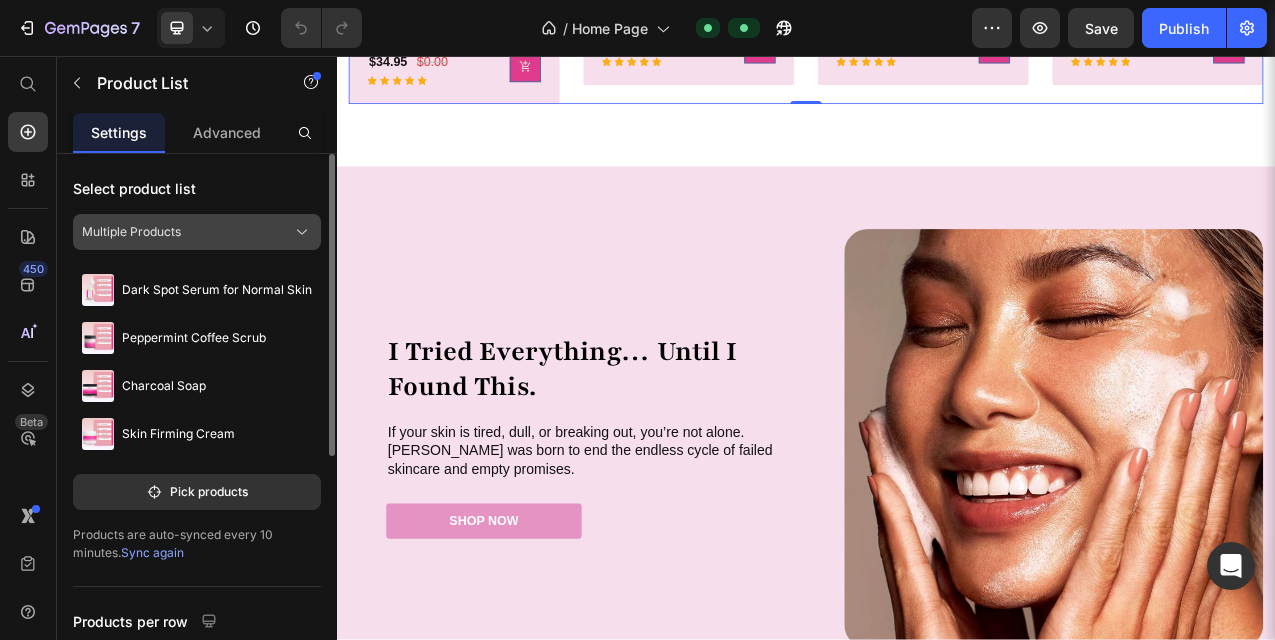 click on "Multiple Products" at bounding box center (197, 232) 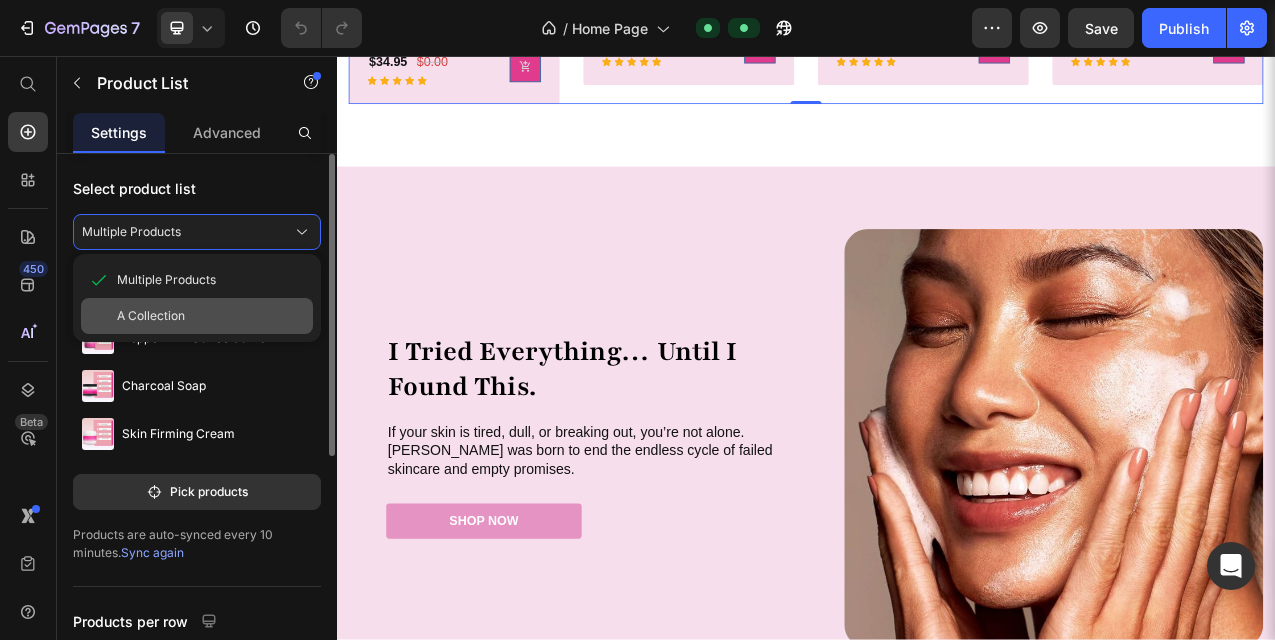 click on "A Collection" at bounding box center (211, 316) 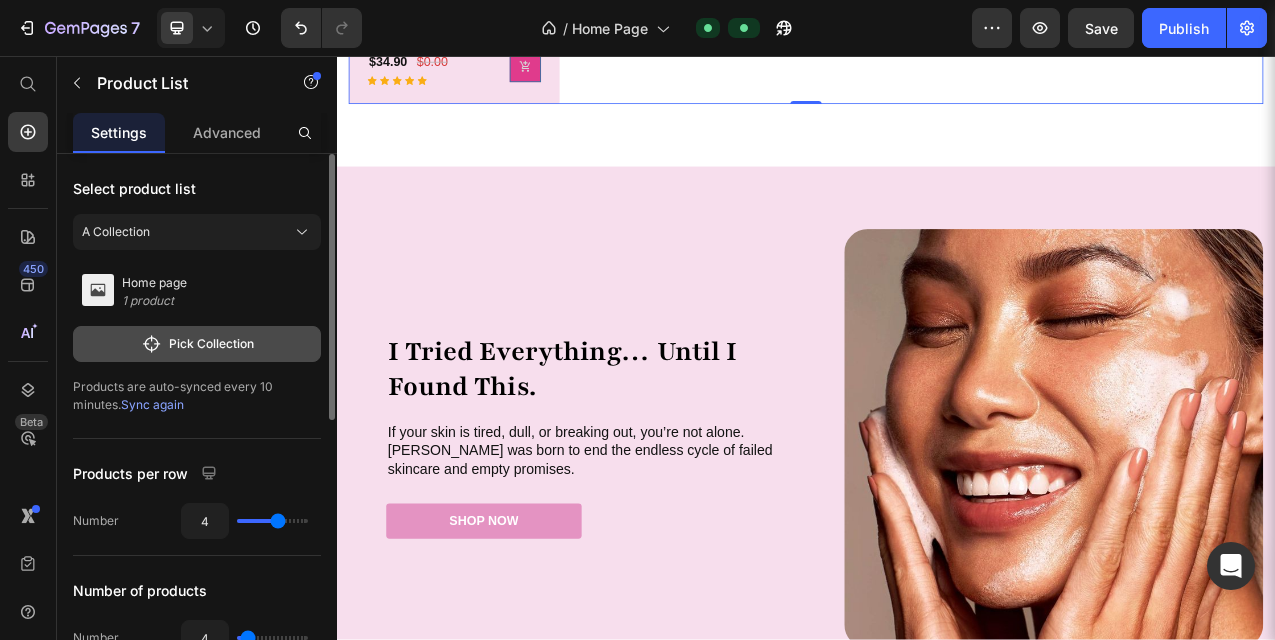 click on "Pick Collection" 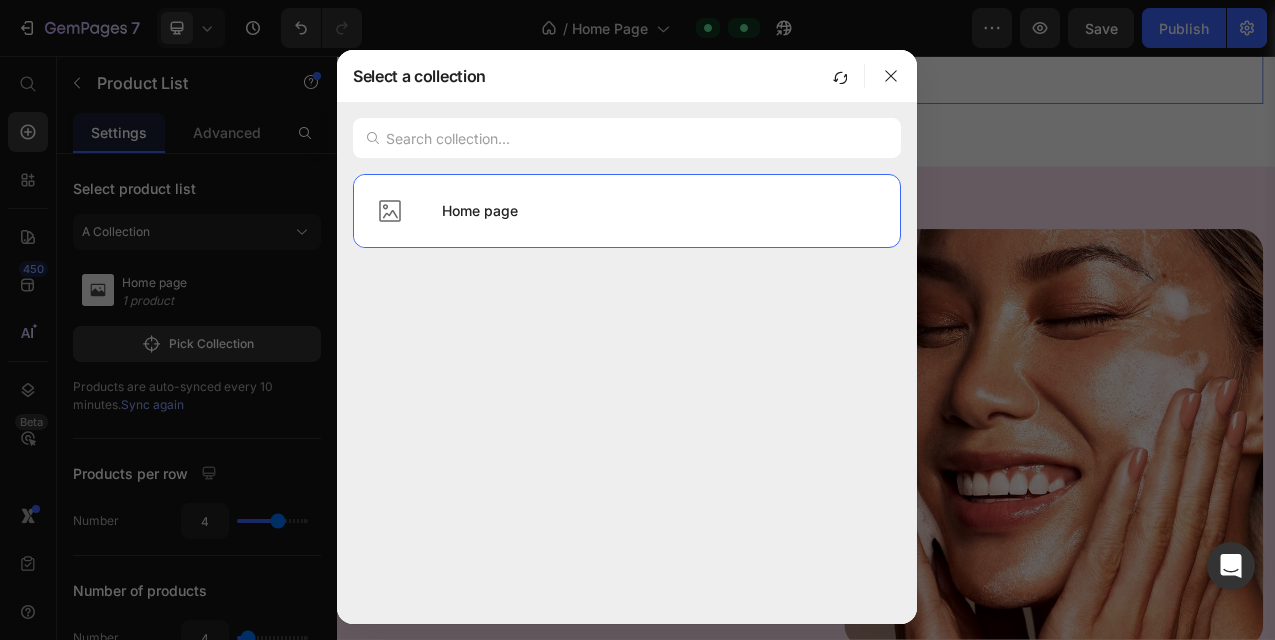 click at bounding box center [839, 76] 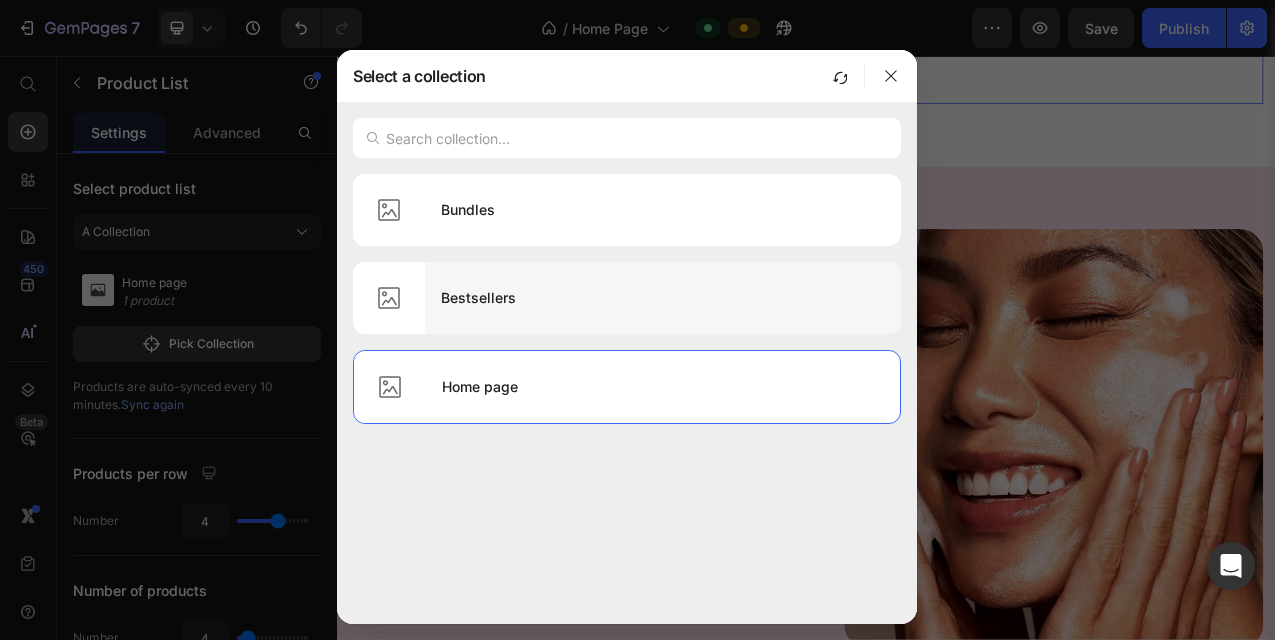 click on "Bestsellers" at bounding box center [663, 298] 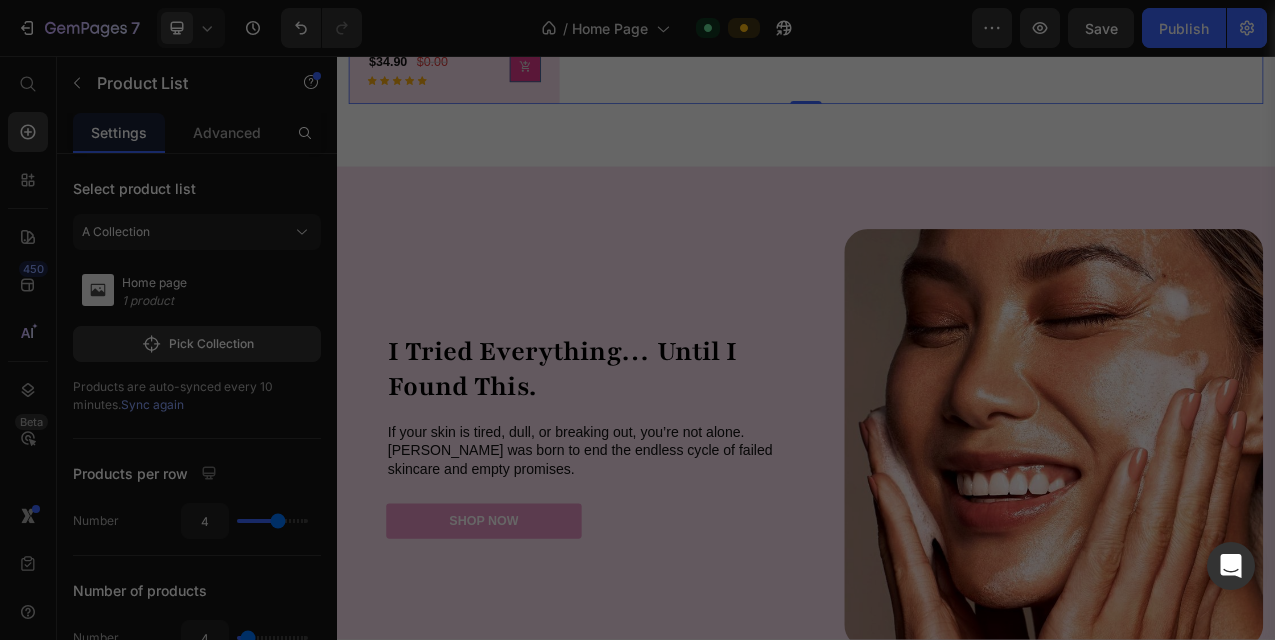 click on "Bestsellers" at bounding box center [663, 299] 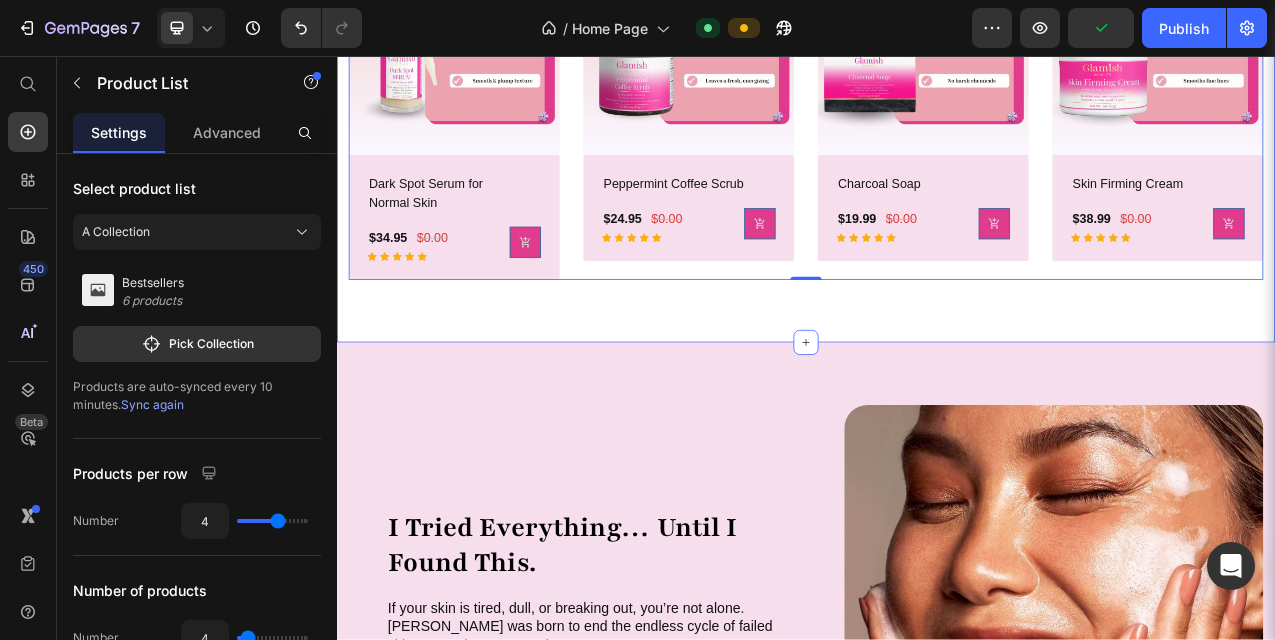 scroll, scrollTop: 1723, scrollLeft: 0, axis: vertical 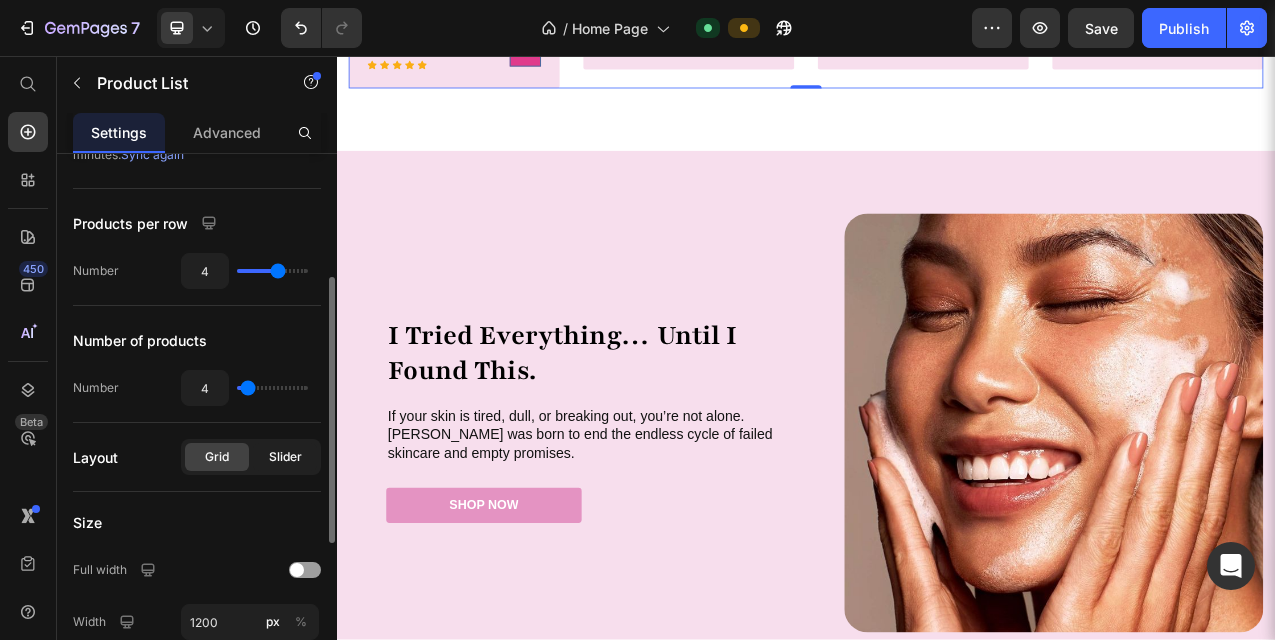 click on "Slider" 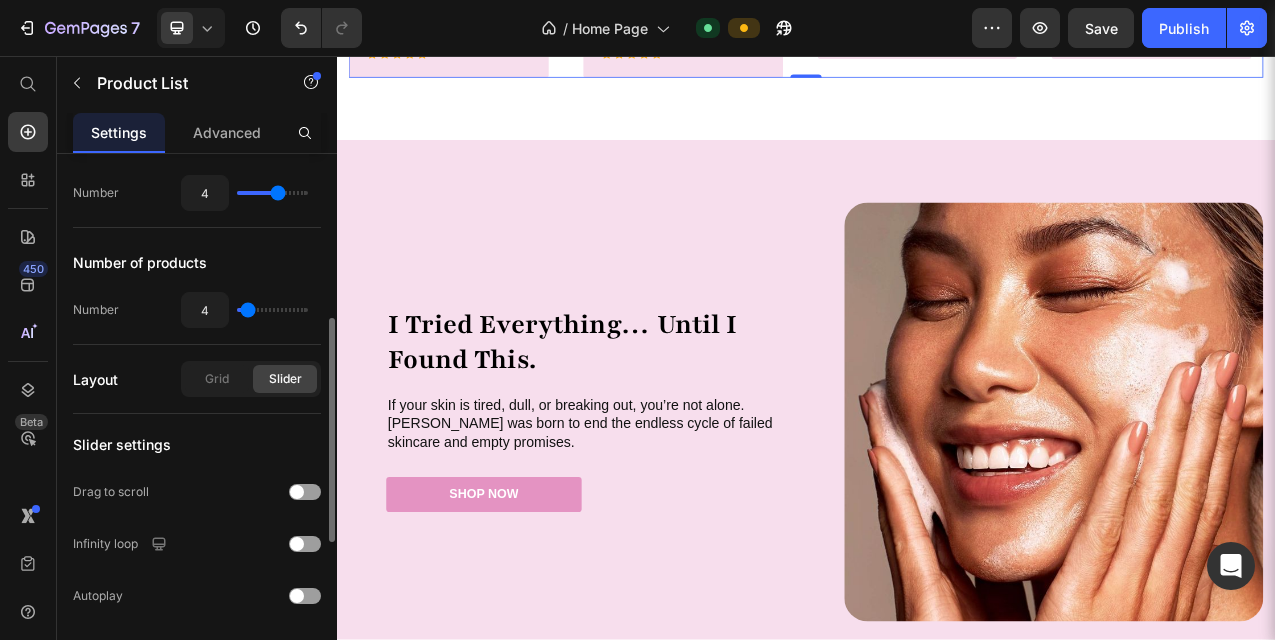 scroll, scrollTop: 352, scrollLeft: 0, axis: vertical 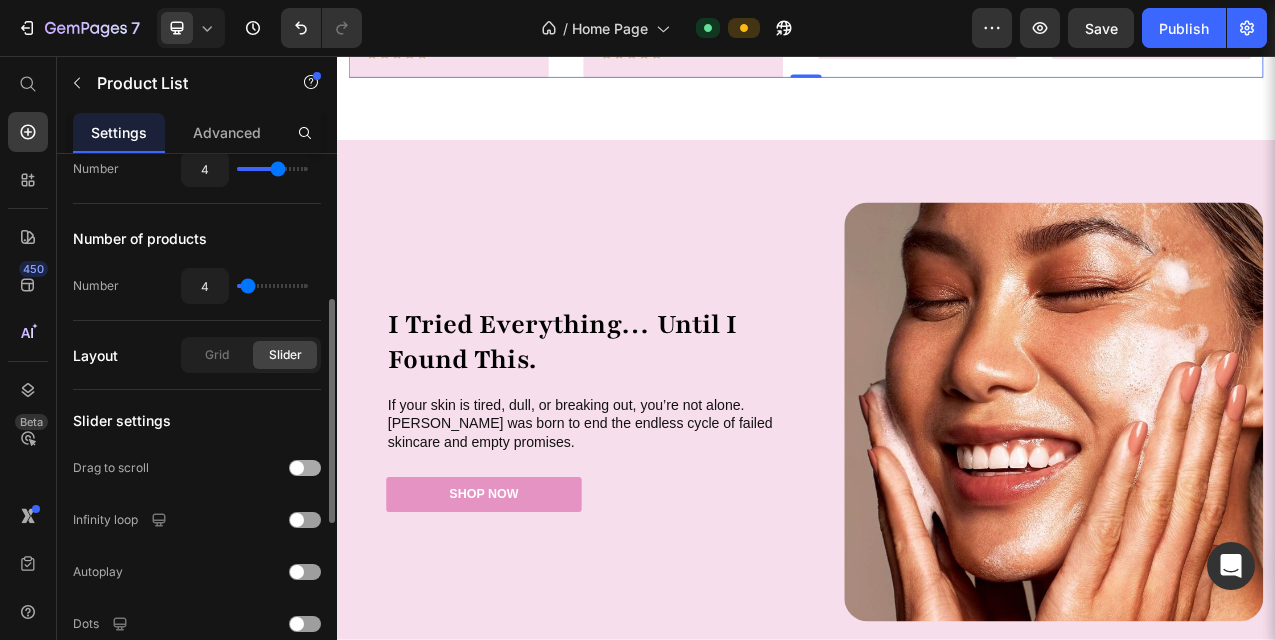 click at bounding box center (297, 468) 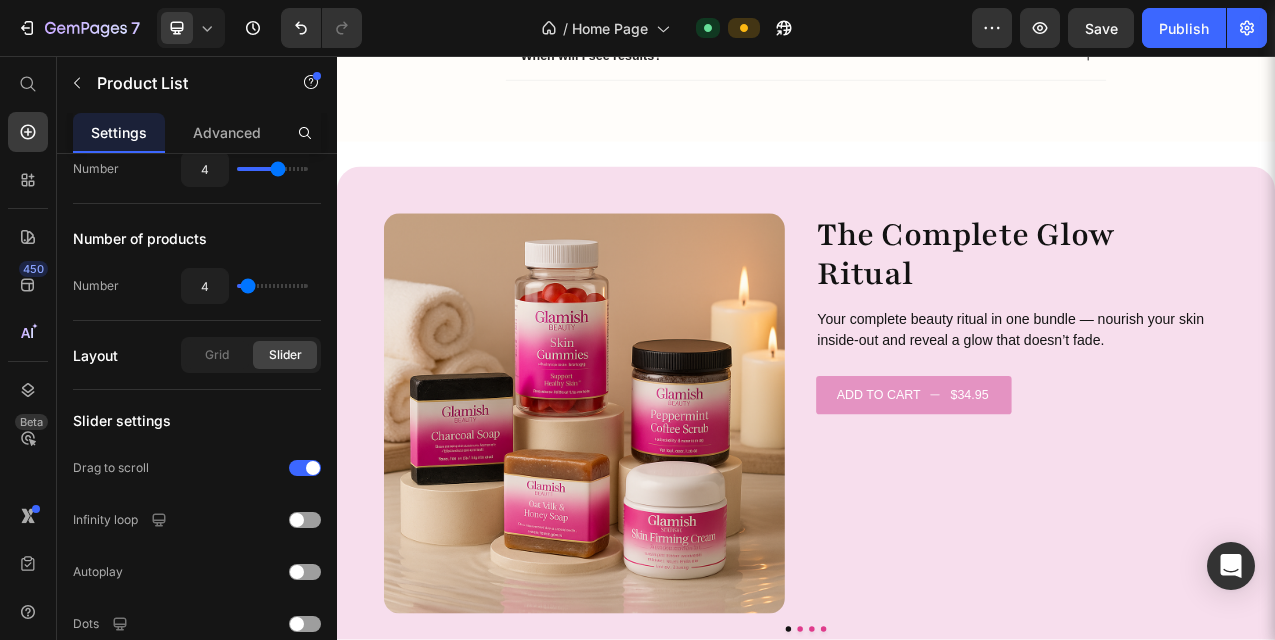 scroll, scrollTop: 5451, scrollLeft: 0, axis: vertical 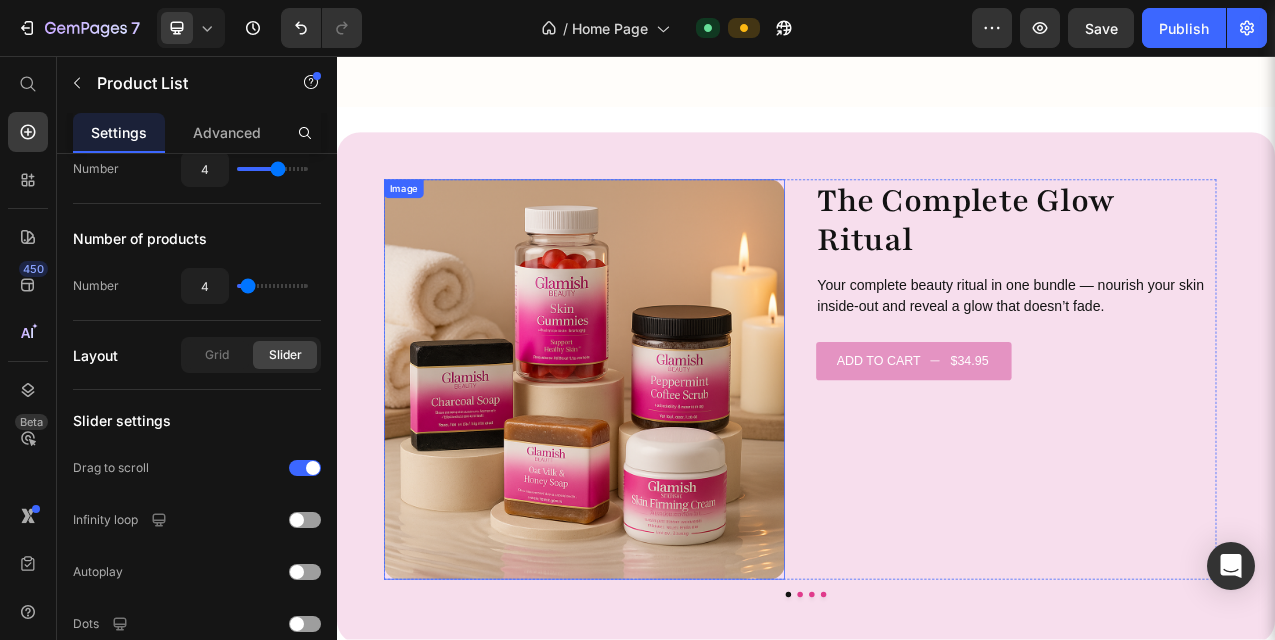 click at bounding box center [653, 470] 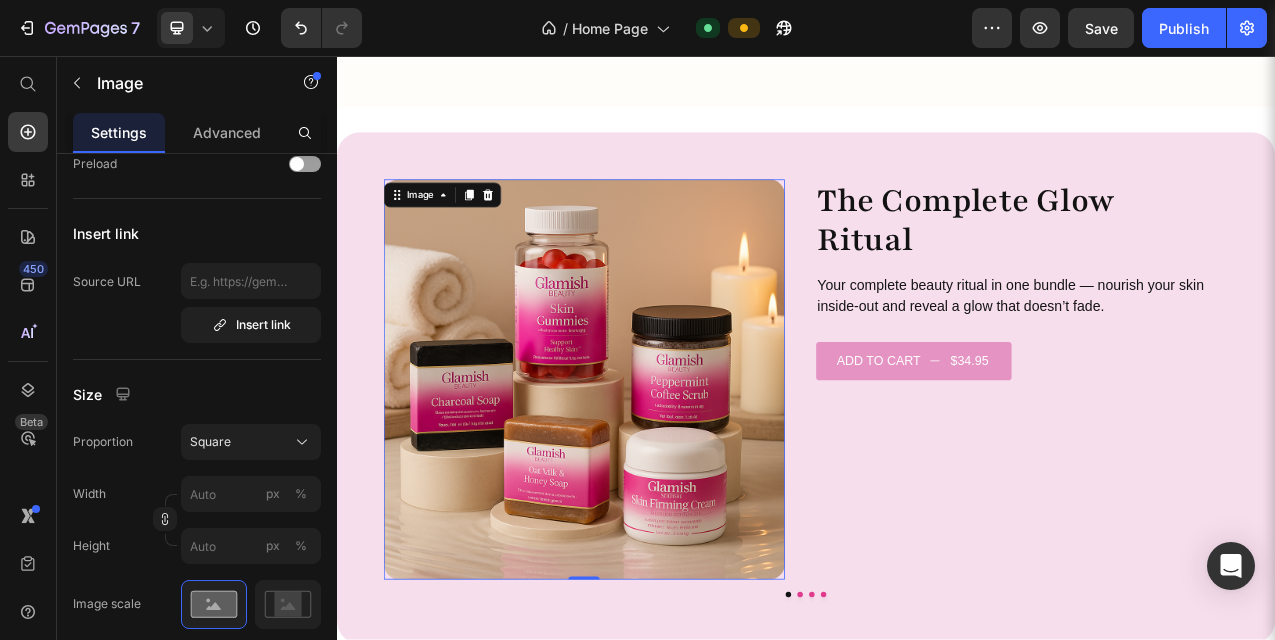 scroll, scrollTop: 0, scrollLeft: 0, axis: both 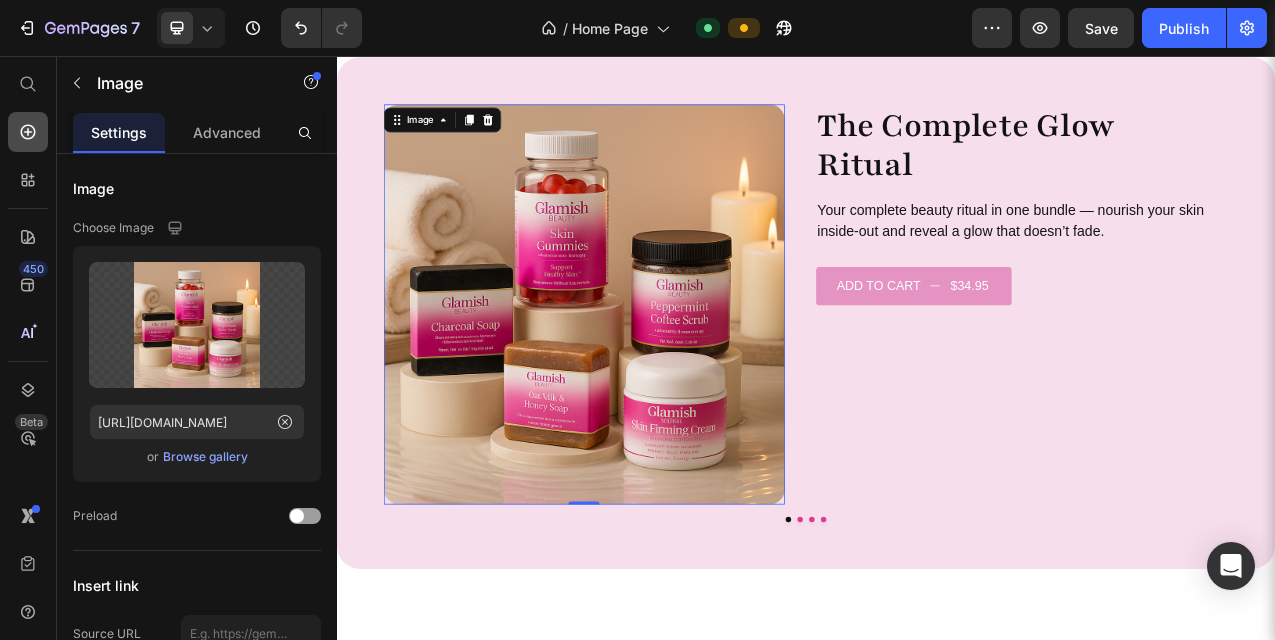 click 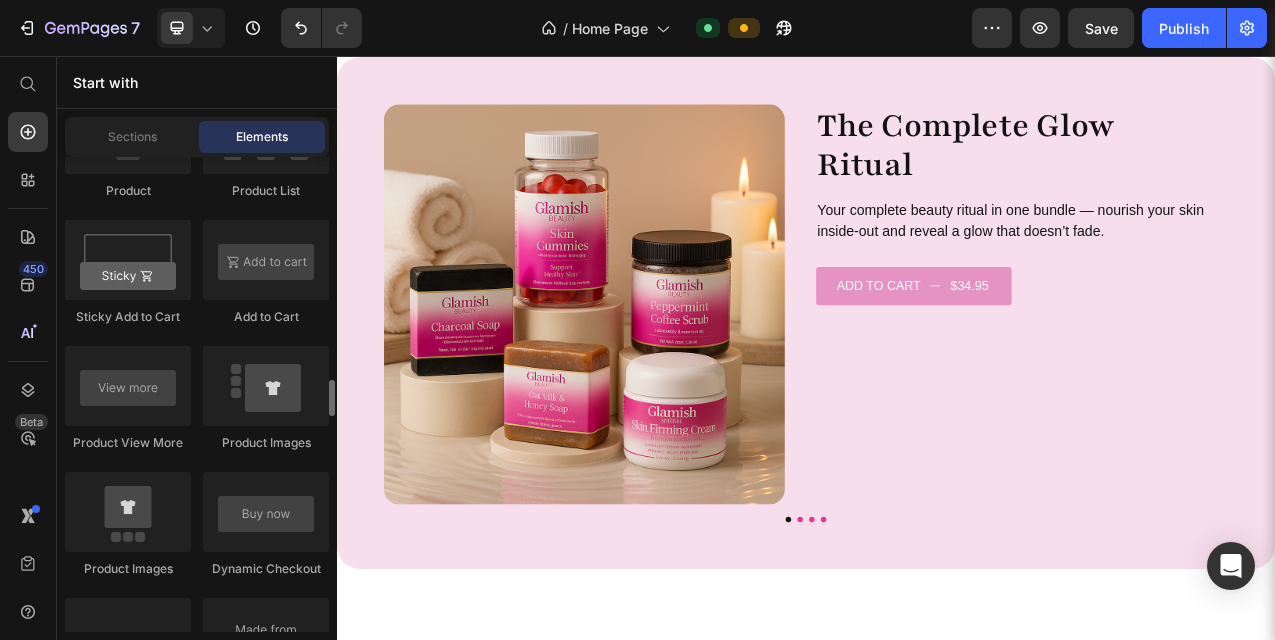 scroll, scrollTop: 2930, scrollLeft: 0, axis: vertical 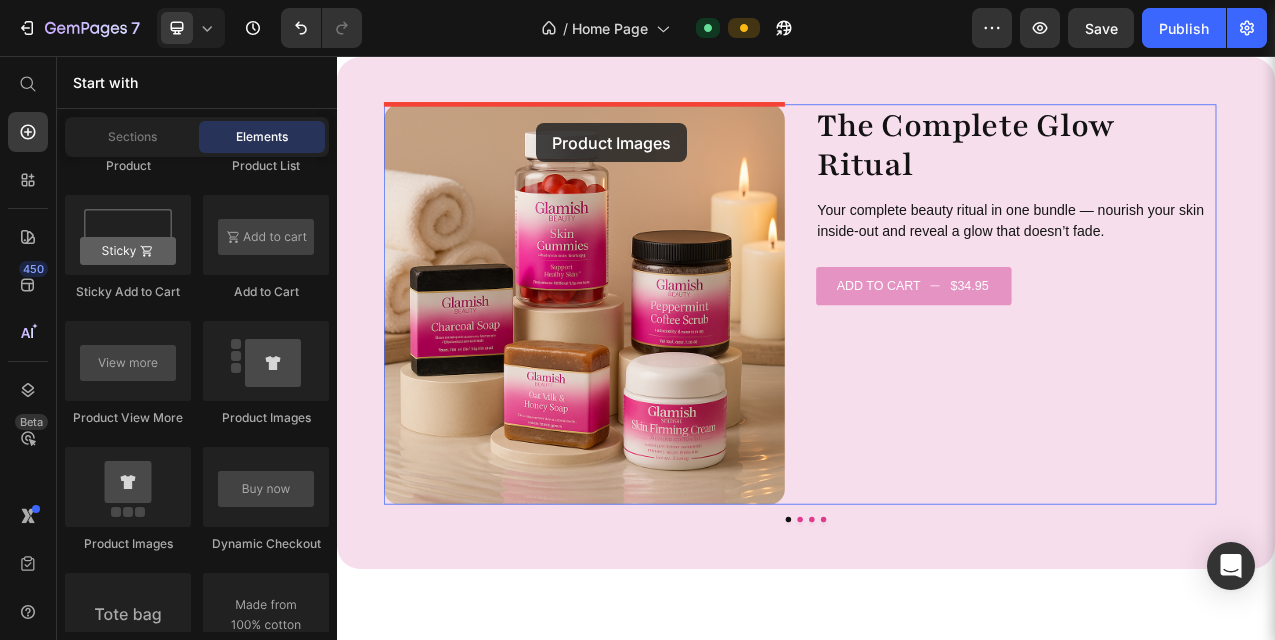 drag, startPoint x: 612, startPoint y: 424, endPoint x: 591, endPoint y: 142, distance: 282.78082 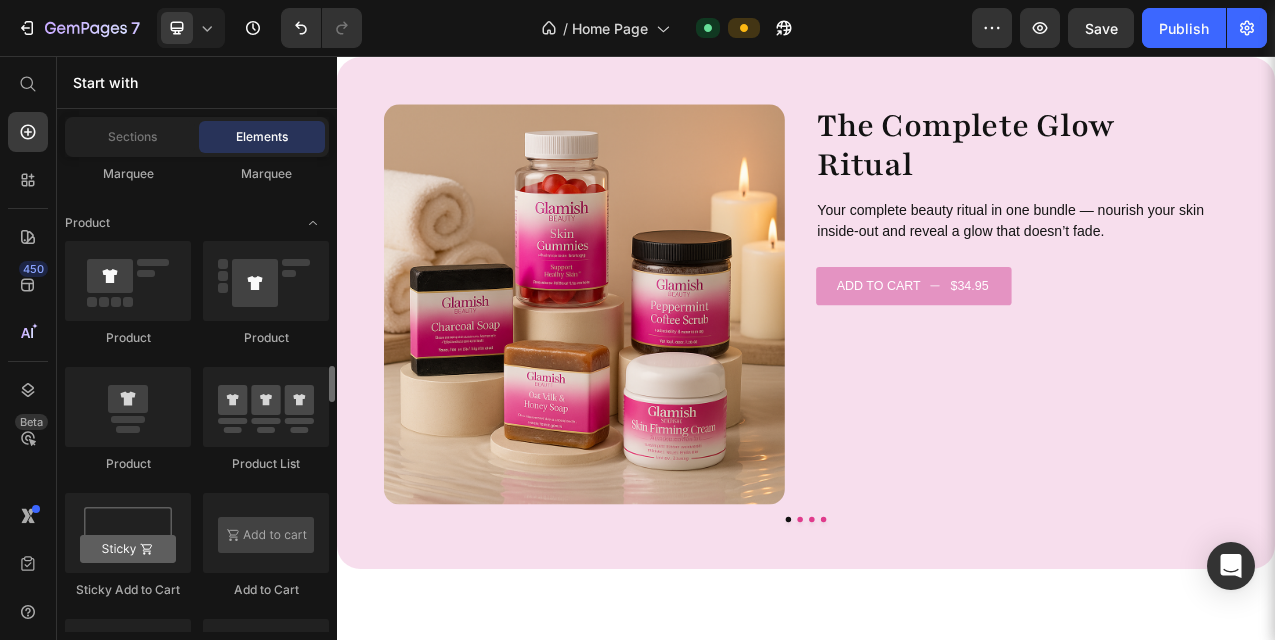 scroll, scrollTop: 2628, scrollLeft: 0, axis: vertical 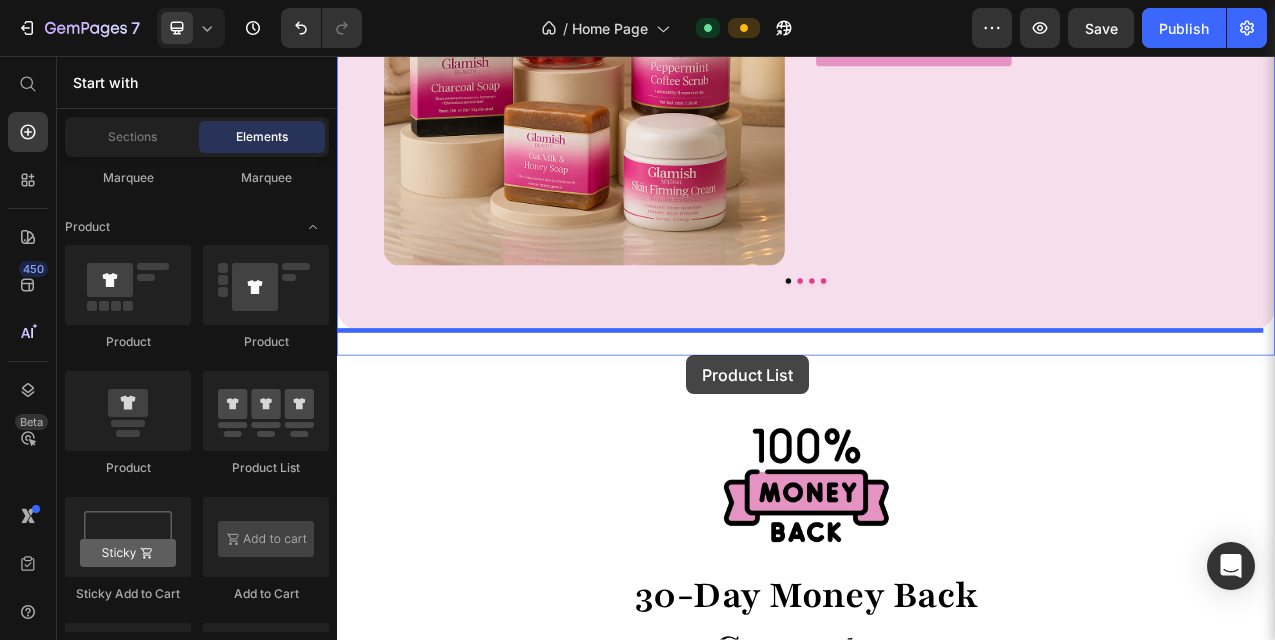drag, startPoint x: 584, startPoint y: 487, endPoint x: 785, endPoint y: 439, distance: 206.65189 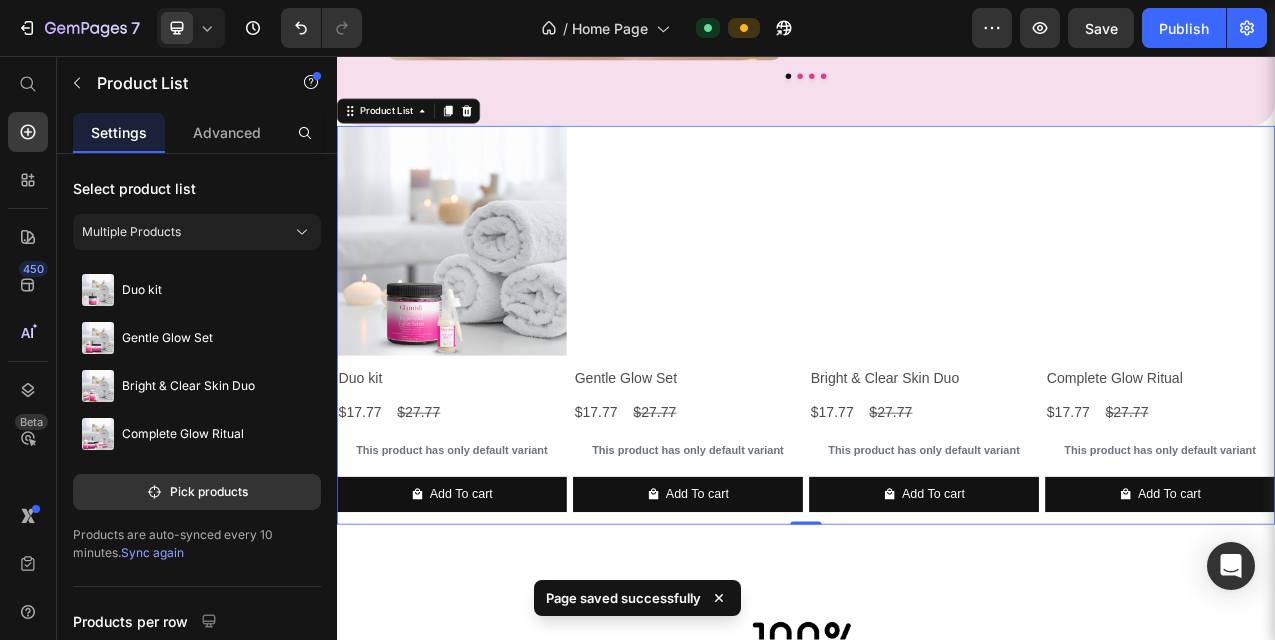 scroll, scrollTop: 6121, scrollLeft: 0, axis: vertical 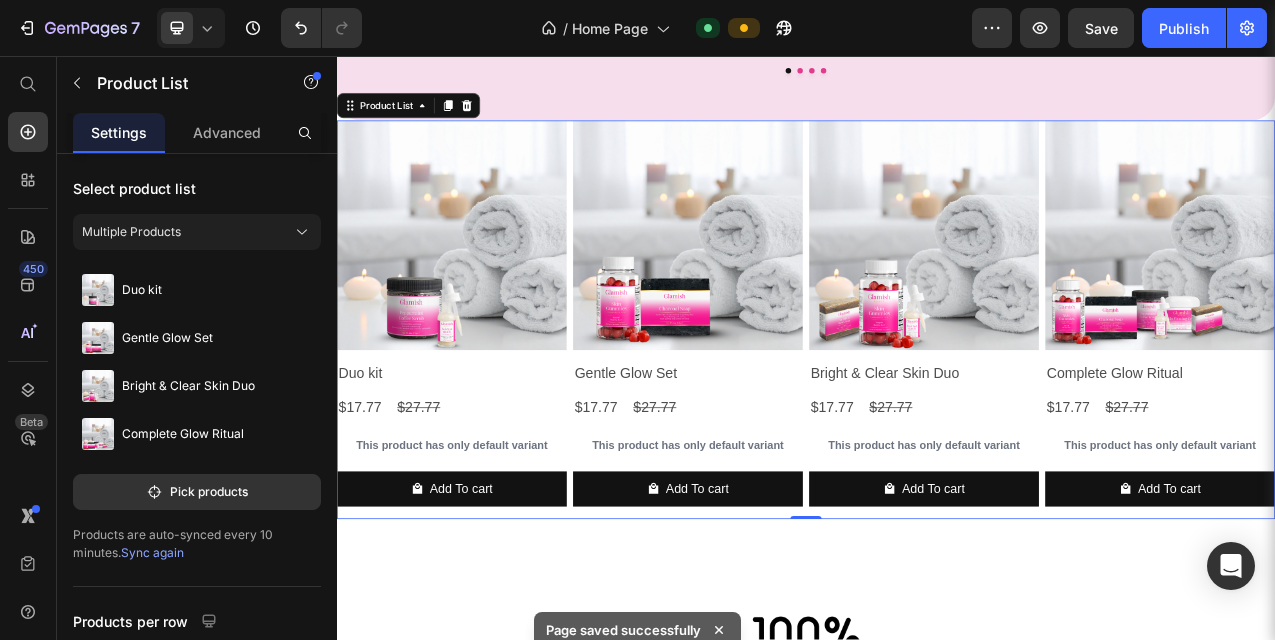 click on "Product Images Duo kit Product Title $17.77 Product Price $27.77 Product Price Row This product has only default variant Product Variants & Swatches Add To cart Product Cart Button Row Product Images Gentle Glow Set Product Title $17.77 Product Price $27.77 Product Price Row This product has only default variant Product Variants & Swatches Add To cart Product Cart Button Row Product Images Bright & Clear Skin Duo Product Title $17.77 Product Price $27.77 Product Price Row This product has only default variant Product Variants & Swatches Add To cart Product Cart Button Row Product Images Complete Glow Ritual Product Title $17.77 Product Price $27.77 Product Price Row This product has only default variant Product Variants & Swatches Add To cart Product Cart Button Row" at bounding box center (937, 394) 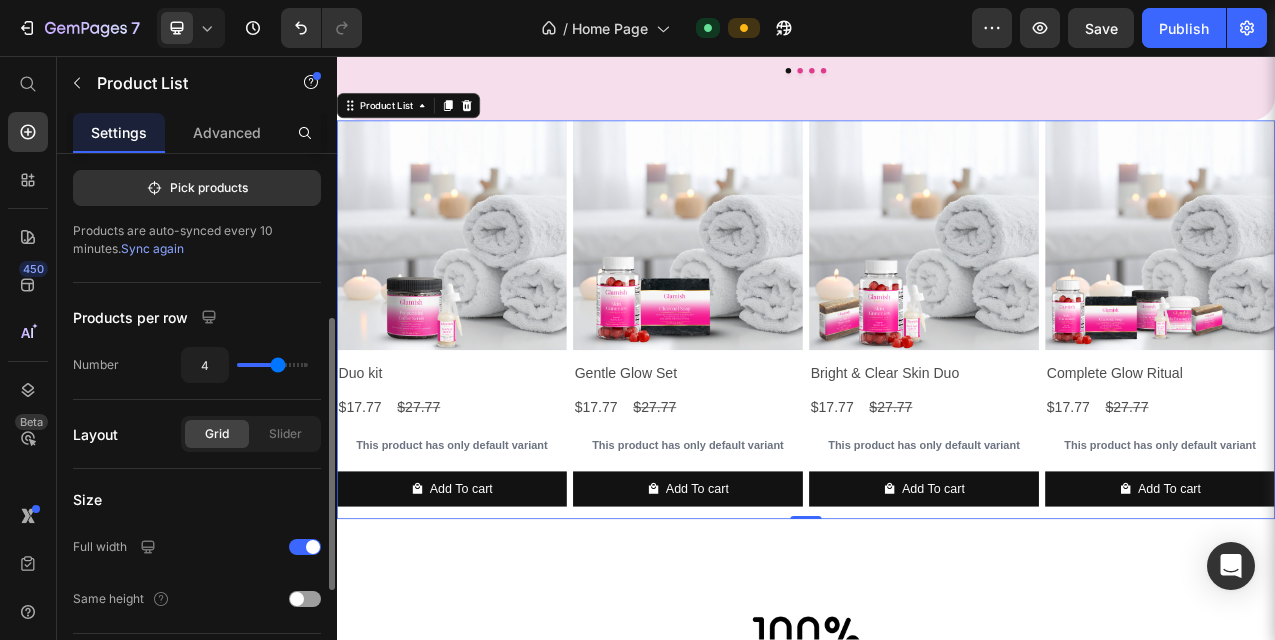scroll, scrollTop: 312, scrollLeft: 0, axis: vertical 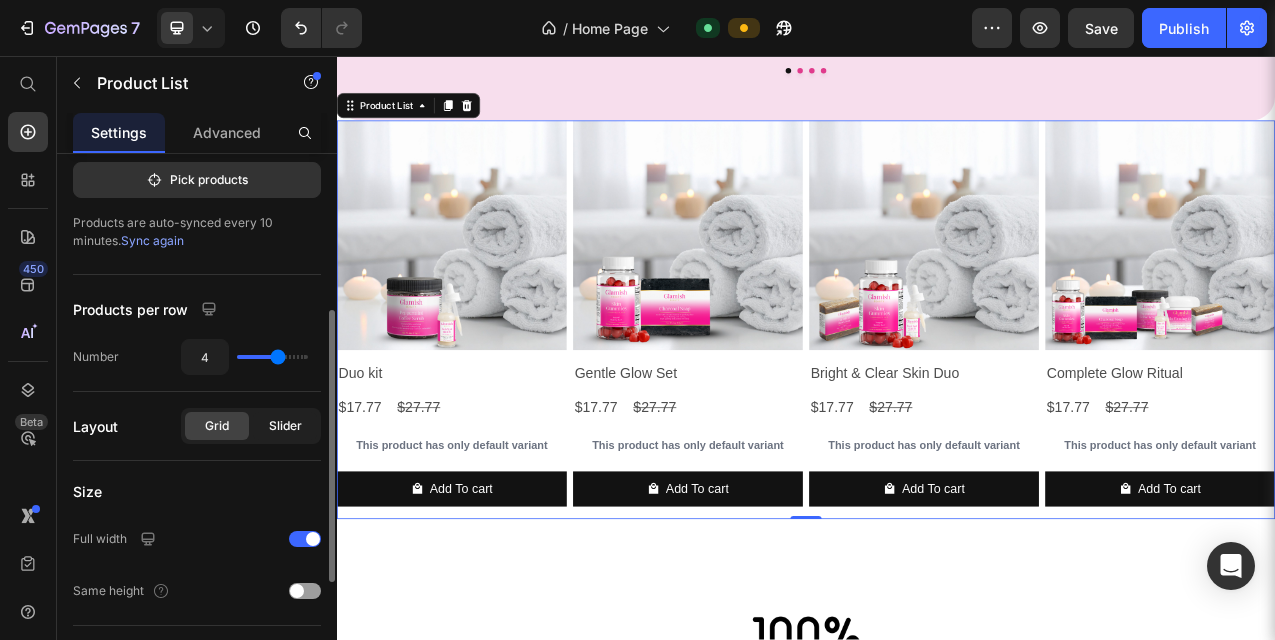 click on "Slider" 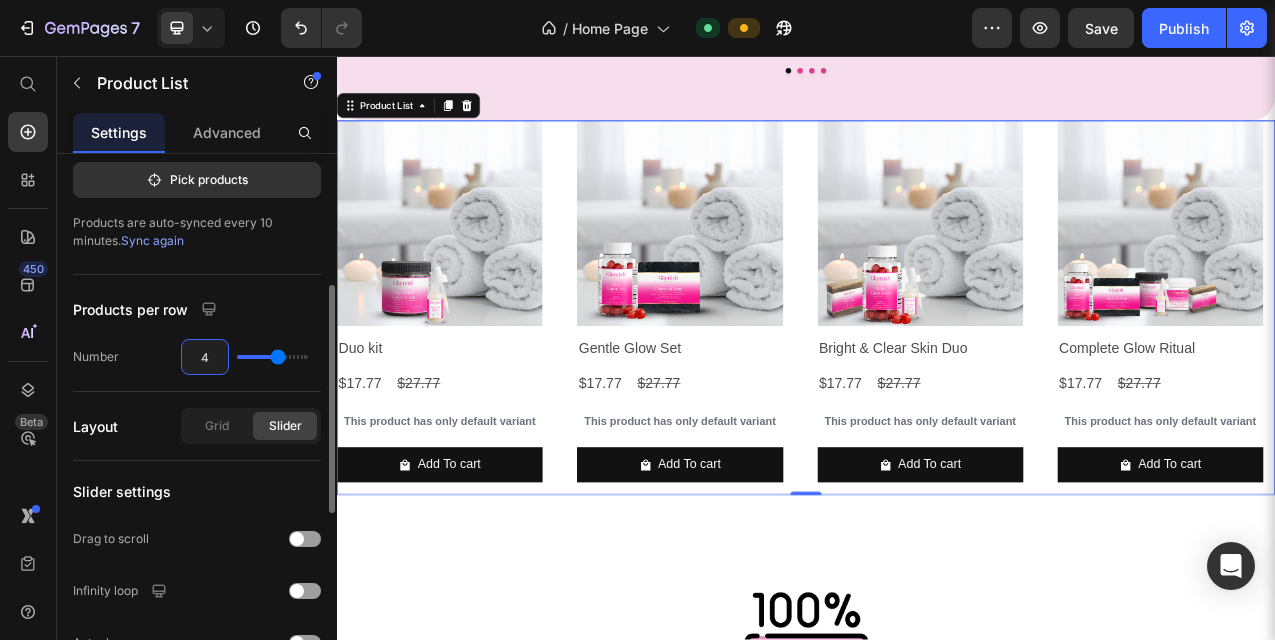 click on "4" at bounding box center (205, 357) 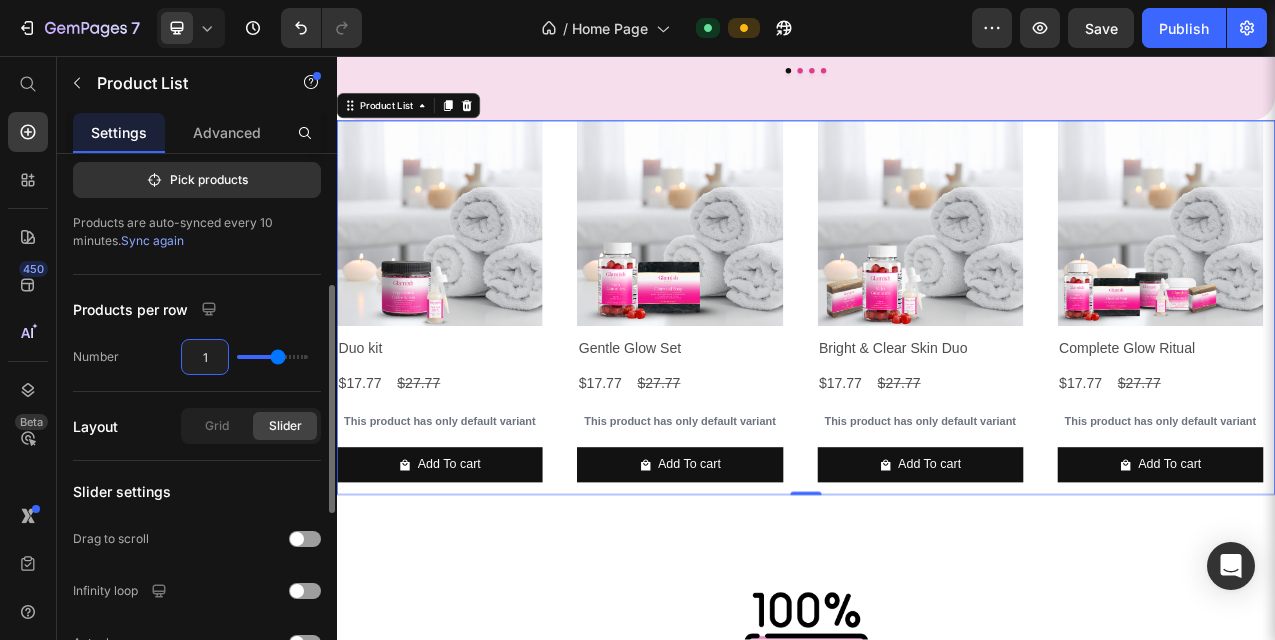 type on "1" 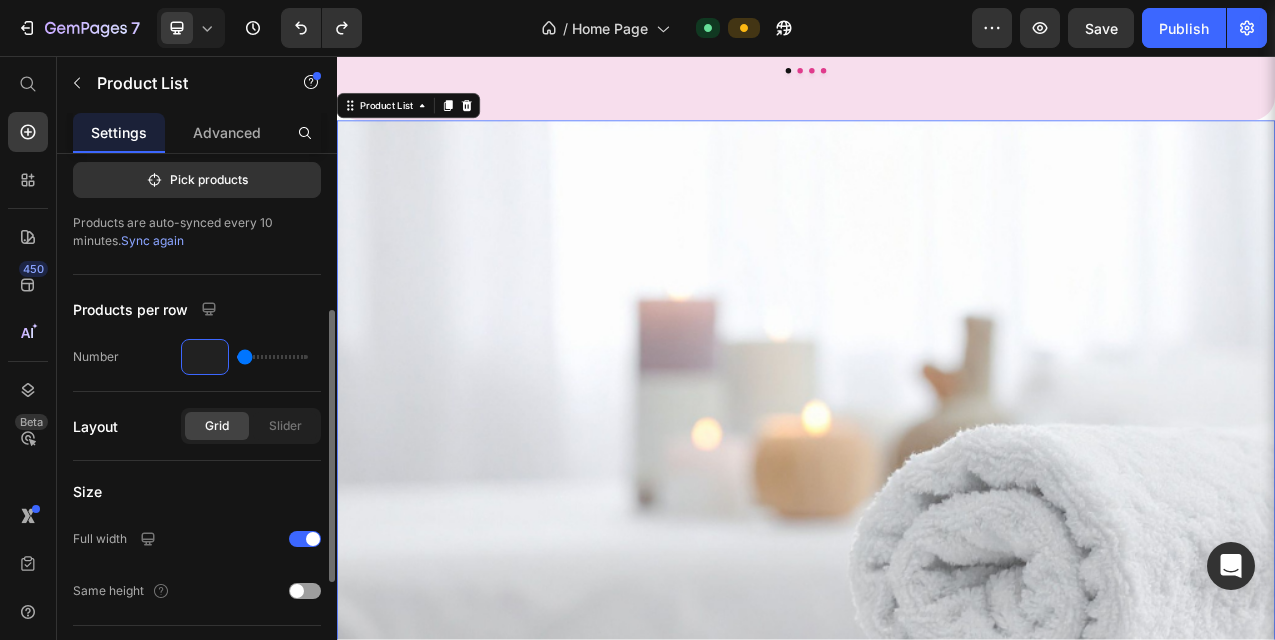 type on "1" 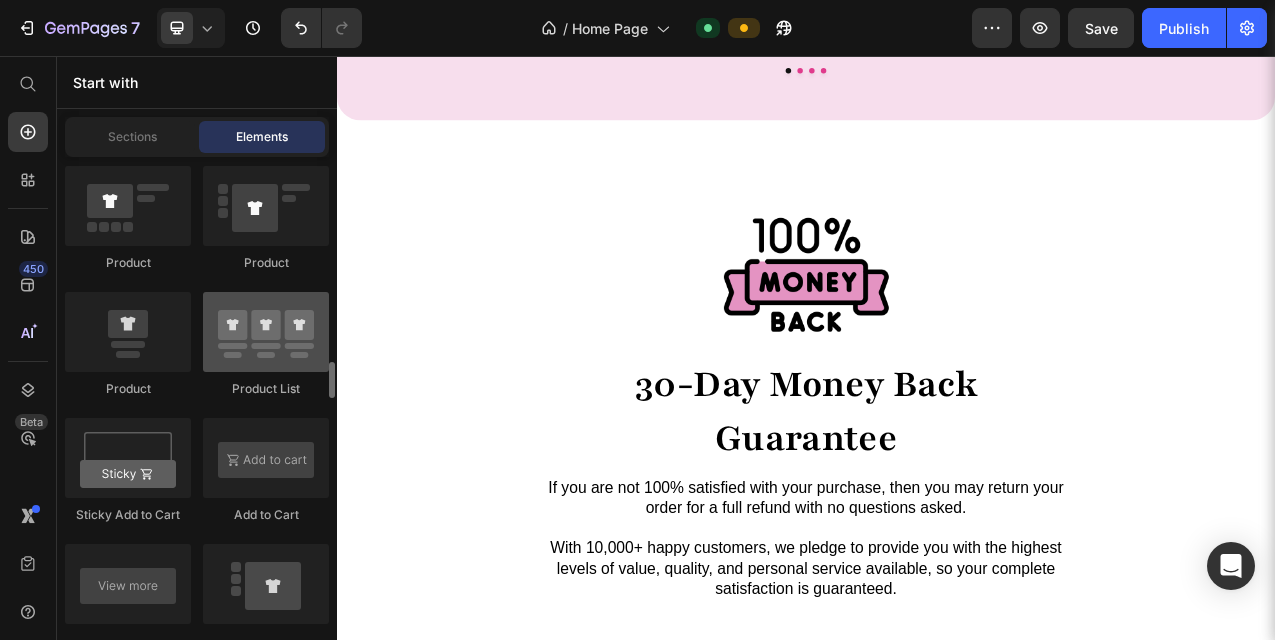 scroll, scrollTop: 2701, scrollLeft: 0, axis: vertical 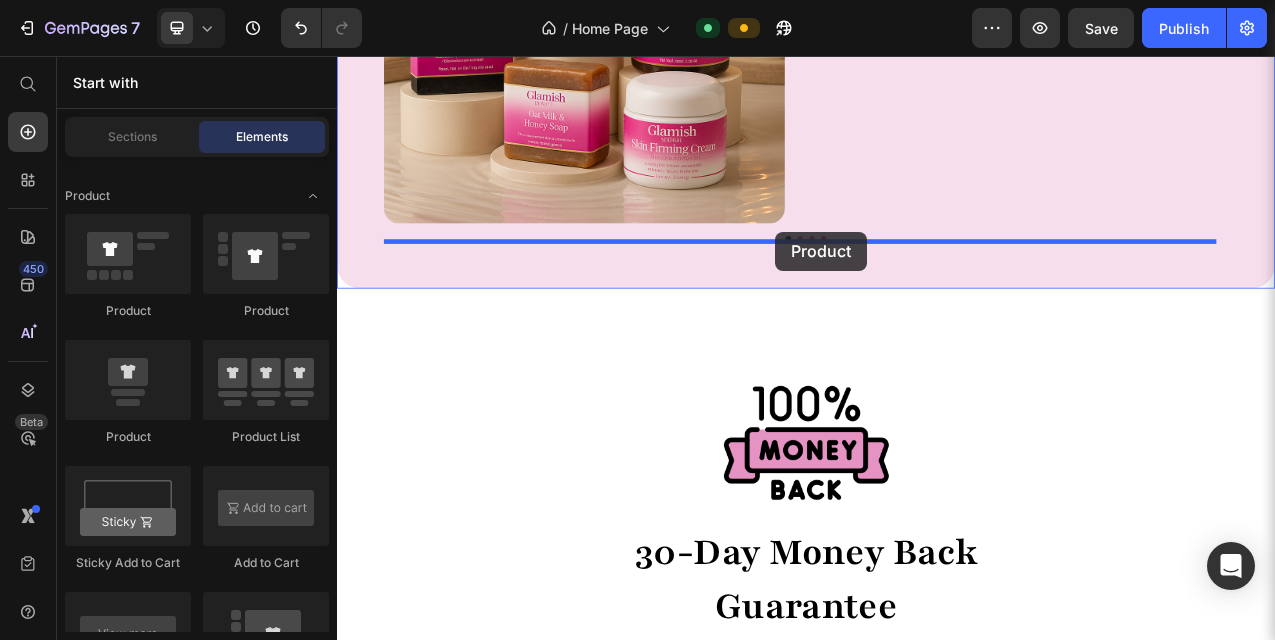 drag, startPoint x: 596, startPoint y: 319, endPoint x: 897, endPoint y: 281, distance: 303.3892 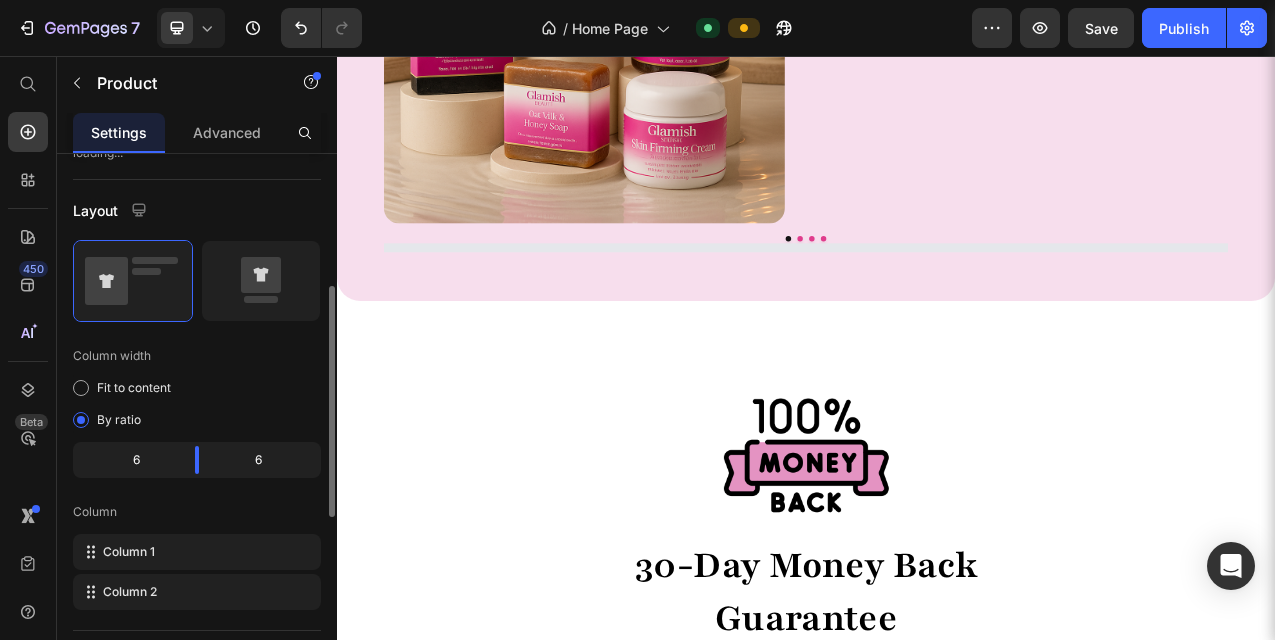 scroll, scrollTop: 0, scrollLeft: 0, axis: both 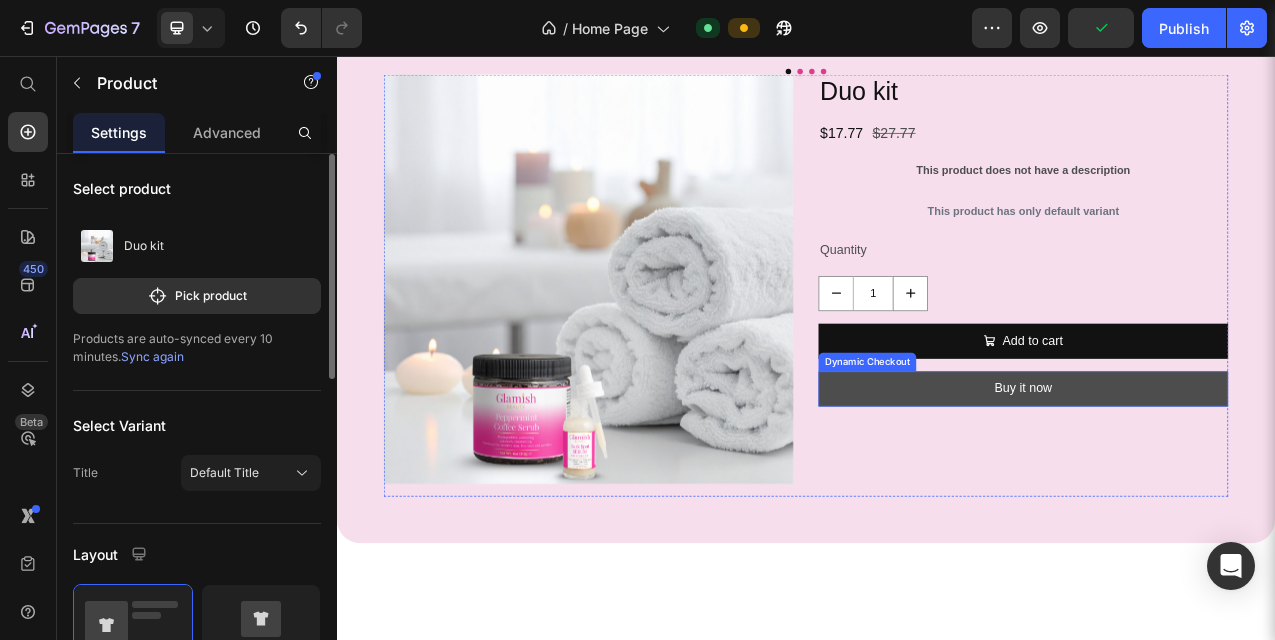 click on "Buy it now" at bounding box center [1215, 482] 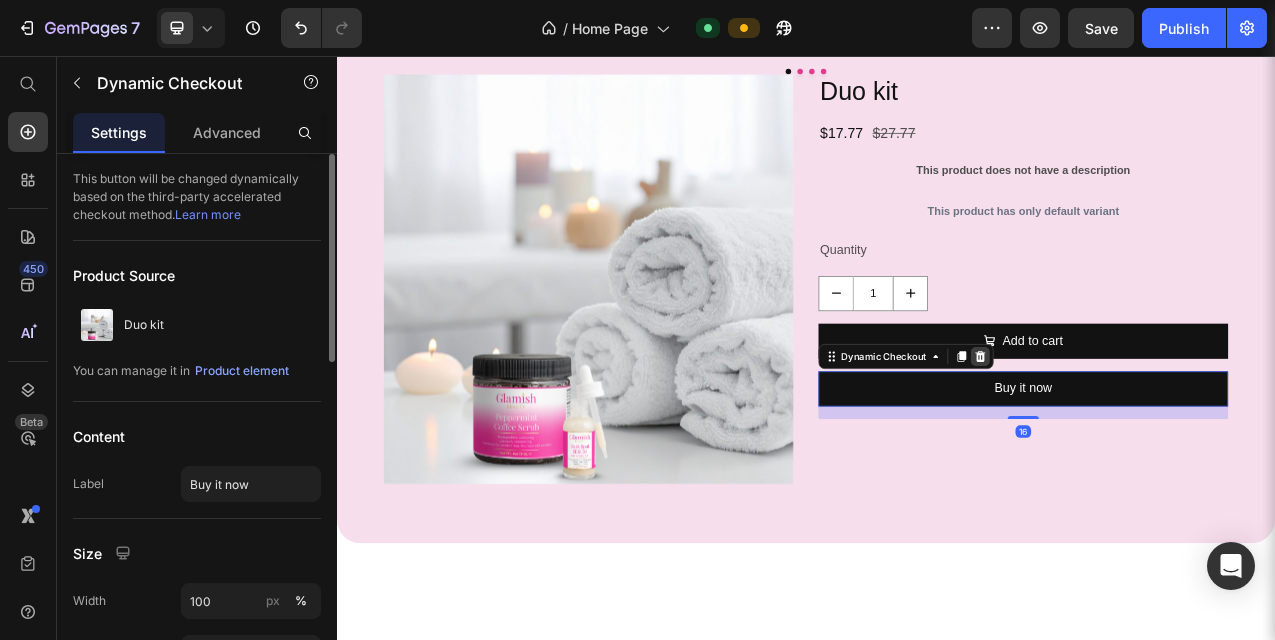 click 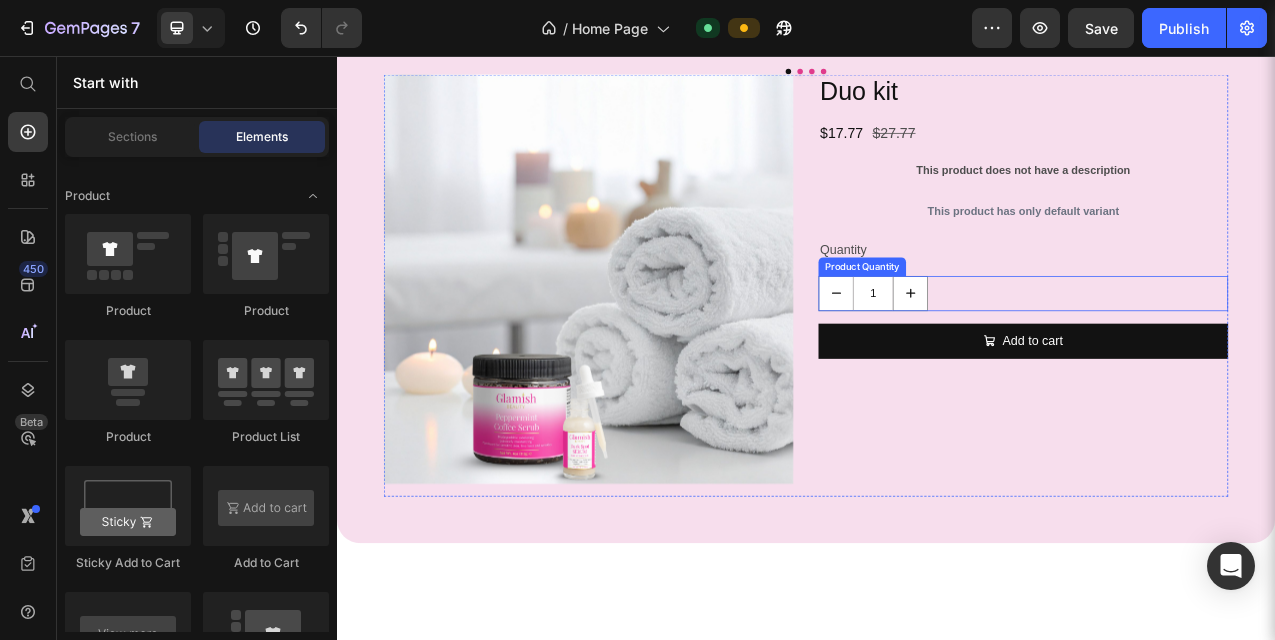 click on "1" at bounding box center (1215, 360) 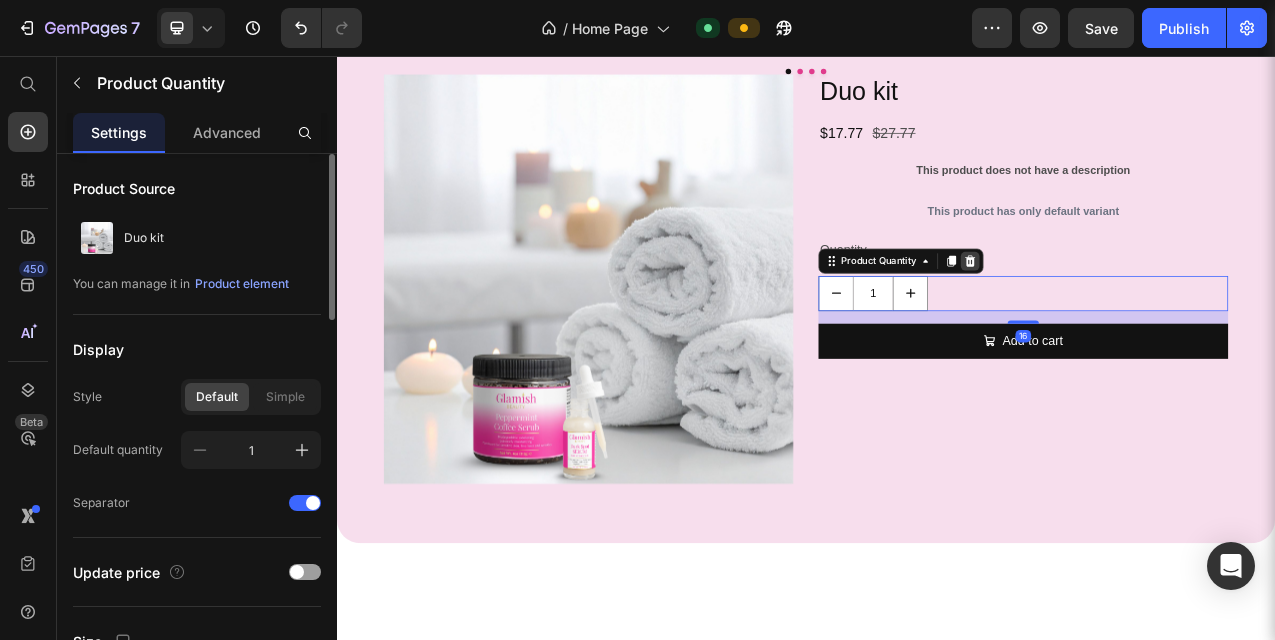 click at bounding box center [1147, 319] 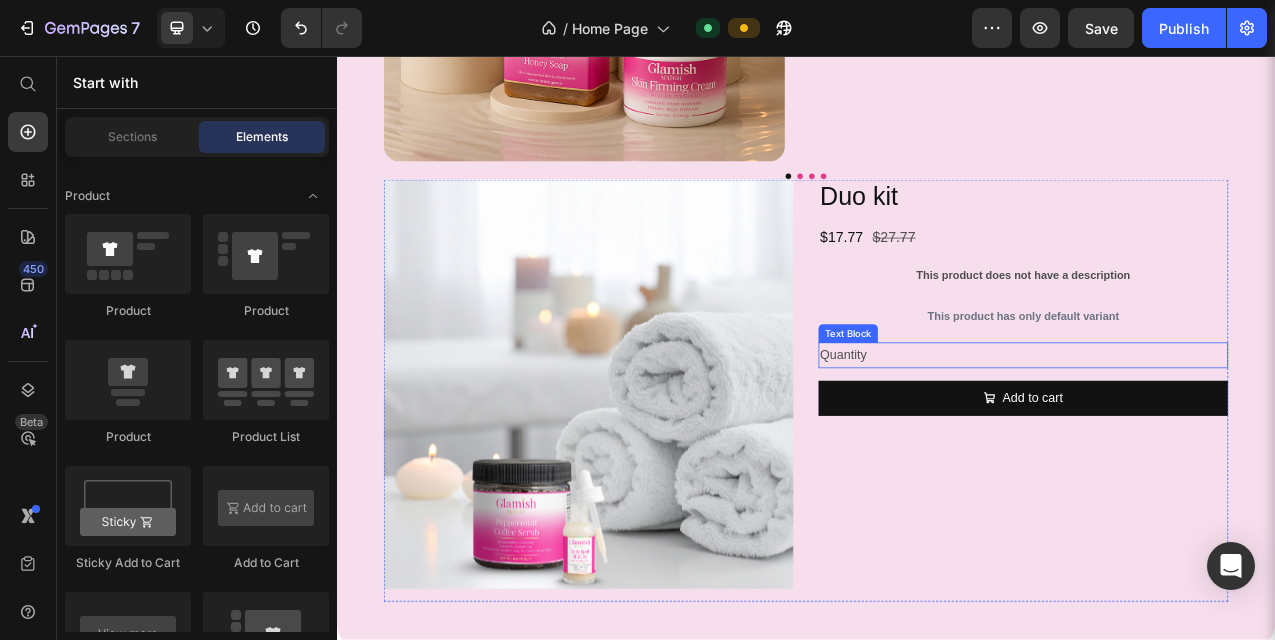 scroll, scrollTop: 5972, scrollLeft: 0, axis: vertical 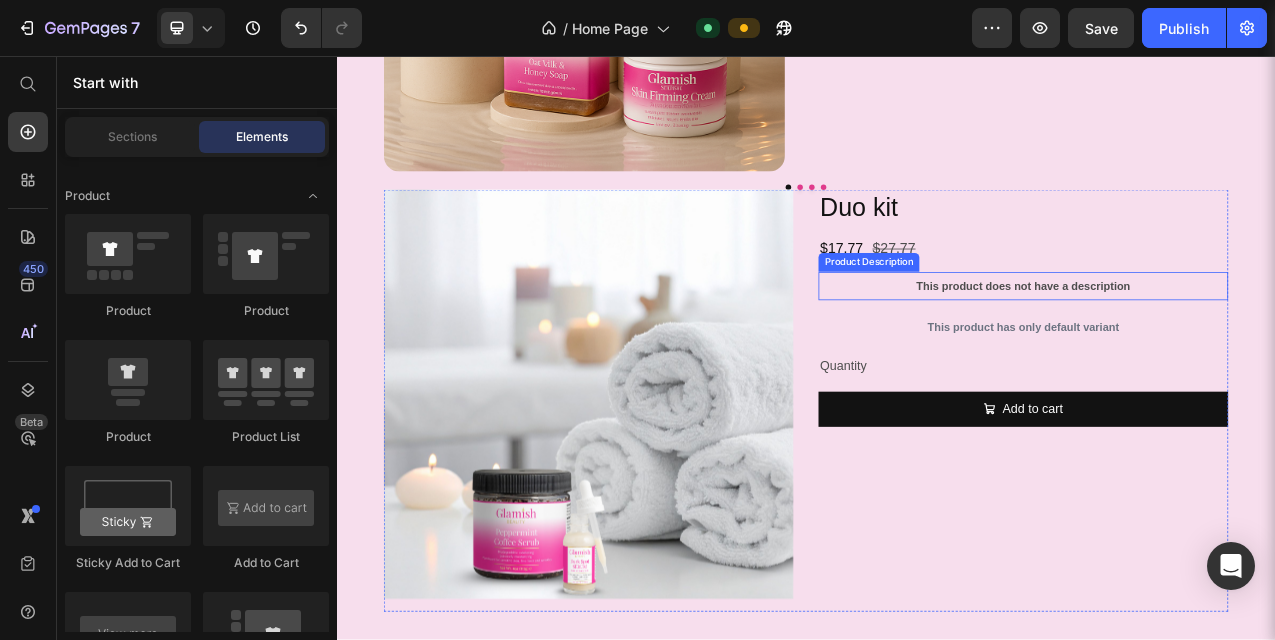 click on "This product does not have a description" at bounding box center (1215, 351) 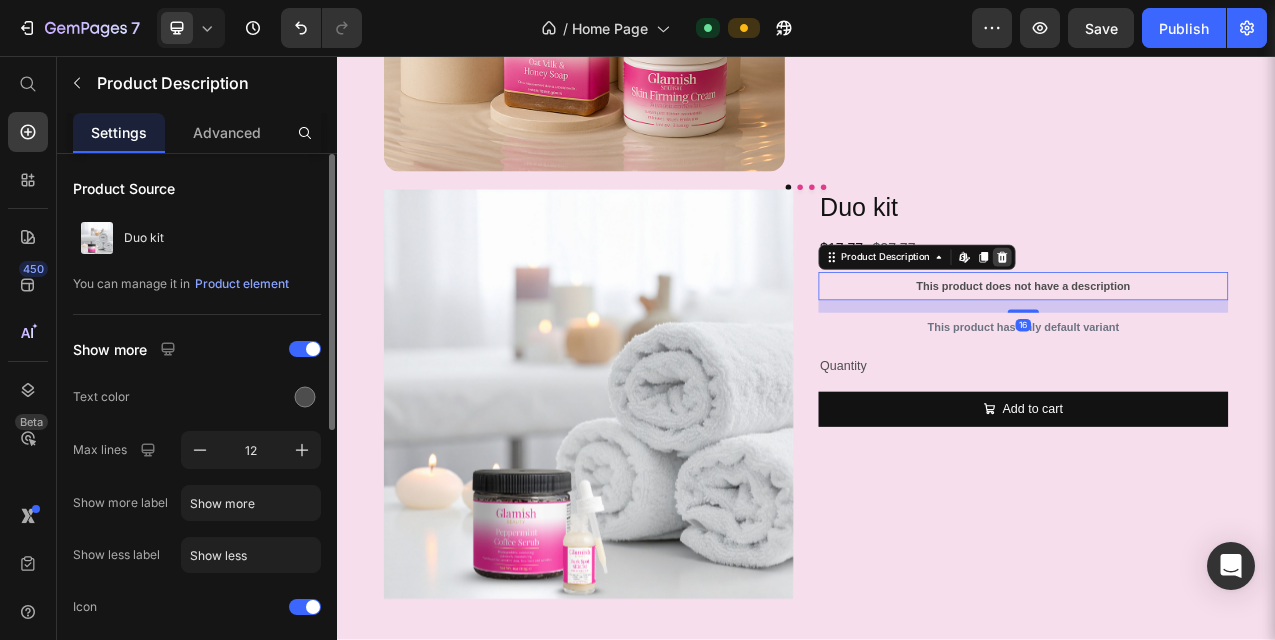 click 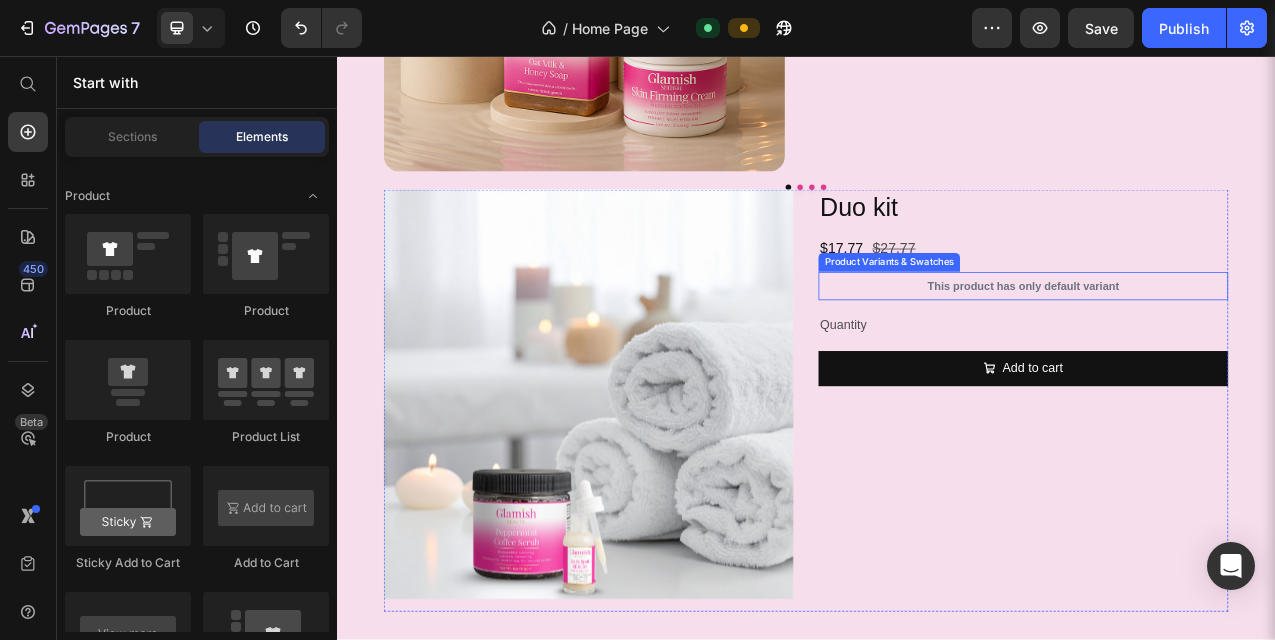 click on "This product has only default variant" at bounding box center (1215, 351) 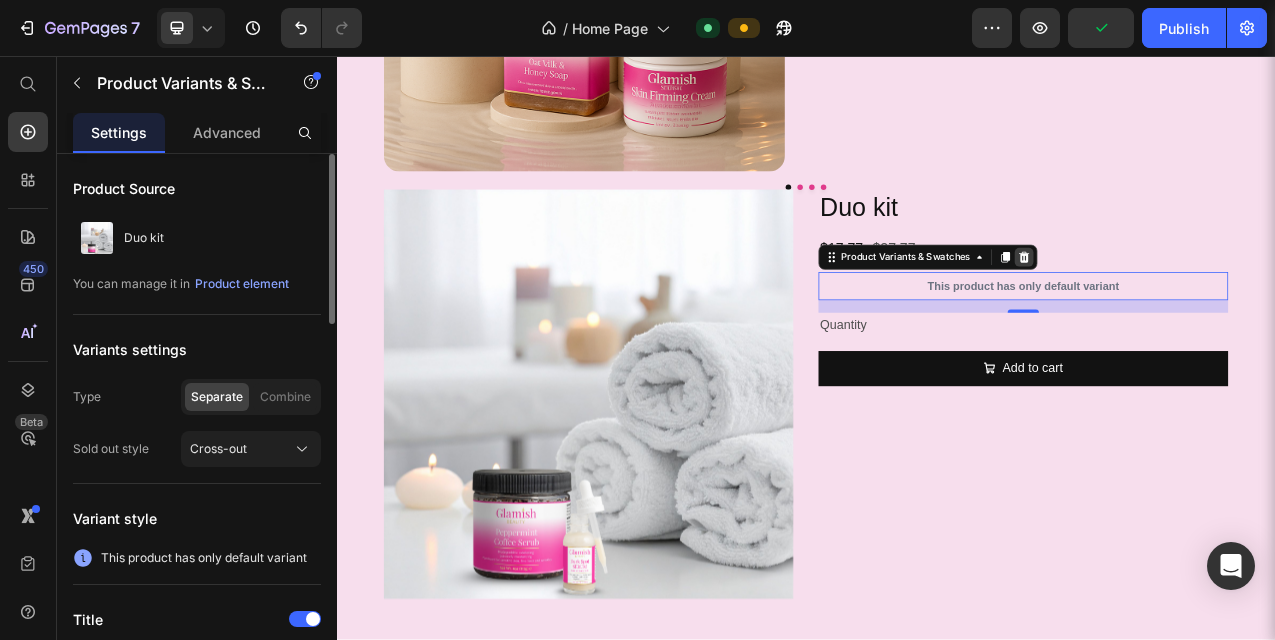 click 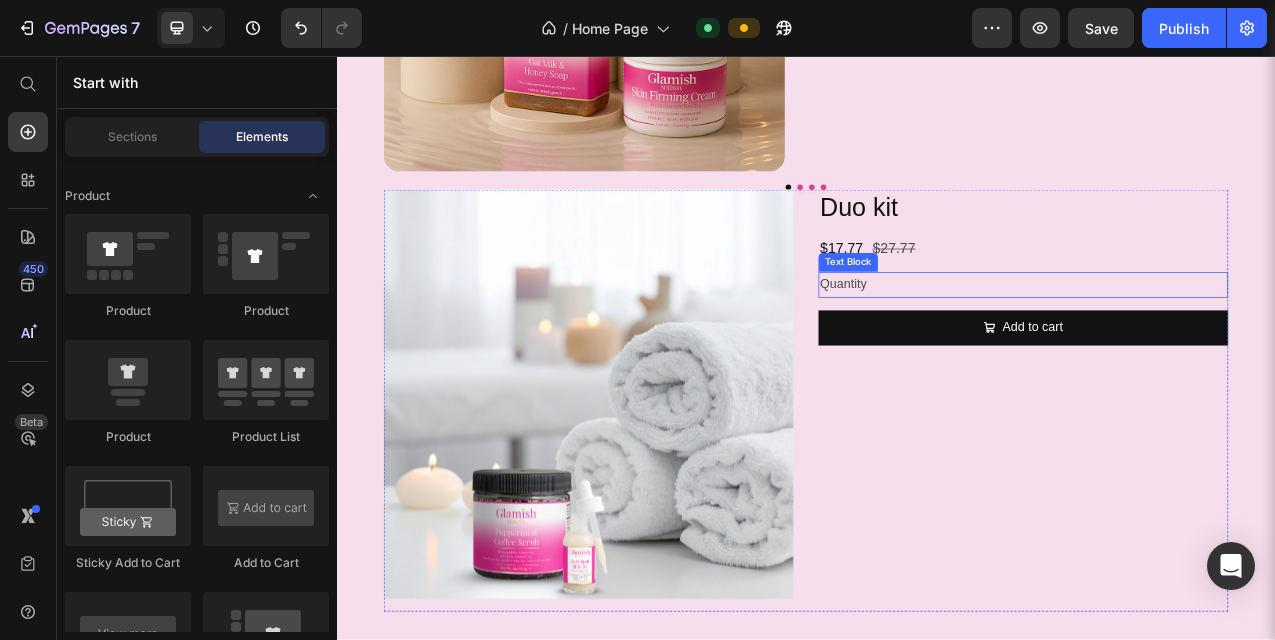 click on "Quantity" at bounding box center (1215, 349) 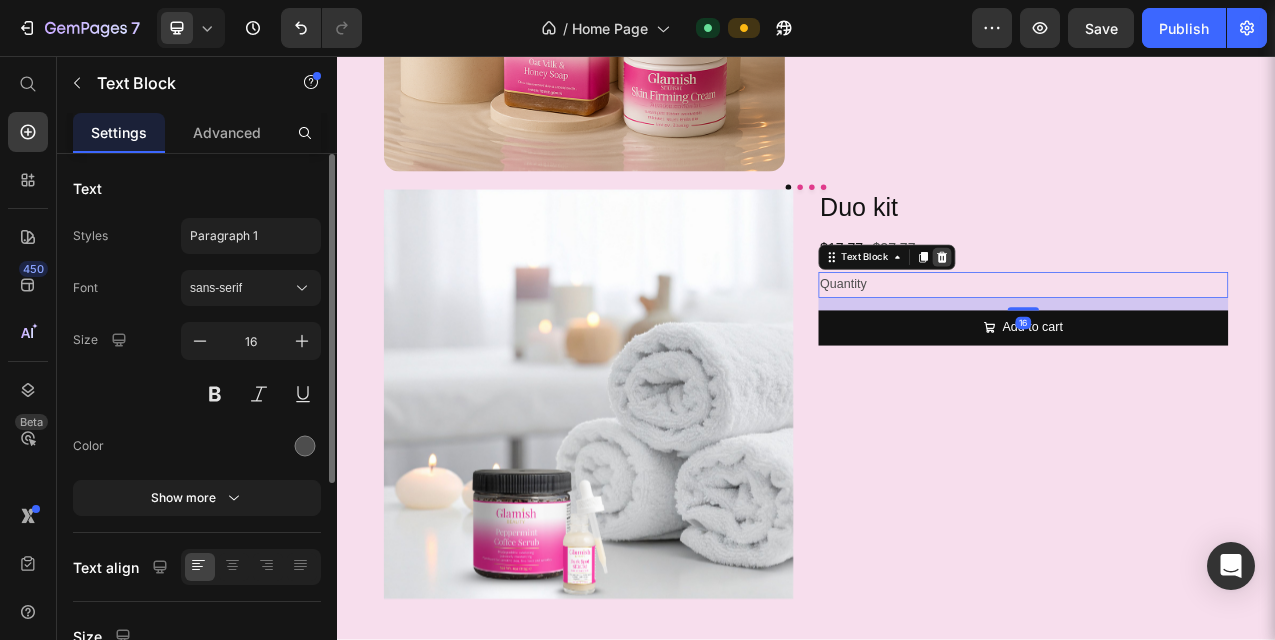 click 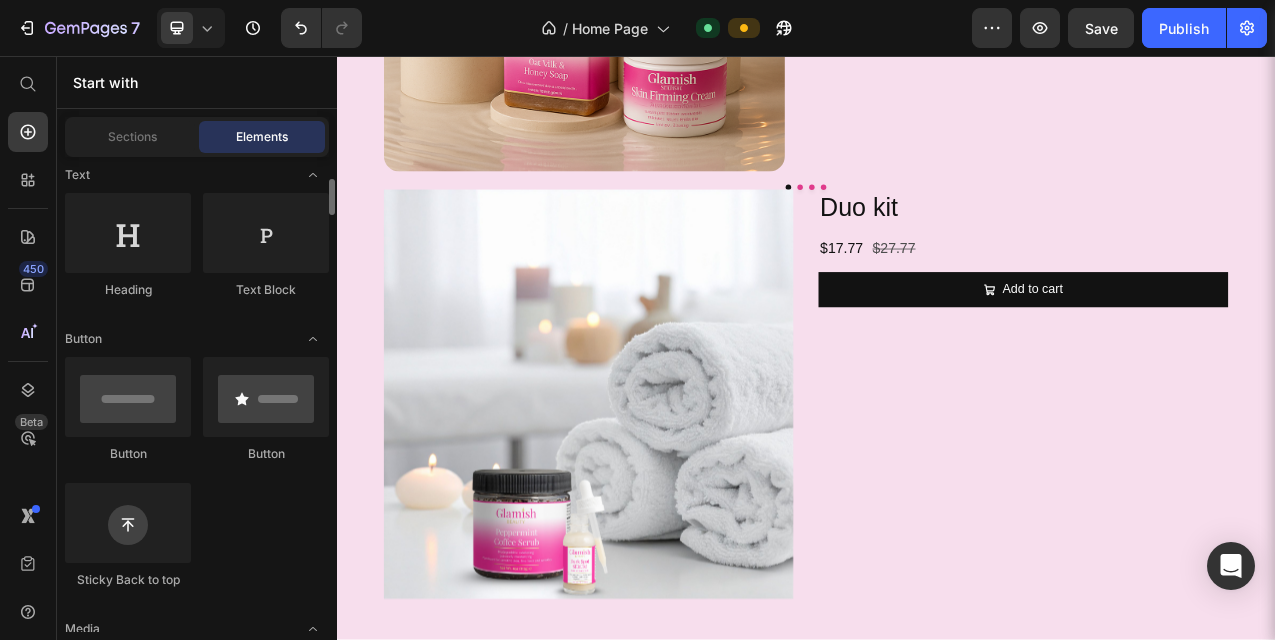 scroll, scrollTop: 286, scrollLeft: 0, axis: vertical 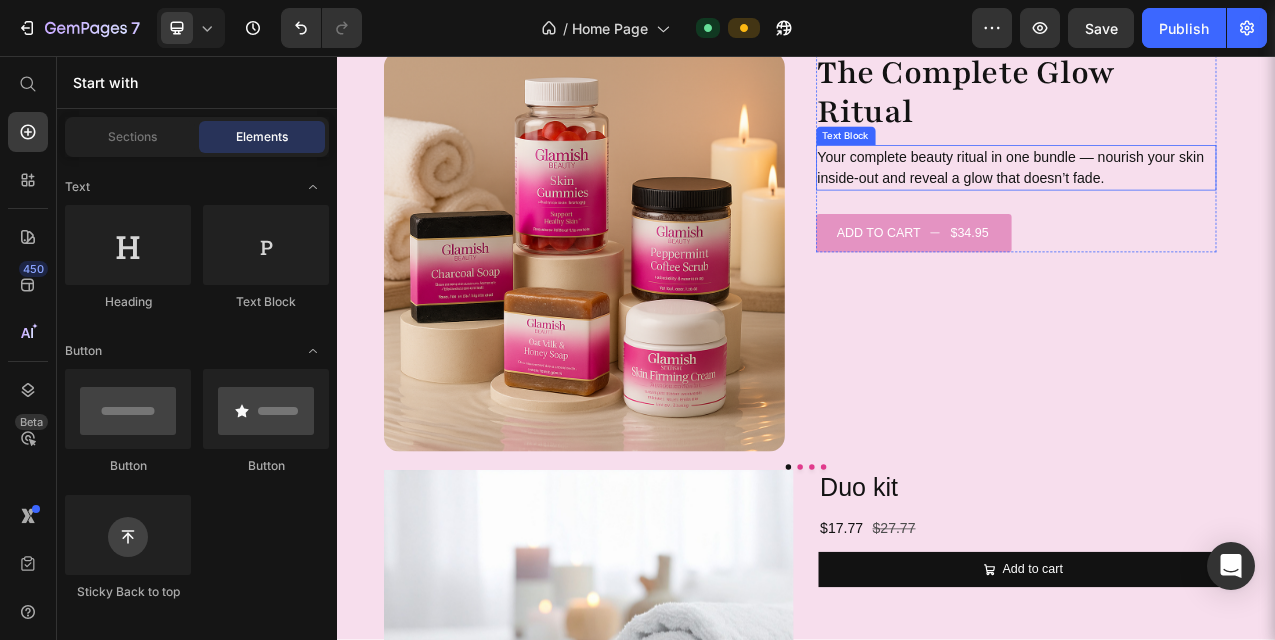 click on "Your complete beauty ritual in one bundle — nourish your skin inside-out and reveal a glow that doesn’t fade." at bounding box center [1206, 200] 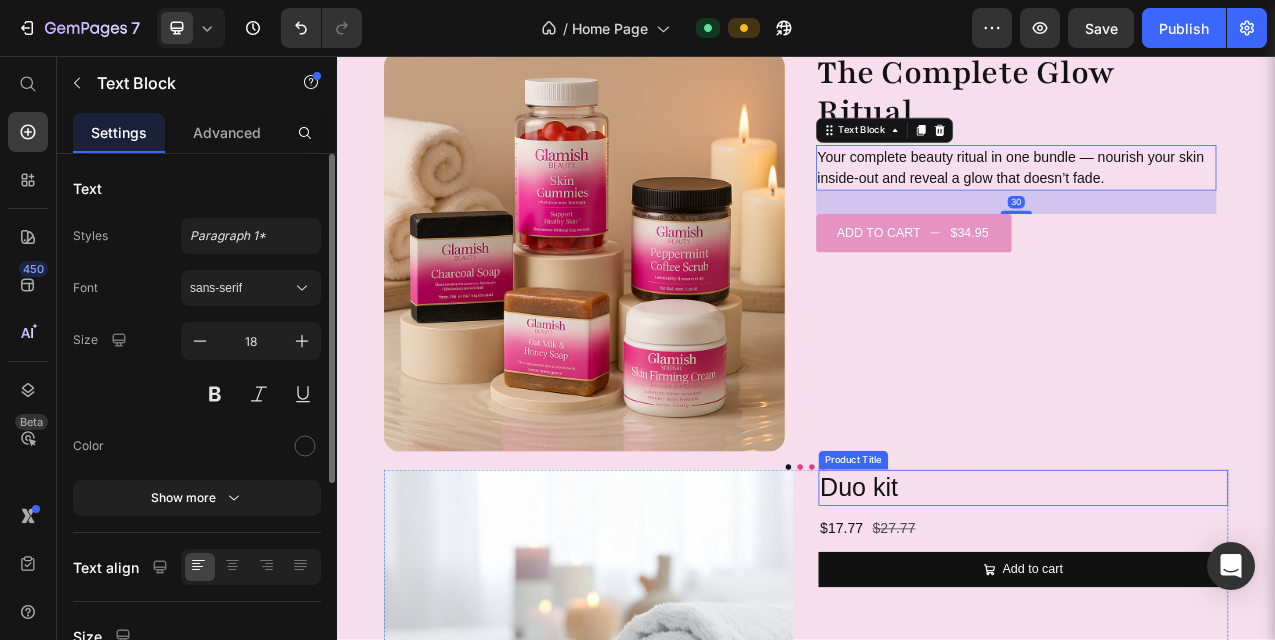 click on "Duo kit" at bounding box center (1215, 609) 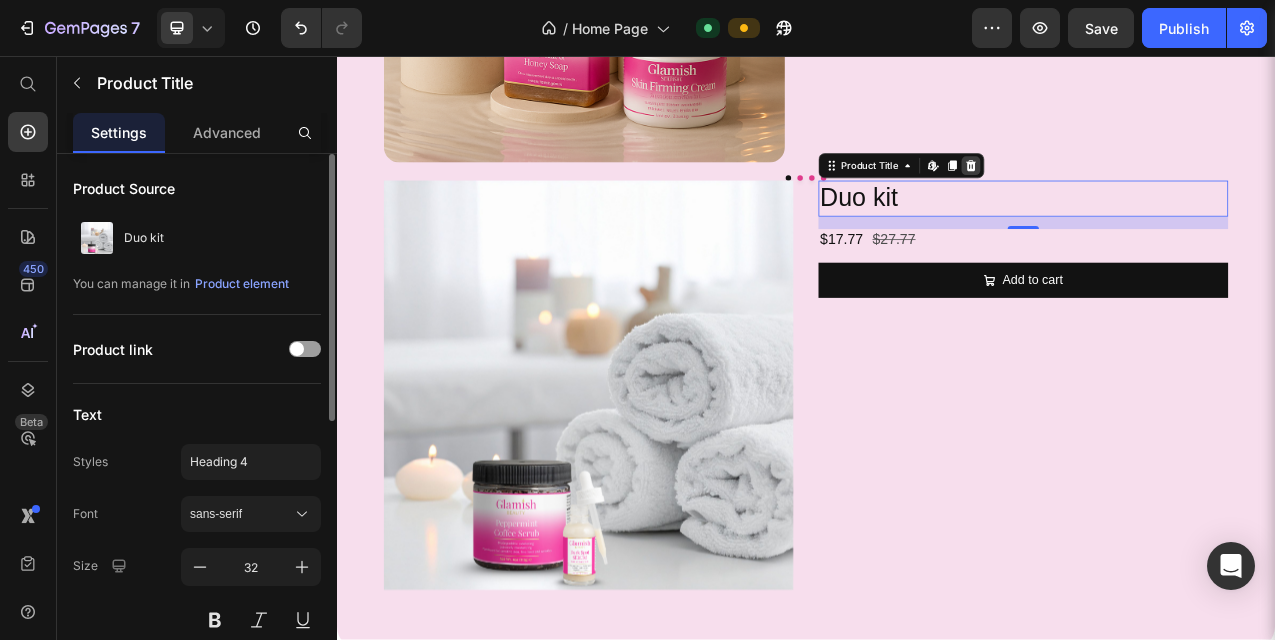 scroll, scrollTop: 6154, scrollLeft: 0, axis: vertical 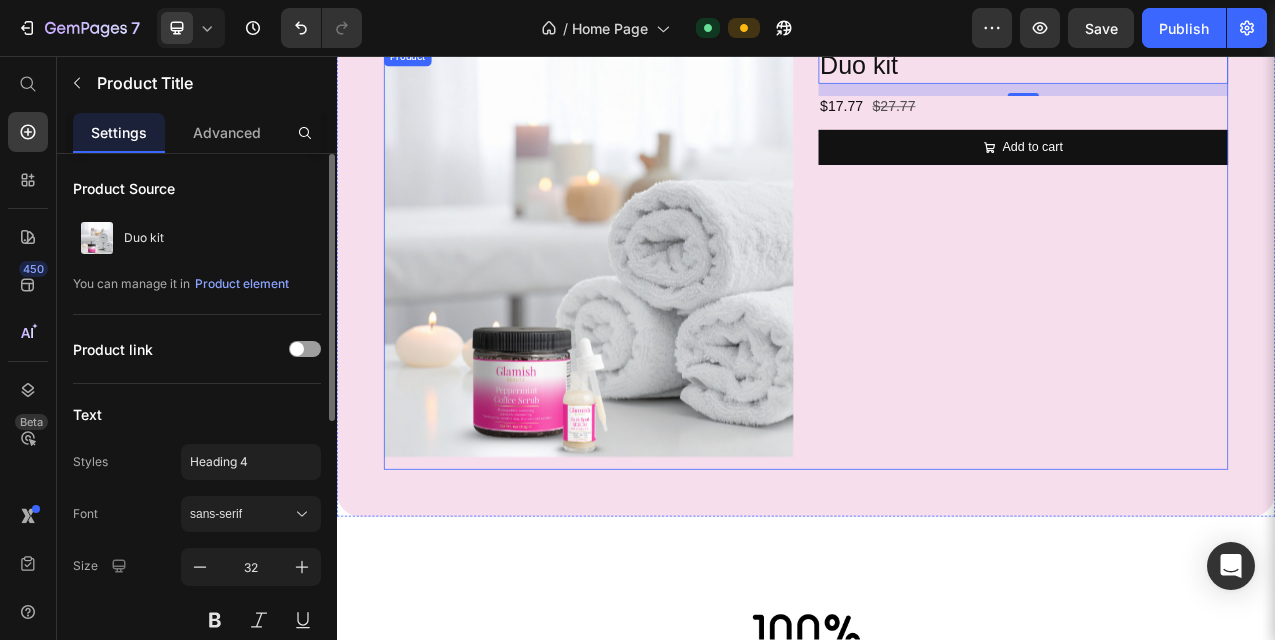 click on "Duo kit Product Title   Edit content in Shopify 16 $17.77 Product Price $27.77 Product Price Row
Add to cart Add to Cart" at bounding box center (1215, 316) 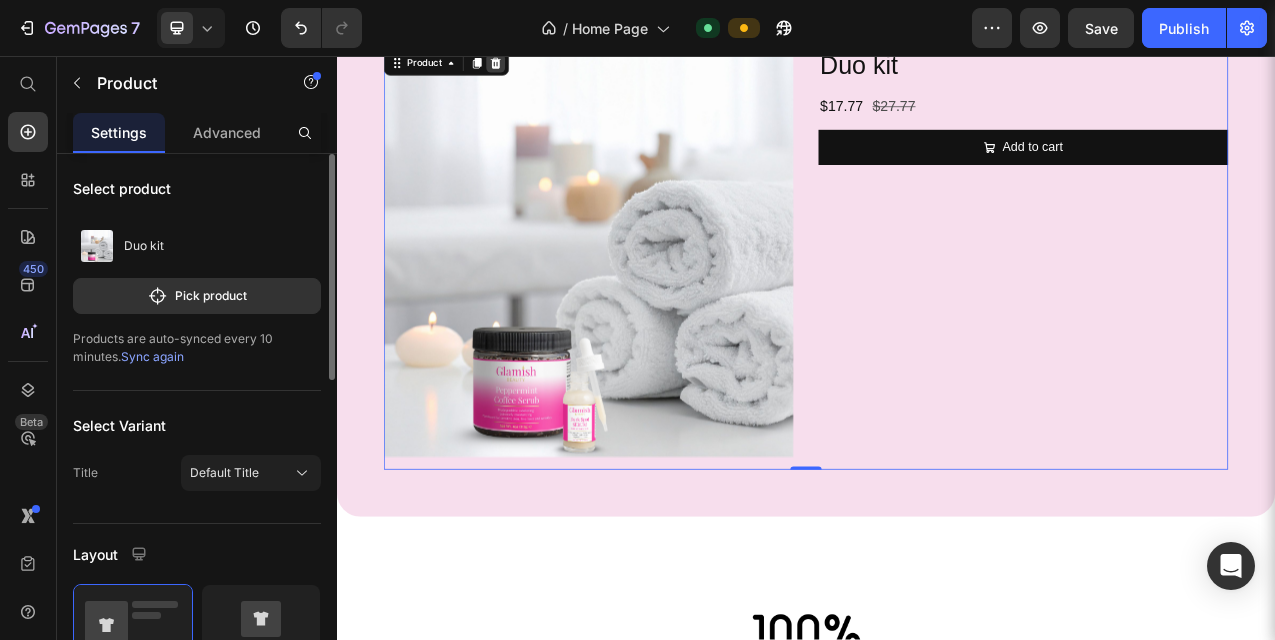 click 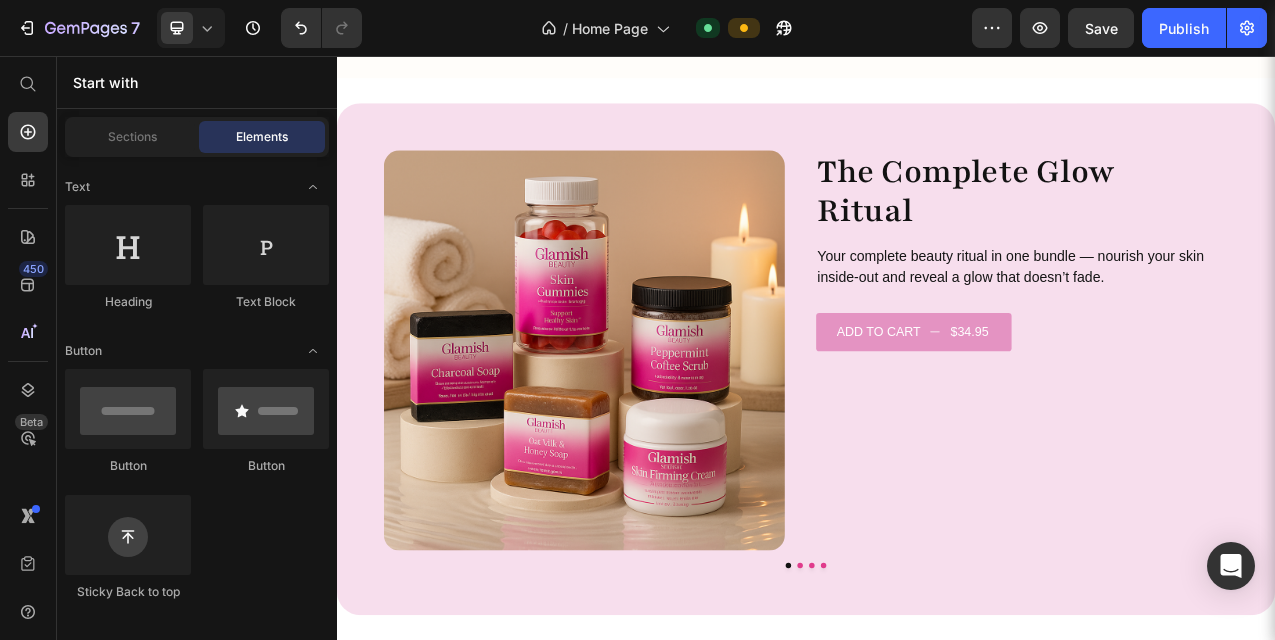 scroll, scrollTop: 5479, scrollLeft: 0, axis: vertical 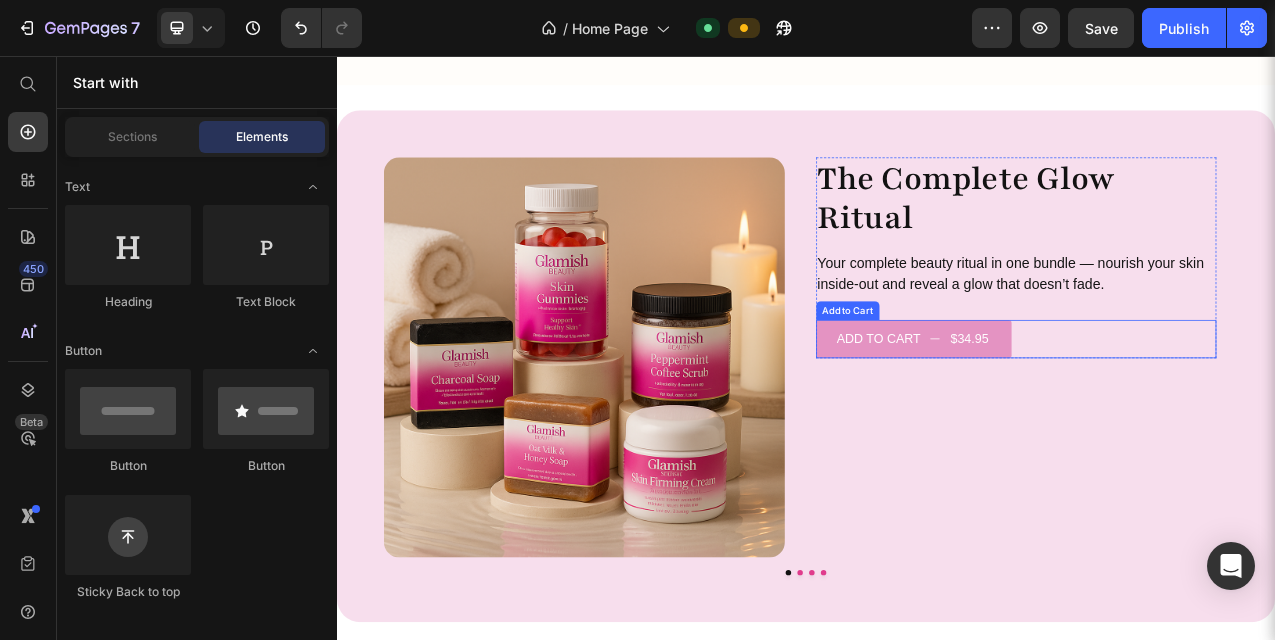 click on "Add to cart
$34.95" at bounding box center [1075, 418] 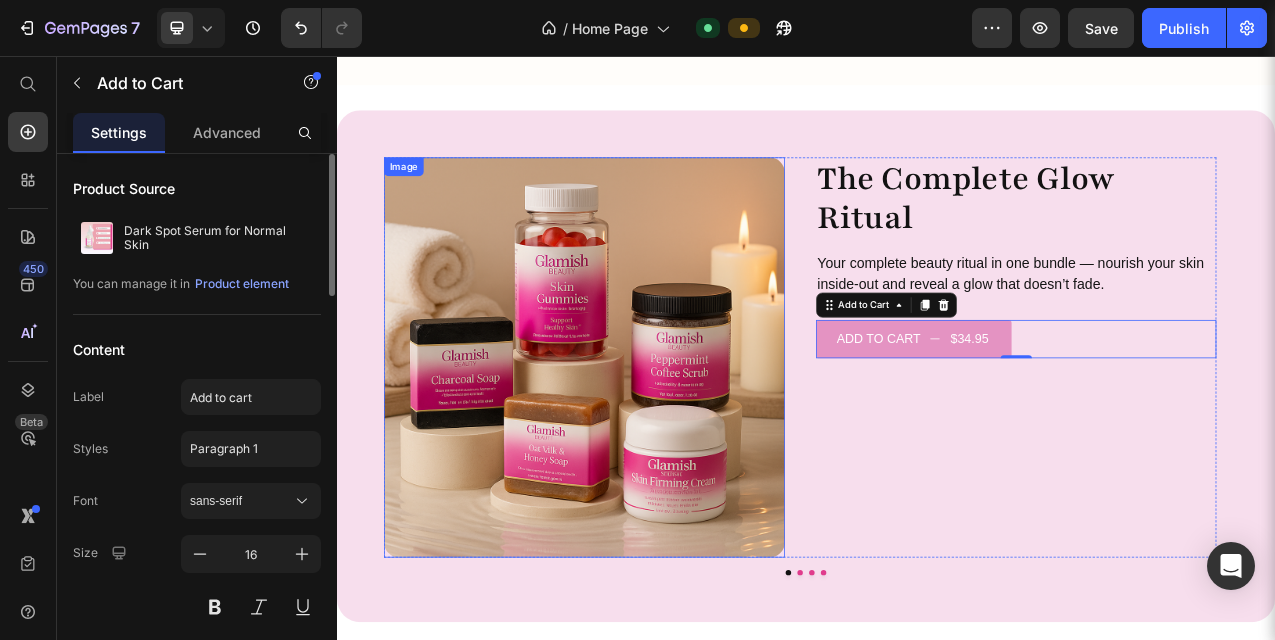 click at bounding box center (653, 442) 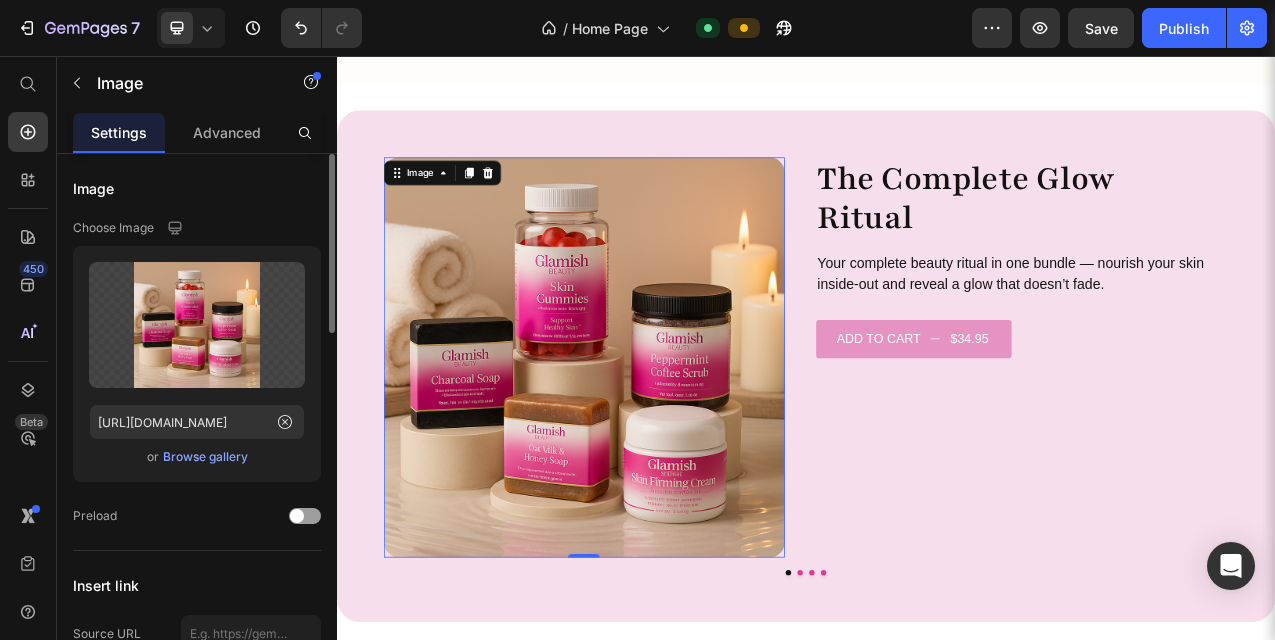 click on "Browse gallery" at bounding box center (205, 457) 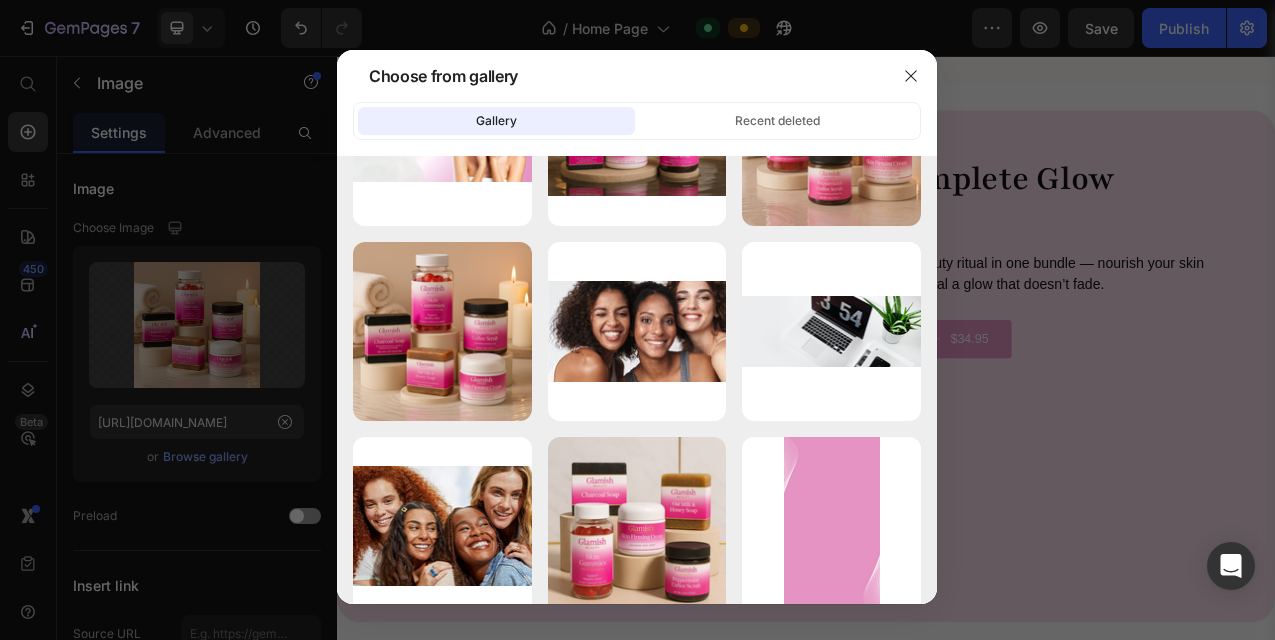scroll, scrollTop: 0, scrollLeft: 0, axis: both 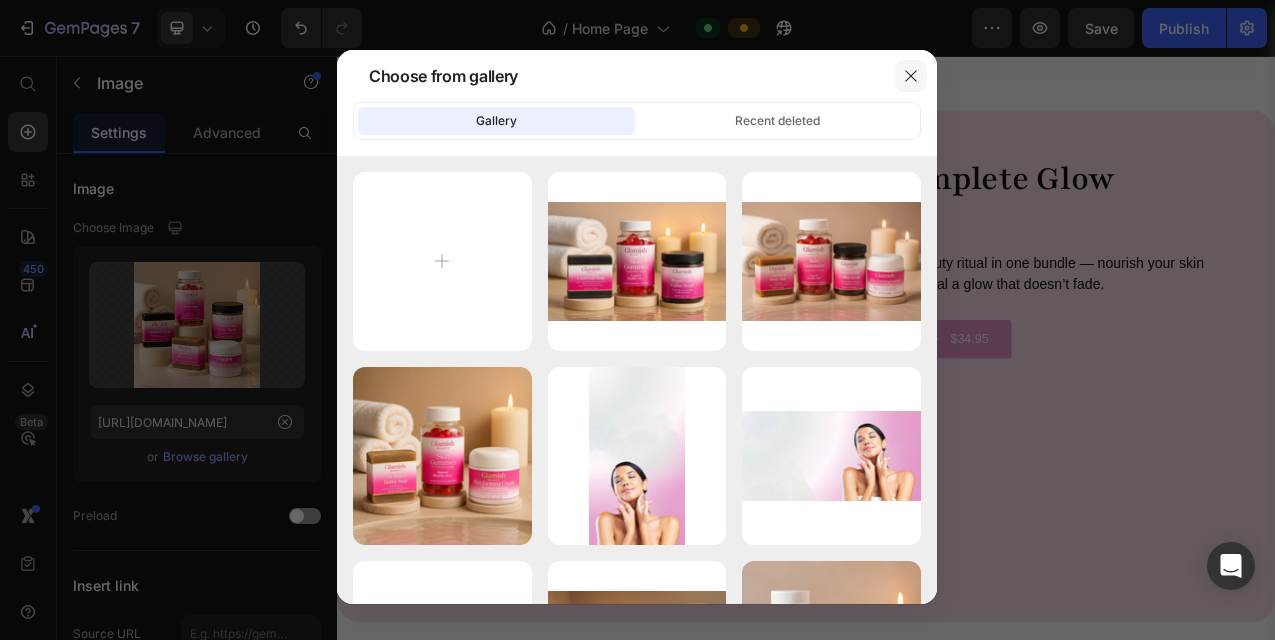 click 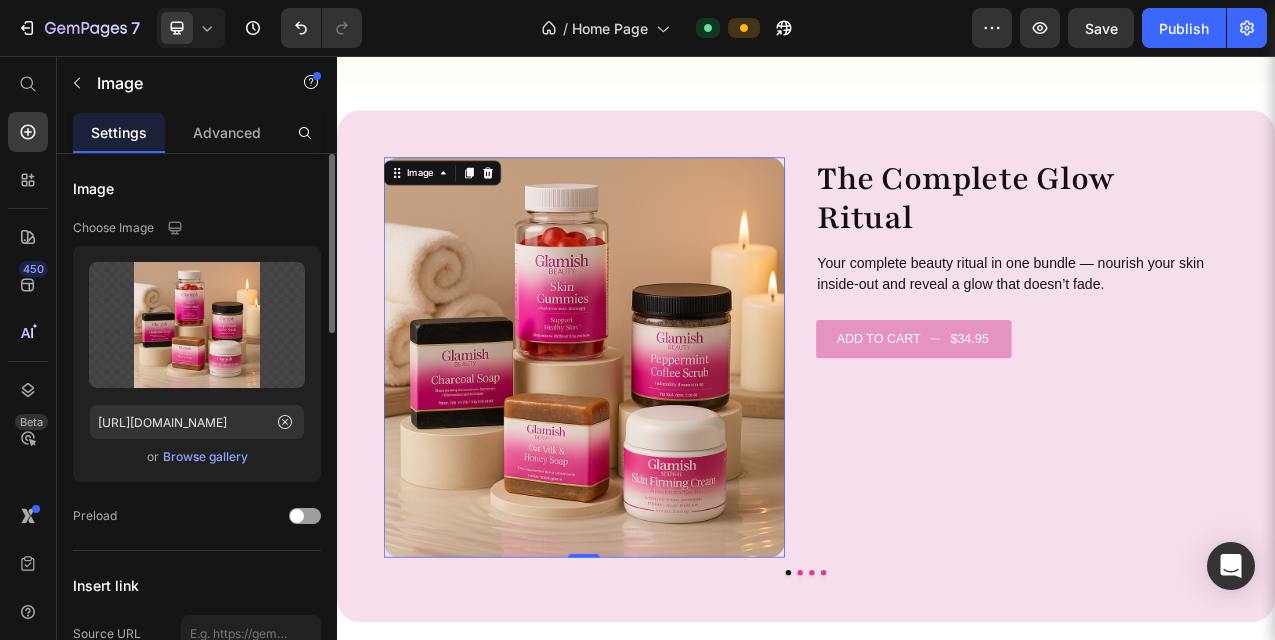 click on "Browse gallery" at bounding box center (205, 457) 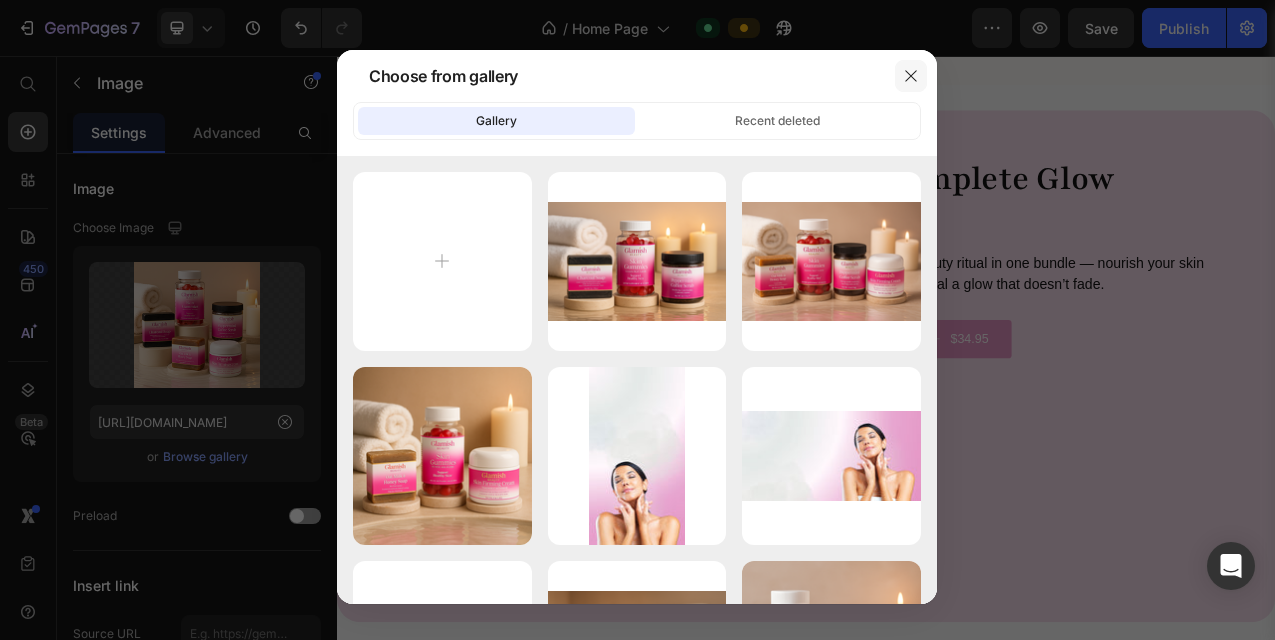 click 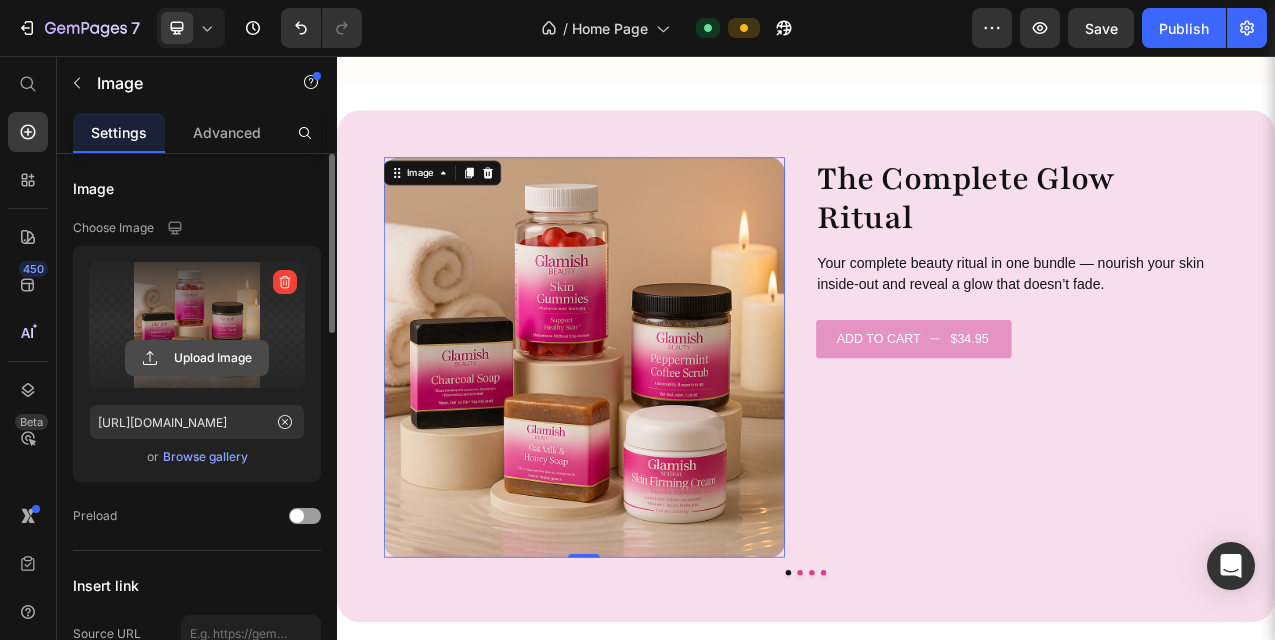 click 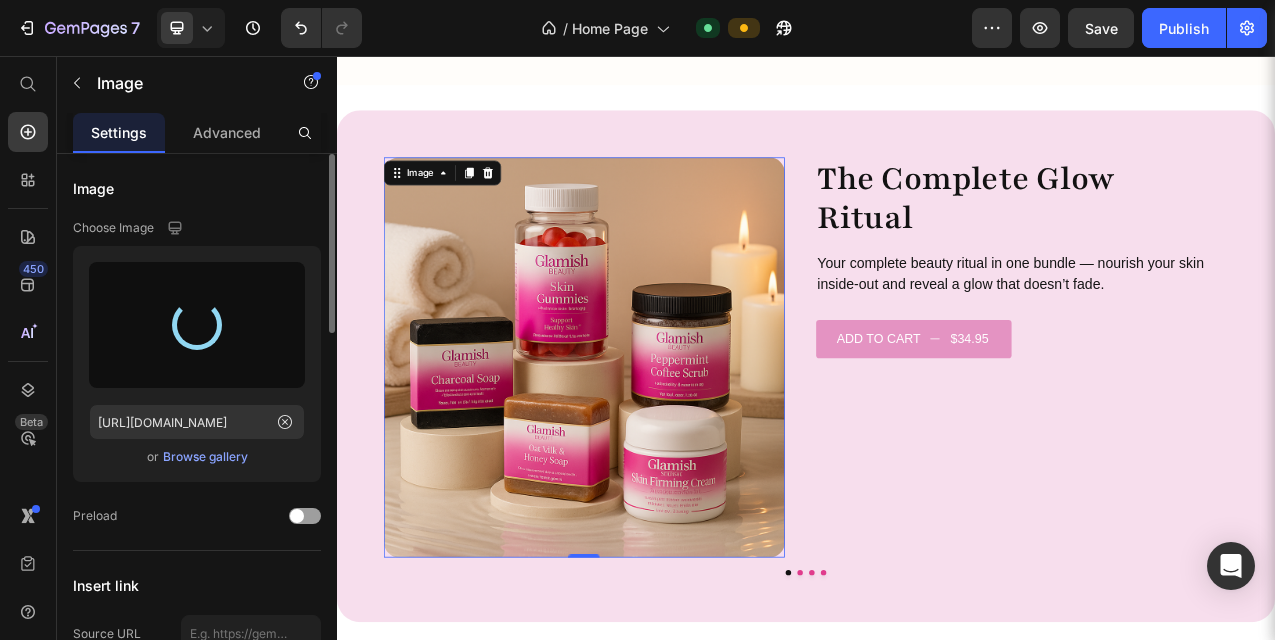 type on "https://cdn.shopify.com/s/files/1/0938/4067/0993/files/gempages_574750764644173029-ccb2e47a-3cda-4e60-9c07-0fd49f3446e9.png" 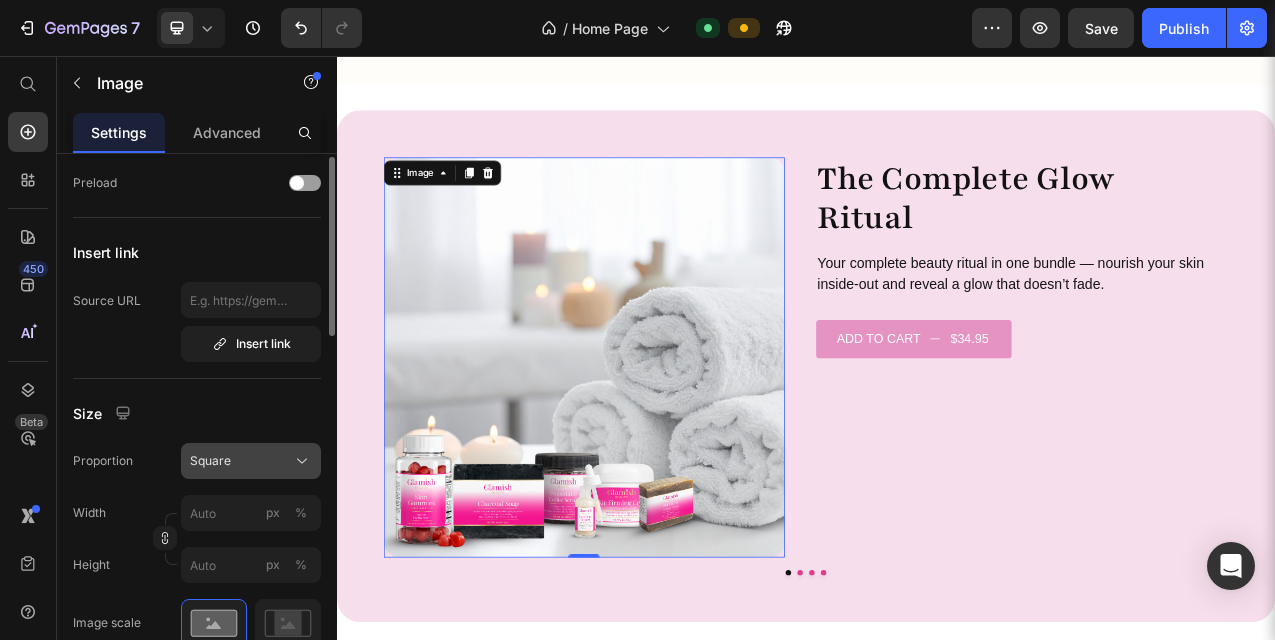 scroll, scrollTop: 348, scrollLeft: 0, axis: vertical 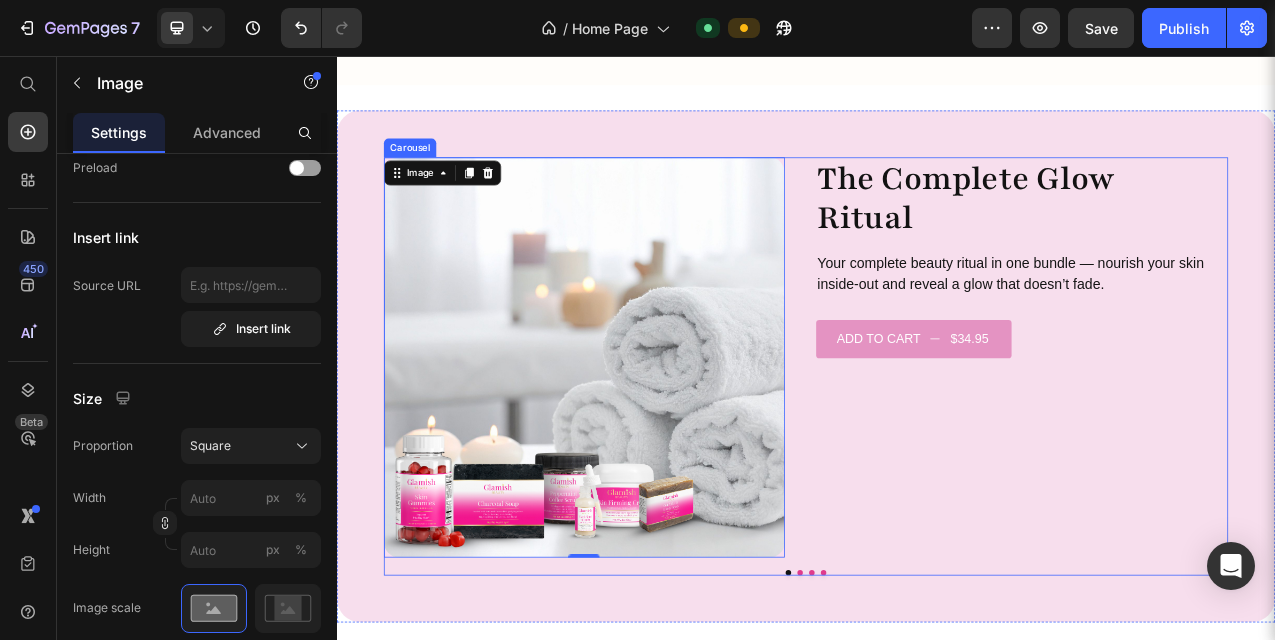 click on "Image   0 The Complete Glow Ritual Heading Your complete beauty ritual in one bundle — nourish your skin inside-out and reveal a glow that doesn’t fade. Text Block Add to cart
$34.95 Add to Cart Product Row Image The Essential Radiance Set Heading Perfect for sensitive skin that needs hydration and a boost. Gently exfoliate, nourish, and let your natural glow shine through. Text Block Add to cart
$17.77 Add to Cart Product Row Image Bright & Clear Skin Duo Heading Say goodbye to breakouts and buildup. This trio detoxifies, nourishes, and refreshes your skin with visible clarity in days. Text Block Add to cart
$17.77 Add to Cart Product Row Image Daily Essentials Mini Kit Heading Your daily go-to set to hydrate, firm, and feed your skin with nutrients — in just 3 easy steps. Text Block Add to cart
$17.77 Add to Cart Product Row" at bounding box center [937, 454] 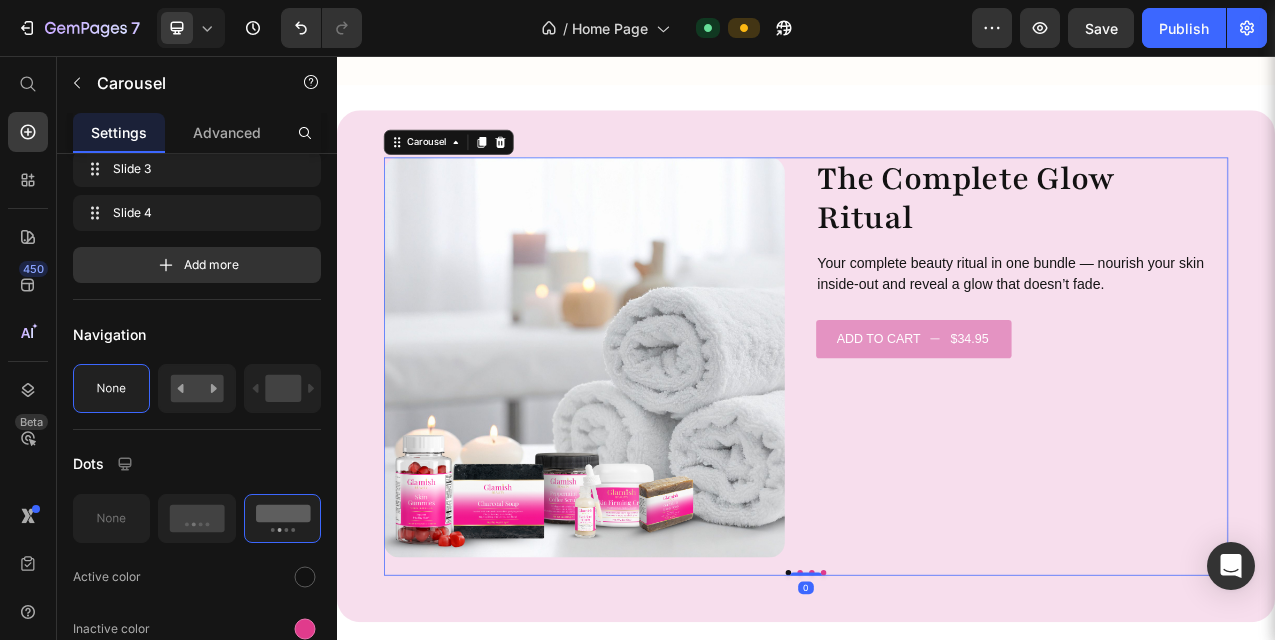 scroll, scrollTop: 0, scrollLeft: 0, axis: both 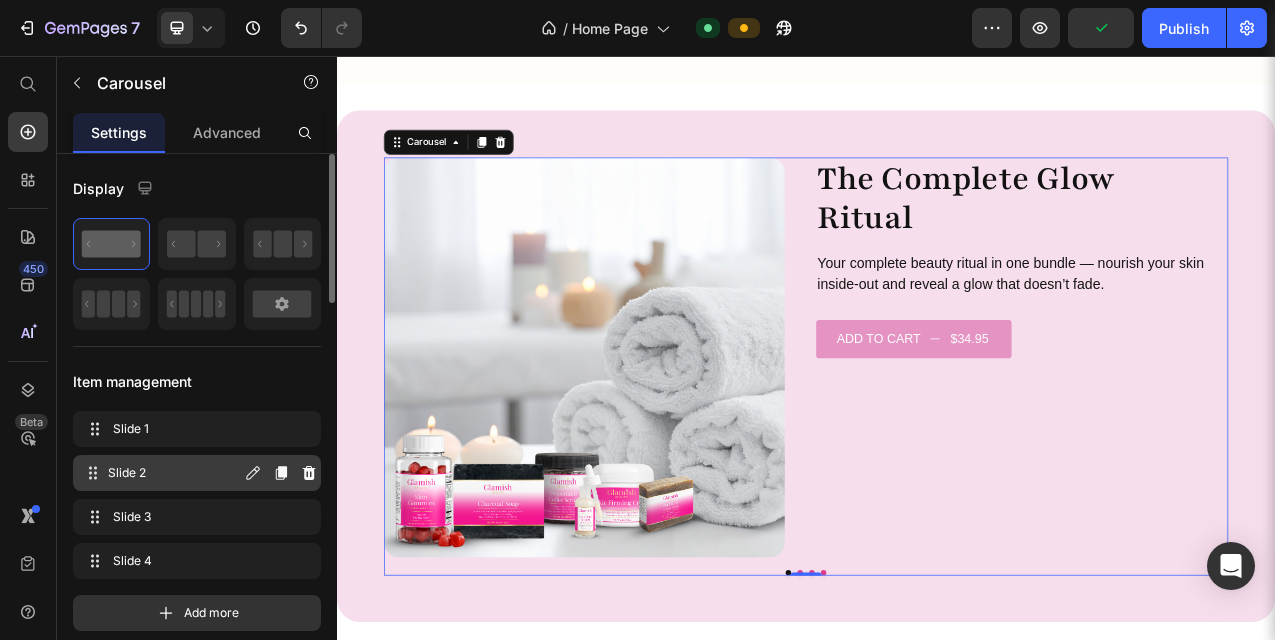 click on "Slide 2" at bounding box center (174, 473) 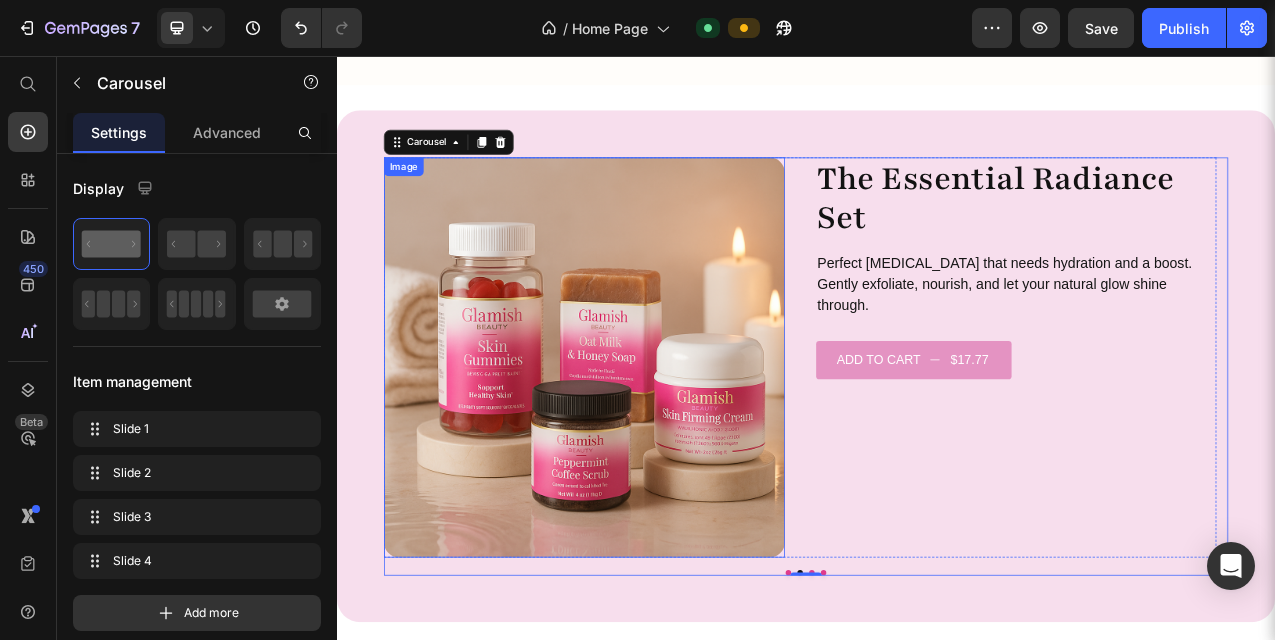 click at bounding box center [653, 442] 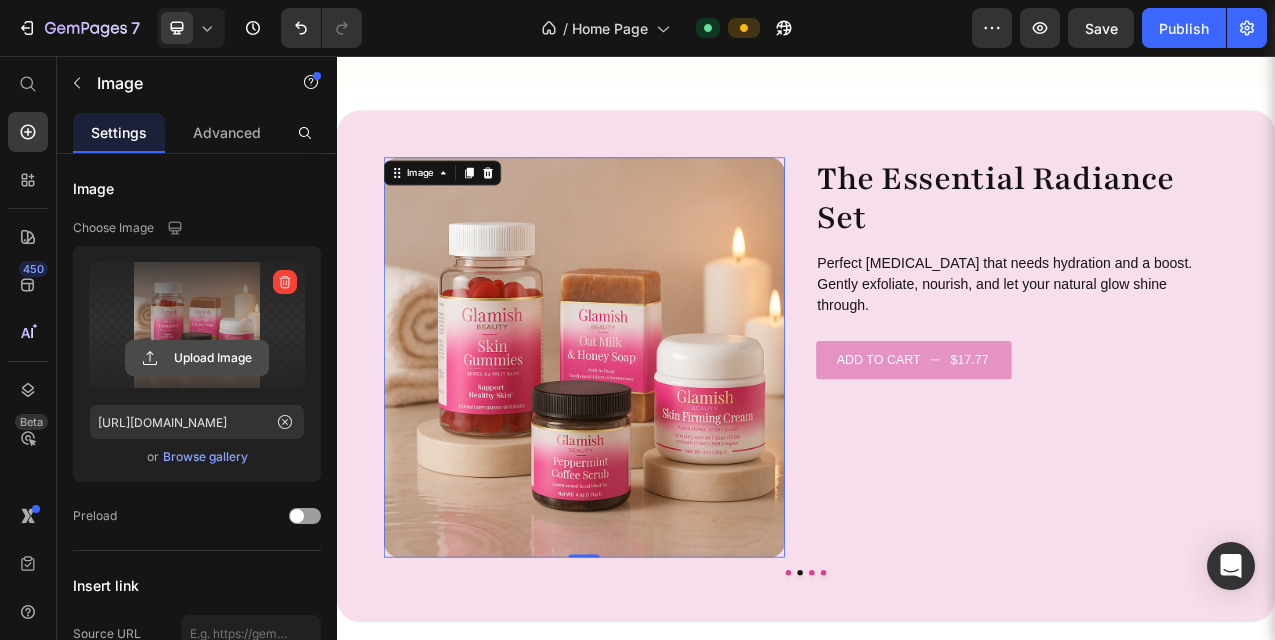 click 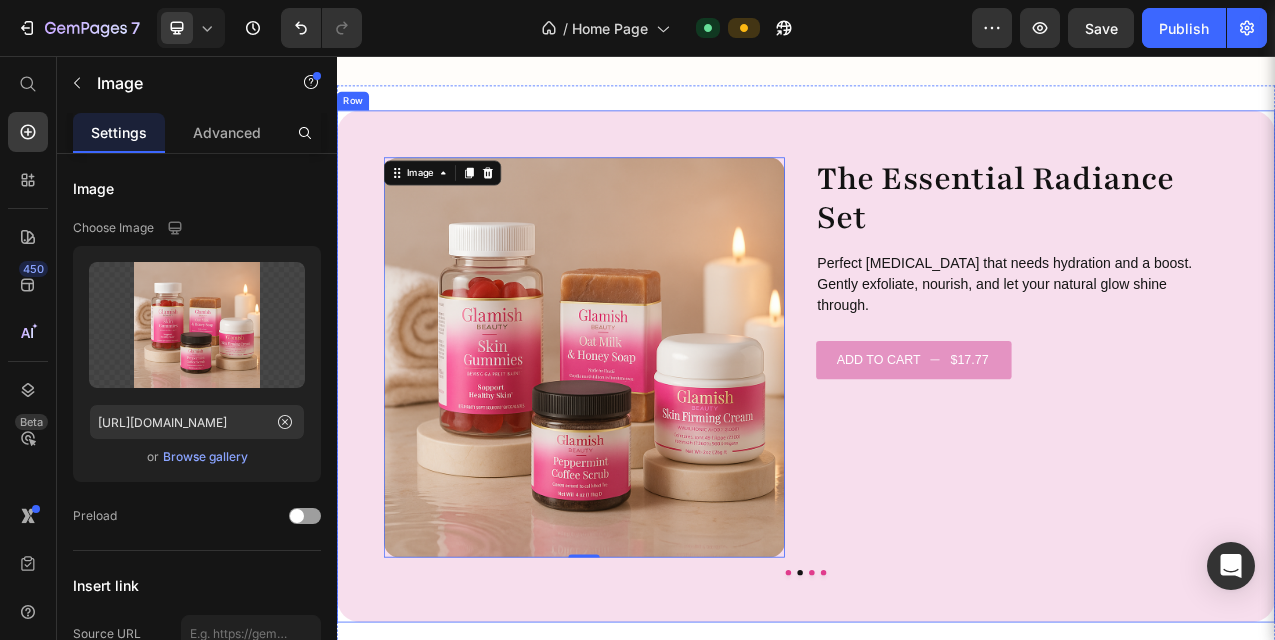 click on "Image The Complete Glow Ritual Heading Your complete beauty ritual in one bundle — nourish your skin inside-out and reveal a glow that doesn’t fade. Text Block Add to cart
$34.95 Add to Cart Product Row Image   0 The Essential Radiance Set Heading Perfect for sensitive skin that needs hydration and a boost. Gently exfoliate, nourish, and let your natural glow shine through. Text Block Add to cart
$17.77 Add to Cart Product Row Image Bright & Clear Skin Duo Heading Say goodbye to breakouts and buildup. This trio detoxifies, nourishes, and refreshes your skin with visible clarity in days. Text Block Add to cart
$17.77 Add to Cart Product Row Image Daily Essentials Mini Kit Heading Your daily go-to set to hydrate, firm, and feed your skin with nutrients — in just 3 easy steps. Text Block Add to cart
$17.77 Add to Cart Product Row Carousel Row" at bounding box center [937, 454] 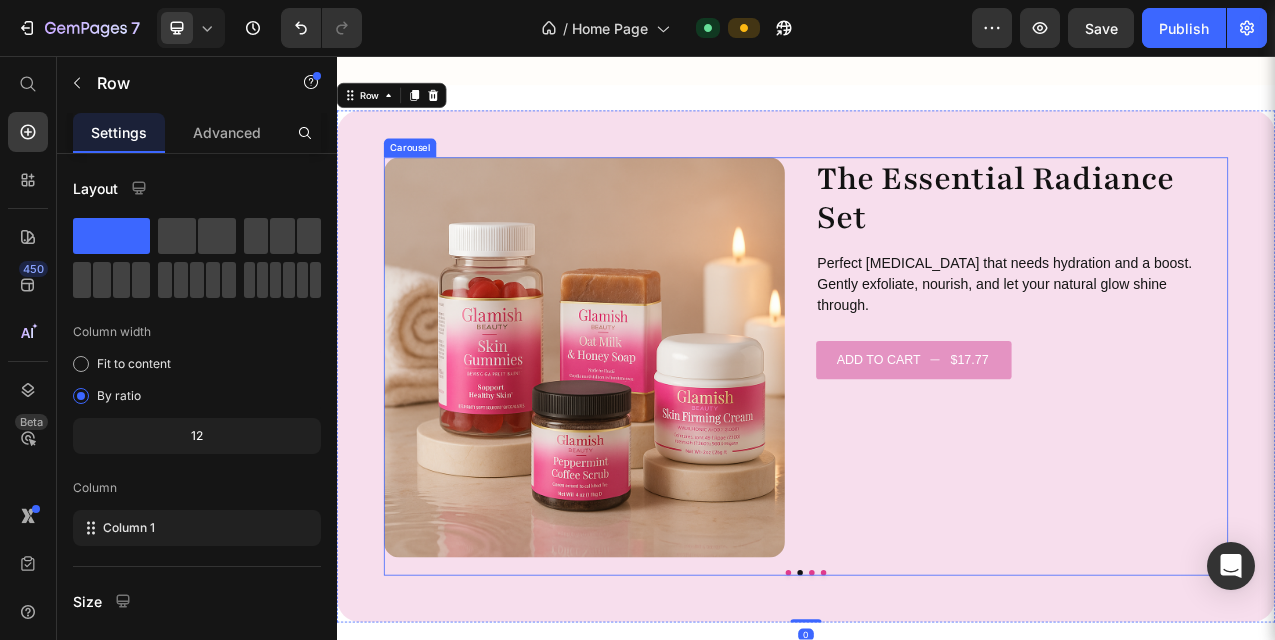 click at bounding box center [937, 717] 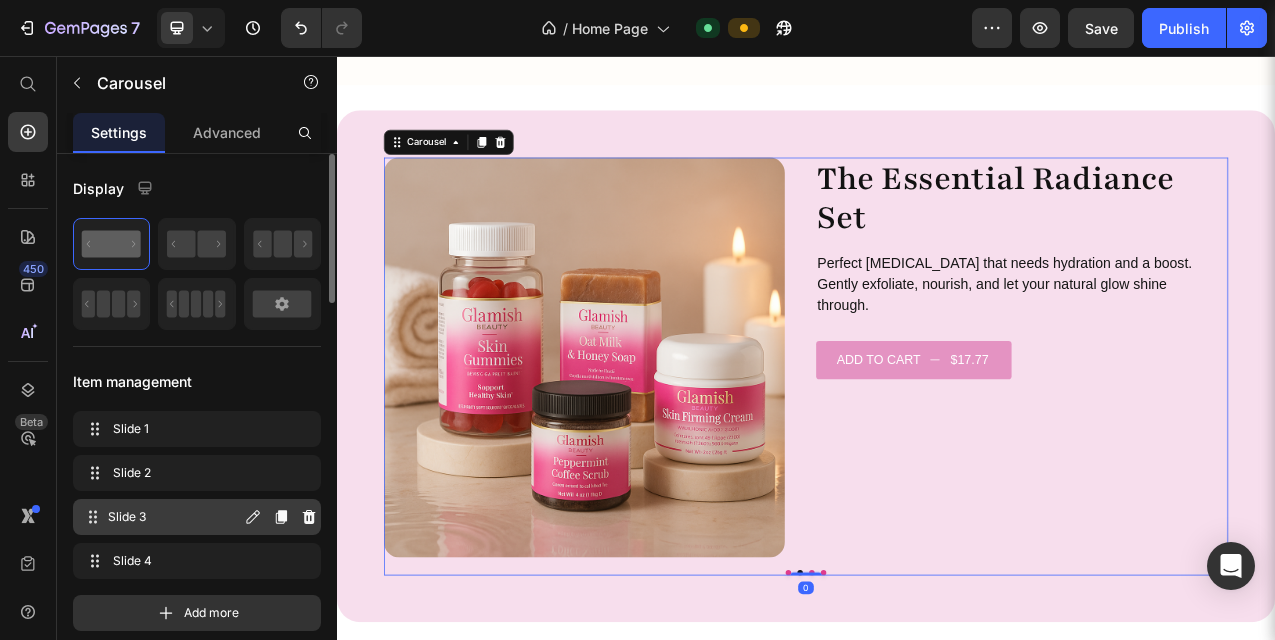 click on "Slide 3" at bounding box center (174, 517) 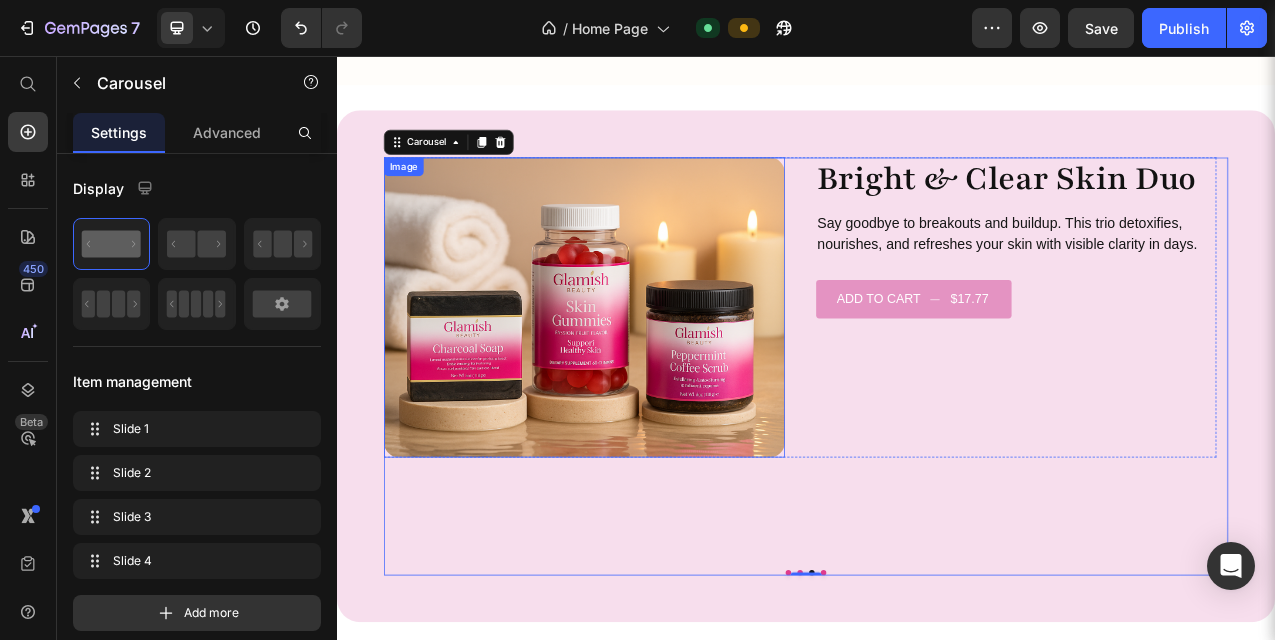 click at bounding box center (653, 378) 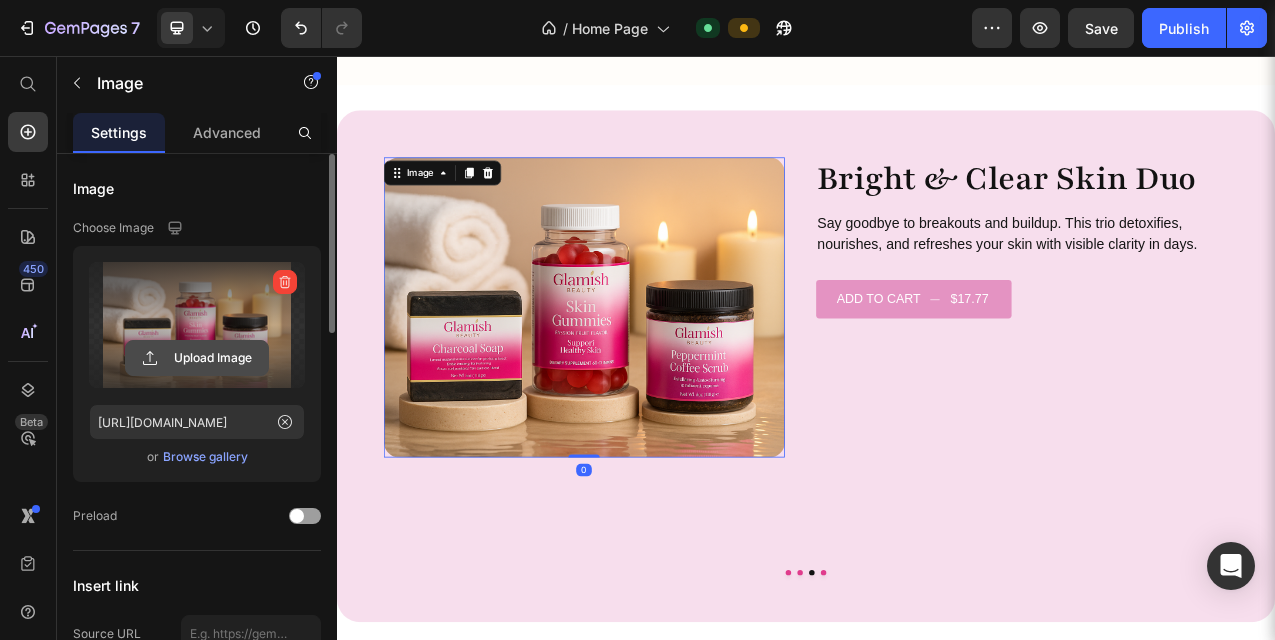 click 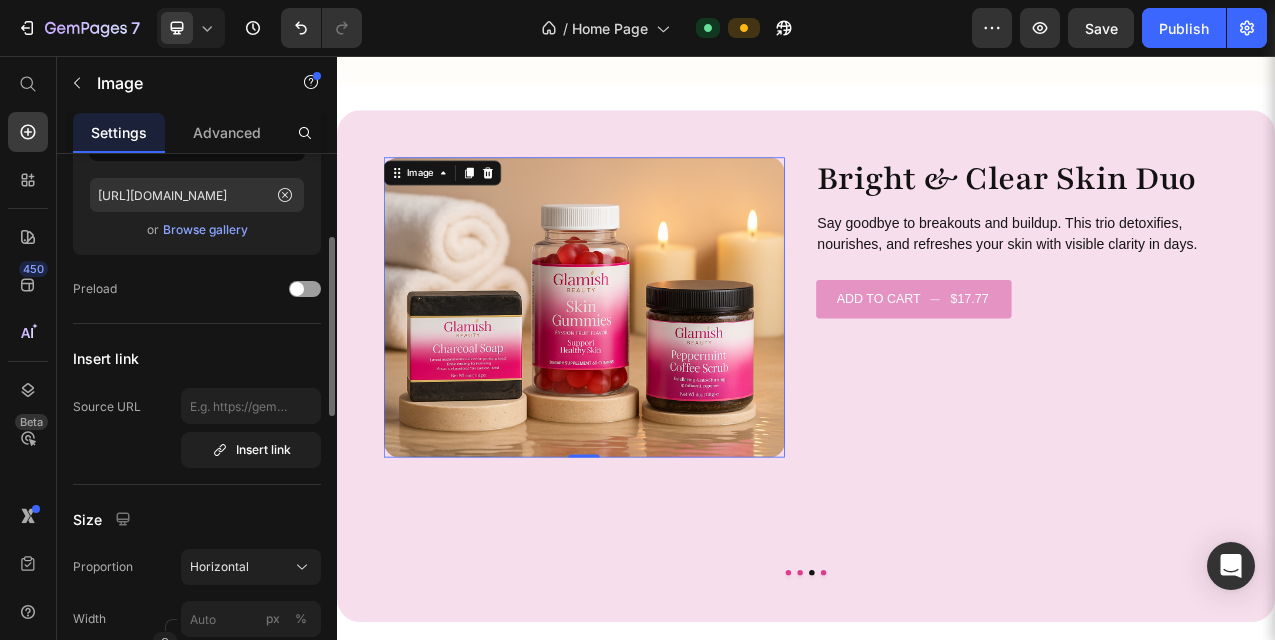 scroll, scrollTop: 240, scrollLeft: 0, axis: vertical 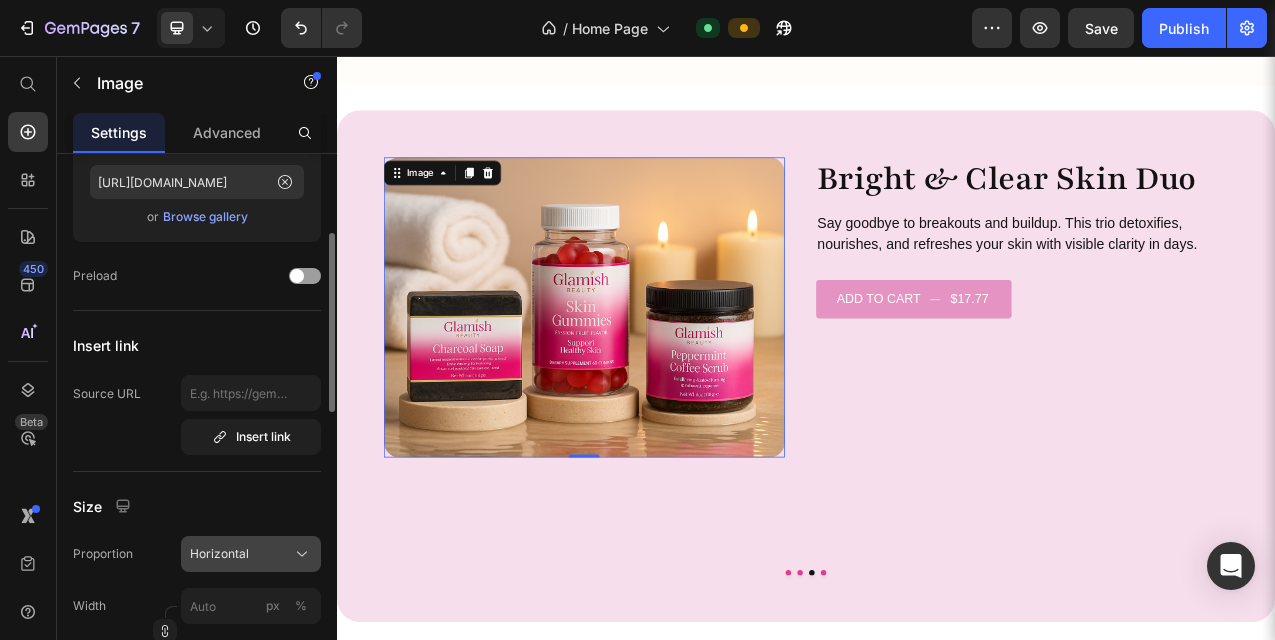 click 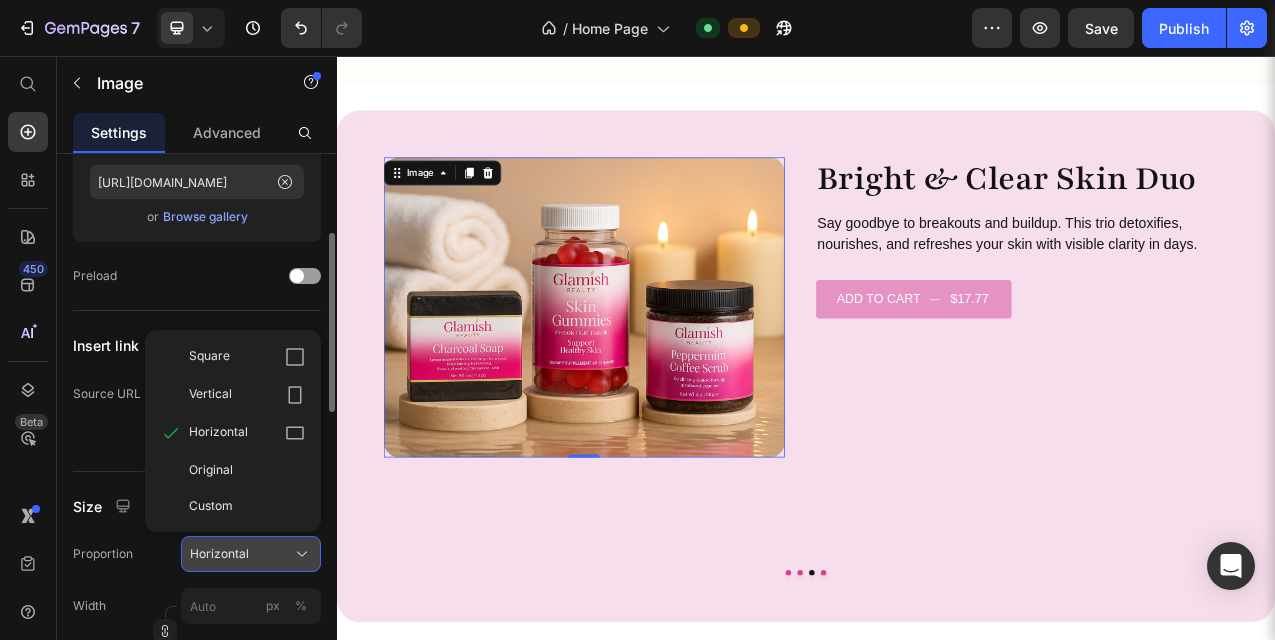 type on "https://cdn.shopify.com/s/files/1/0938/4067/0993/files/gempages_574750764644173029-cdcd8155-31fe-43e4-9cec-a5ffcbad6802.png" 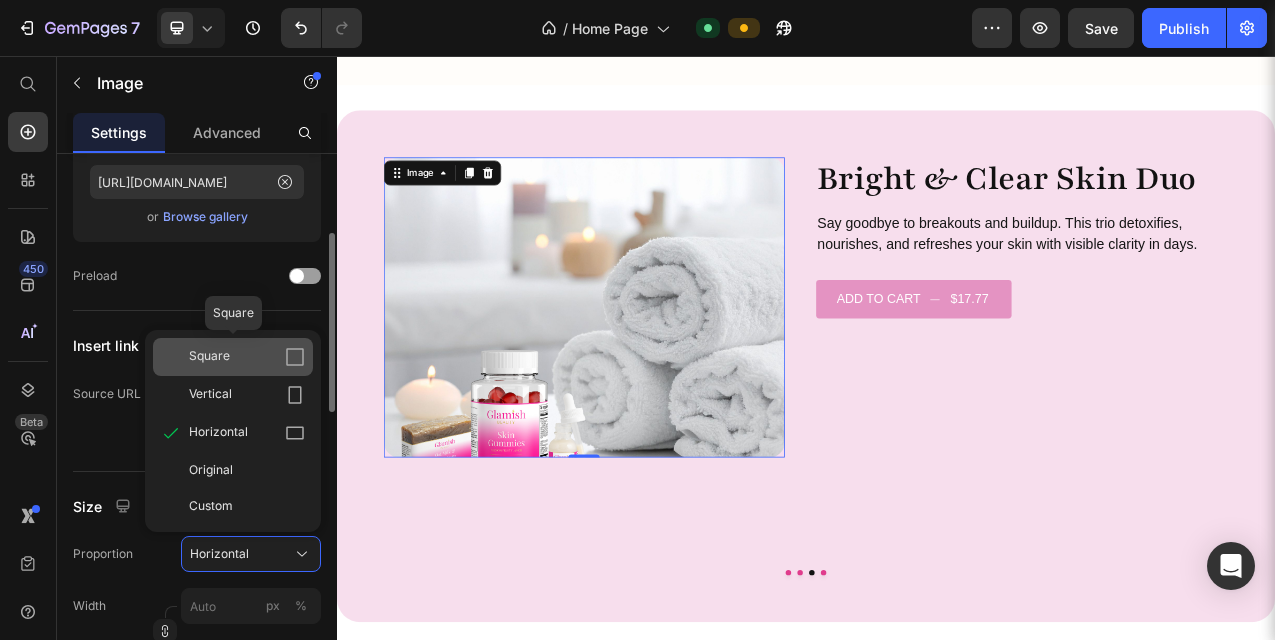 click 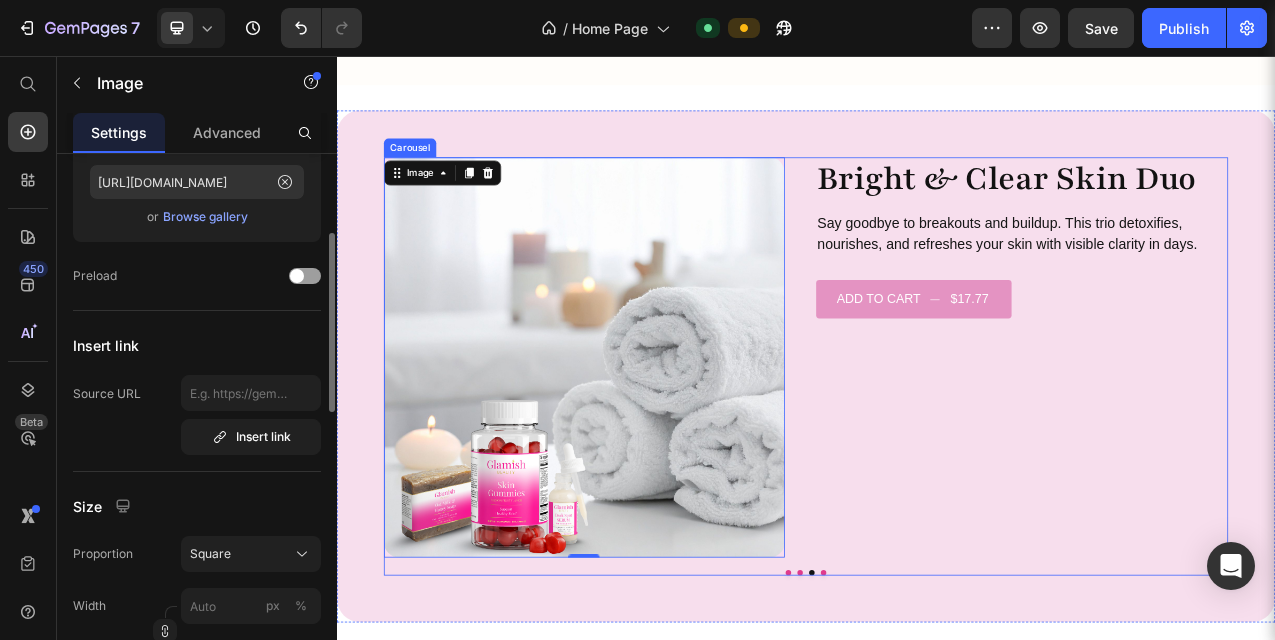 click at bounding box center (937, 717) 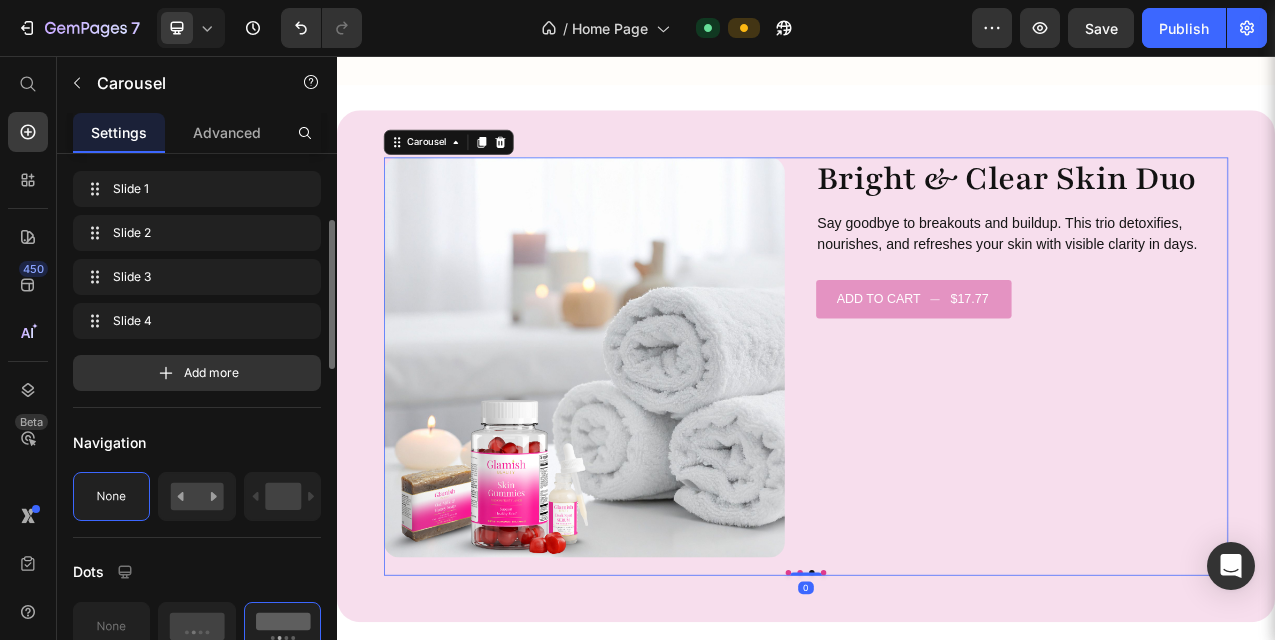 scroll, scrollTop: 0, scrollLeft: 0, axis: both 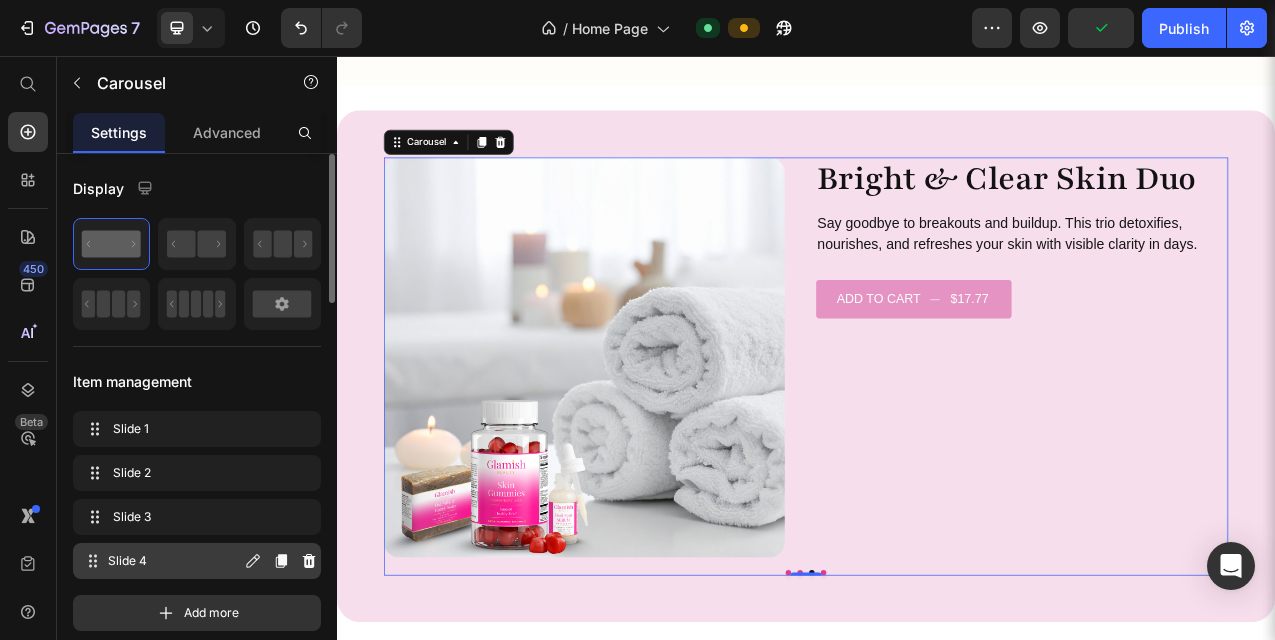 click on "Slide 4" at bounding box center [174, 561] 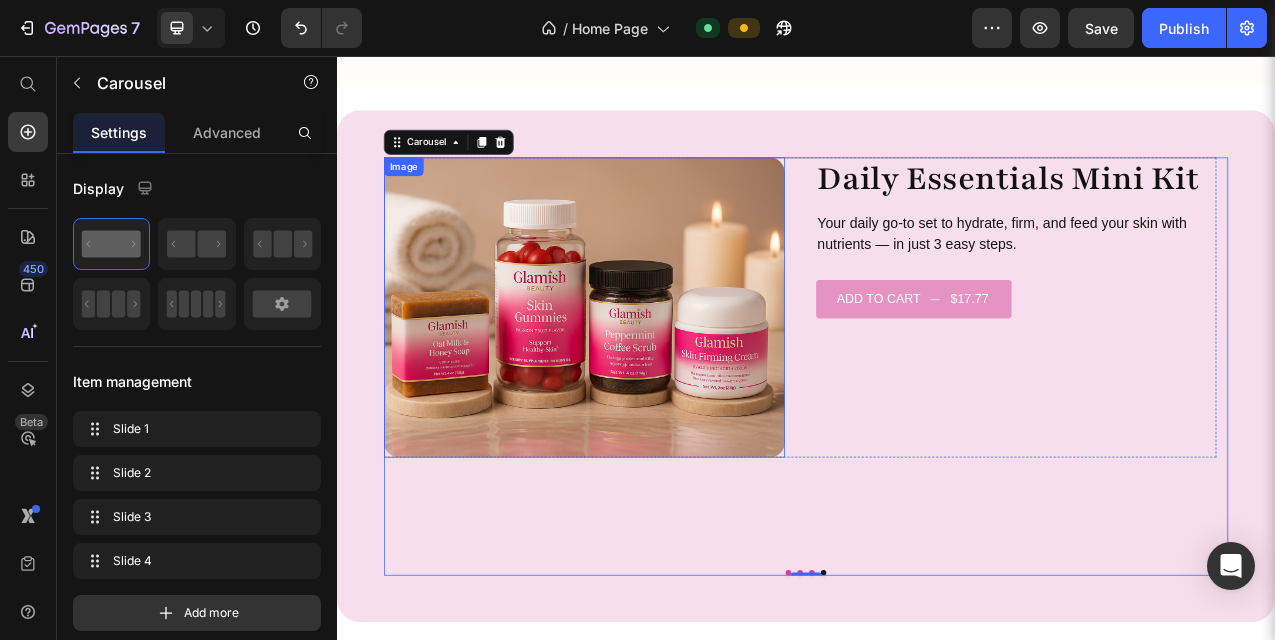 click at bounding box center [653, 378] 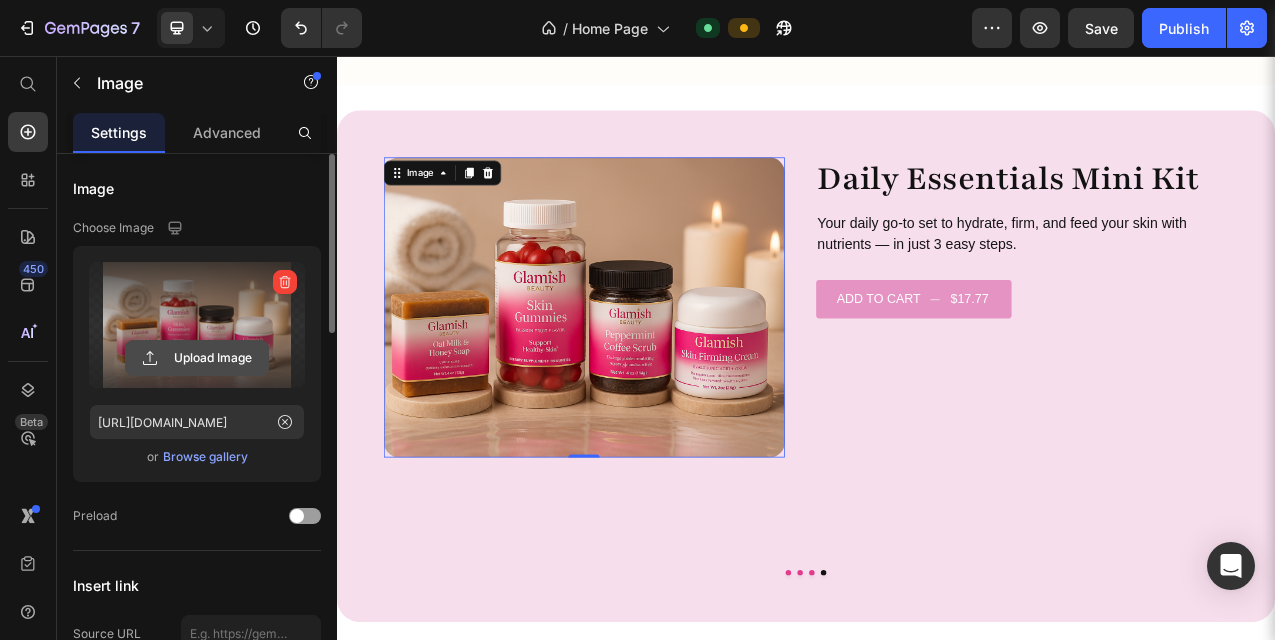 click 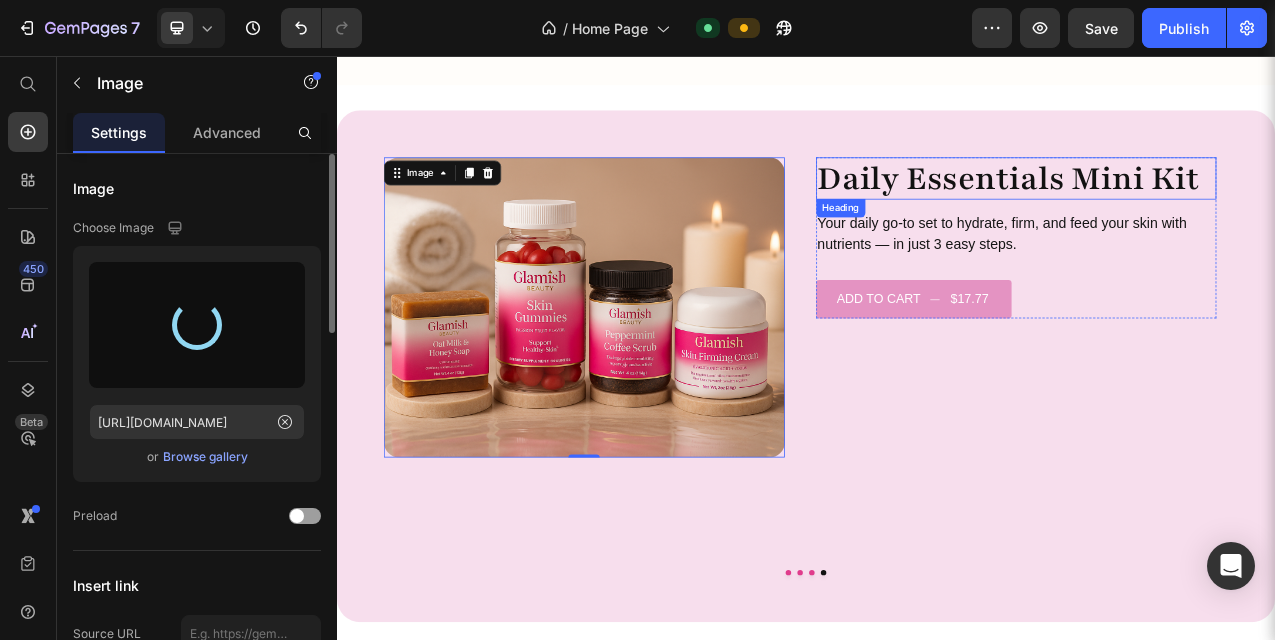 click on "Daily Essentials Mini Kit" at bounding box center (1206, 213) 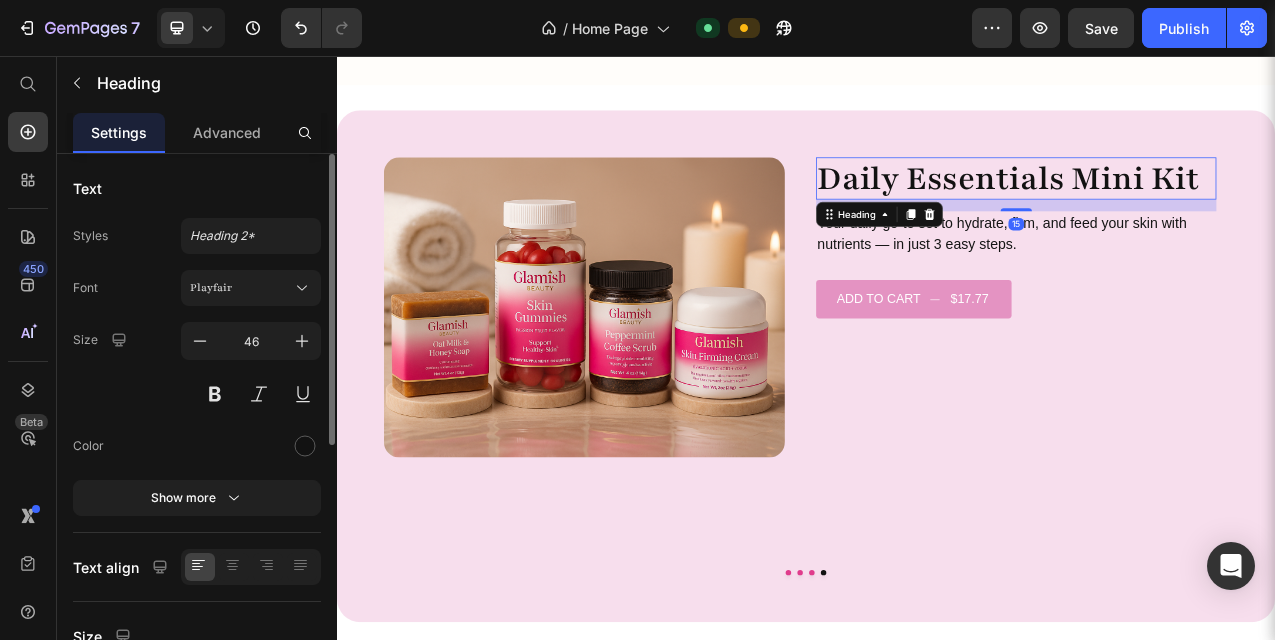 click on "Daily Essentials Mini Kit" at bounding box center (1206, 213) 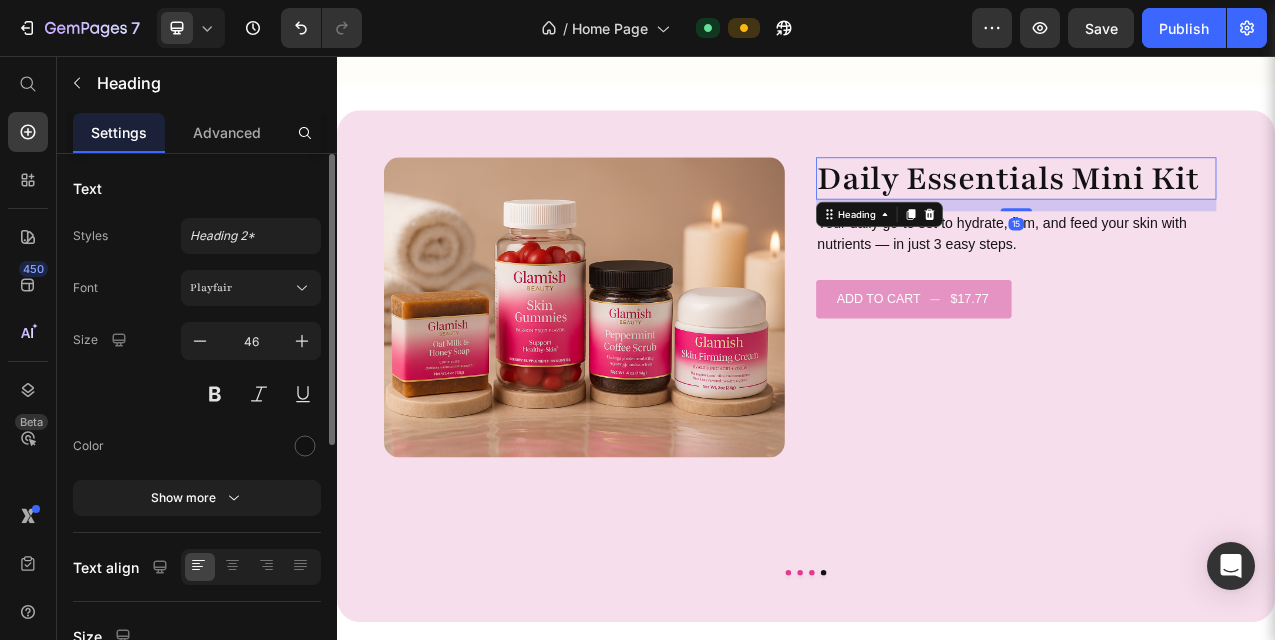 click on "Daily Essentials Mini Kit" at bounding box center (1206, 213) 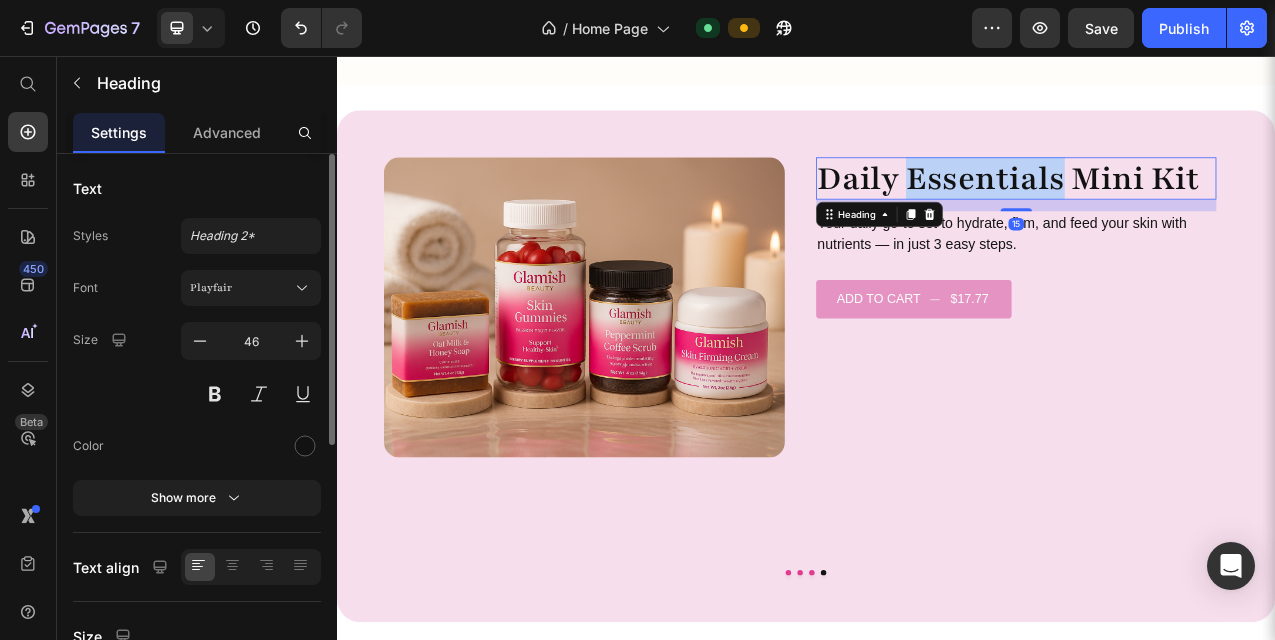 click on "Daily Essentials Mini Kit" at bounding box center [1206, 213] 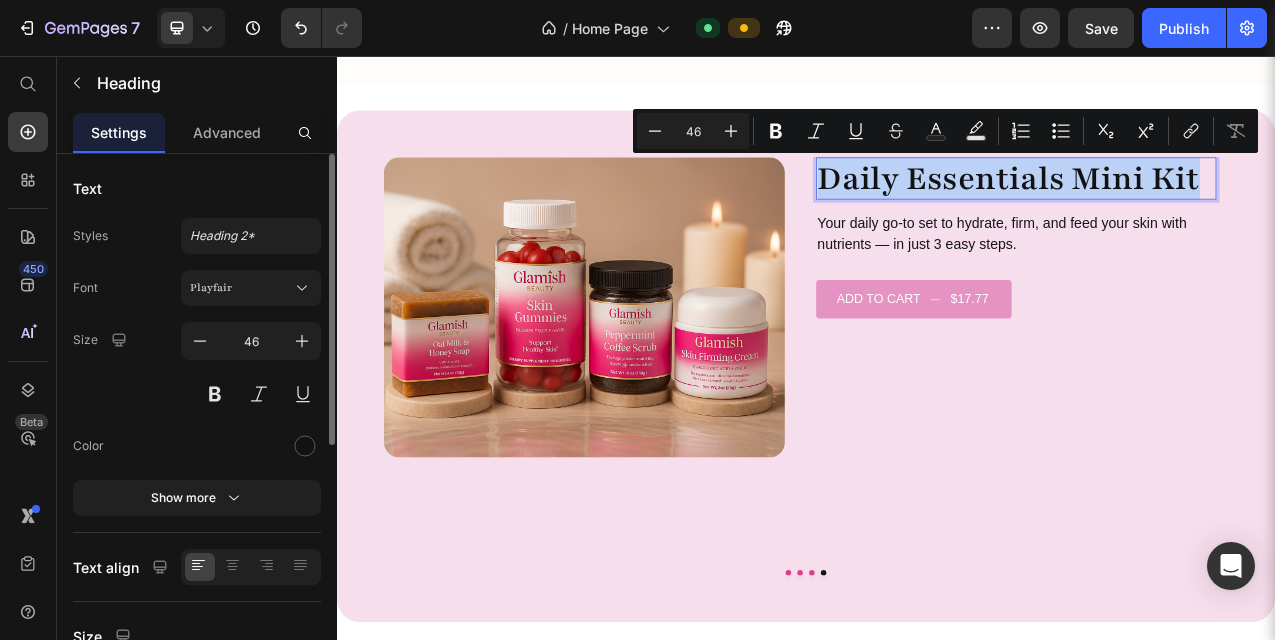 click on "Daily Essentials Mini Kit" at bounding box center (1206, 213) 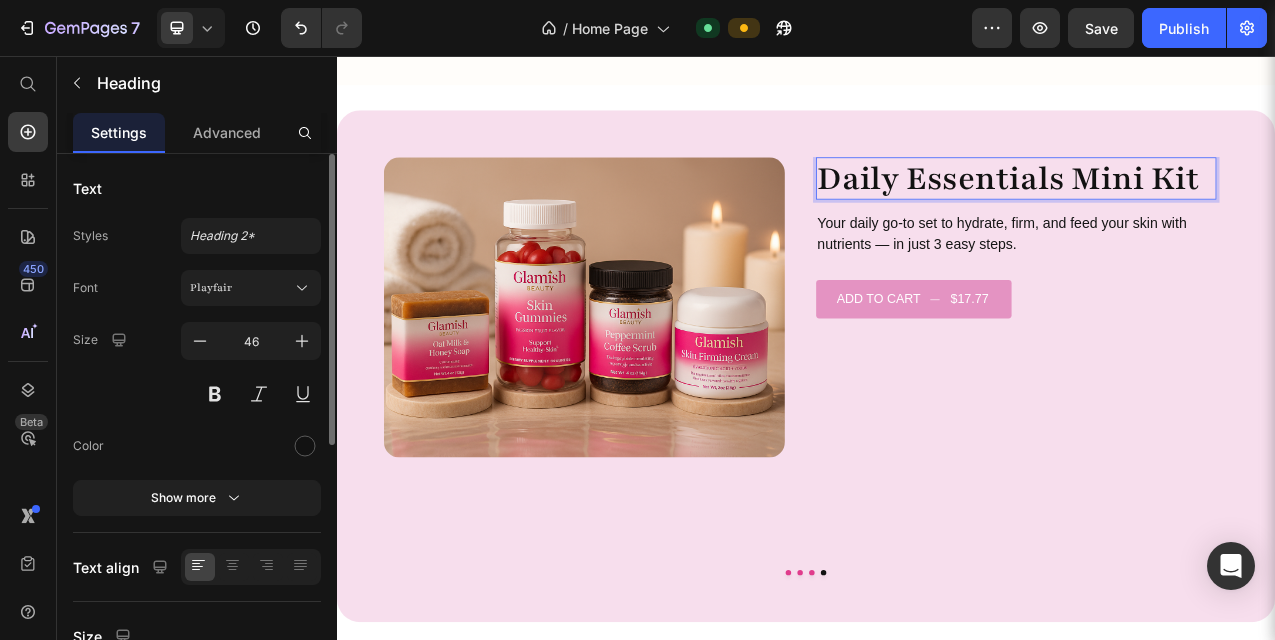 click on "Daily Essentials Mini Kit" at bounding box center (1206, 213) 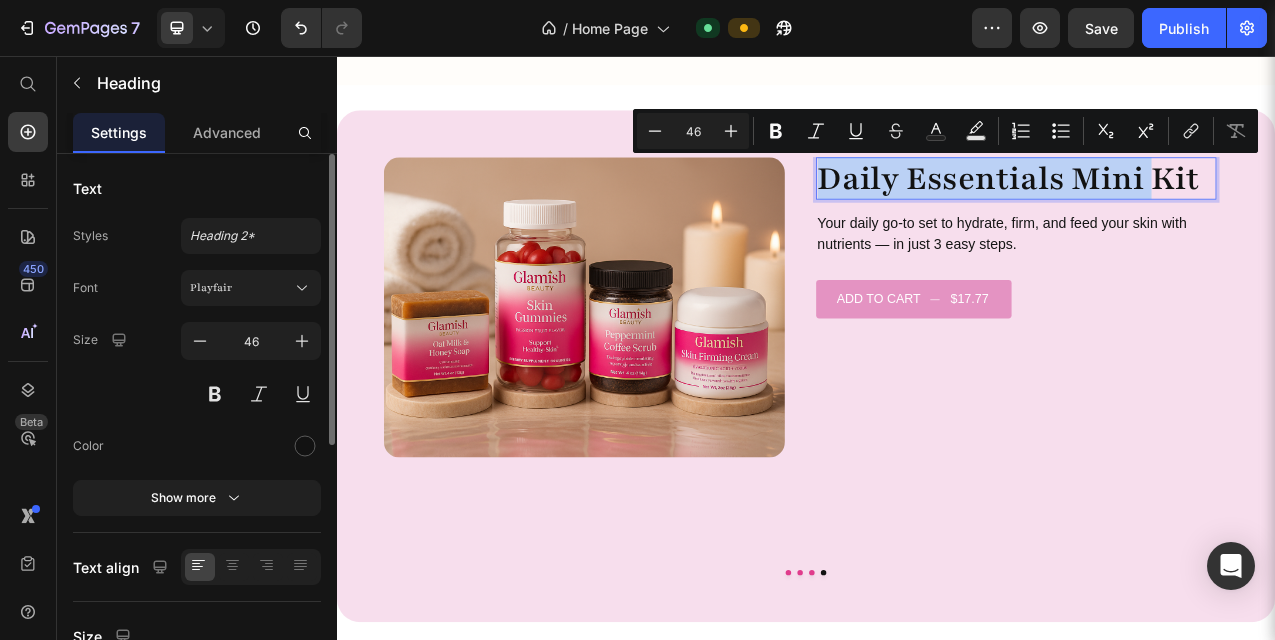 drag, startPoint x: 1368, startPoint y: 207, endPoint x: 1020, endPoint y: 214, distance: 348.0704 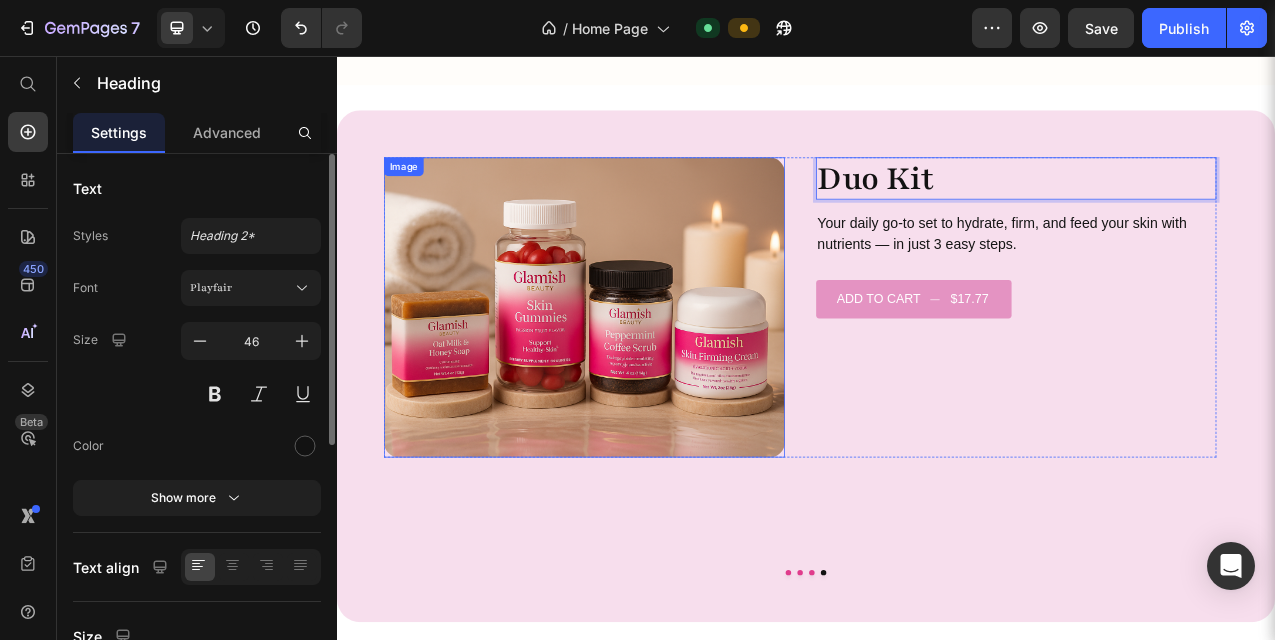click at bounding box center [653, 378] 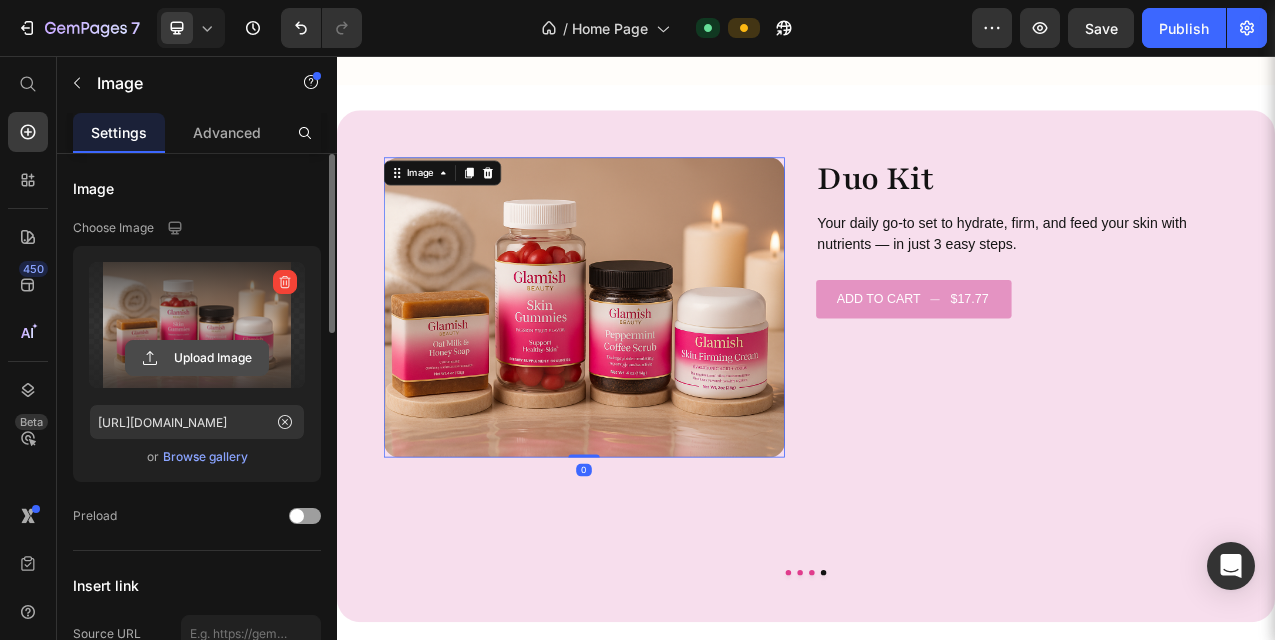 click 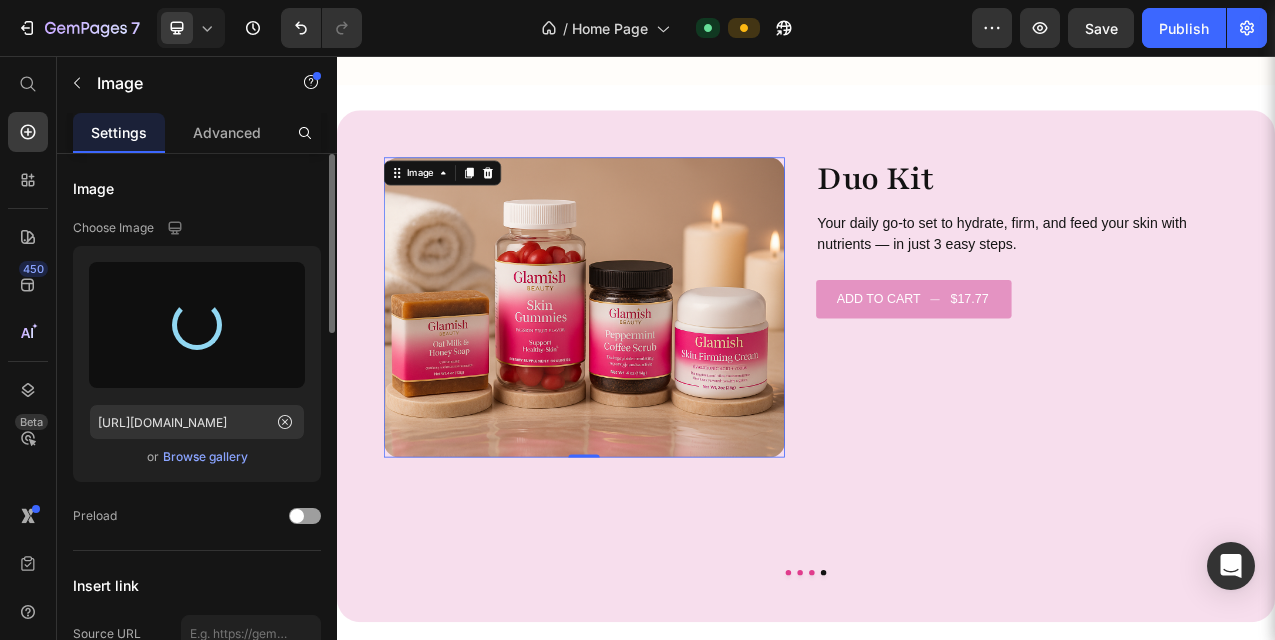 type on "https://cdn.shopify.com/s/files/1/0938/4067/0993/files/gempages_574750764644173029-e891838d-5ee6-4fd4-b0e0-b2376a4936db.png" 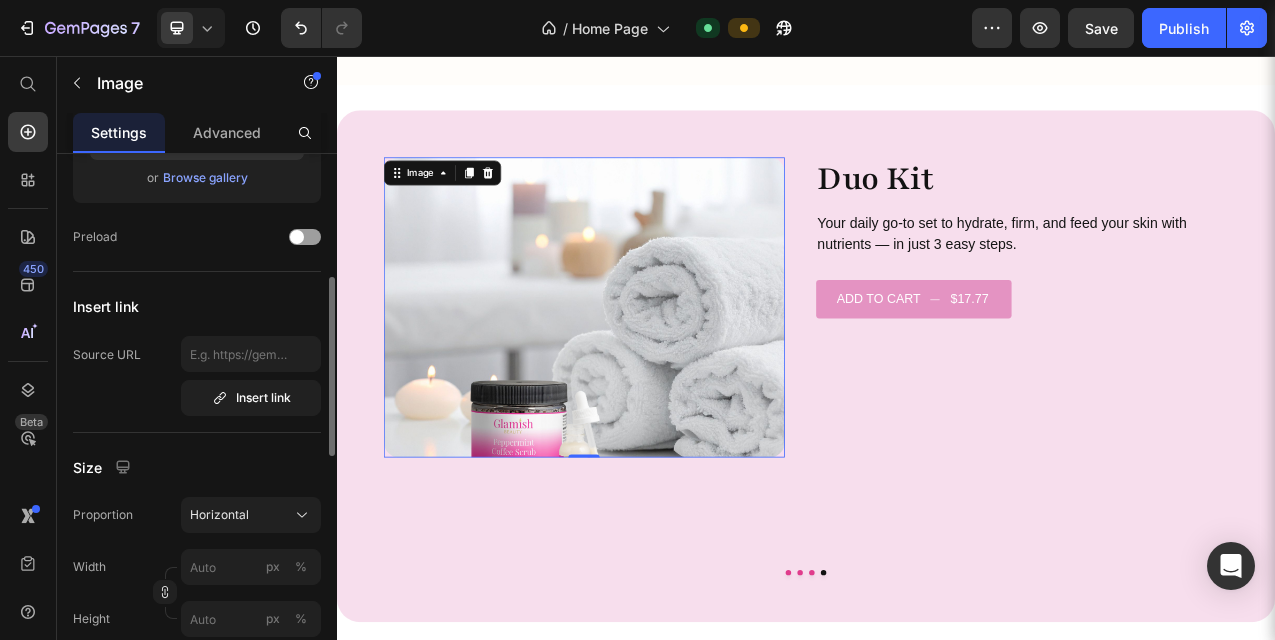 scroll, scrollTop: 312, scrollLeft: 0, axis: vertical 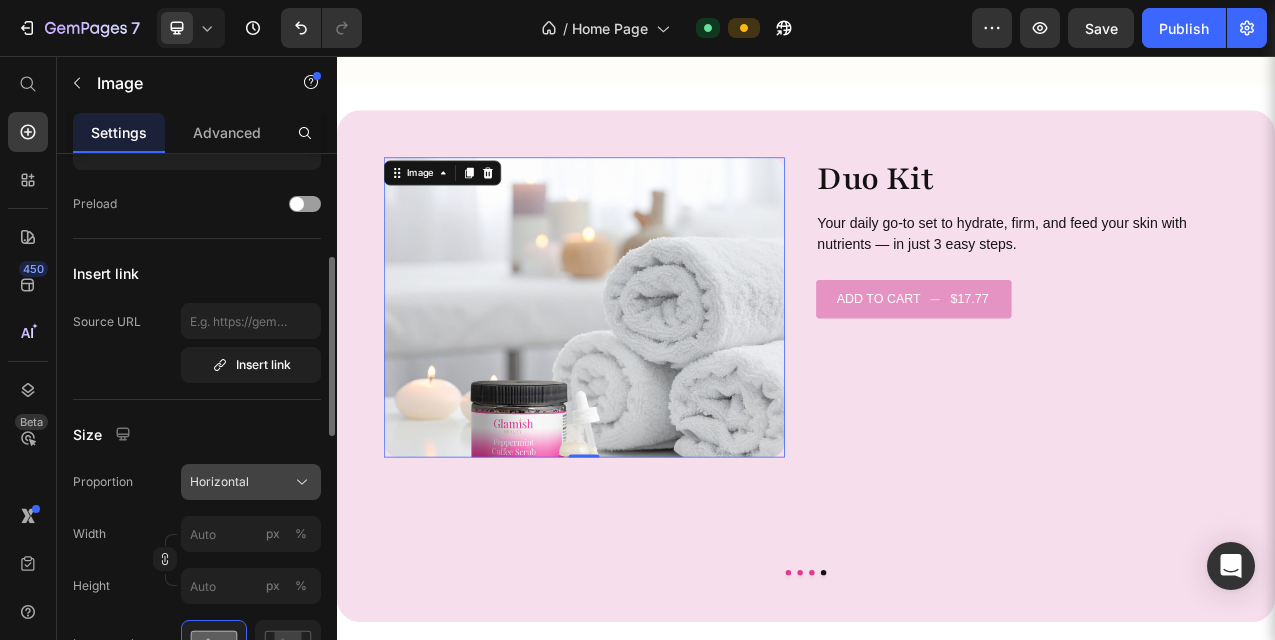 click on "Horizontal" 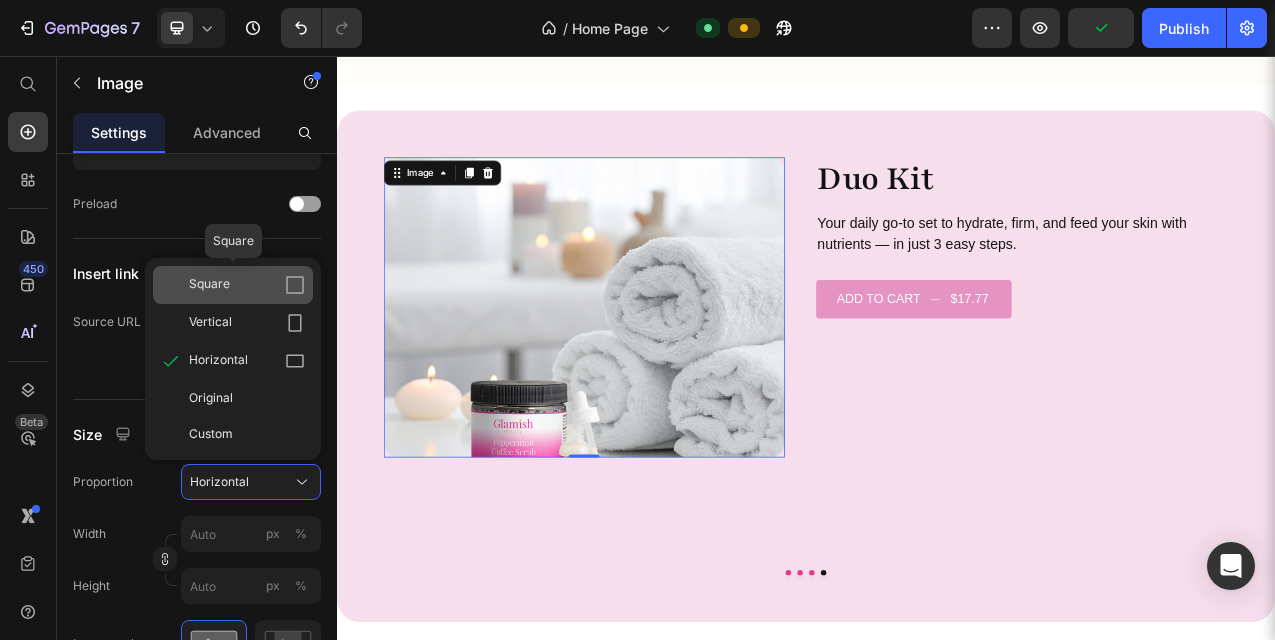 click 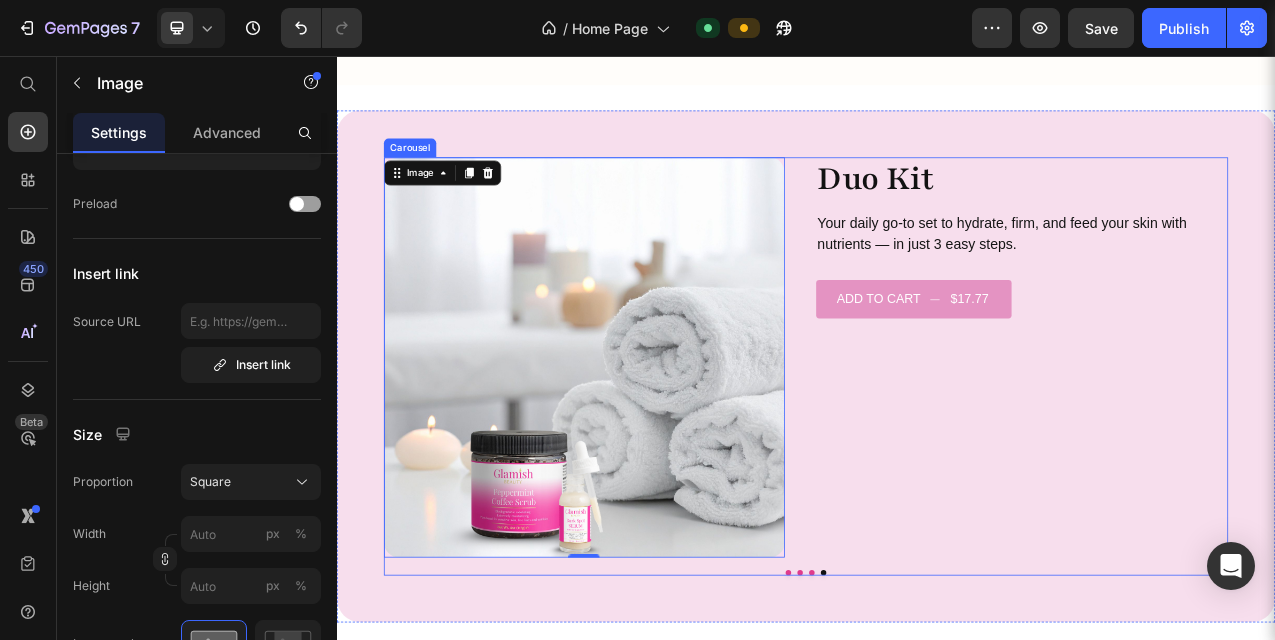 click at bounding box center (937, 717) 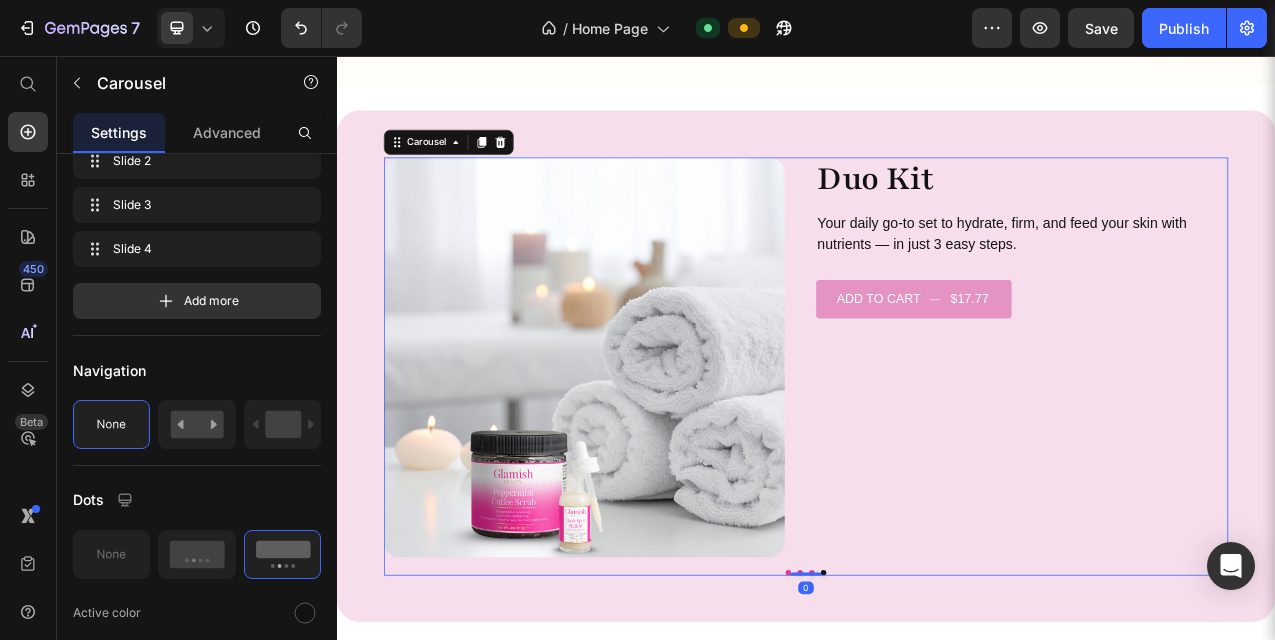 scroll, scrollTop: 0, scrollLeft: 0, axis: both 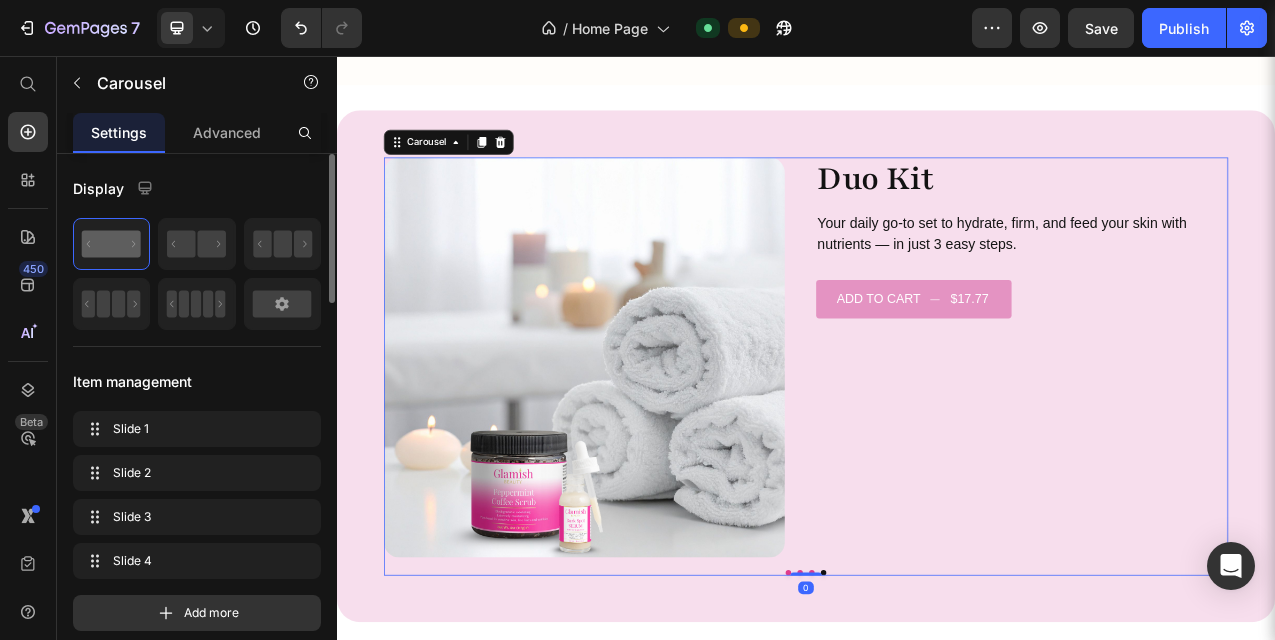 click at bounding box center (937, 717) 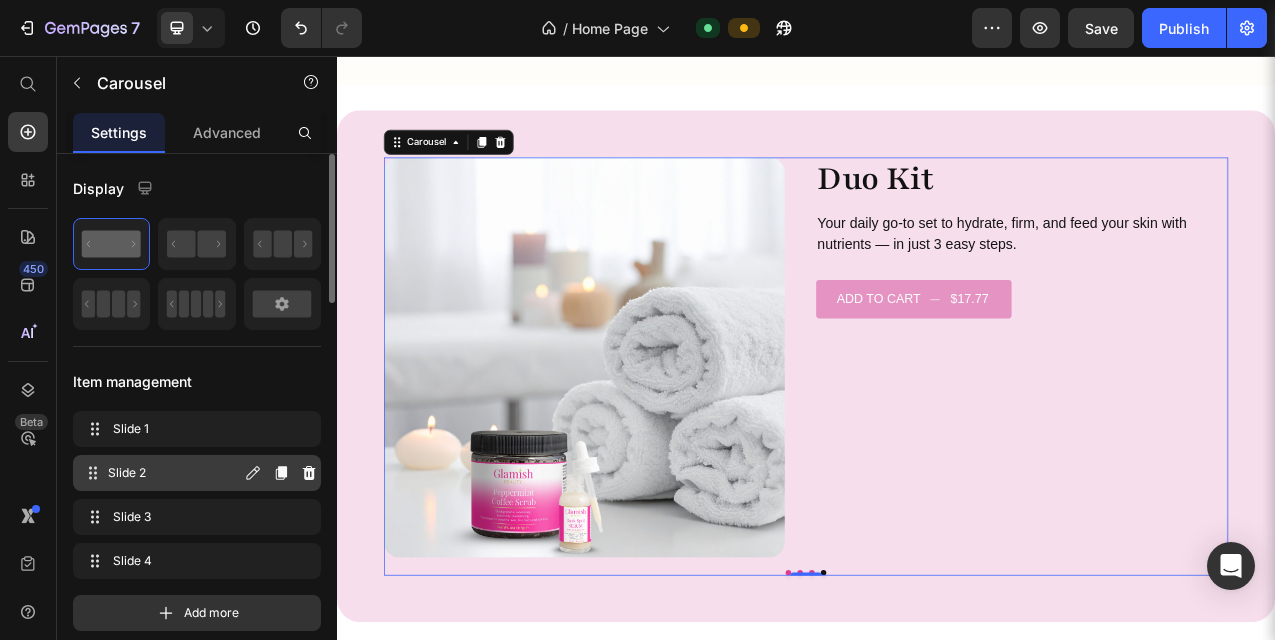 click on "Slide 2" at bounding box center [174, 473] 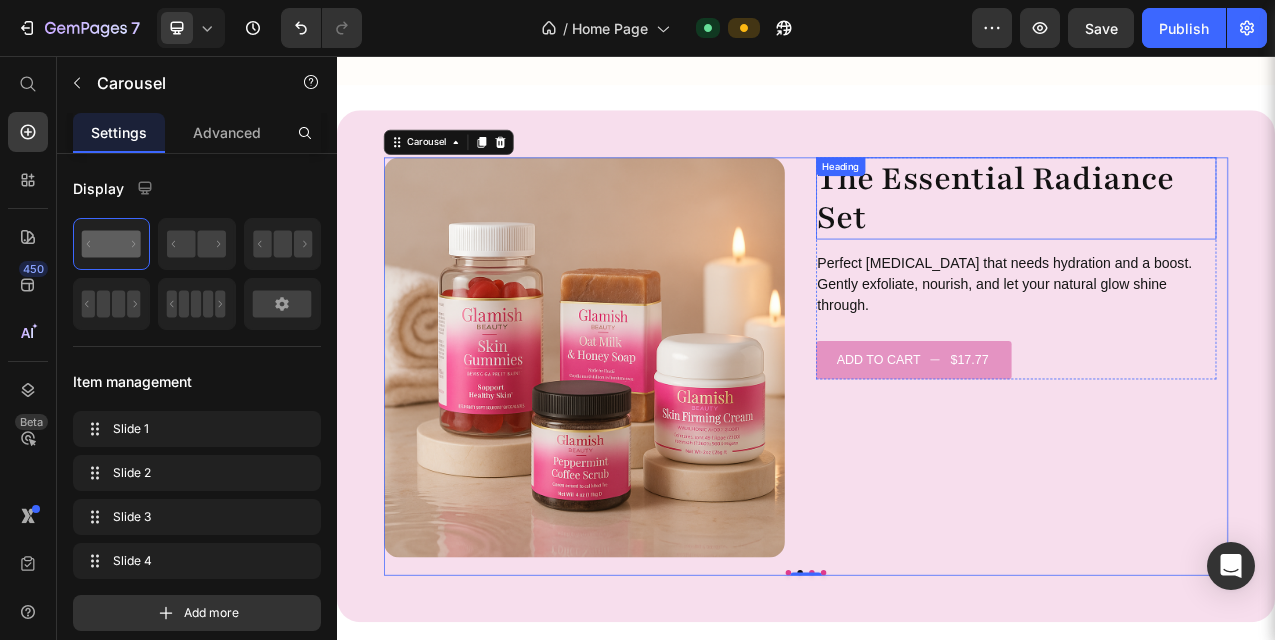 click on "The Essential Radiance Set" at bounding box center (1206, 238) 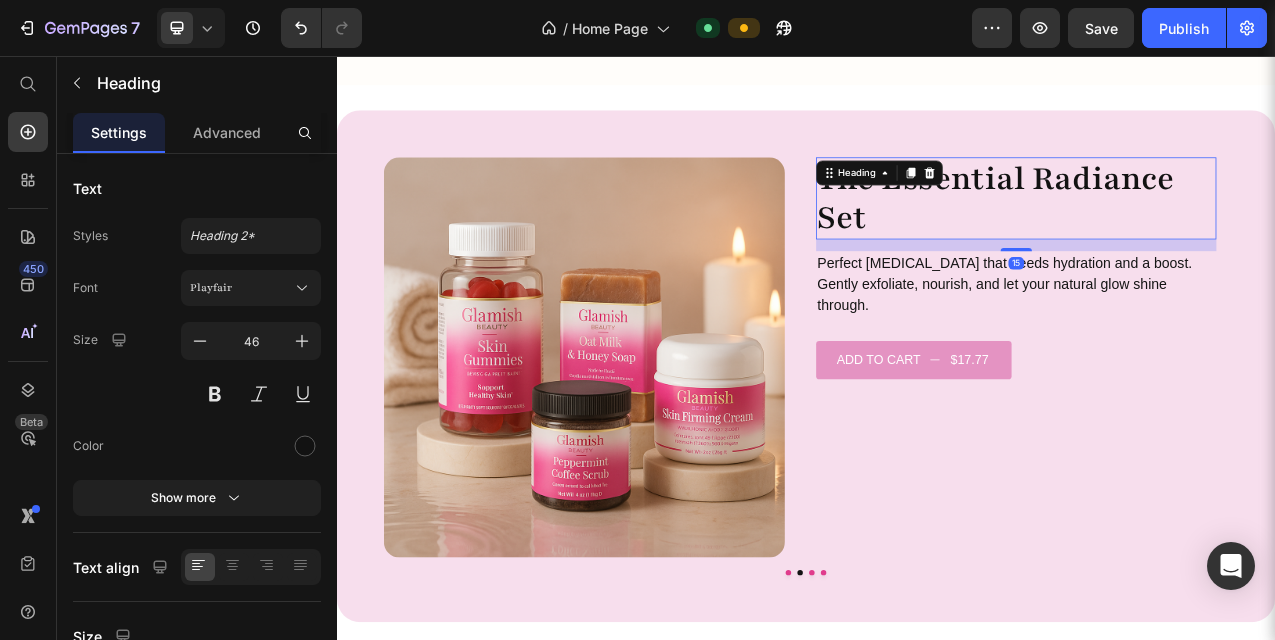 click on "Heading" at bounding box center [1031, 206] 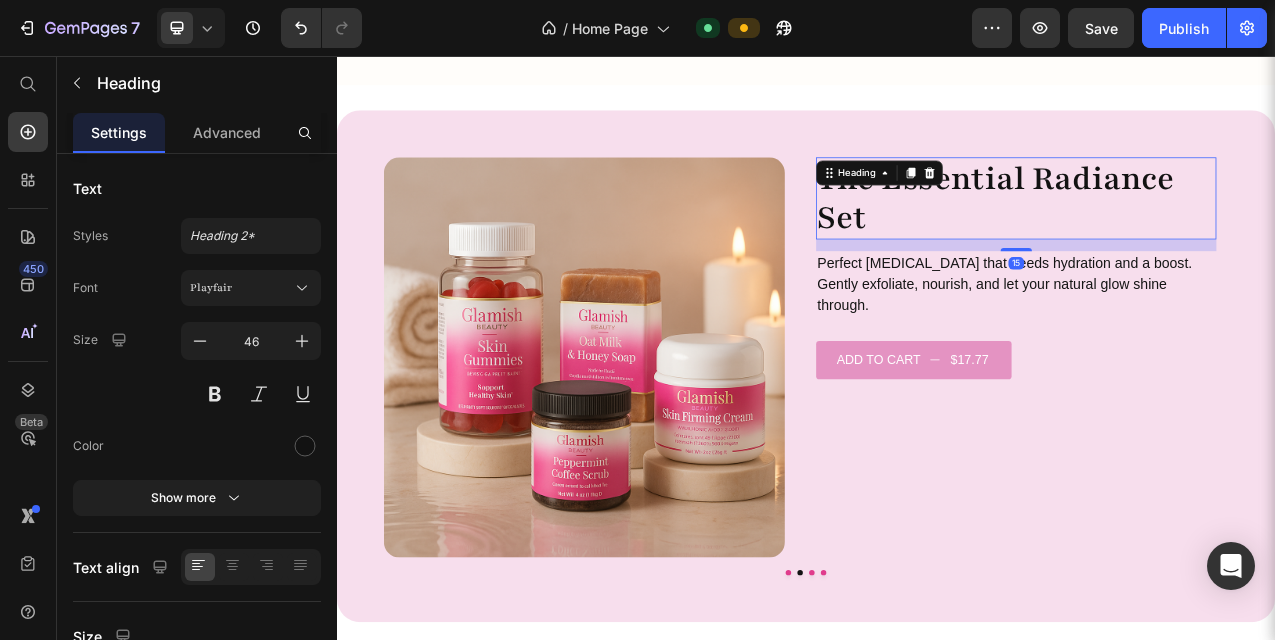 click on "The Essential Radiance Set" at bounding box center (1206, 238) 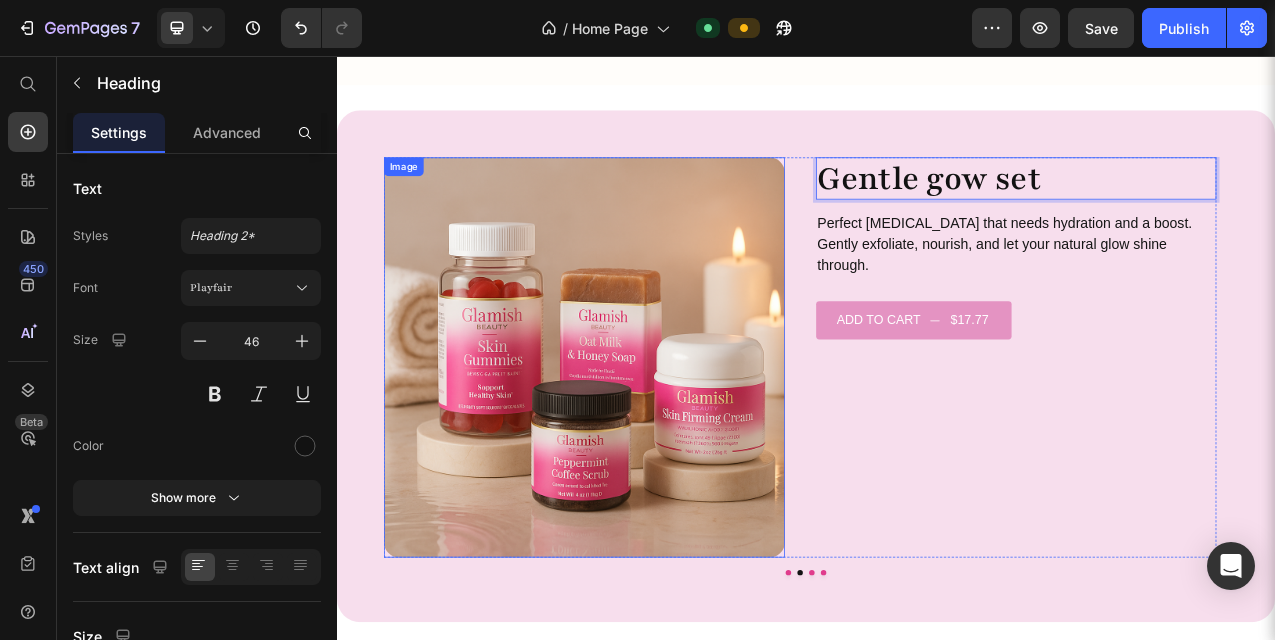 click at bounding box center (653, 442) 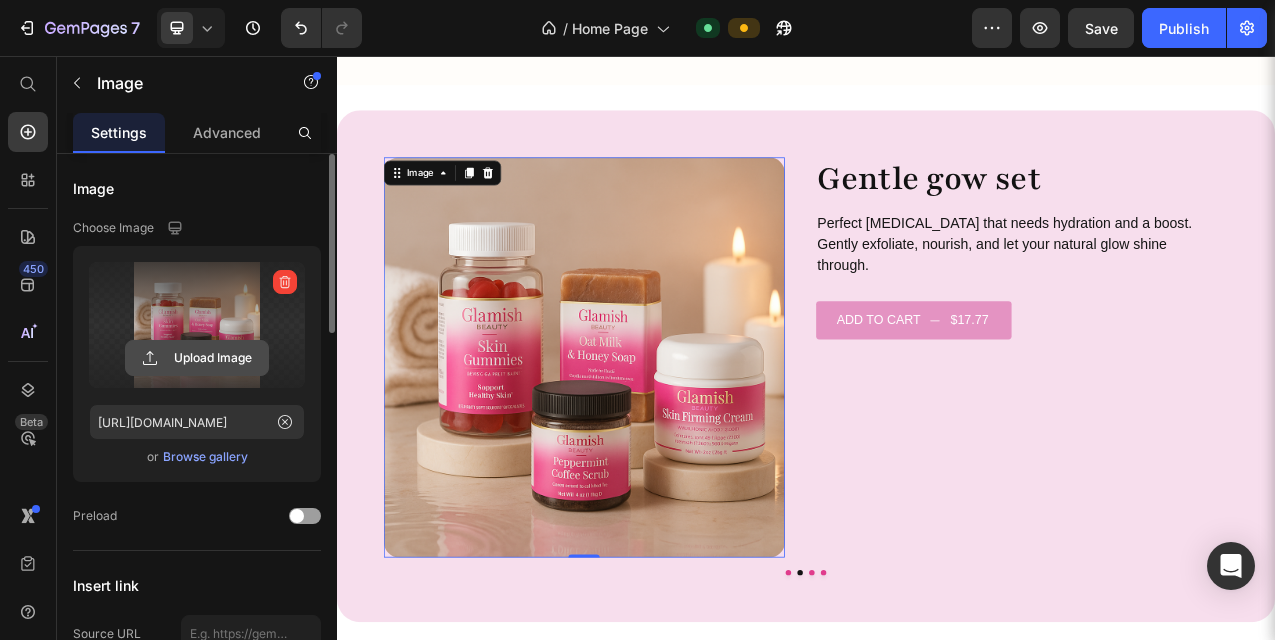 click 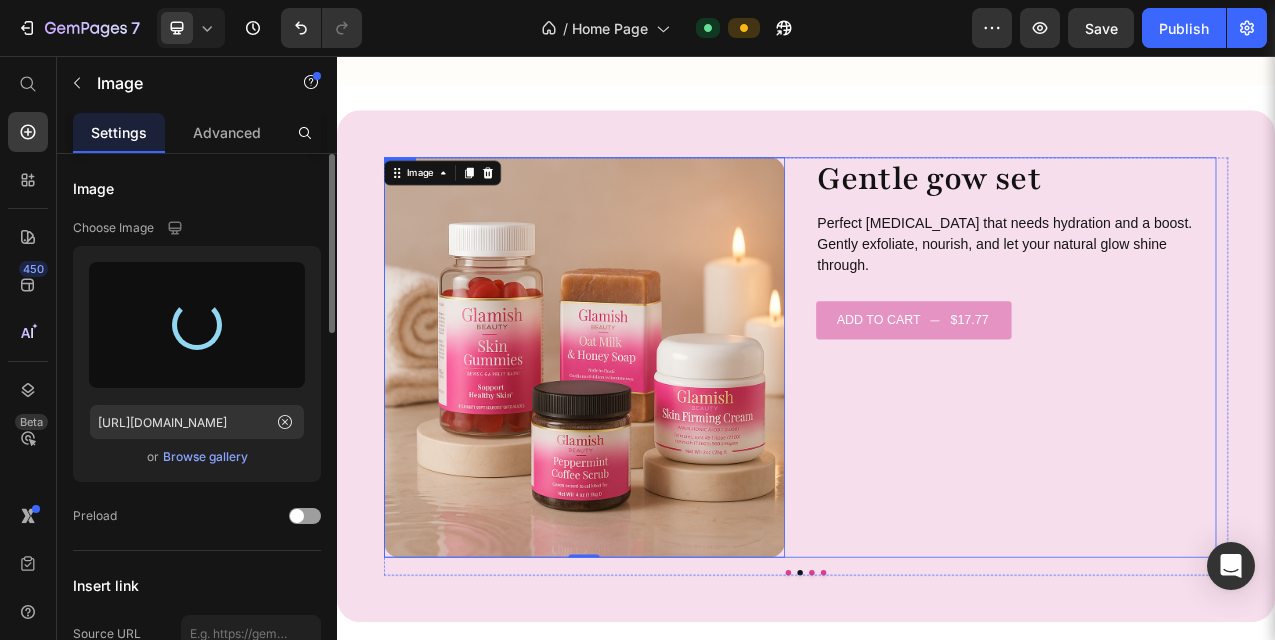 type on "https://cdn.shopify.com/s/files/1/0938/4067/0993/files/gempages_574750764644173029-c8a36f3d-3483-44d8-ad7a-2a42e027ff96.png" 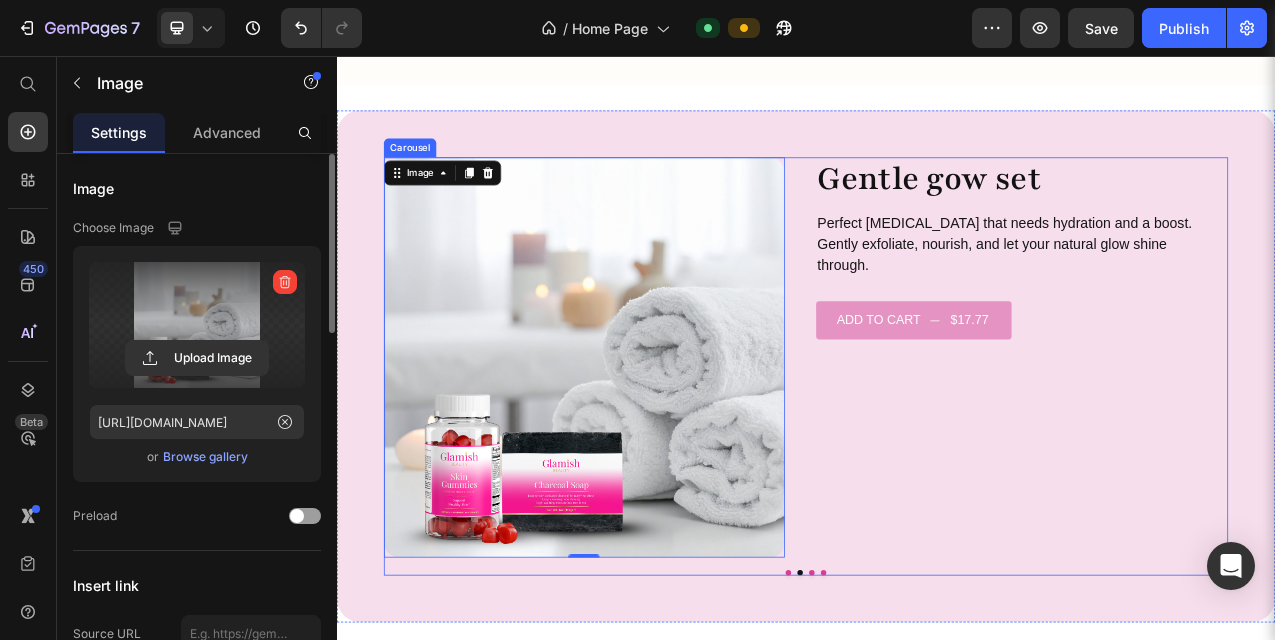click on "Image The Complete Glow Ritual Heading Your complete beauty ritual in one bundle — nourish your skin inside-out and reveal a glow that doesn’t fade. Text Block Add to cart
$34.95 Add to Cart Product Row Image   0 Gentle gow set Heading Perfect for sensitive skin that needs hydration and a boost. Gently exfoliate, nourish, and let your natural glow shine through. Text Block Add to cart
$17.77 Add to Cart Product Row Image Bright & Clear Skin Duo Heading Say goodbye to breakouts and buildup. This trio detoxifies, nourishes, and refreshes your skin with visible clarity in days. Text Block Add to cart
$17.77 Add to Cart Product Row Image Duo Kit Heading Your daily go-to set to hydrate, firm, and feed your skin with nutrients — in just 3 easy steps. Text Block Add to cart
$17.77 Add to Cart Product Row" at bounding box center (937, 454) 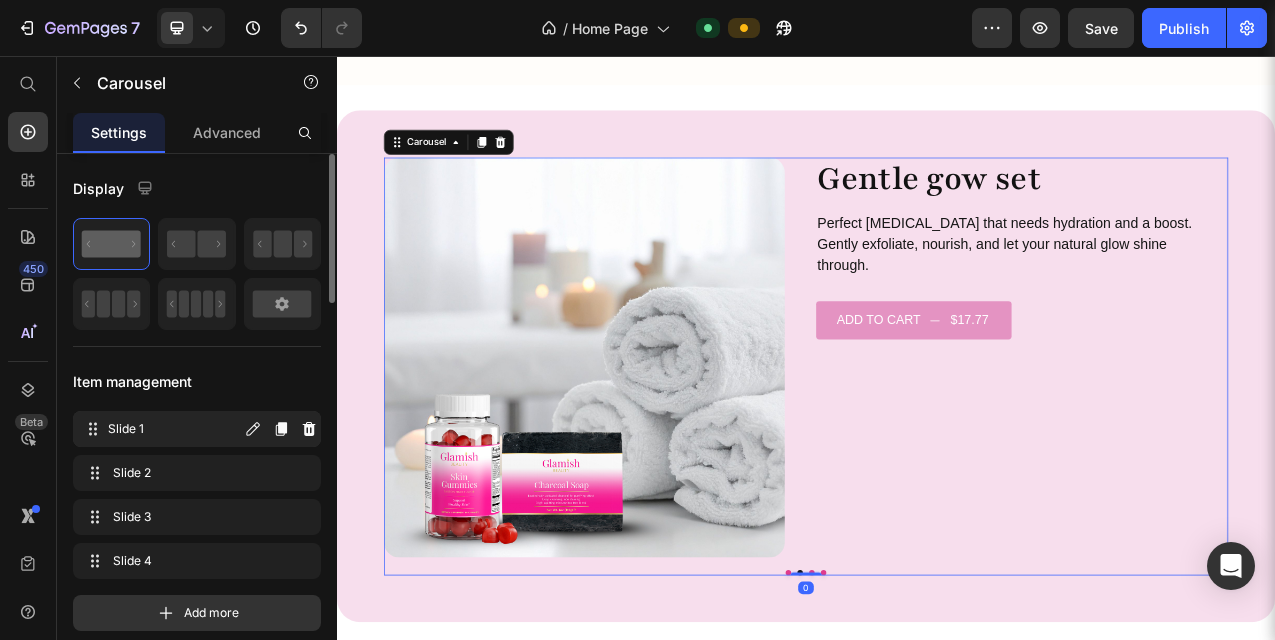 click on "Slide 1" at bounding box center (174, 429) 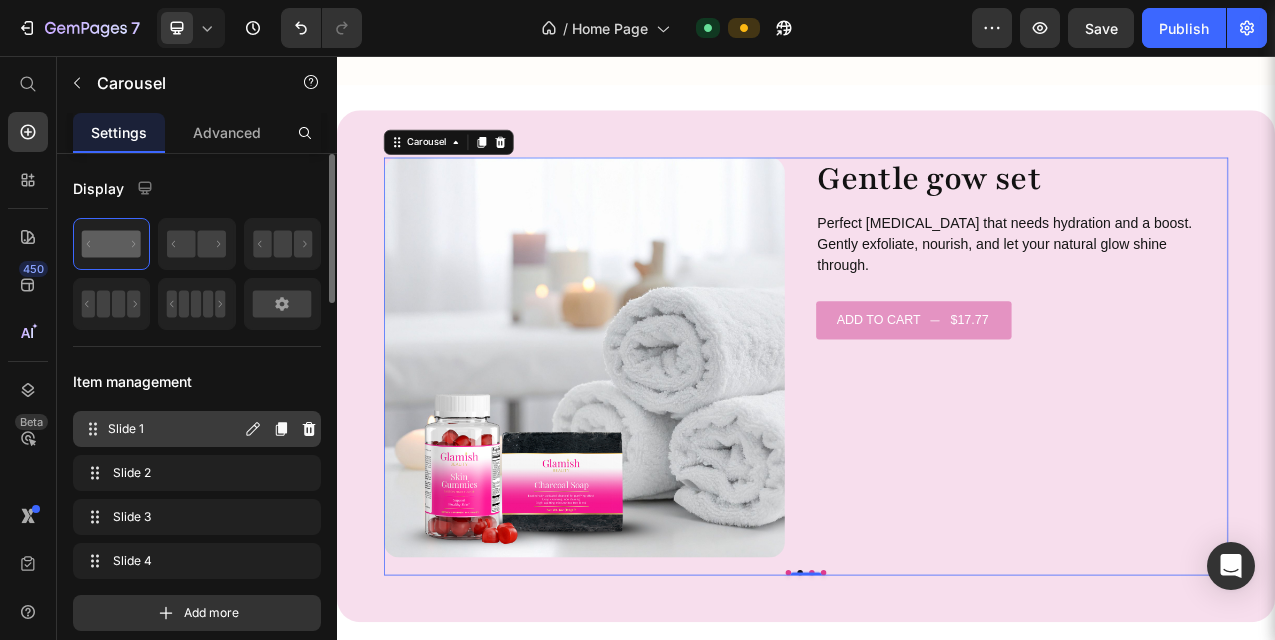 click on "Slide 1" at bounding box center (174, 429) 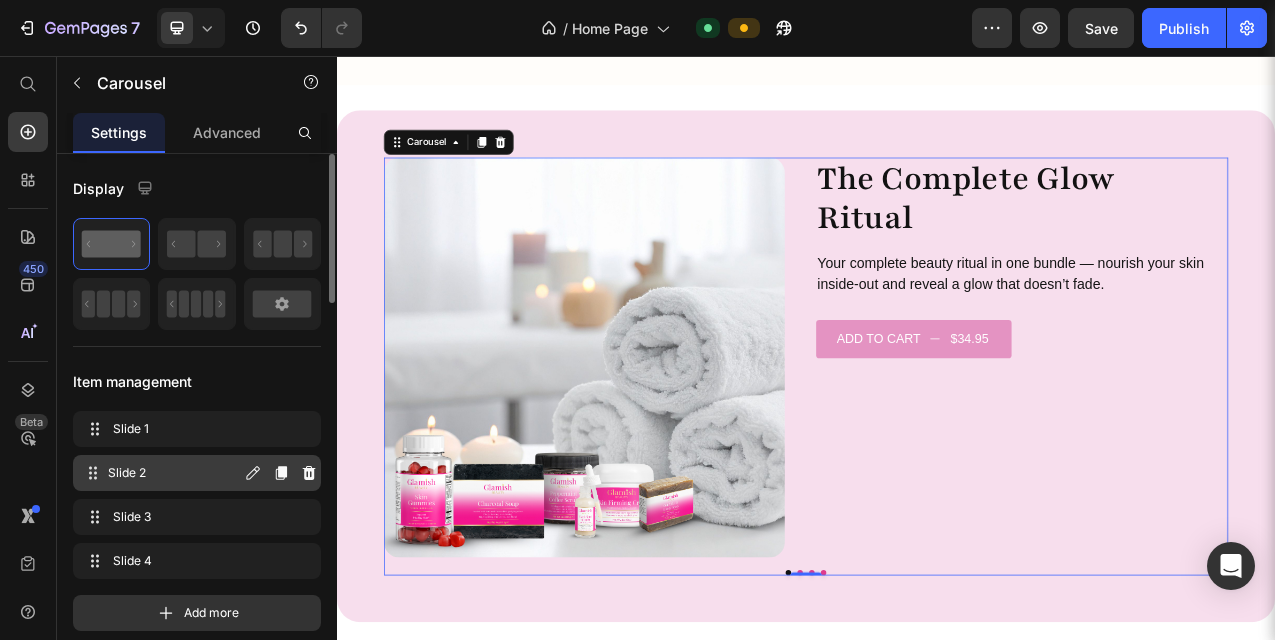 click on "Slide 2" at bounding box center (174, 473) 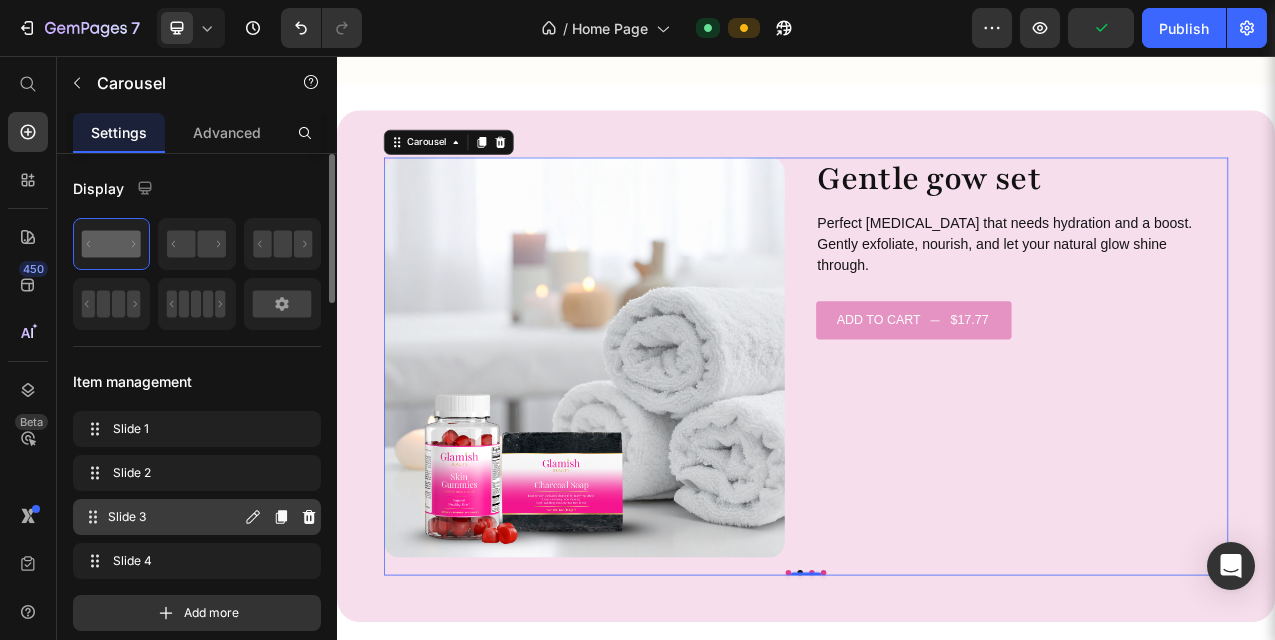 click on "Slide 3 Slide 3" at bounding box center (161, 517) 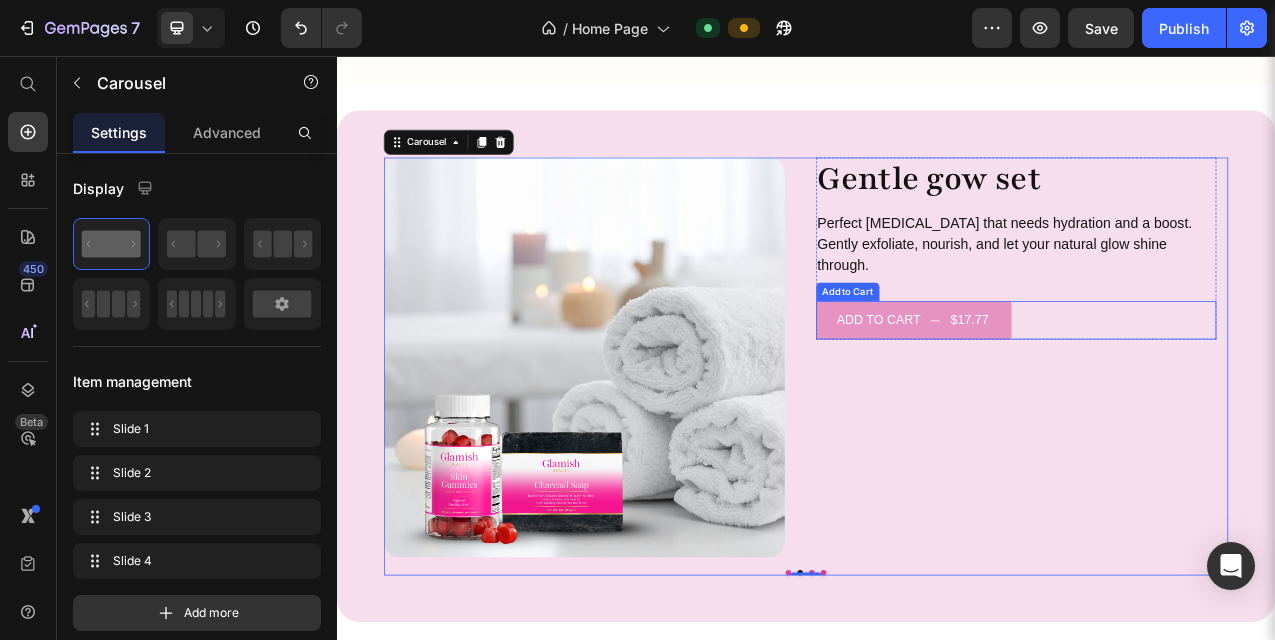 click on "$17.77" at bounding box center [1146, 394] 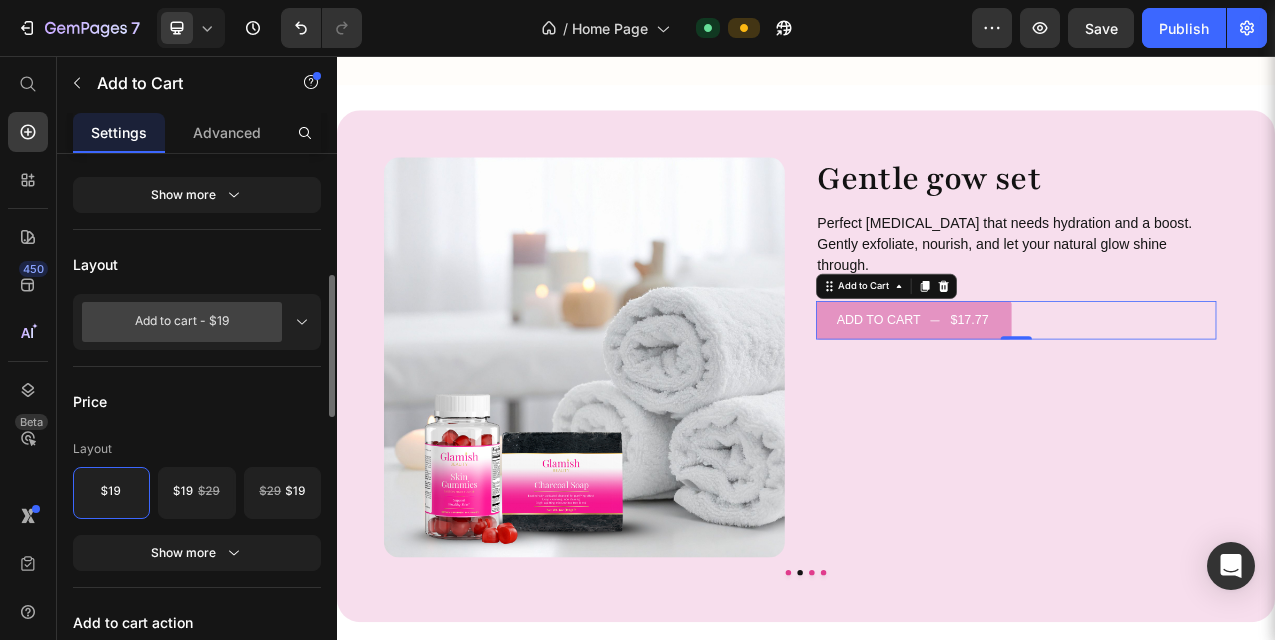 scroll, scrollTop: 467, scrollLeft: 0, axis: vertical 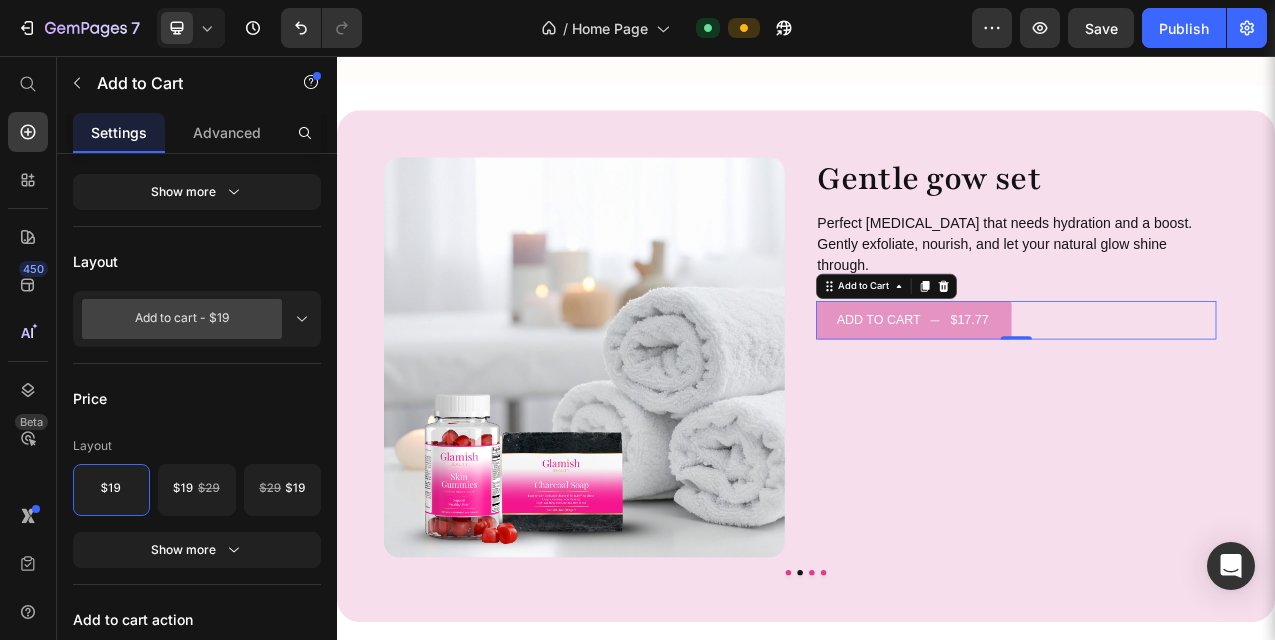 click on "Add to cart  -  $19" at bounding box center (197, 319) 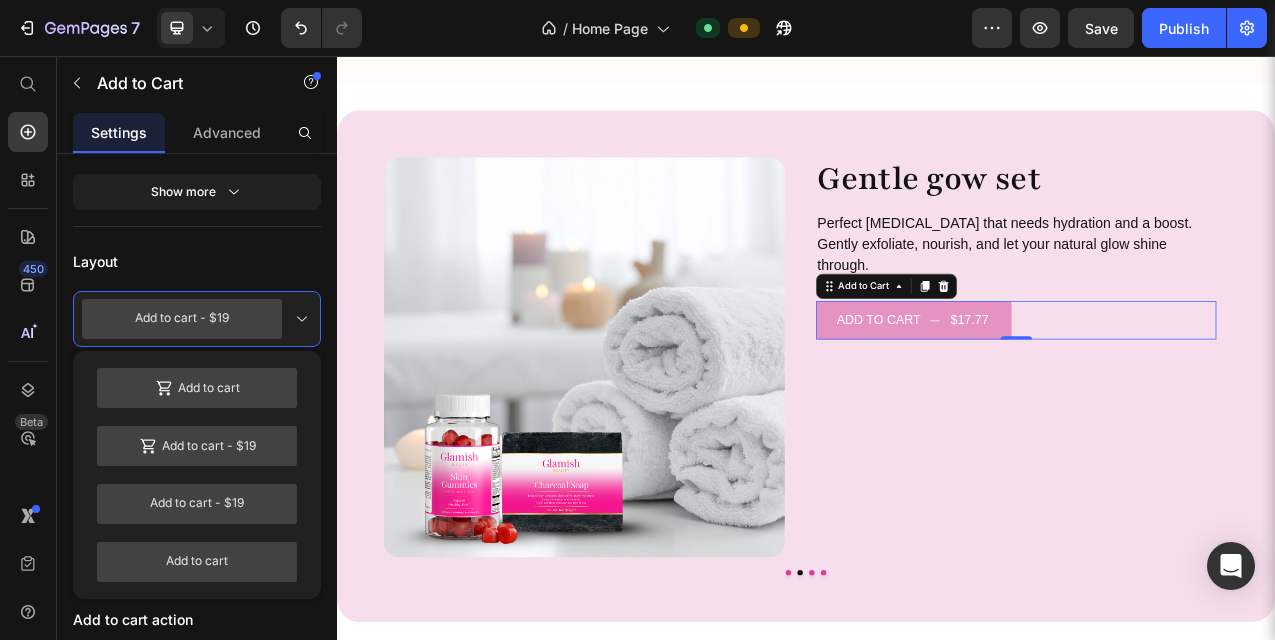 click on "Add to cart  -  $19" at bounding box center [197, 319] 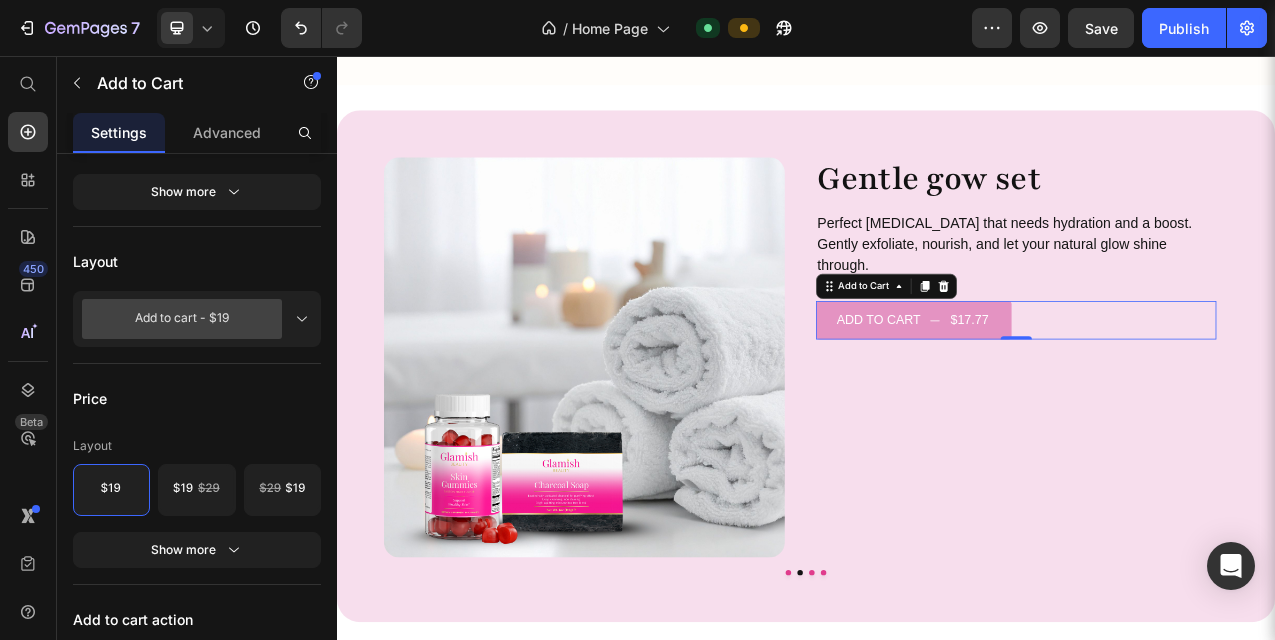 click on "Add to cart  -  $19" at bounding box center [197, 319] 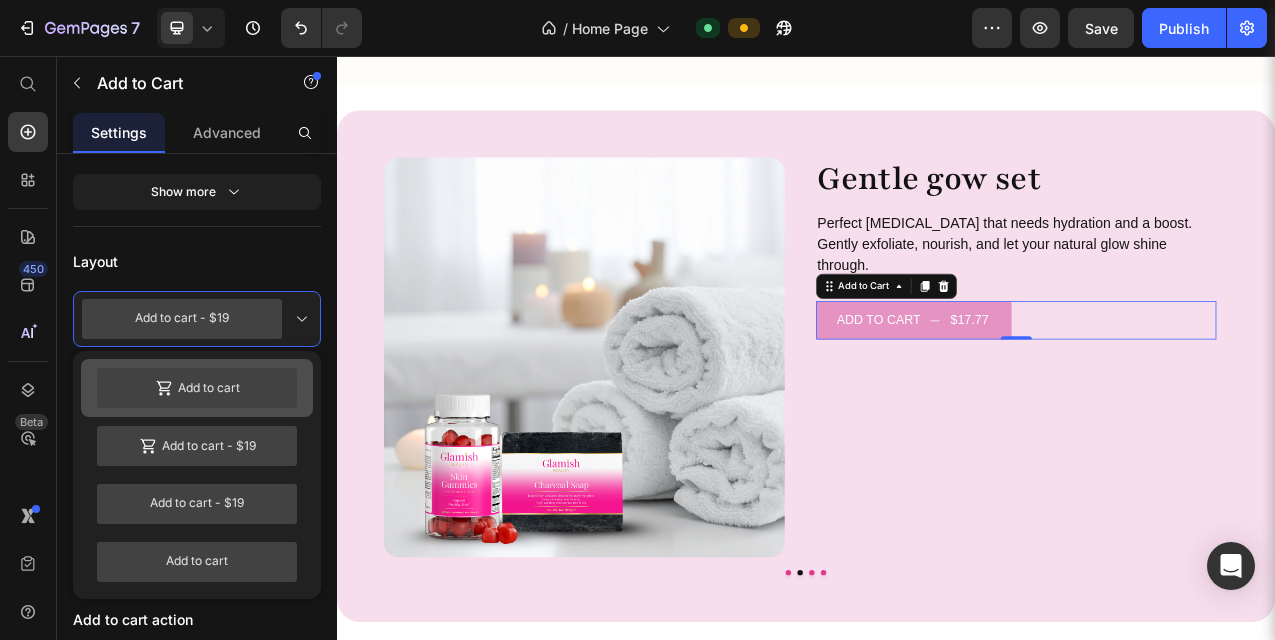 click on "Add to cart" at bounding box center (197, 388) 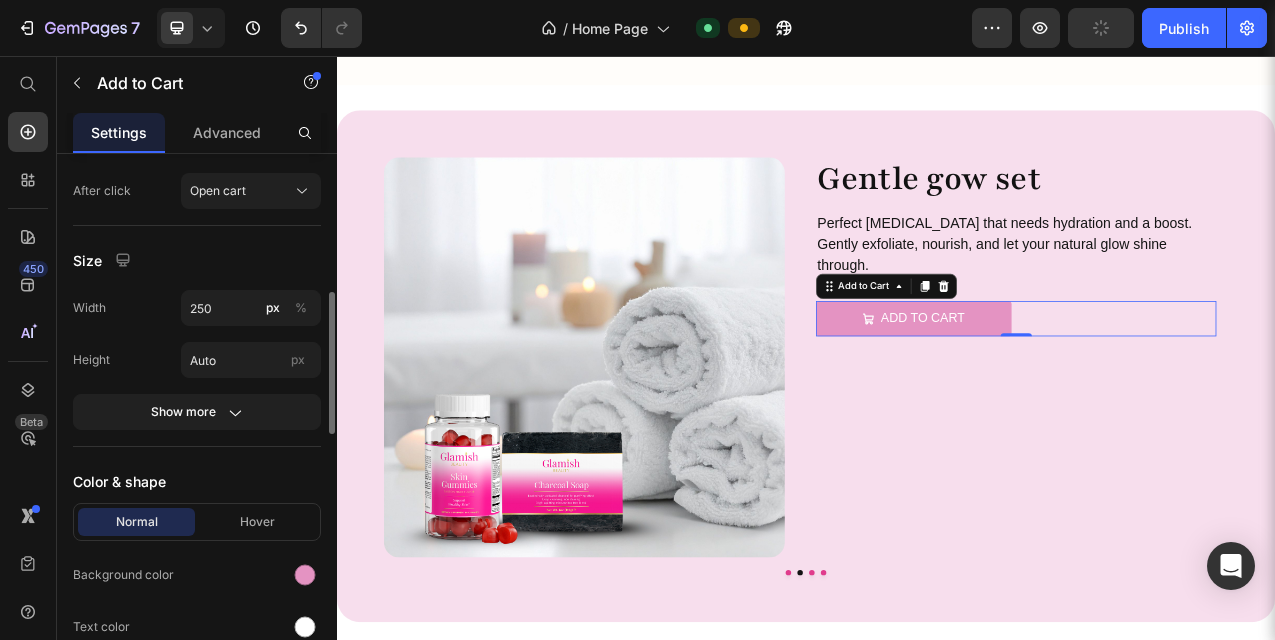 scroll, scrollTop: 857, scrollLeft: 0, axis: vertical 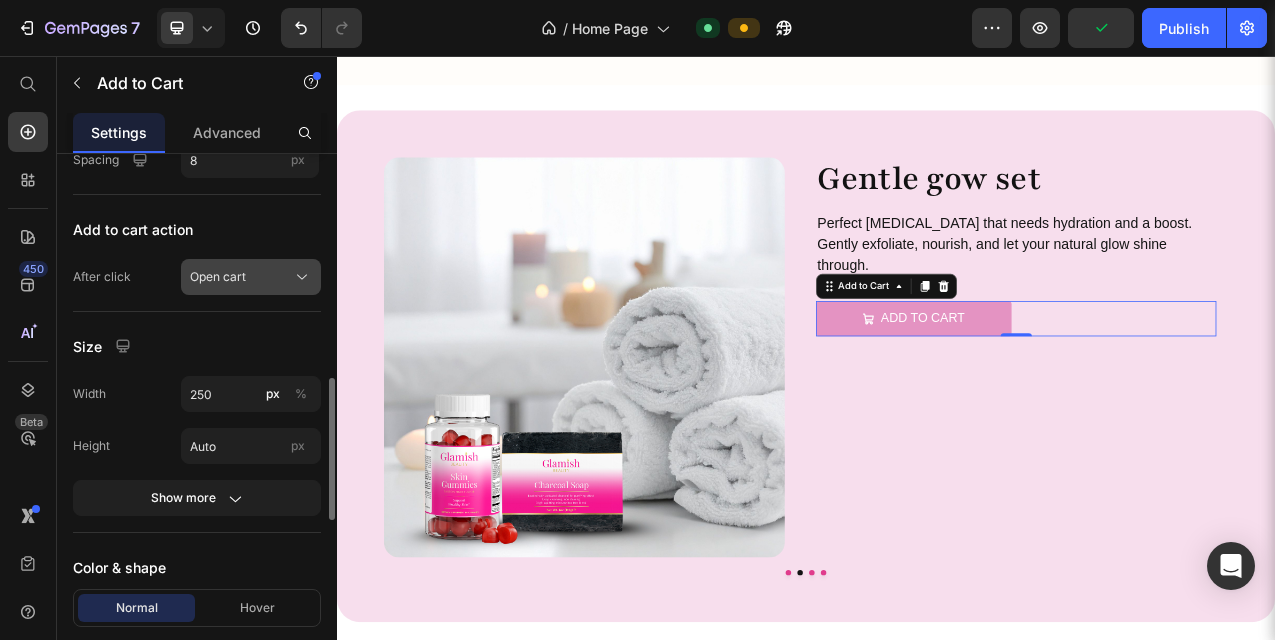 click on "Open cart" at bounding box center (218, 277) 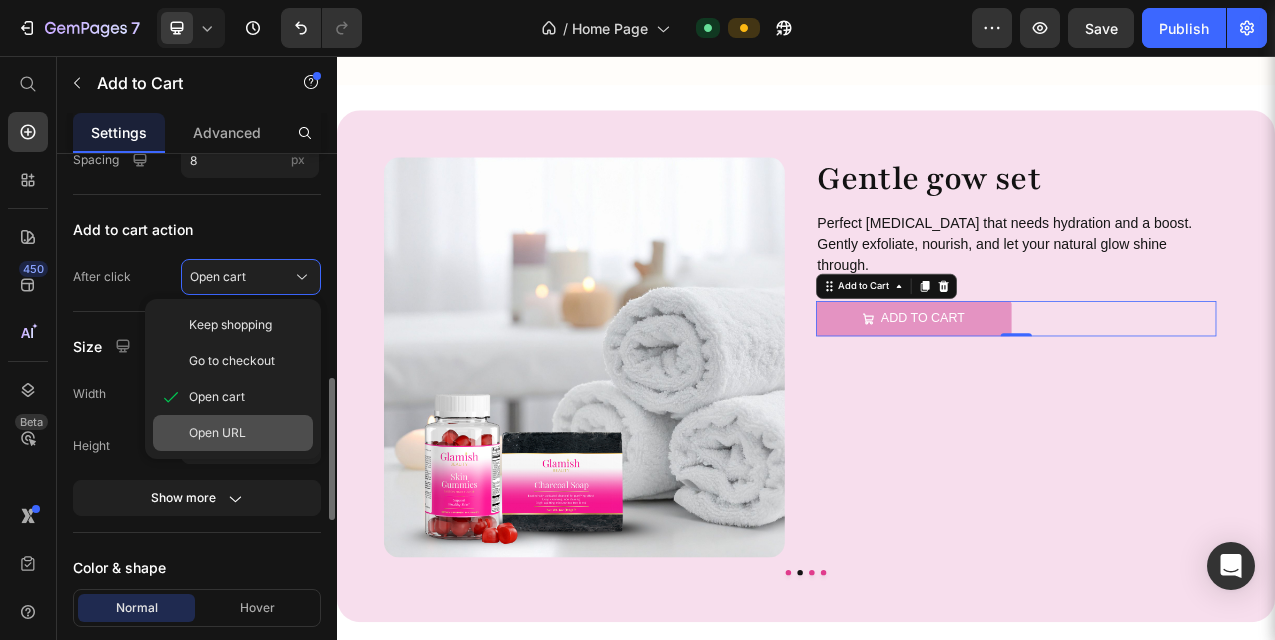 click on "Open URL" at bounding box center [217, 433] 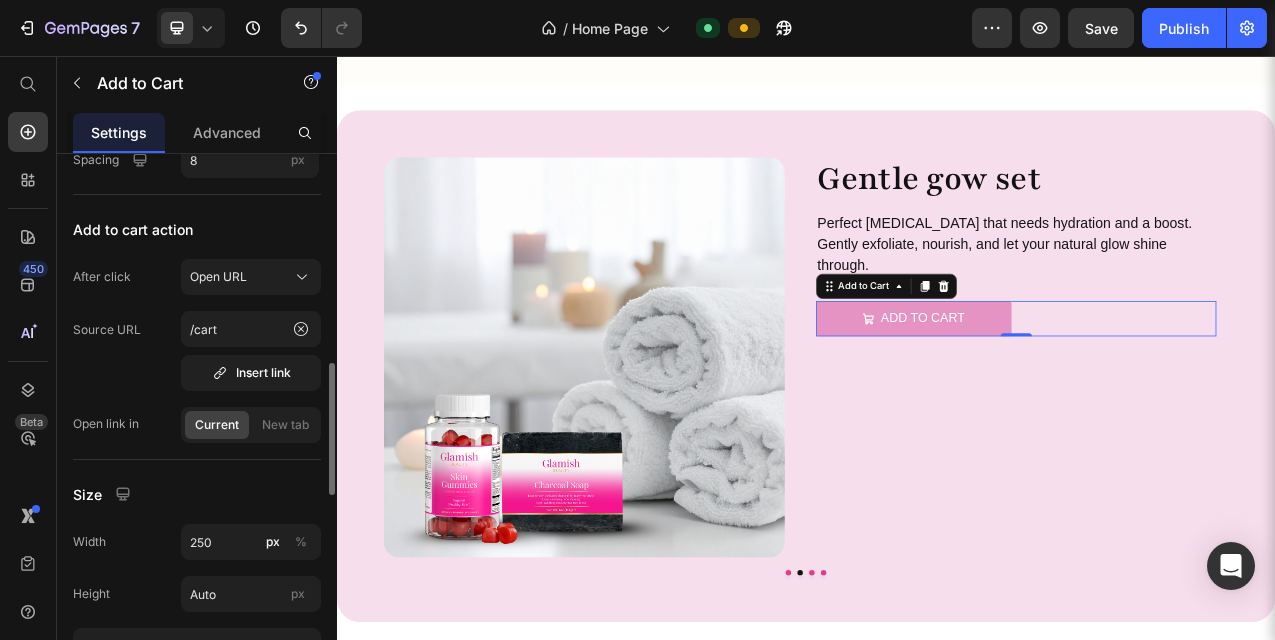 click on "Add to cart action After click Open URL Source URL /cart  Insert link   Open link in  Current New tab" 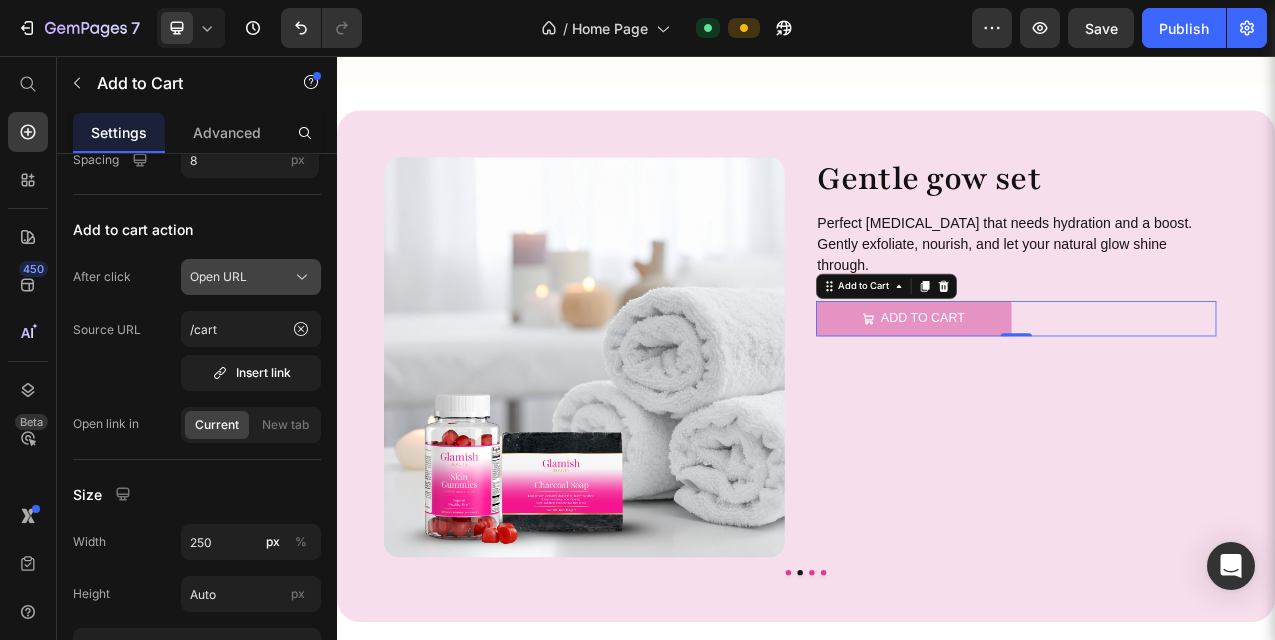 click on "Open URL" 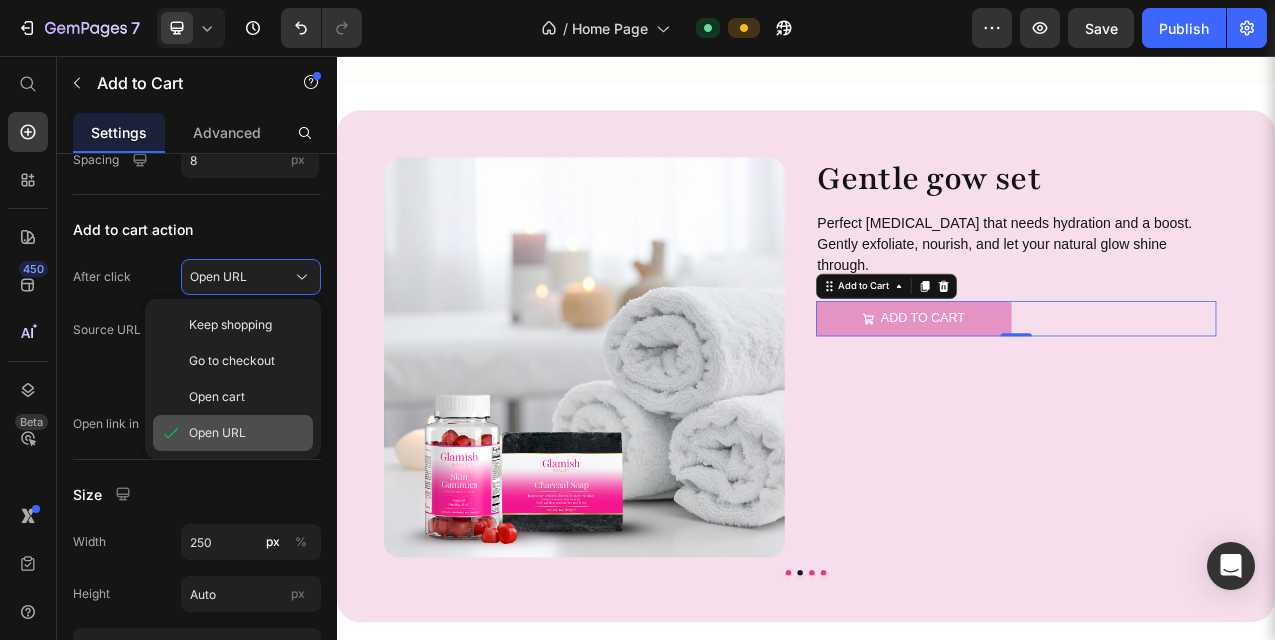 click on "Open URL" at bounding box center (247, 433) 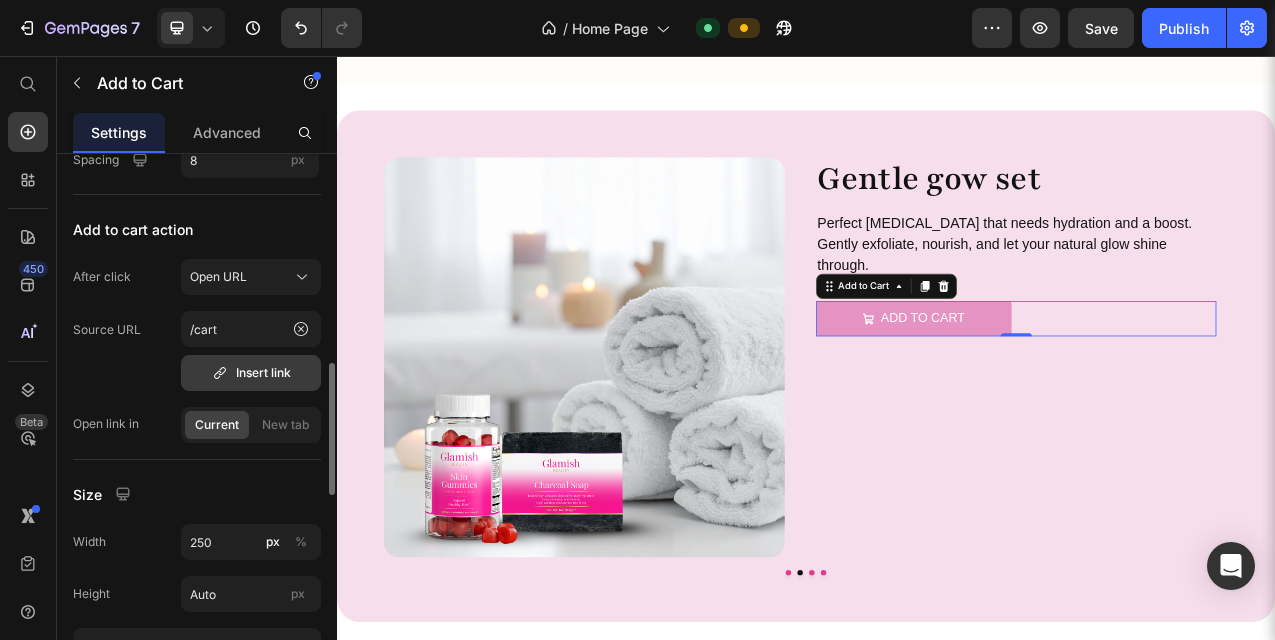 click on "Insert link" at bounding box center (251, 373) 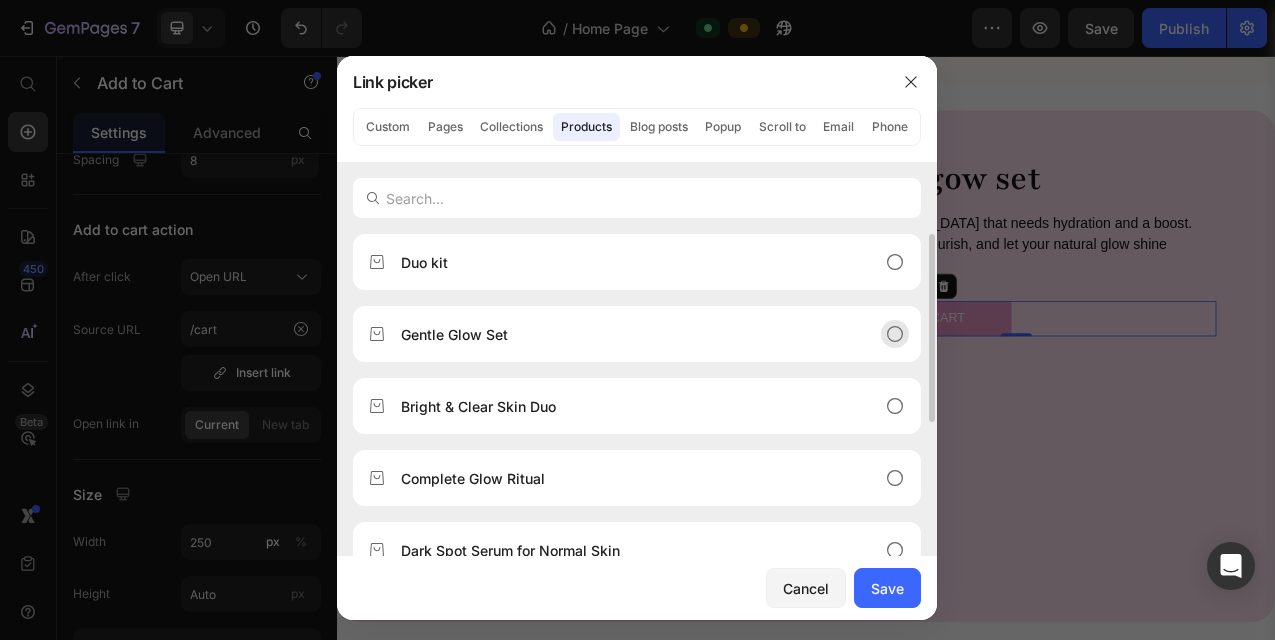 click on "Gentle Glow Set" at bounding box center (621, 334) 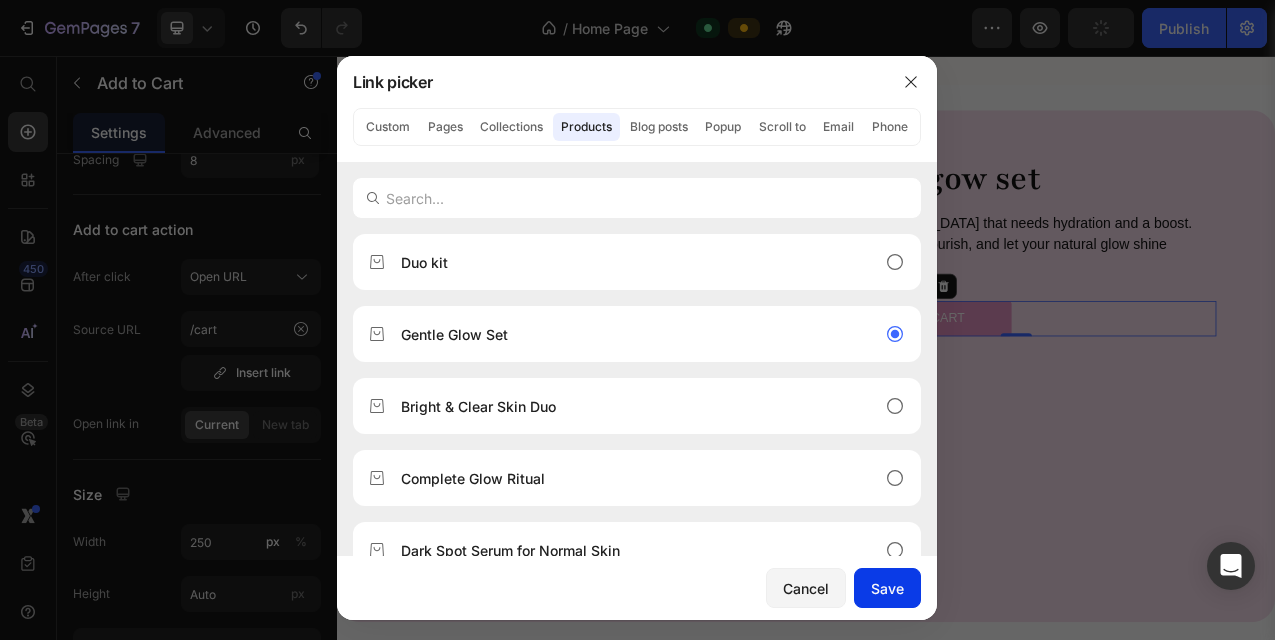 click on "Save" 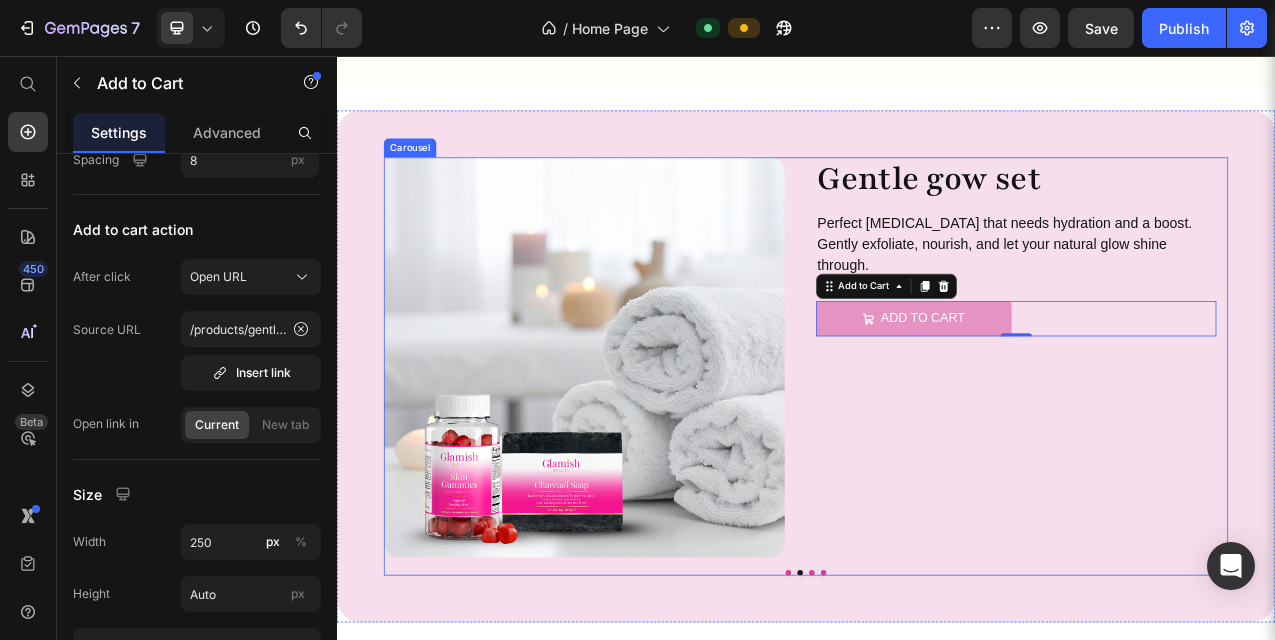 click at bounding box center [914, 717] 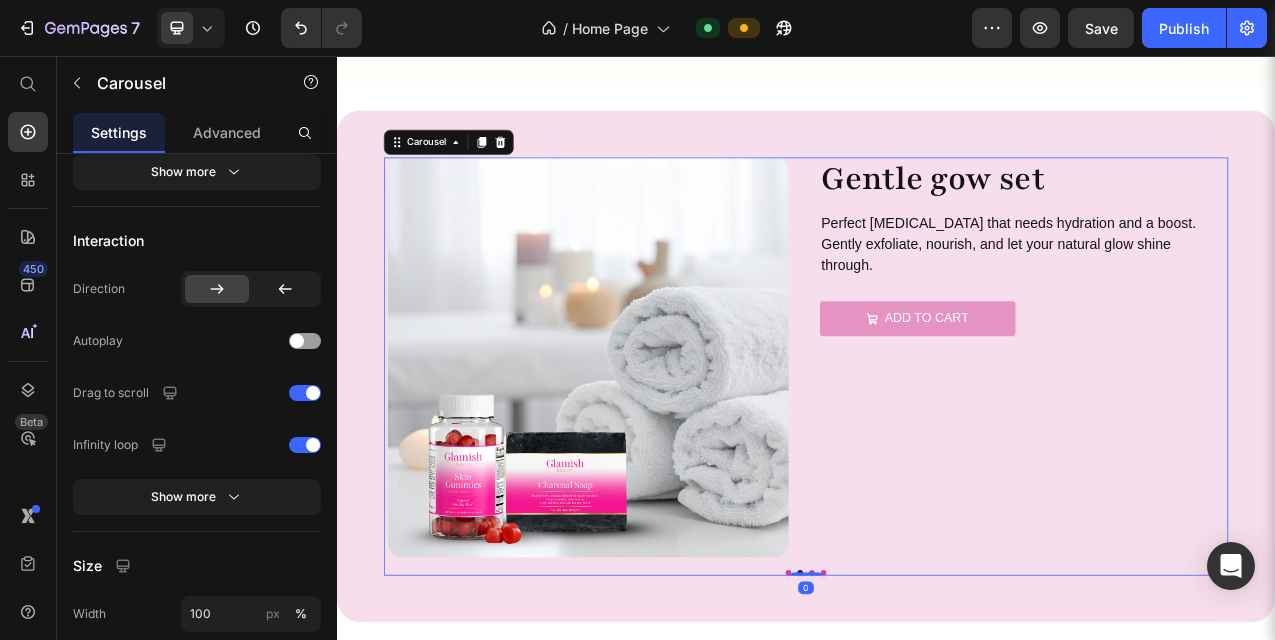 scroll, scrollTop: 0, scrollLeft: 0, axis: both 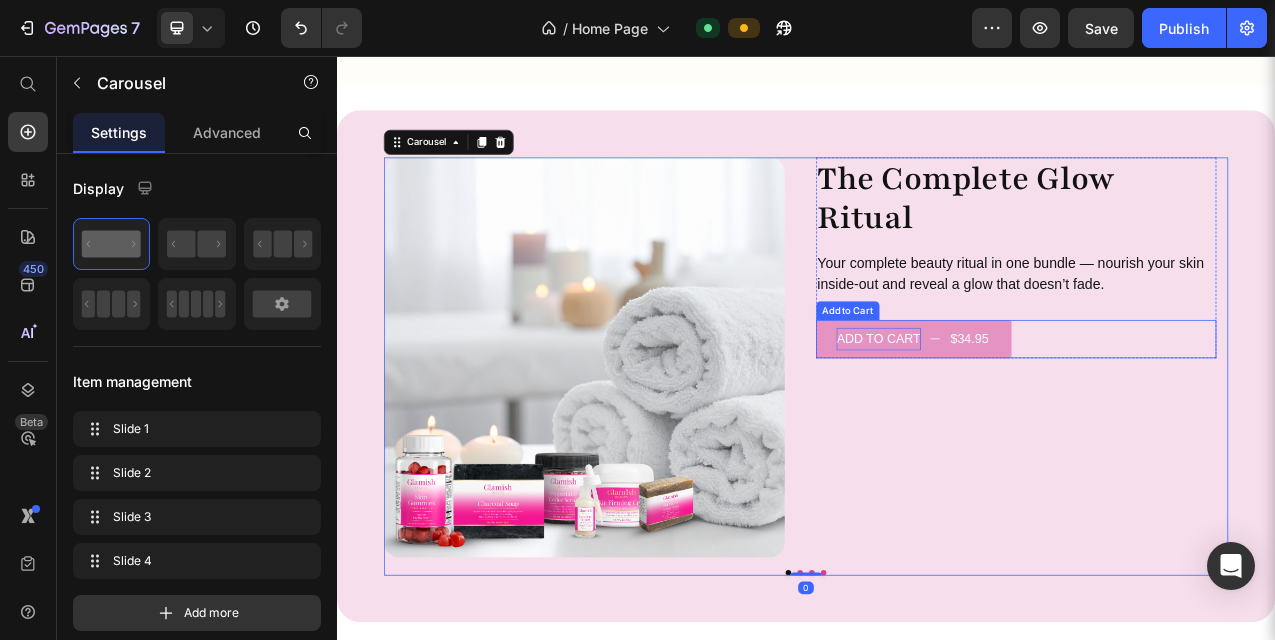 click on "Add to cart" at bounding box center [1030, 418] 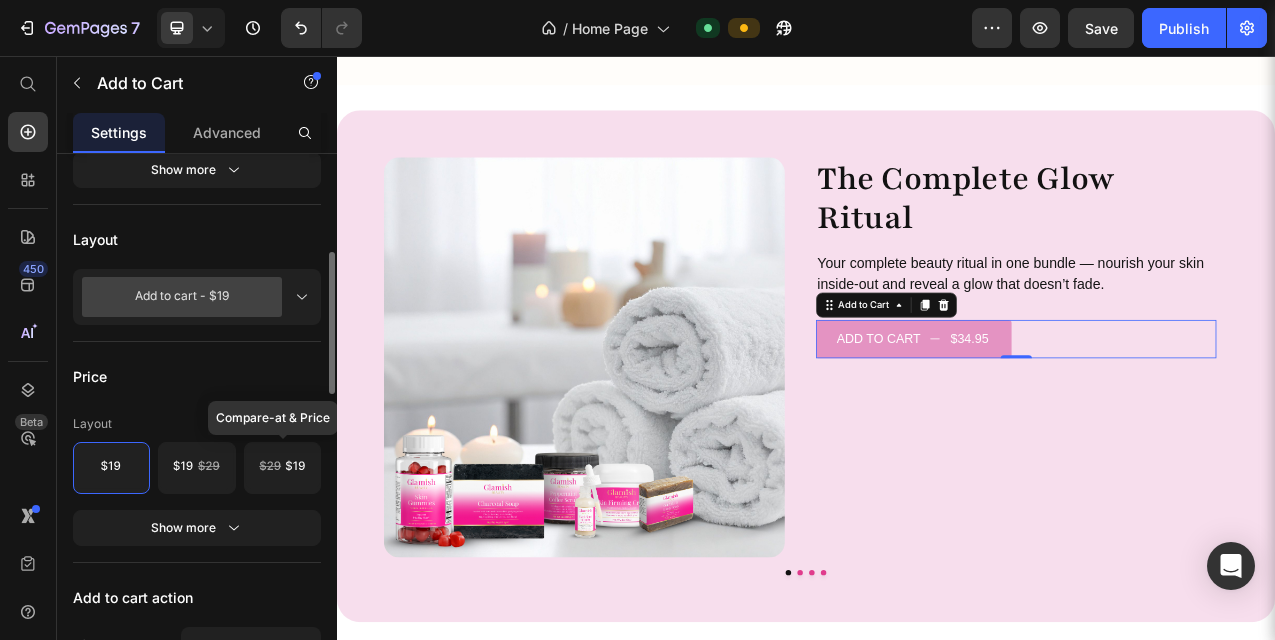 scroll, scrollTop: 443, scrollLeft: 0, axis: vertical 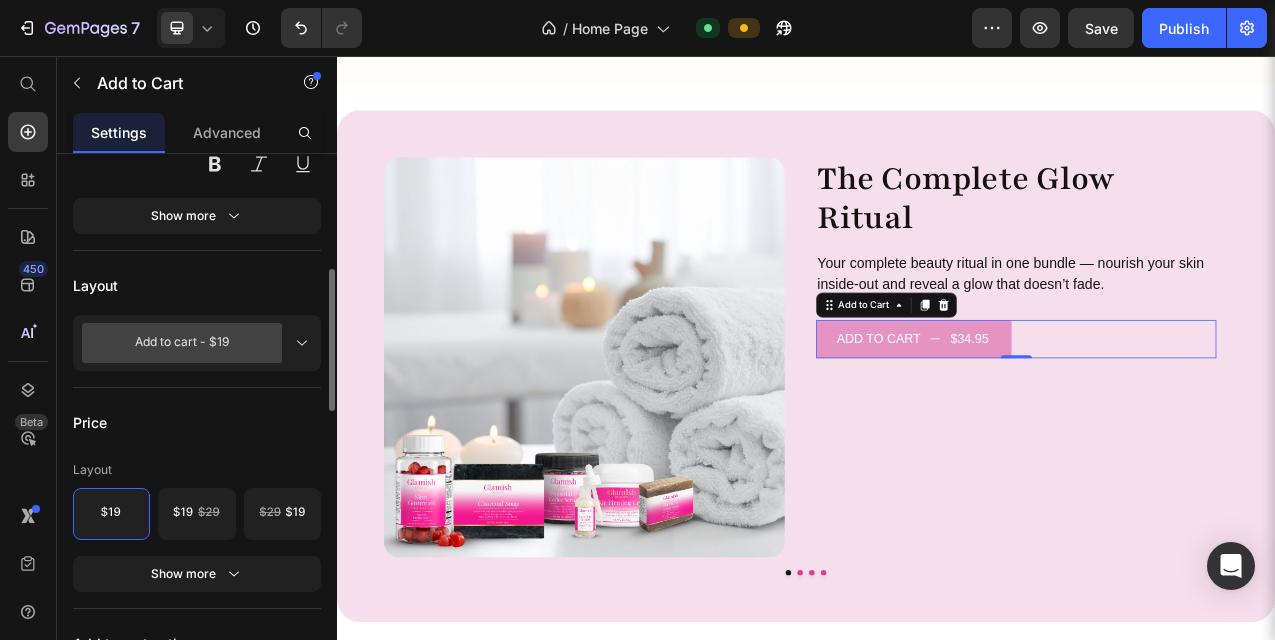click on "Add to cart  -  $19" at bounding box center [197, 343] 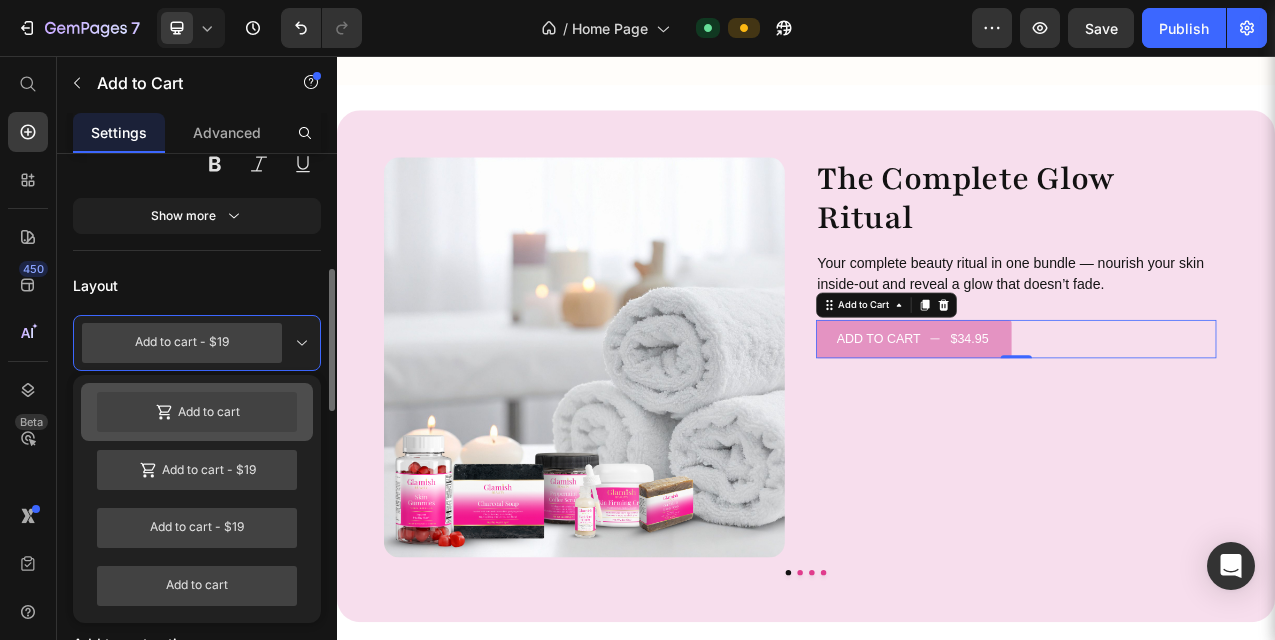 click on "Add to cart" at bounding box center [197, 412] 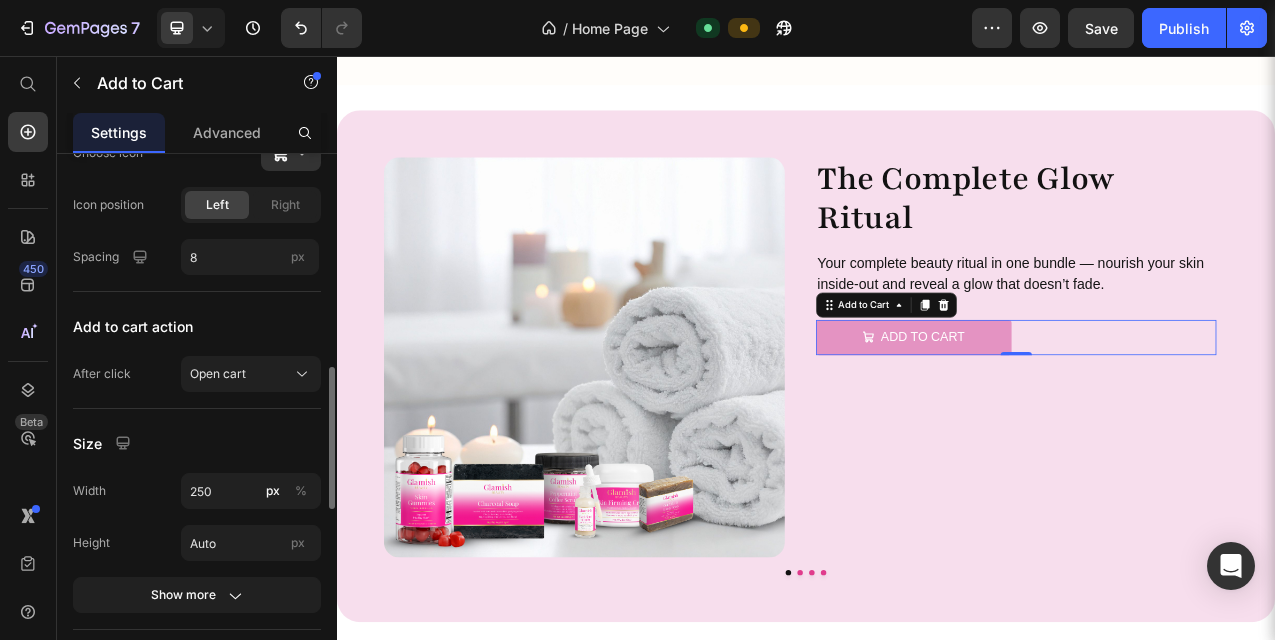 scroll, scrollTop: 772, scrollLeft: 0, axis: vertical 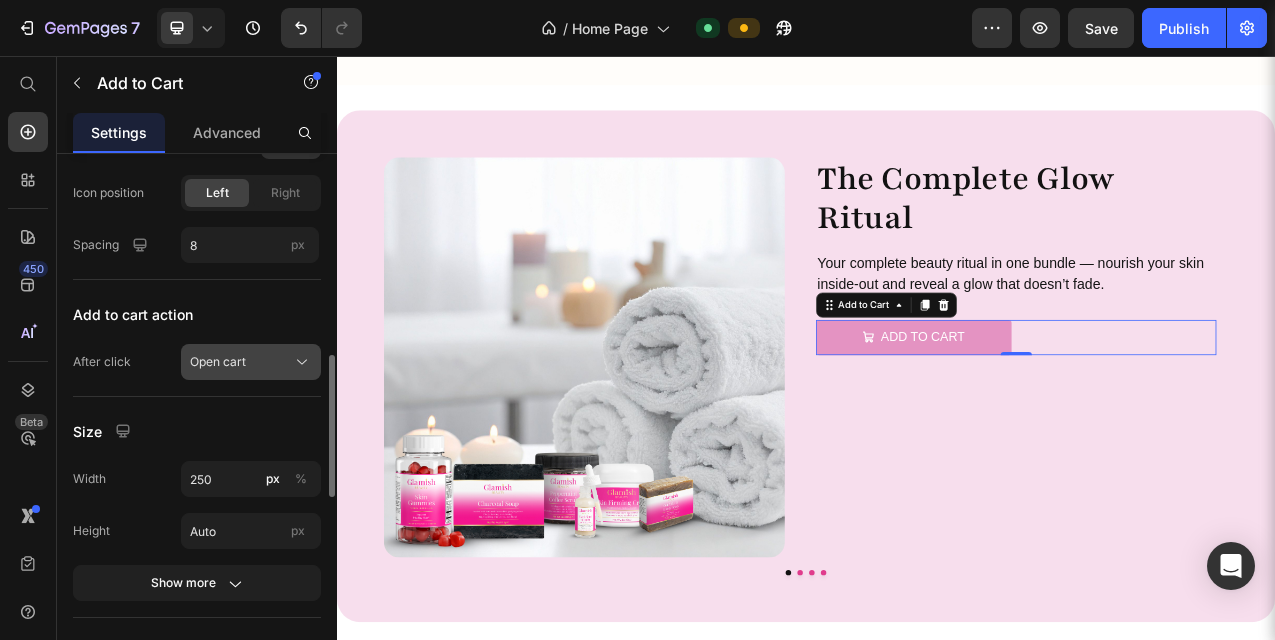 click on "Open cart" at bounding box center (251, 362) 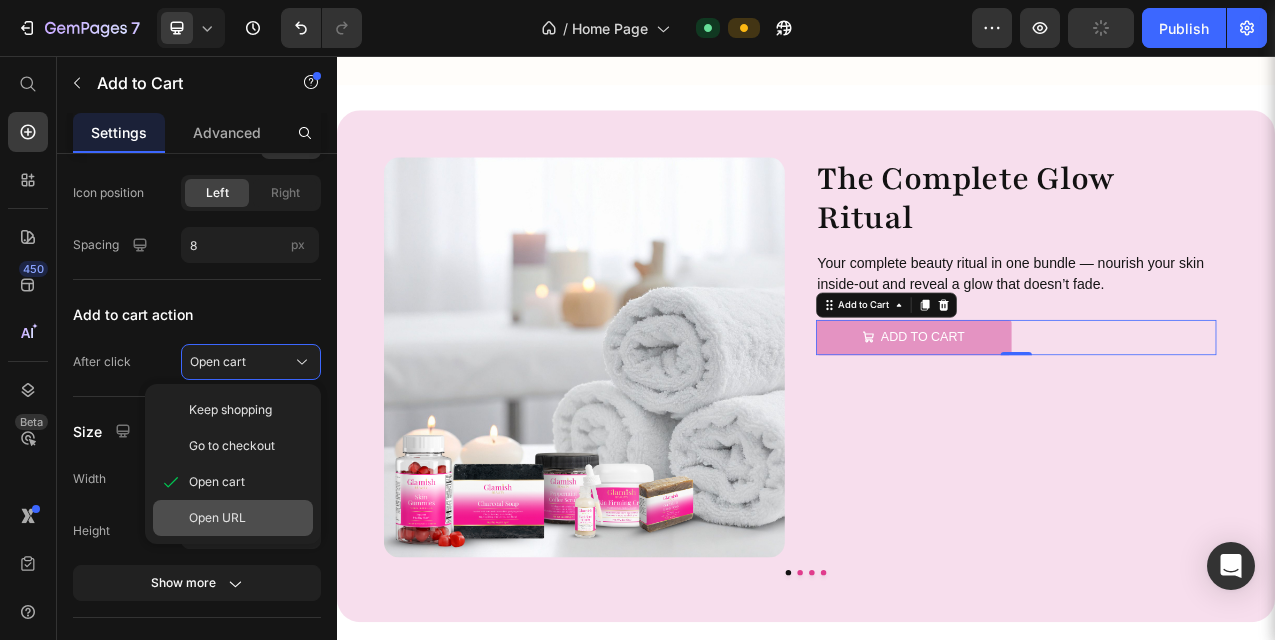 click on "Open URL" 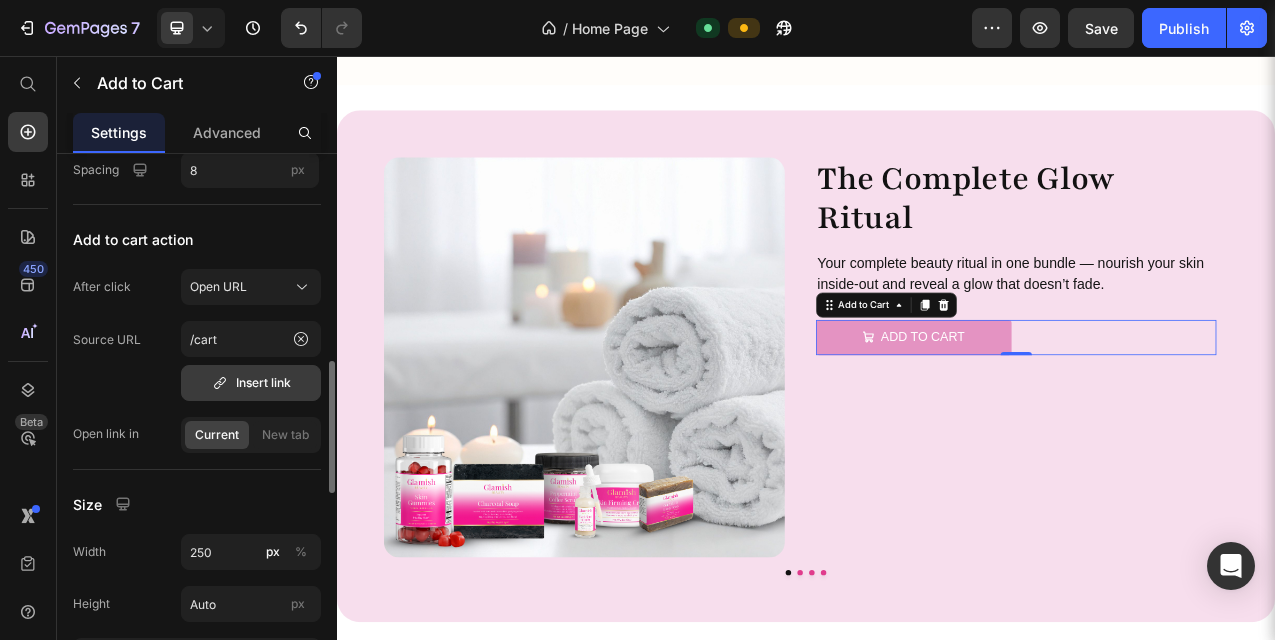 scroll, scrollTop: 856, scrollLeft: 0, axis: vertical 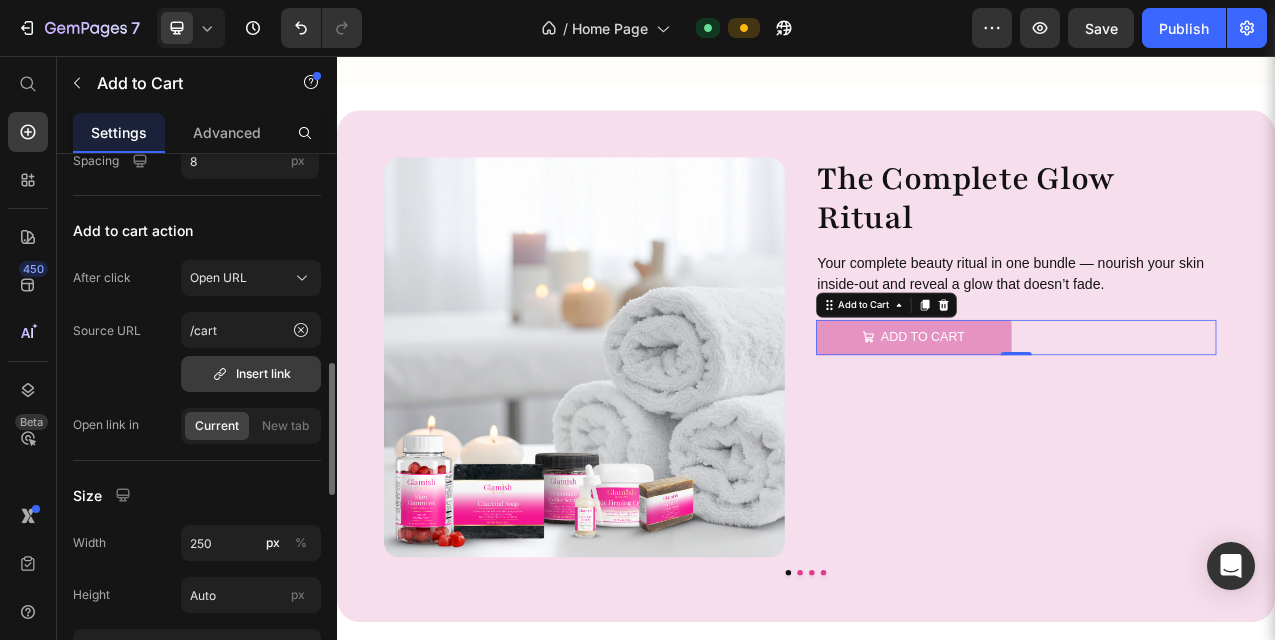 click on "Insert link" at bounding box center [251, 374] 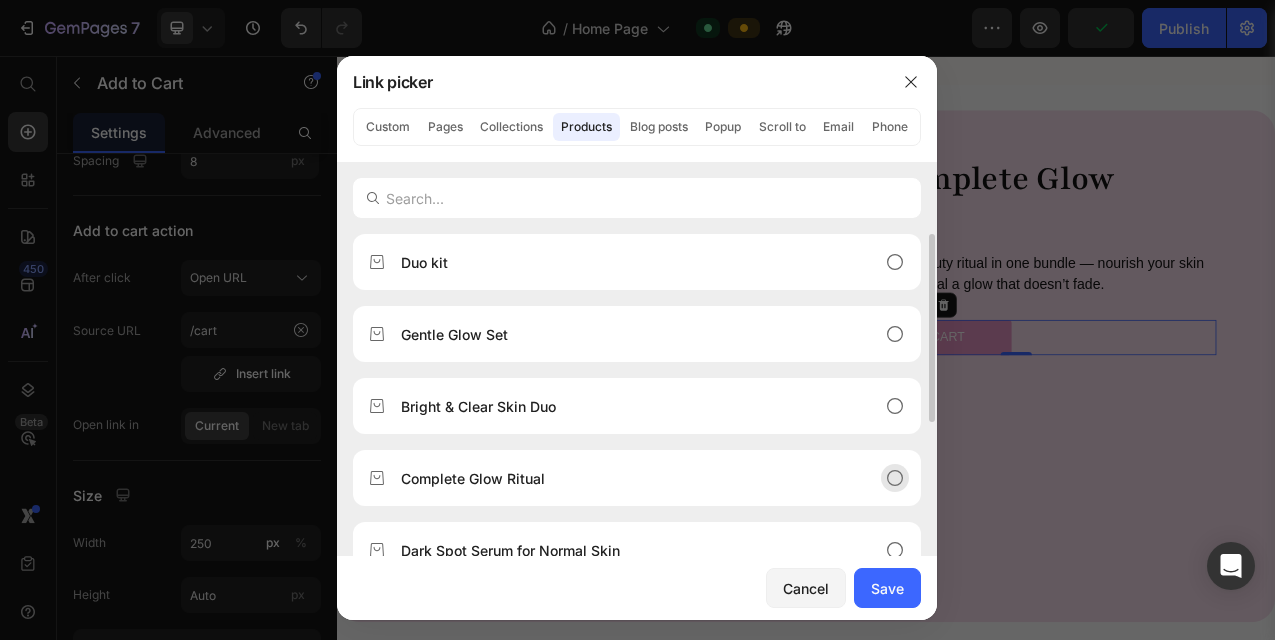 click on "Complete Glow Ritual" at bounding box center [621, 478] 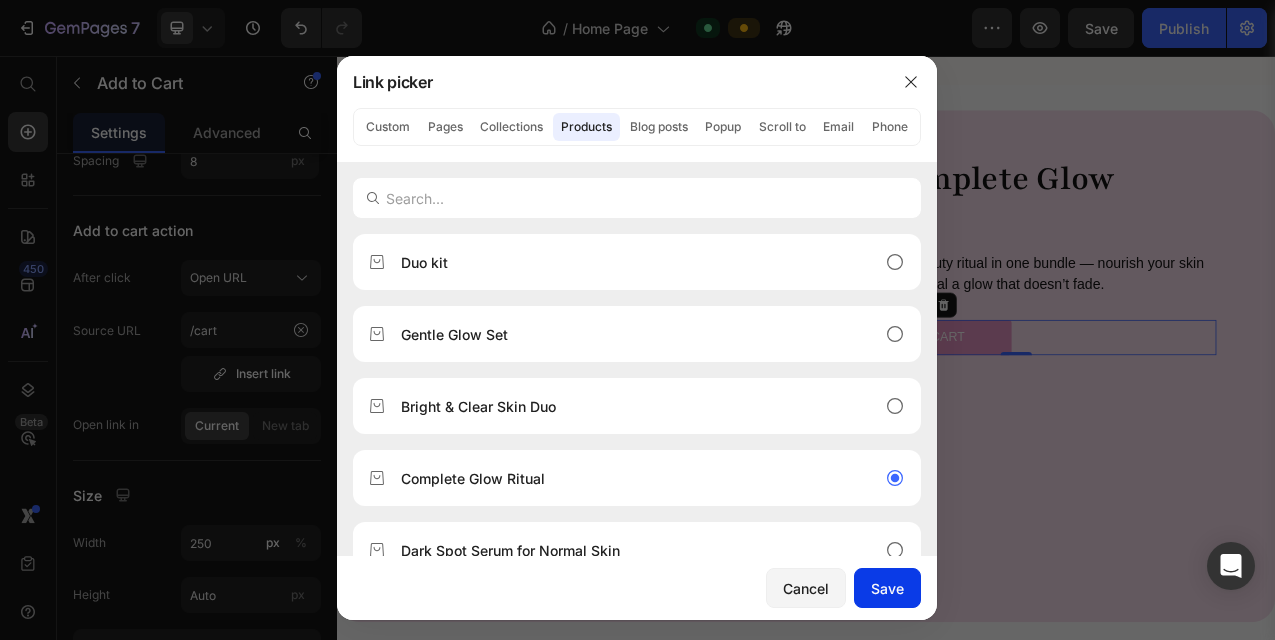 click on "Save" at bounding box center [887, 588] 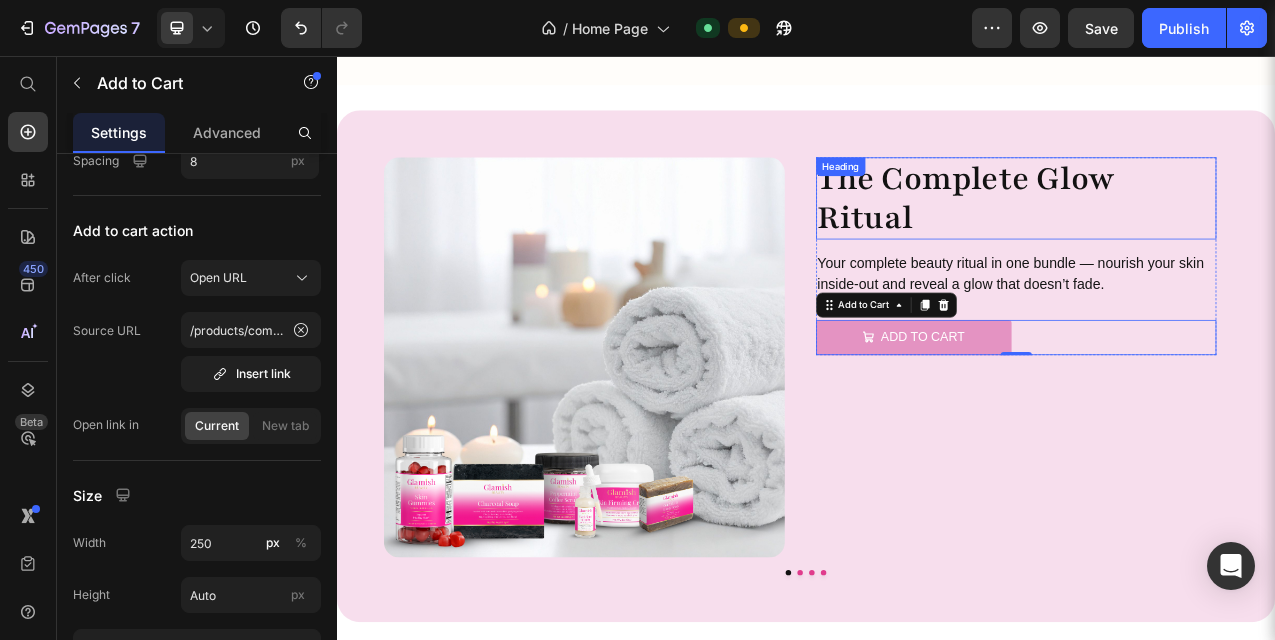 click on "The Complete Glow Ritual" at bounding box center (1206, 238) 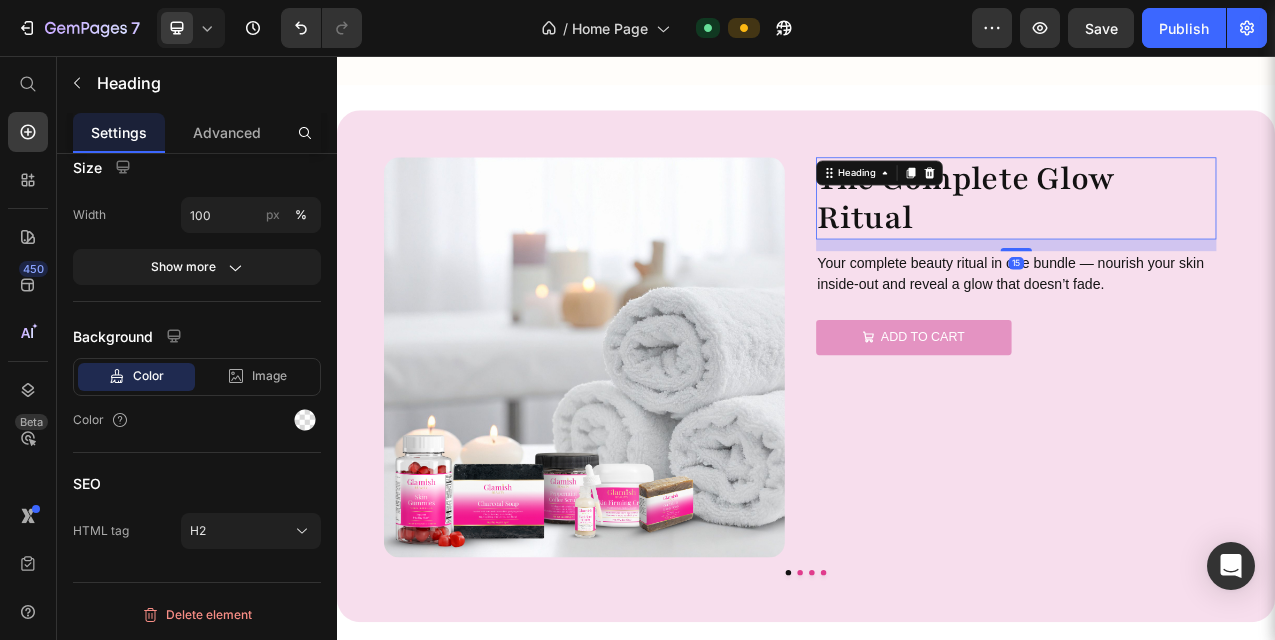 scroll, scrollTop: 0, scrollLeft: 0, axis: both 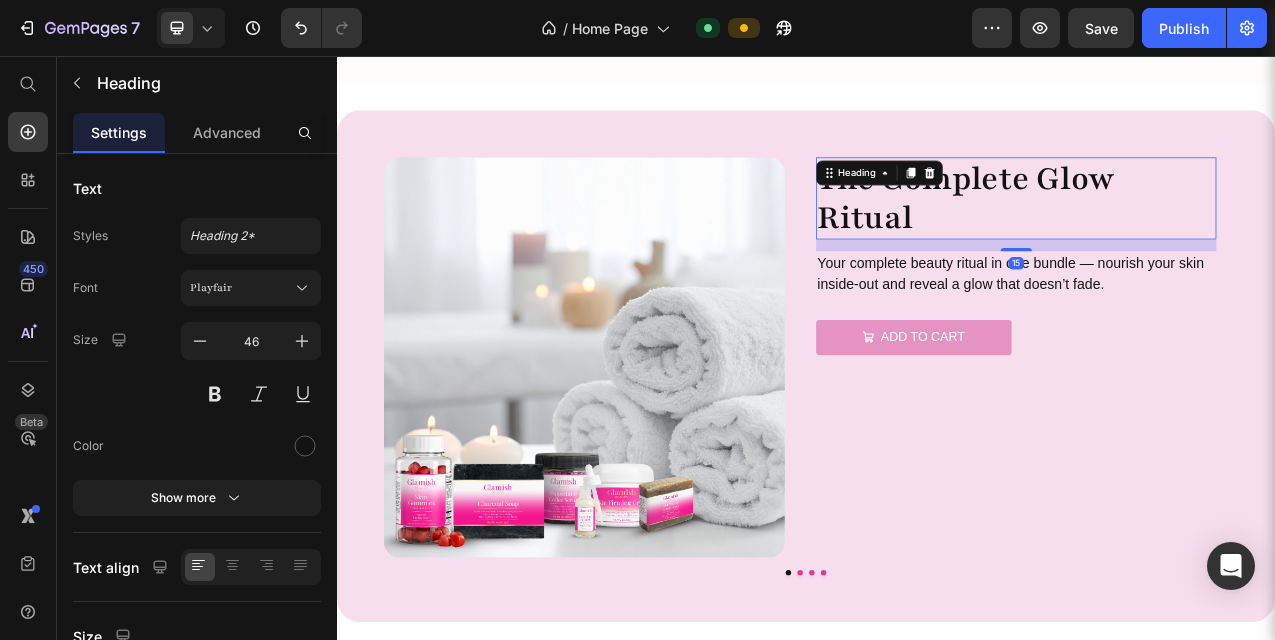 click on "The Complete Glow Ritual" at bounding box center (1206, 238) 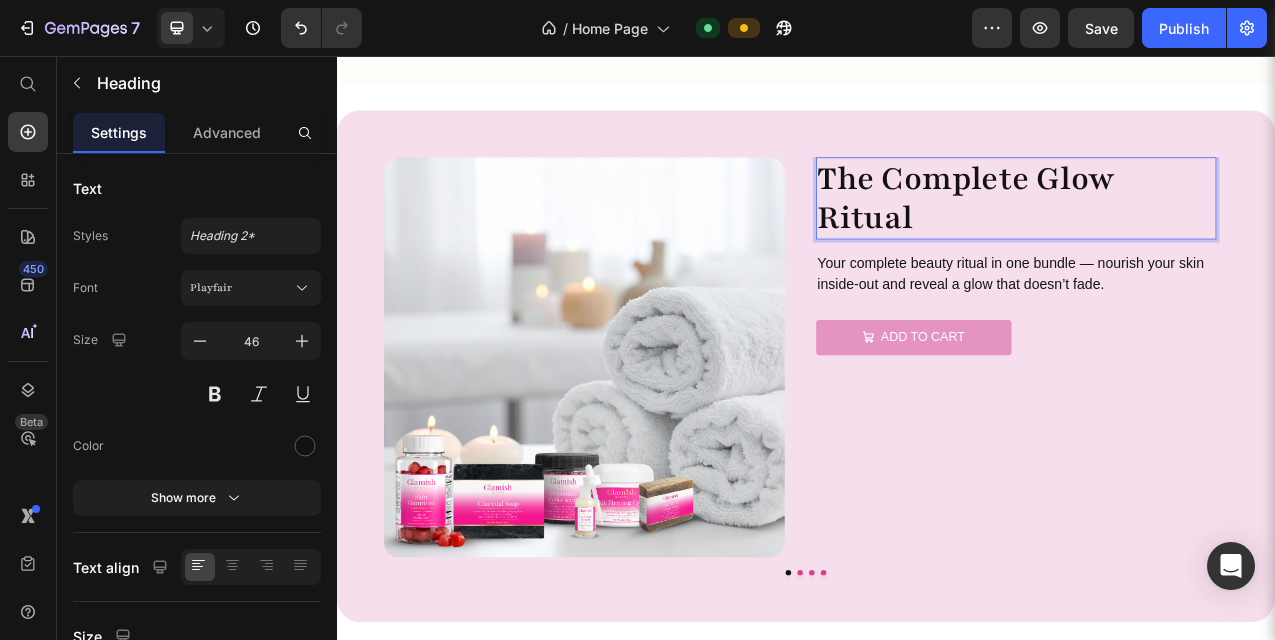 click on "The Complete Glow Ritual" at bounding box center (1206, 238) 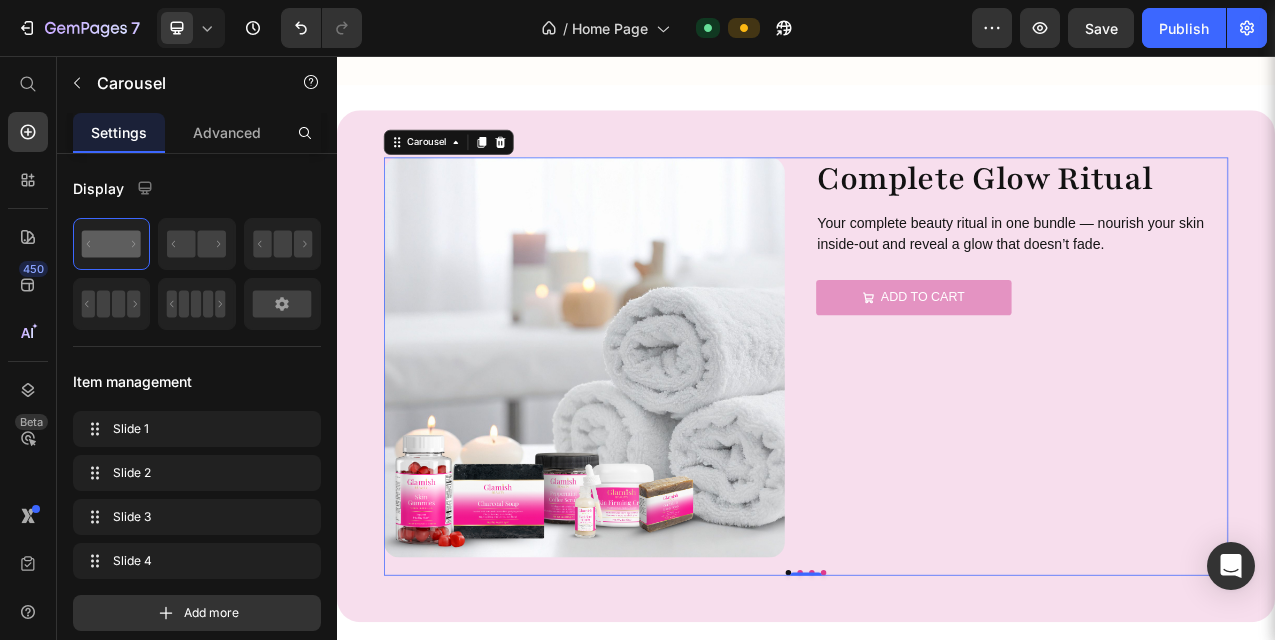 click at bounding box center (944, 717) 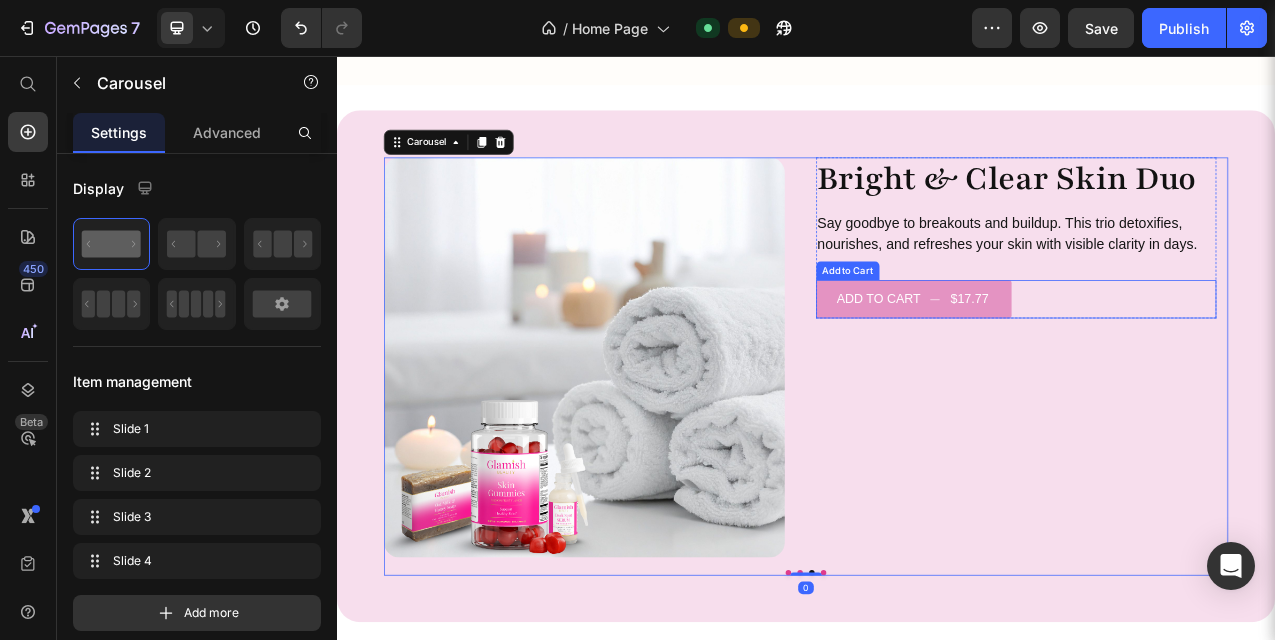click on "Add to cart
$17.77" at bounding box center [1075, 367] 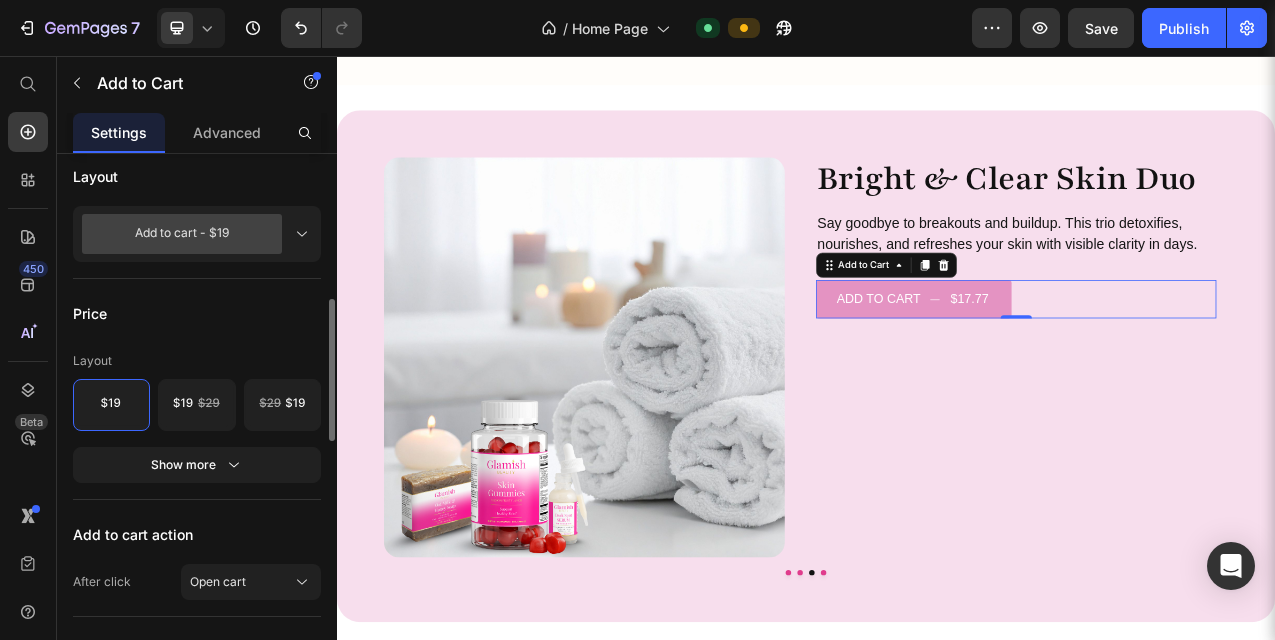 scroll, scrollTop: 579, scrollLeft: 0, axis: vertical 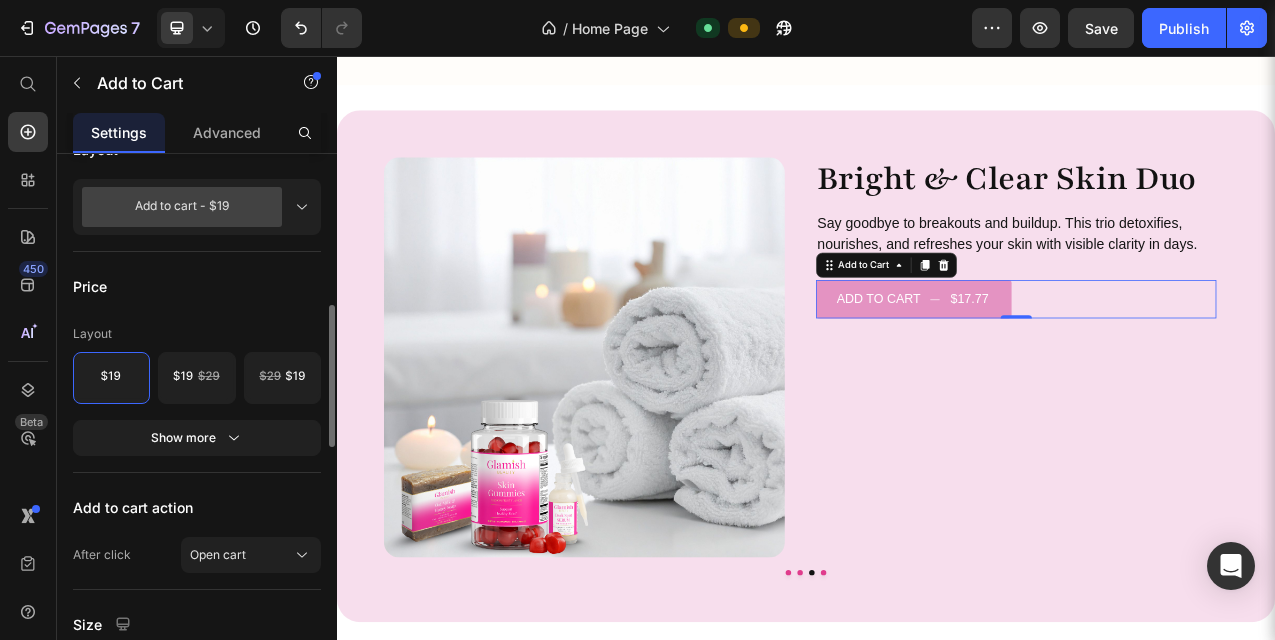 click 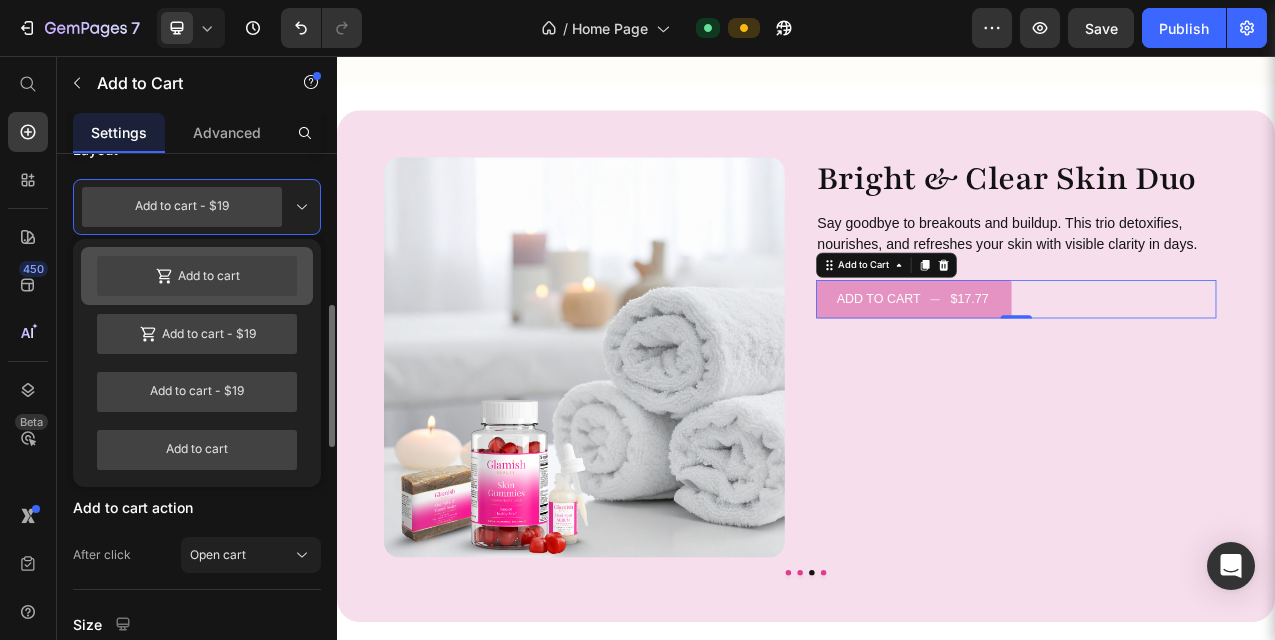click on "Add to cart" at bounding box center [197, 276] 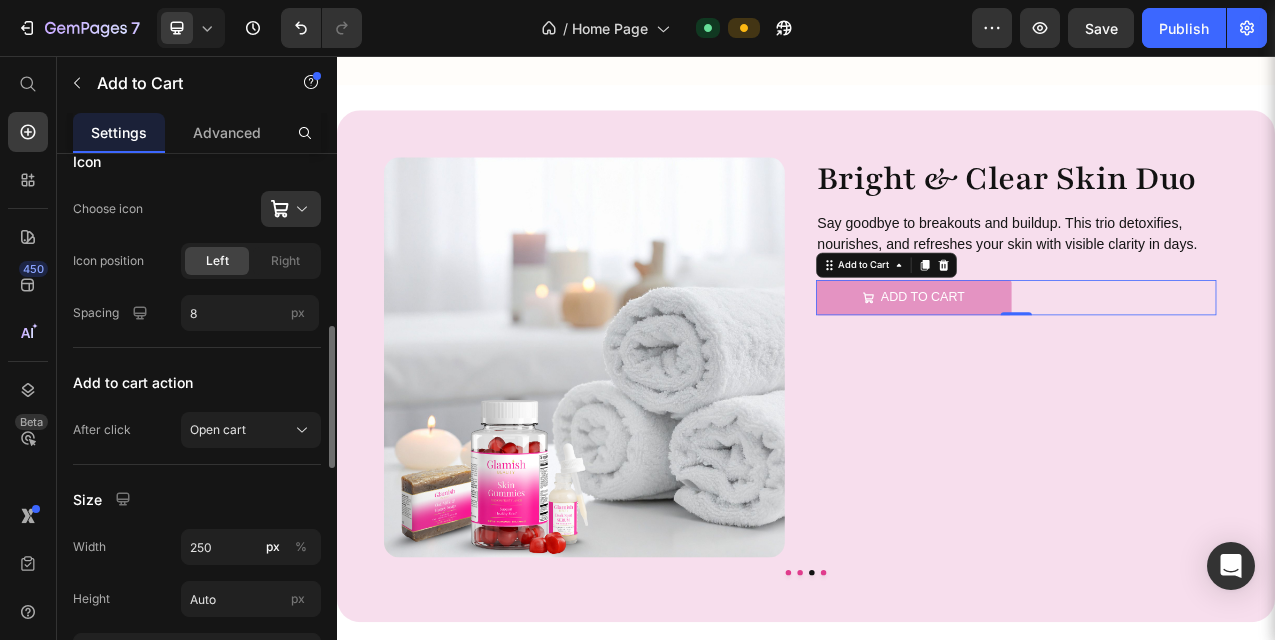 scroll, scrollTop: 708, scrollLeft: 0, axis: vertical 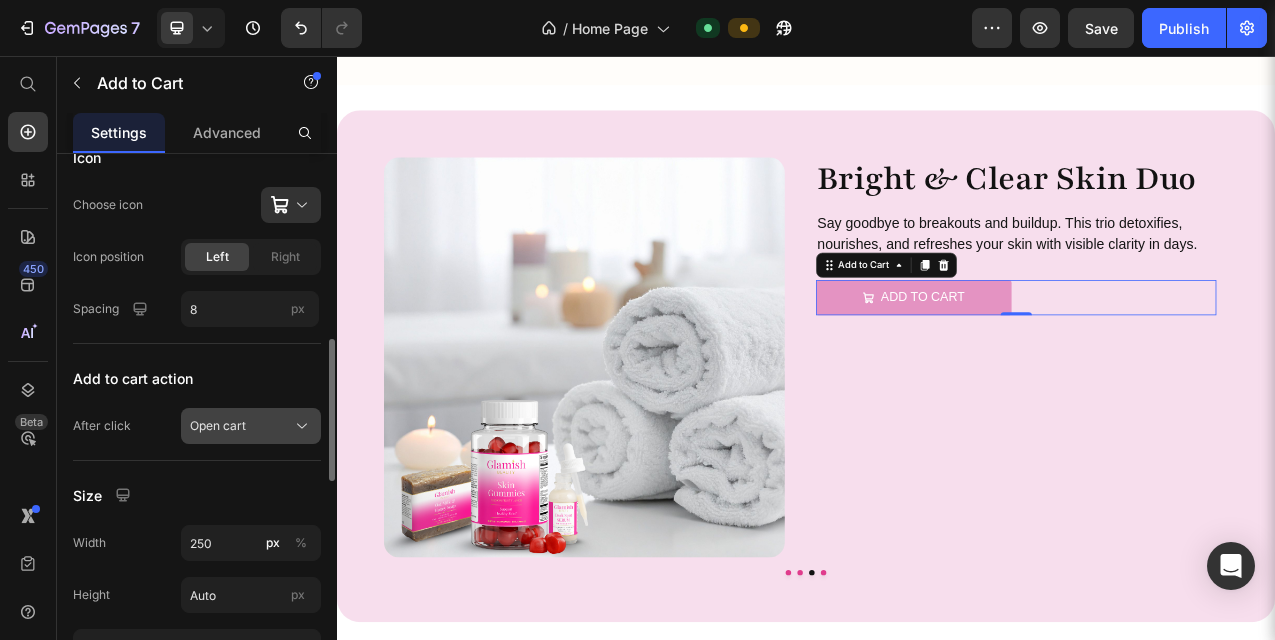 click on "Open cart" at bounding box center (251, 426) 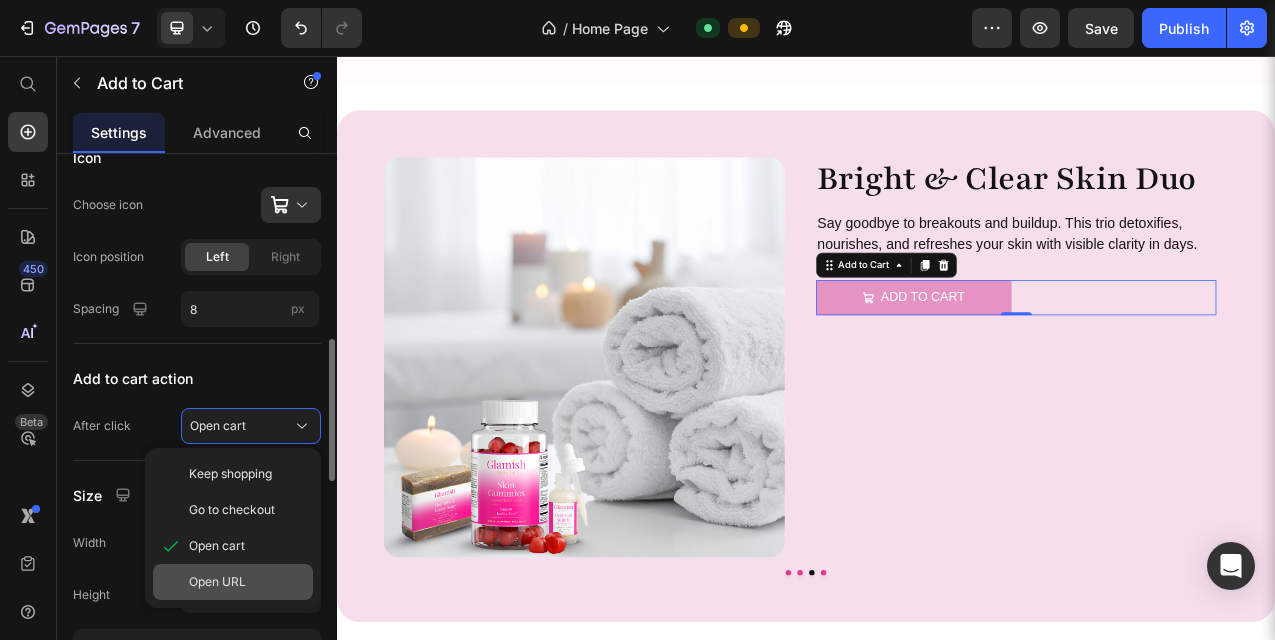 click on "Open URL" at bounding box center (247, 582) 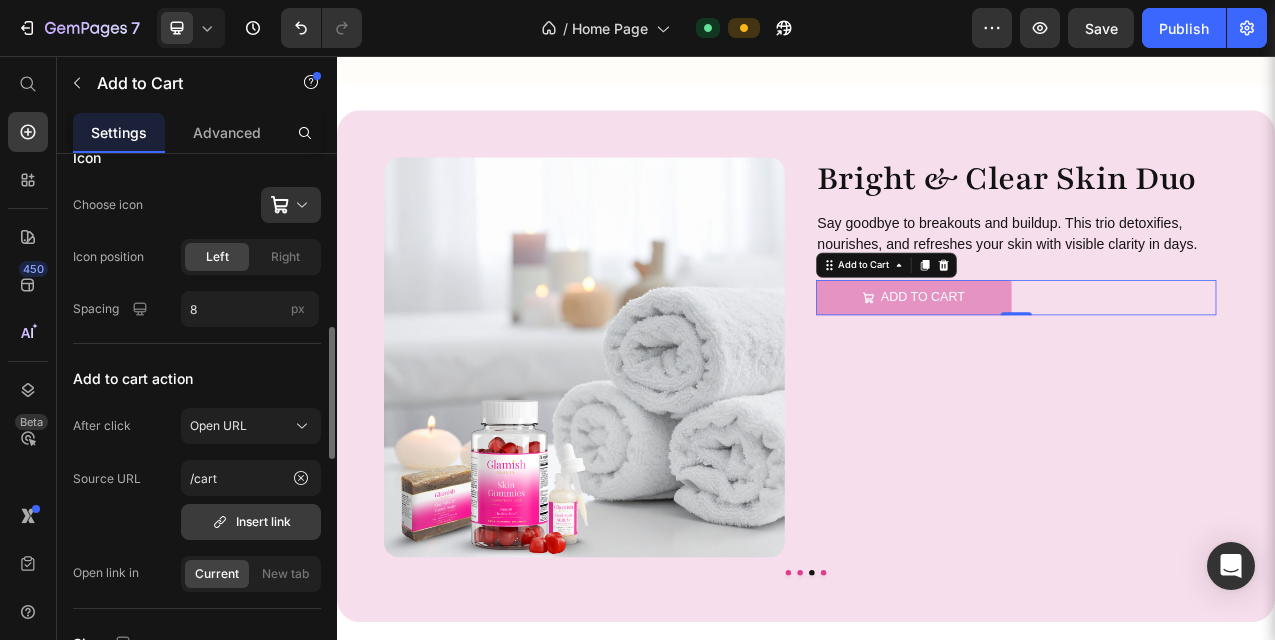click on "Insert link" at bounding box center (251, 522) 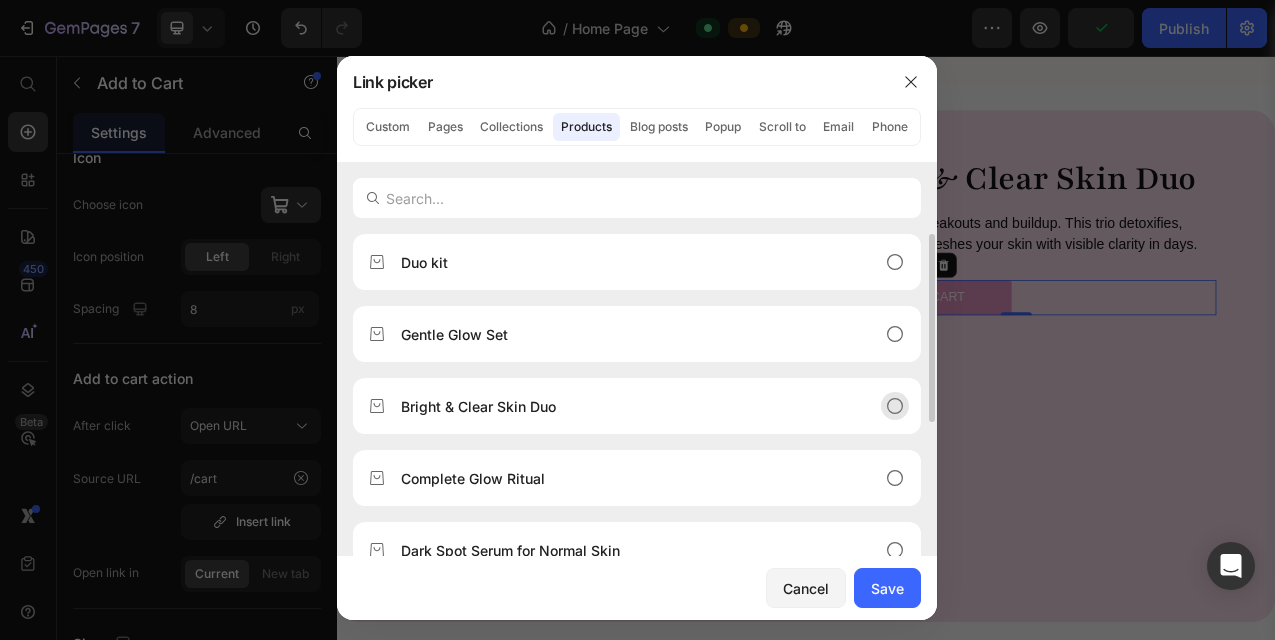 click on "Bright & Clear Skin Duo" at bounding box center [621, 406] 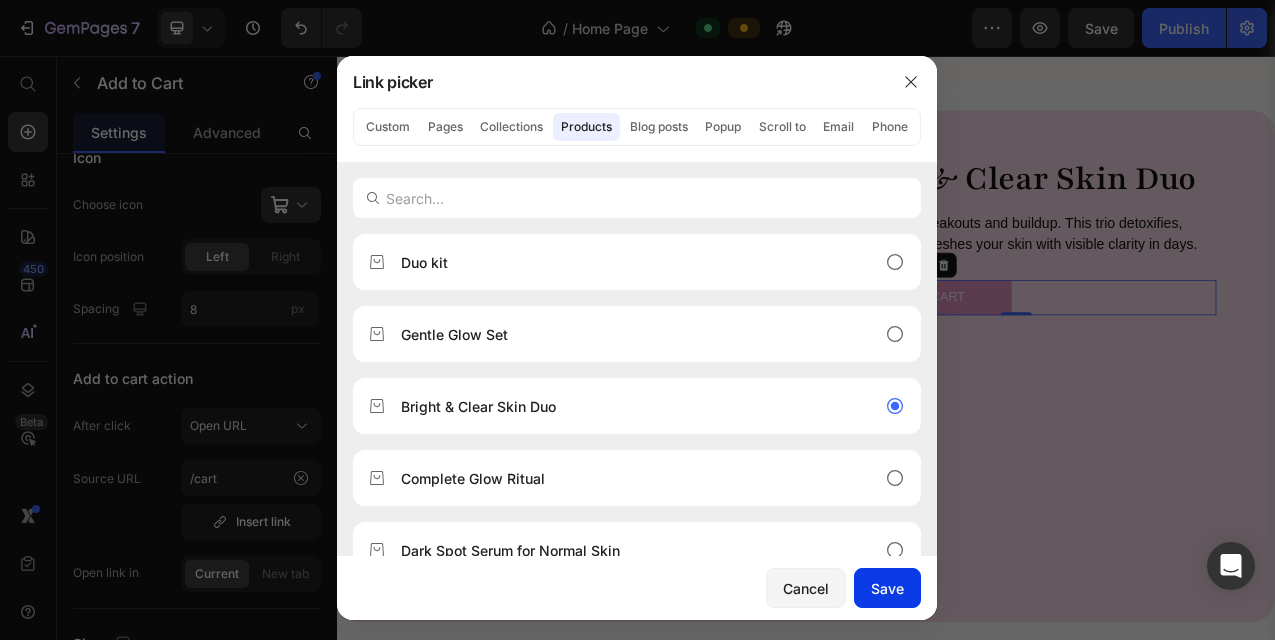 click on "Save" at bounding box center (887, 588) 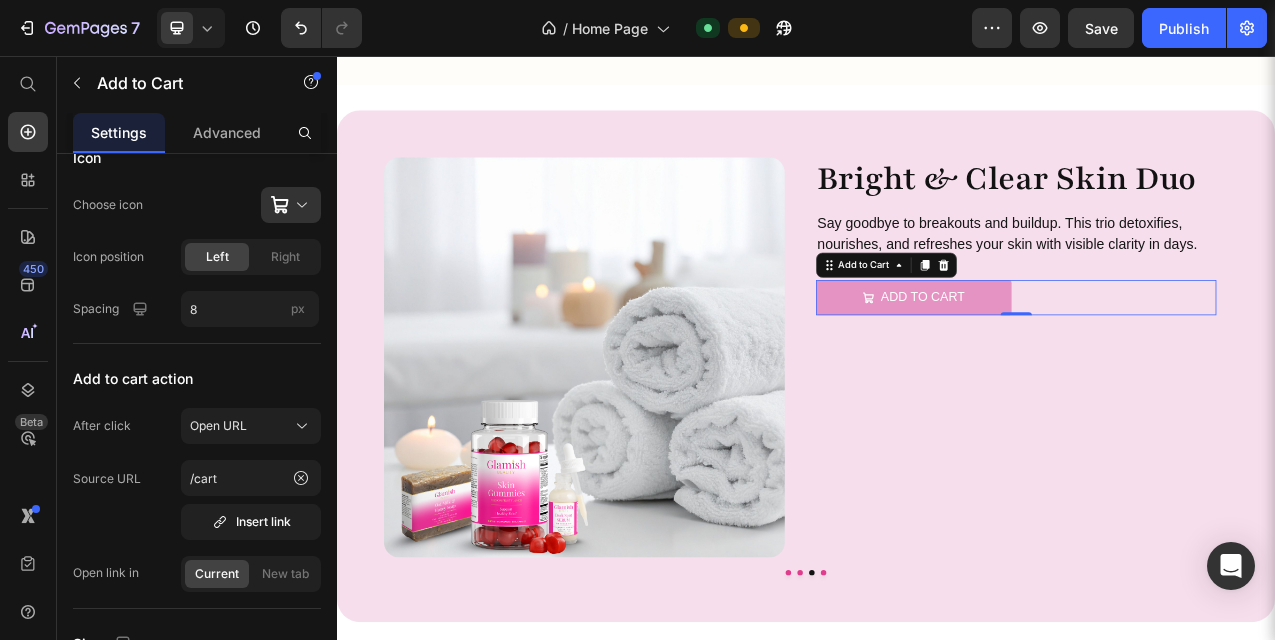 type on "/products/bright-clear-skin-duo" 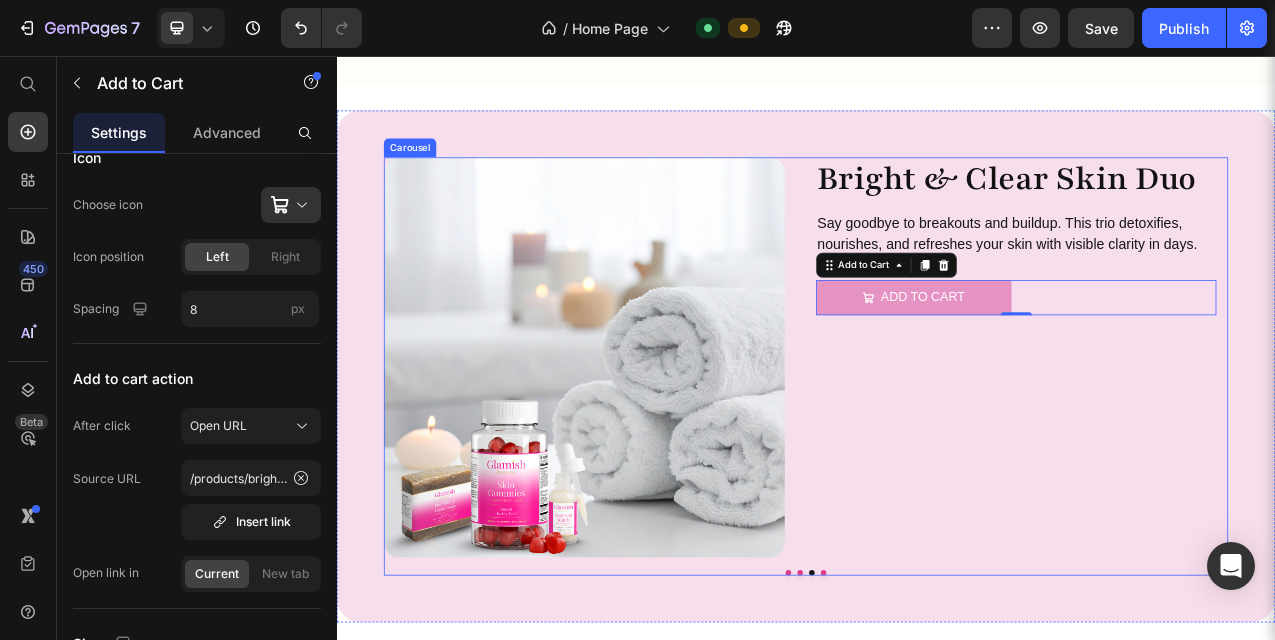 click at bounding box center (959, 717) 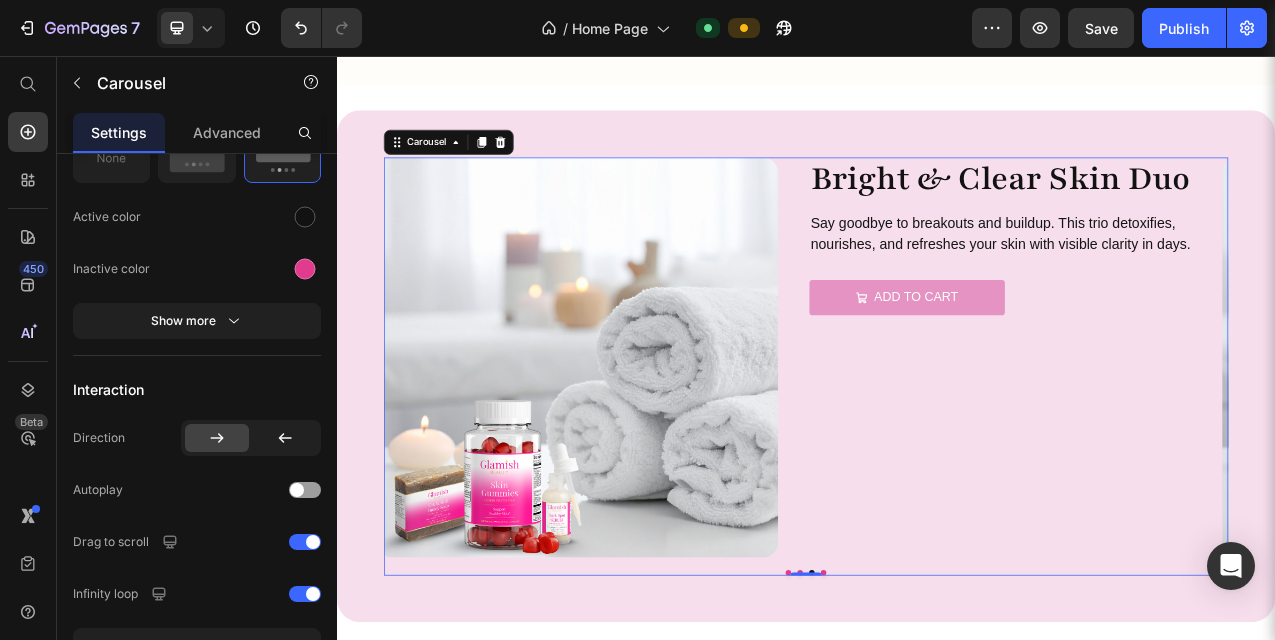 scroll, scrollTop: 0, scrollLeft: 0, axis: both 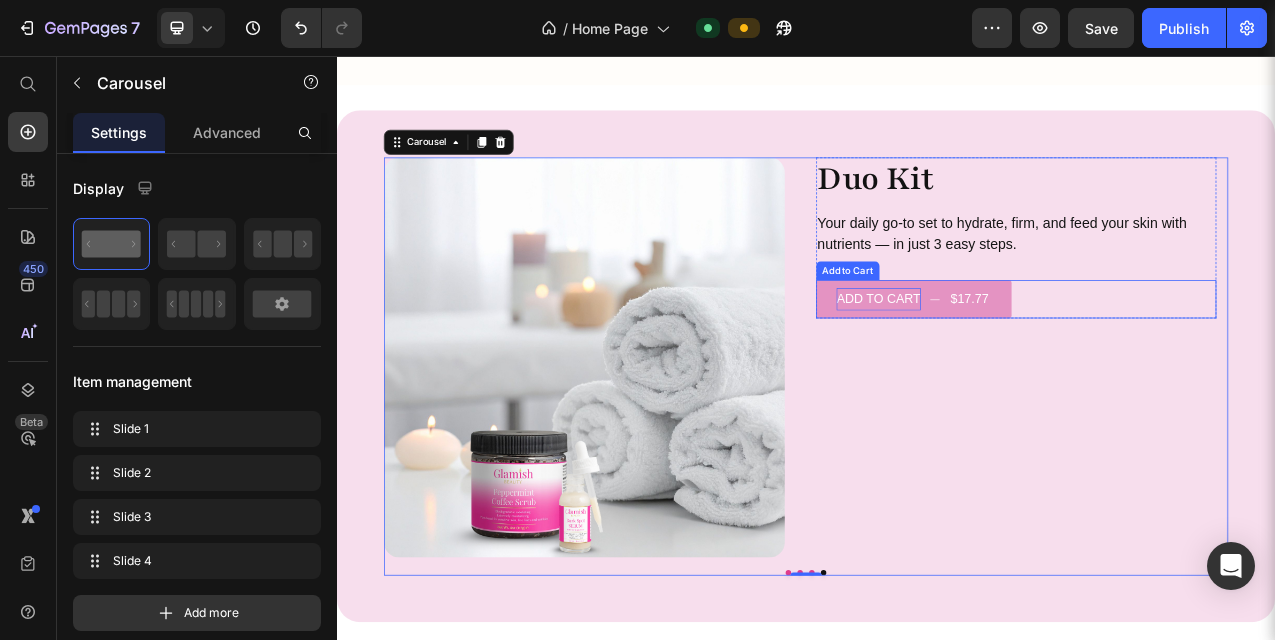 click on "Add to cart" at bounding box center [1030, 367] 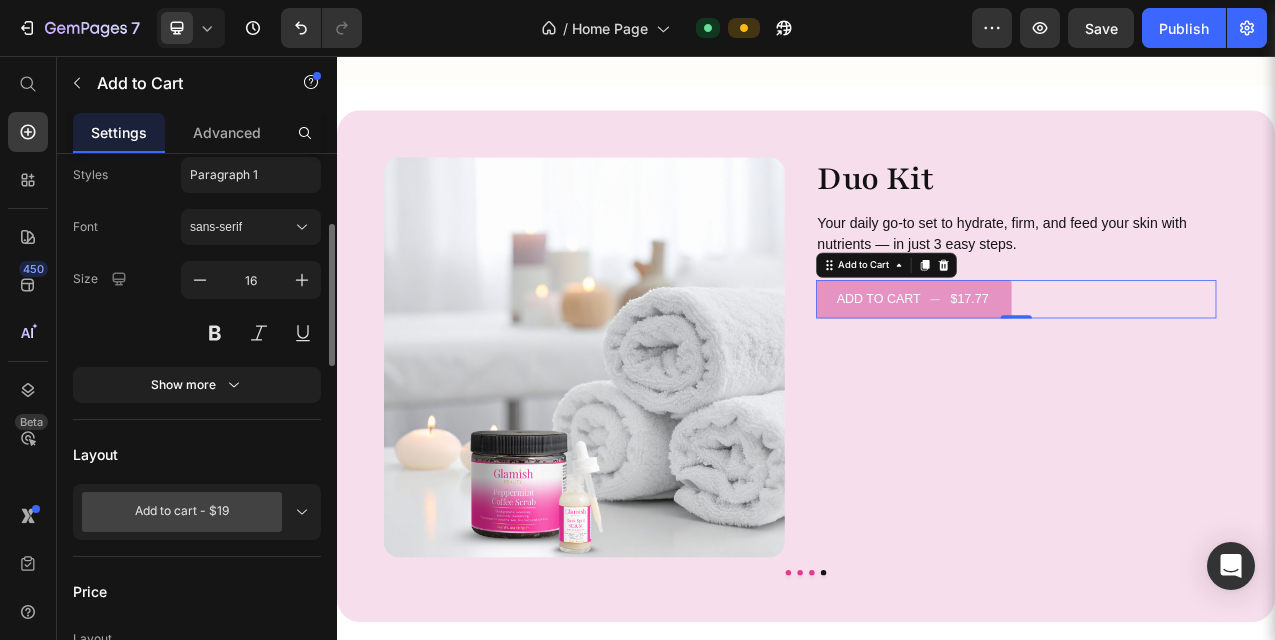 scroll, scrollTop: 271, scrollLeft: 0, axis: vertical 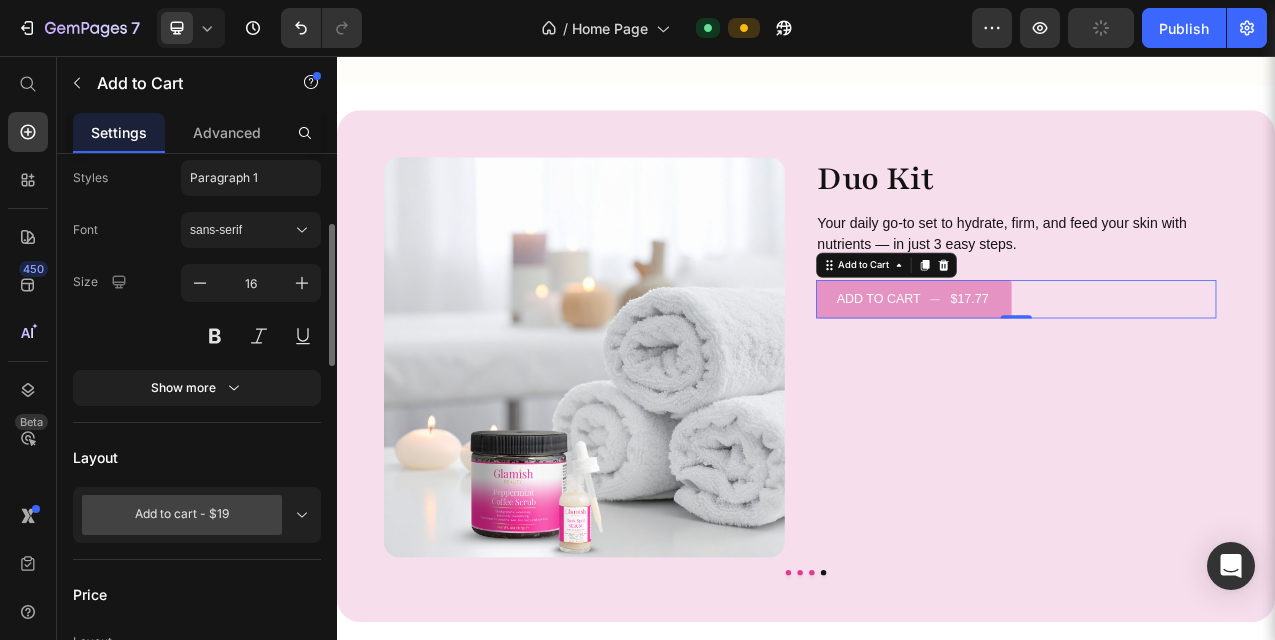 click 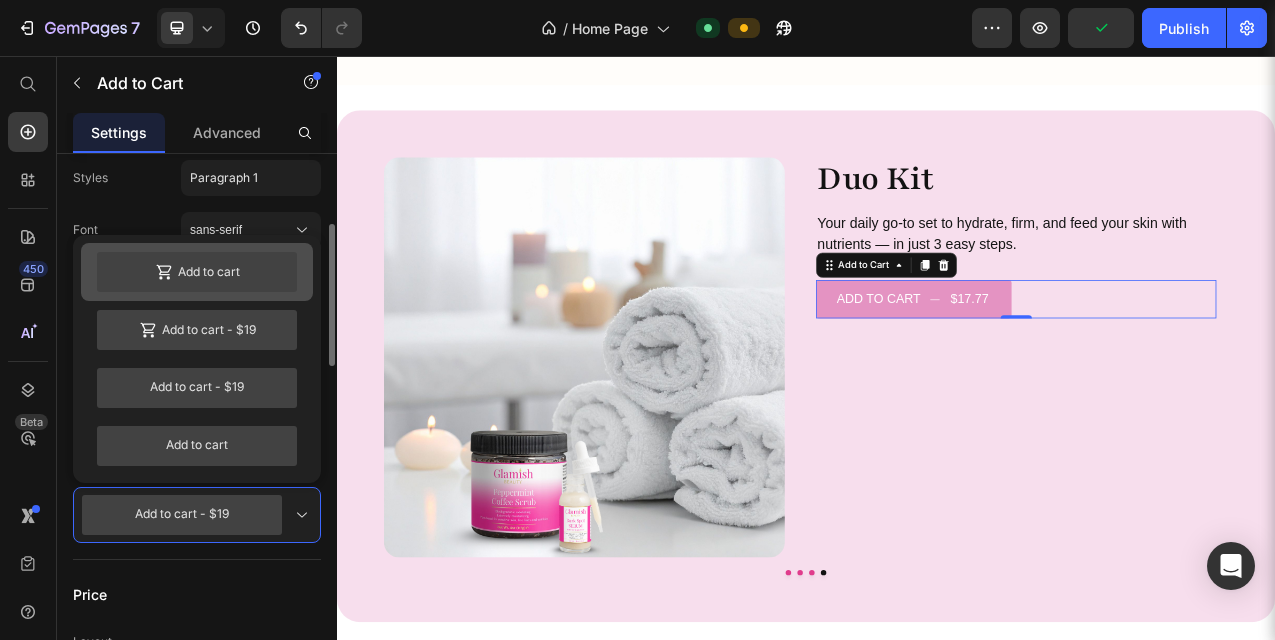 click on "Add to cart" at bounding box center [197, 272] 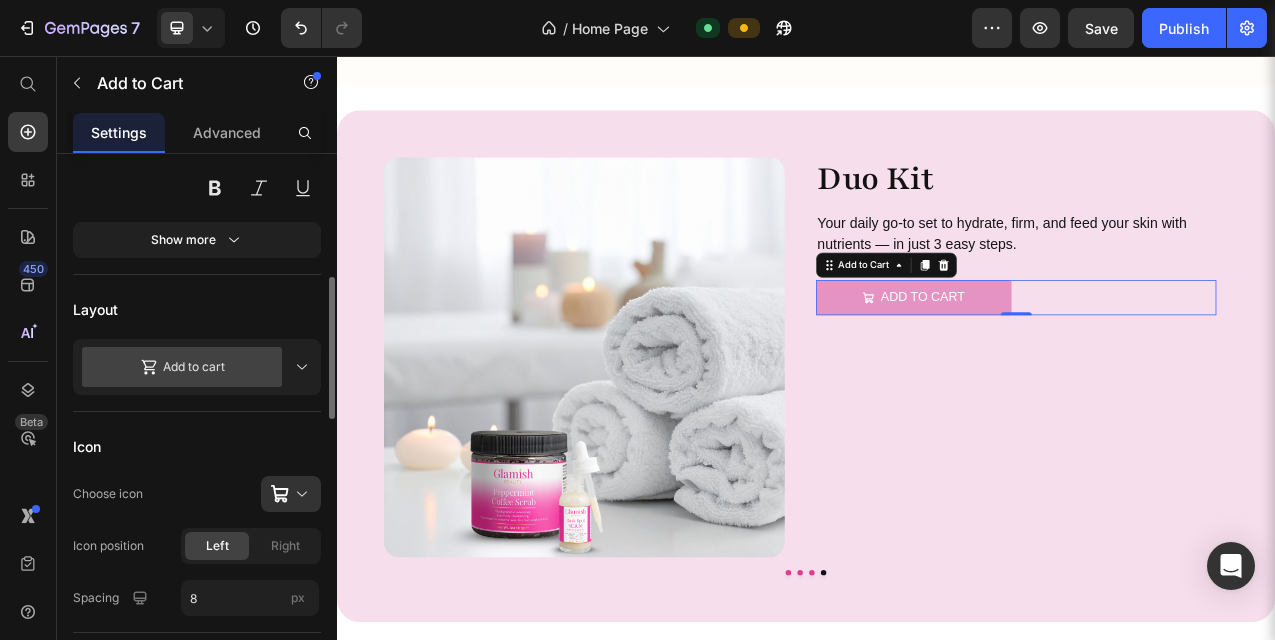 scroll, scrollTop: 407, scrollLeft: 0, axis: vertical 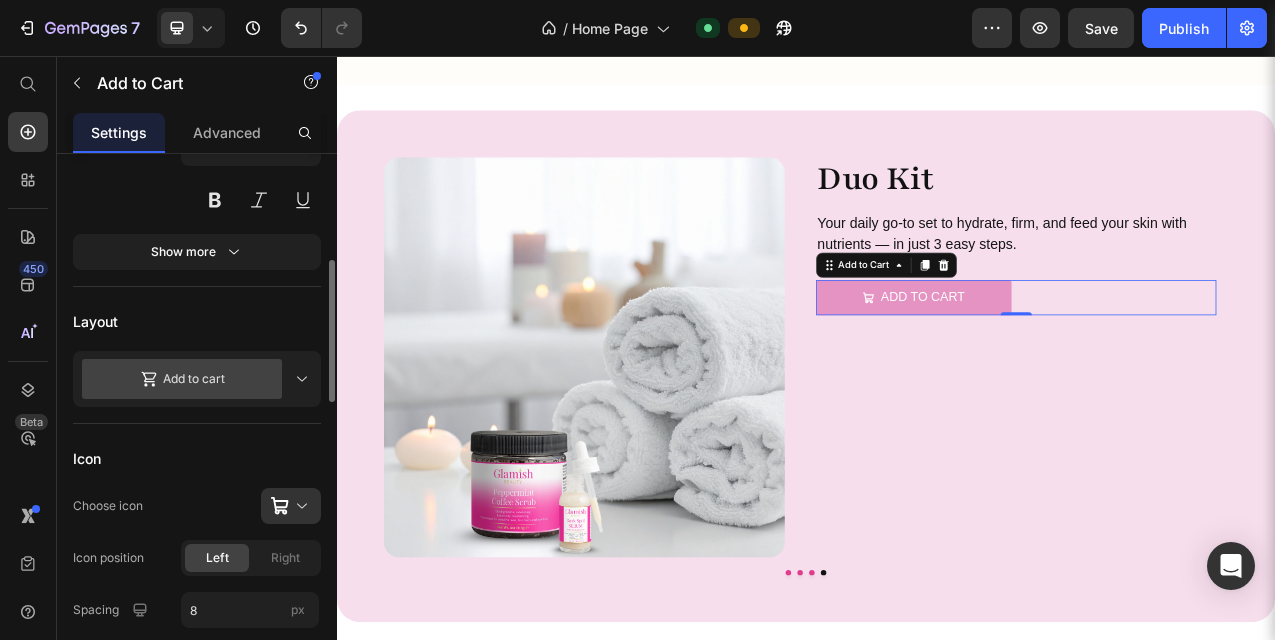 click 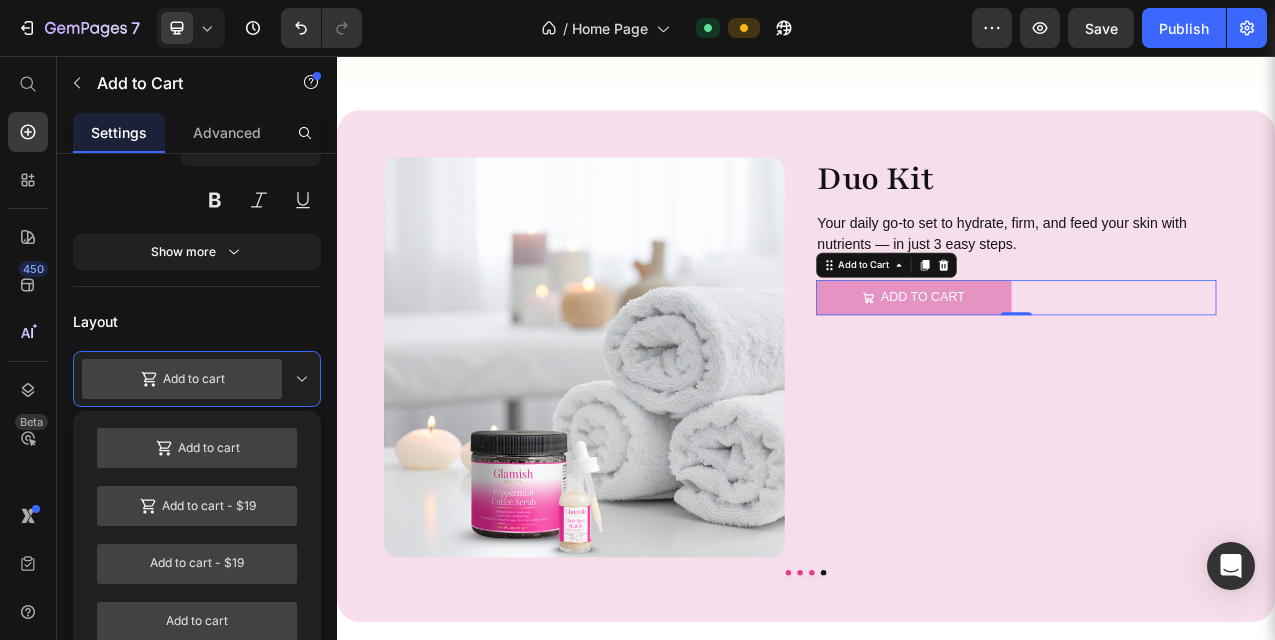 click 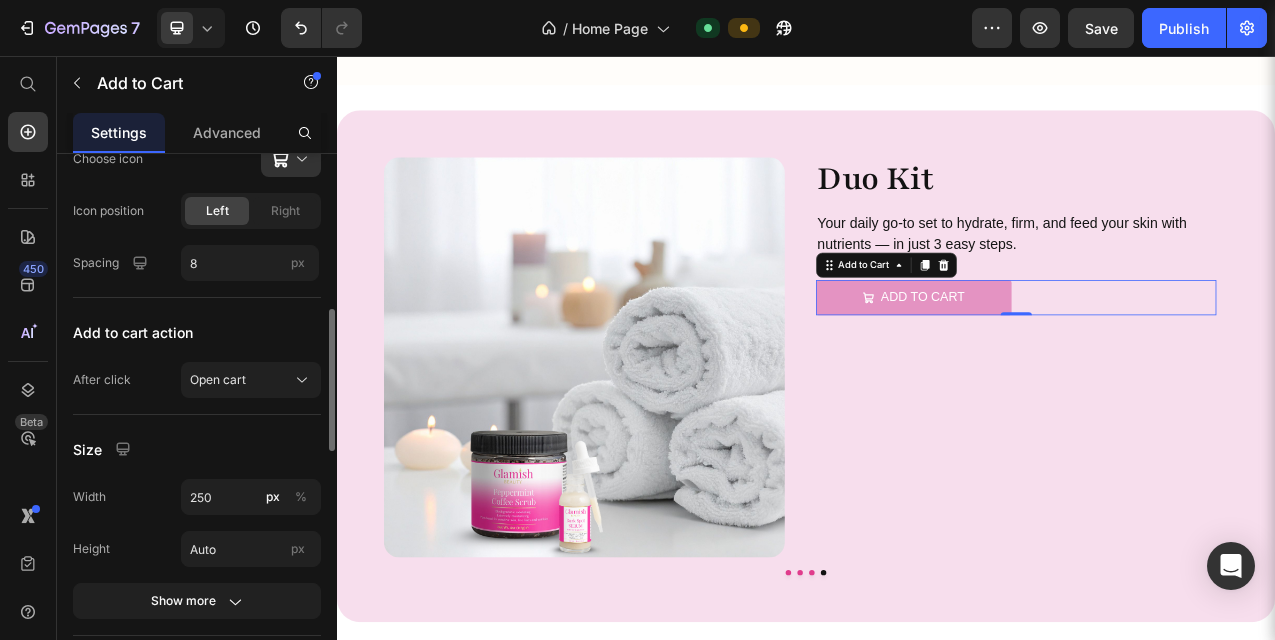 scroll, scrollTop: 759, scrollLeft: 0, axis: vertical 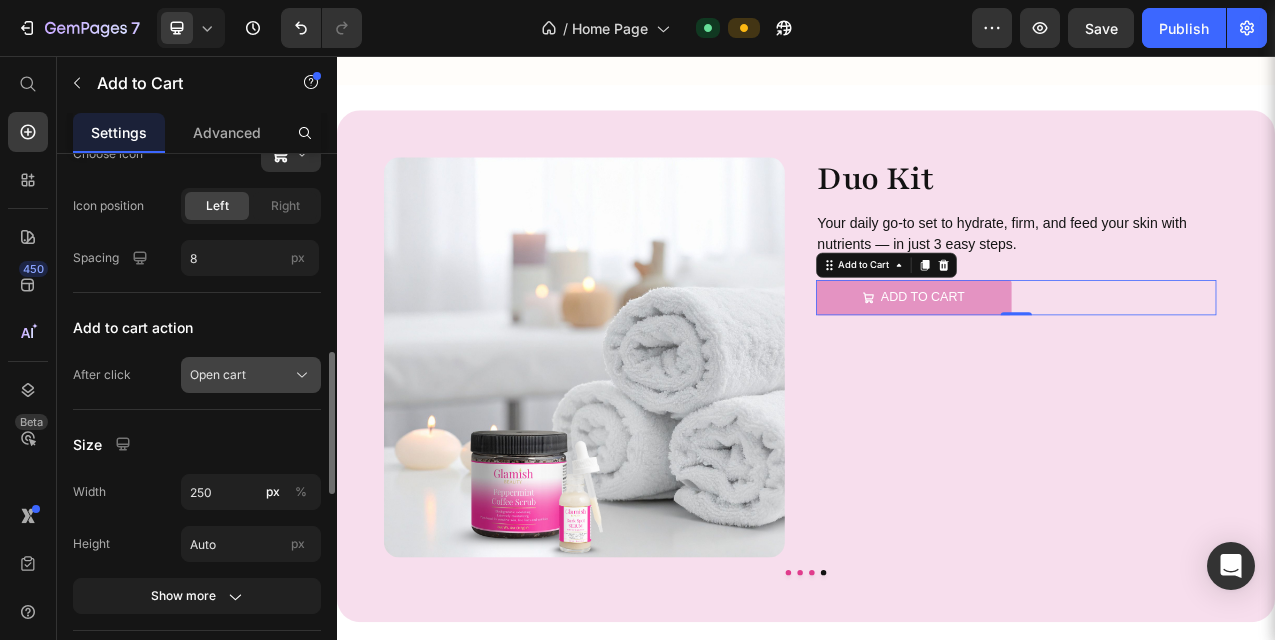 click 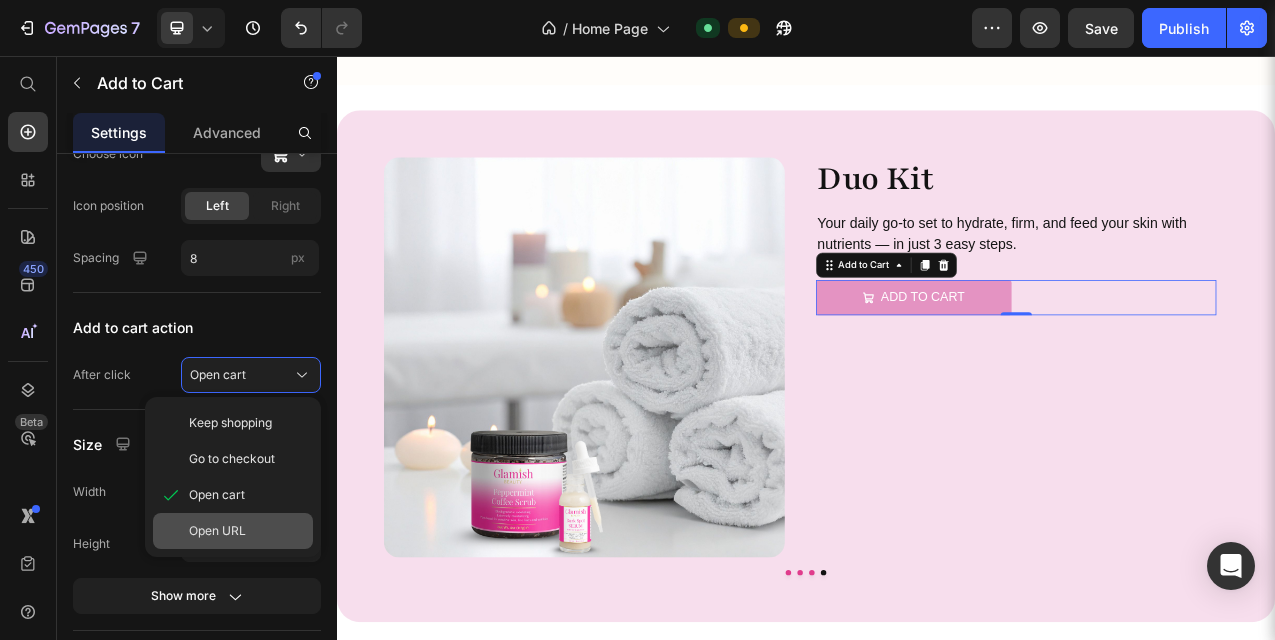 click on "Open URL" at bounding box center [247, 531] 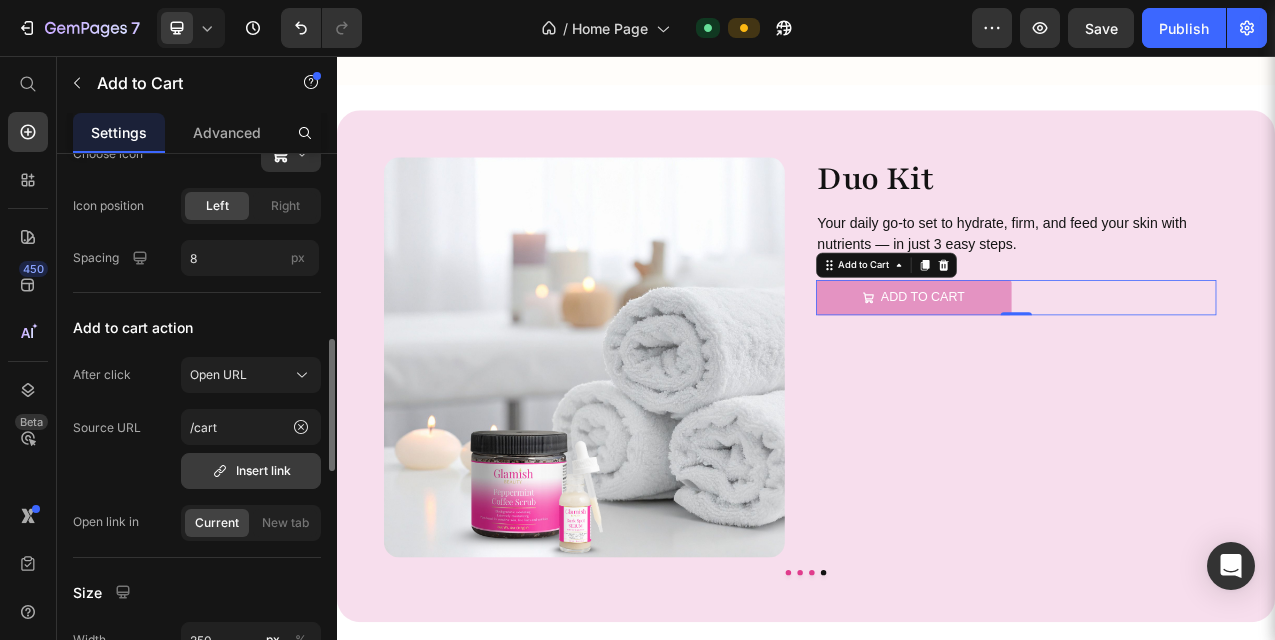 click on "Insert link" at bounding box center (251, 471) 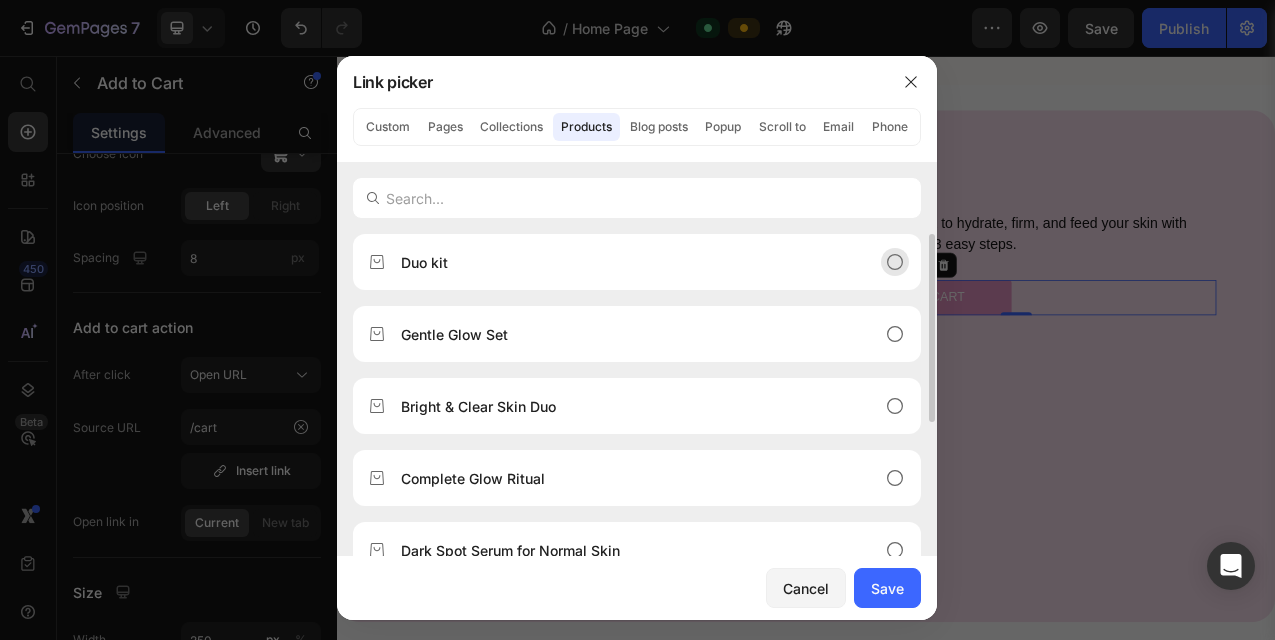 click on "Duo kit" at bounding box center (621, 262) 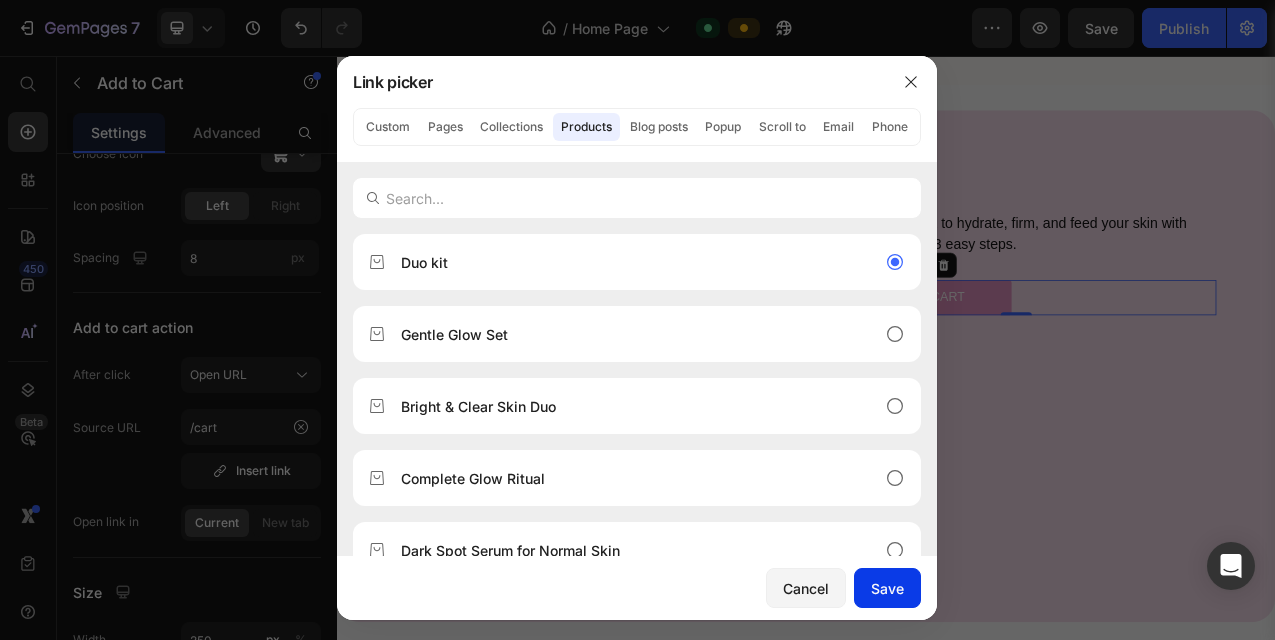 click on "Save" at bounding box center [887, 588] 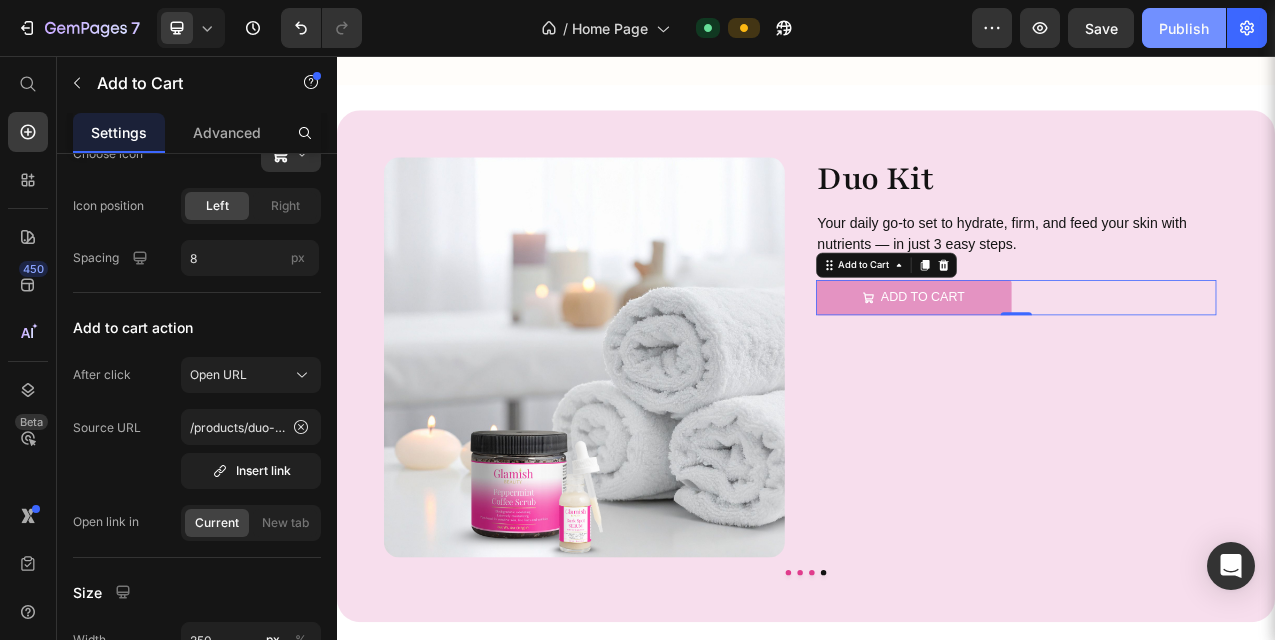 click on "Publish" at bounding box center [1184, 28] 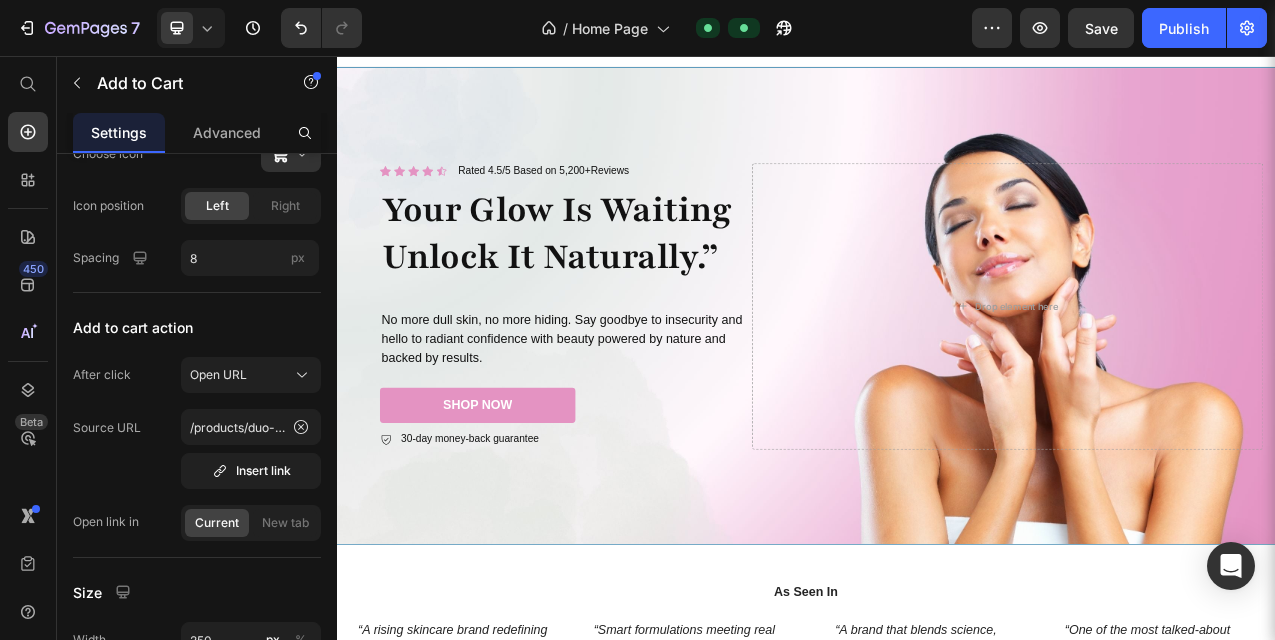 scroll, scrollTop: 0, scrollLeft: 0, axis: both 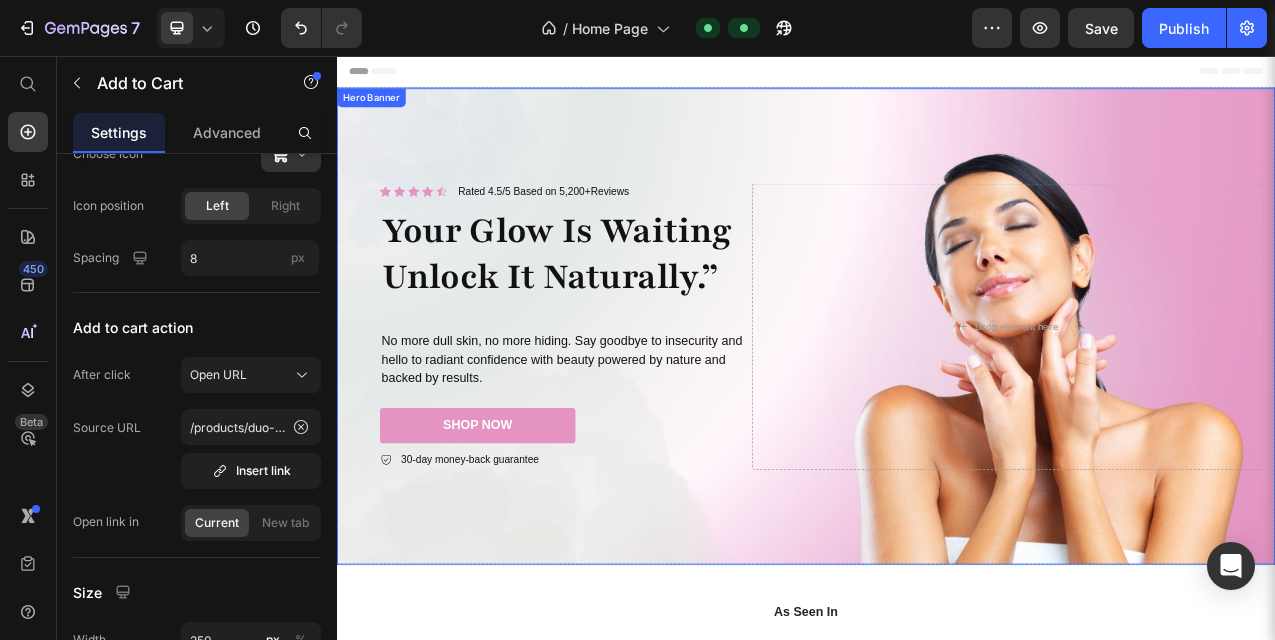 click at bounding box center [937, 402] 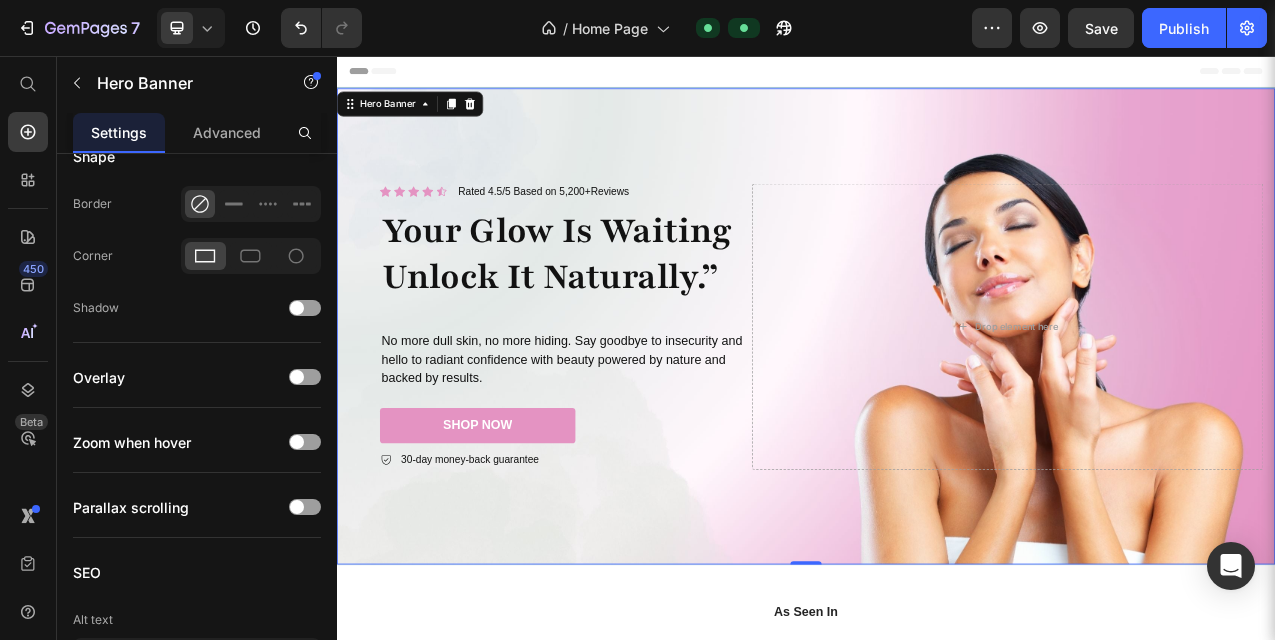 scroll, scrollTop: 1459, scrollLeft: 0, axis: vertical 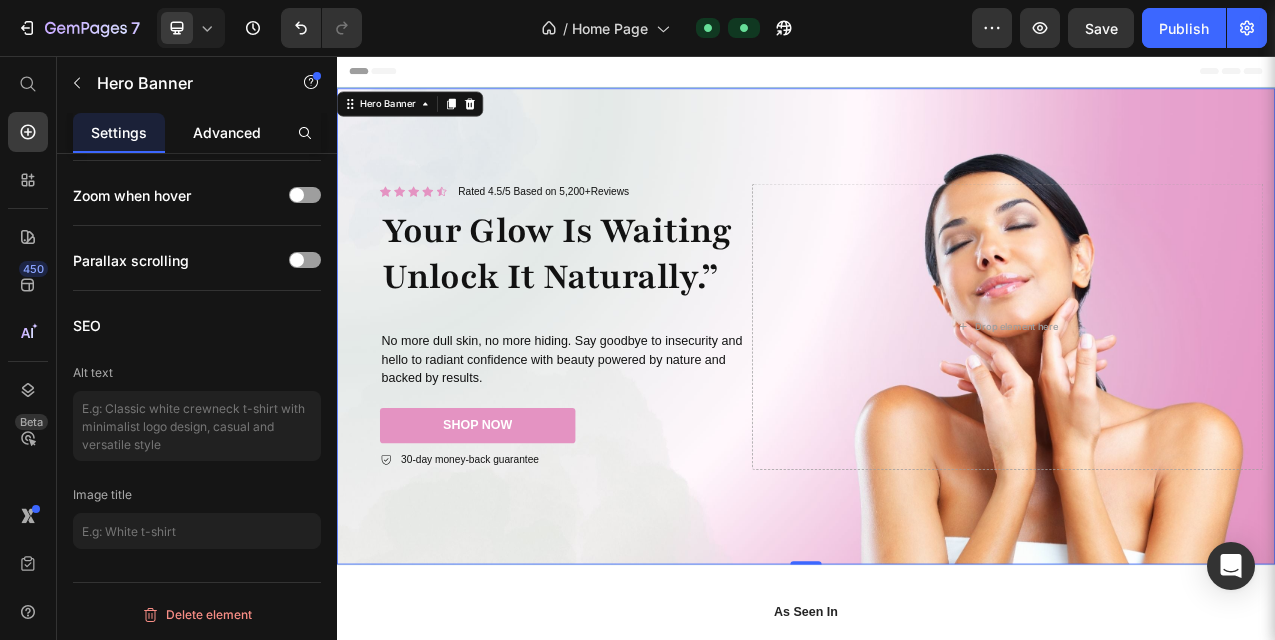 click on "Advanced" at bounding box center (227, 132) 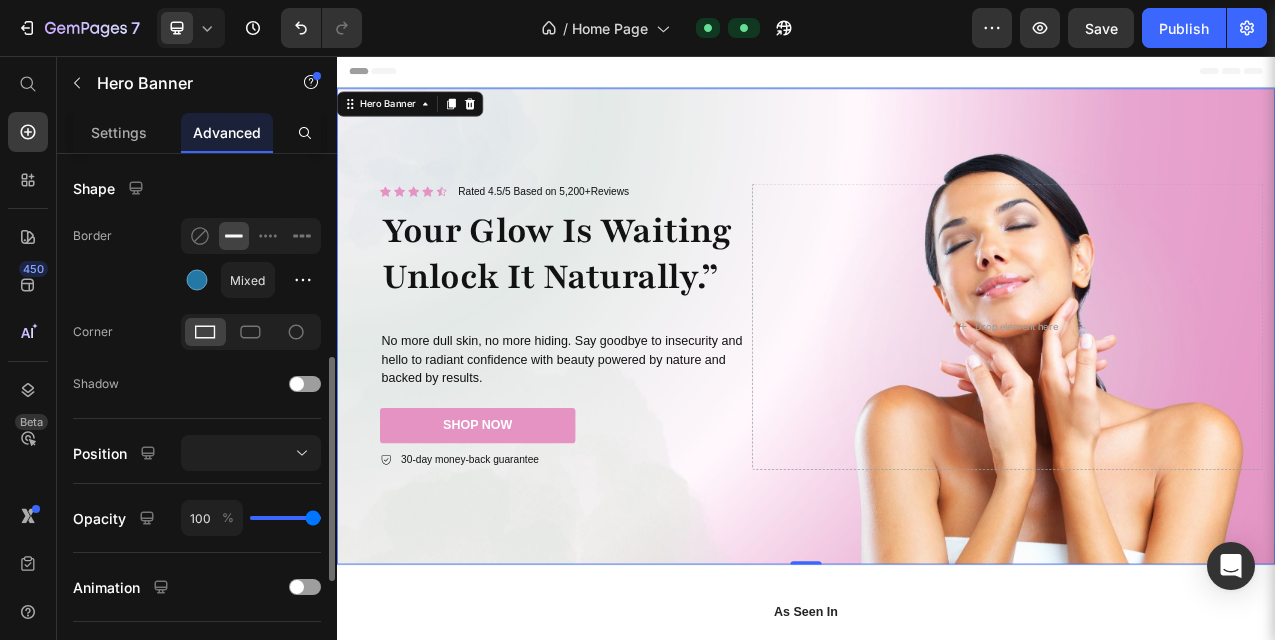 scroll, scrollTop: 502, scrollLeft: 0, axis: vertical 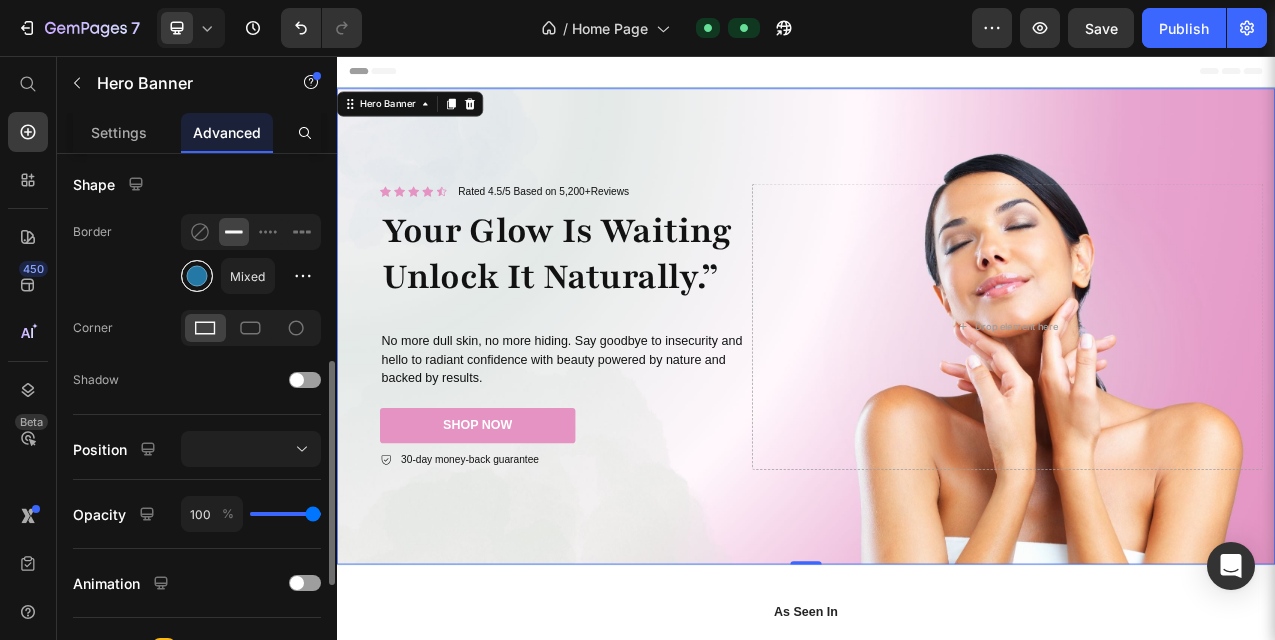 click at bounding box center [197, 276] 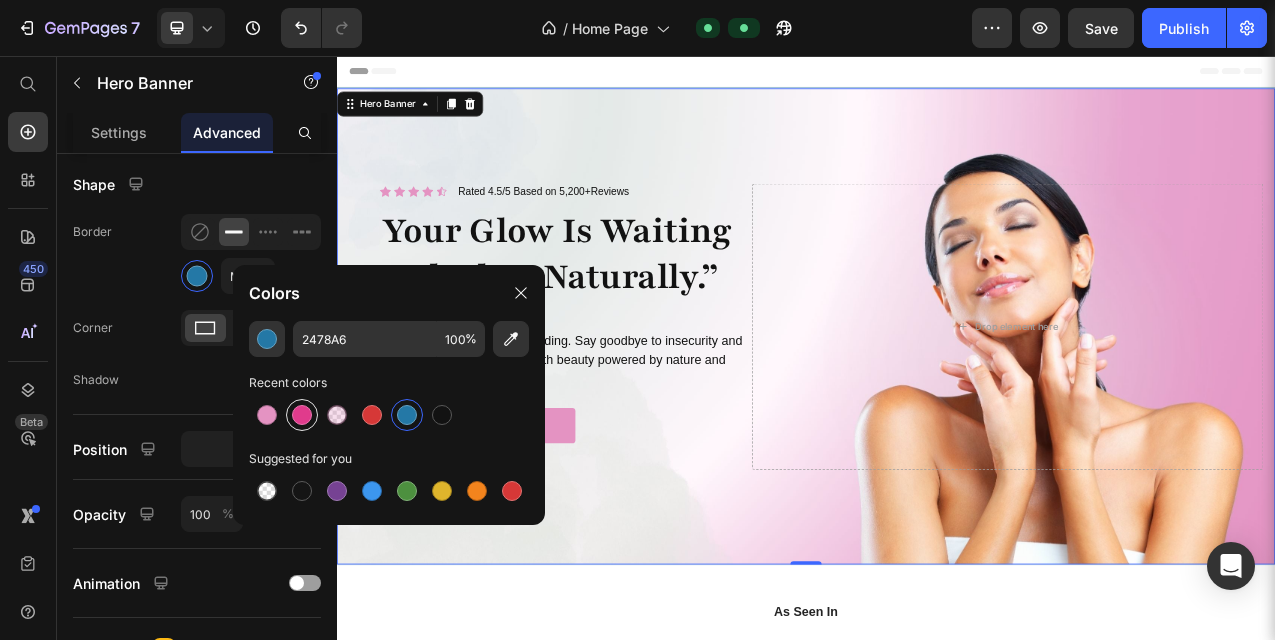 click at bounding box center (302, 415) 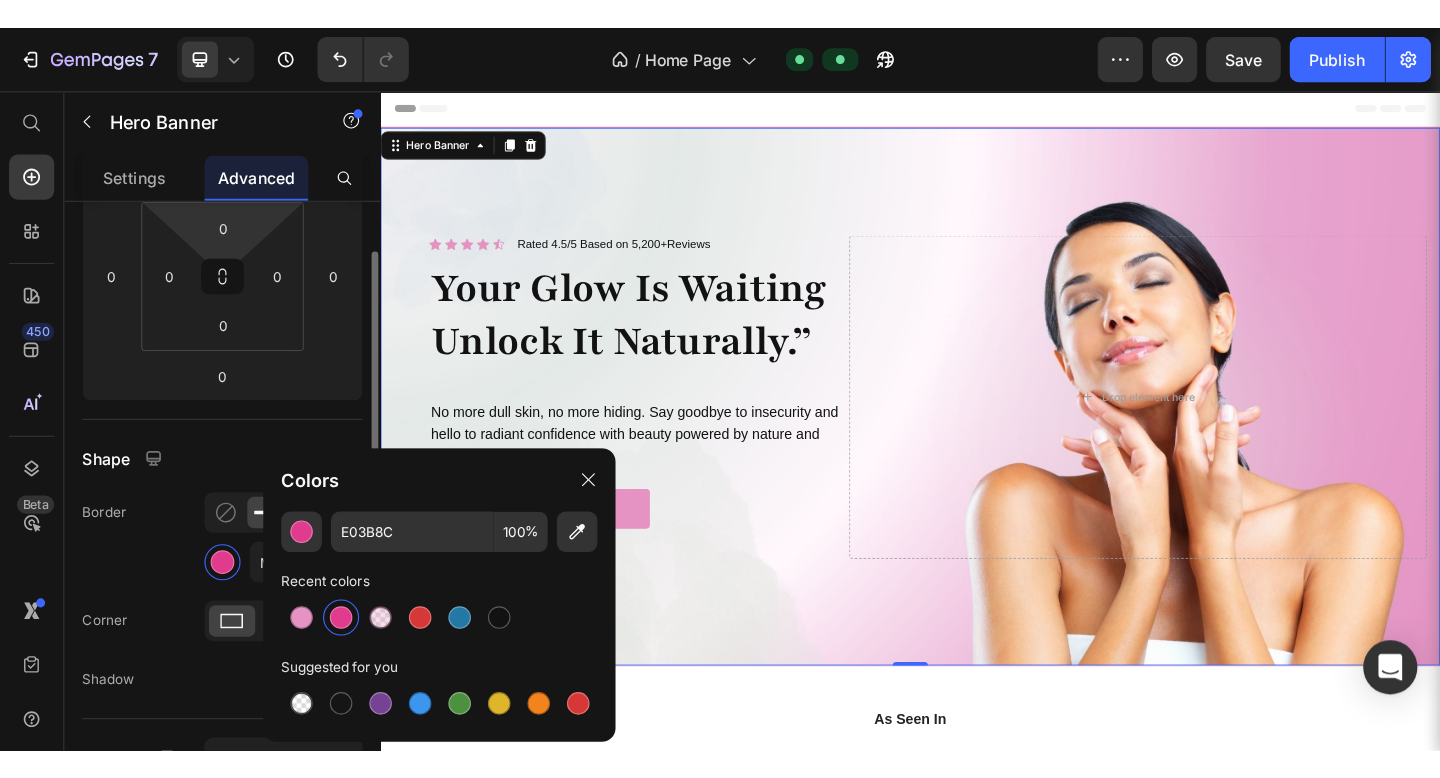 scroll, scrollTop: 68, scrollLeft: 0, axis: vertical 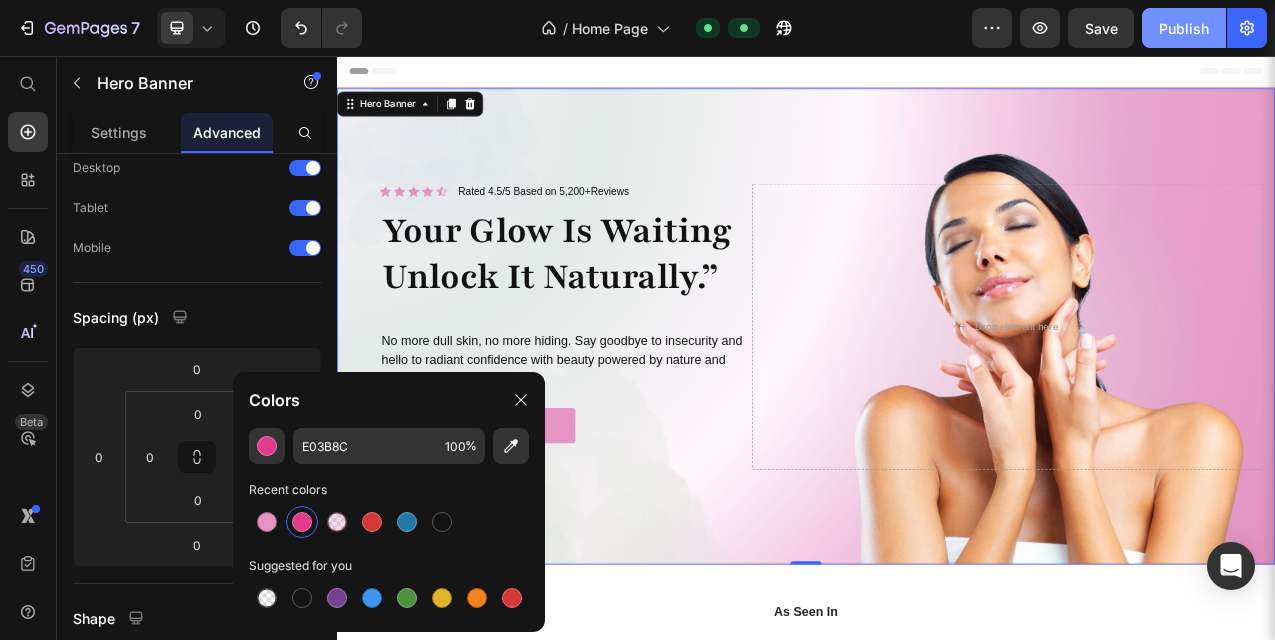 click on "Publish" at bounding box center [1184, 28] 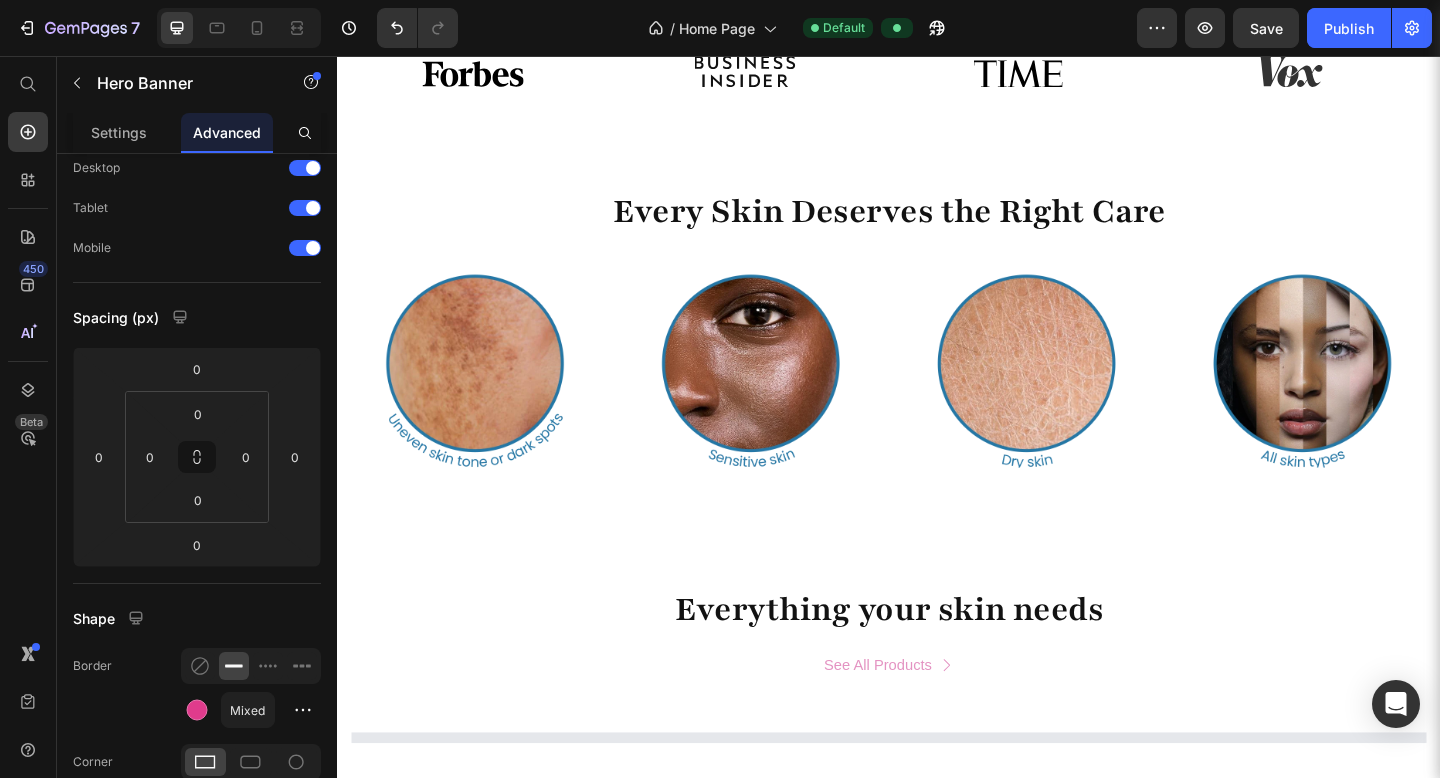 scroll, scrollTop: 838, scrollLeft: 0, axis: vertical 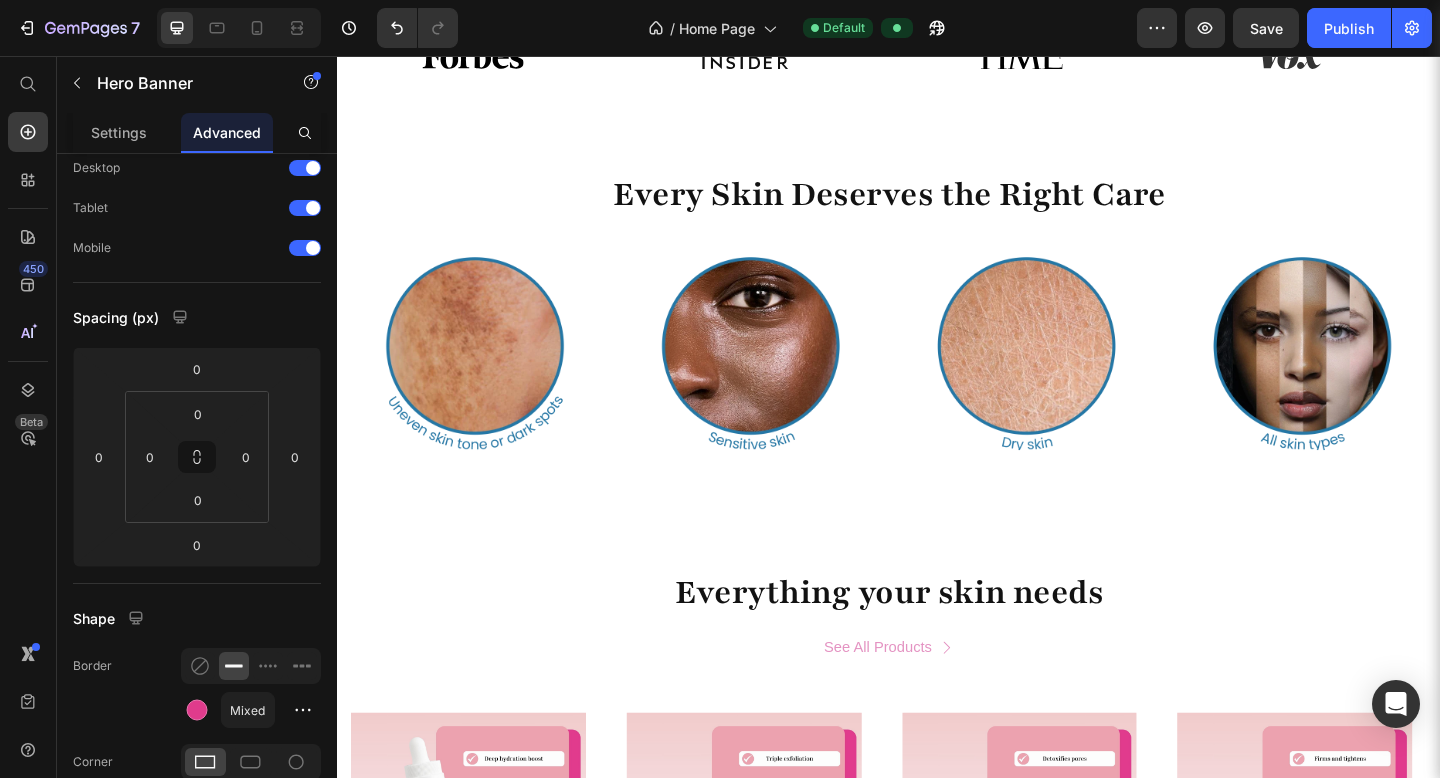 click at bounding box center [487, 380] 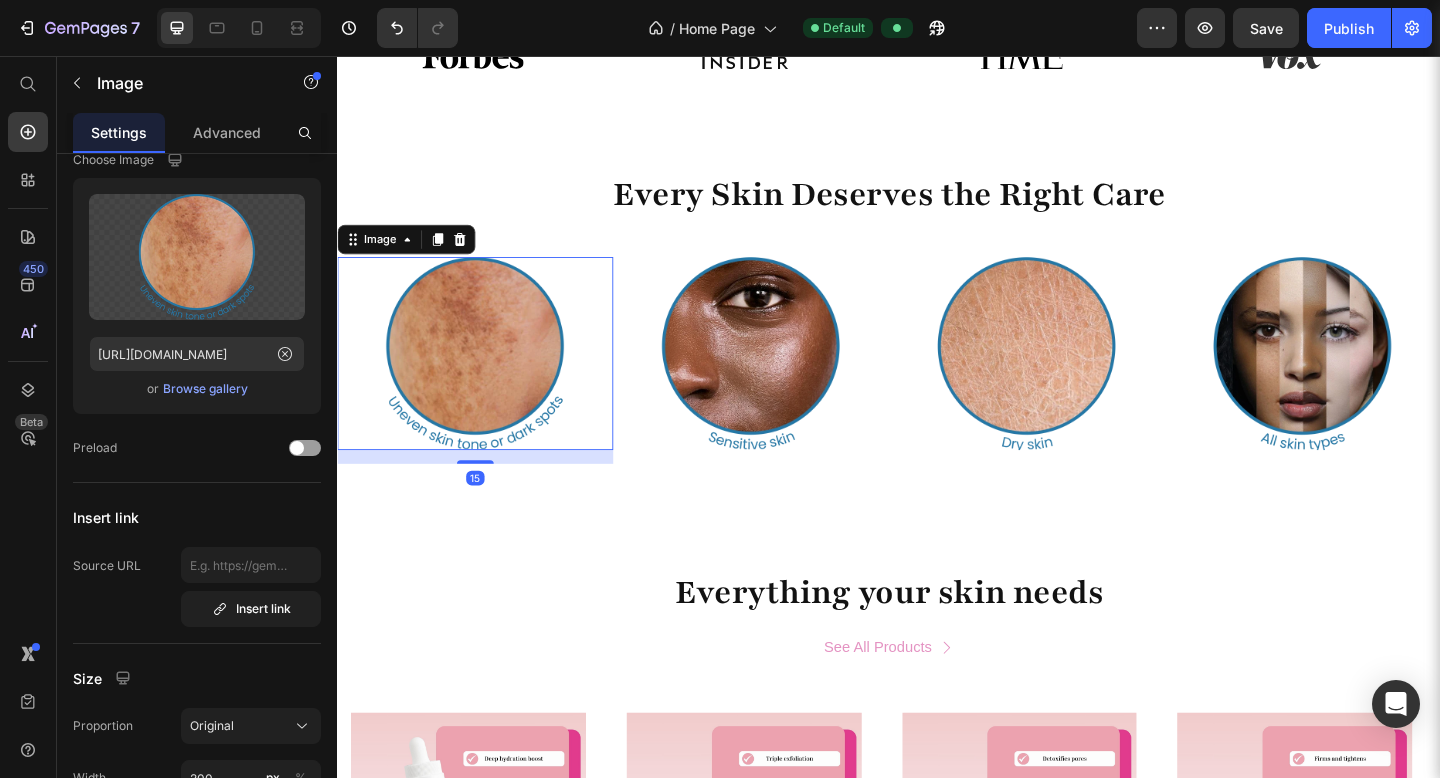 scroll, scrollTop: 0, scrollLeft: 0, axis: both 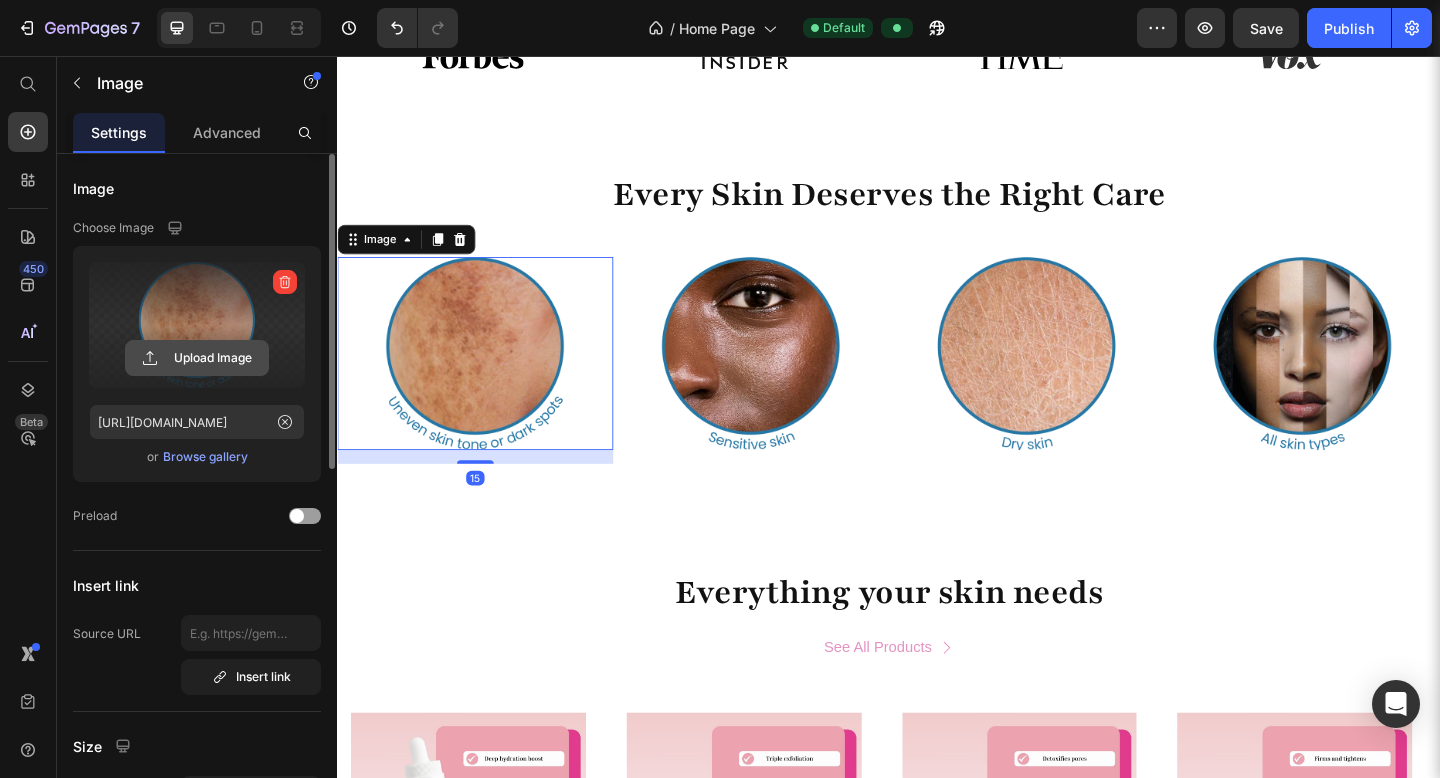 click 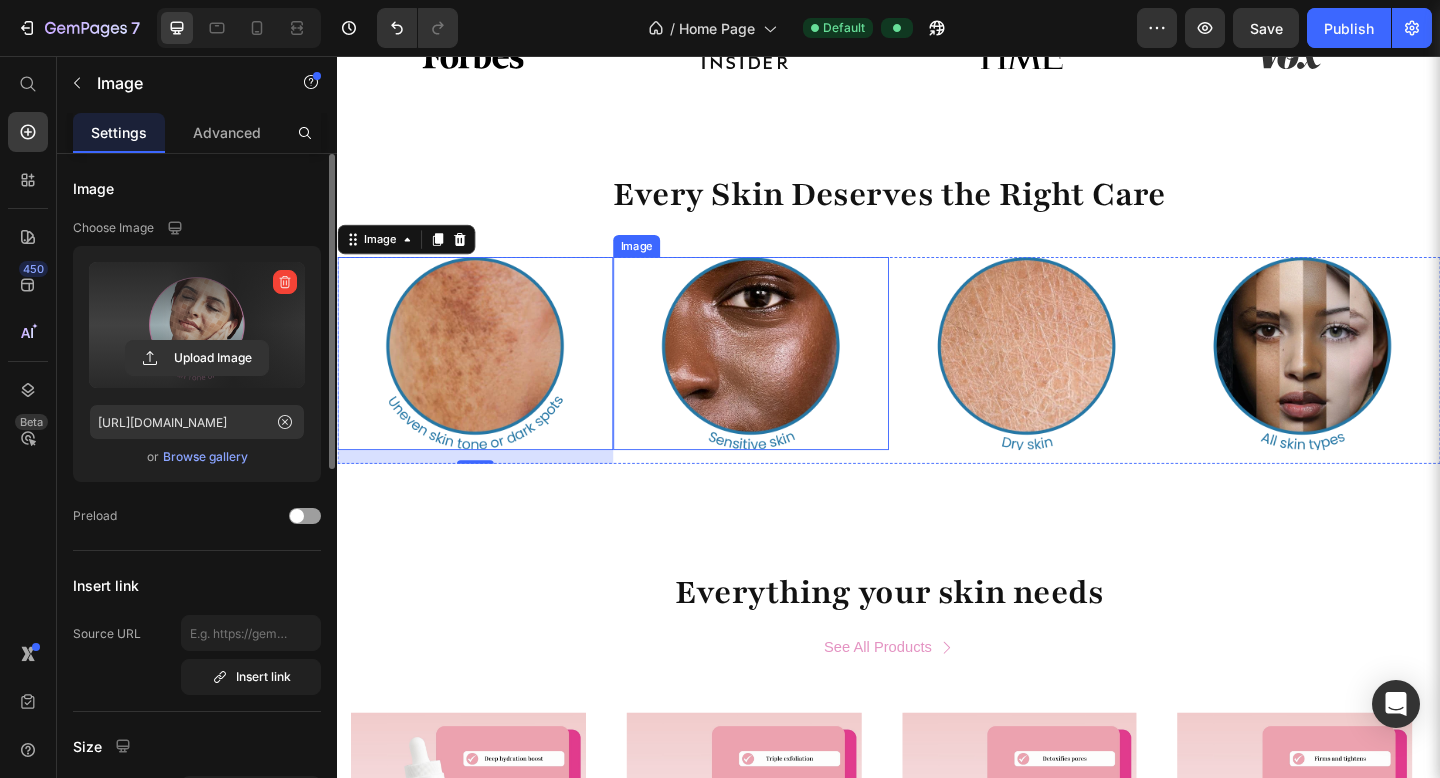 type on "https://cdn.shopify.com/s/files/1/0938/4067/0993/files/gempages_574750764644173029-85ec3bea-bc51-4172-ab74-356473d9dedc.png" 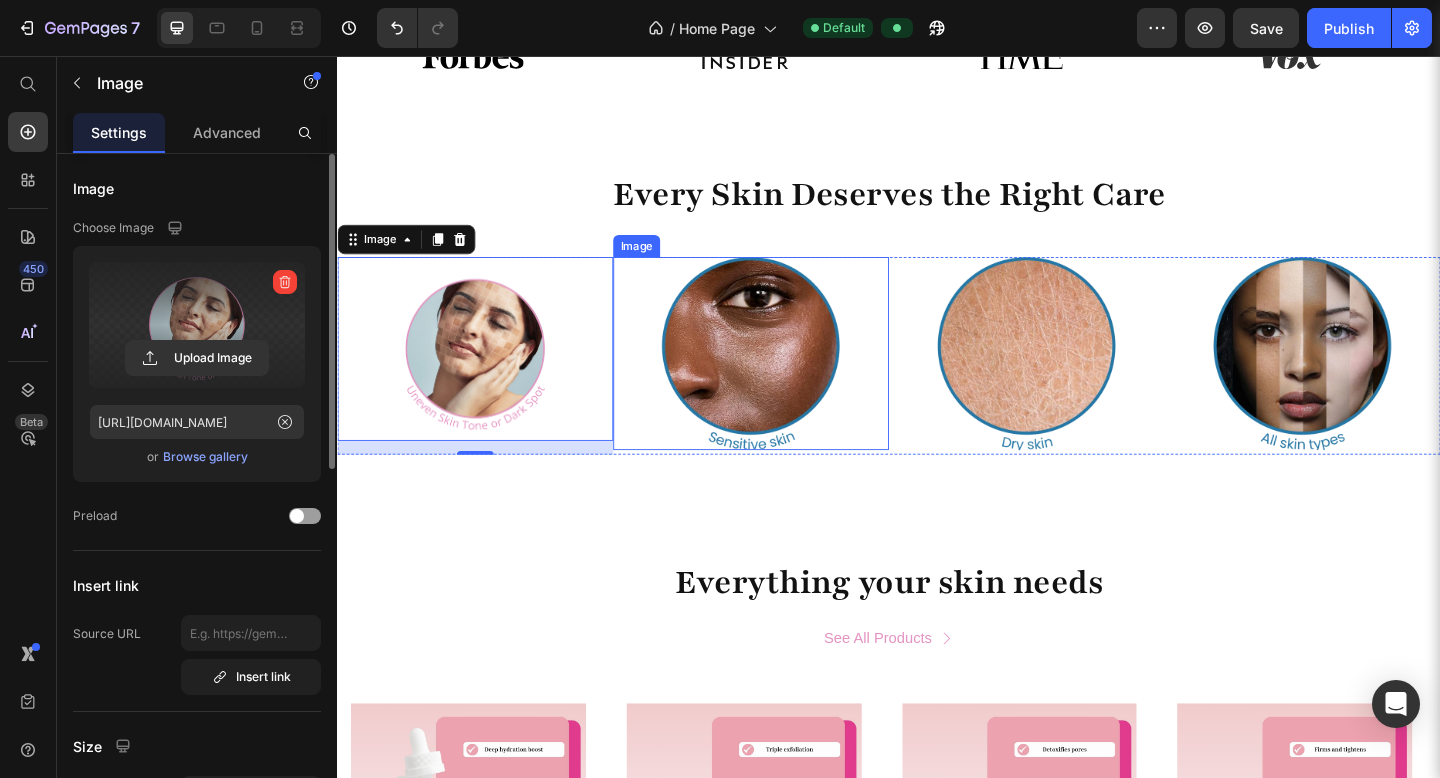 click at bounding box center [787, 380] 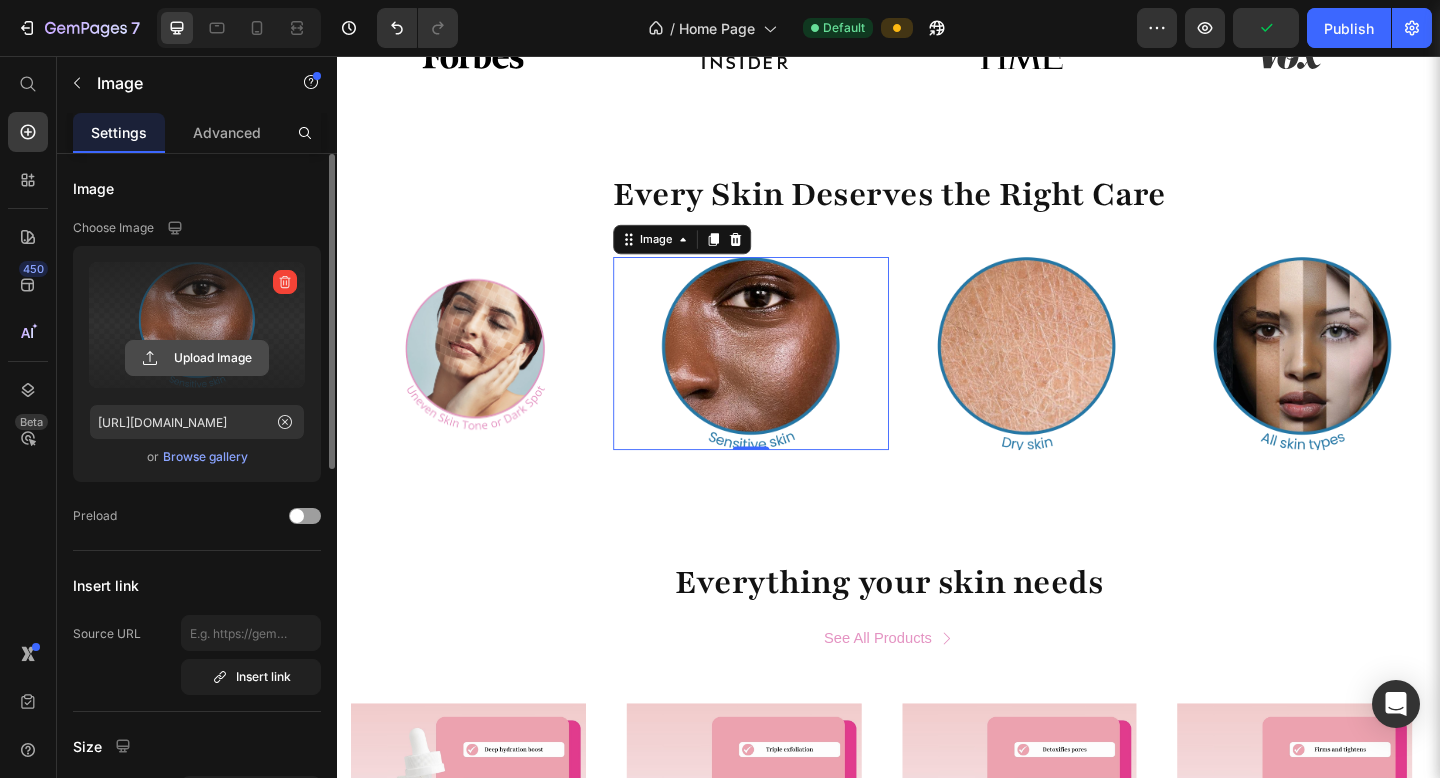 click 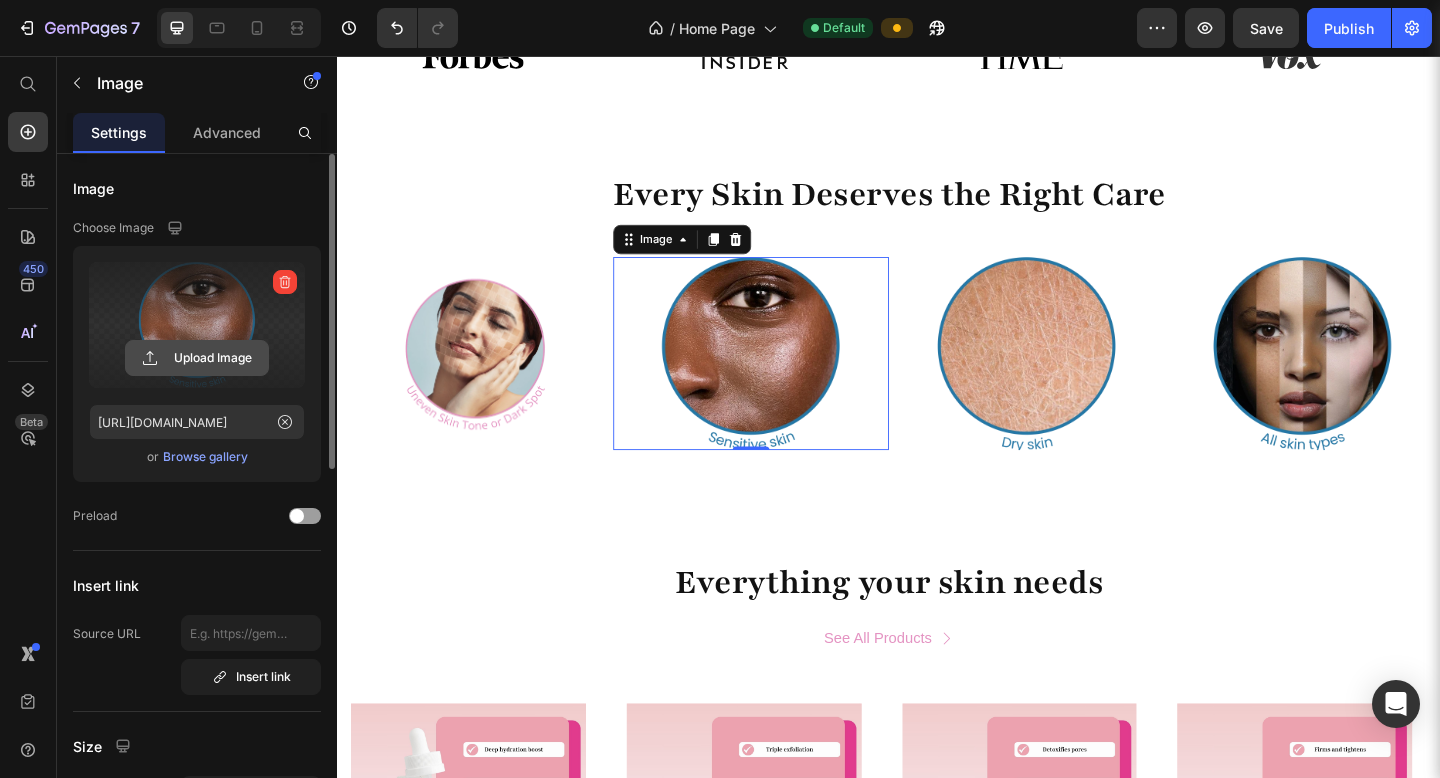 click 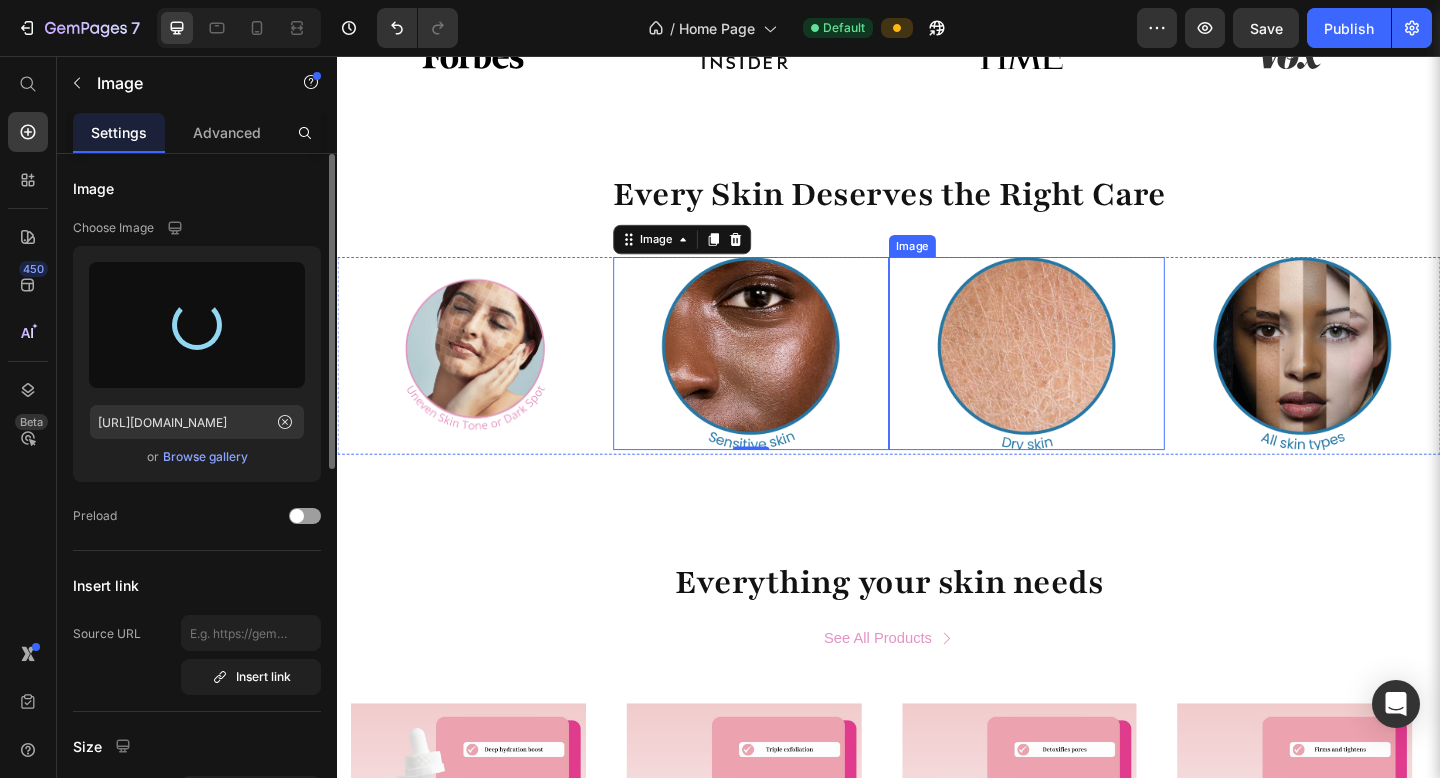 type on "https://cdn.shopify.com/s/files/1/0938/4067/0993/files/gempages_574750764644173029-7bd18c59-dbf4-4333-b612-2bf2e7ff455f.png" 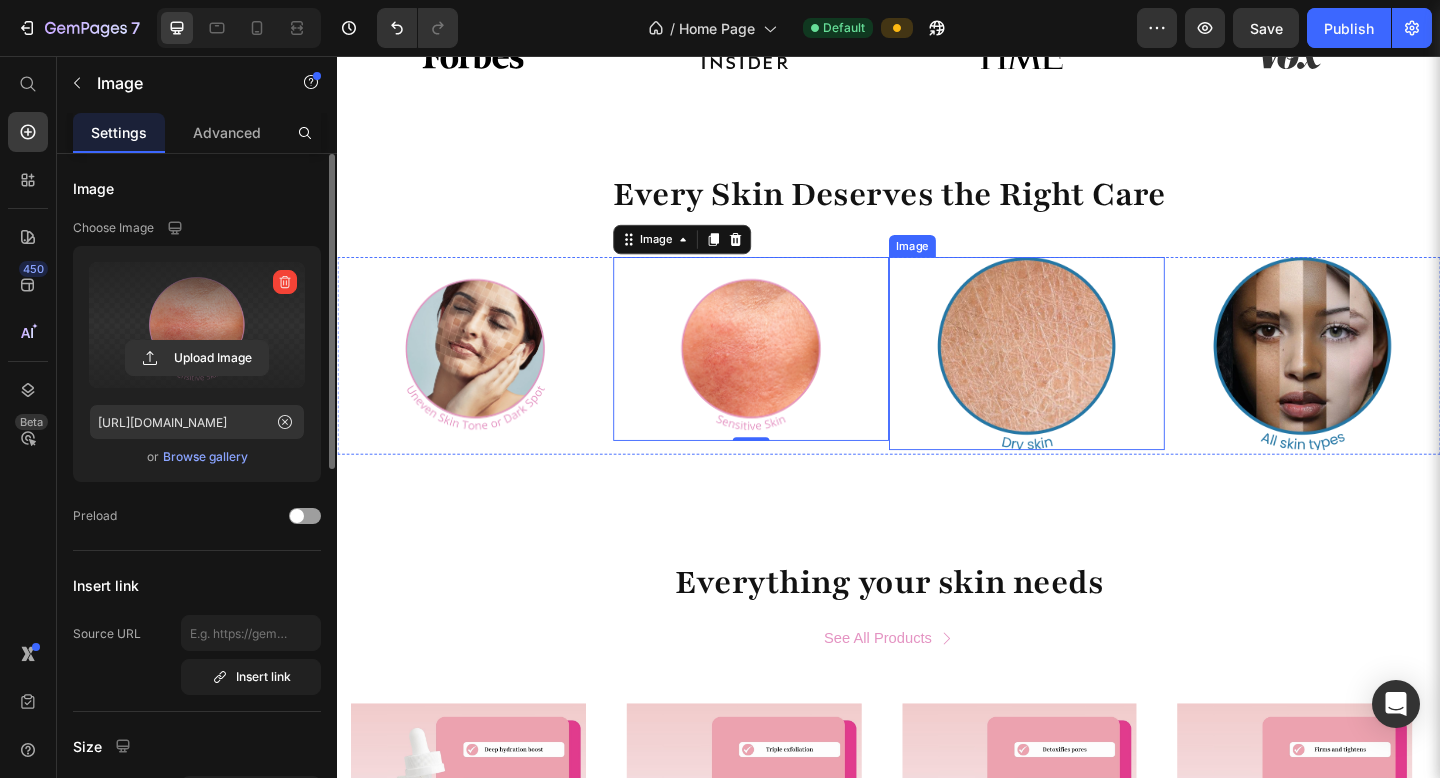 click at bounding box center [1087, 380] 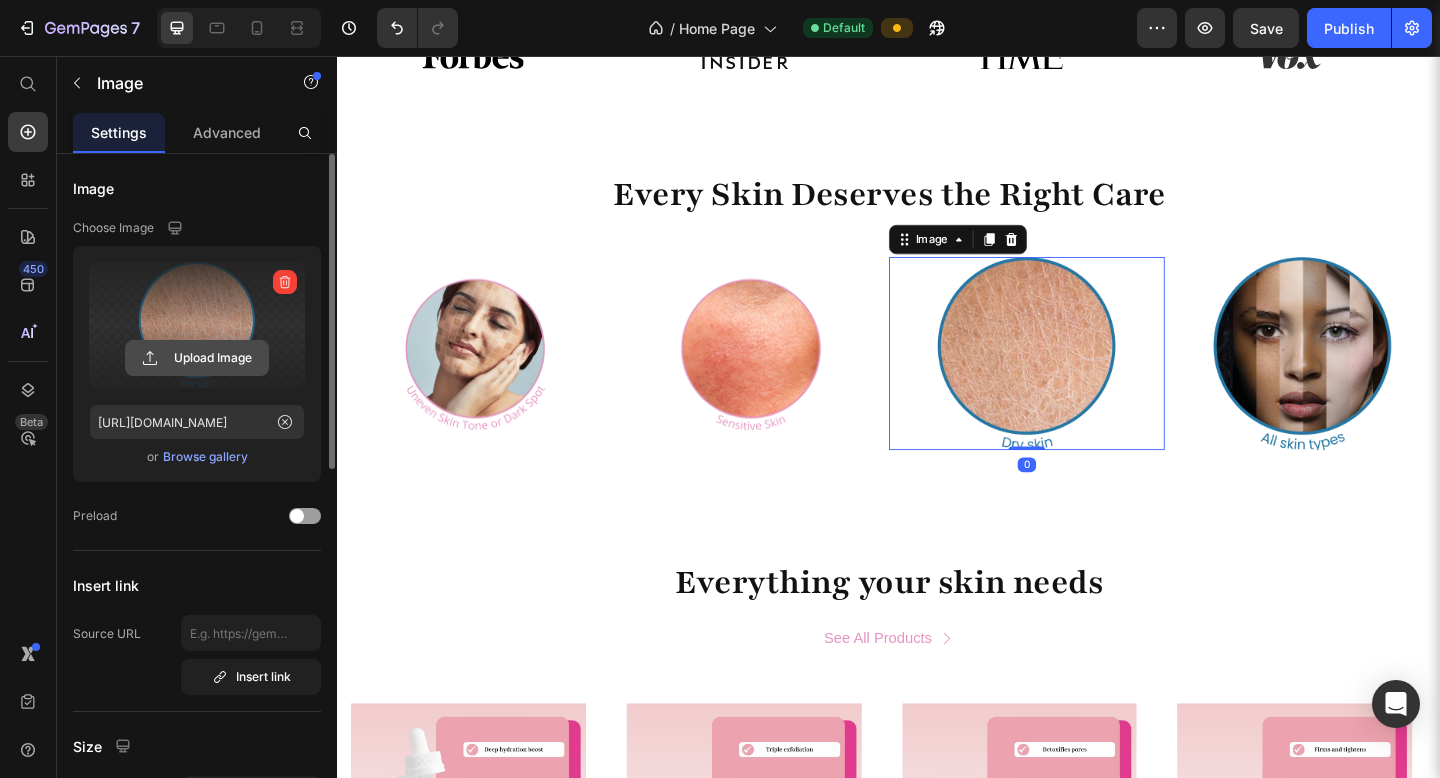 click 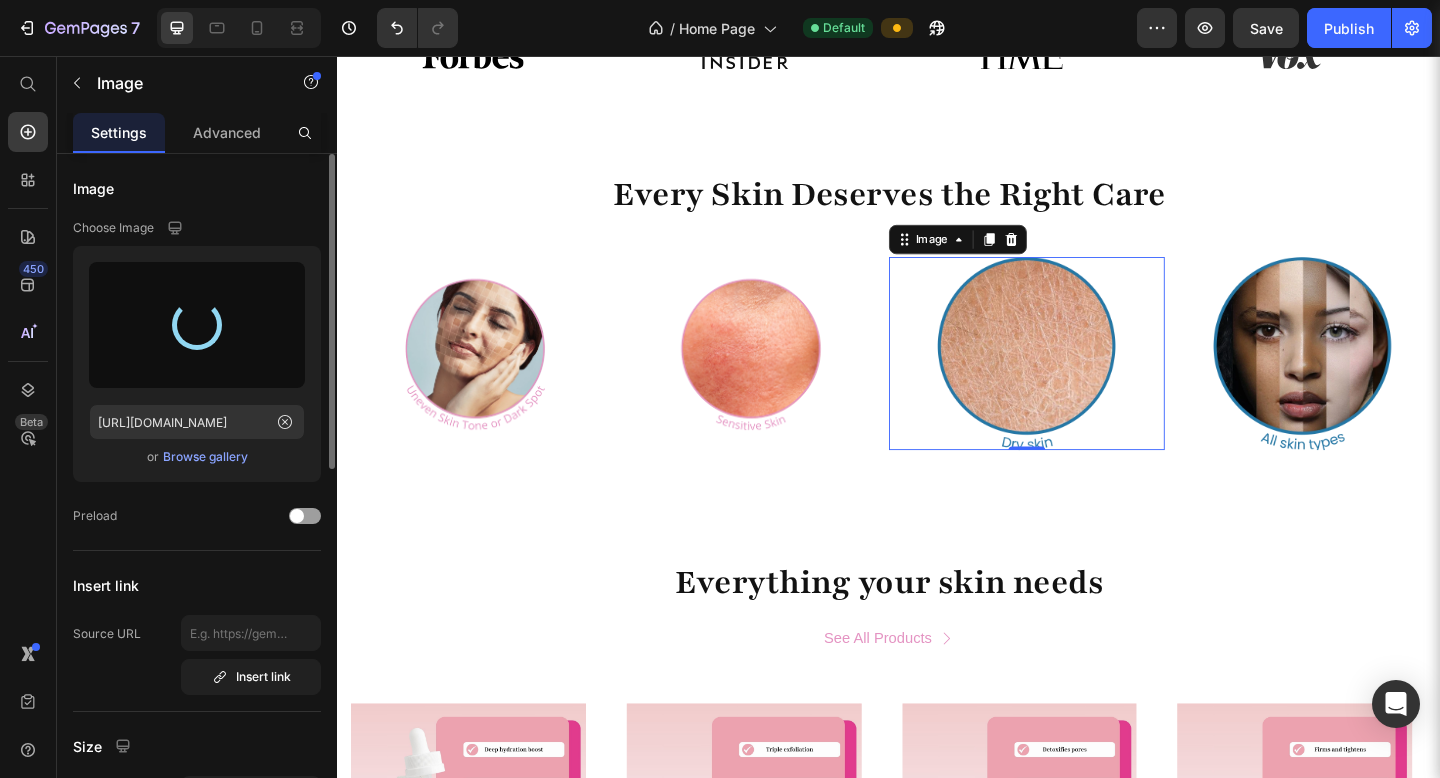 type on "https://cdn.shopify.com/s/files/1/0938/4067/0993/files/gempages_574750764644173029-5a8d3bc4-b29b-4a2d-8e2d-dd8445d7fc29.png" 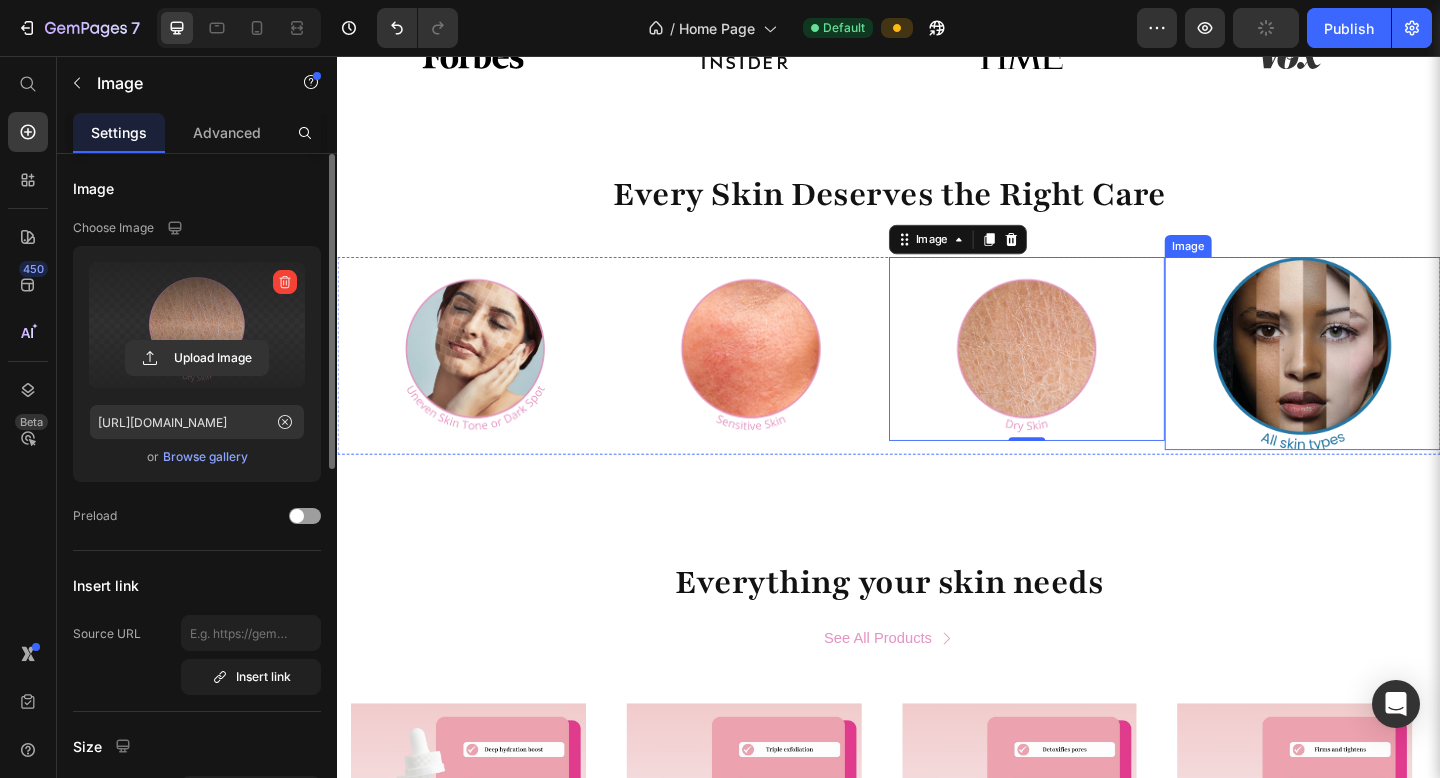 click at bounding box center (1387, 380) 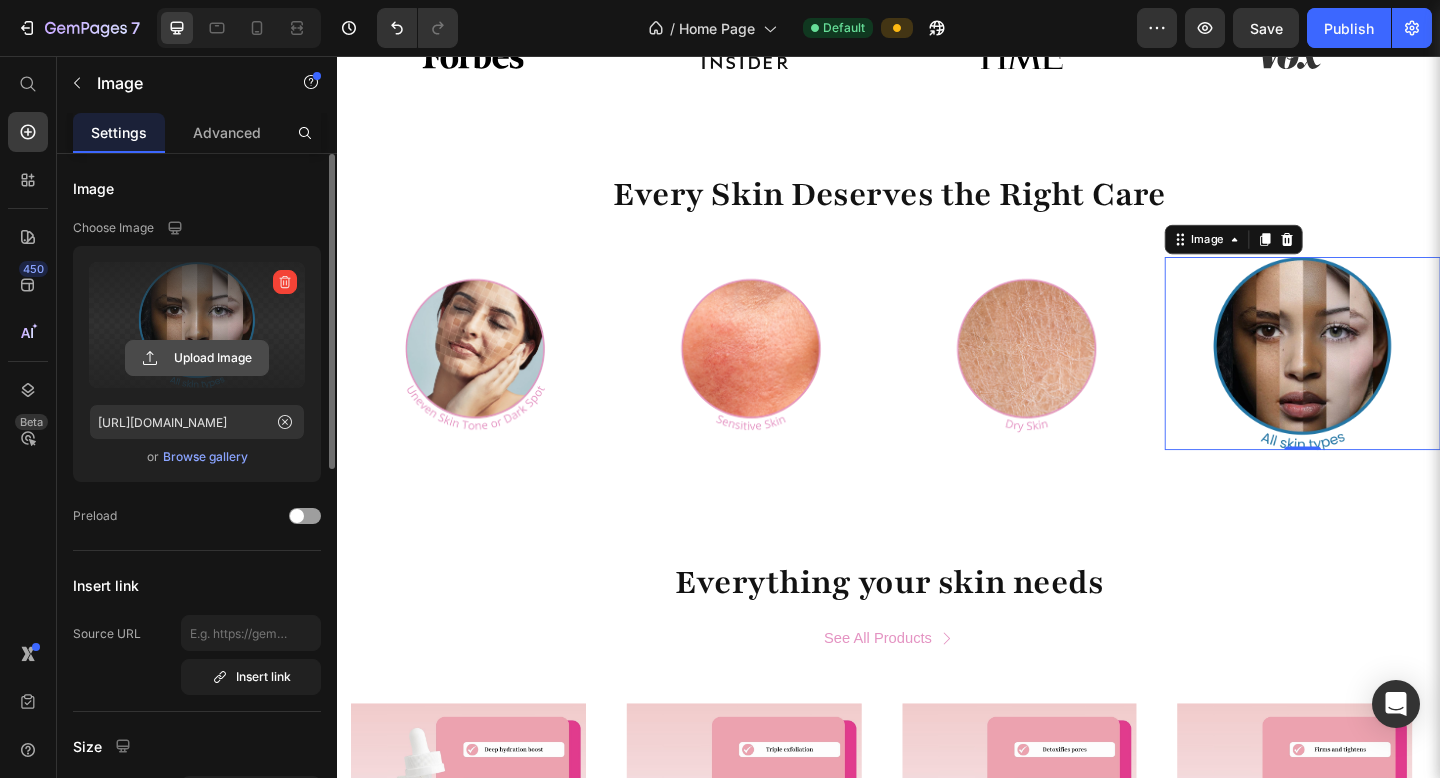 click 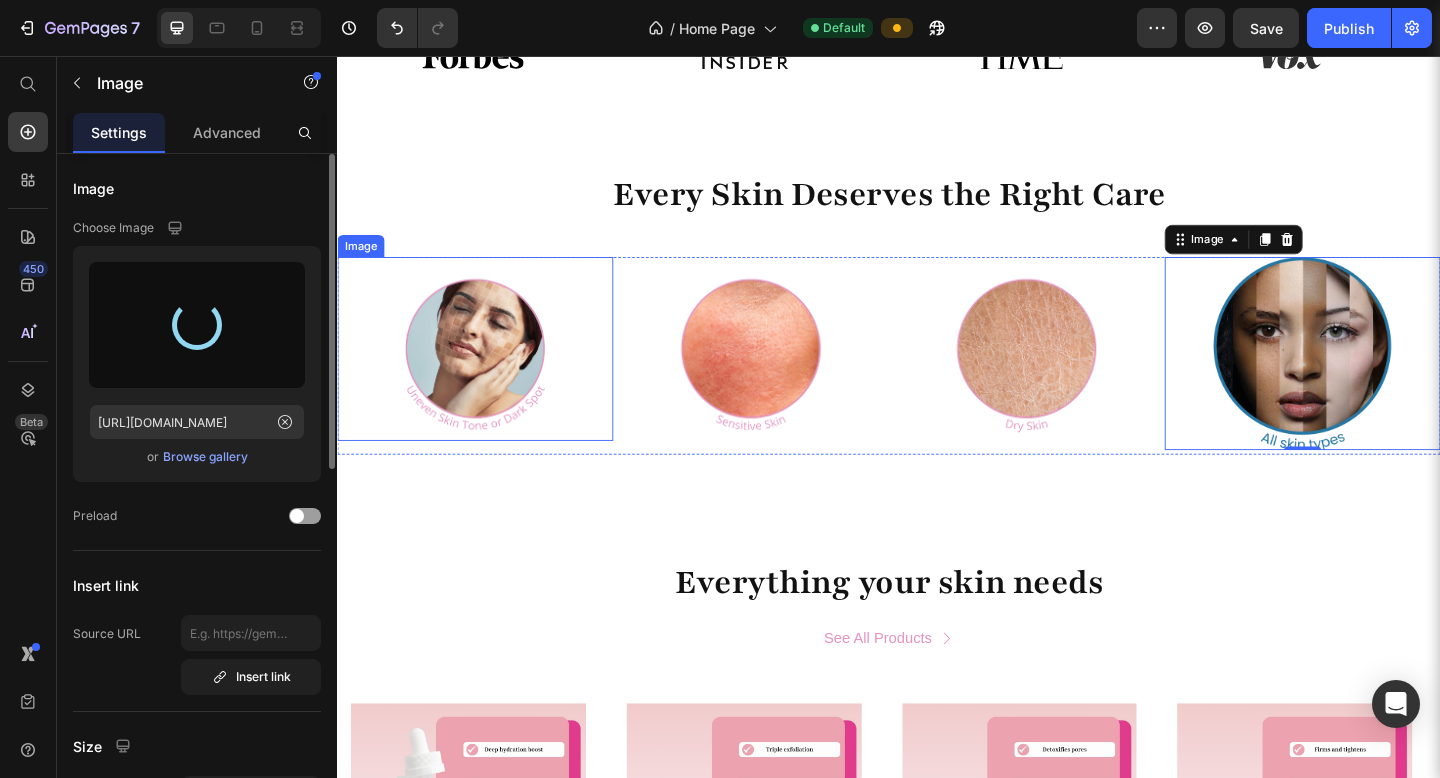 type on "https://cdn.shopify.com/s/files/1/0938/4067/0993/files/gempages_574750764644173029-b8b4328f-1582-41af-aeb4-12629218f614.png" 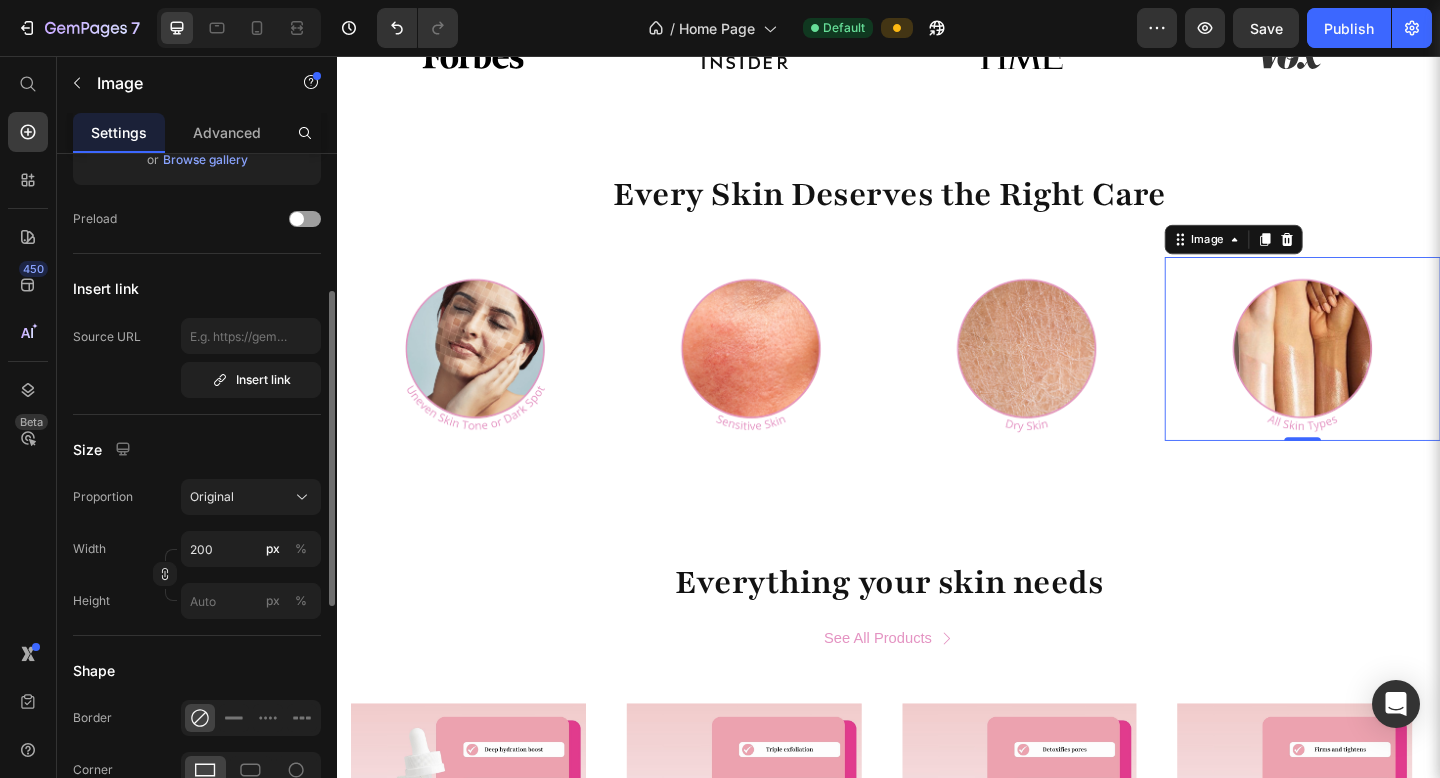 scroll, scrollTop: 302, scrollLeft: 0, axis: vertical 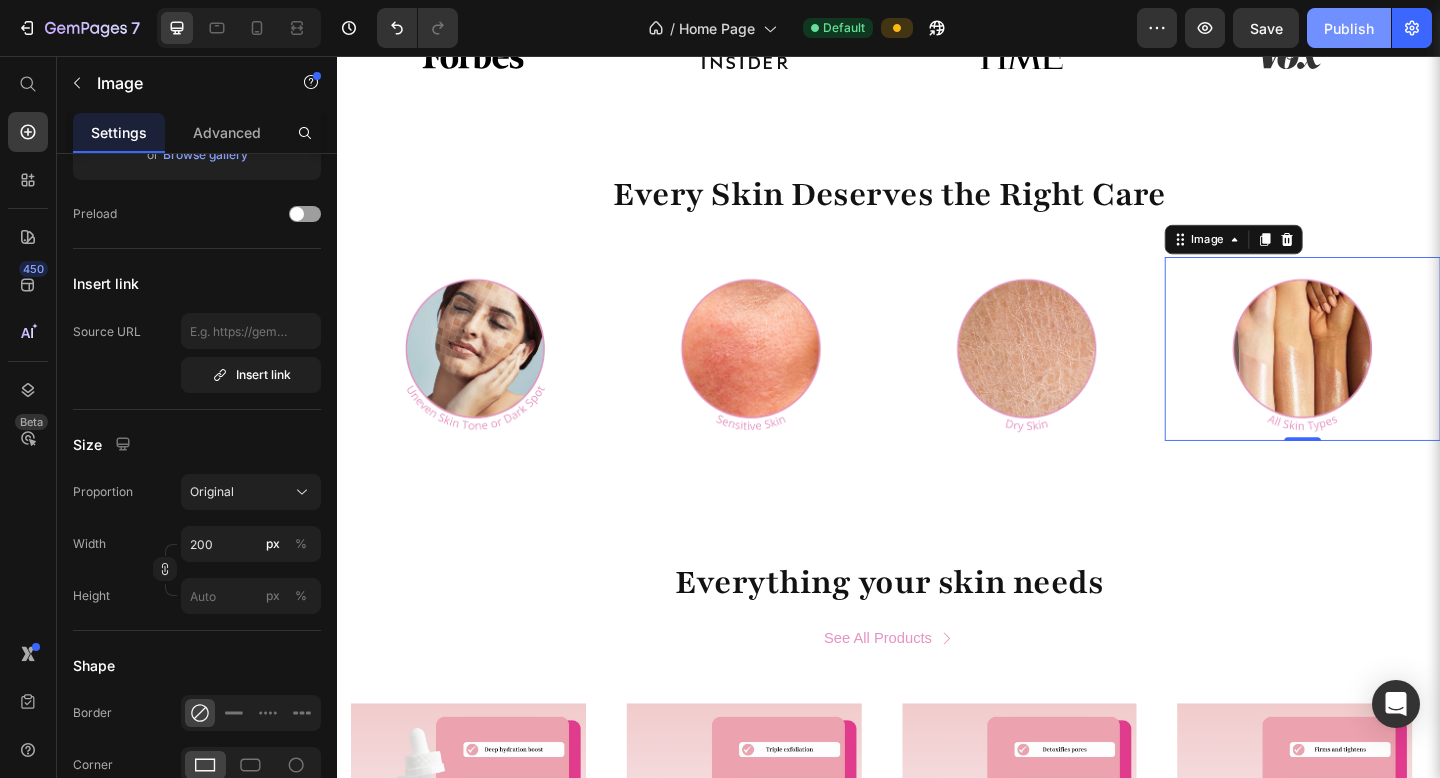 click on "Publish" at bounding box center [1349, 28] 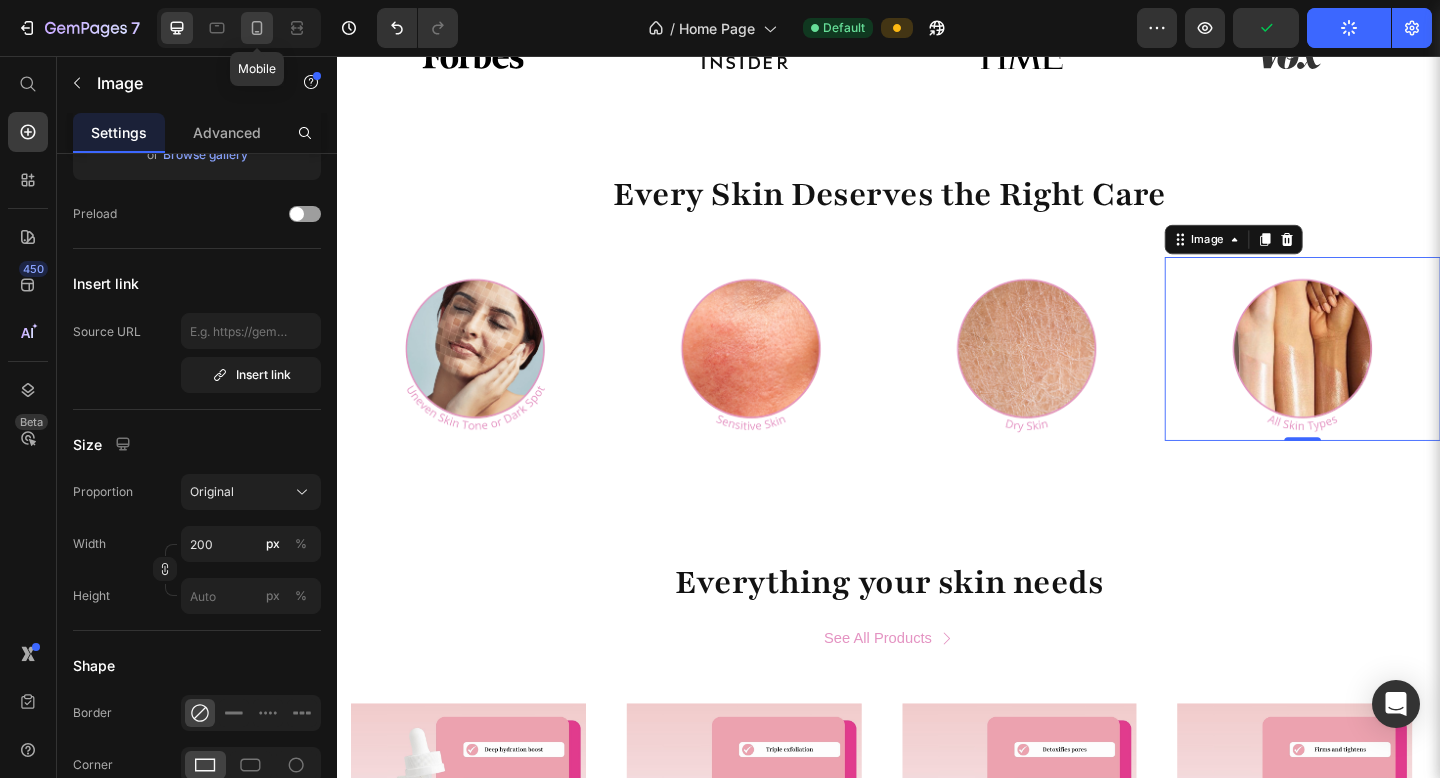 click 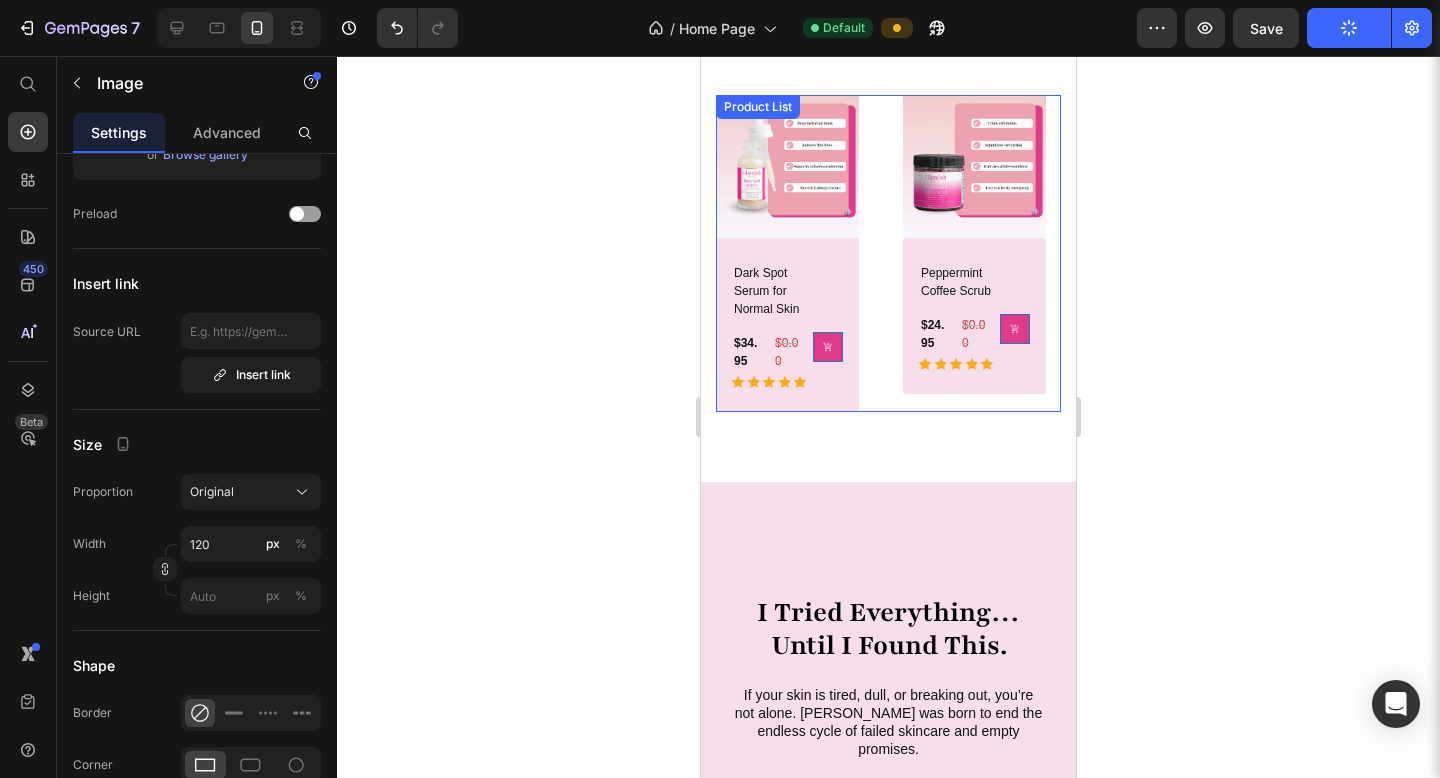 scroll, scrollTop: 1669, scrollLeft: 0, axis: vertical 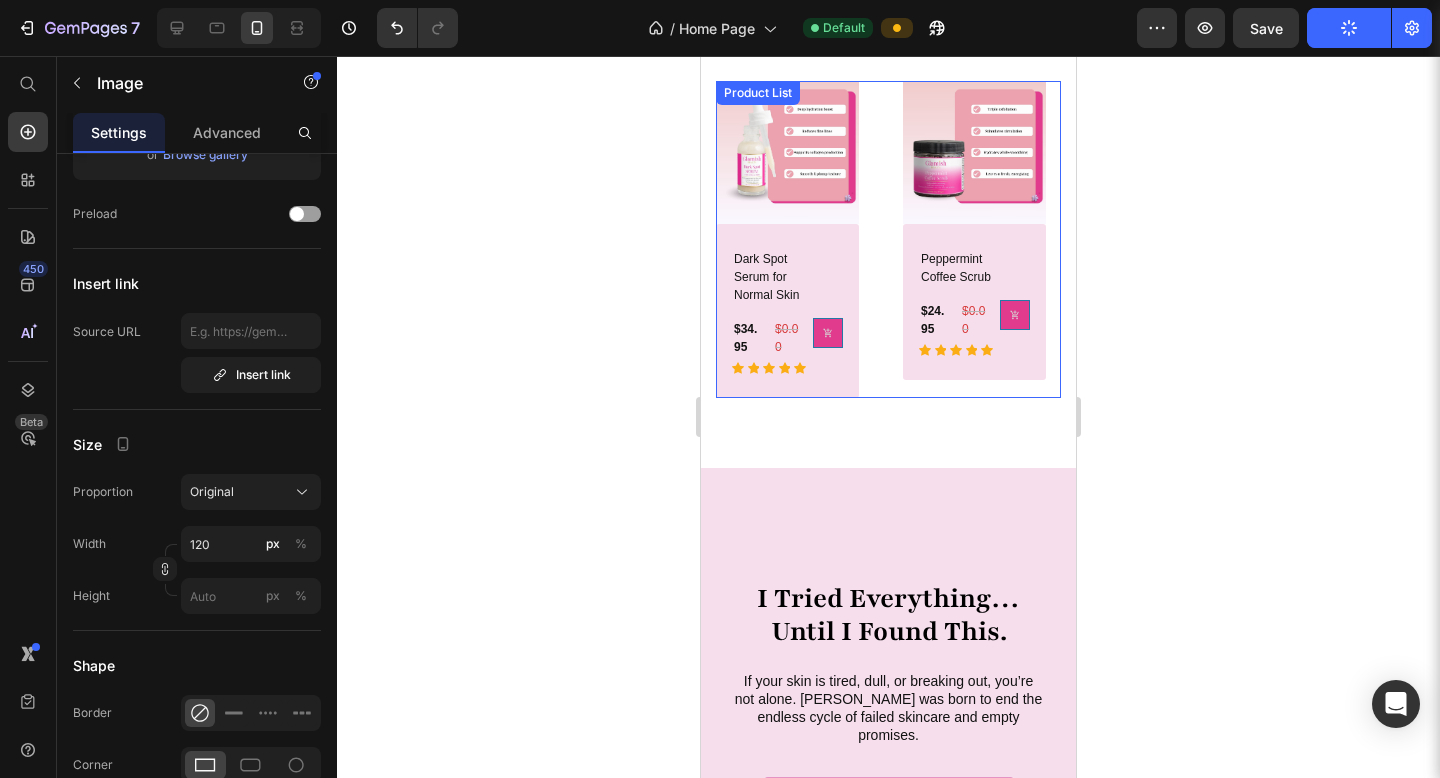 click on "(P) Images Row Dark Spot Serum for Normal Skin (P) Title $34.95 (P) Price $0.00 (P) Price Row Icon Icon Icon Icon Icon Row (P) Cart Button Row Row (P) Images Row Peppermint Coffee Scrub (P) Title $24.95 (P) Price $0.00 (P) Price Row Icon Icon Icon Icon Icon Row (P) Cart Button Row Row (P) Images Row Charcoal Soap (P) Title $19.99 (P) Price $0.00 (P) Price Row Icon Icon Icon Icon Icon Row (P) Cart Button Row Row (P) Images Row Skin Firming Cream (P) Title $38.99 (P) Price $0.00 (P) Price Row Icon Icon Icon Icon Icon Row (P) Cart Button Row Row" at bounding box center [888, 239] 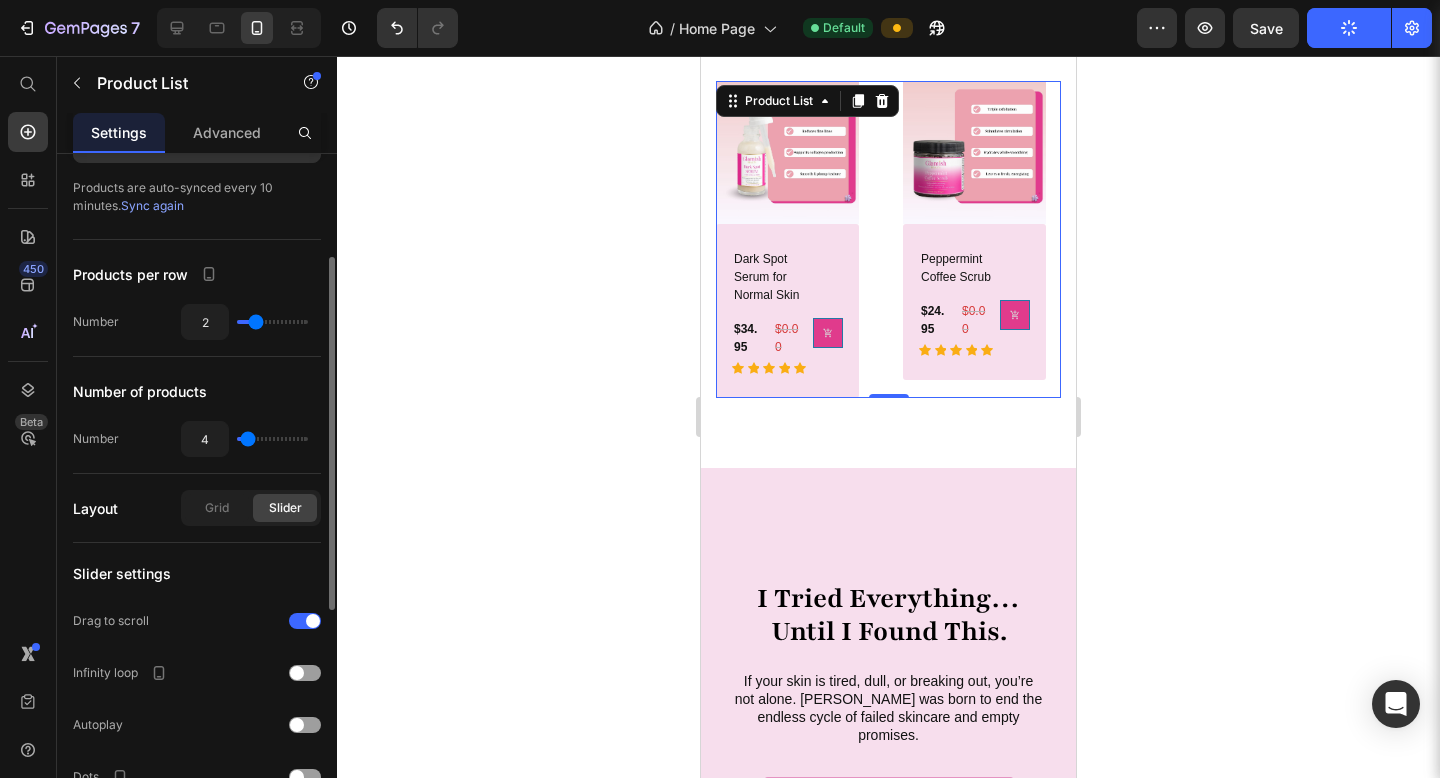 scroll, scrollTop: 222, scrollLeft: 0, axis: vertical 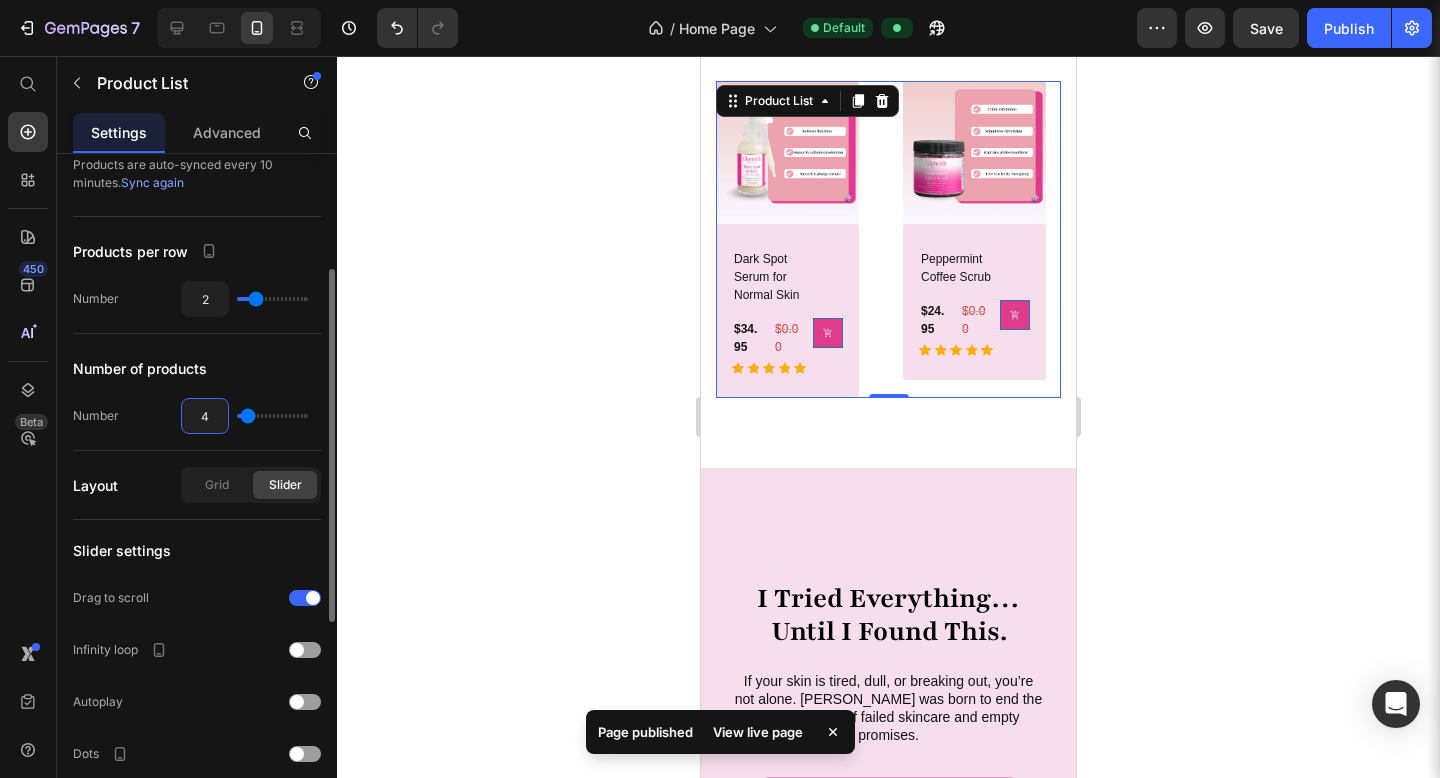 click on "4" at bounding box center (205, 416) 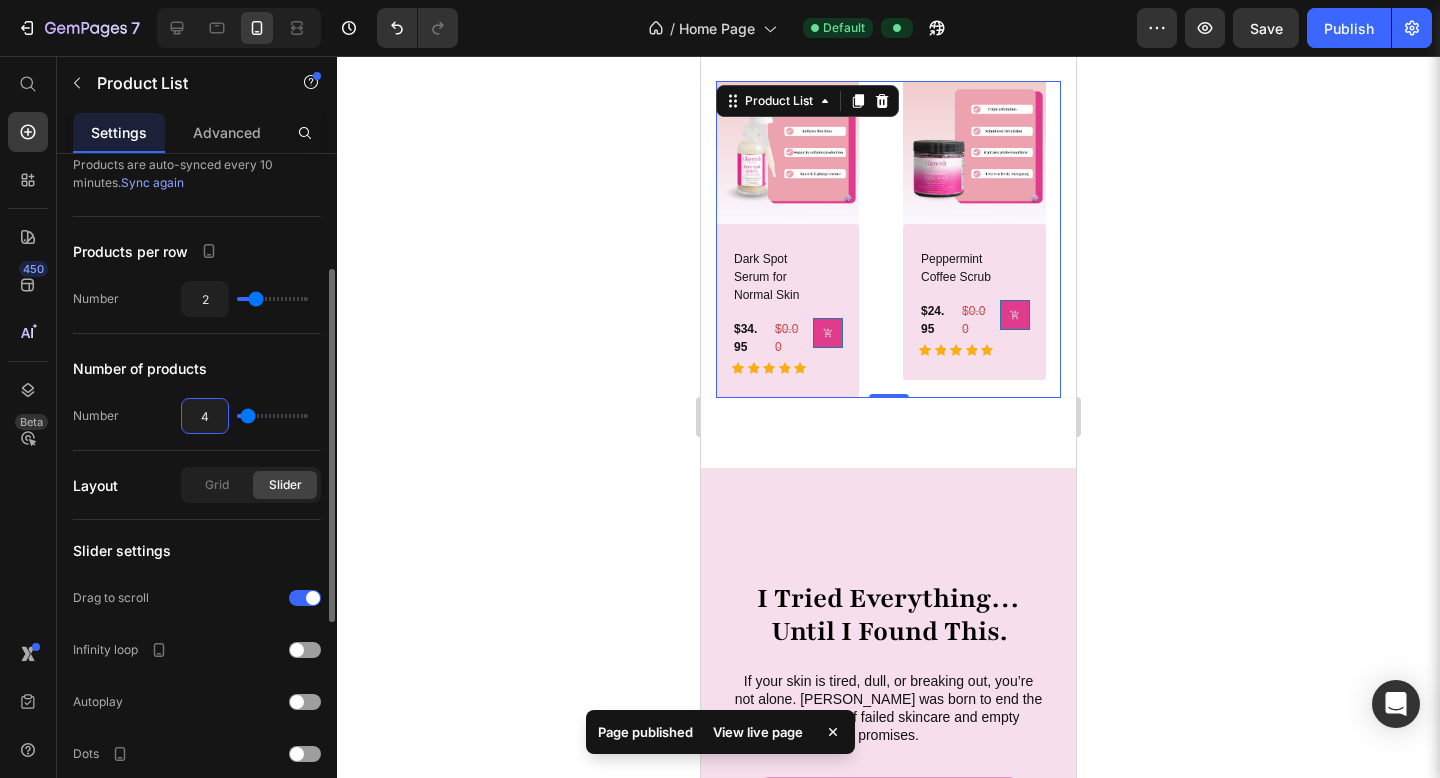 type on "6" 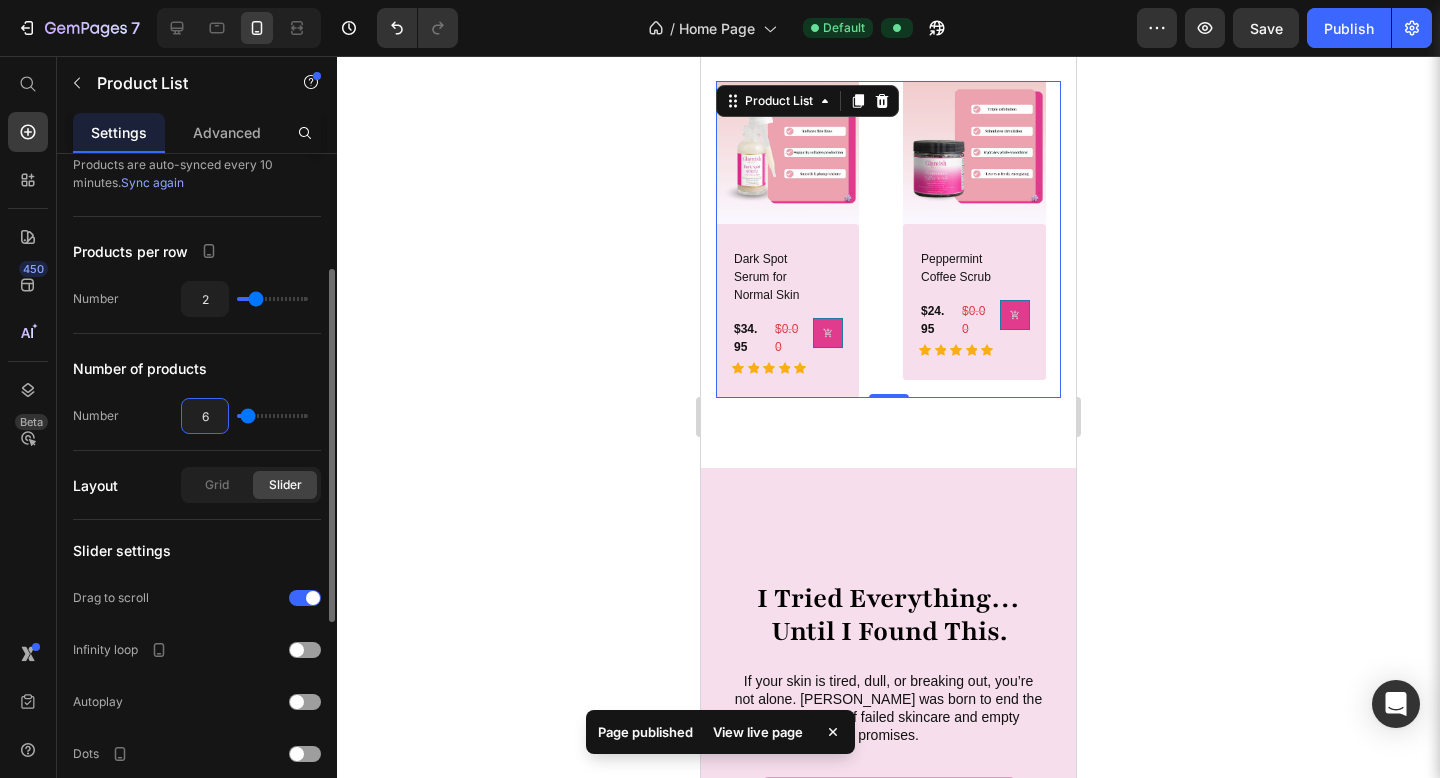 type on "6" 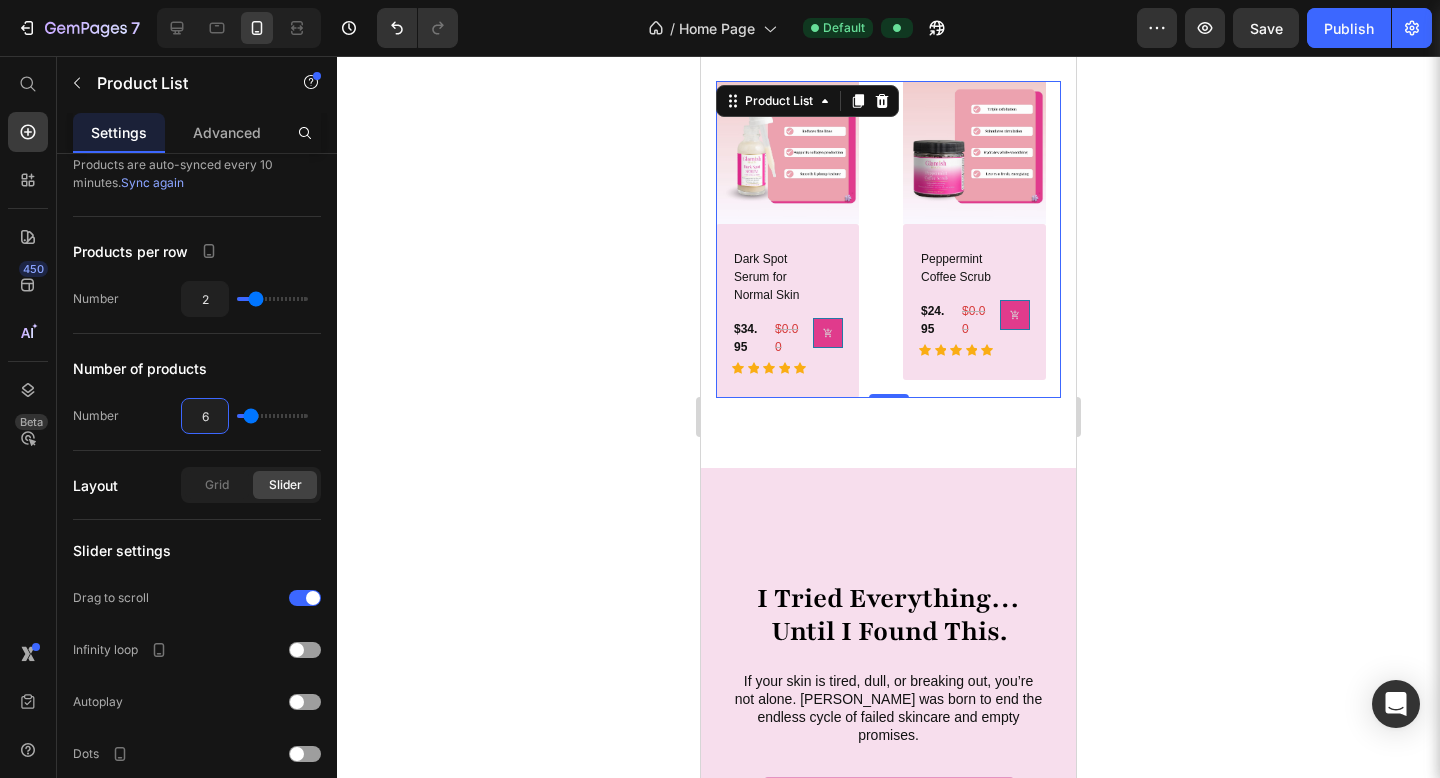scroll, scrollTop: 1345, scrollLeft: 0, axis: vertical 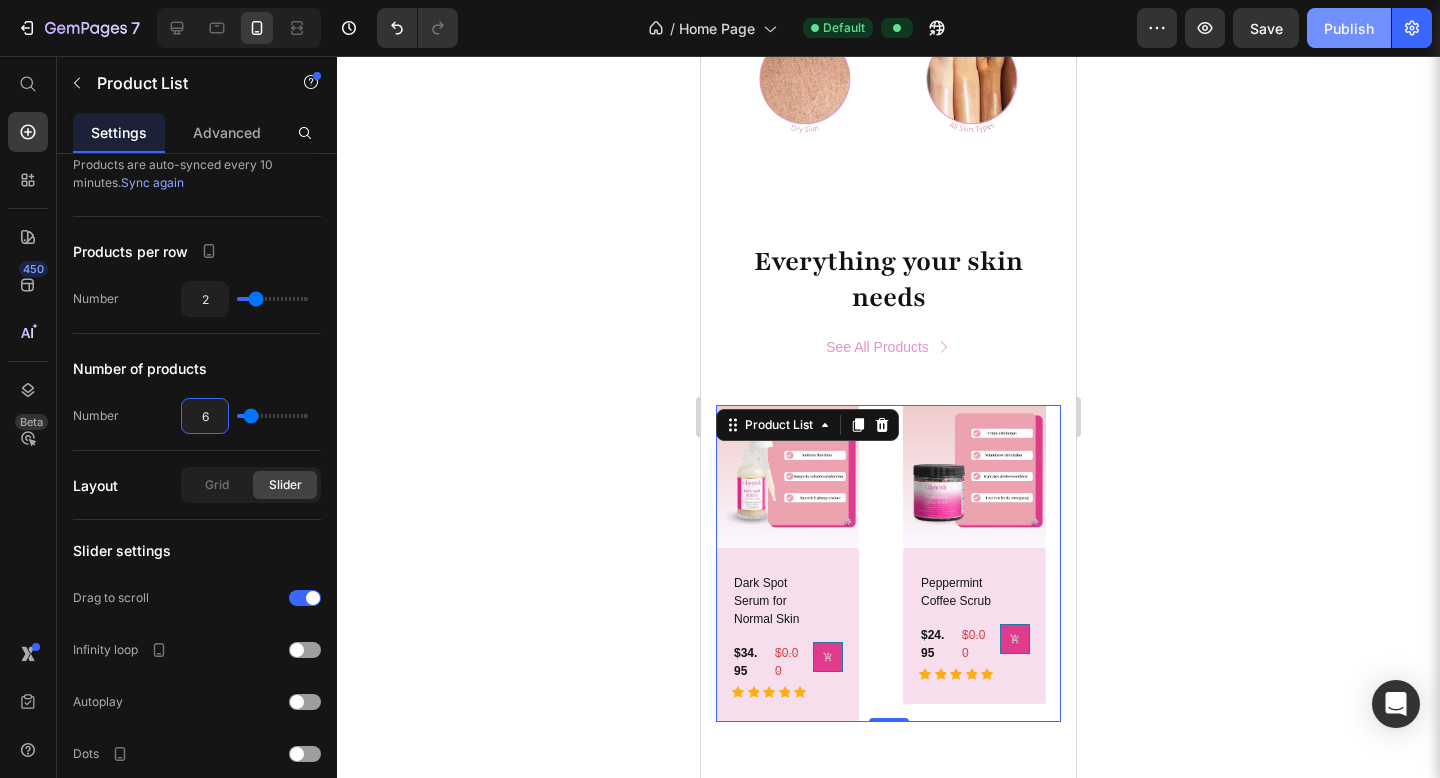 type on "6" 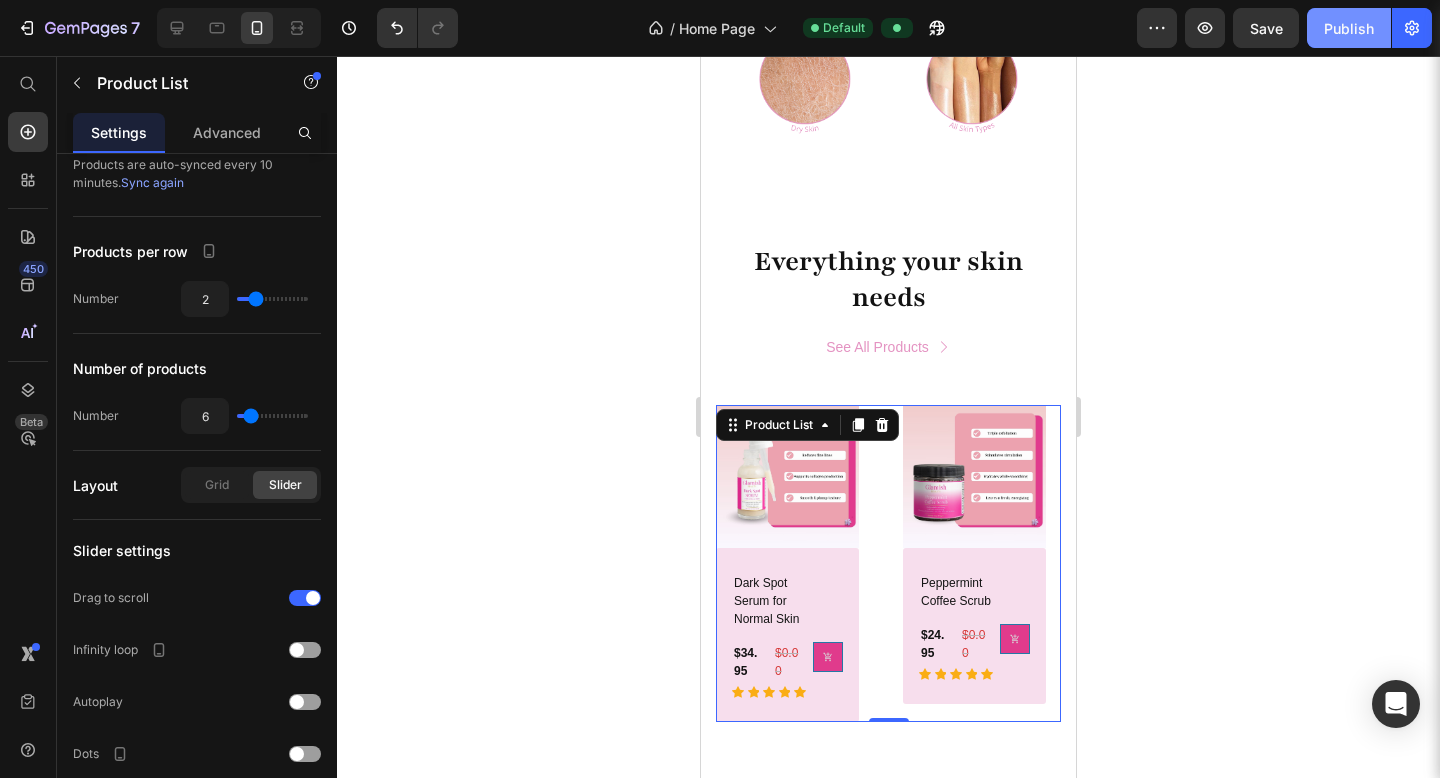 click on "Publish" at bounding box center (1349, 28) 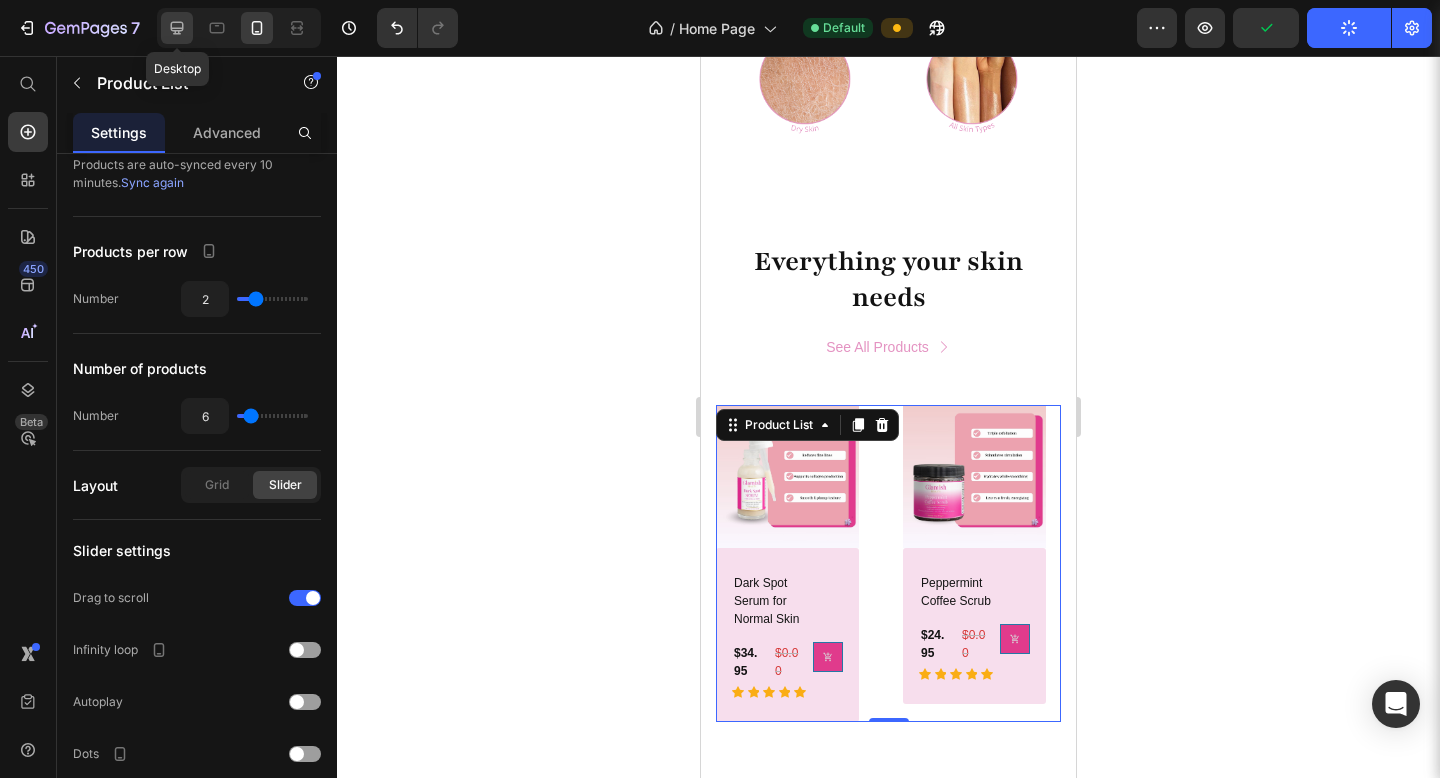 click 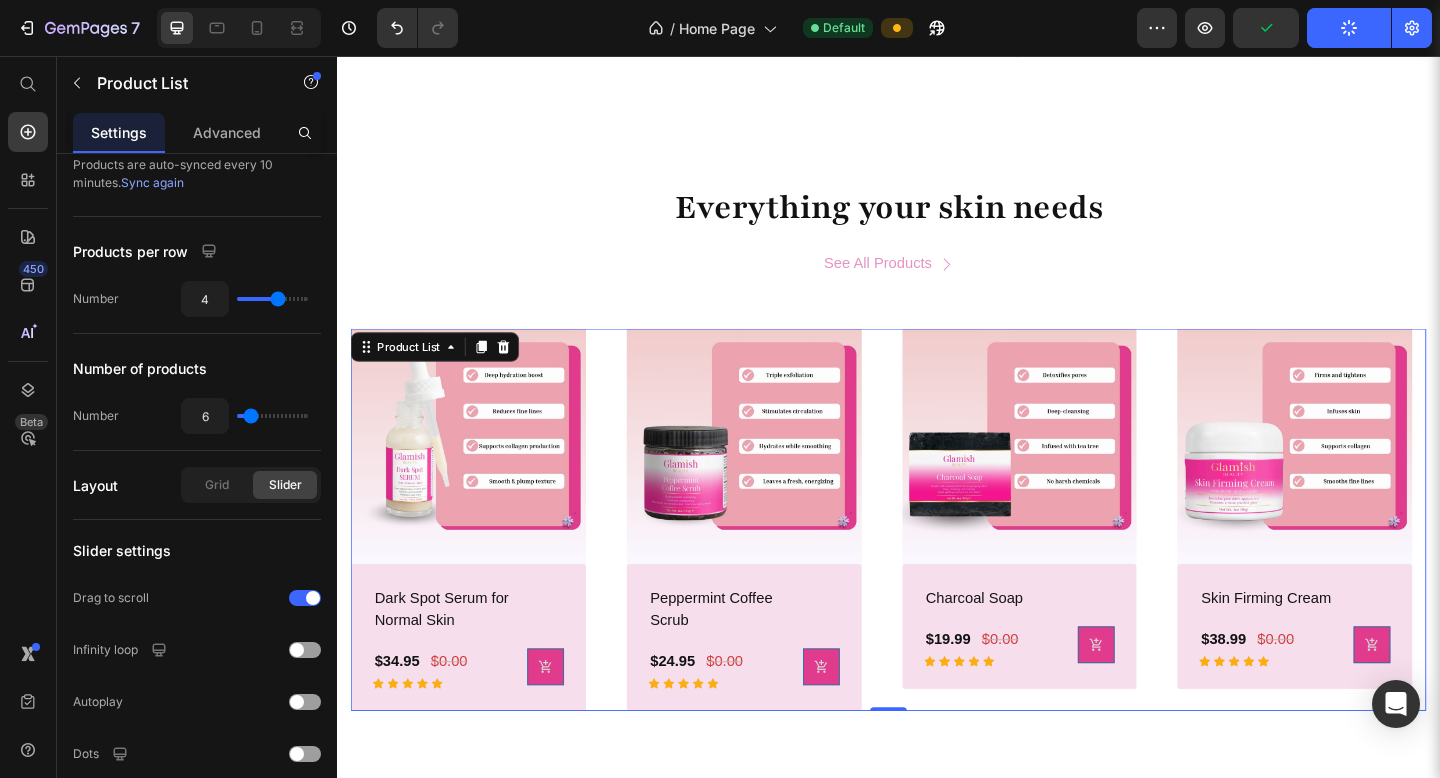 scroll, scrollTop: 1531, scrollLeft: 0, axis: vertical 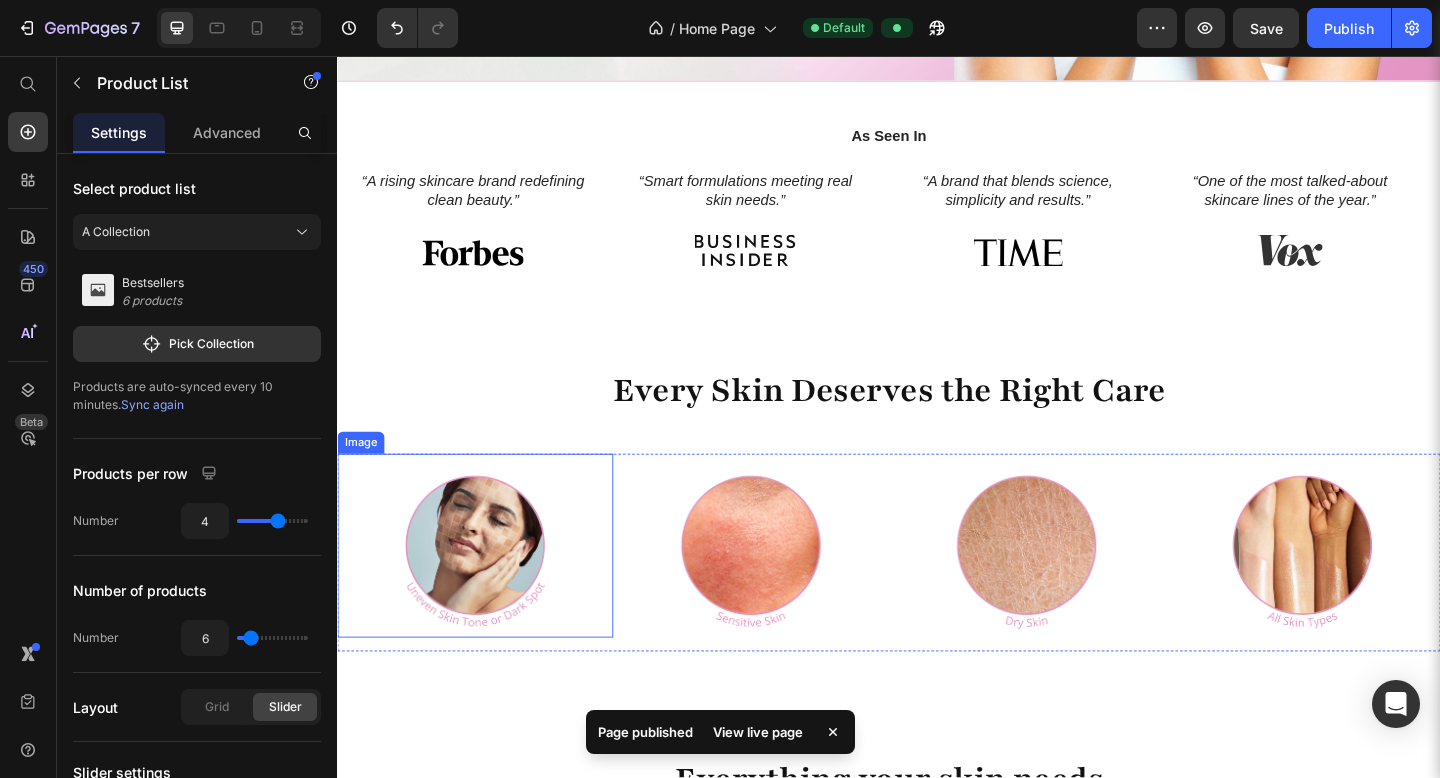 click at bounding box center (487, 589) 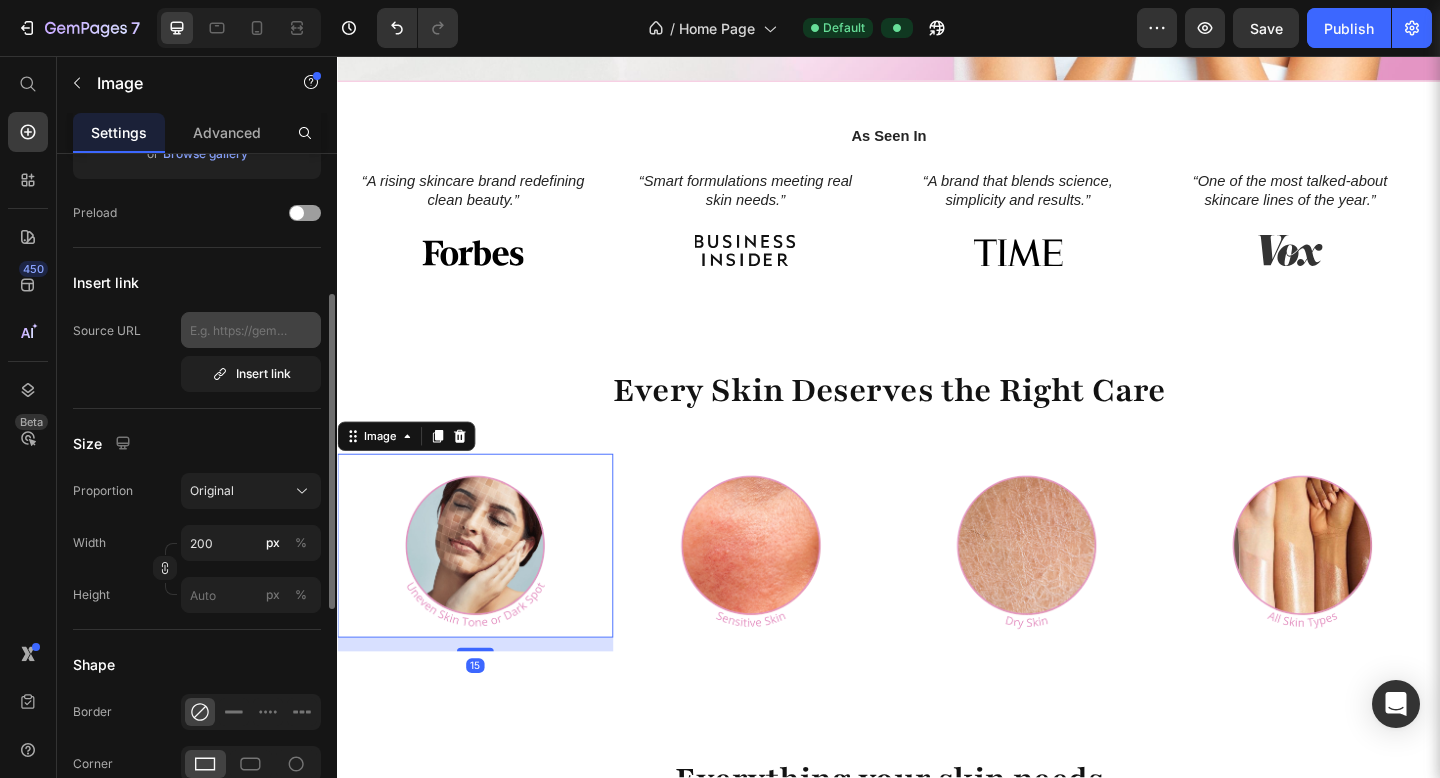 scroll, scrollTop: 308, scrollLeft: 0, axis: vertical 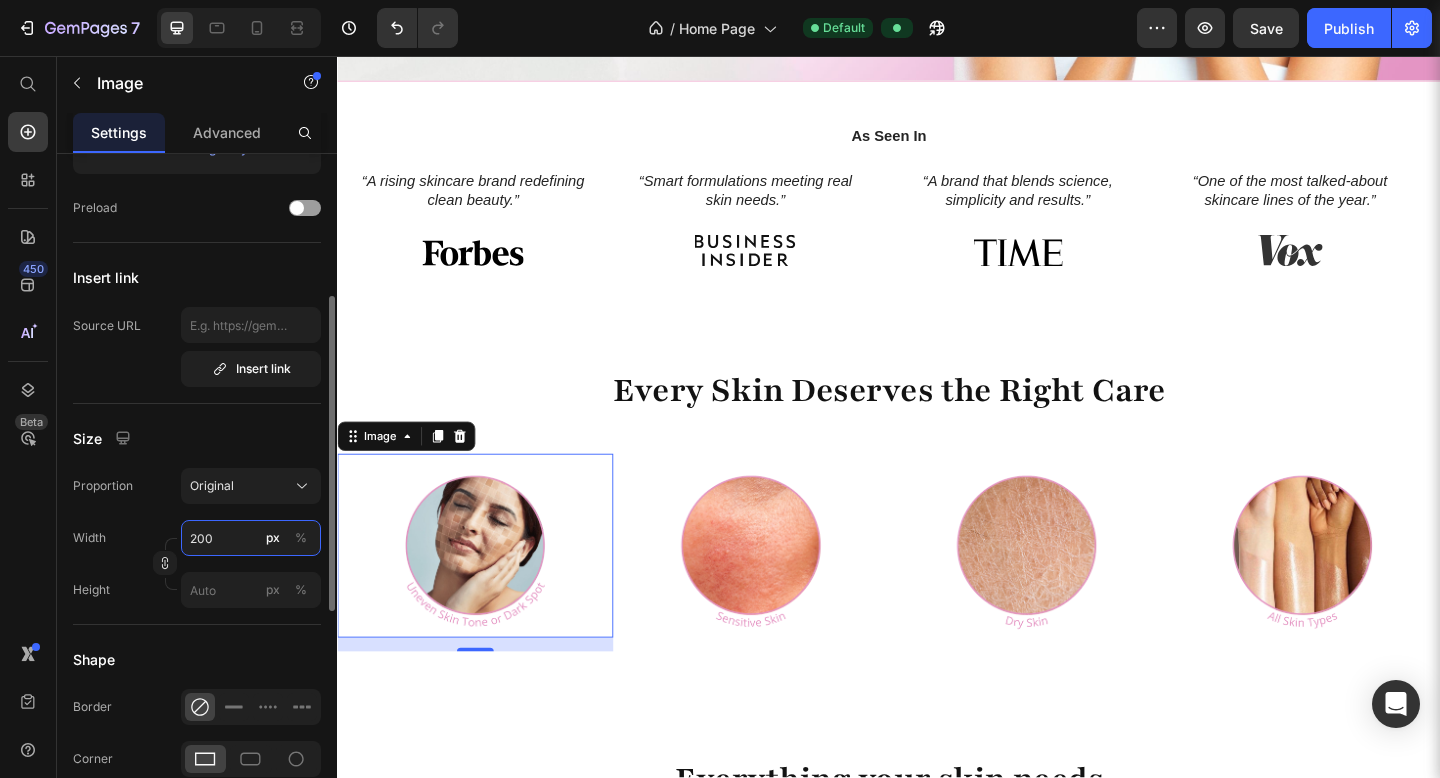 click on "200" at bounding box center (251, 538) 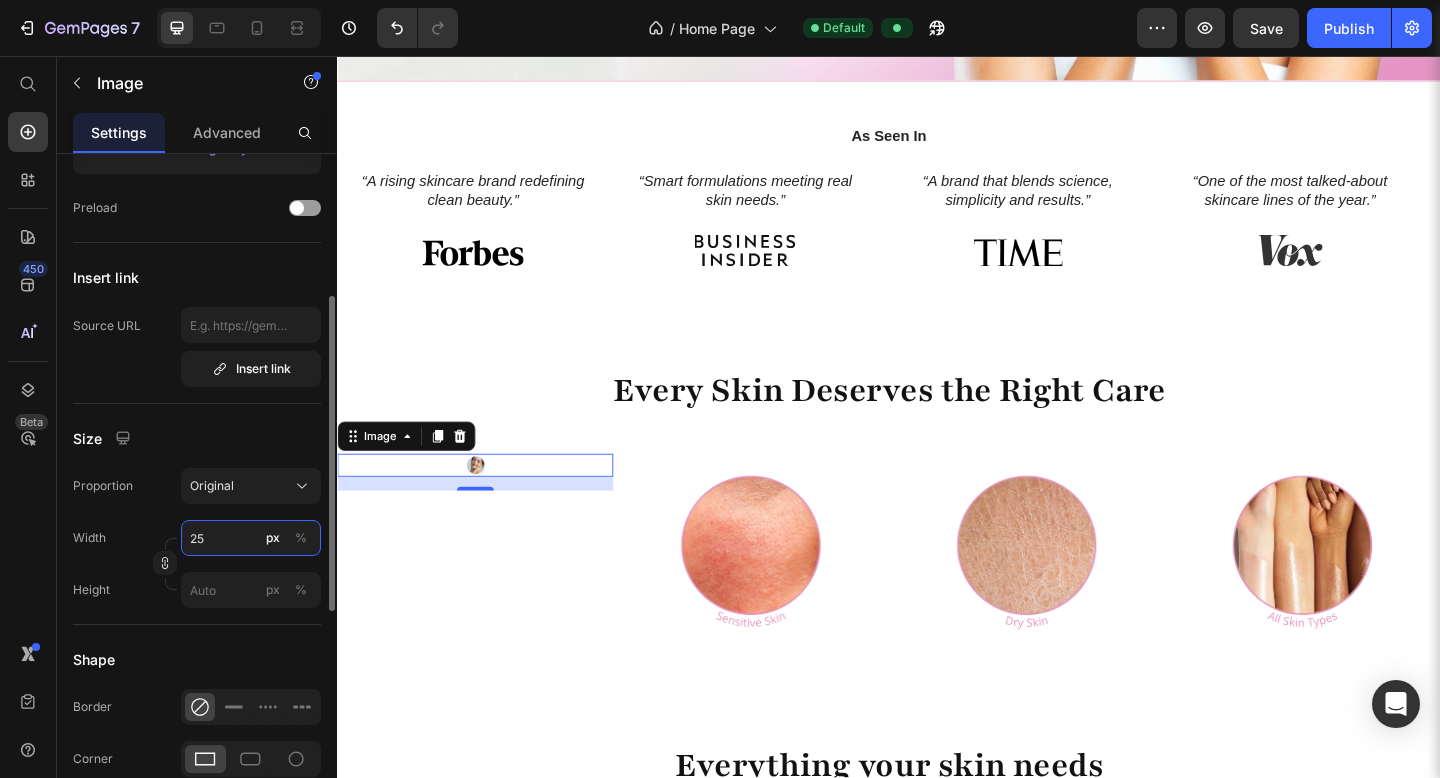 type on "250" 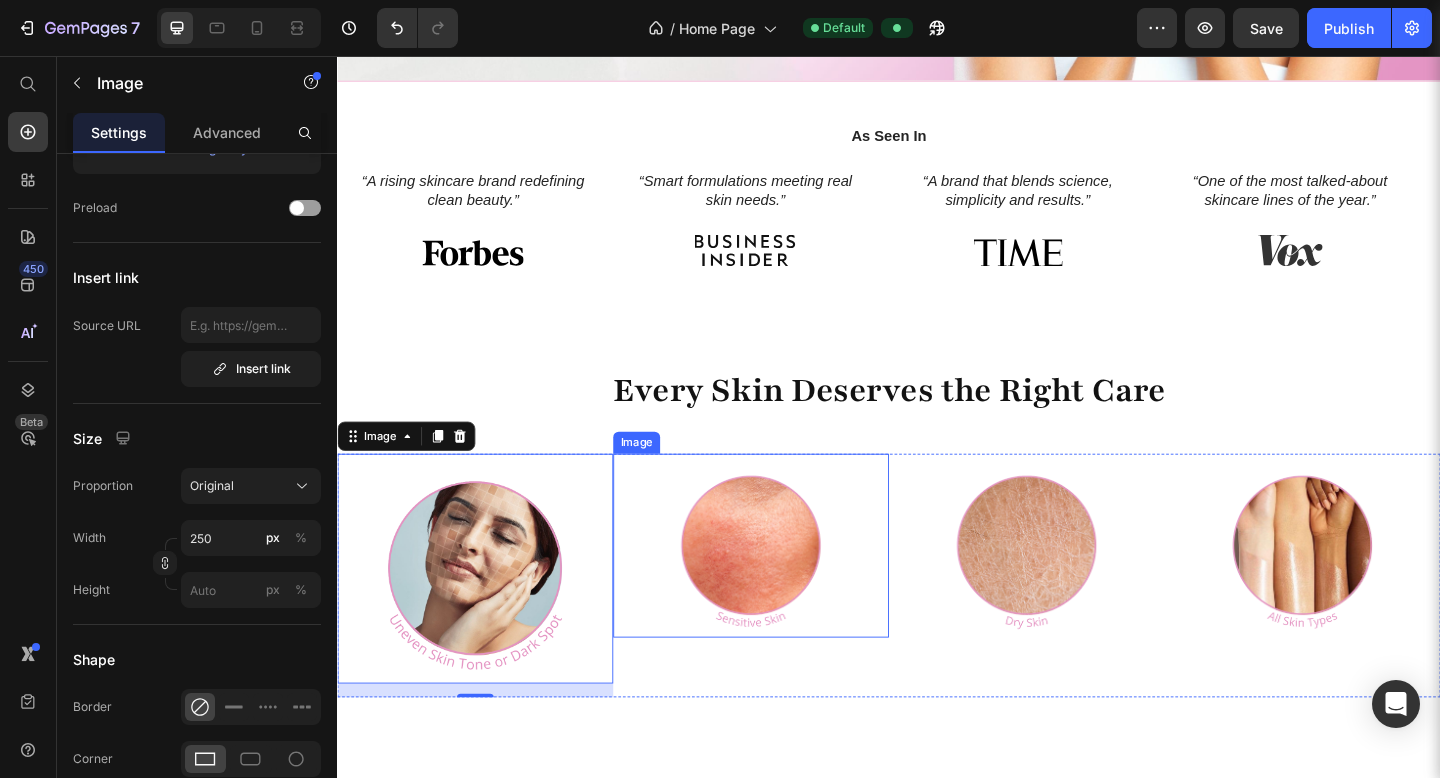 click at bounding box center [787, 589] 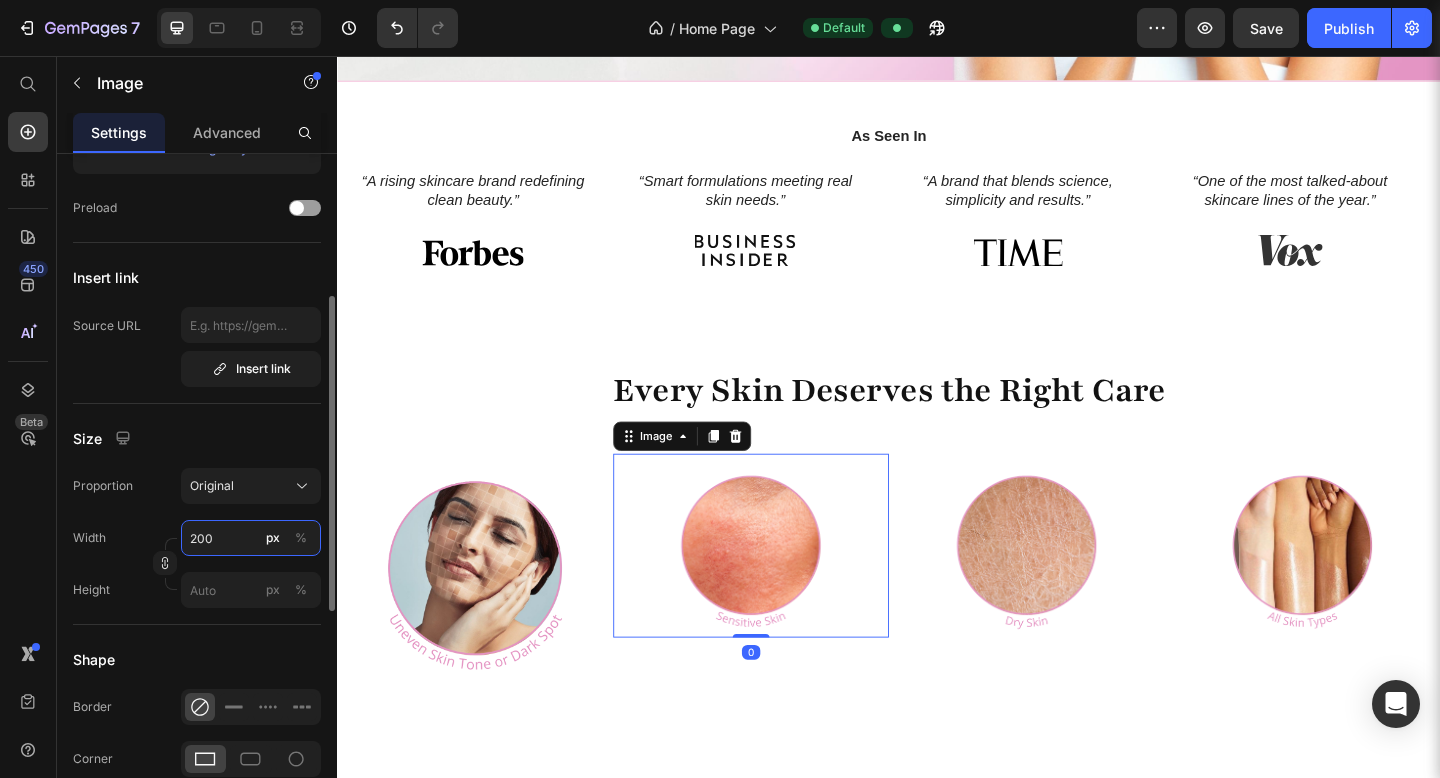 click on "200" at bounding box center (251, 538) 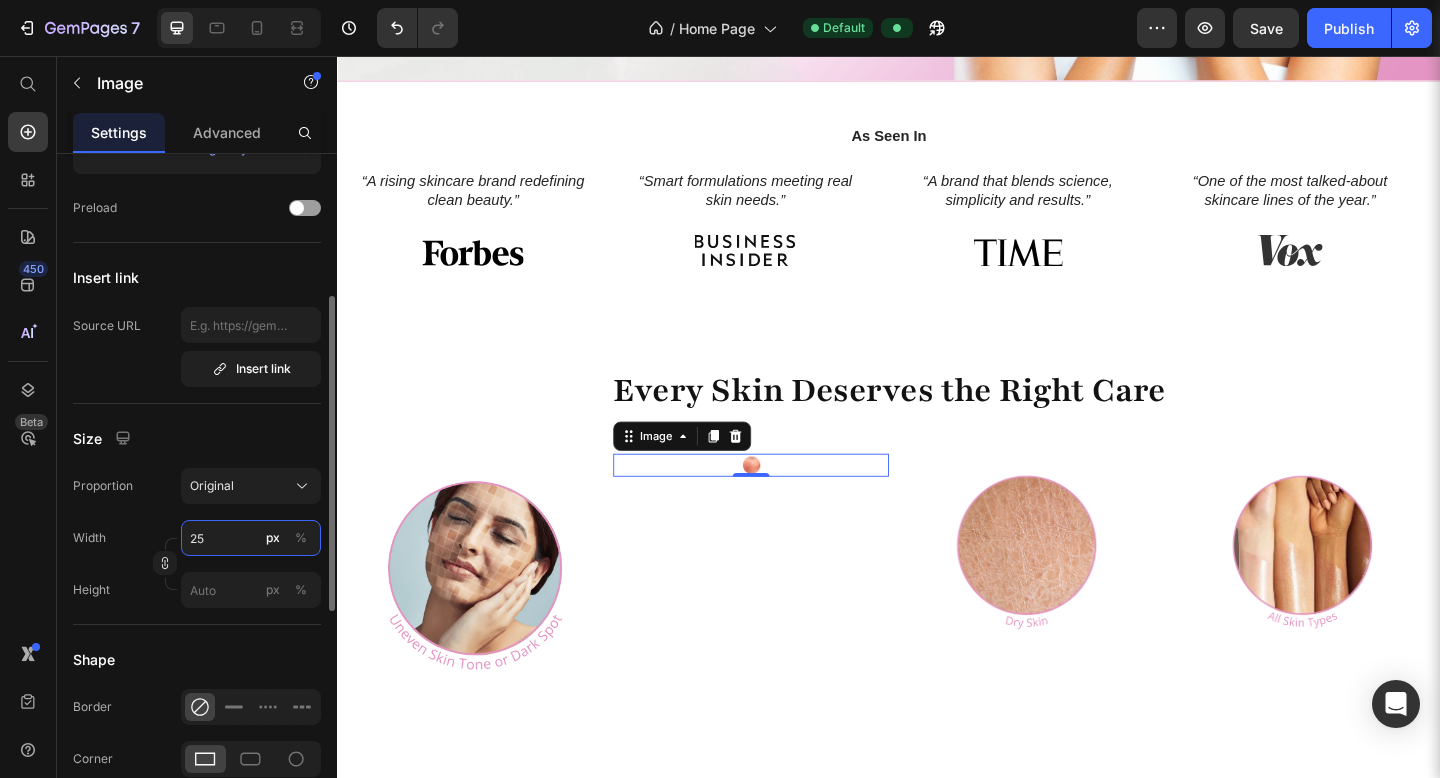 type on "250" 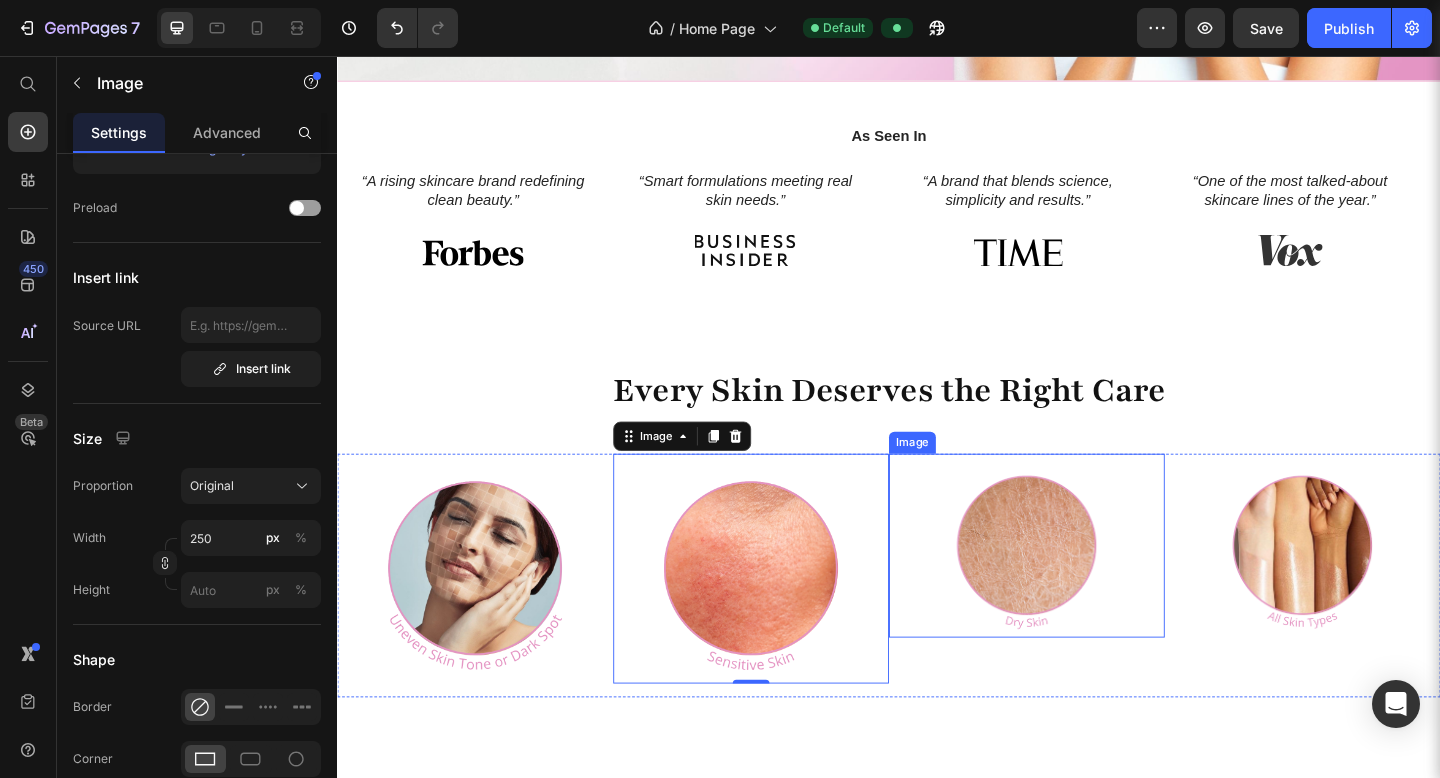 click at bounding box center (1087, 589) 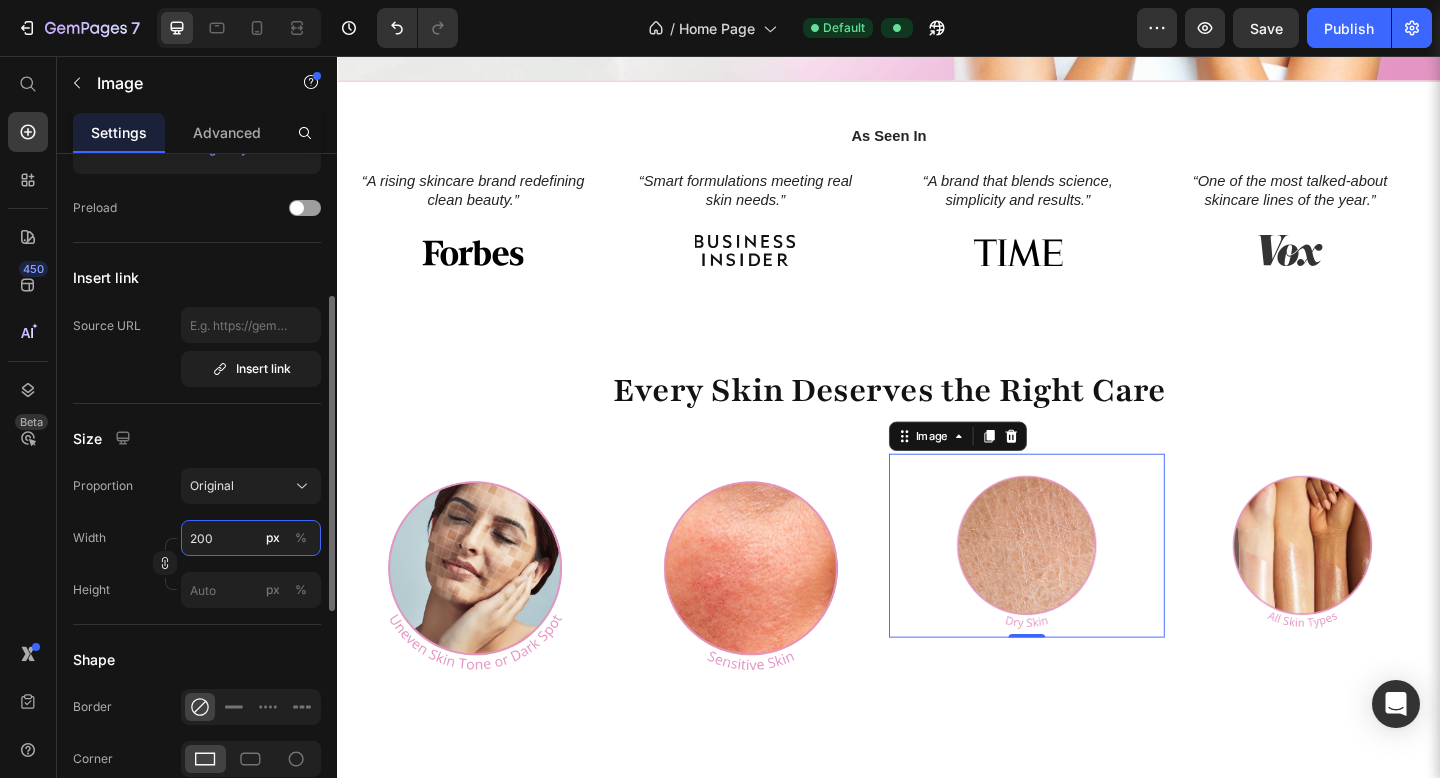 click on "200" at bounding box center (251, 538) 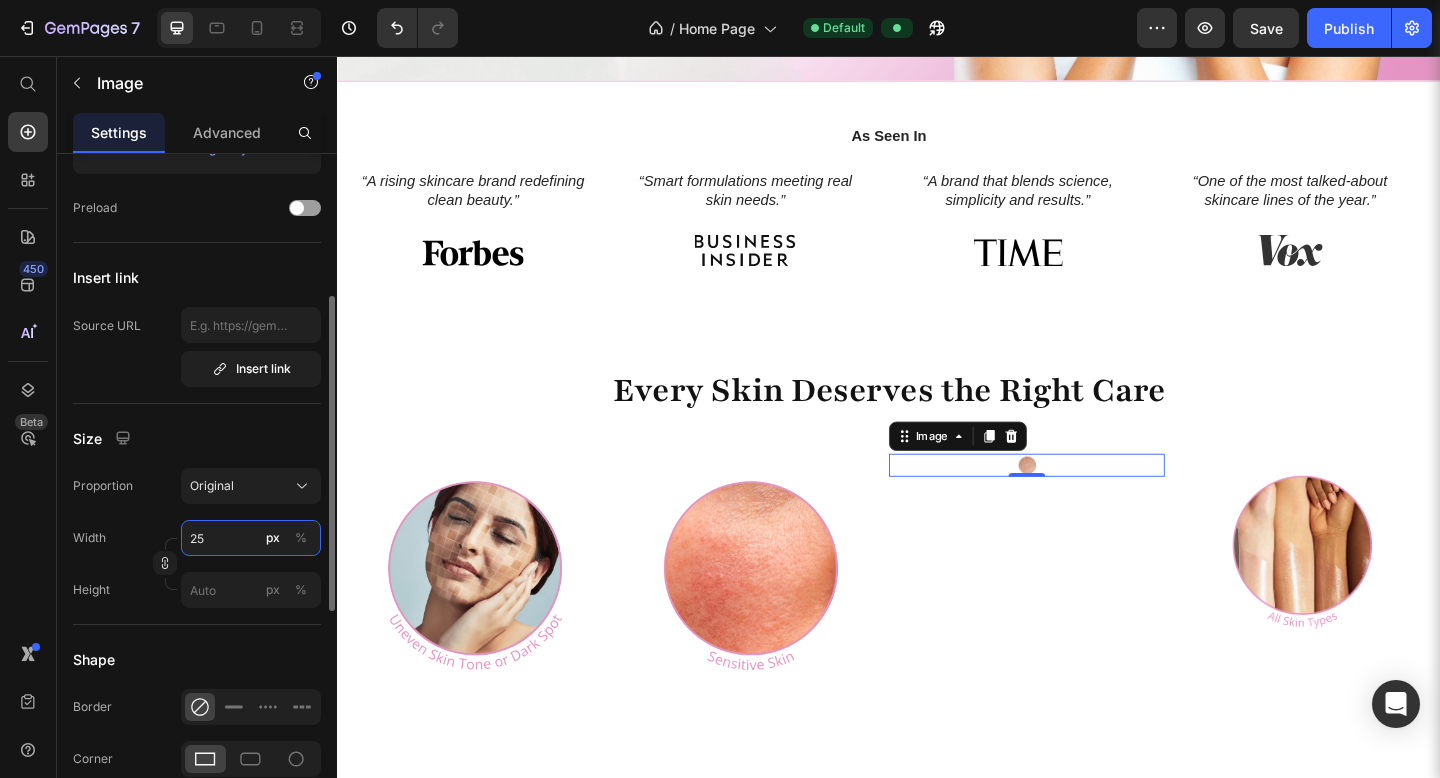 type on "250" 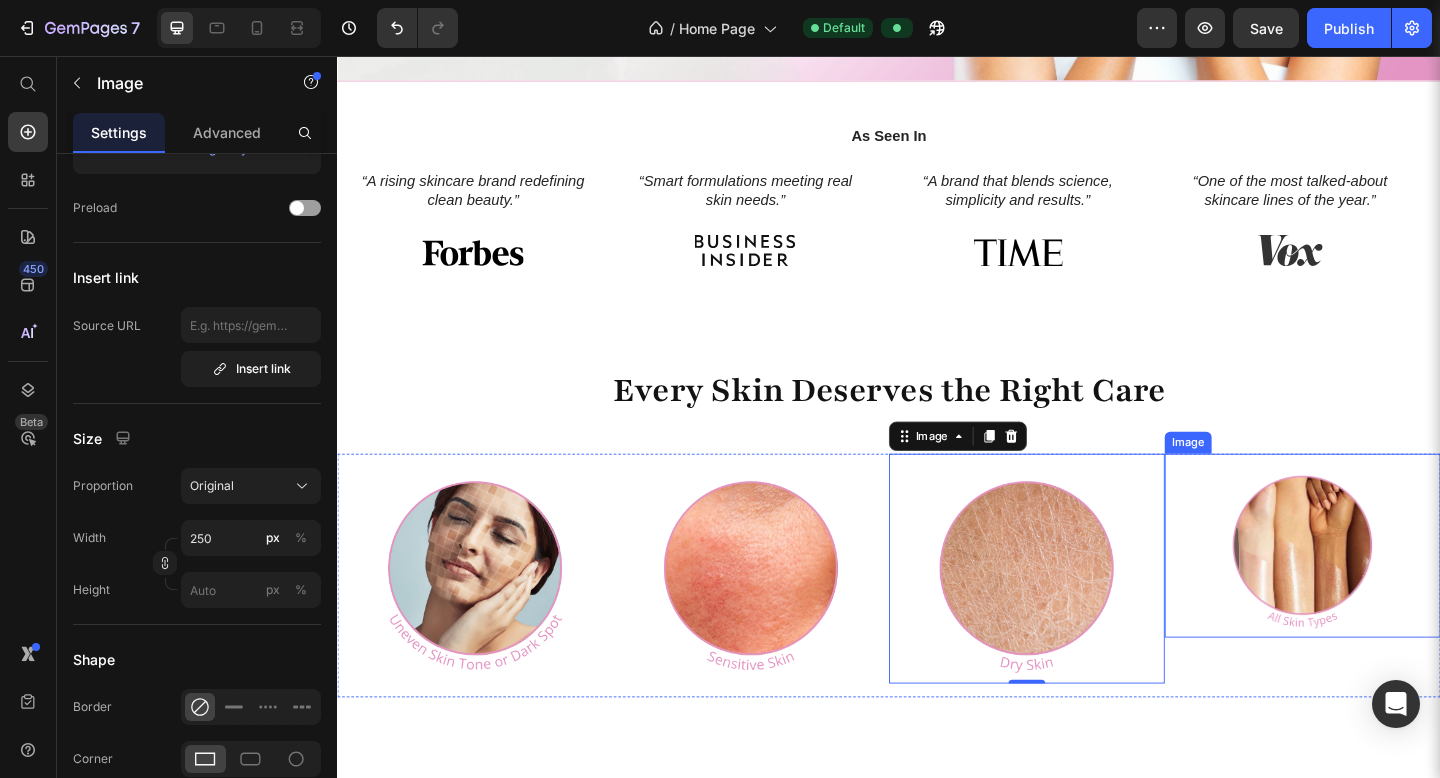 click at bounding box center (1387, 589) 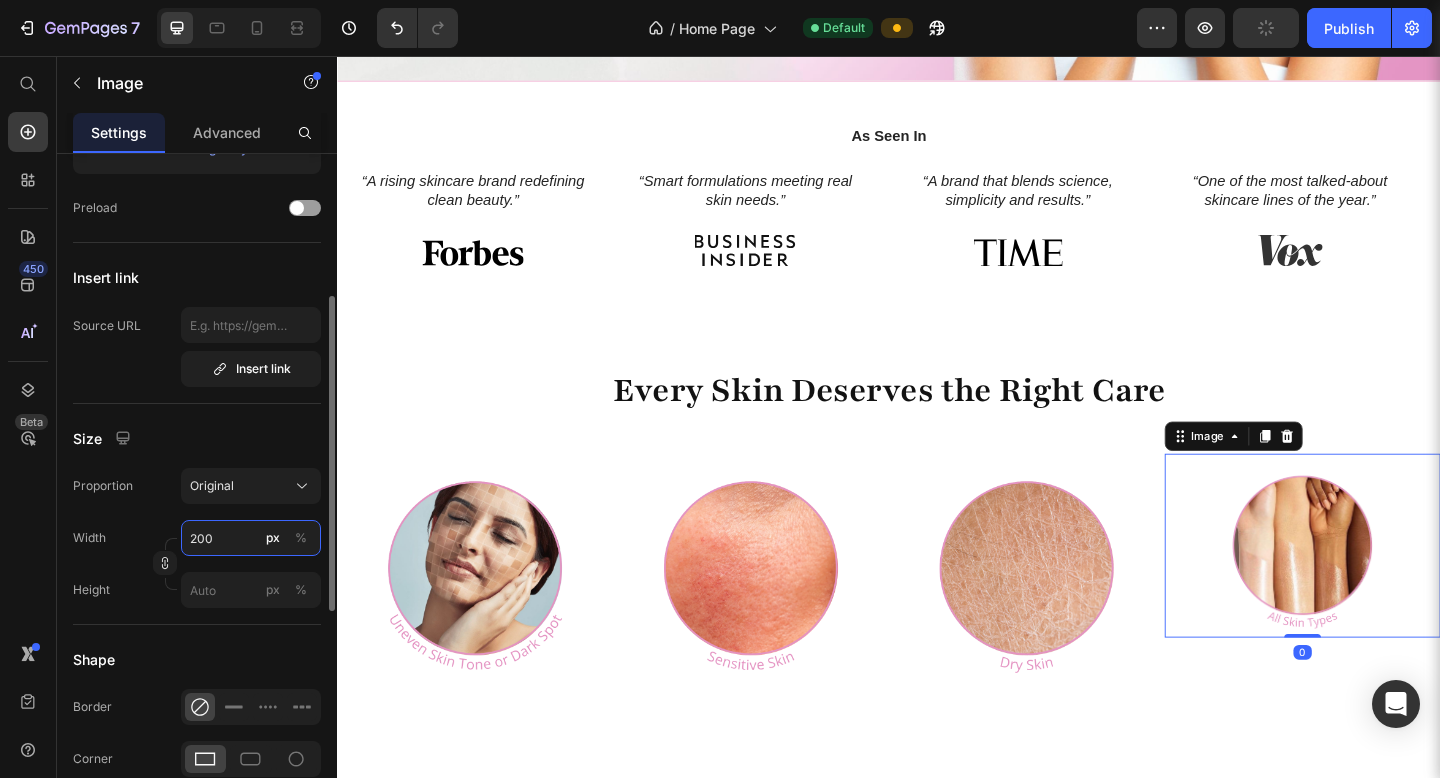 click on "200" at bounding box center [251, 538] 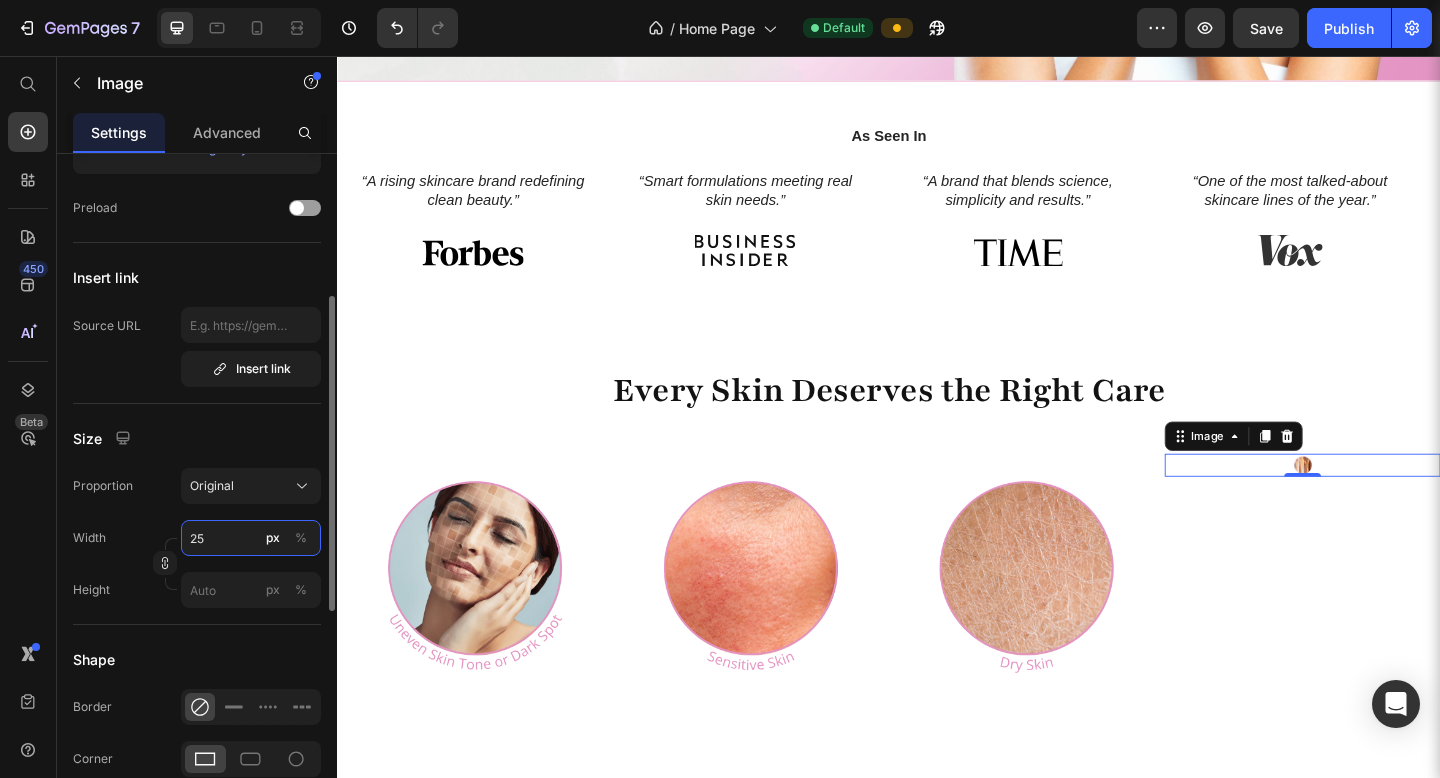 type on "250" 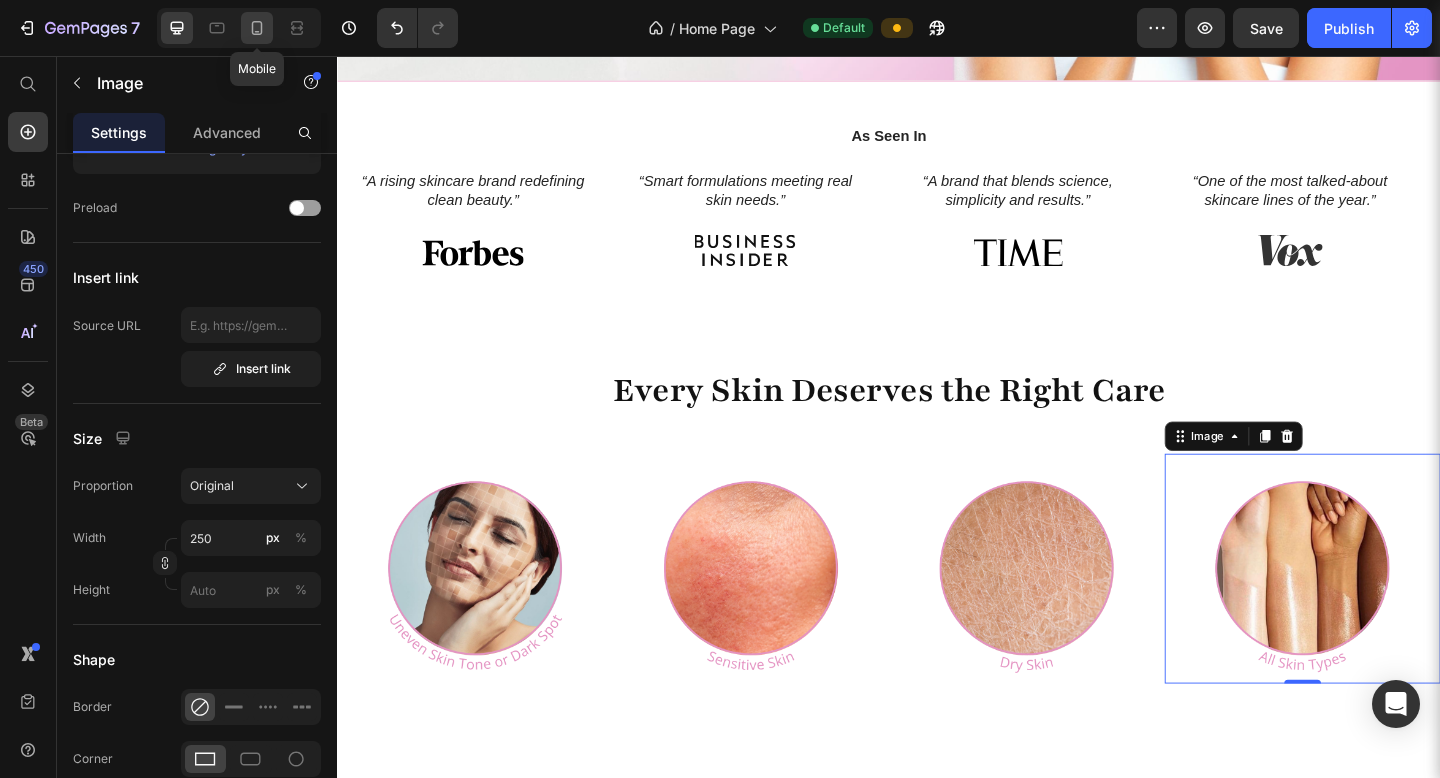 click 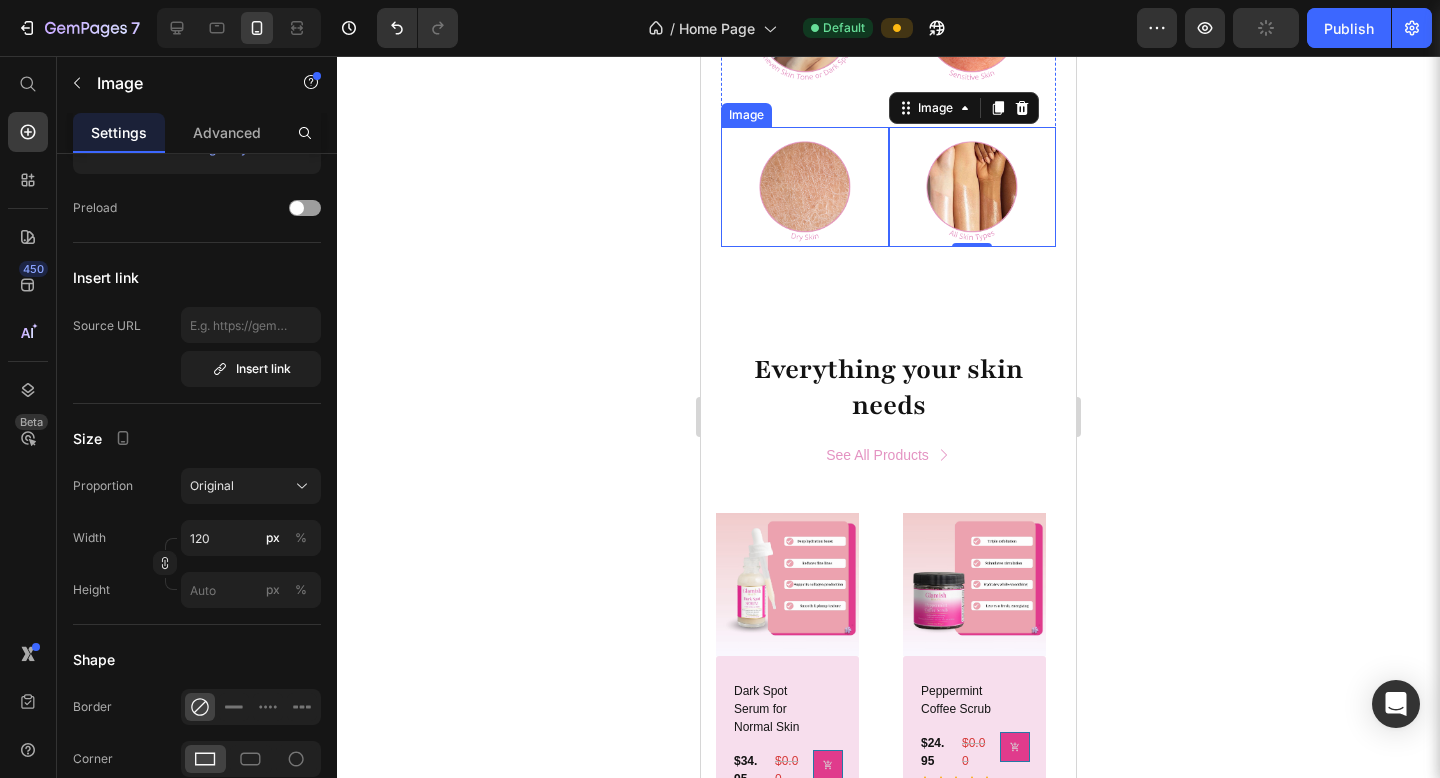 scroll, scrollTop: 1127, scrollLeft: 0, axis: vertical 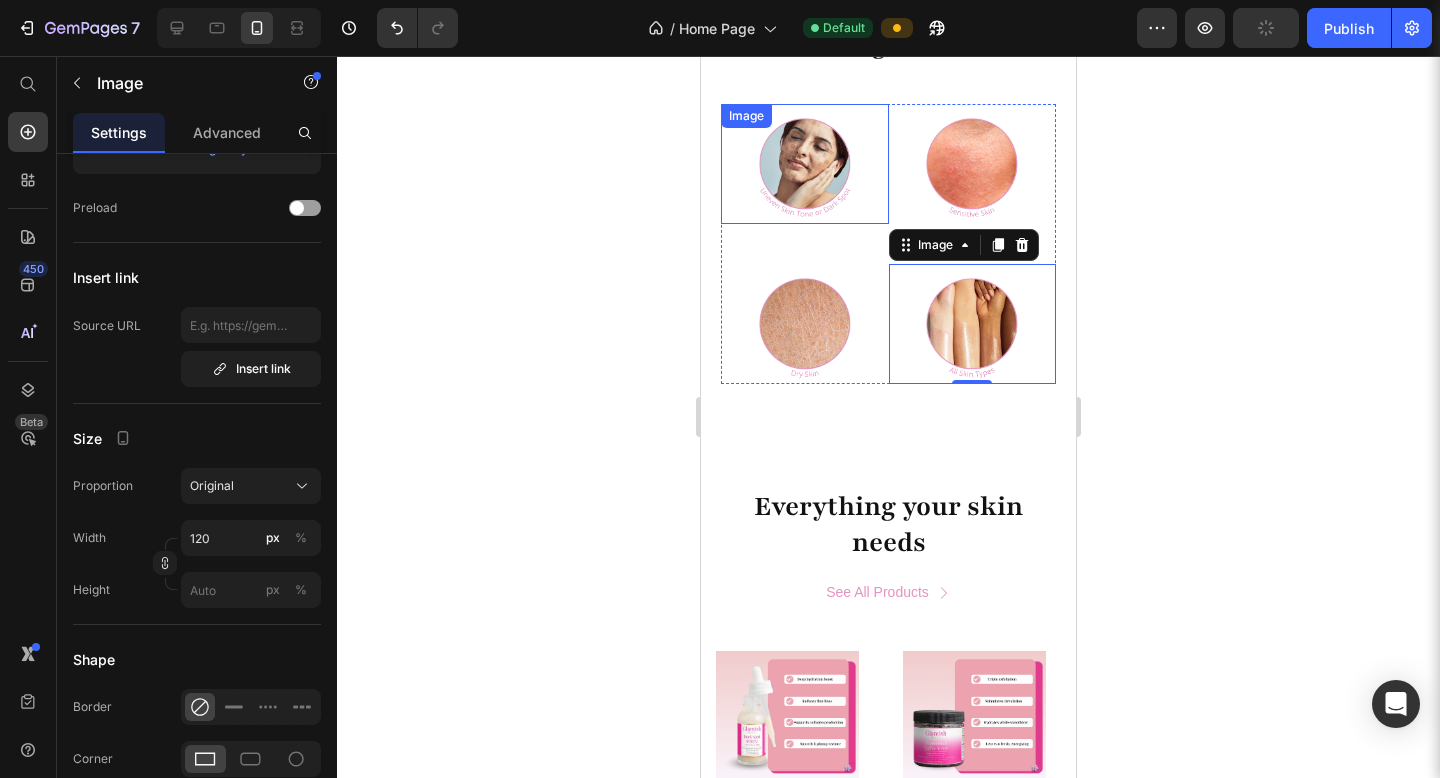 click at bounding box center [805, 164] 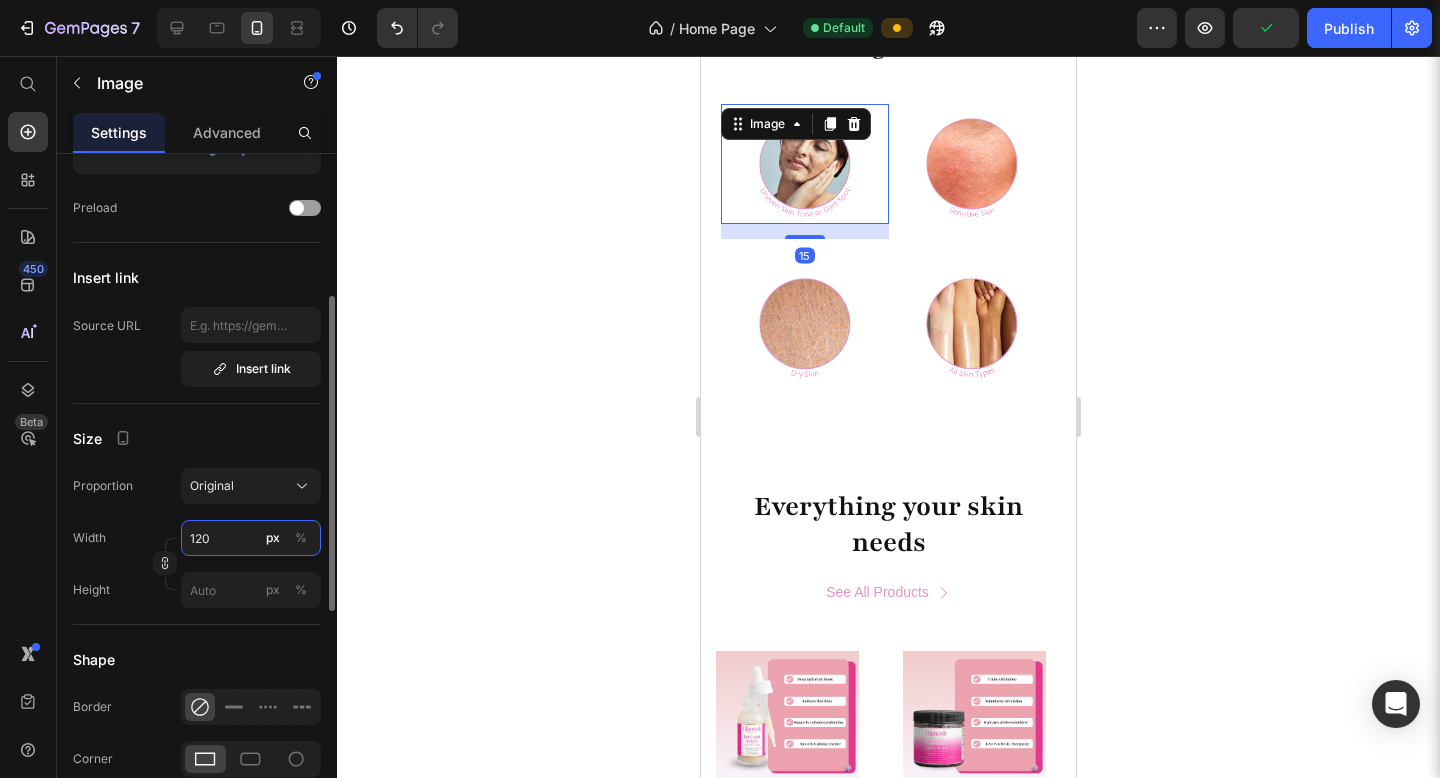 click on "120" at bounding box center [251, 538] 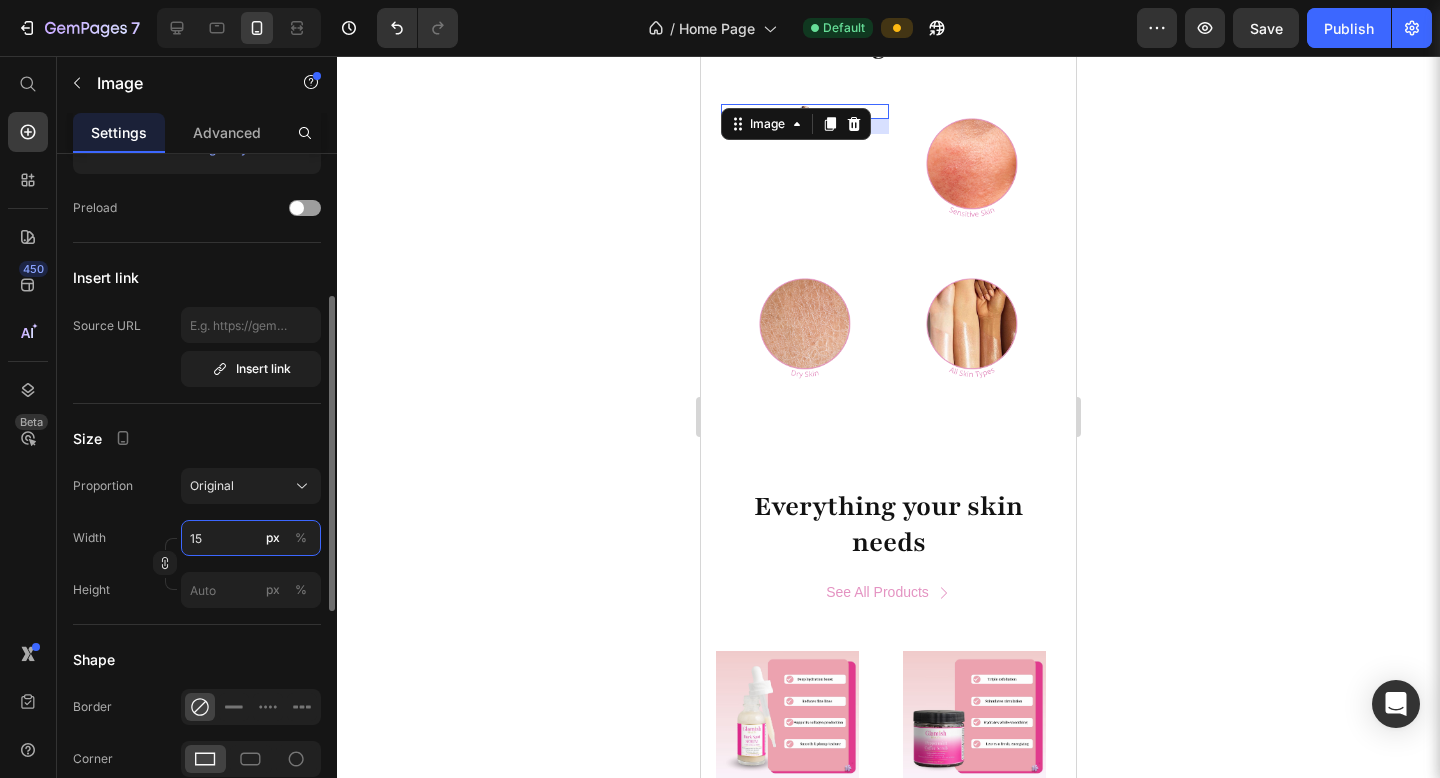 type on "150" 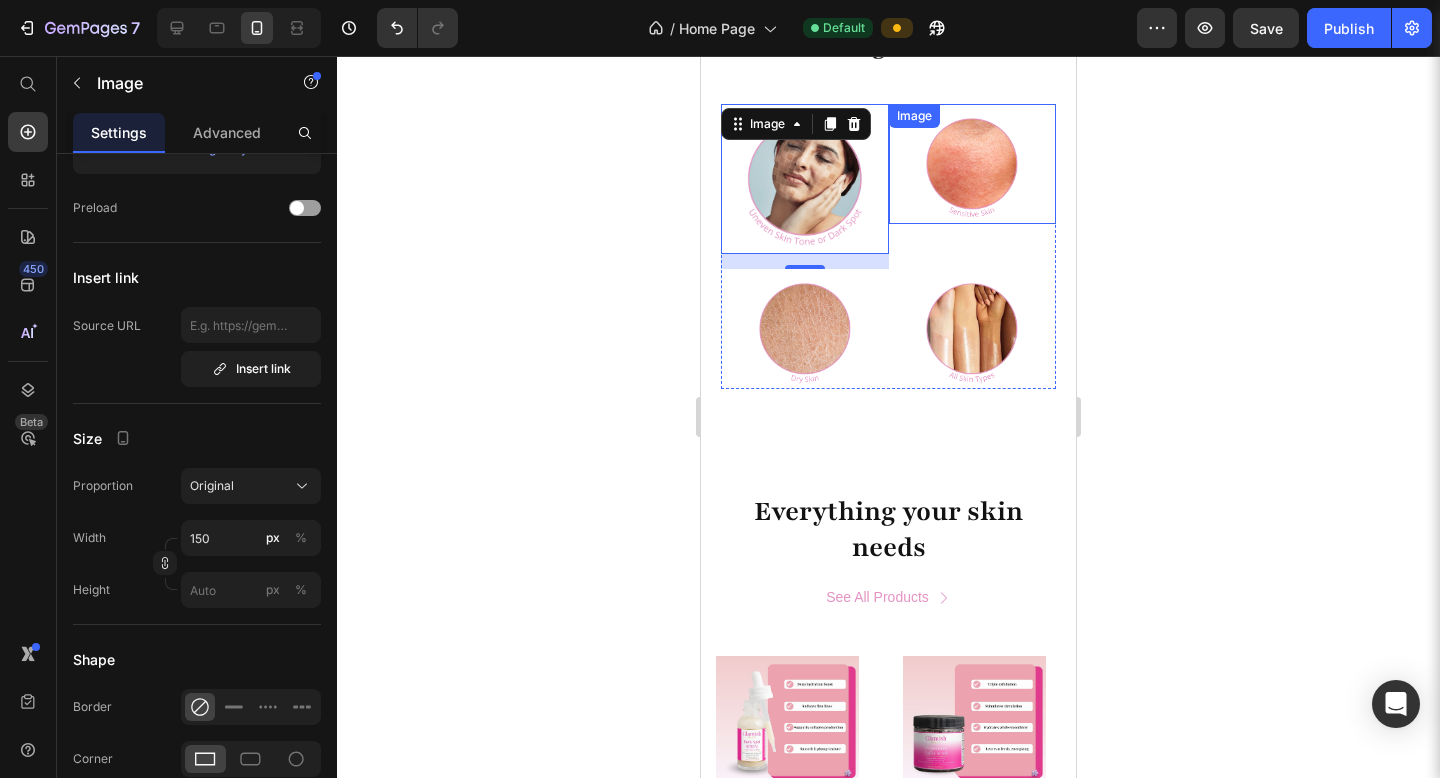 click at bounding box center [973, 164] 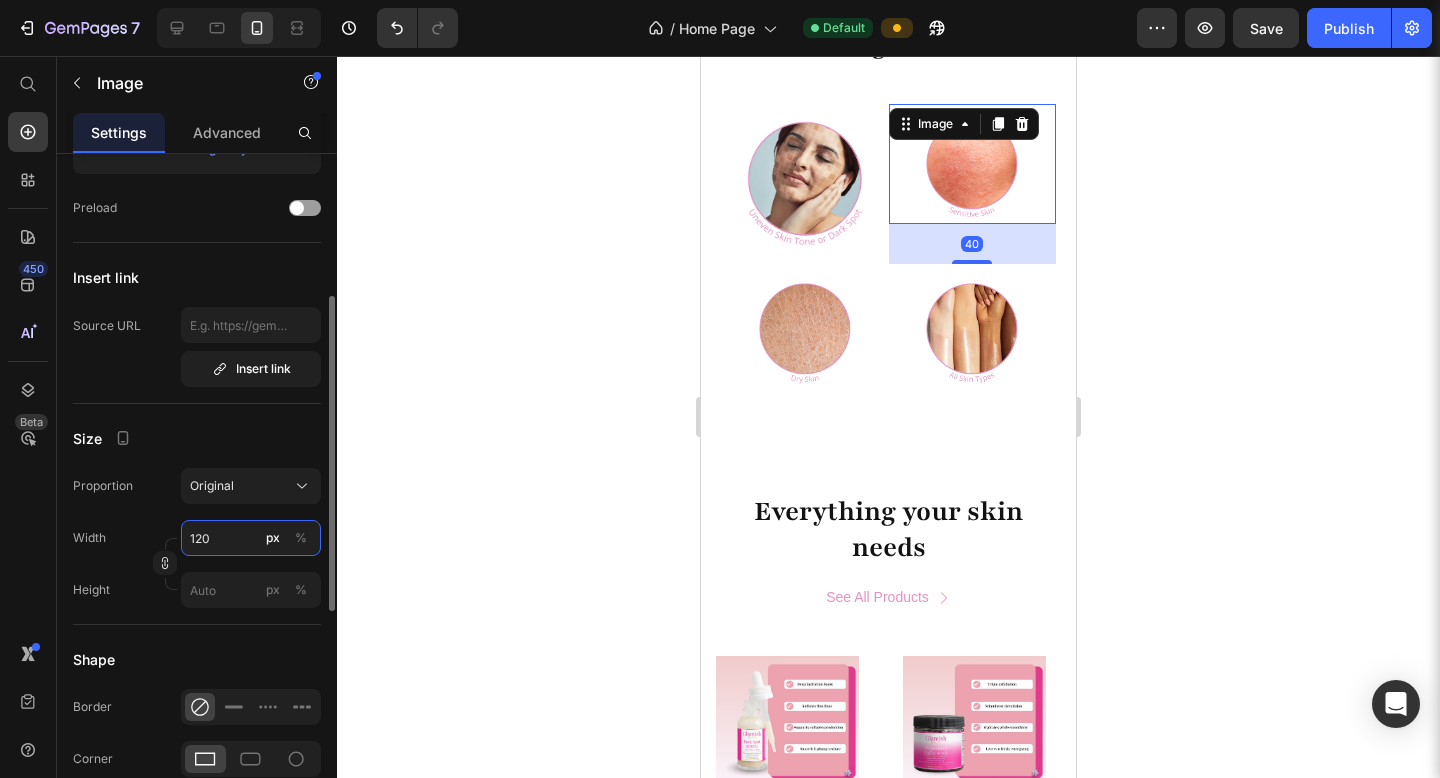 click on "120" at bounding box center (251, 538) 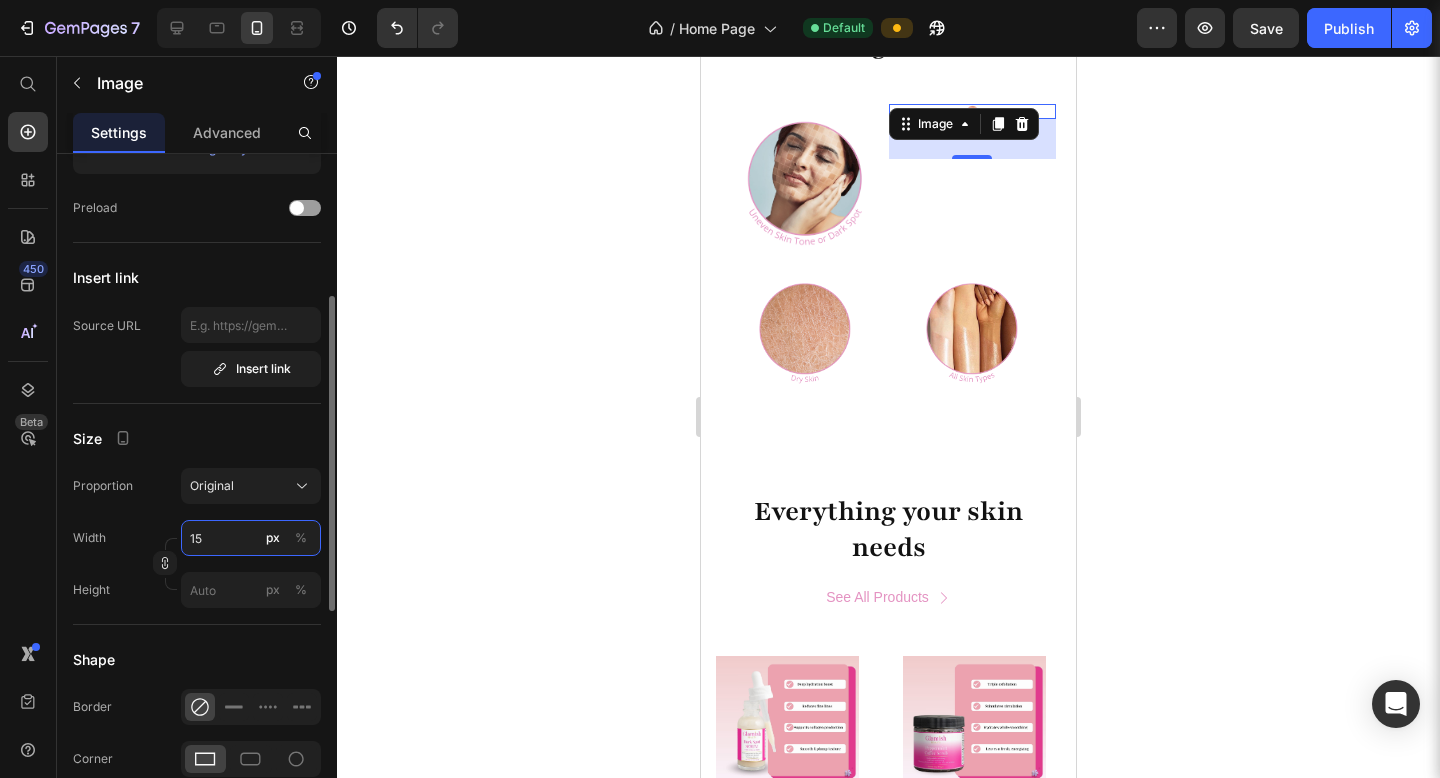 type on "150" 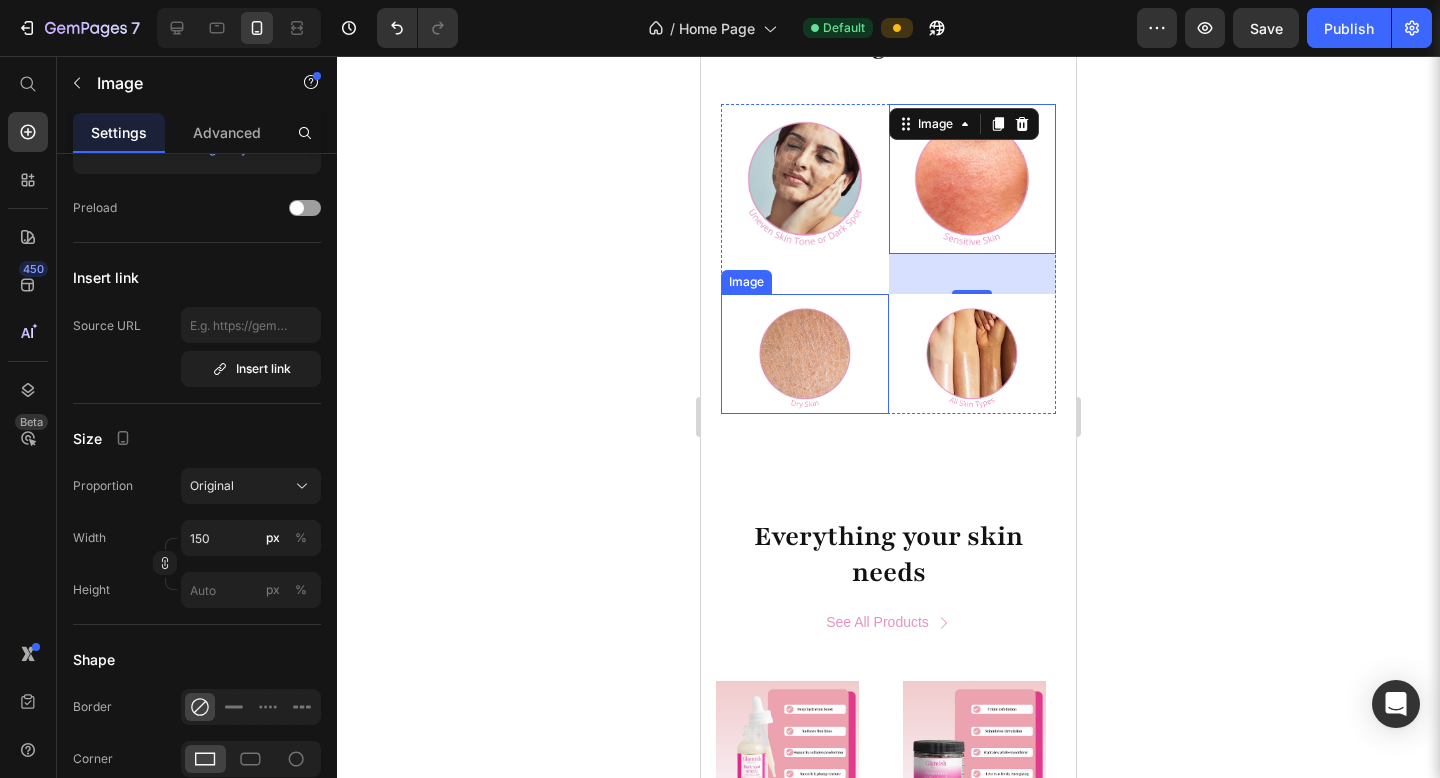 click at bounding box center (805, 354) 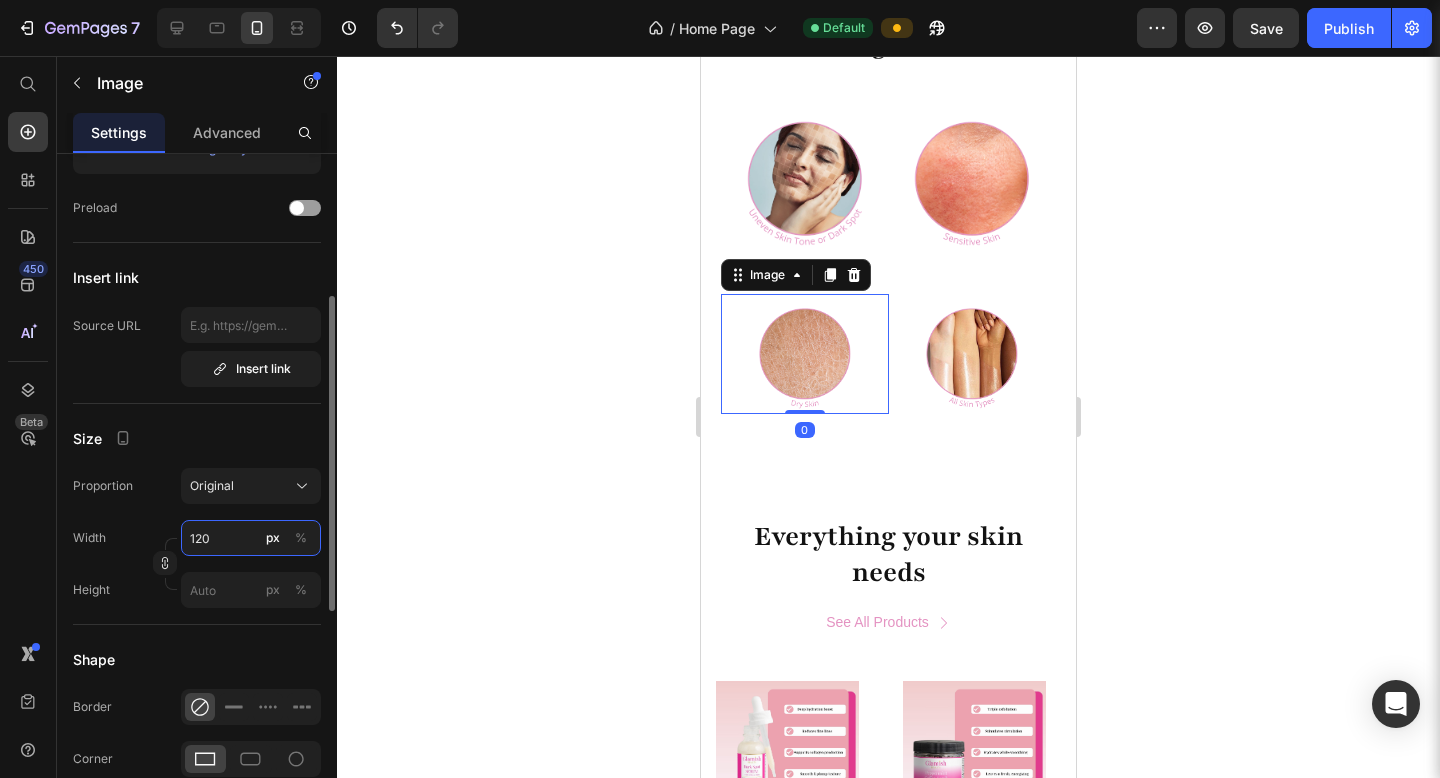 click on "120" at bounding box center (251, 538) 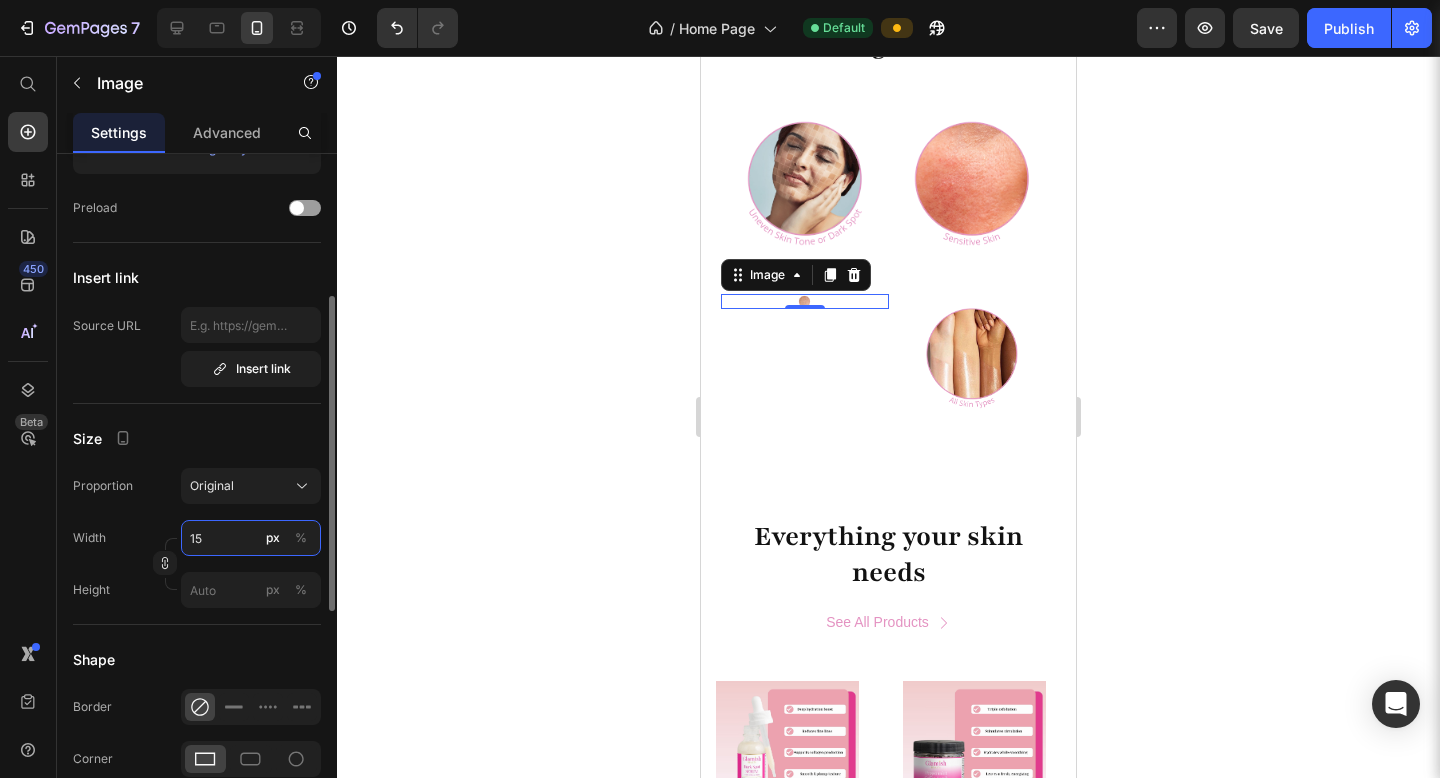 type on "150" 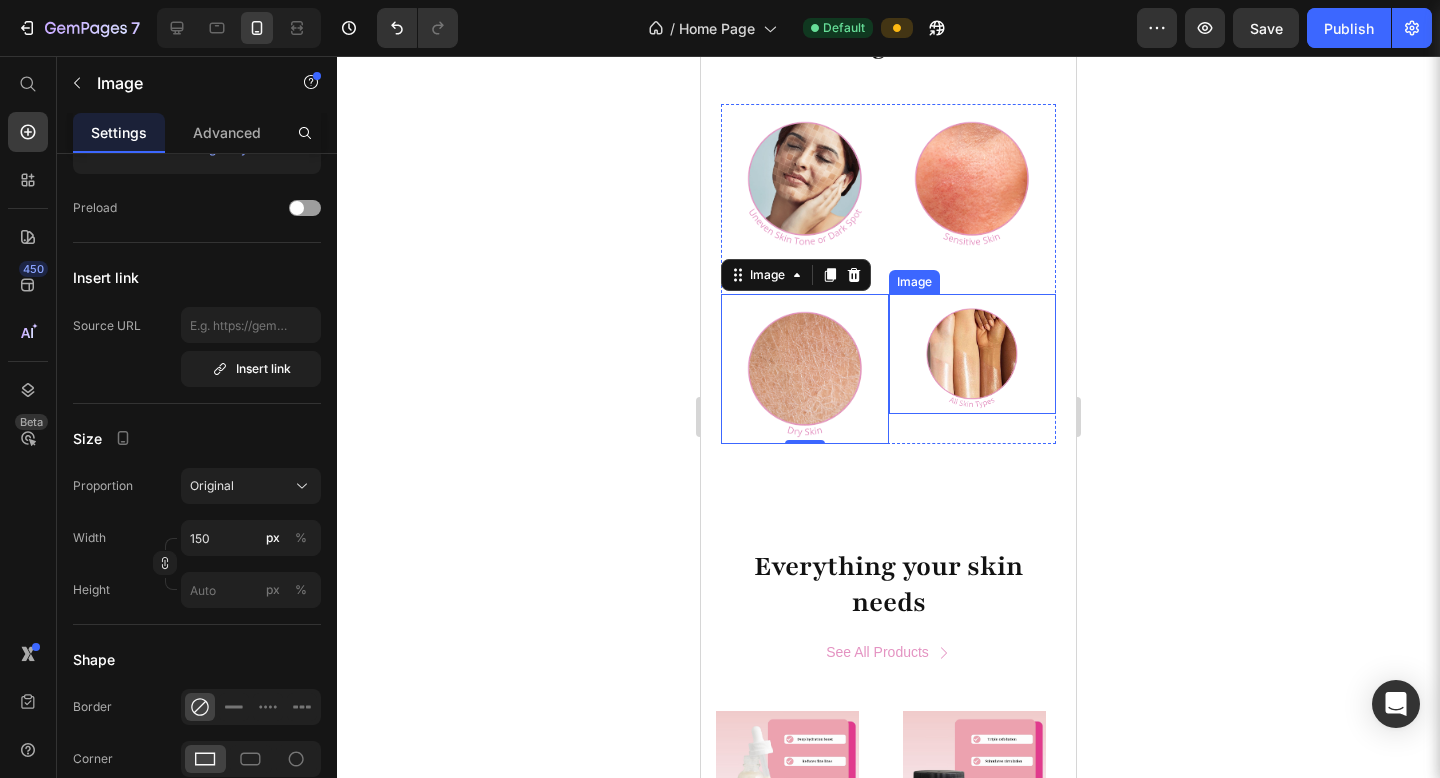 click at bounding box center (973, 354) 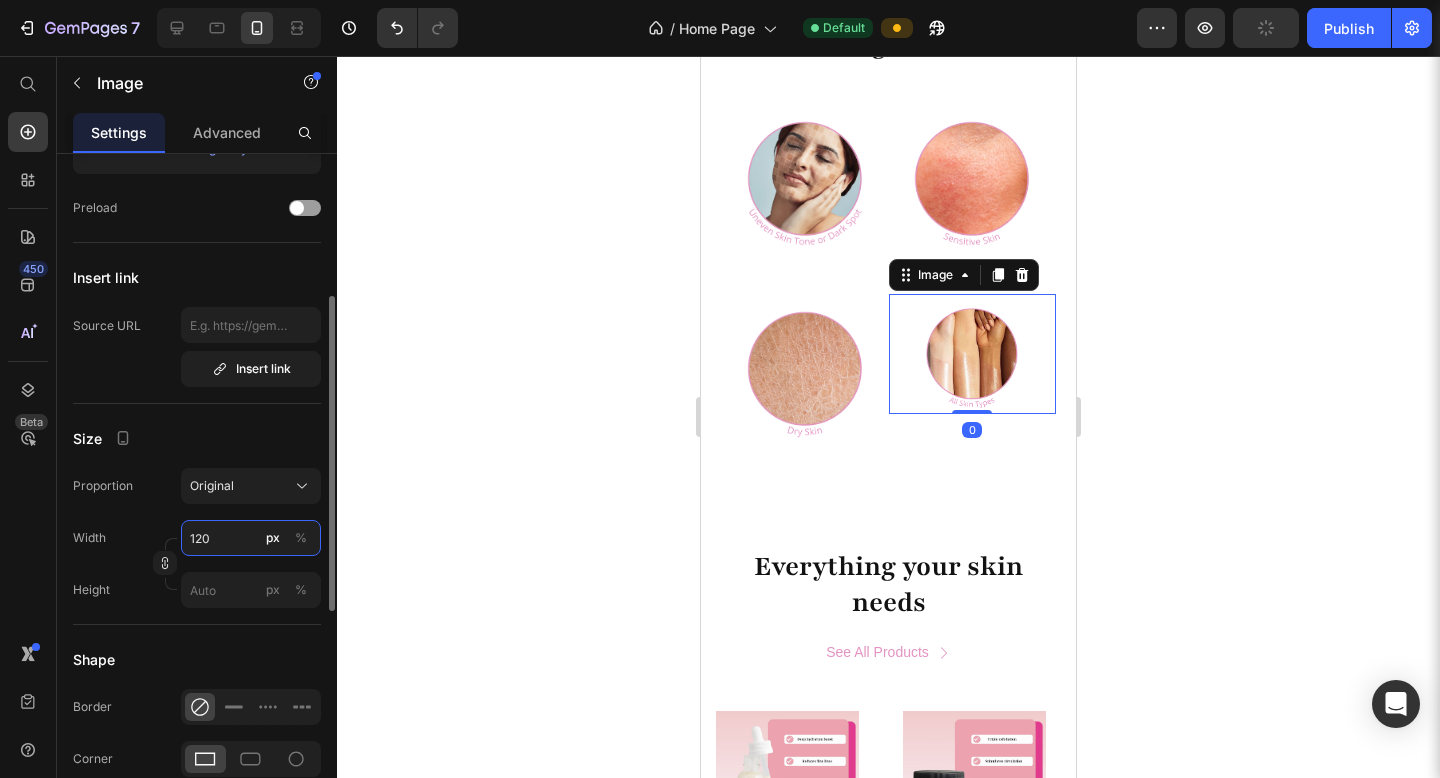 click on "120" at bounding box center (251, 538) 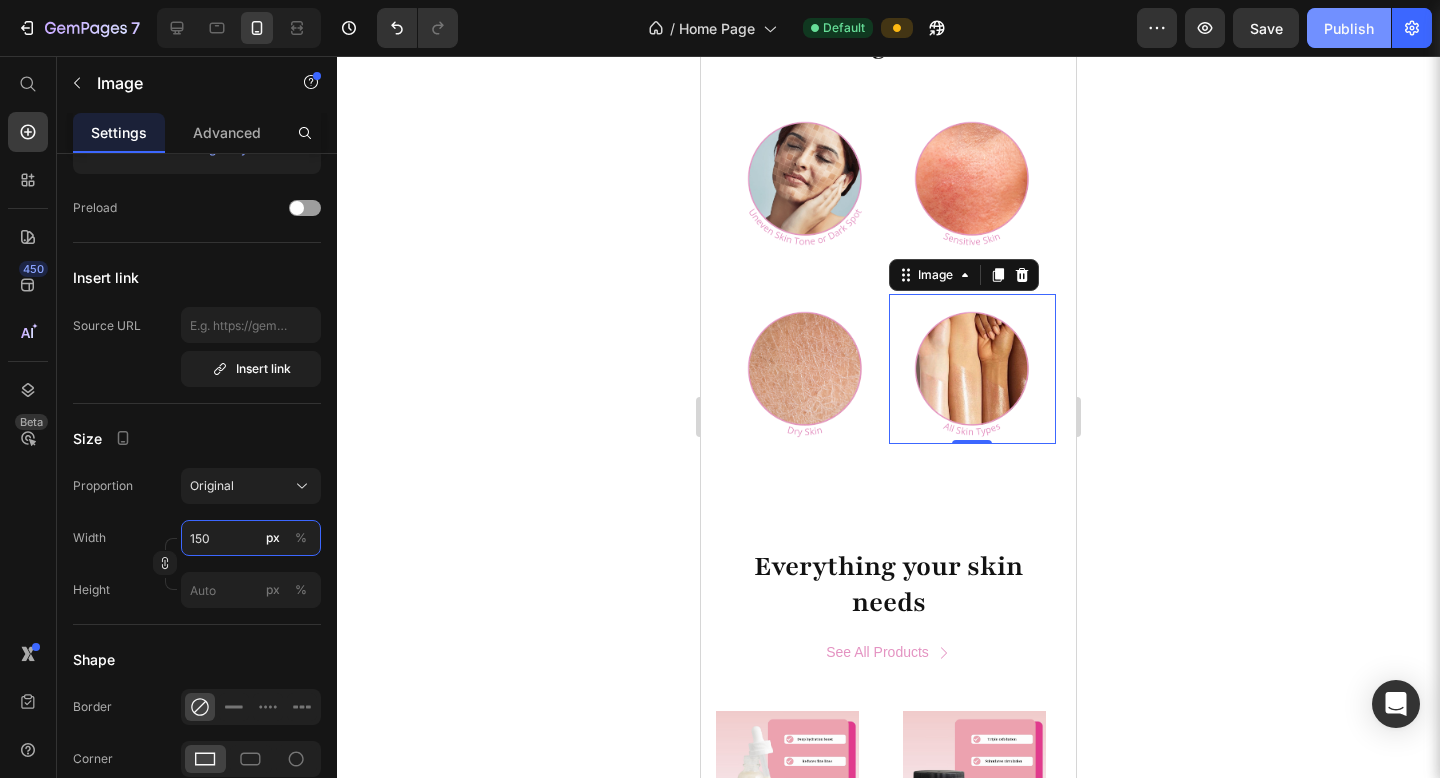 type on "150" 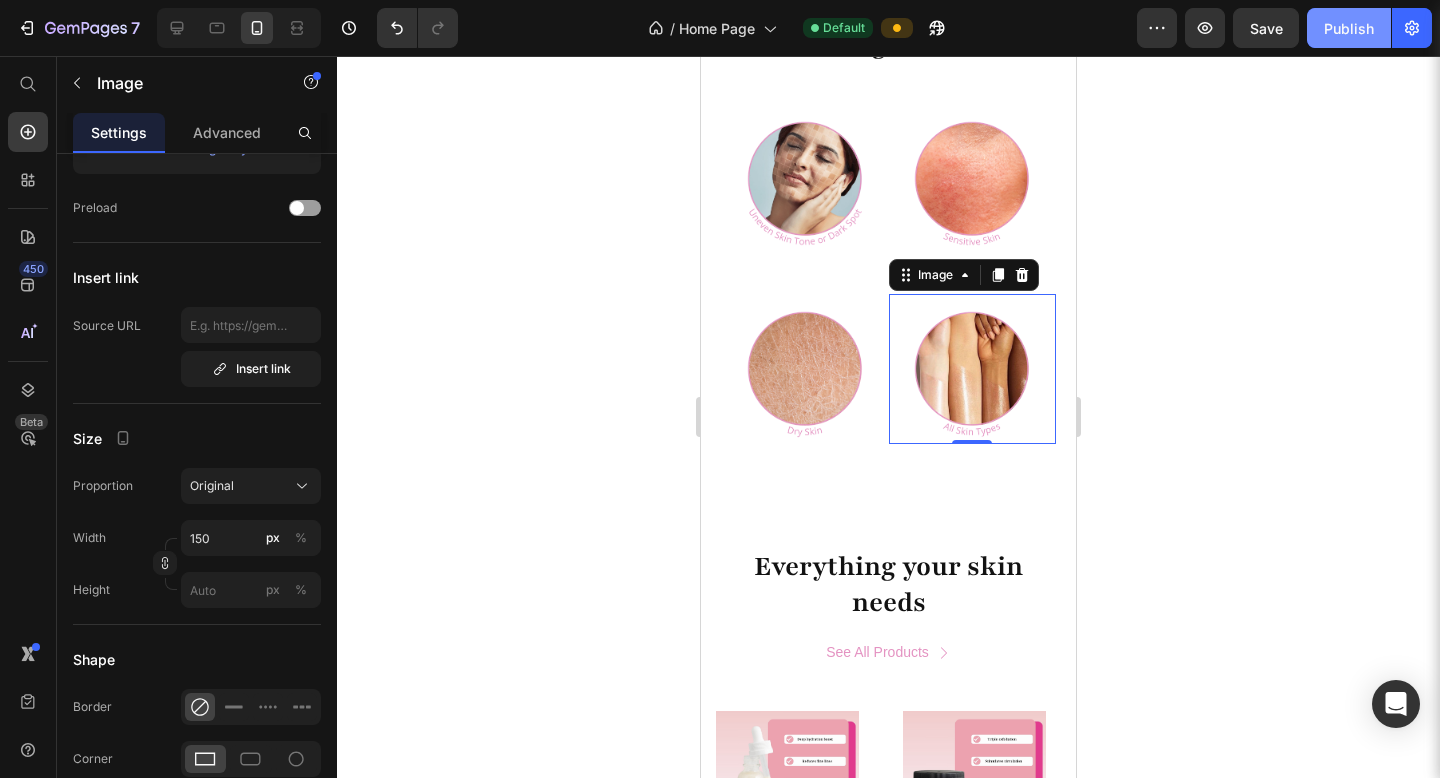 click on "Publish" at bounding box center (1349, 28) 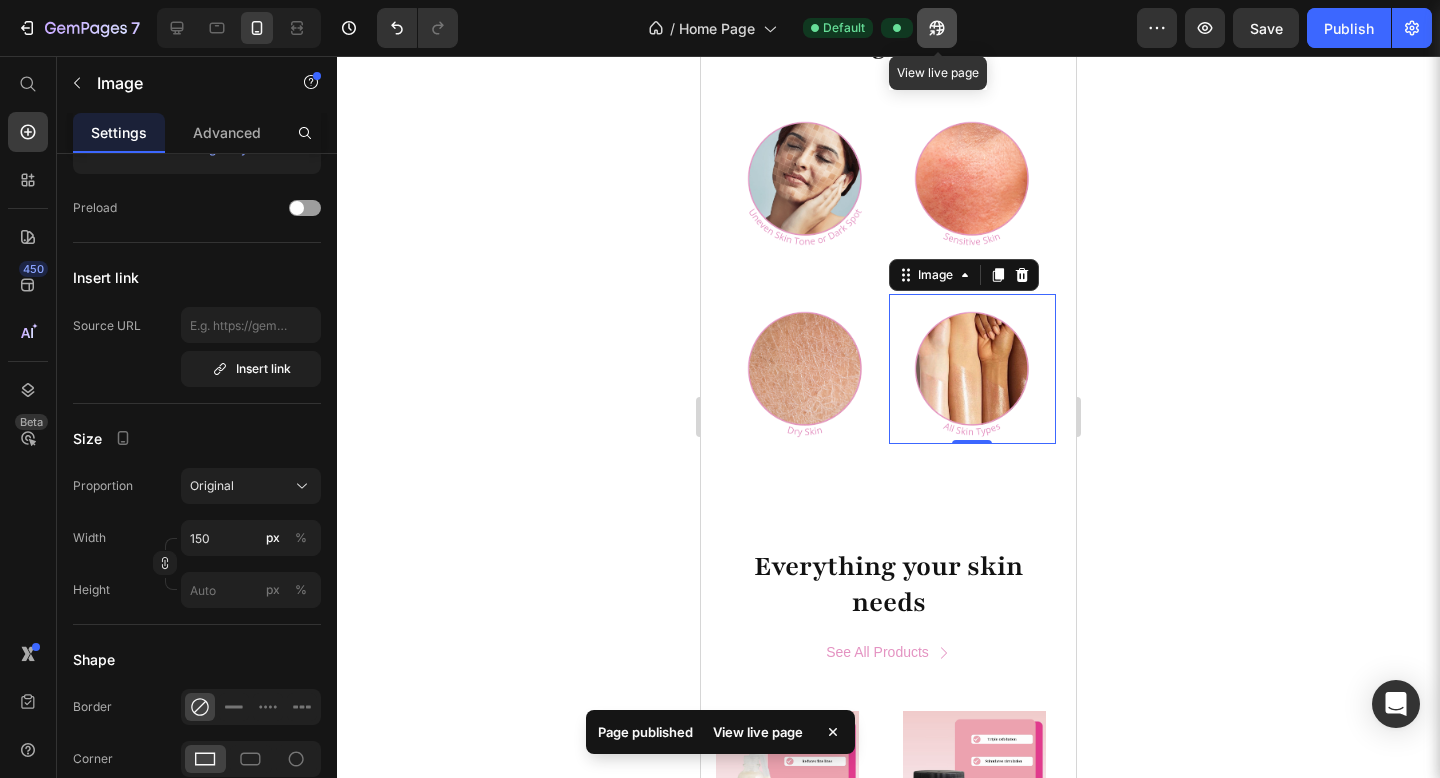 click 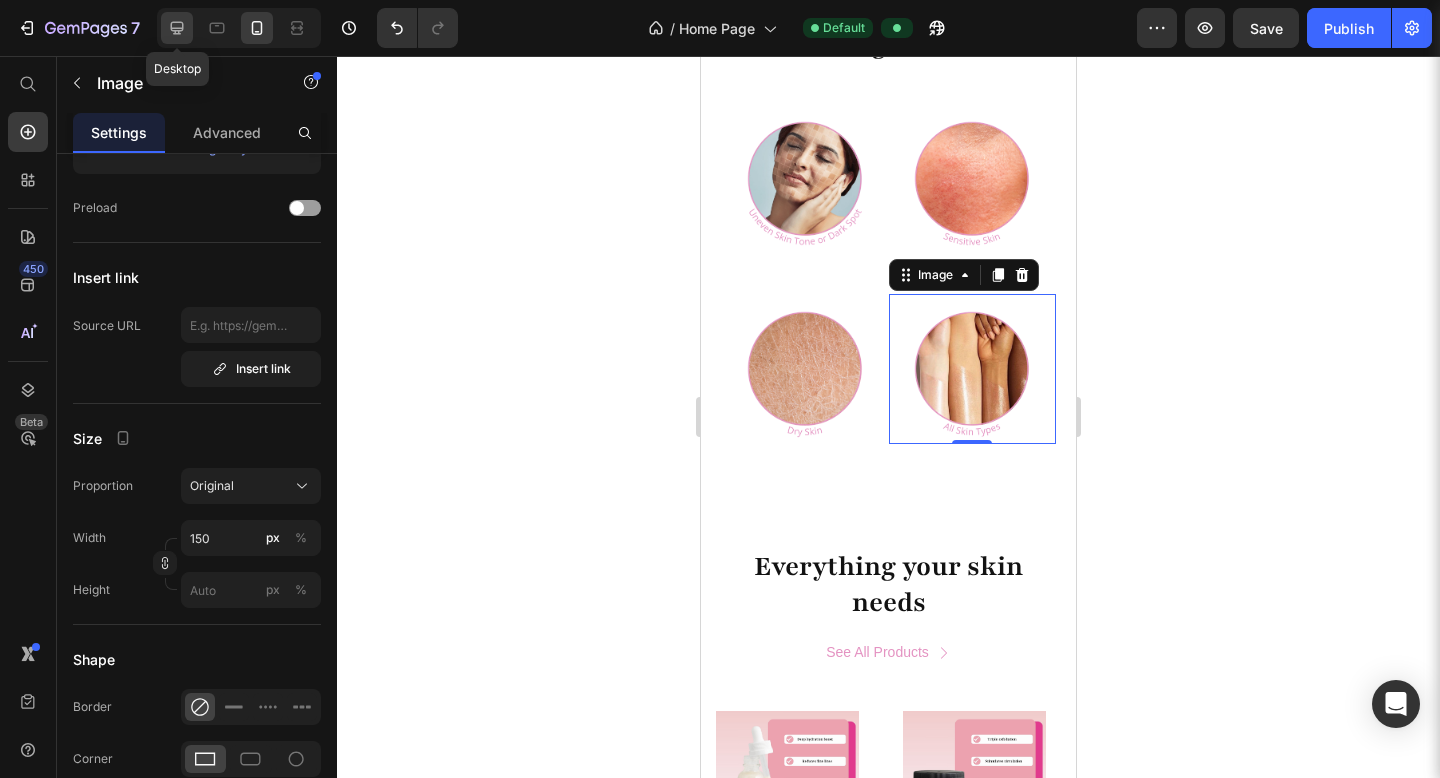 click 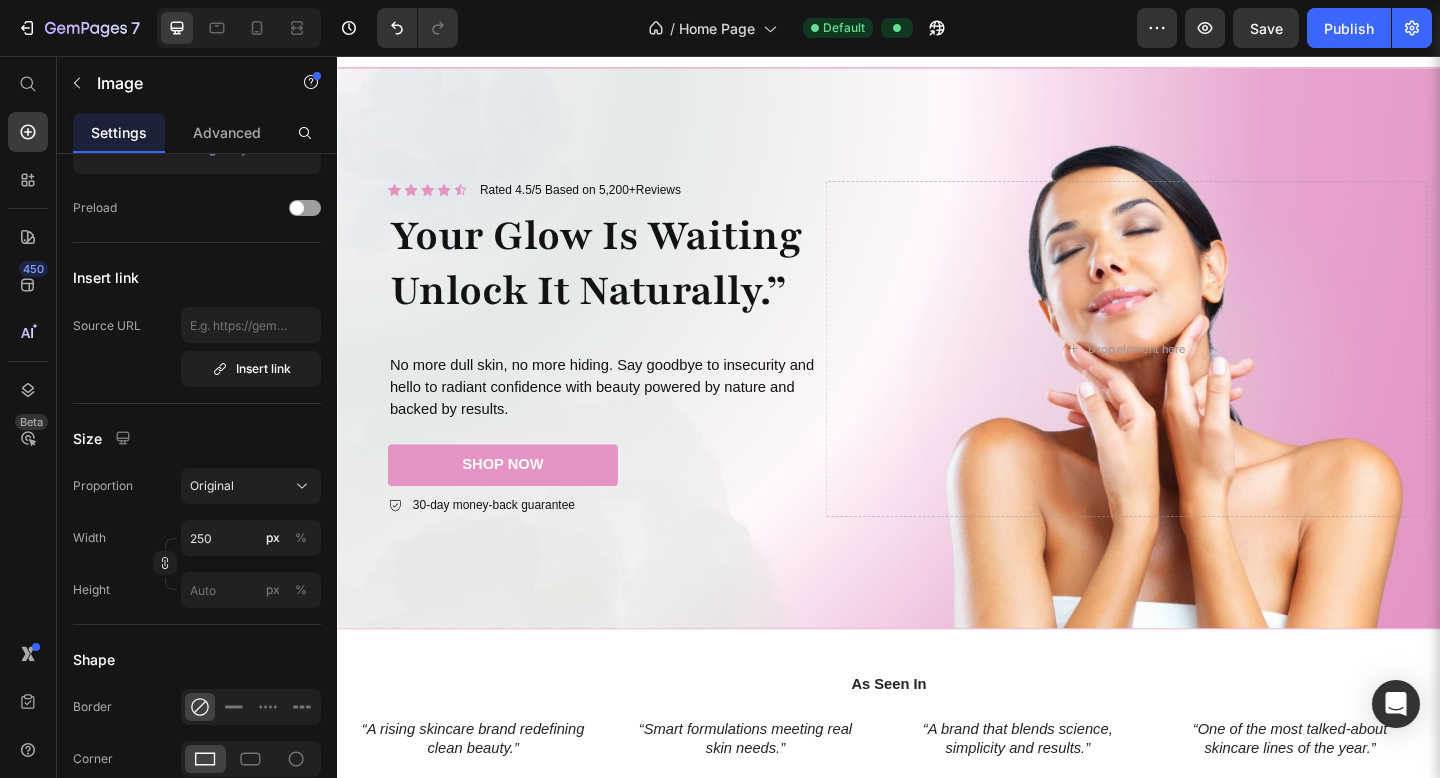 scroll, scrollTop: 58, scrollLeft: 0, axis: vertical 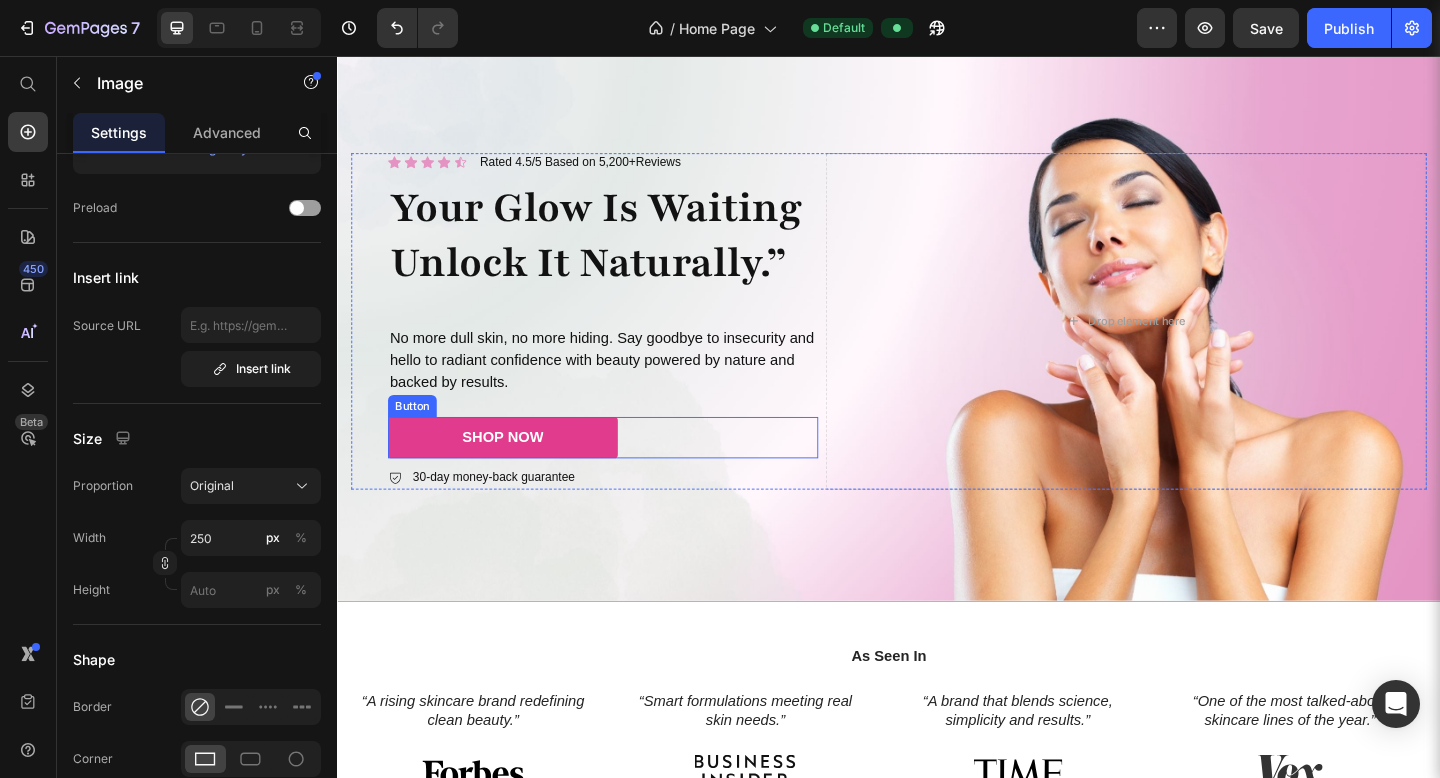 click on "SHOP NOW" at bounding box center (517, 471) 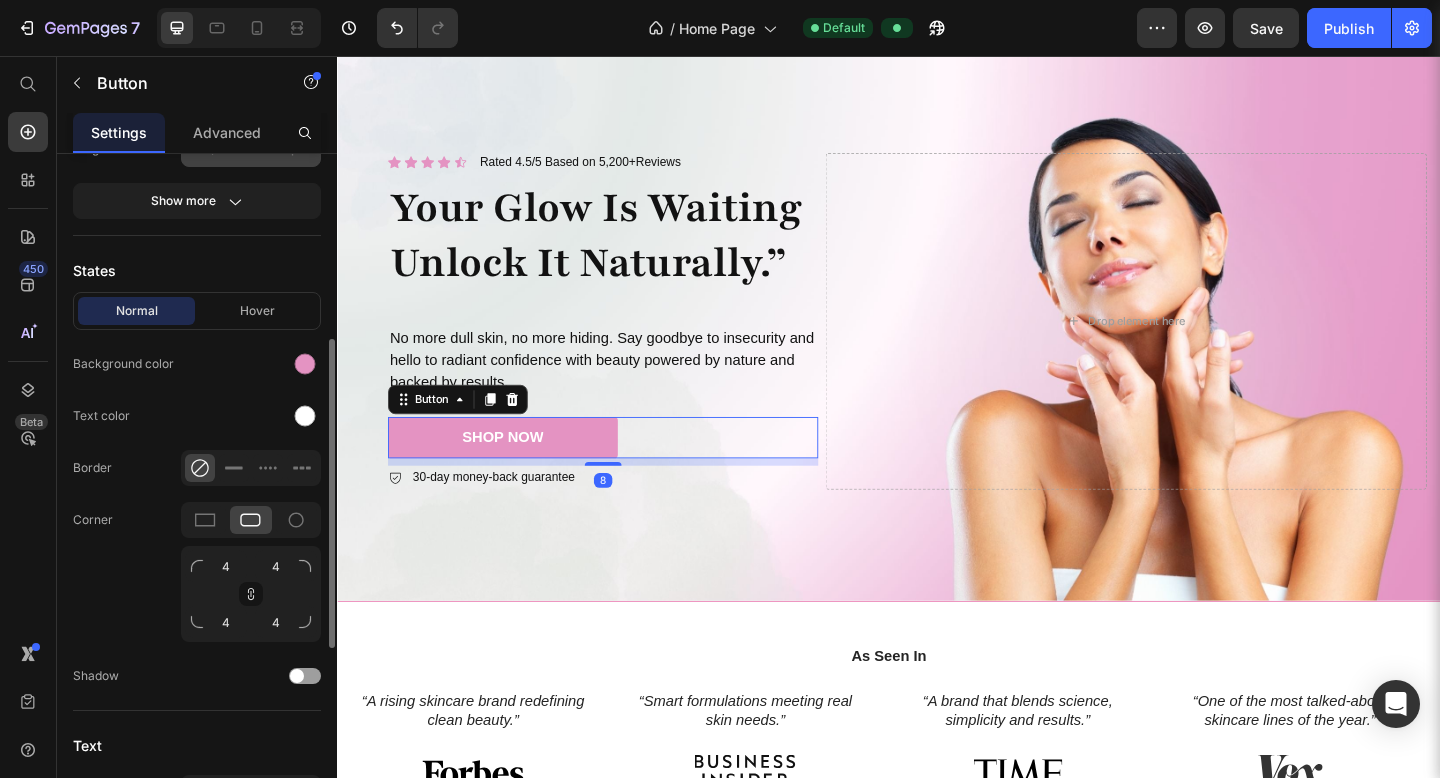 scroll, scrollTop: 422, scrollLeft: 0, axis: vertical 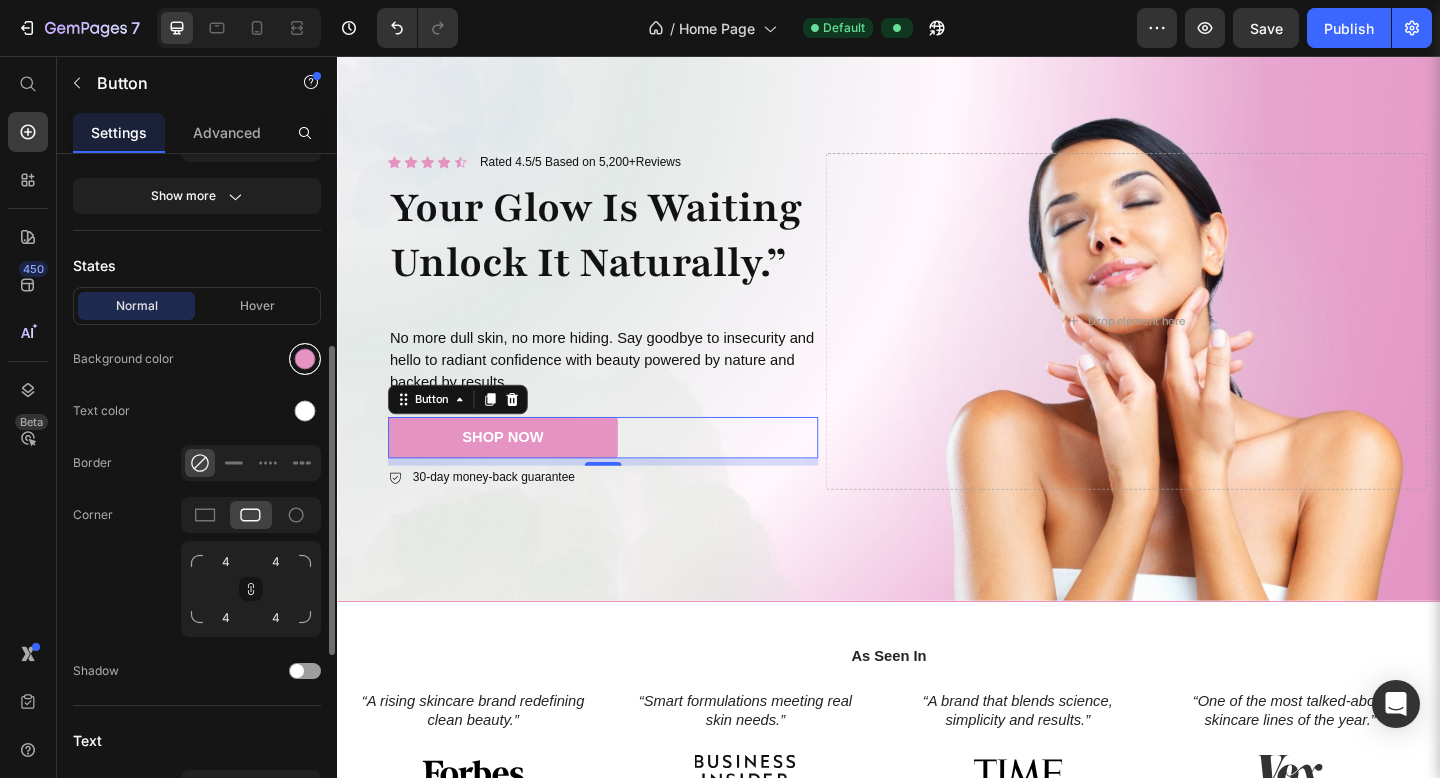 click at bounding box center [305, 359] 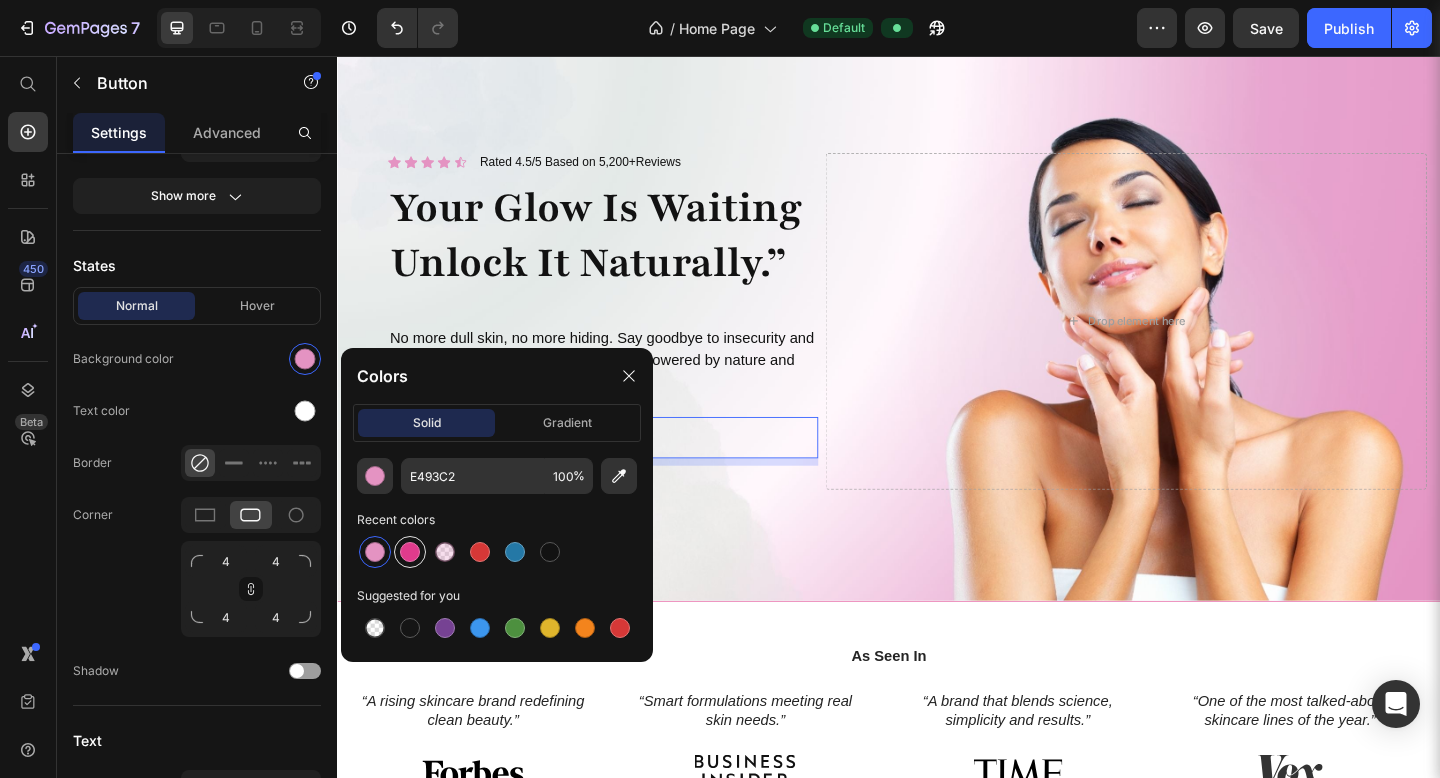 click at bounding box center [410, 552] 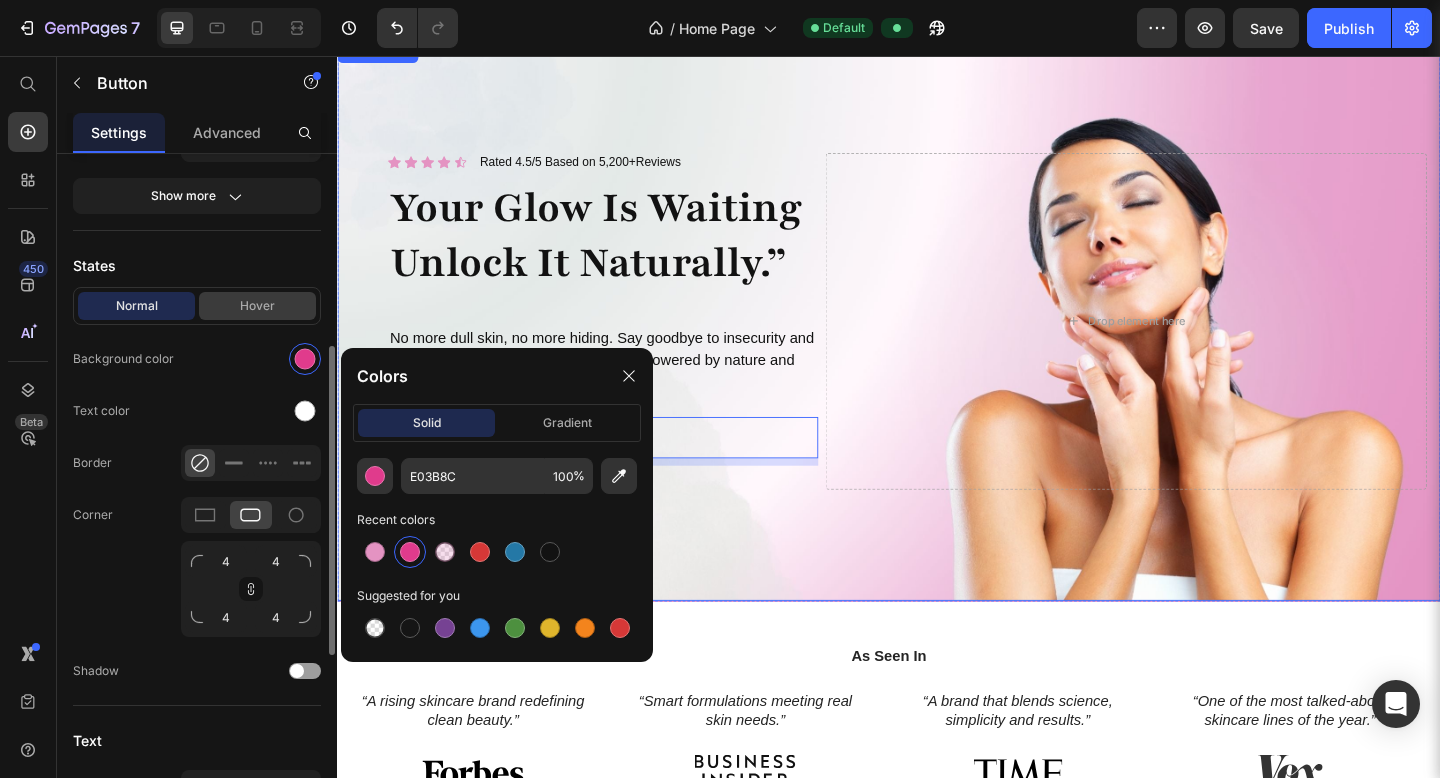 click on "Hover" at bounding box center [257, 306] 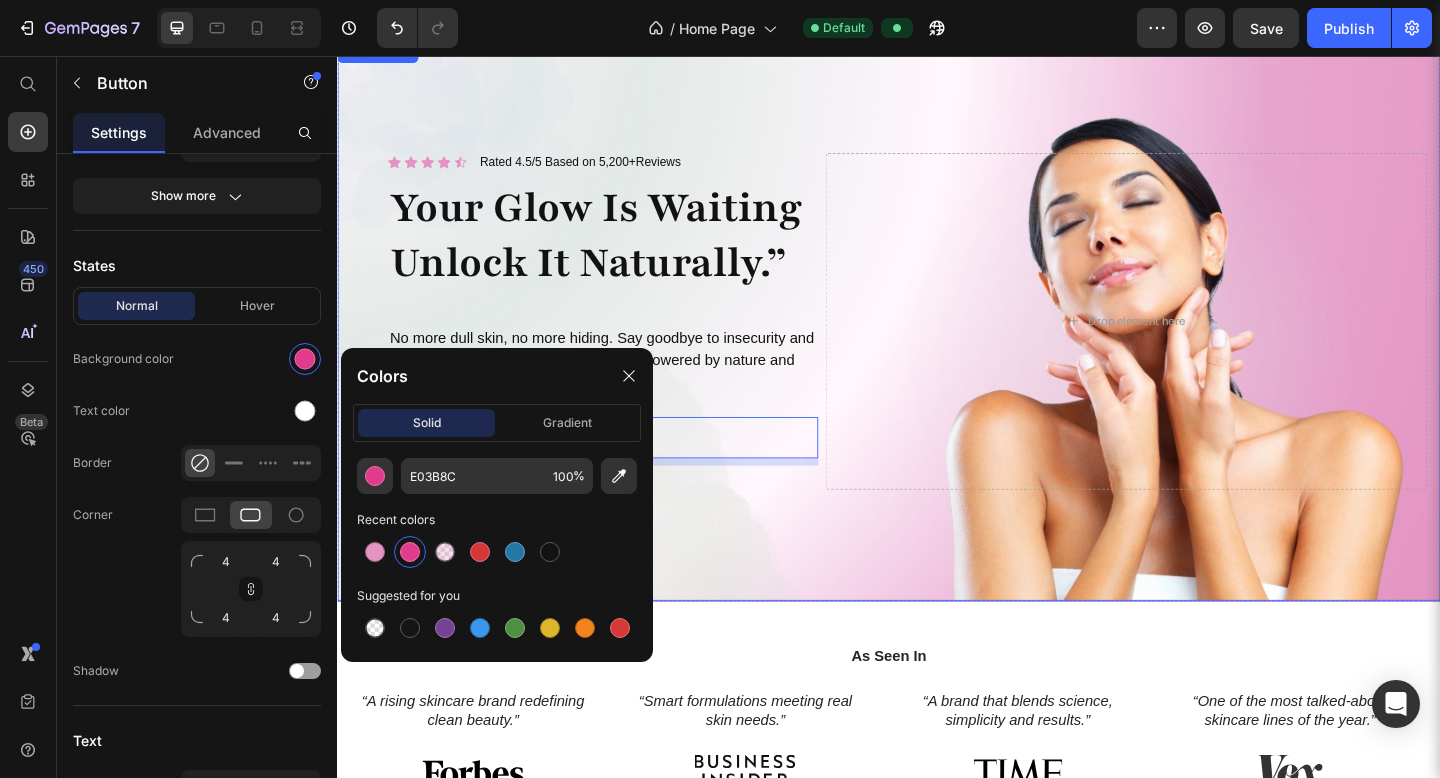 click at bounding box center (937, 344) 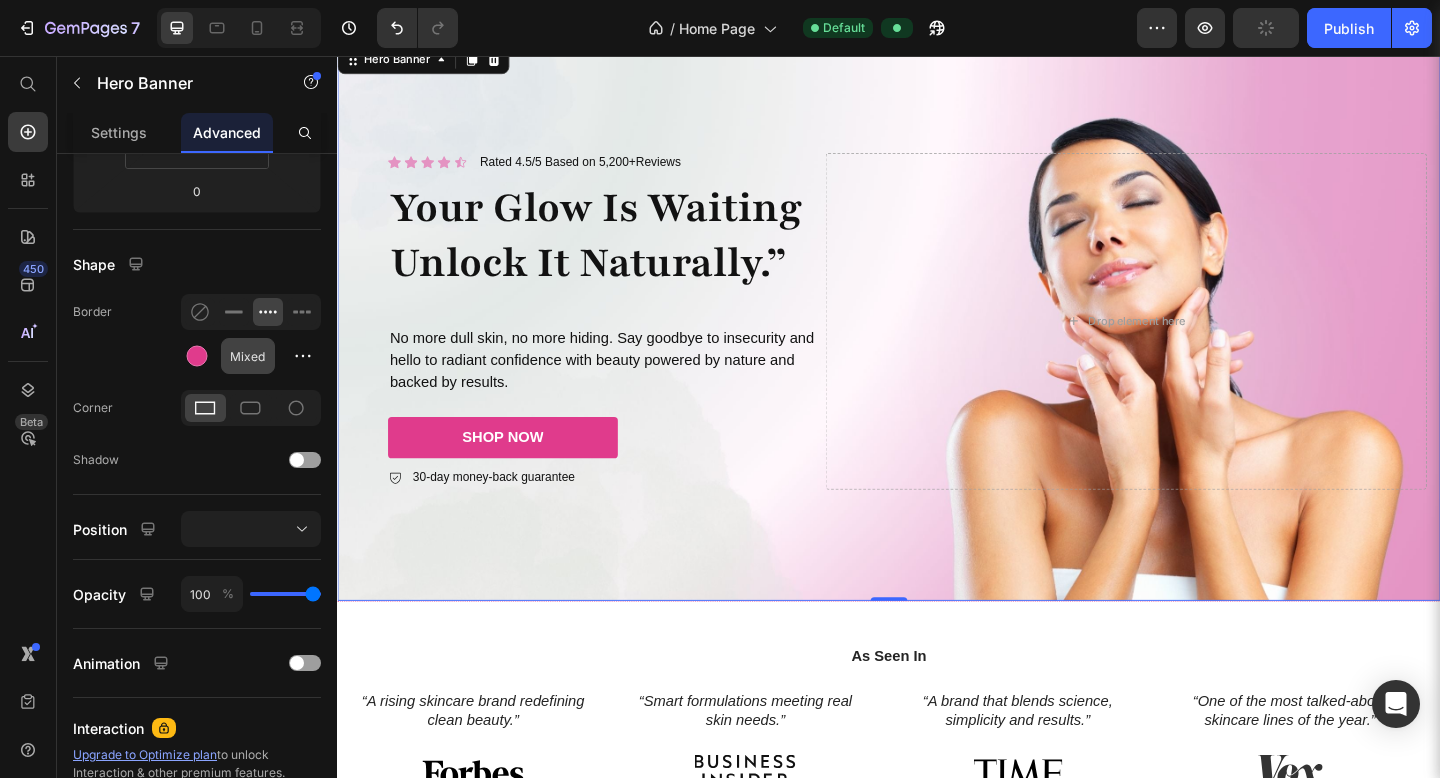 scroll, scrollTop: 0, scrollLeft: 0, axis: both 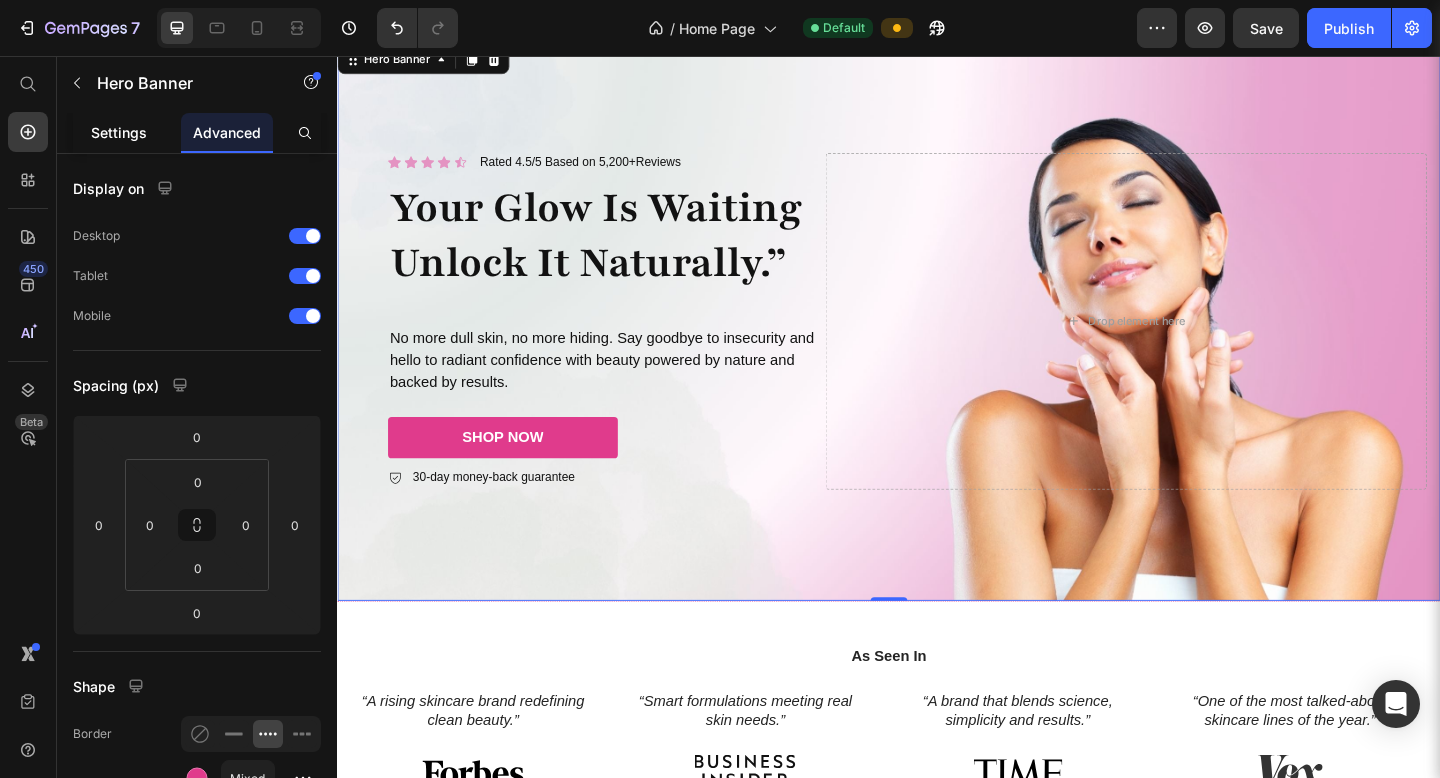 click on "Settings" at bounding box center [119, 132] 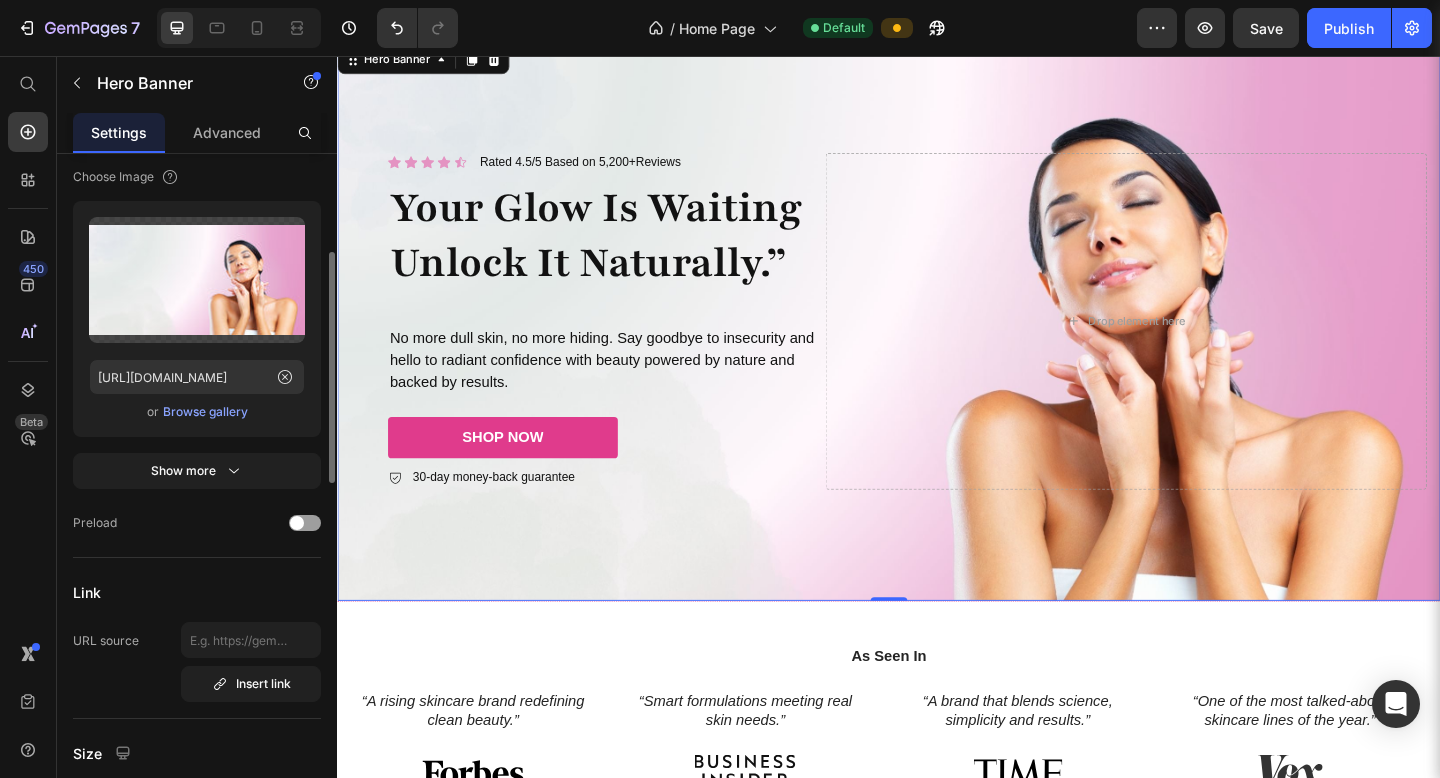 scroll, scrollTop: 303, scrollLeft: 0, axis: vertical 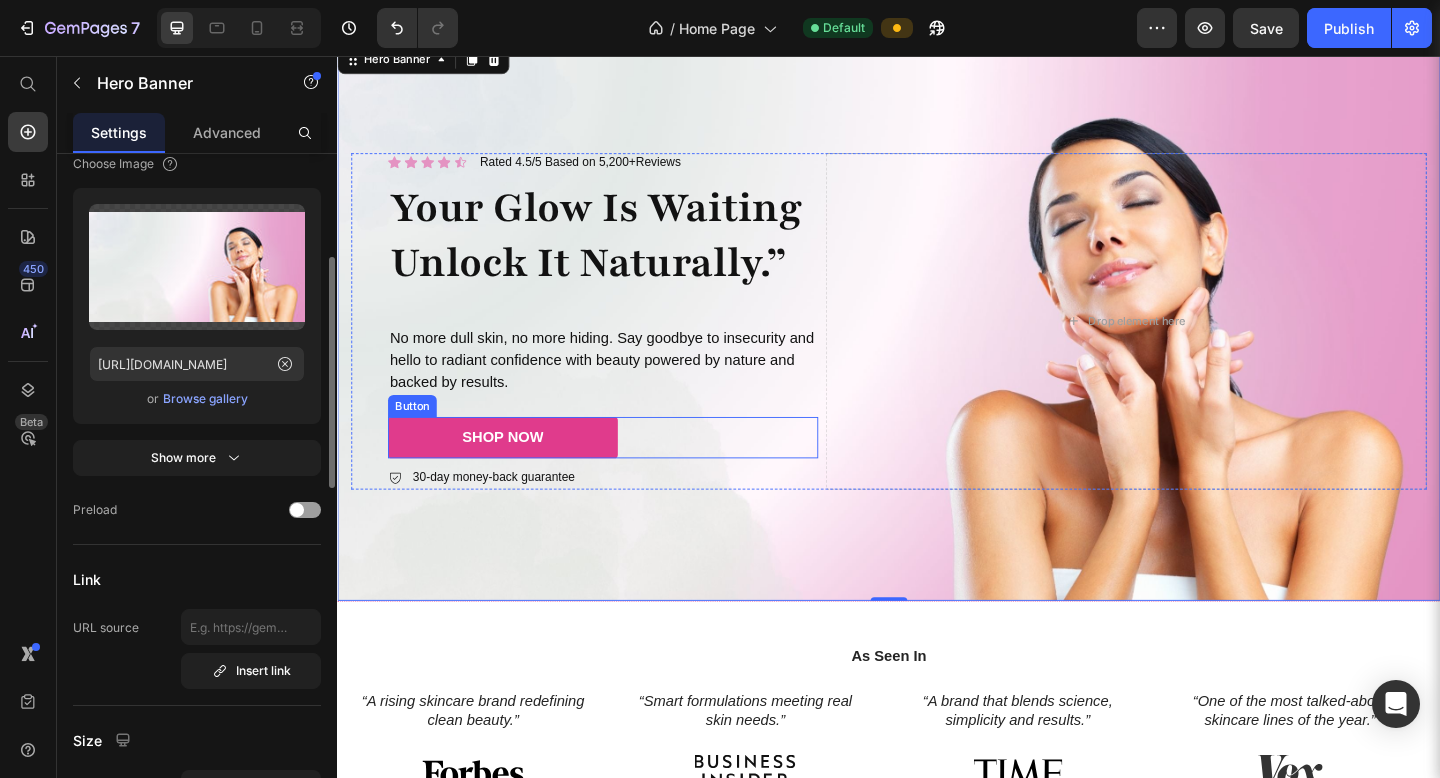 click on "SHOP NOW" at bounding box center (517, 471) 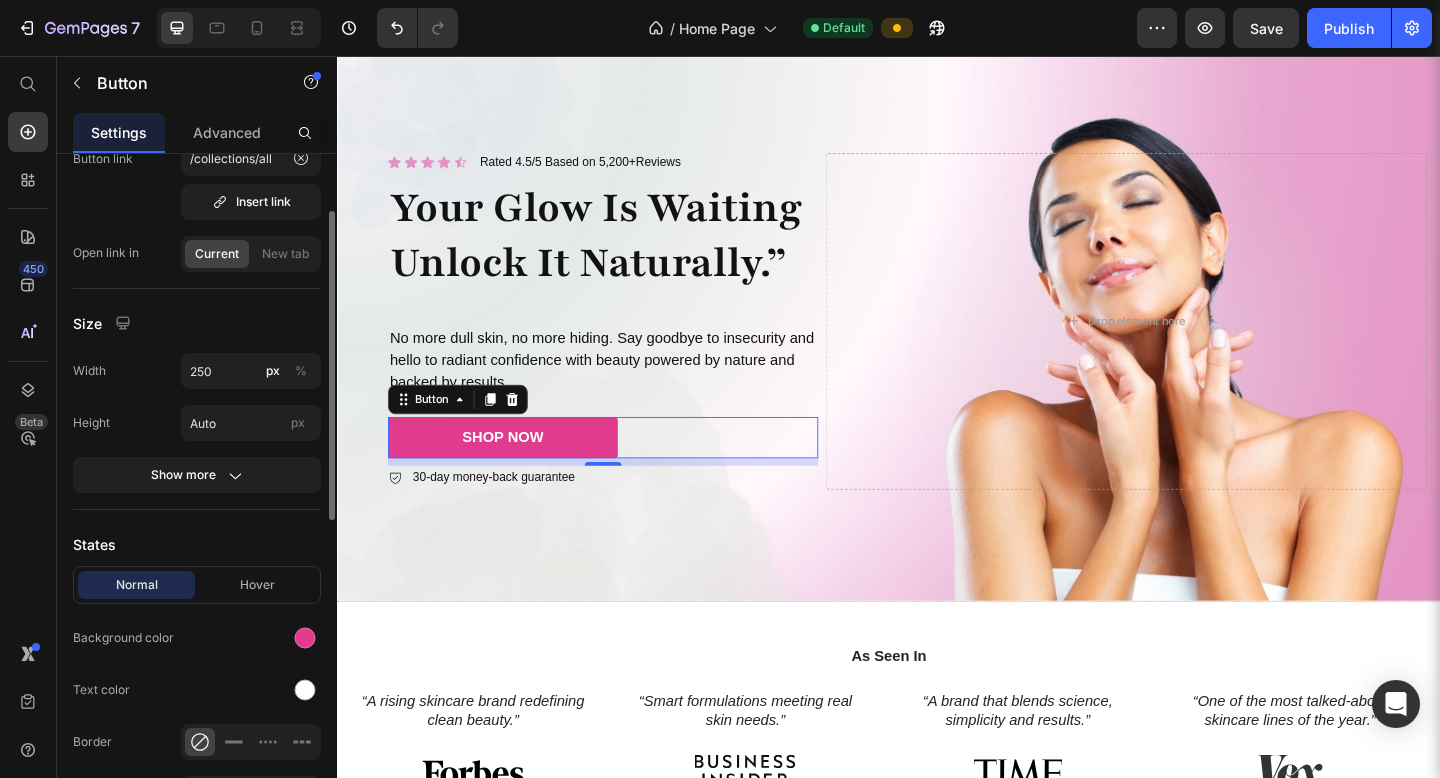 scroll, scrollTop: 156, scrollLeft: 0, axis: vertical 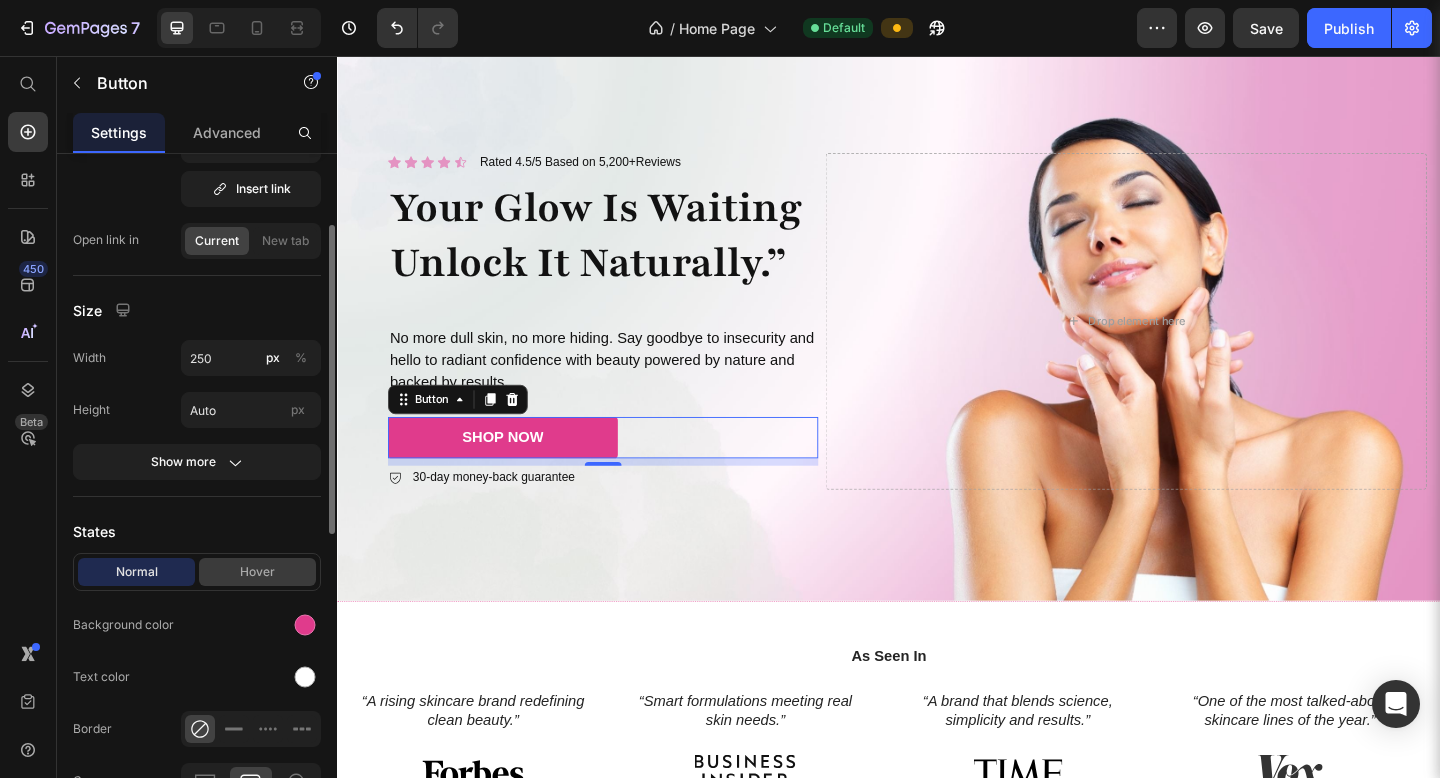click on "Hover" at bounding box center [257, 572] 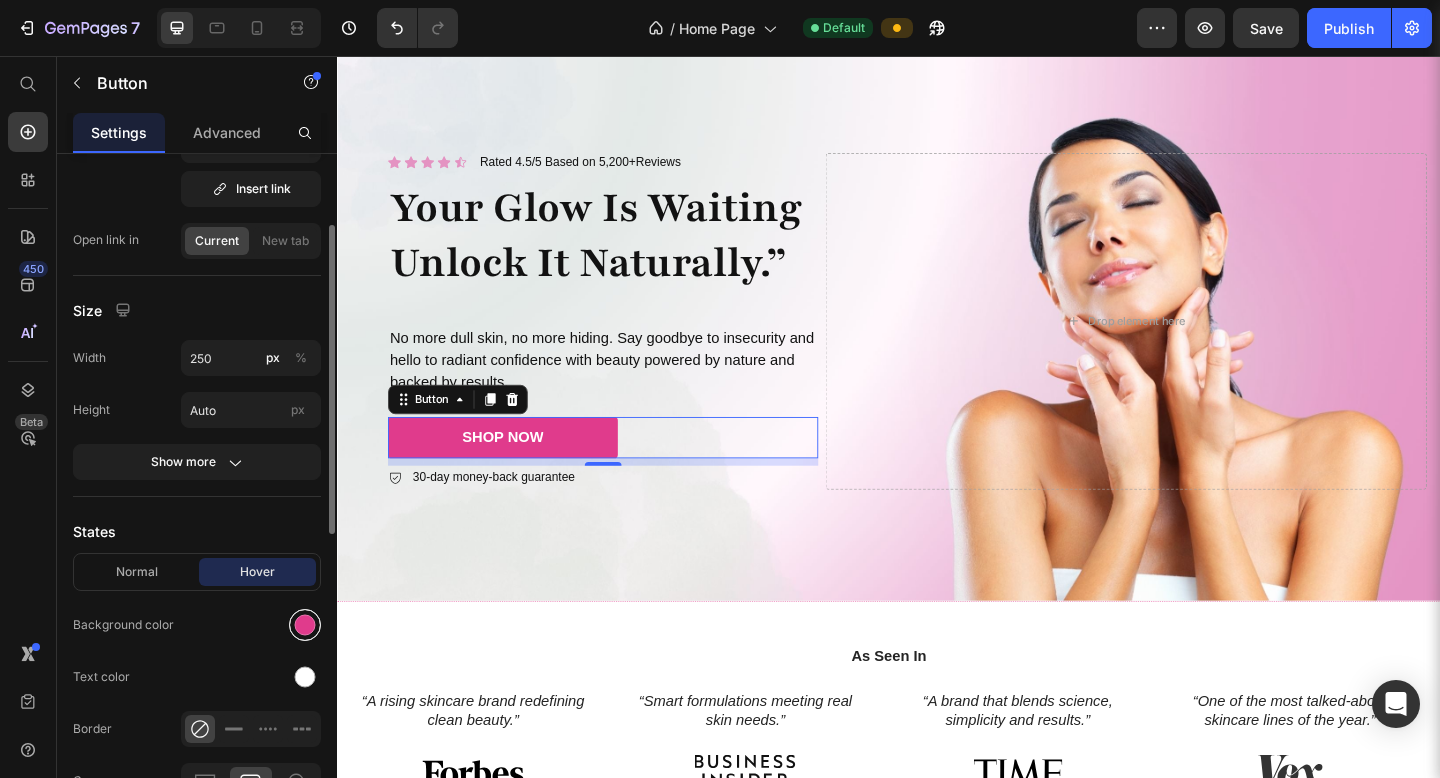 click at bounding box center [305, 625] 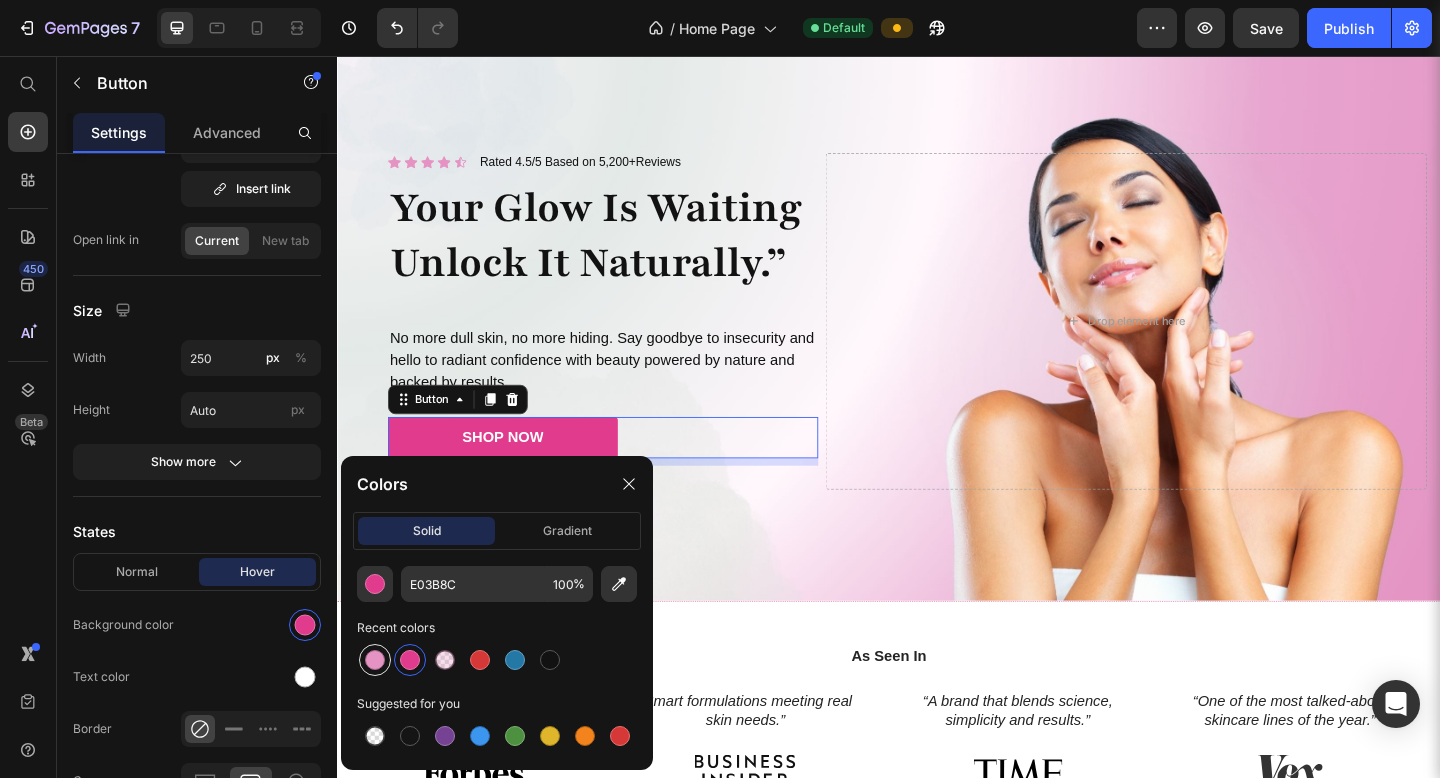 click at bounding box center (375, 660) 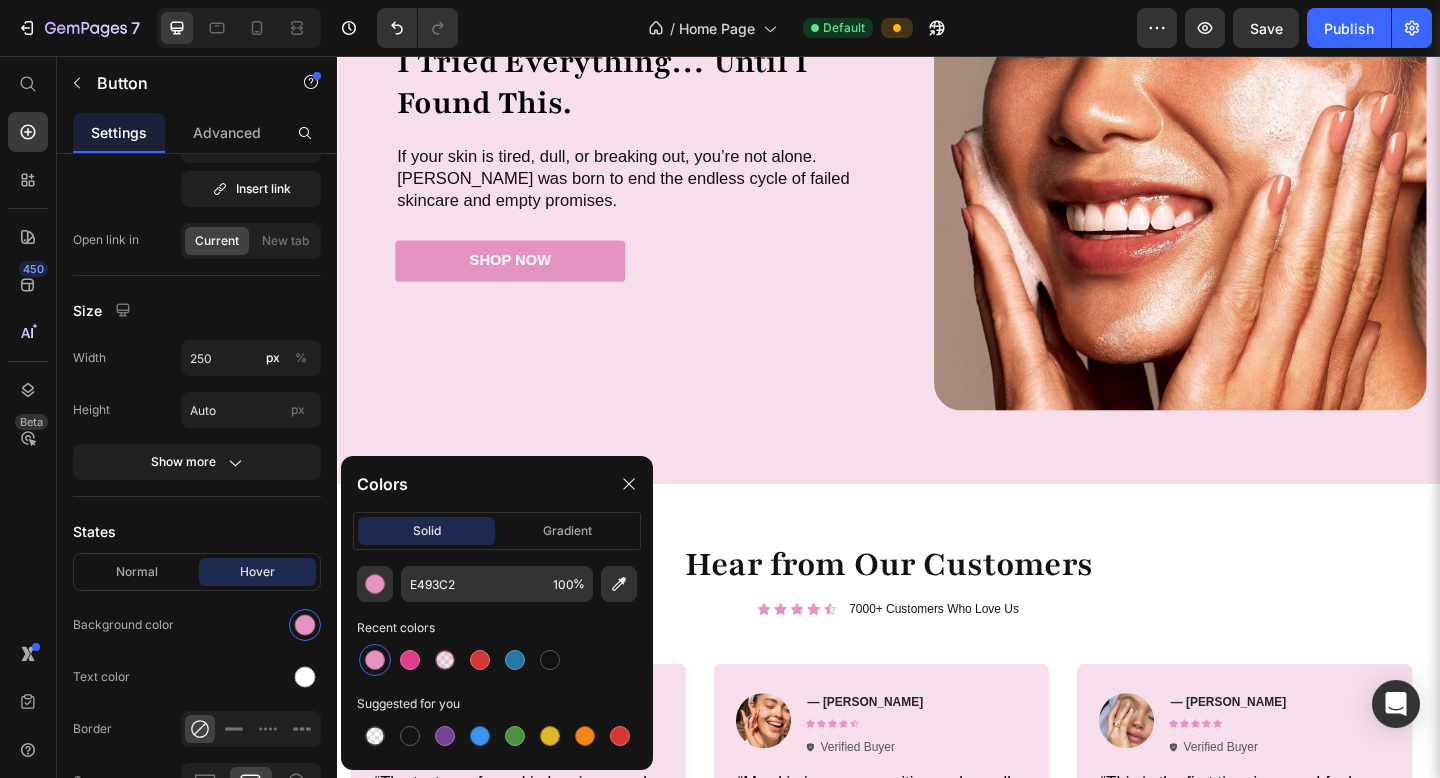 scroll, scrollTop: 2343, scrollLeft: 0, axis: vertical 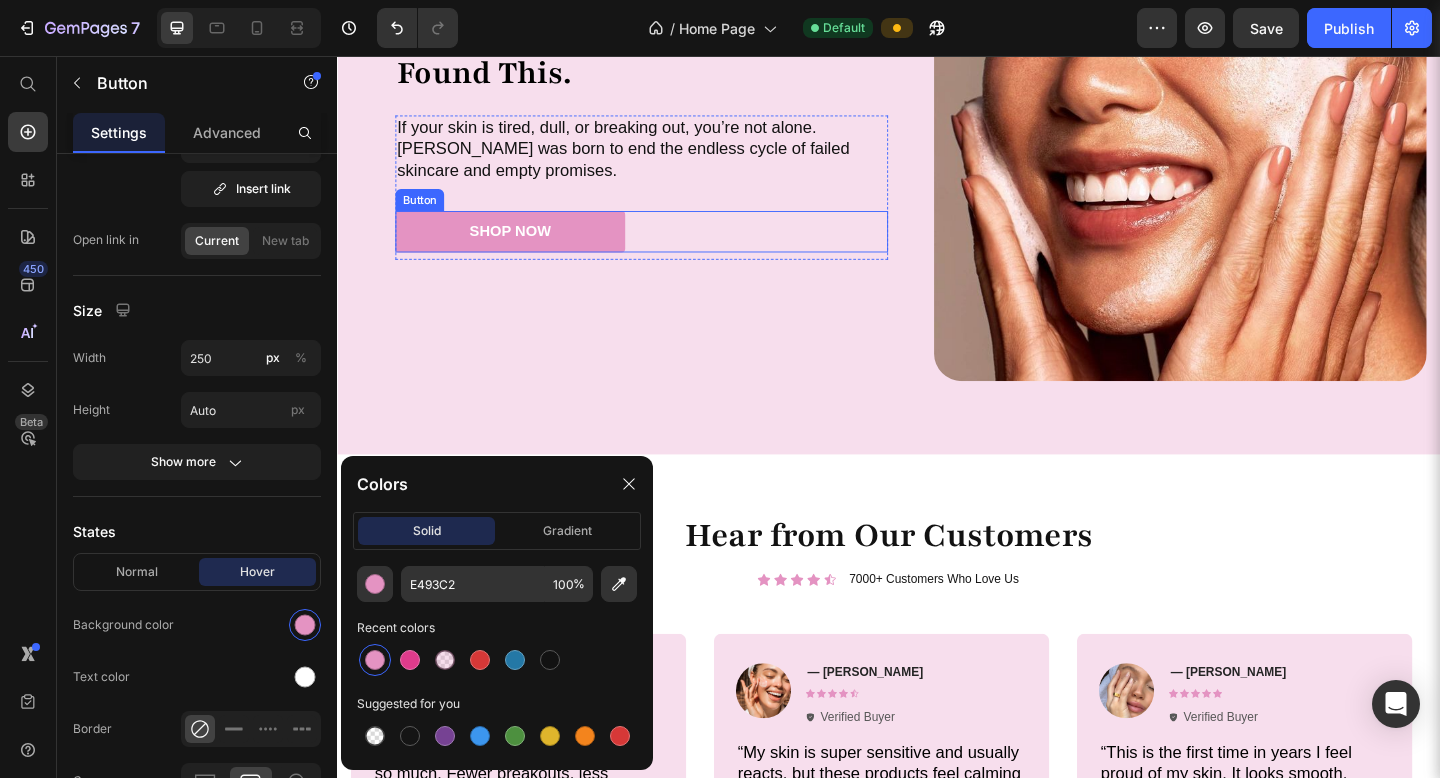 click on "SHOP NOW" at bounding box center [525, 247] 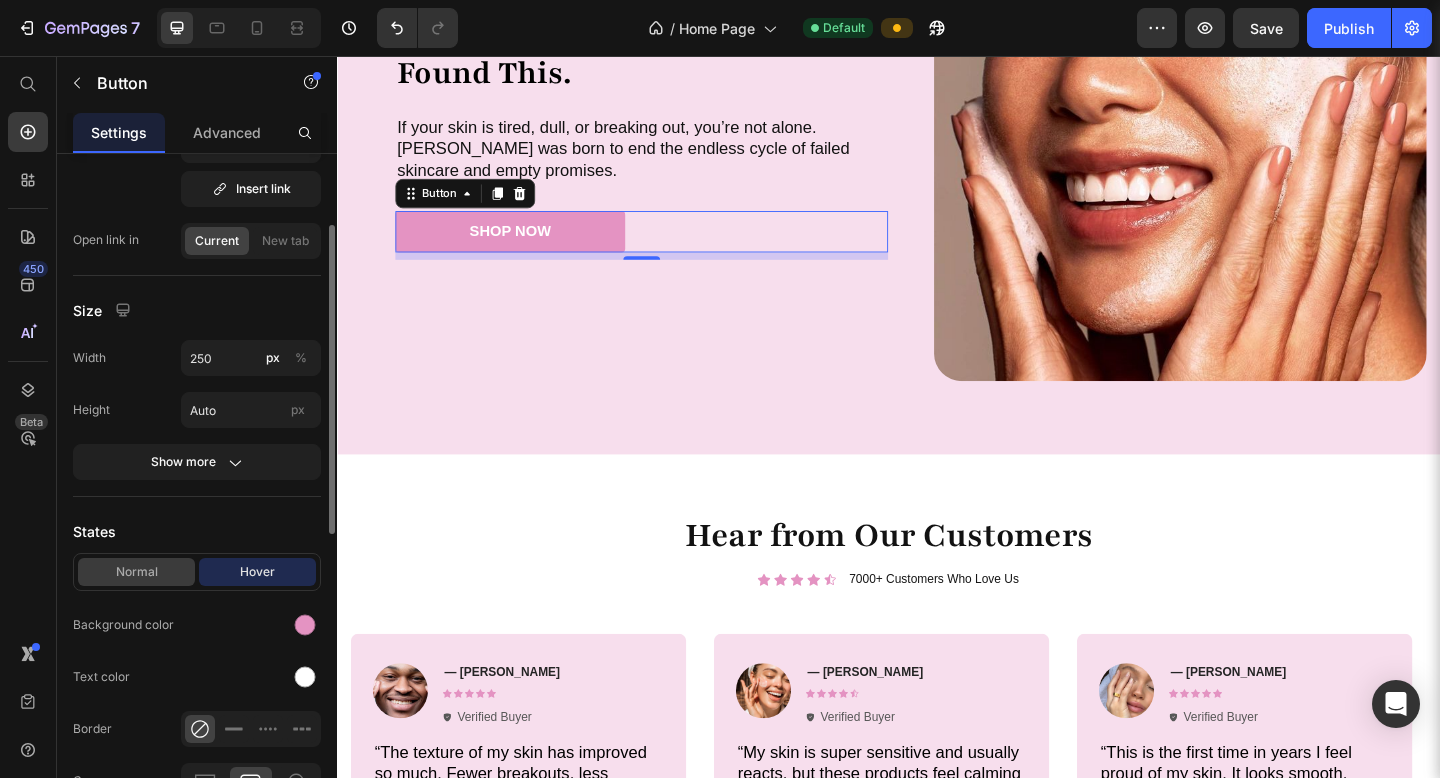 click on "Normal" at bounding box center [136, 572] 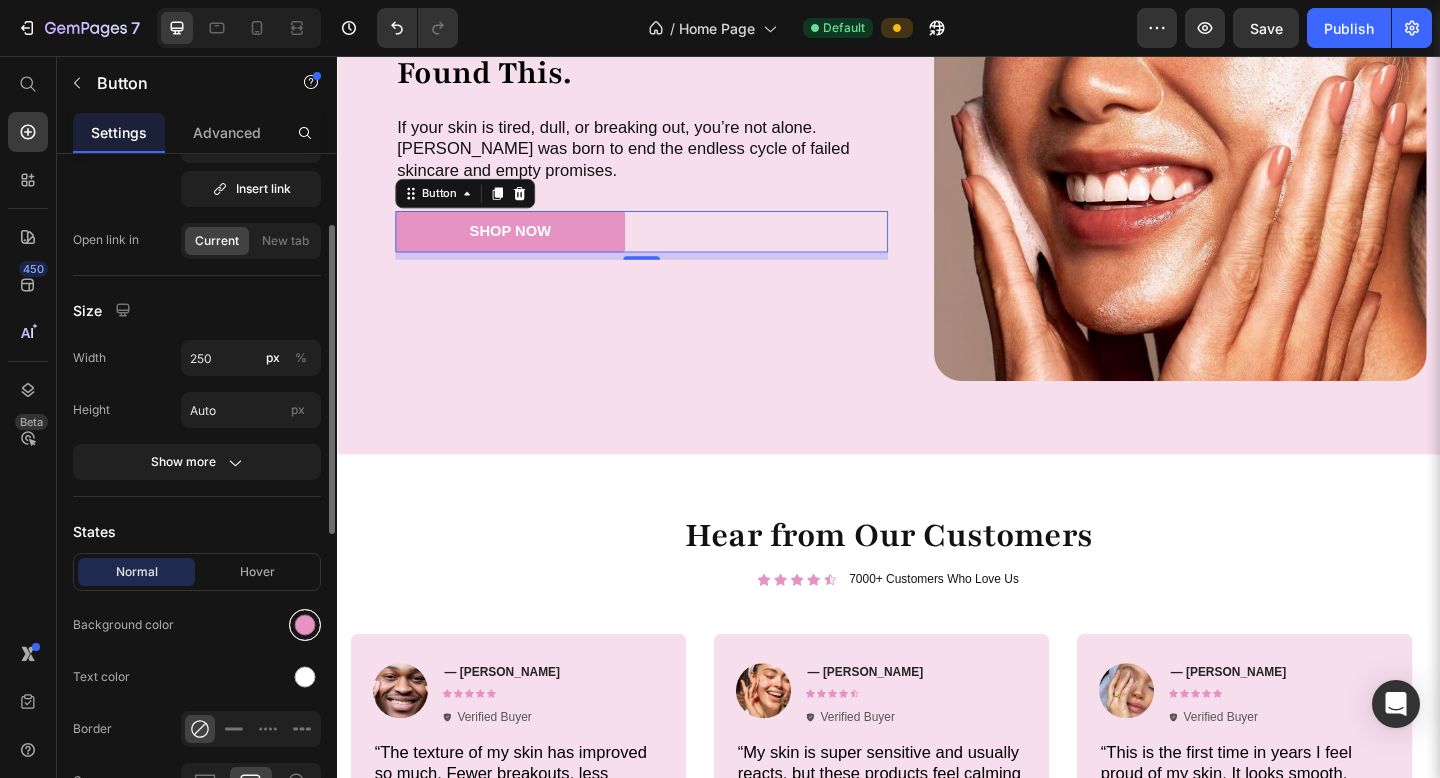 click at bounding box center (305, 625) 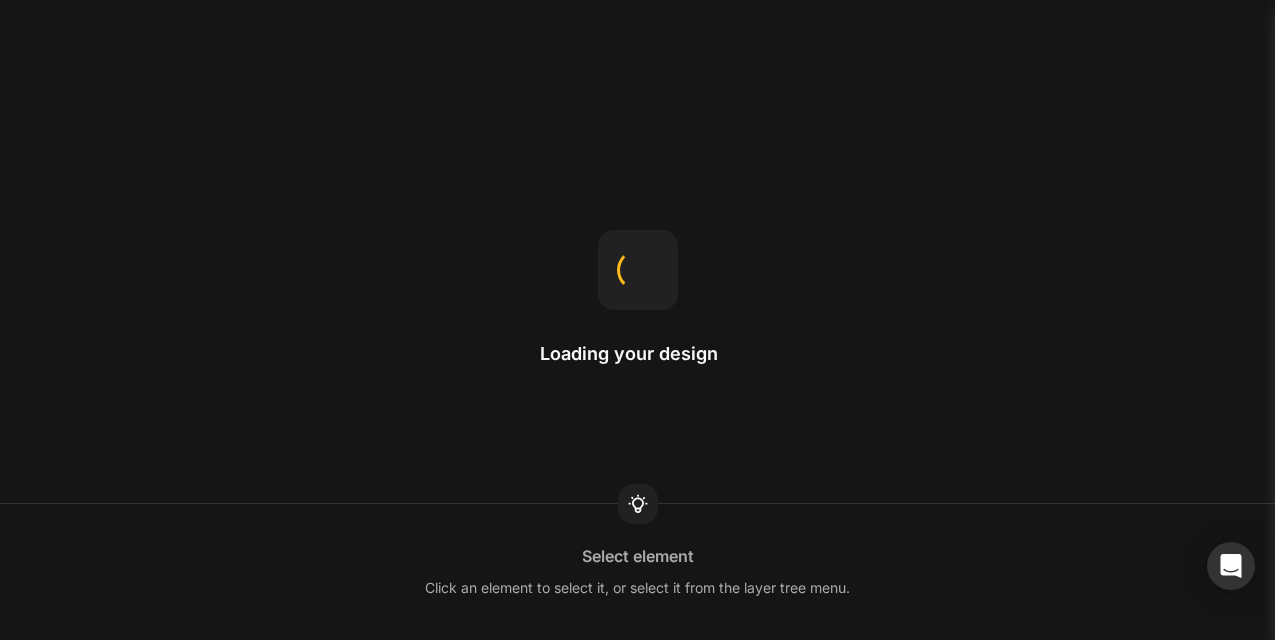 scroll, scrollTop: 0, scrollLeft: 0, axis: both 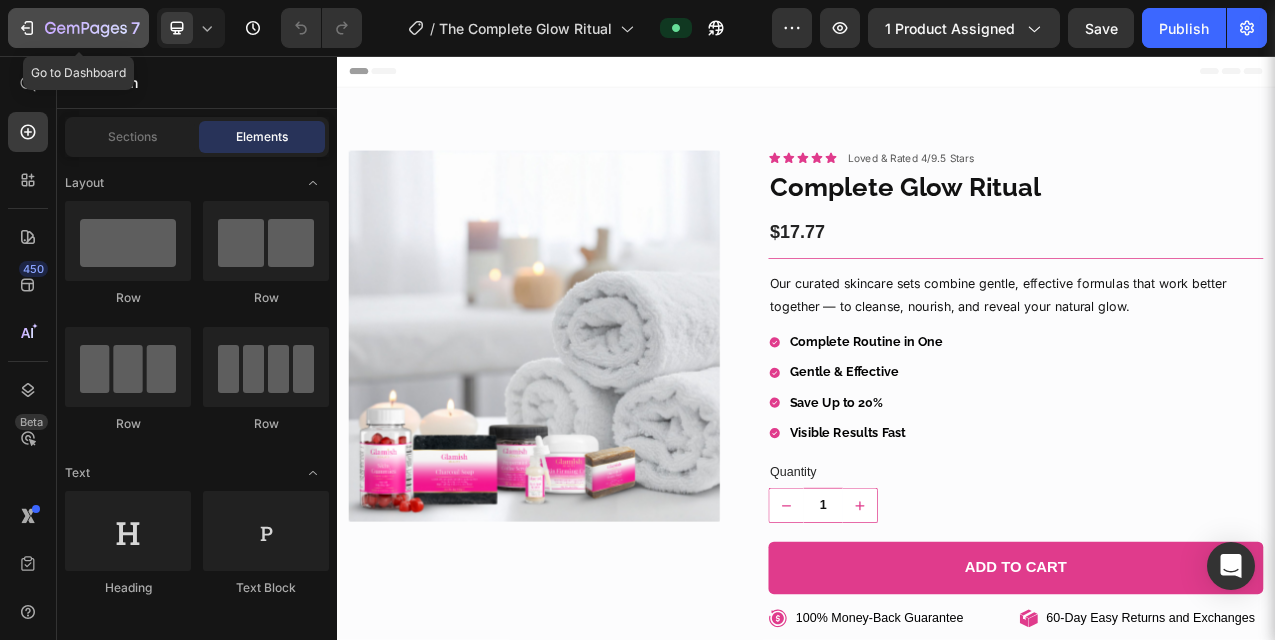 click 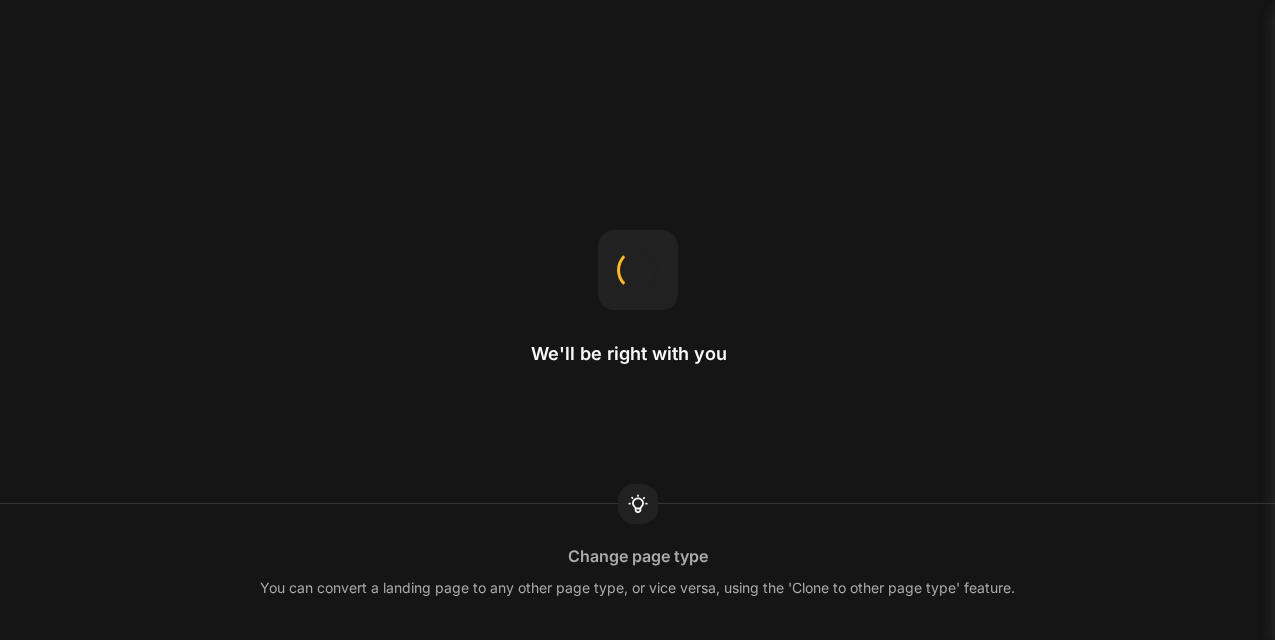 scroll, scrollTop: 0, scrollLeft: 0, axis: both 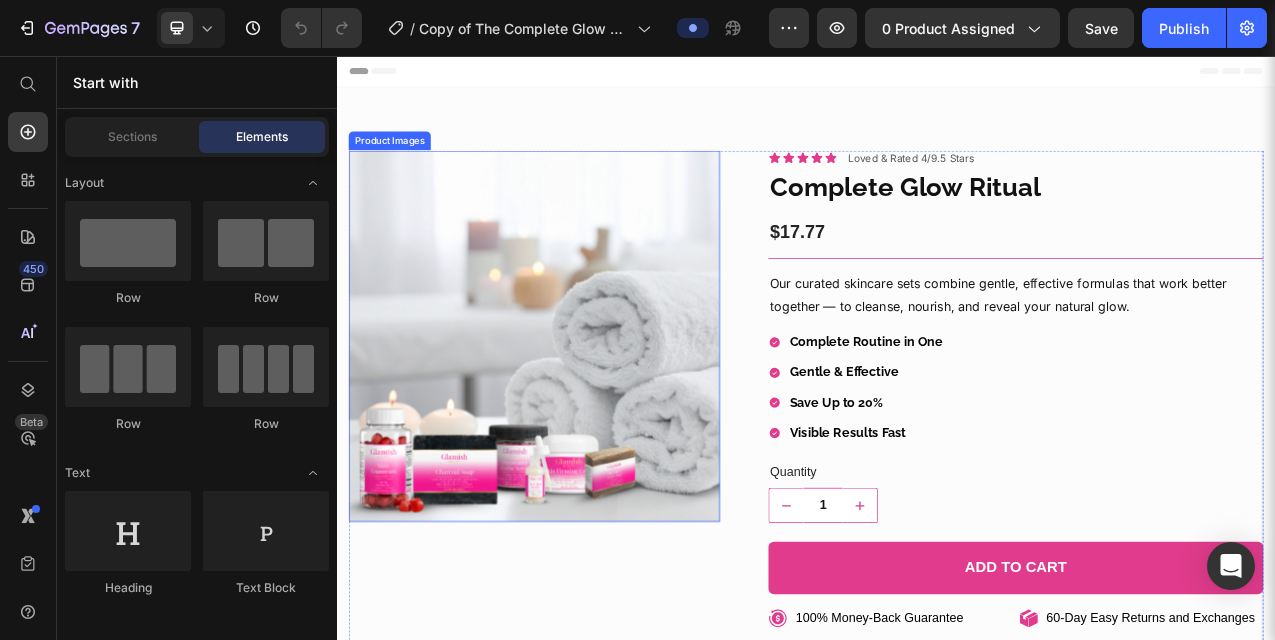 click at bounding box center (589, 414) 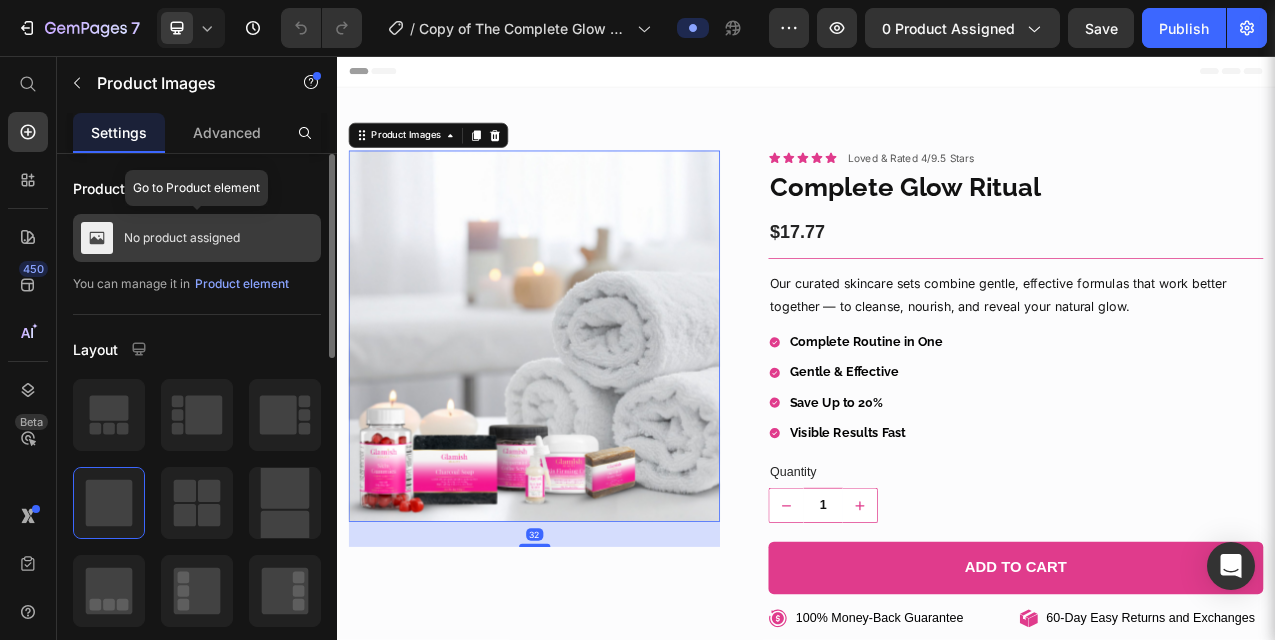 click on "No product assigned" at bounding box center (197, 238) 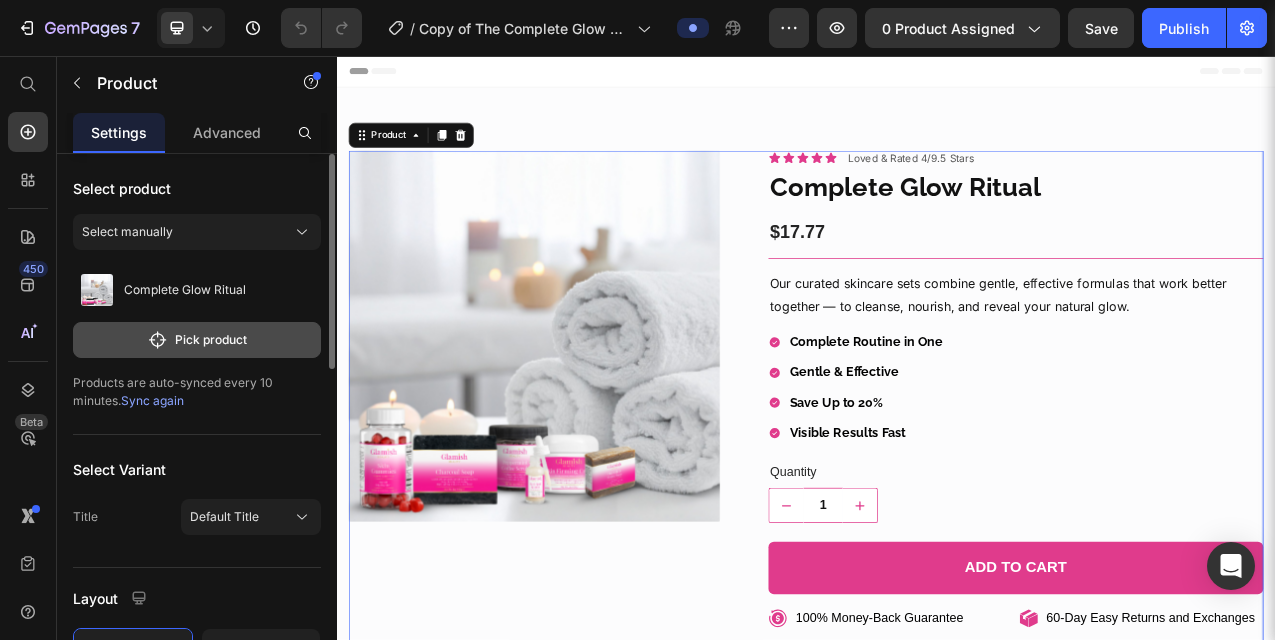 click on "Pick product" at bounding box center (197, 340) 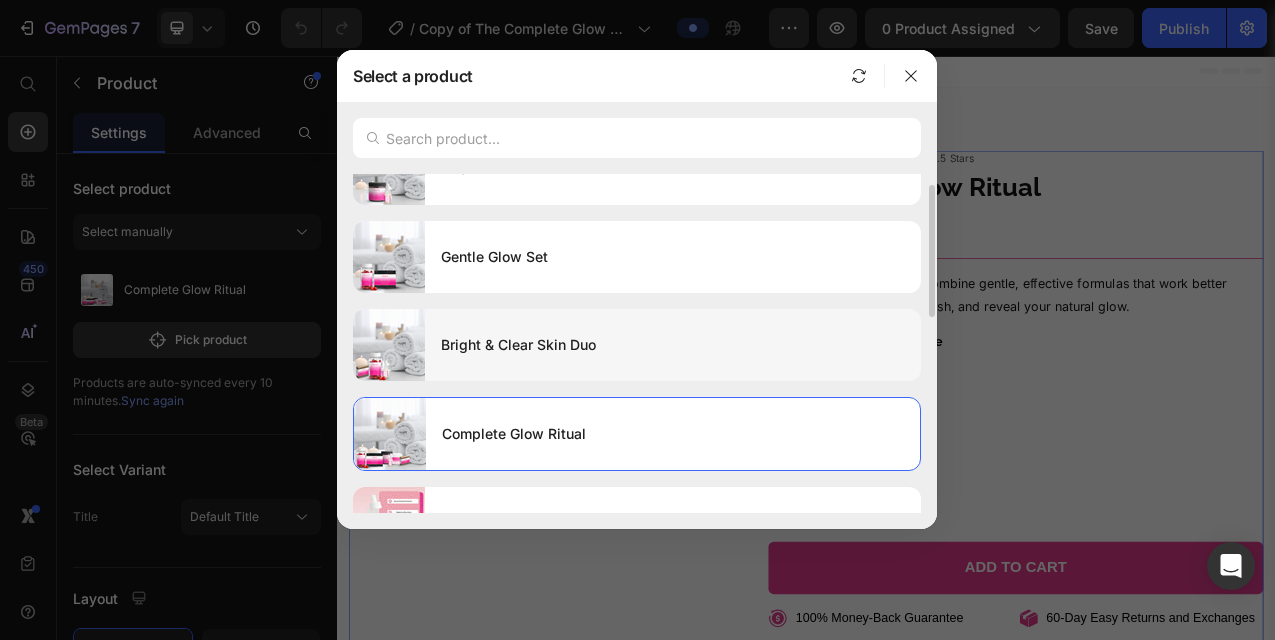 scroll, scrollTop: 44, scrollLeft: 0, axis: vertical 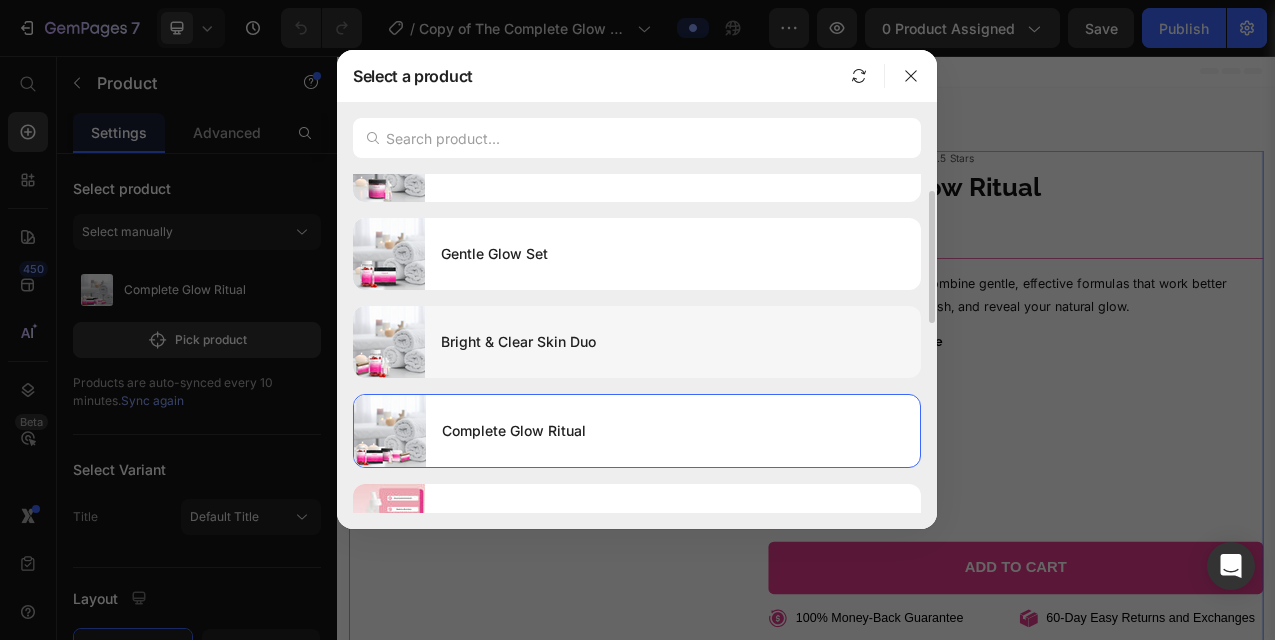 click on "Bright & Clear Skin Duo" at bounding box center (673, 342) 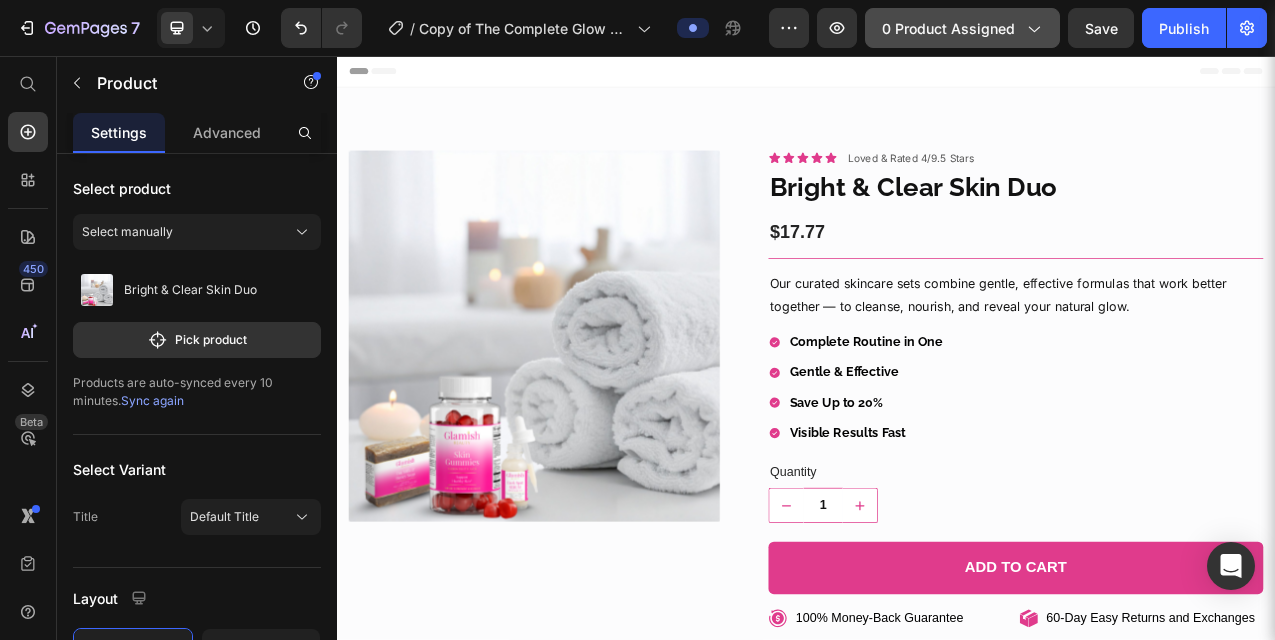 click on "0 product assigned" at bounding box center (962, 28) 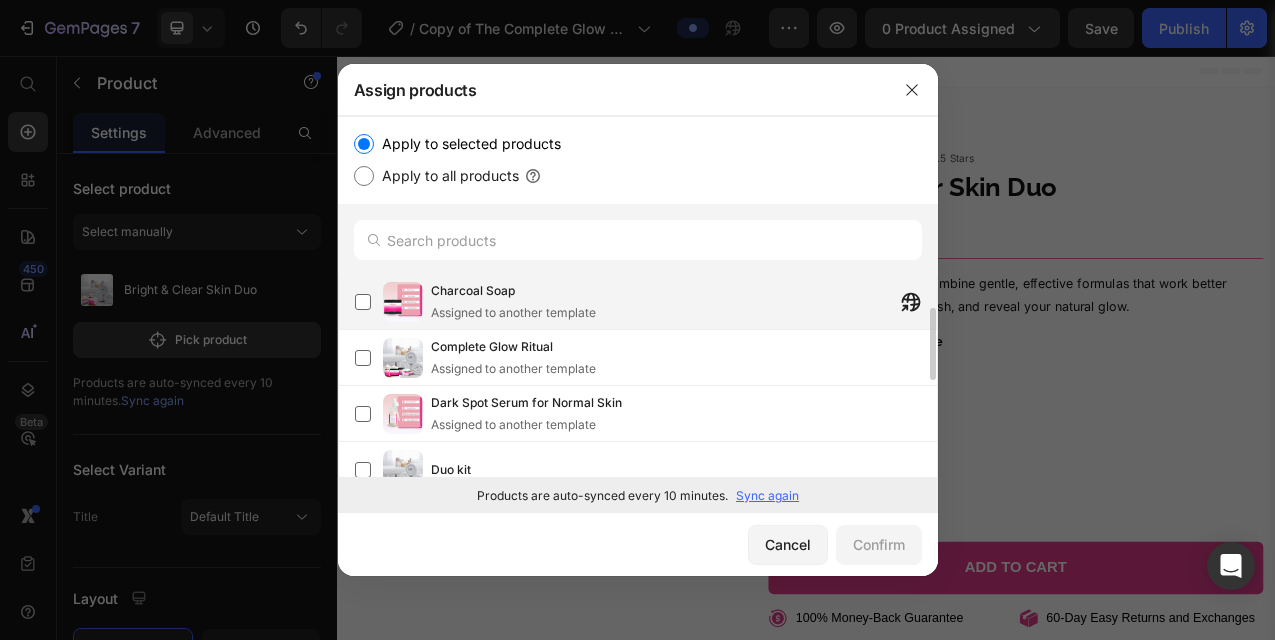 scroll, scrollTop: 0, scrollLeft: 0, axis: both 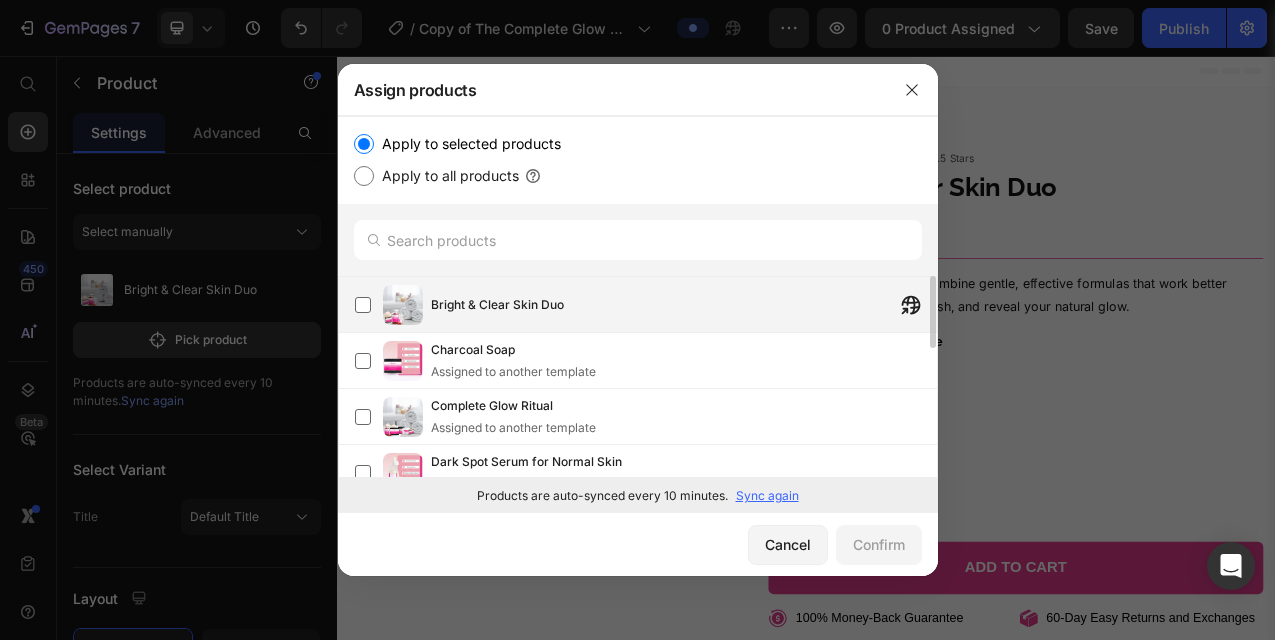 click on "Bright & Clear Skin Duo" at bounding box center [684, 305] 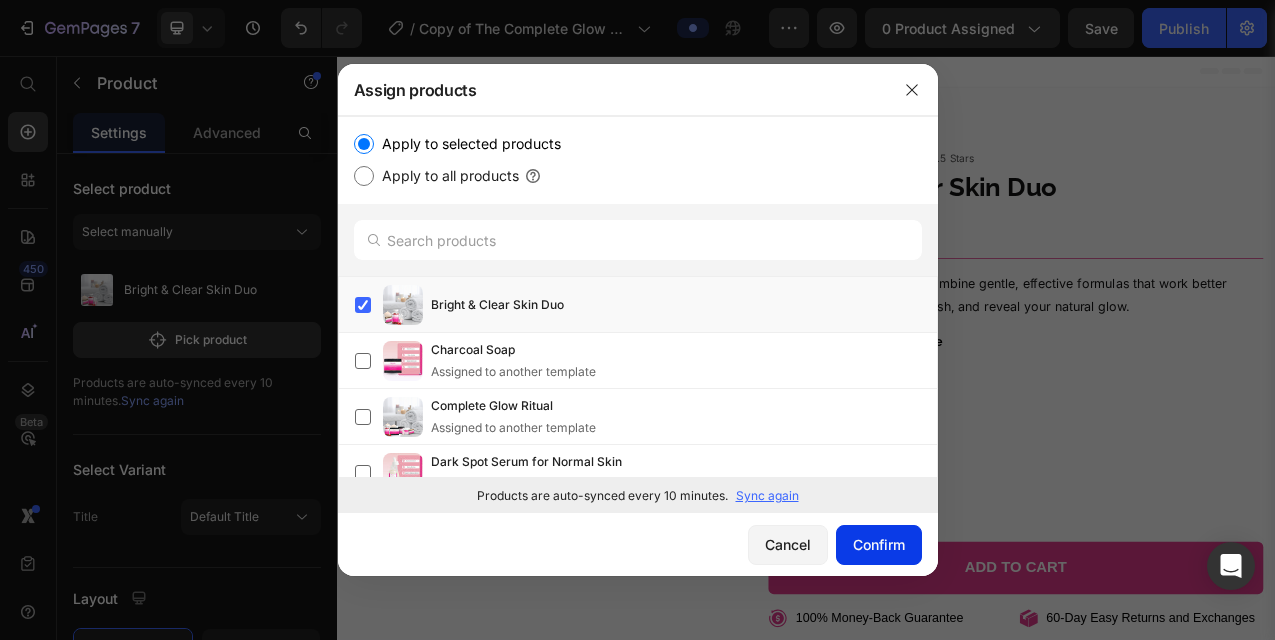 click on "Confirm" 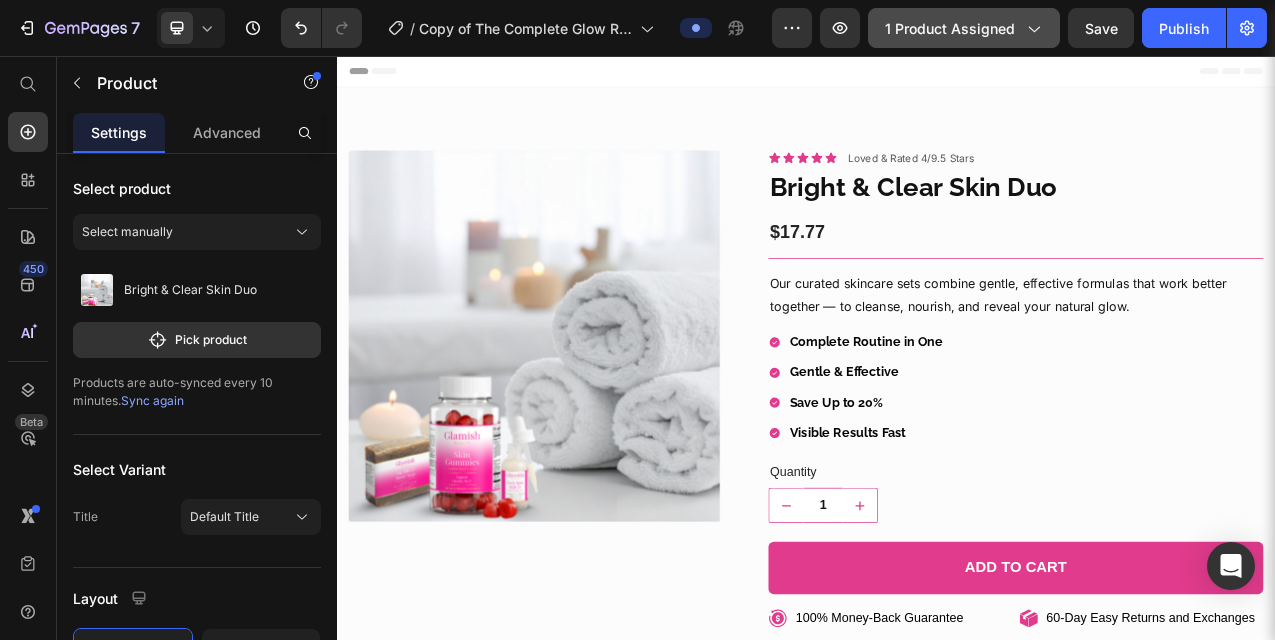 click 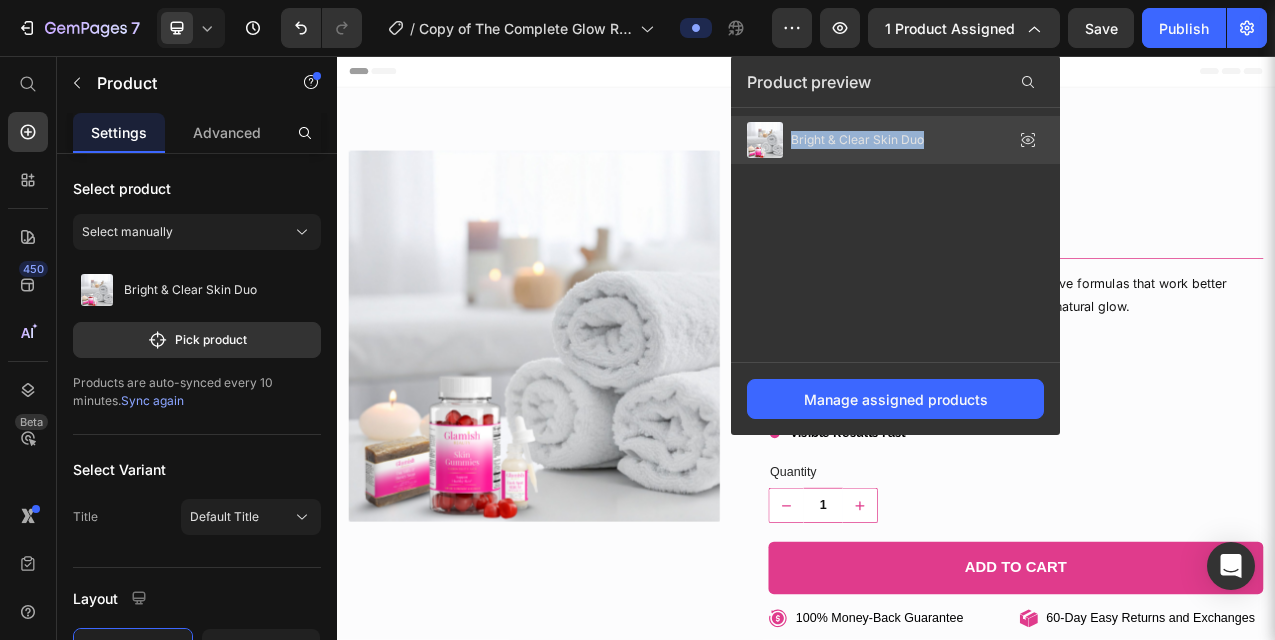 drag, startPoint x: 794, startPoint y: 138, endPoint x: 936, endPoint y: 136, distance: 142.01408 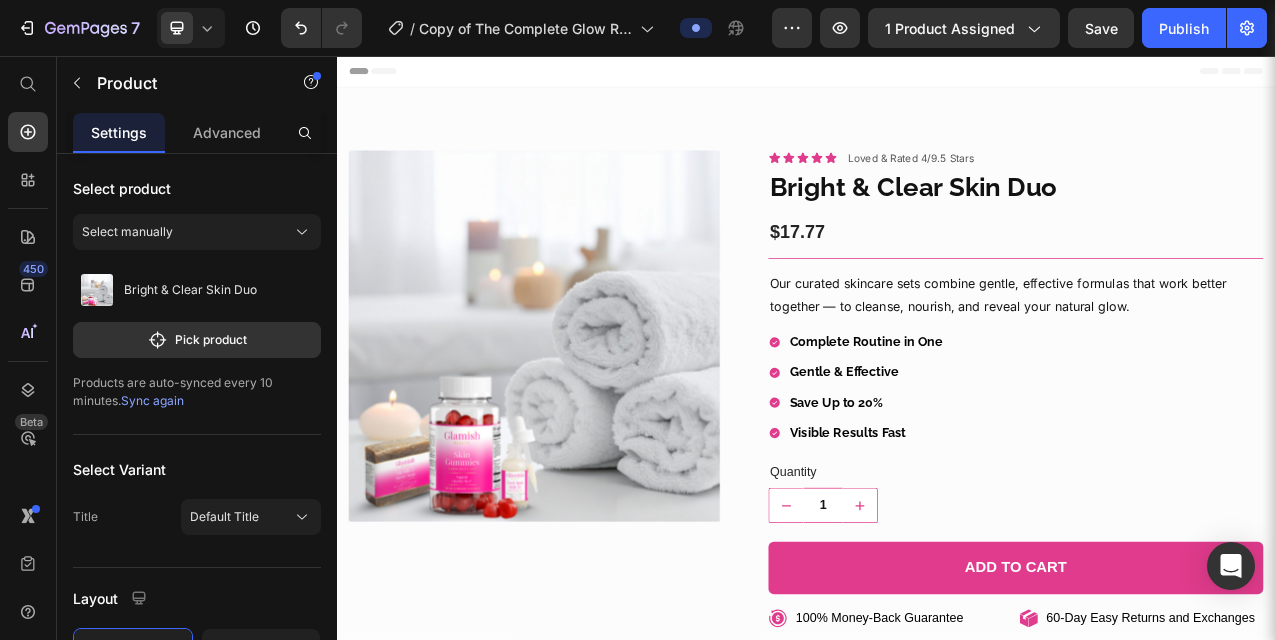 copy on "Bright & Clear Skin Duo" 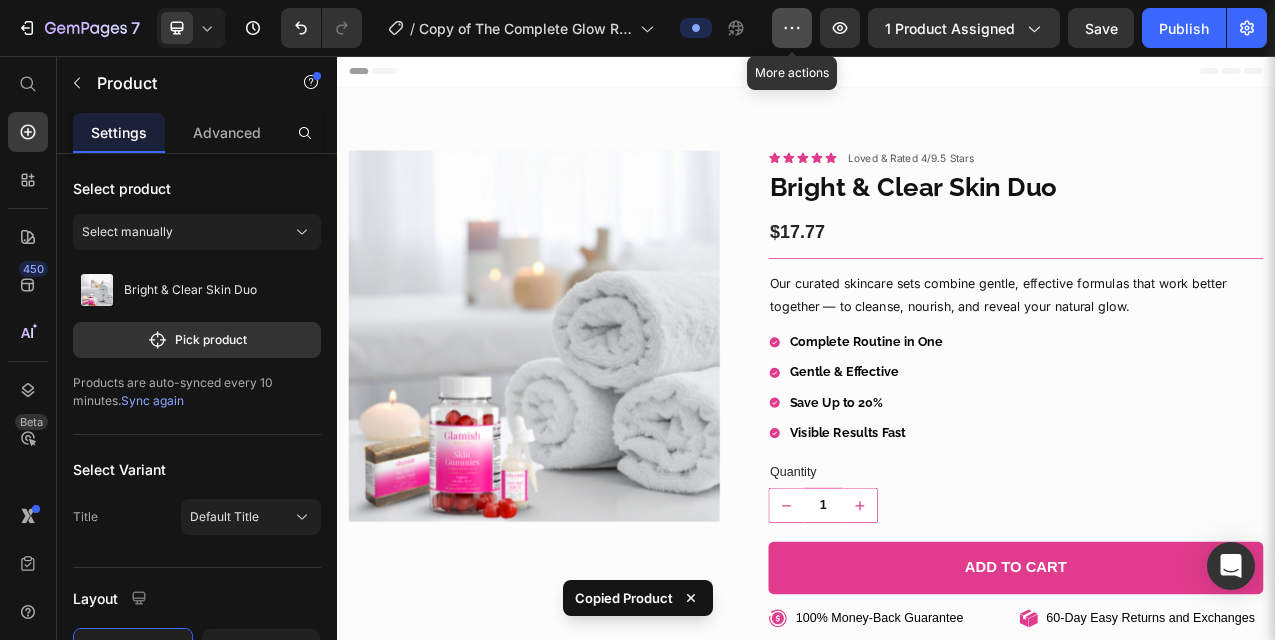 click 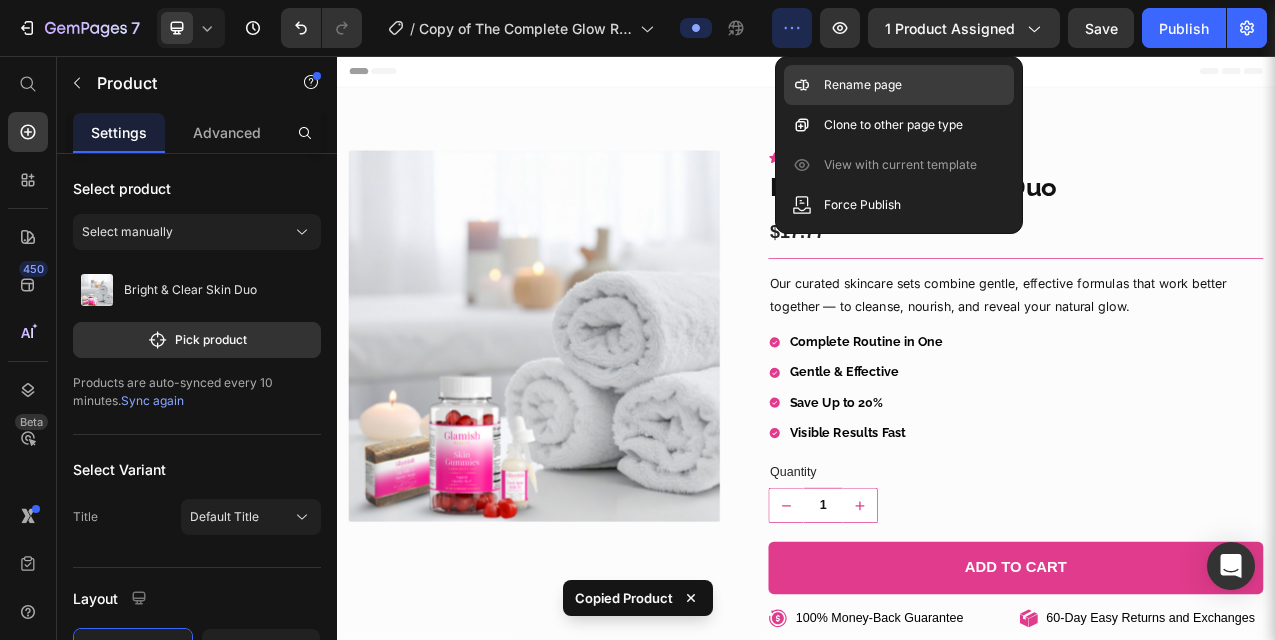 click on "Rename page" at bounding box center (863, 85) 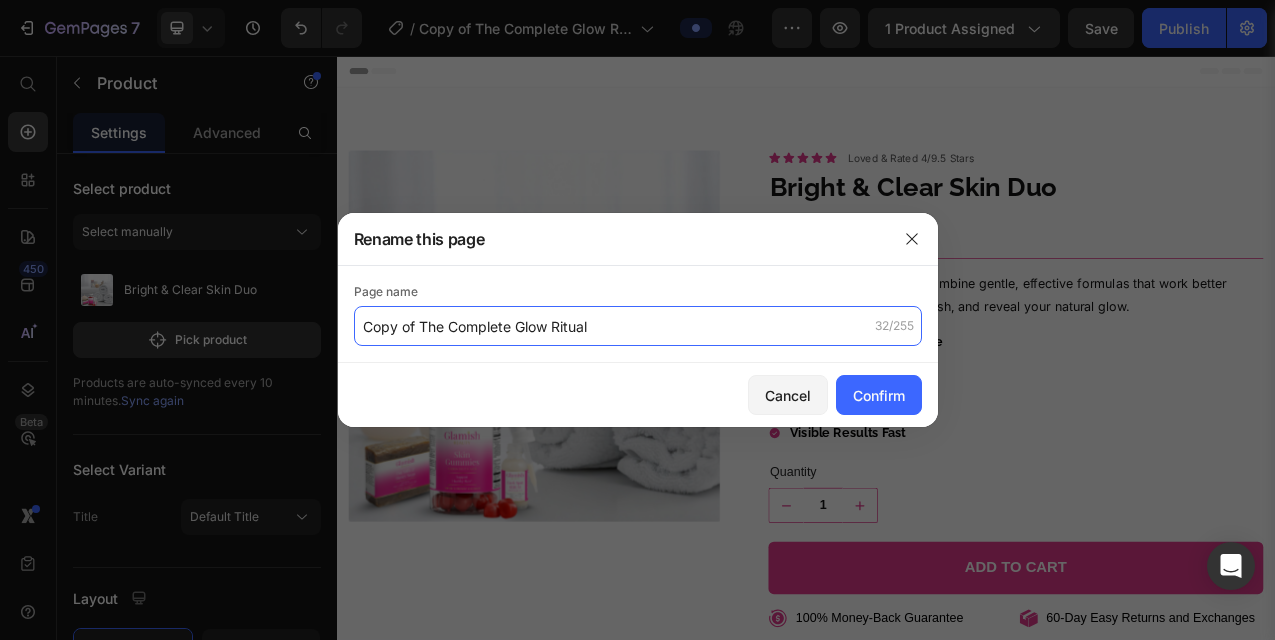 click on "Copy of The Complete Glow Ritual" 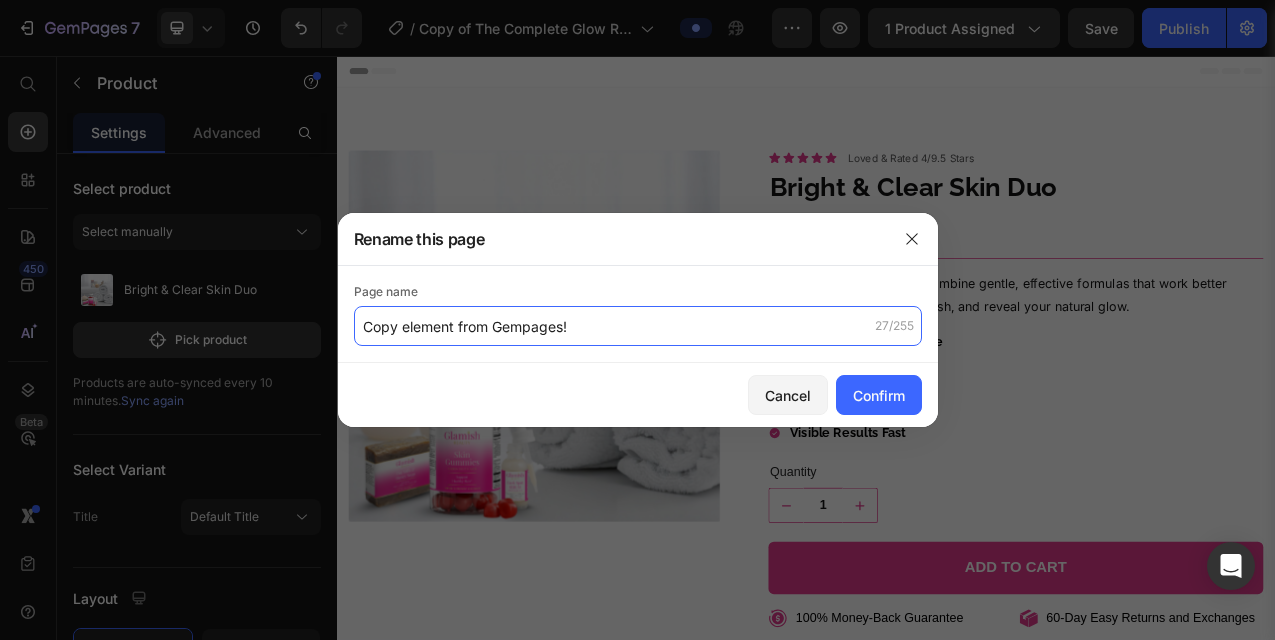 click on "Copy element from Gempages!" 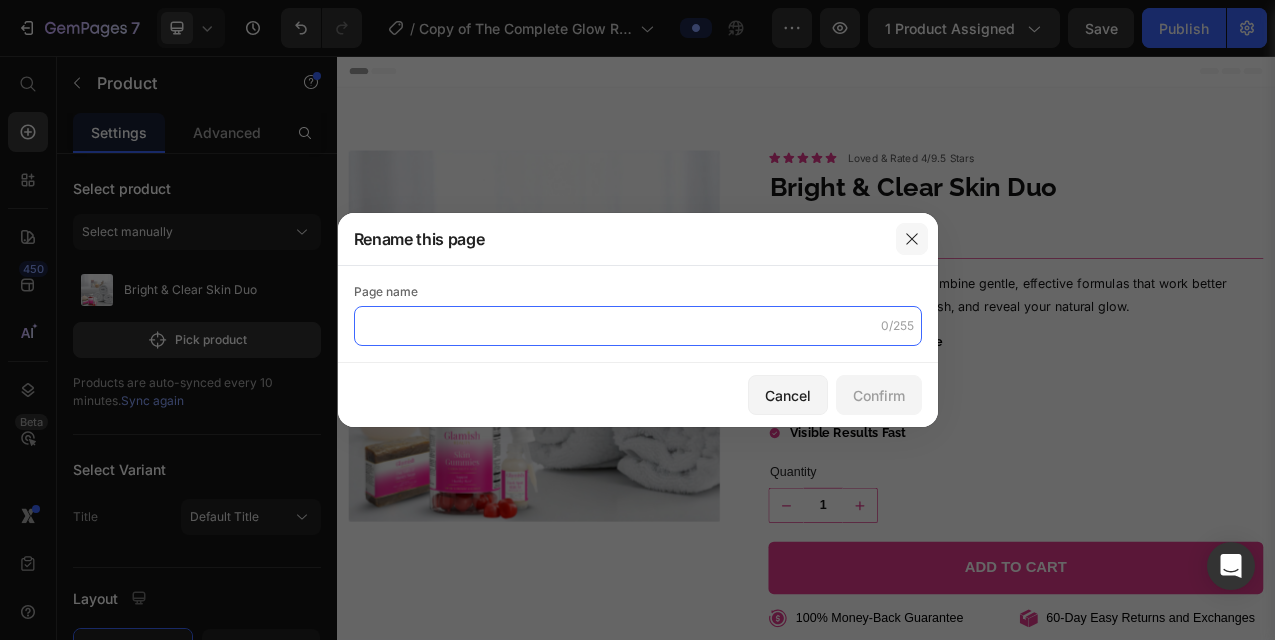 type 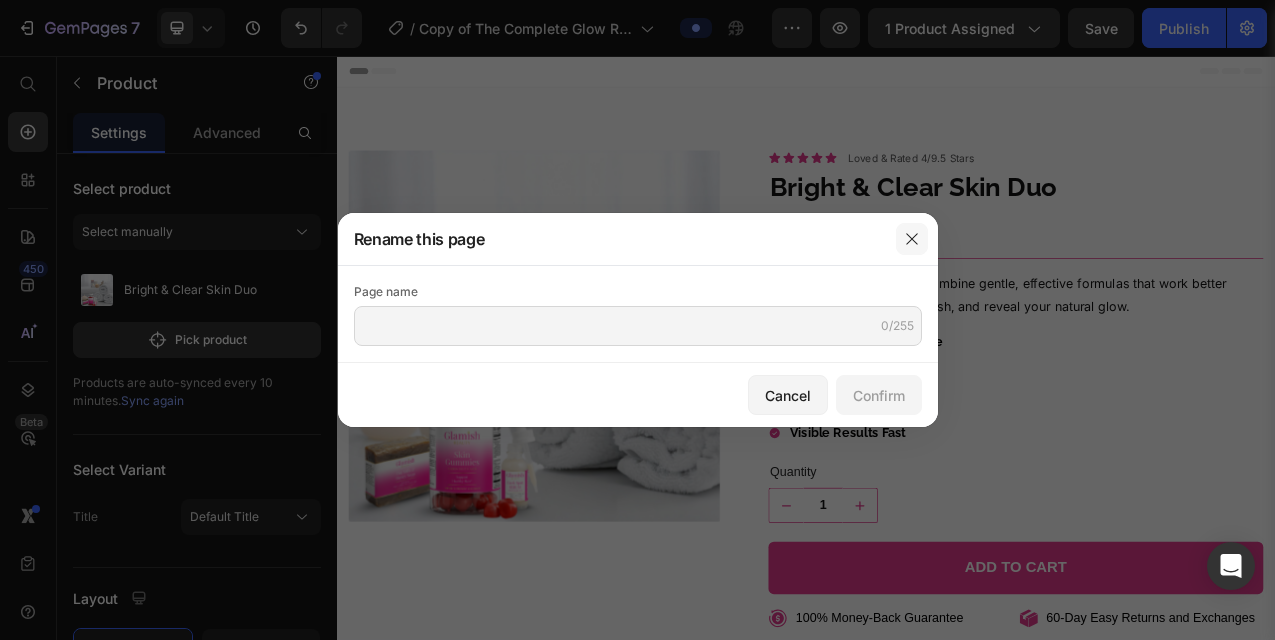 click 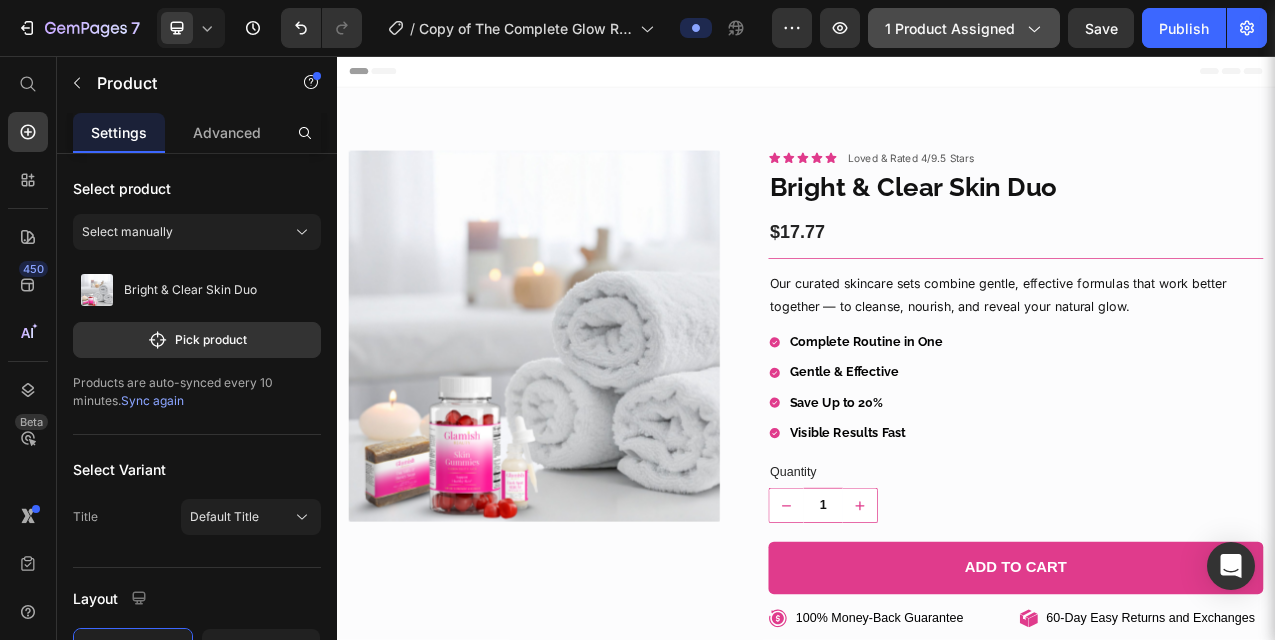 click 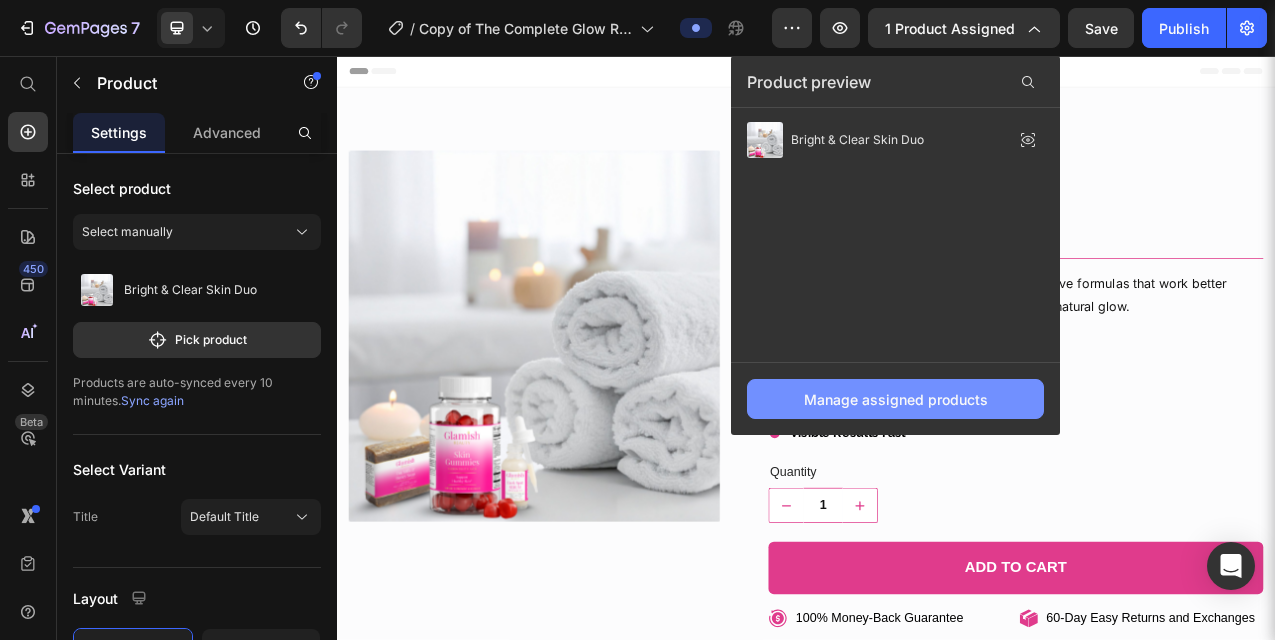 click on "Manage assigned products" at bounding box center [896, 399] 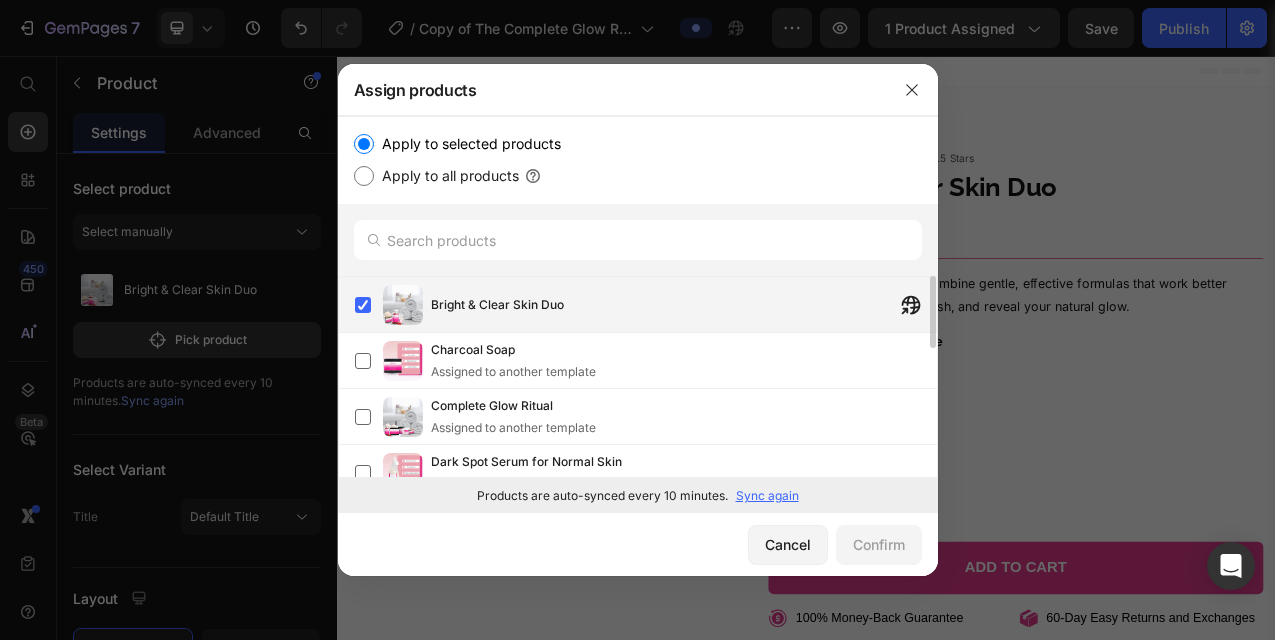 click on "Bright & Clear Skin Duo" at bounding box center [646, 305] 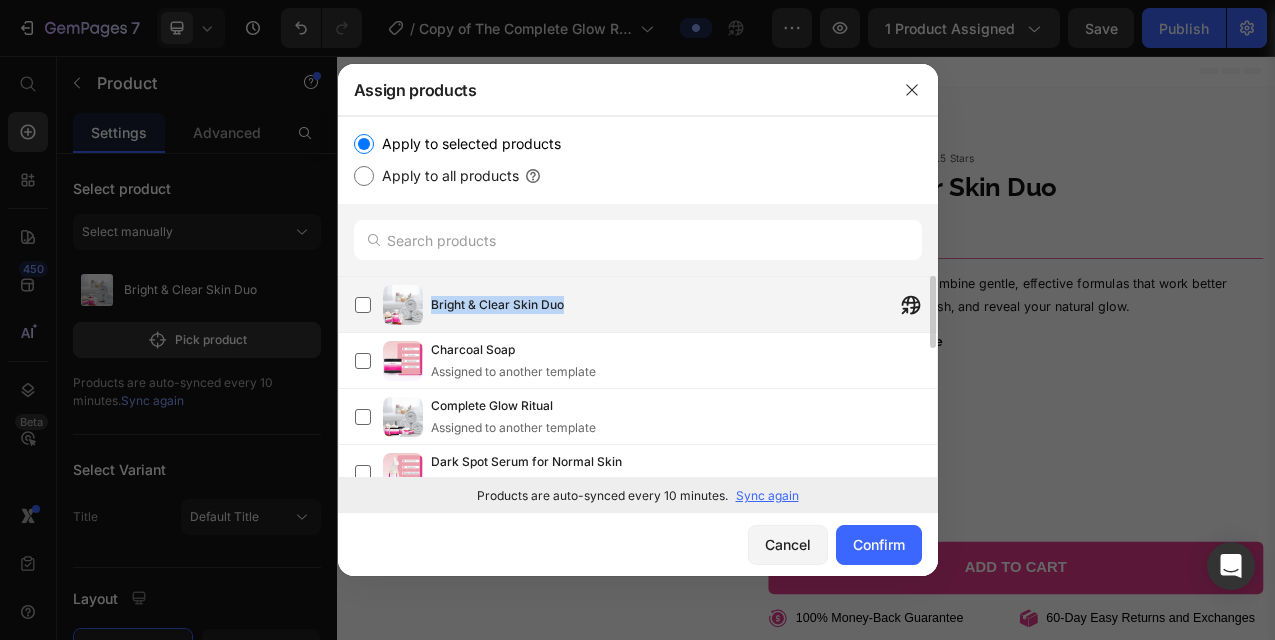 drag, startPoint x: 428, startPoint y: 305, endPoint x: 646, endPoint y: 298, distance: 218.11235 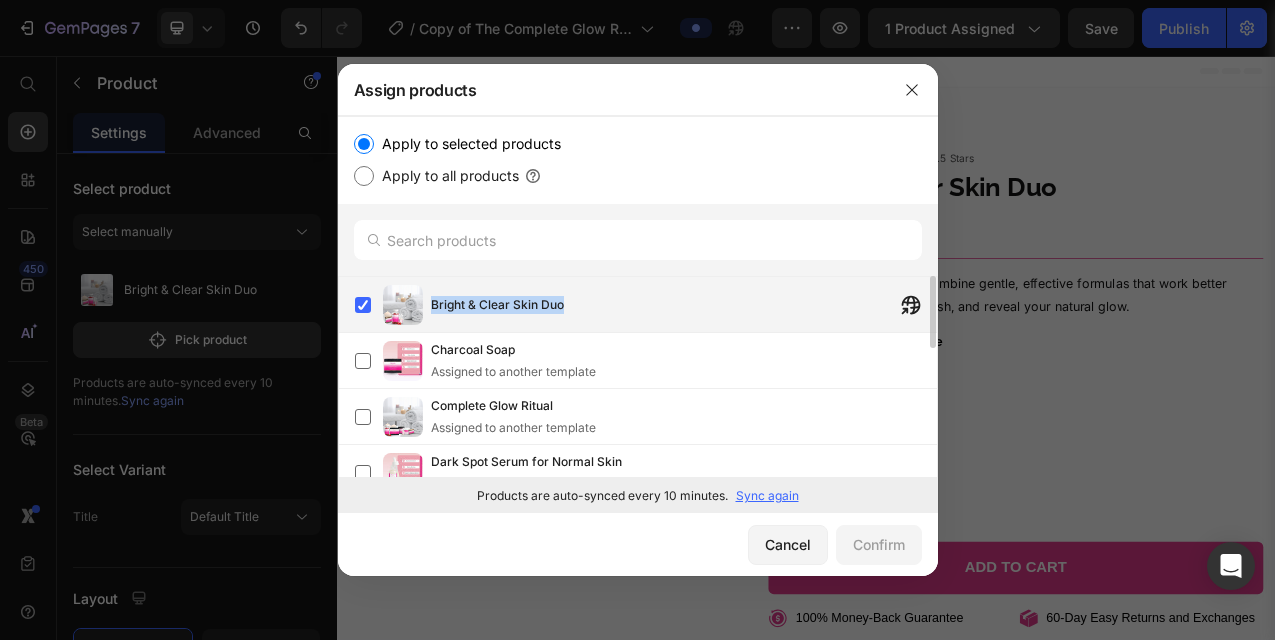 copy on "Bright & Clear Skin Duo" 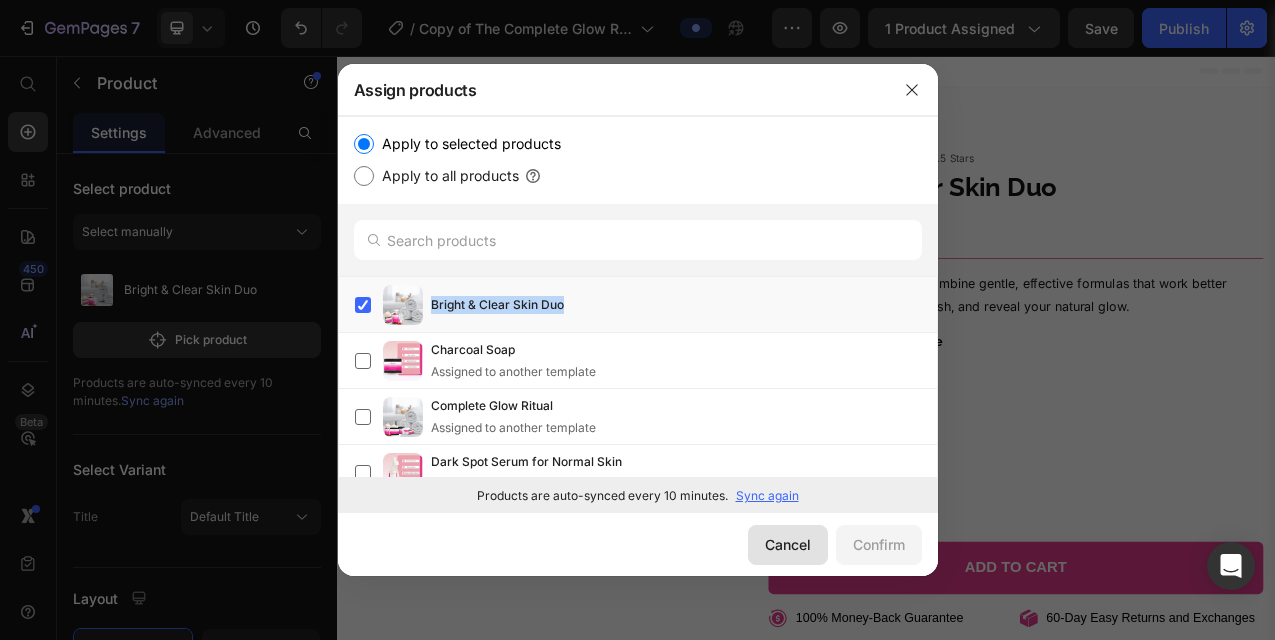 click on "Cancel" at bounding box center (788, 544) 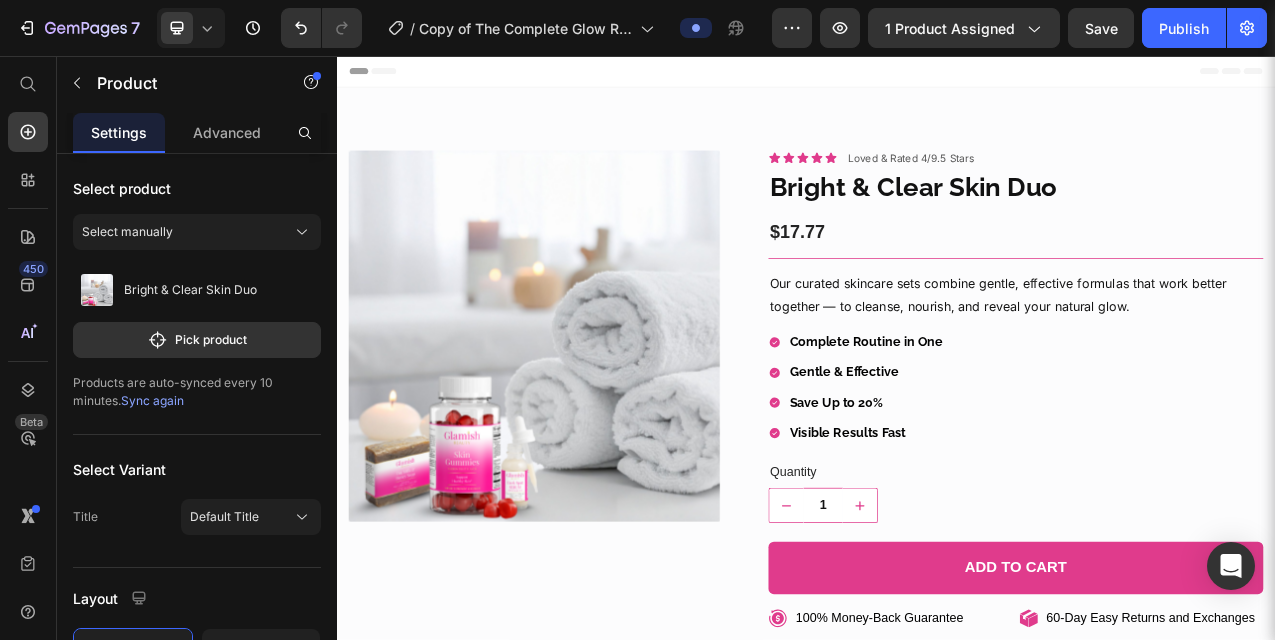 click on "/  Copy of The Complete Glow Ritual" 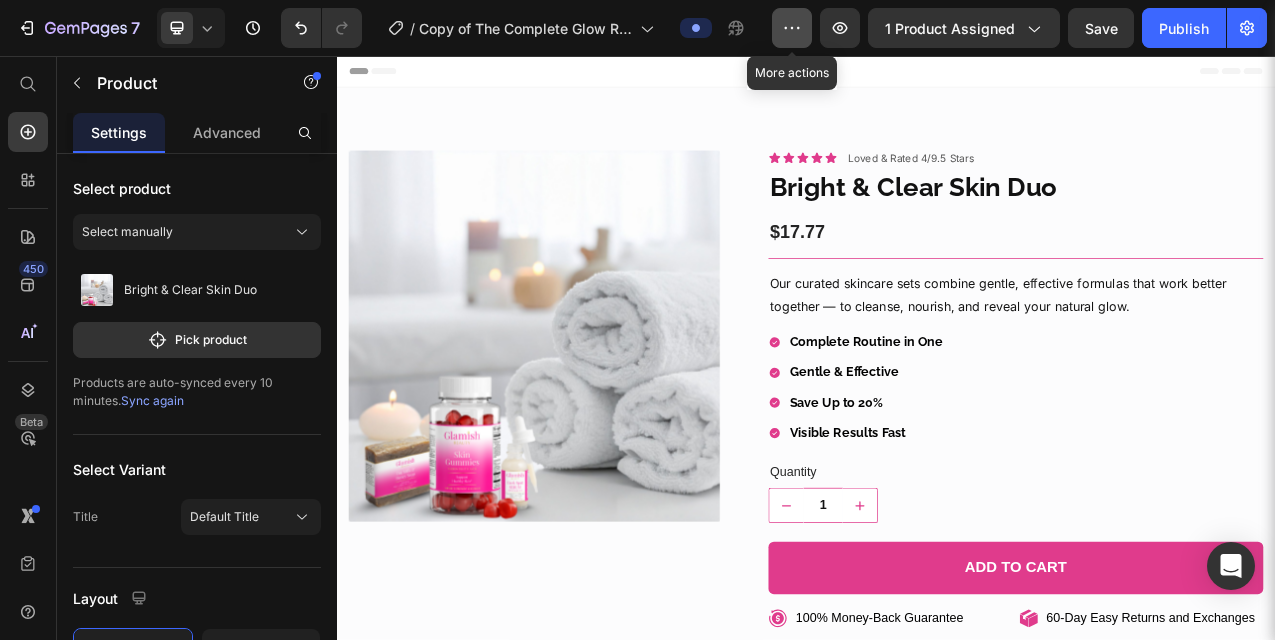 click 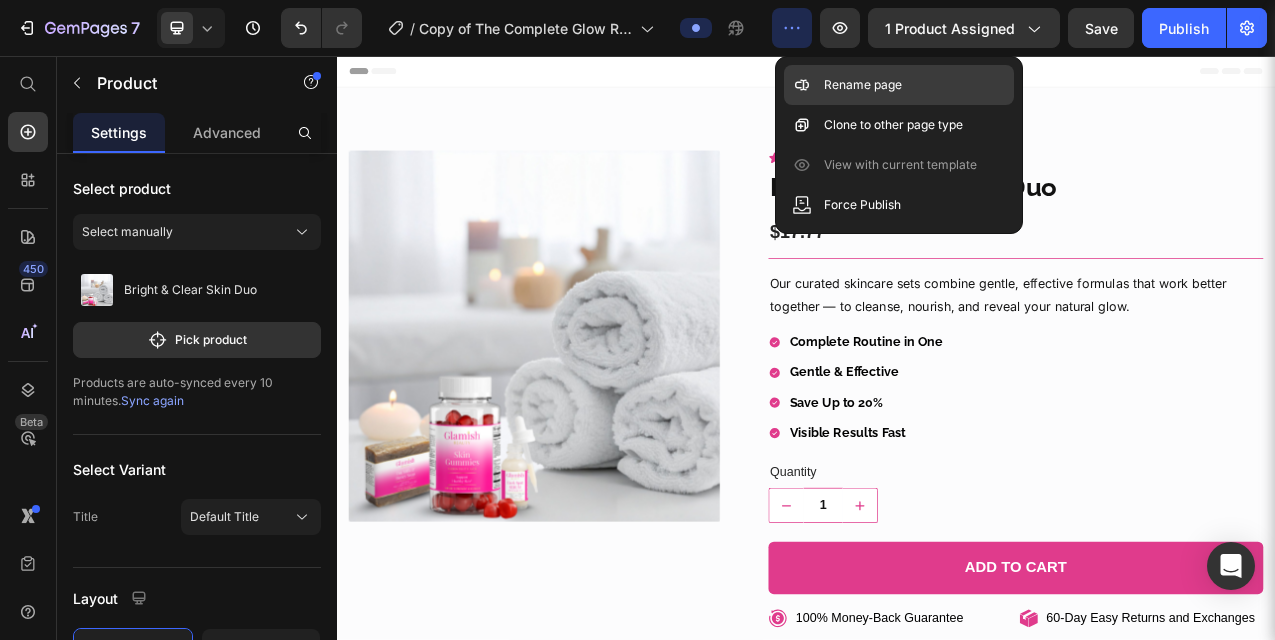 click on "Rename page" at bounding box center [863, 85] 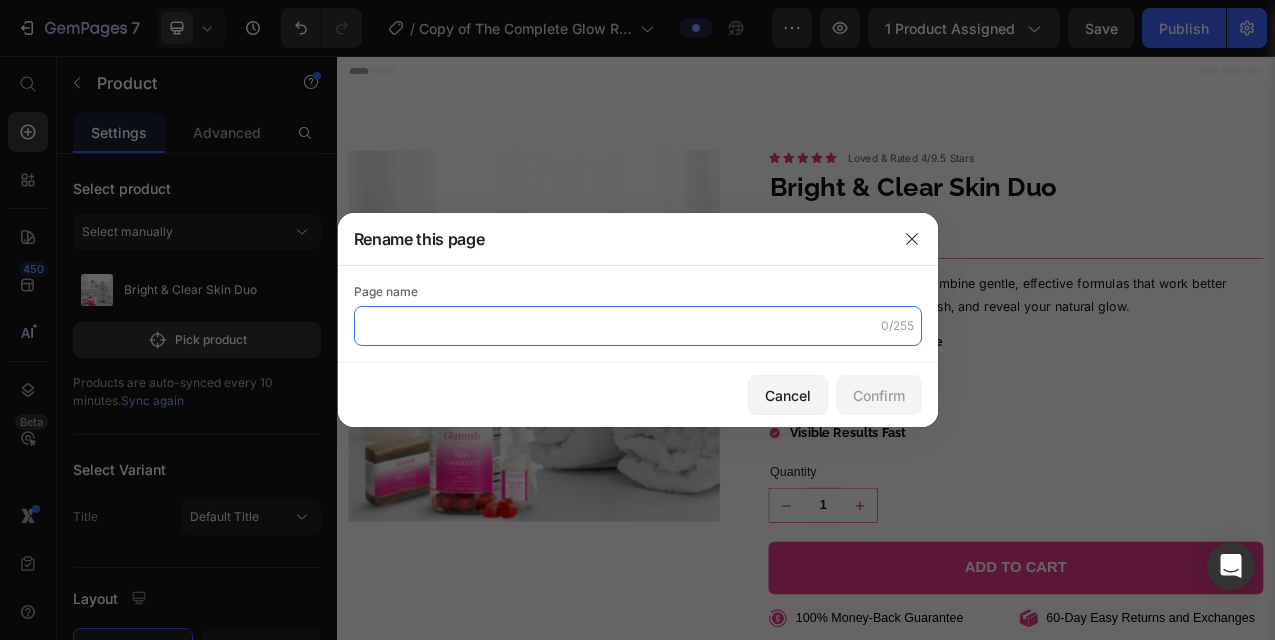 click 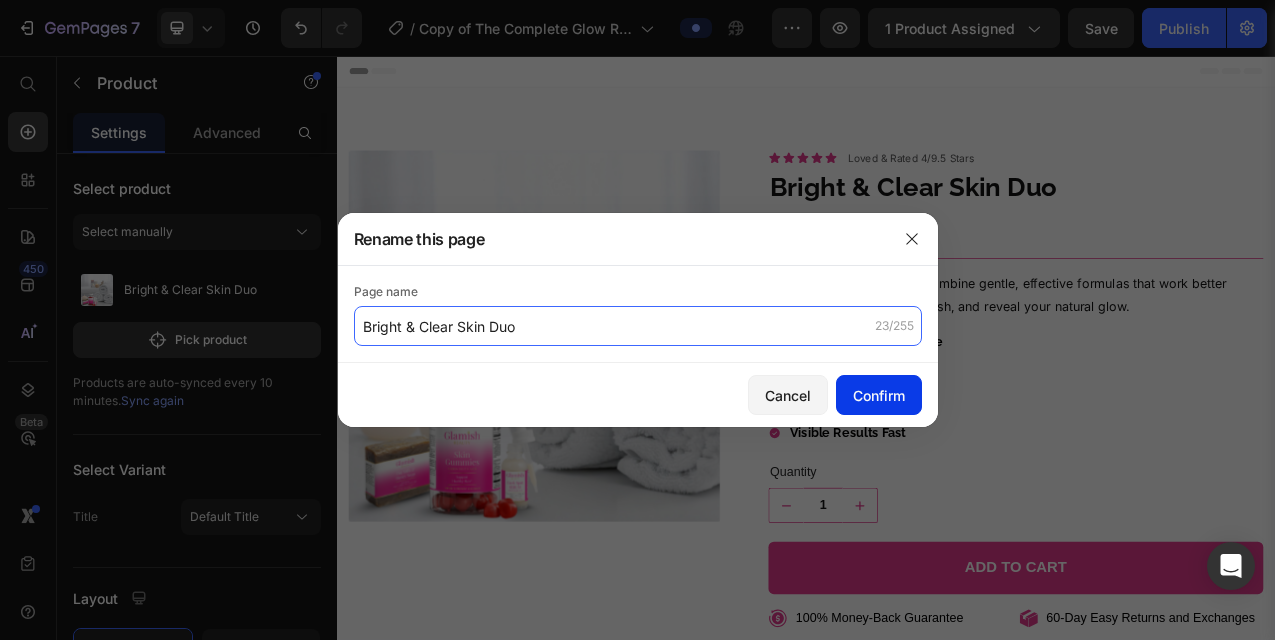 type on "Bright & Clear Skin Duo" 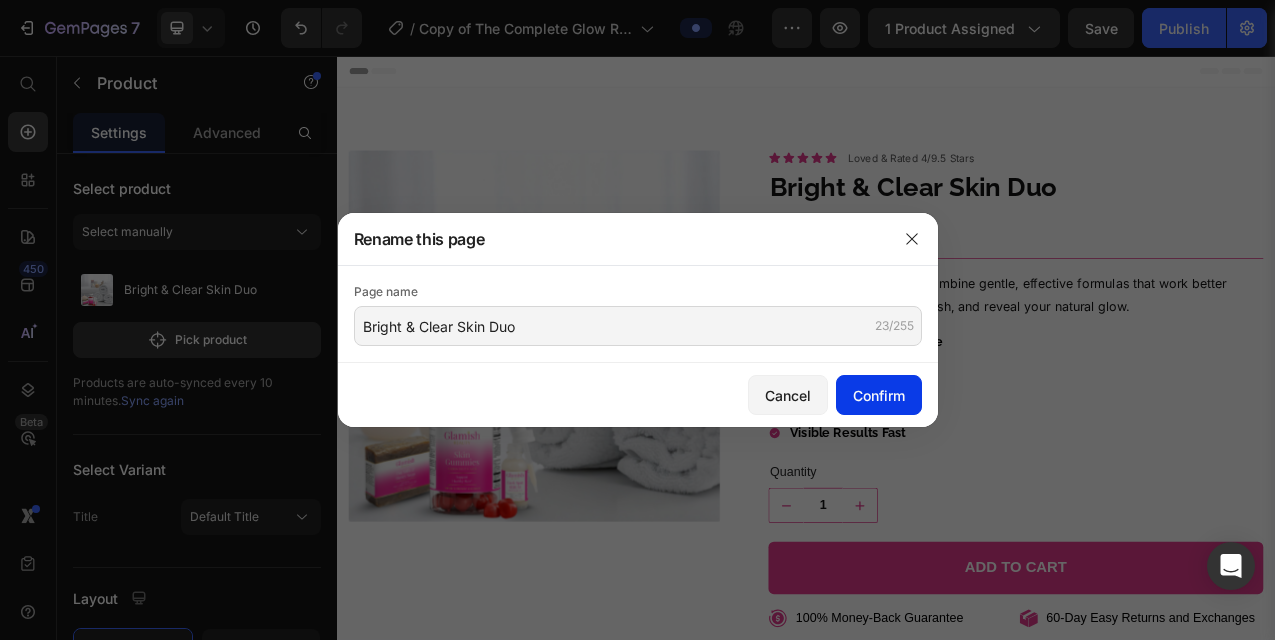 click on "Confirm" 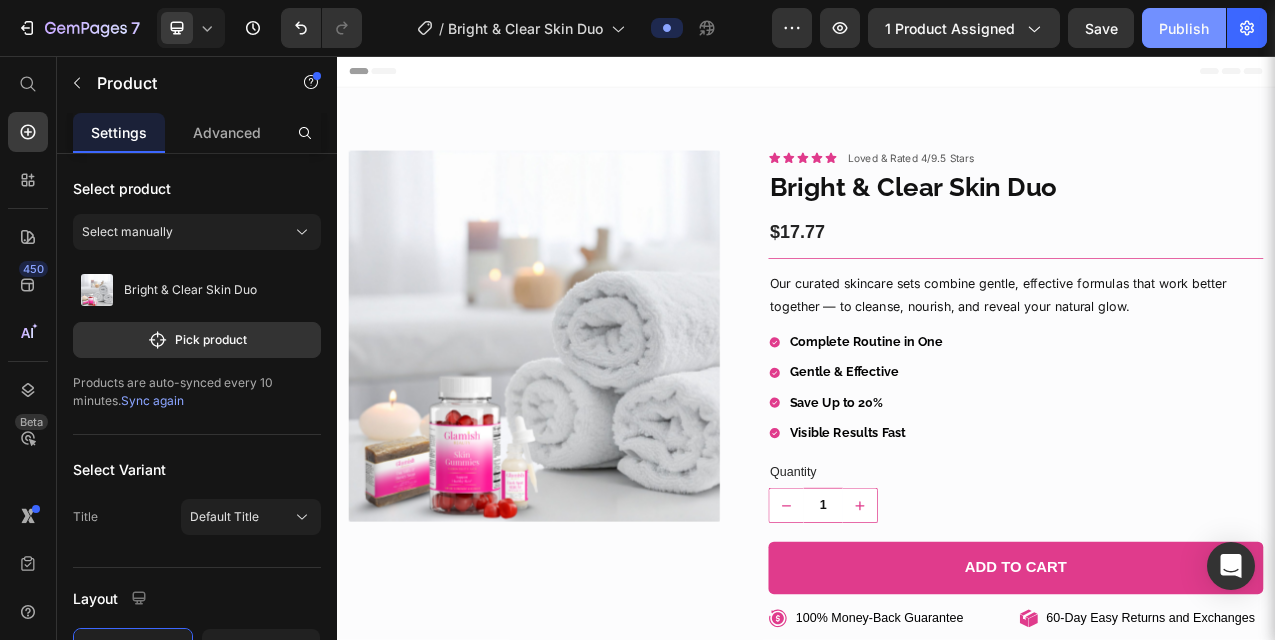 click on "Publish" at bounding box center [1184, 28] 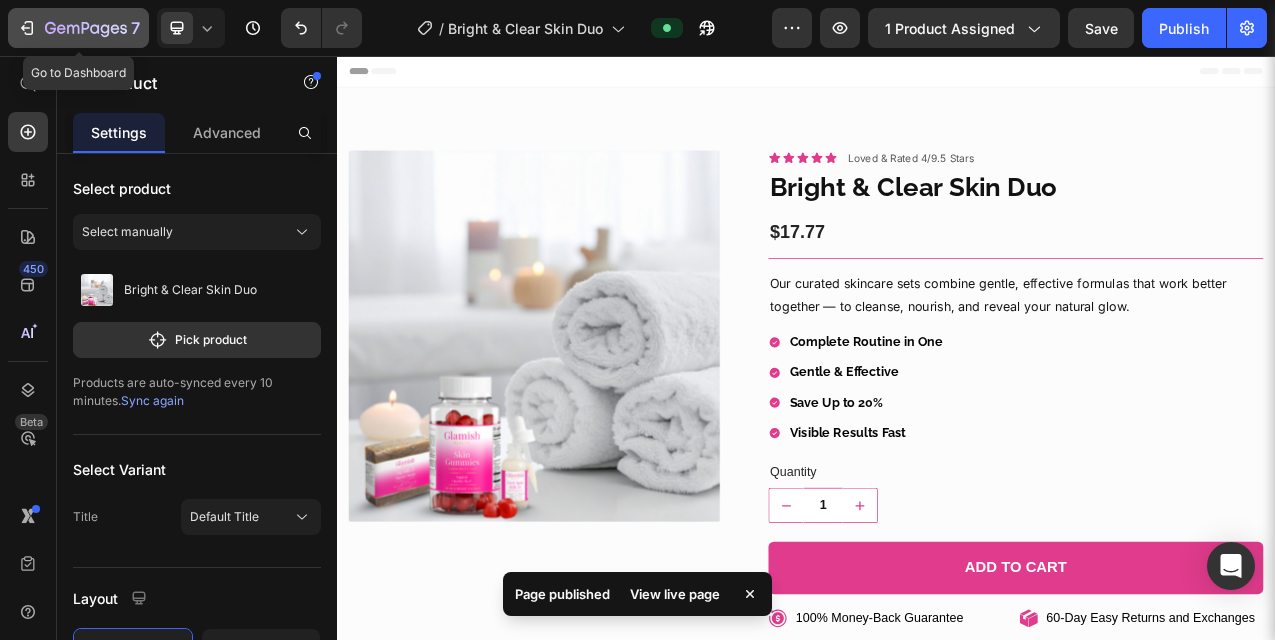click 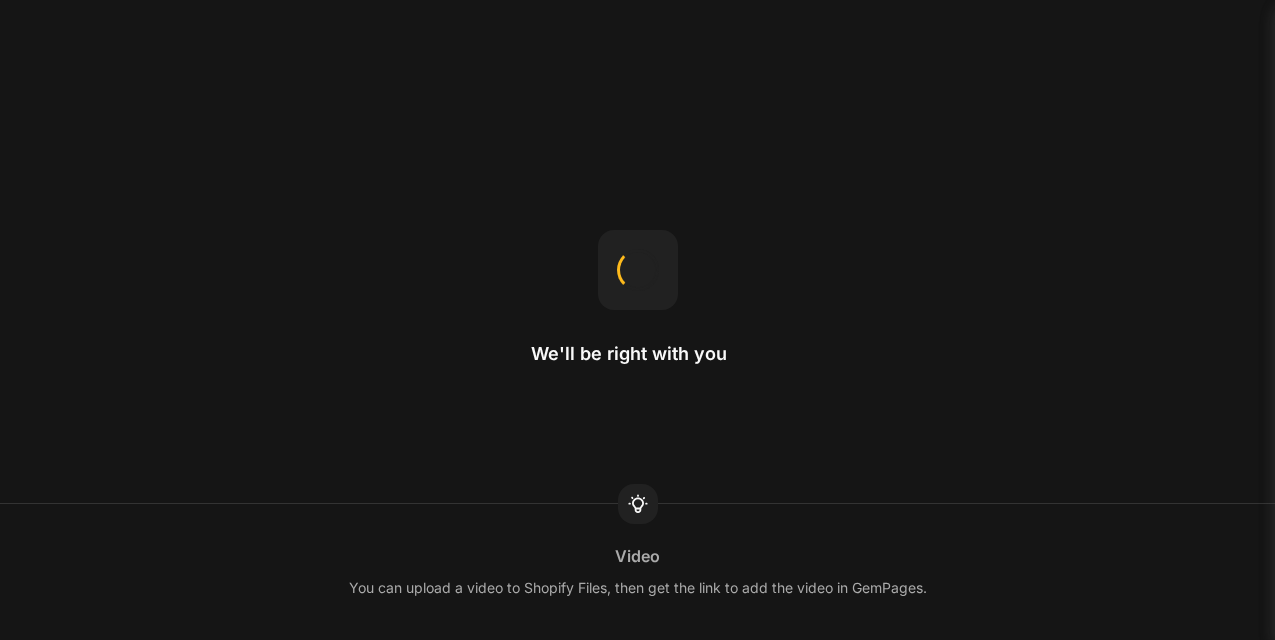 scroll, scrollTop: 0, scrollLeft: 0, axis: both 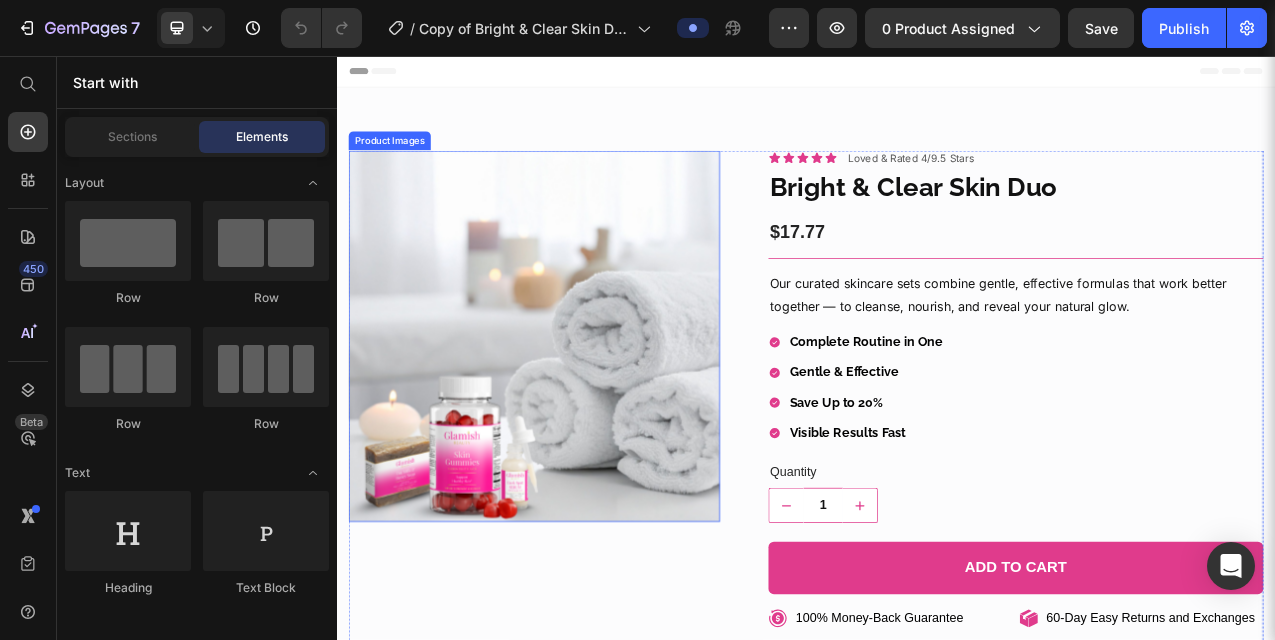 click at bounding box center (589, 414) 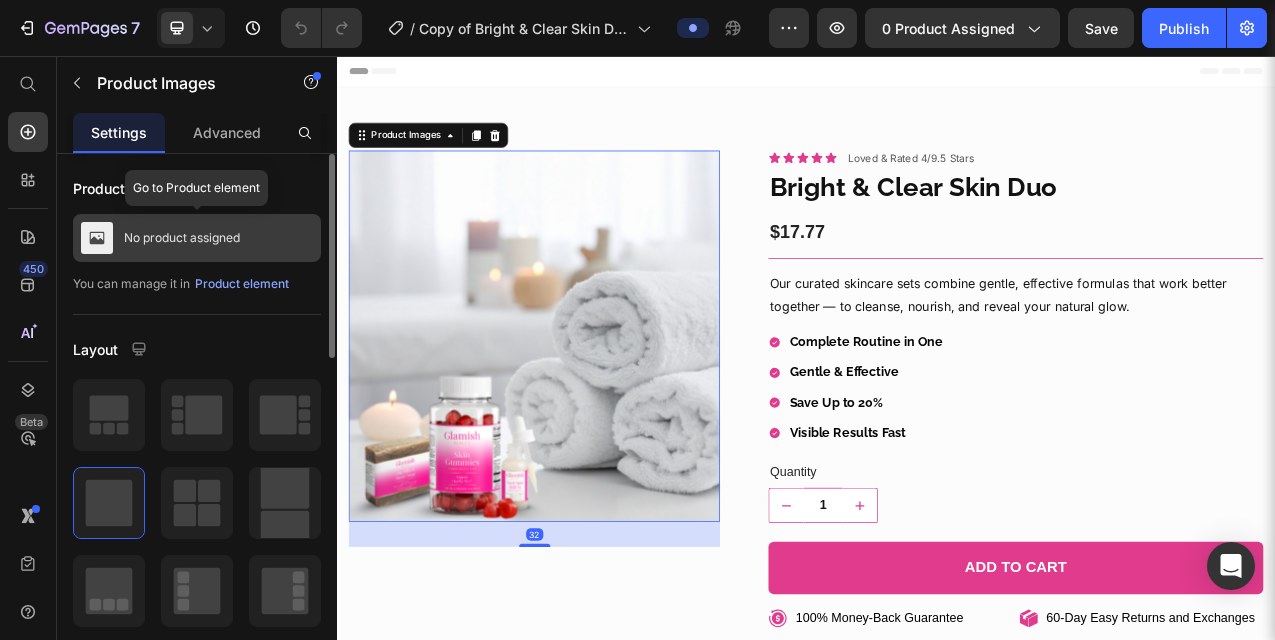 click on "No product assigned" at bounding box center (197, 238) 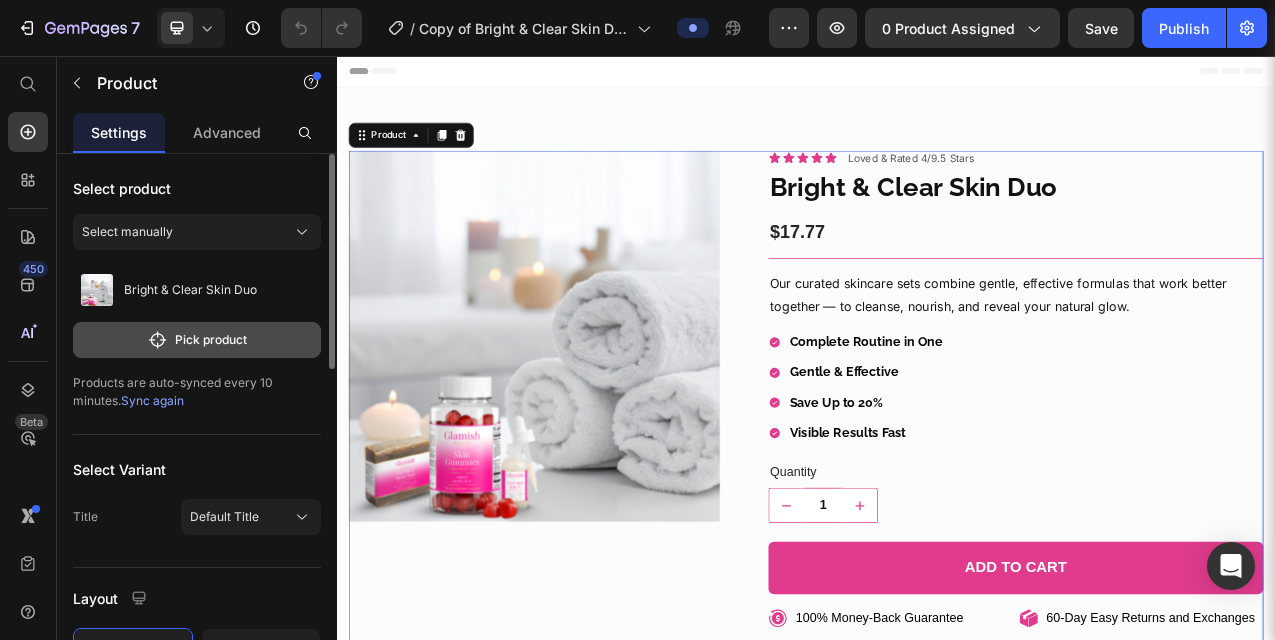 click on "Pick product" at bounding box center (197, 340) 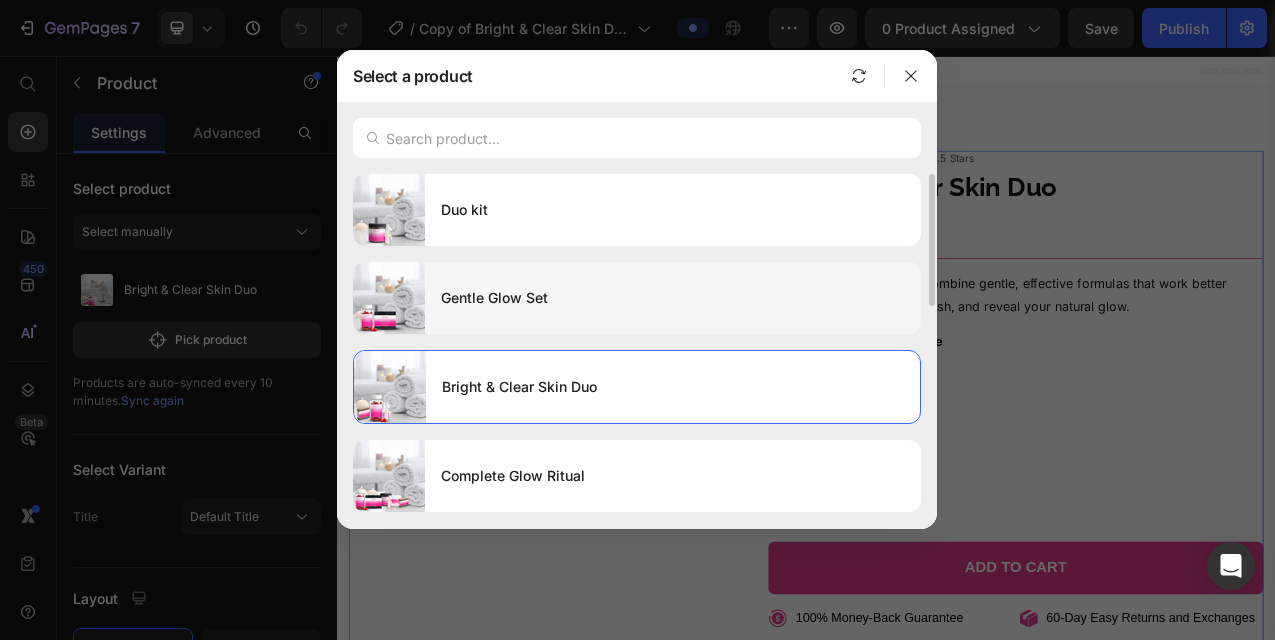 click on "Gentle Glow Set" 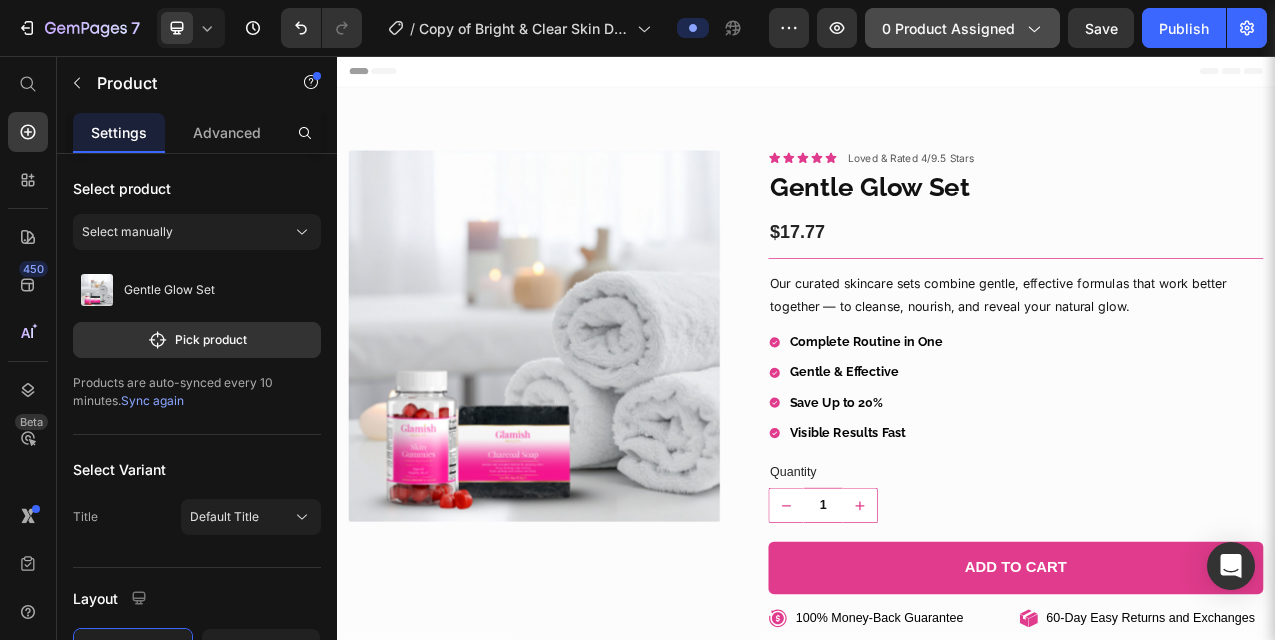 click 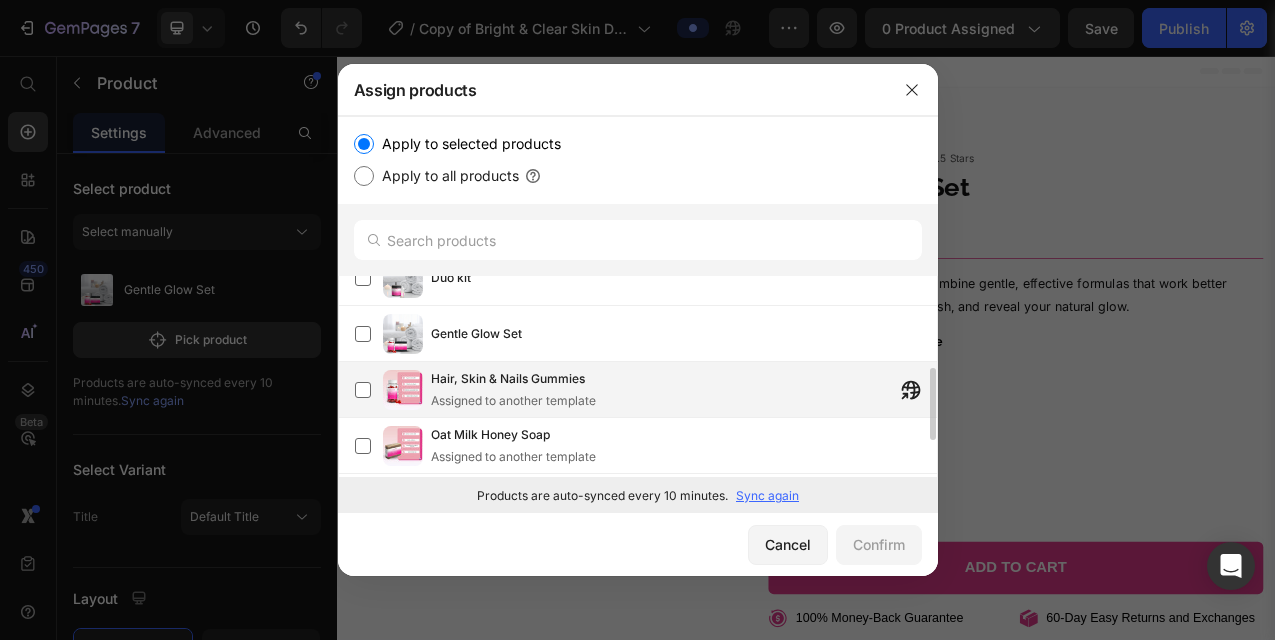scroll, scrollTop: 250, scrollLeft: 0, axis: vertical 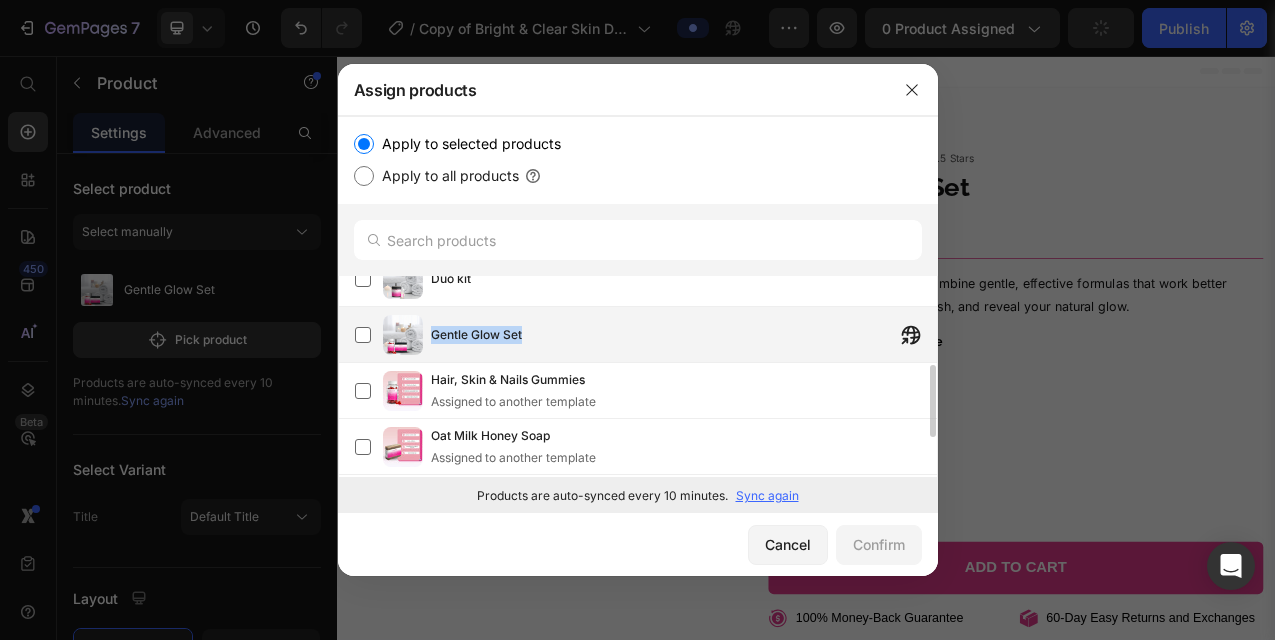 drag, startPoint x: 432, startPoint y: 332, endPoint x: 528, endPoint y: 338, distance: 96.18732 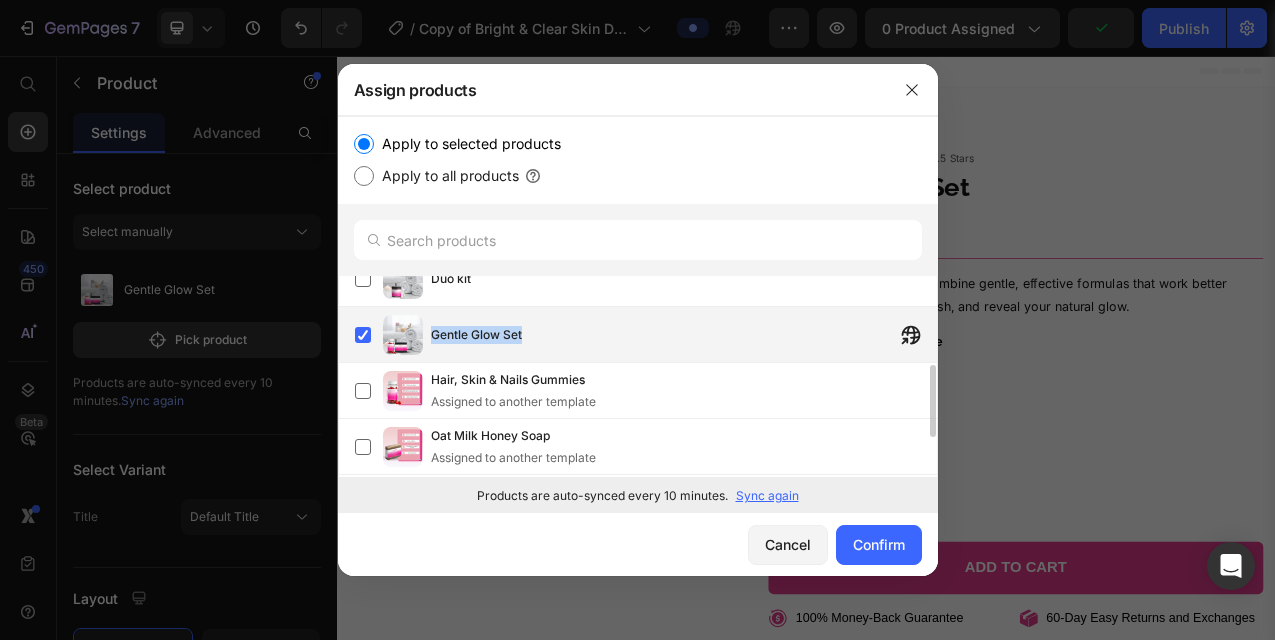 copy on "Gentle Glow Set" 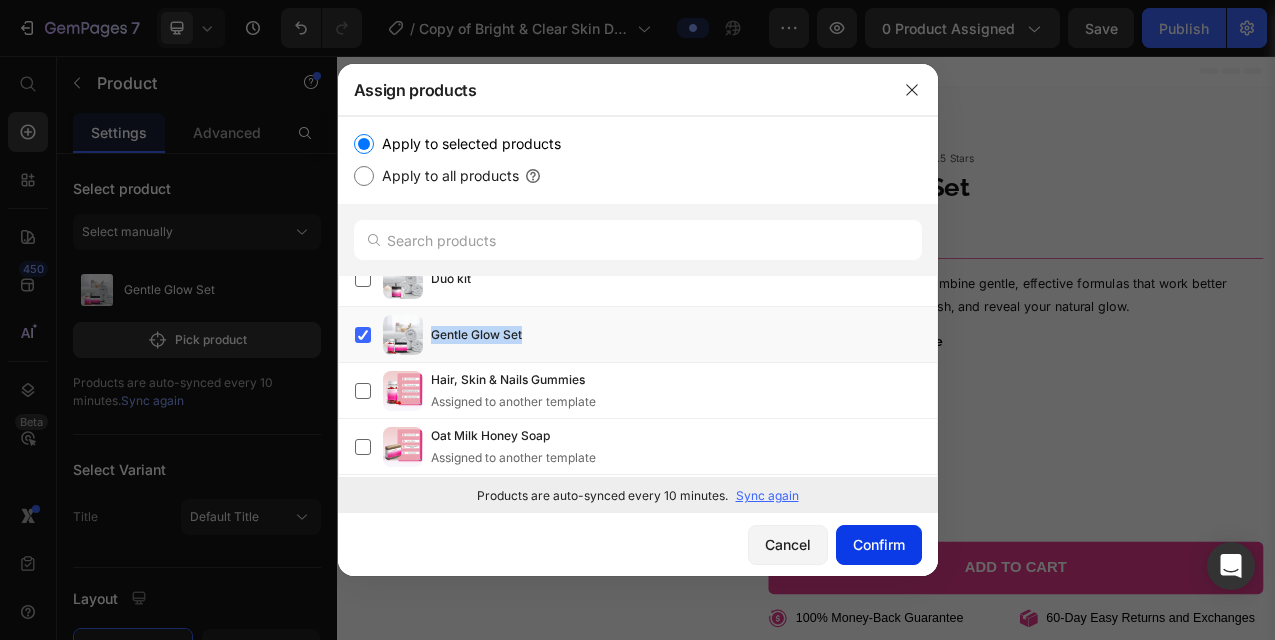 click on "Confirm" at bounding box center (879, 544) 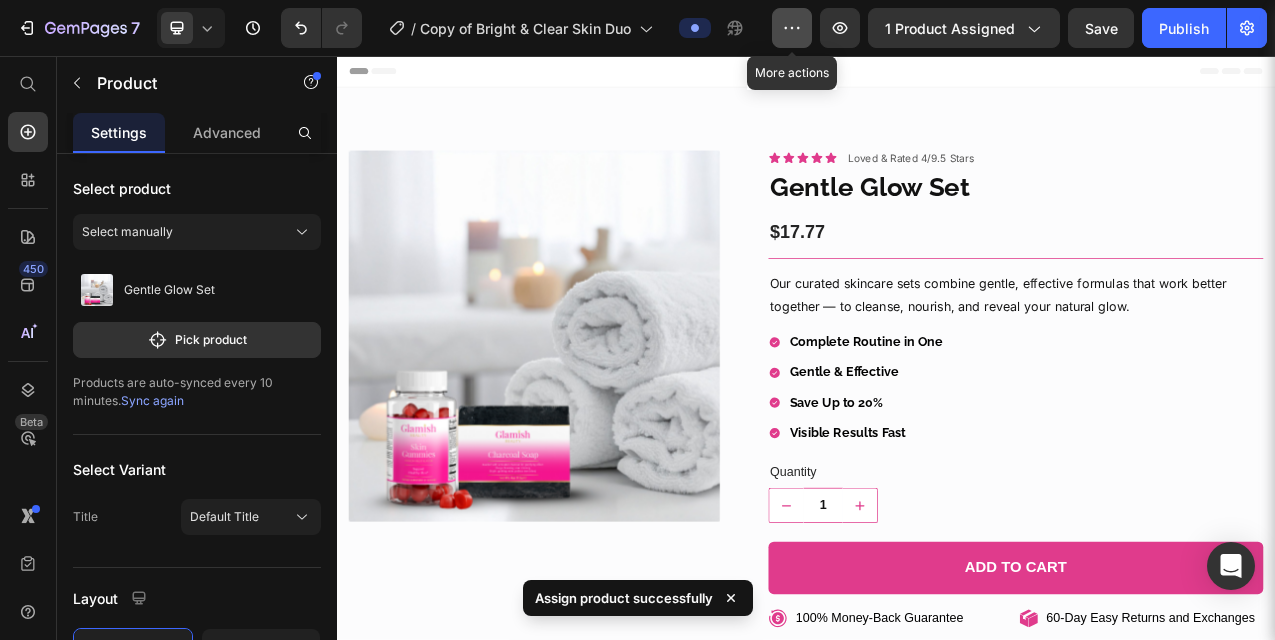 click 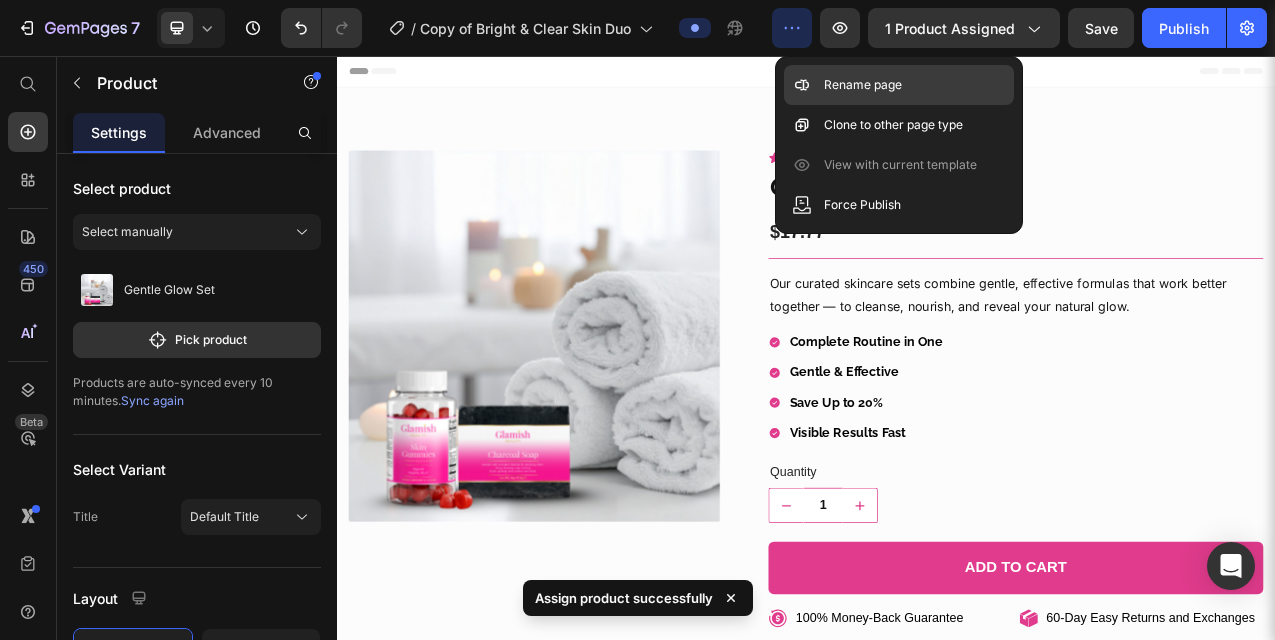 click on "Rename page" at bounding box center (863, 85) 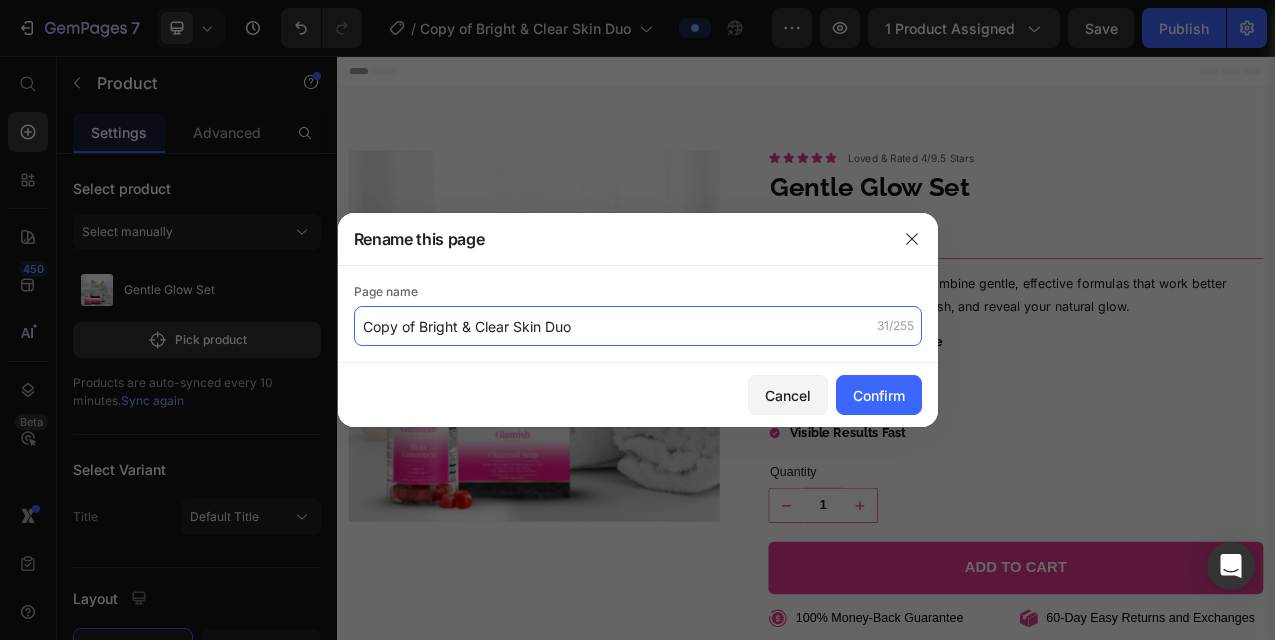 click on "Copy of Bright & Clear Skin Duo" 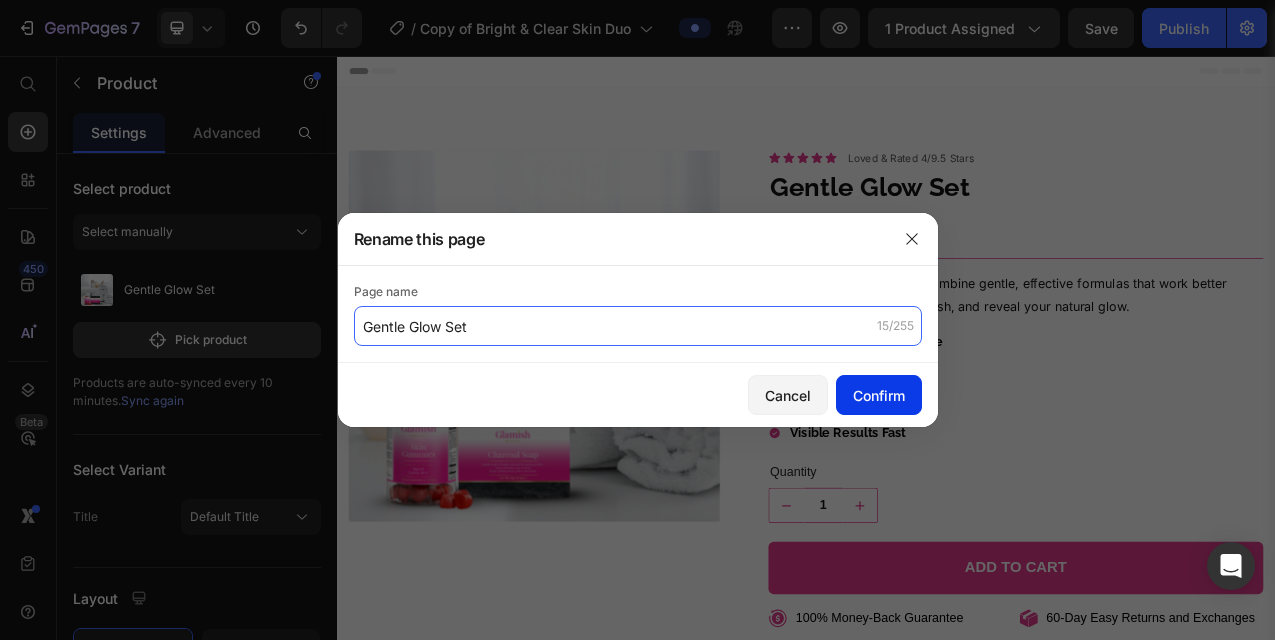 type on "Gentle Glow Set" 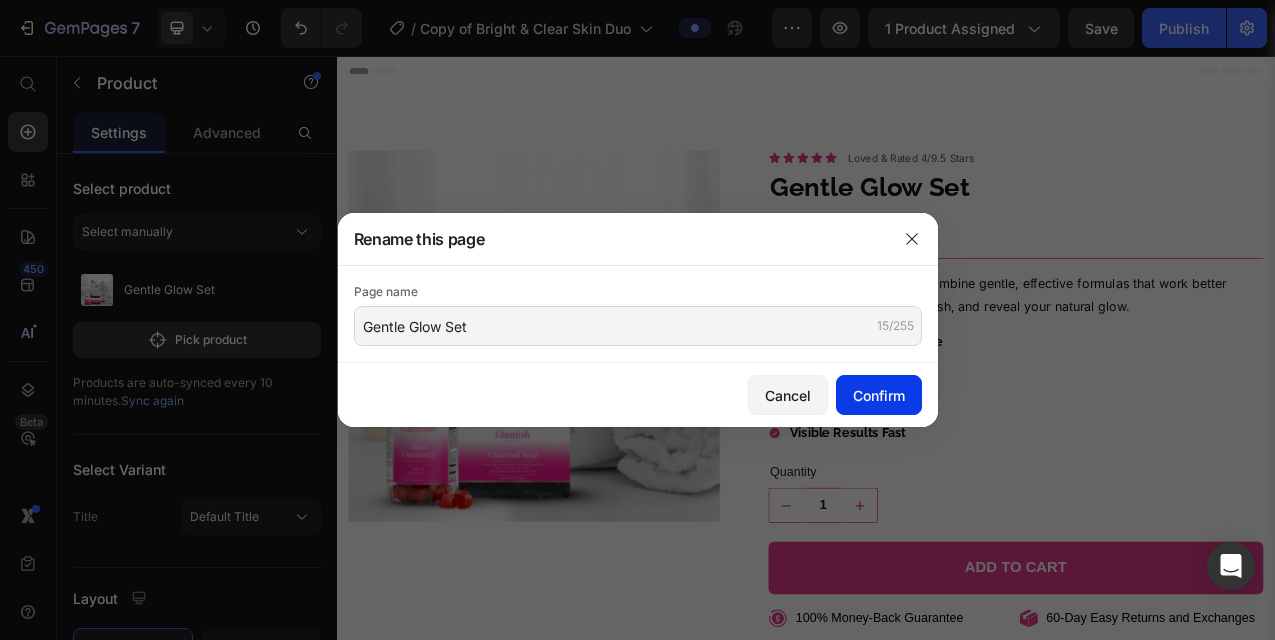 click on "Confirm" at bounding box center [879, 395] 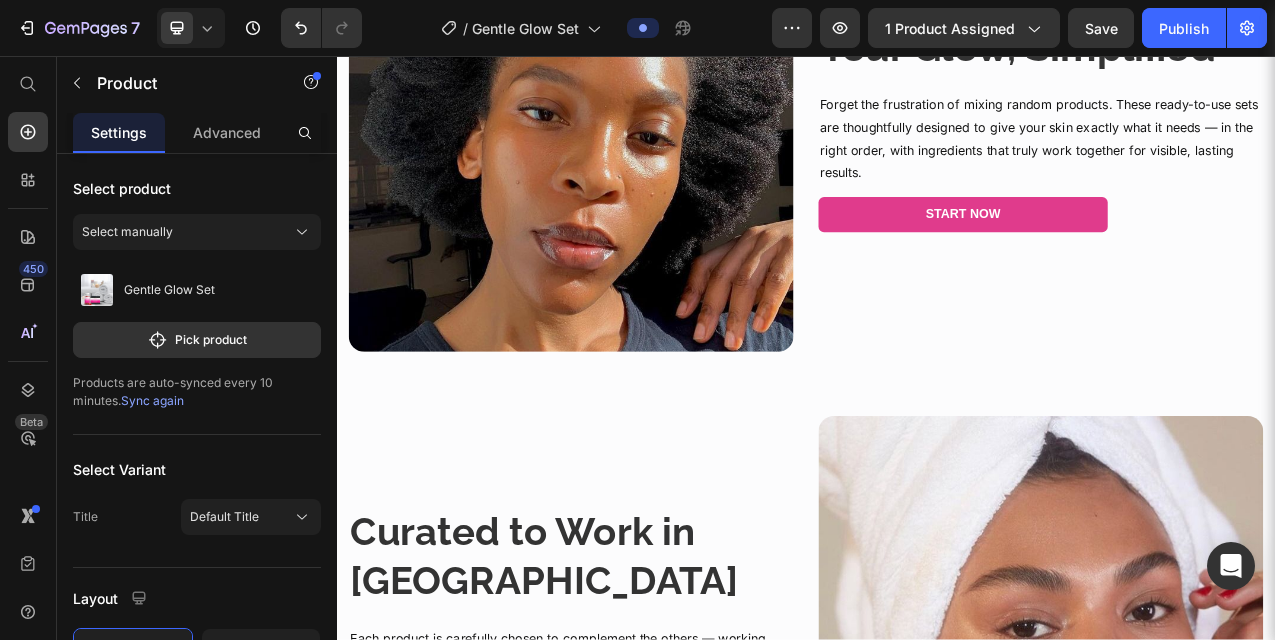 scroll, scrollTop: 1391, scrollLeft: 0, axis: vertical 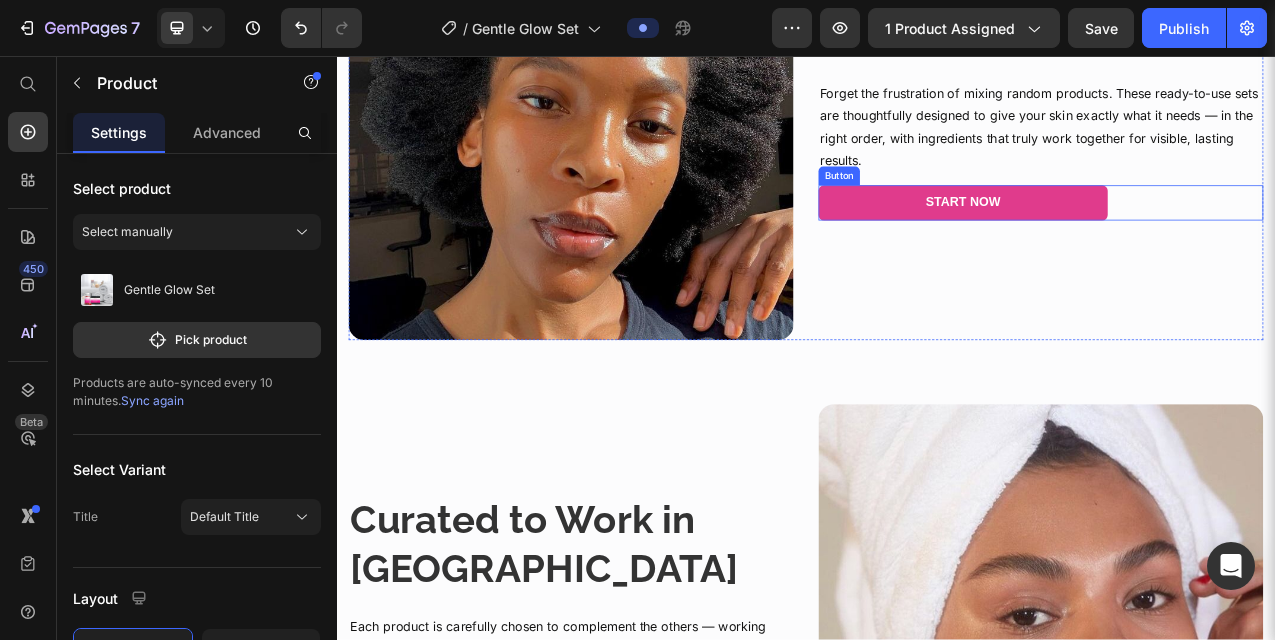 click on "Start Now Button" at bounding box center [1237, 244] 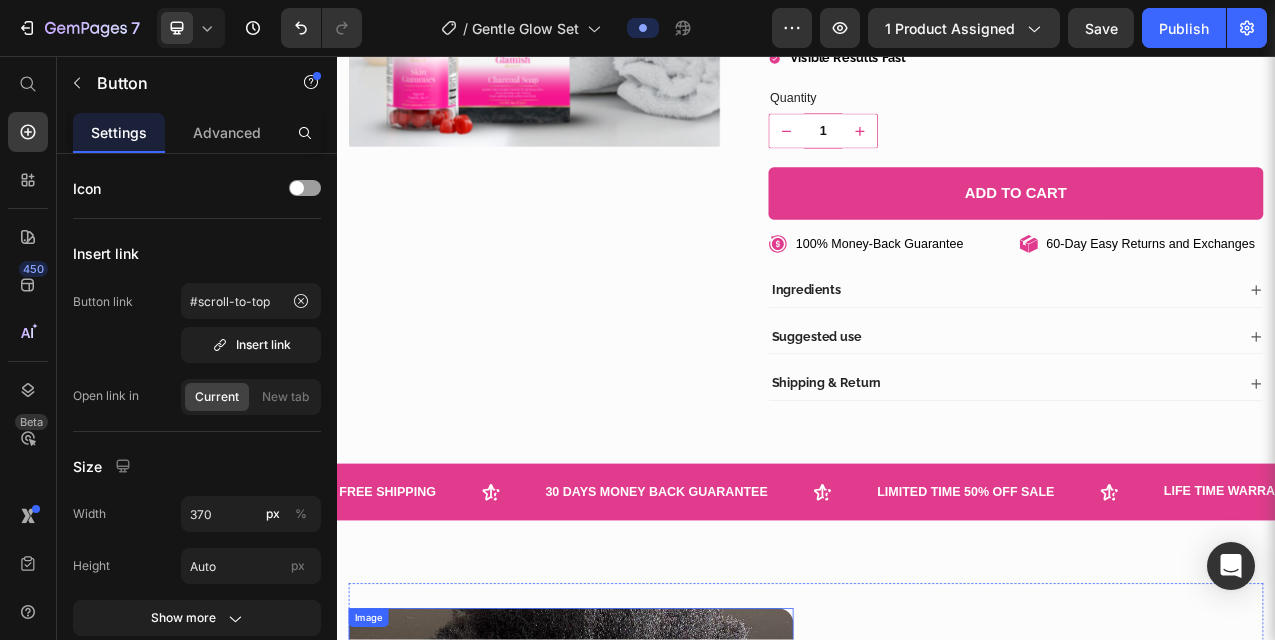 scroll, scrollTop: 0, scrollLeft: 0, axis: both 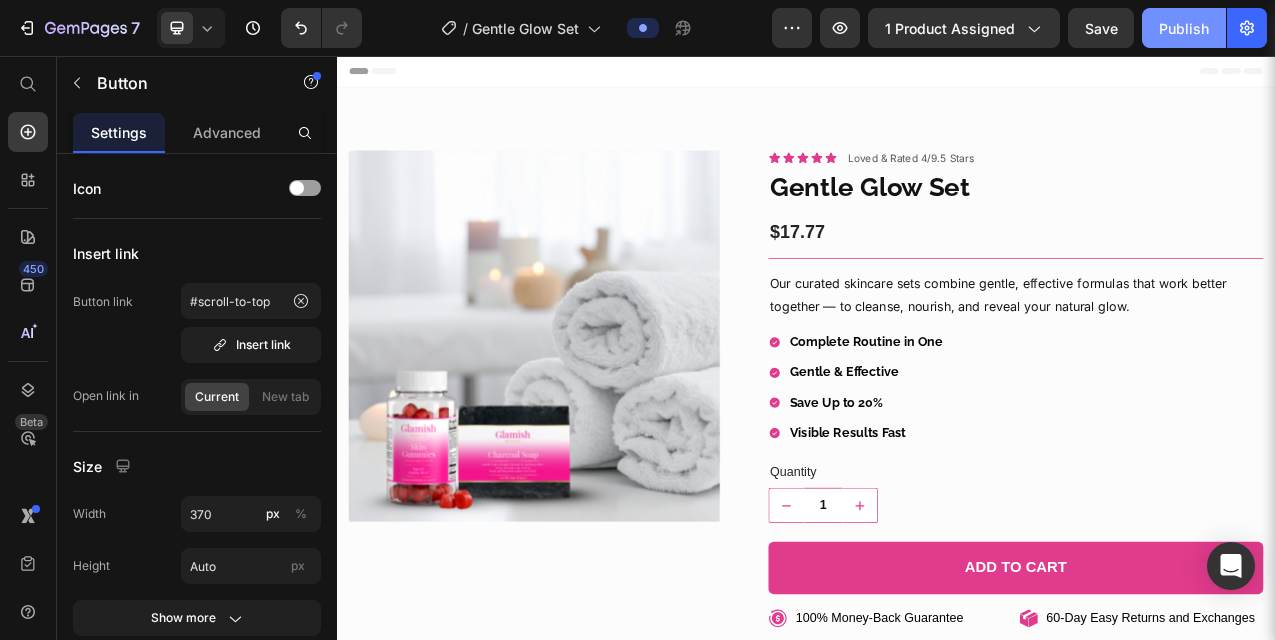 click on "Publish" at bounding box center (1184, 28) 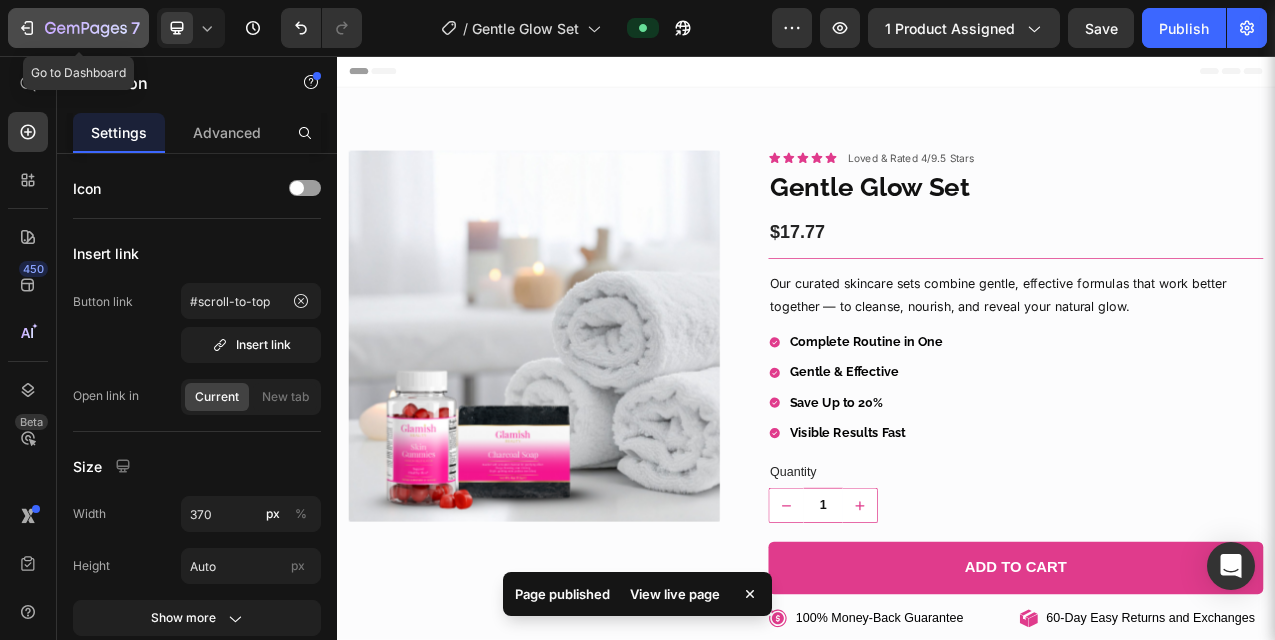 click 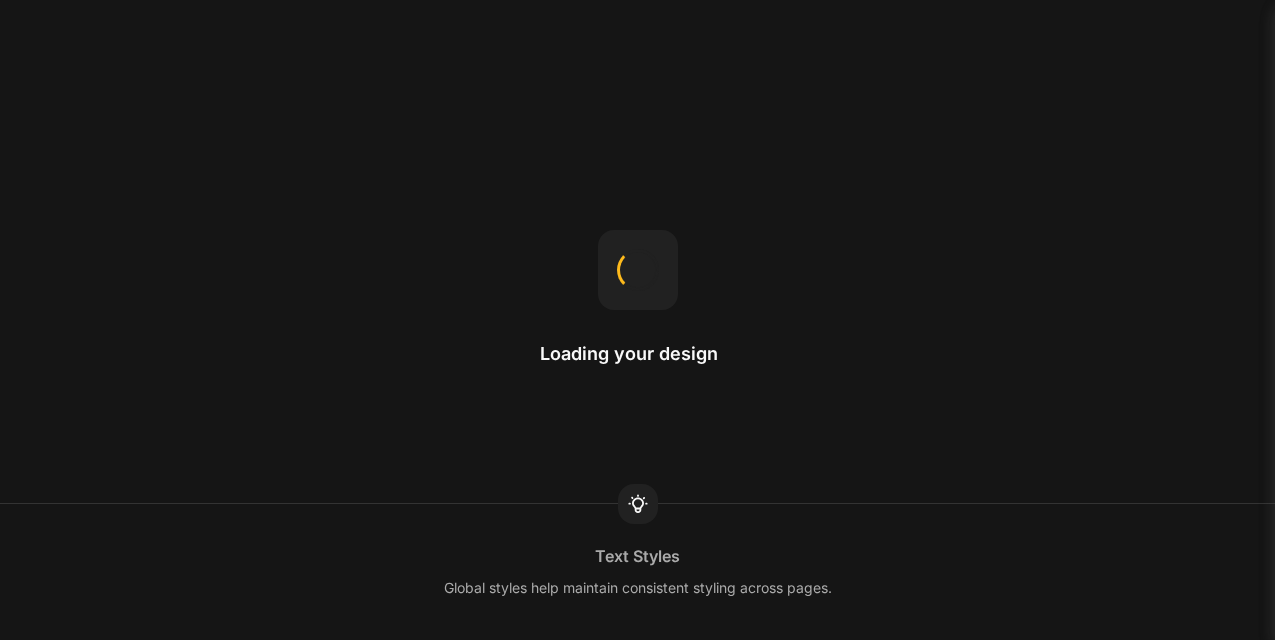 scroll, scrollTop: 0, scrollLeft: 0, axis: both 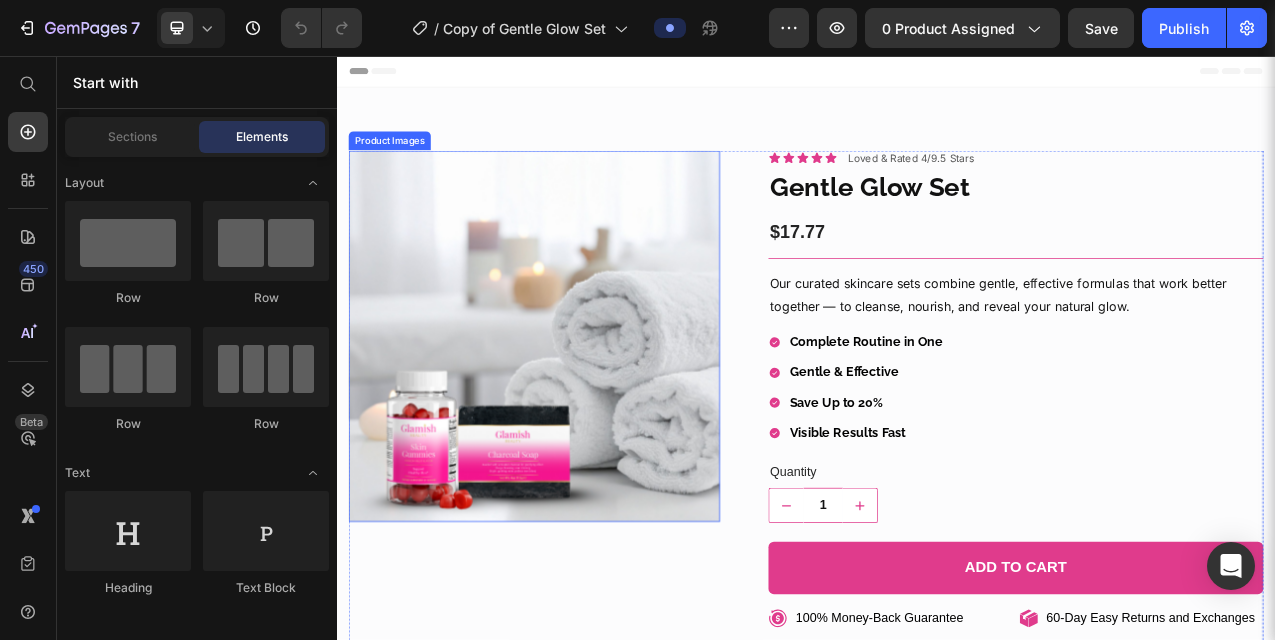 click at bounding box center [589, 414] 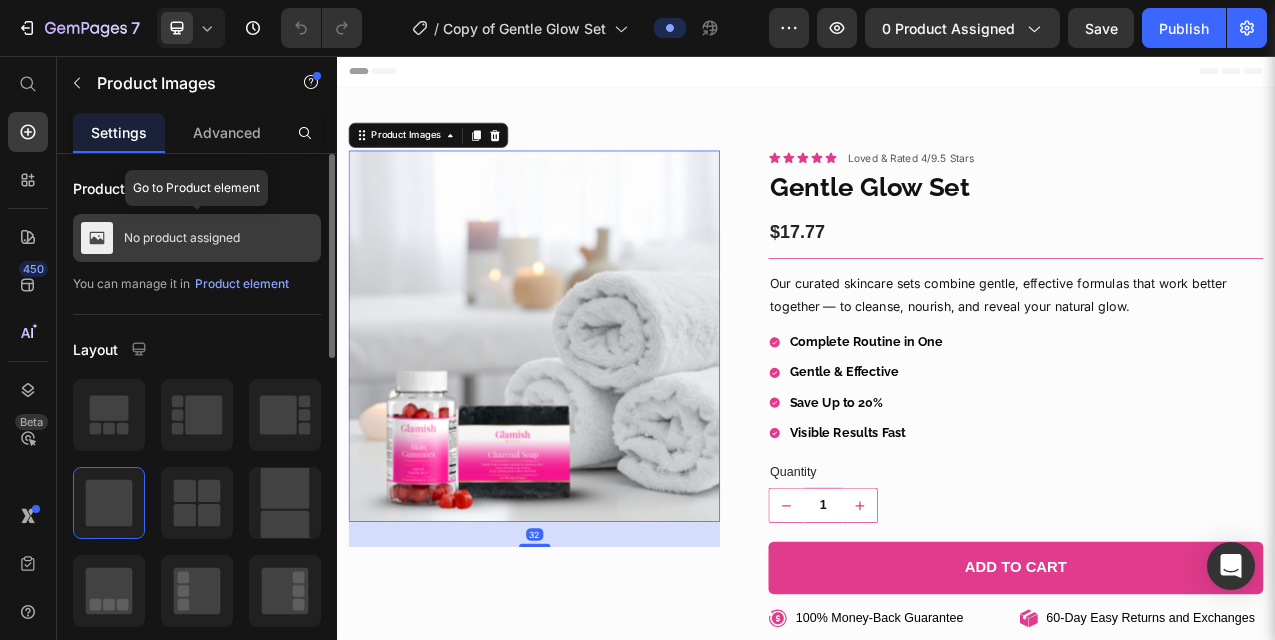 click on "No product assigned" at bounding box center (197, 238) 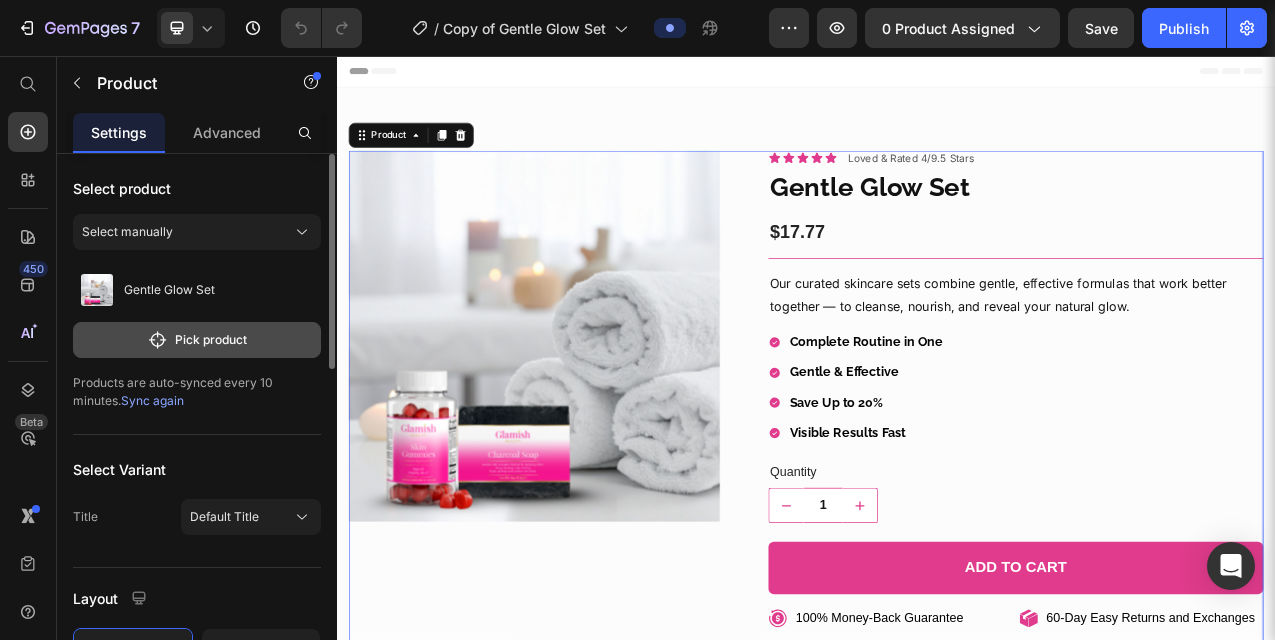 click on "Pick product" 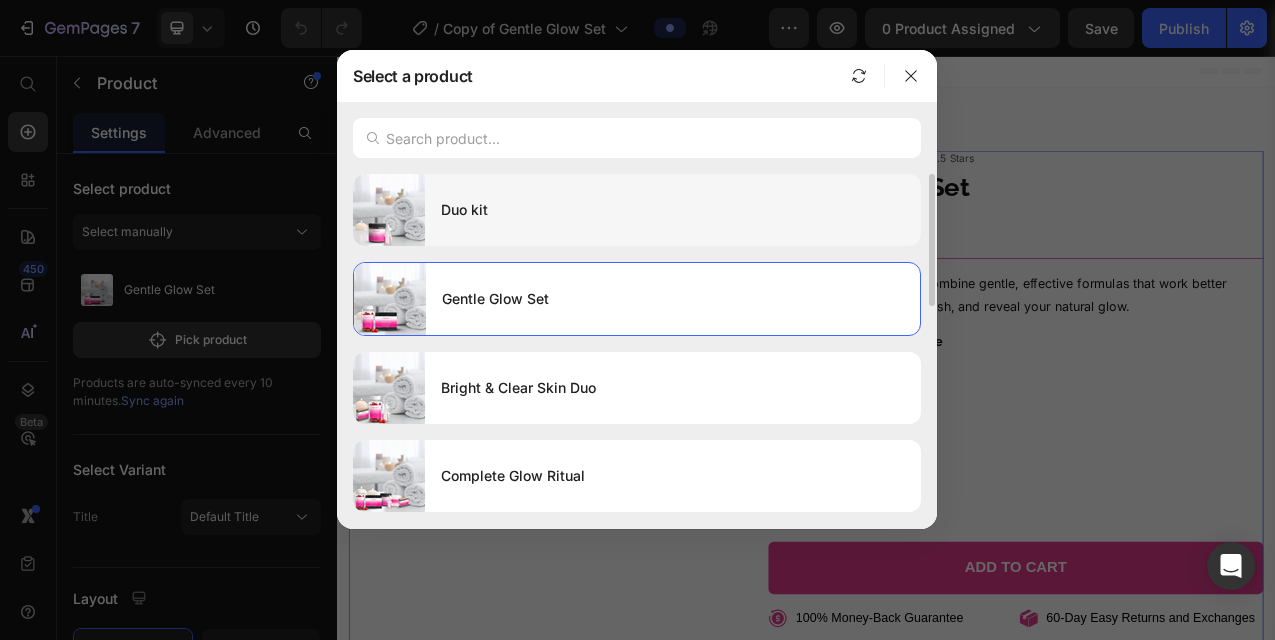 click on "Duo kit" at bounding box center (673, 210) 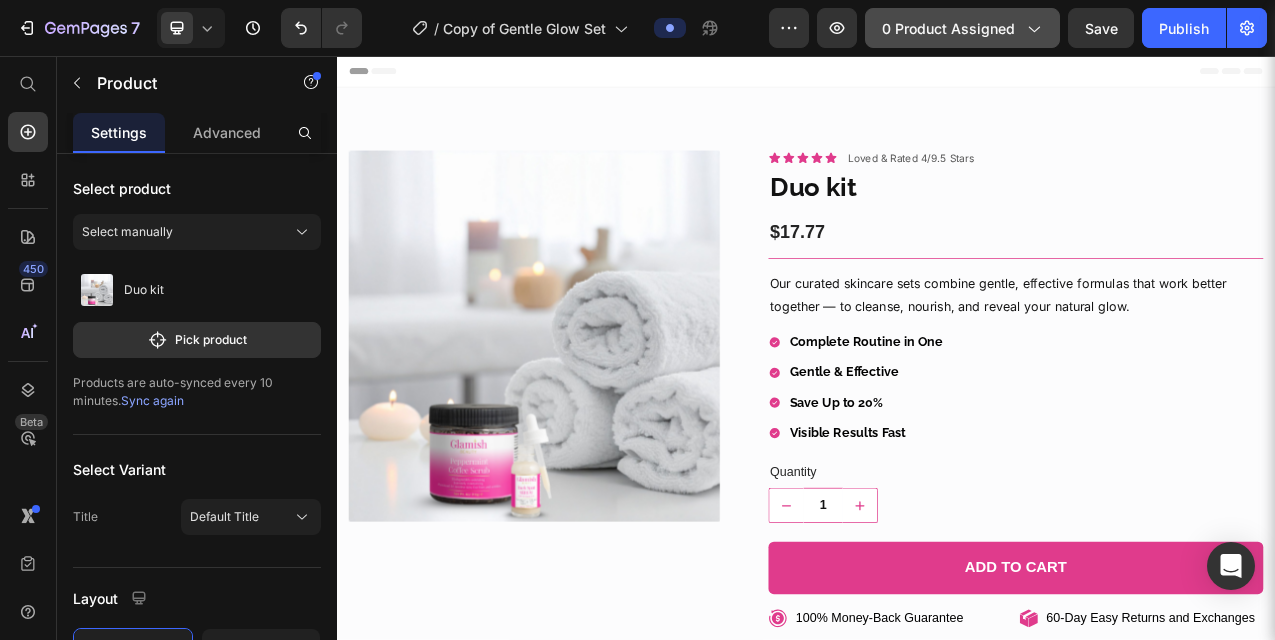 click 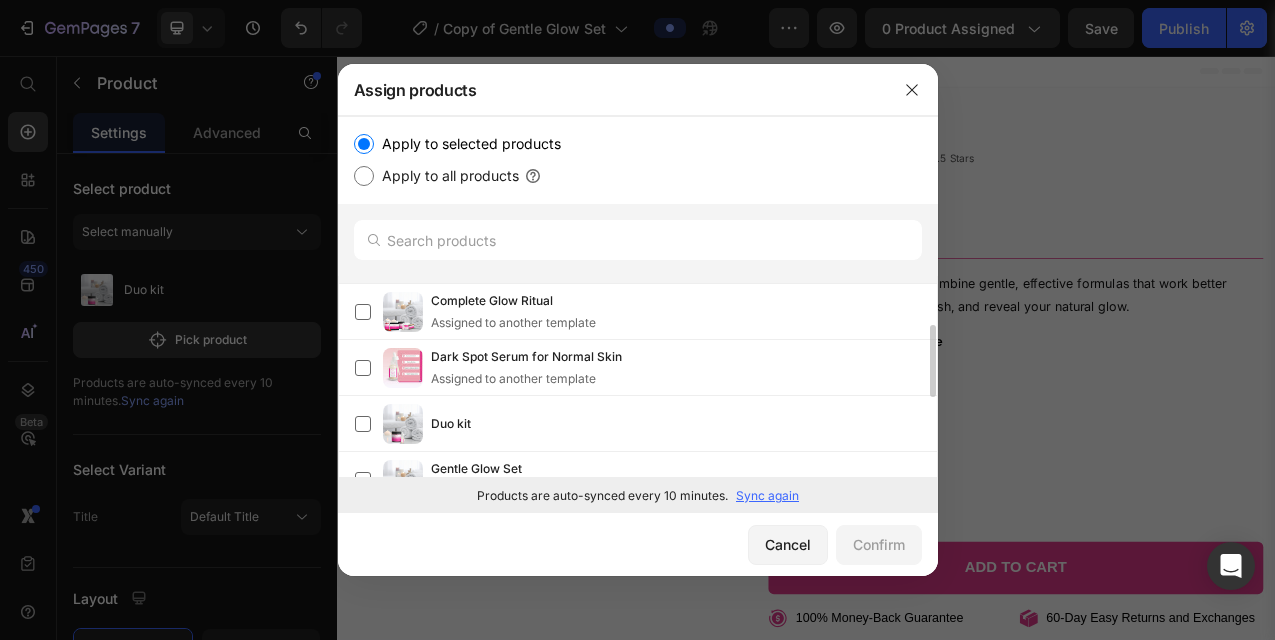 scroll, scrollTop: 131, scrollLeft: 0, axis: vertical 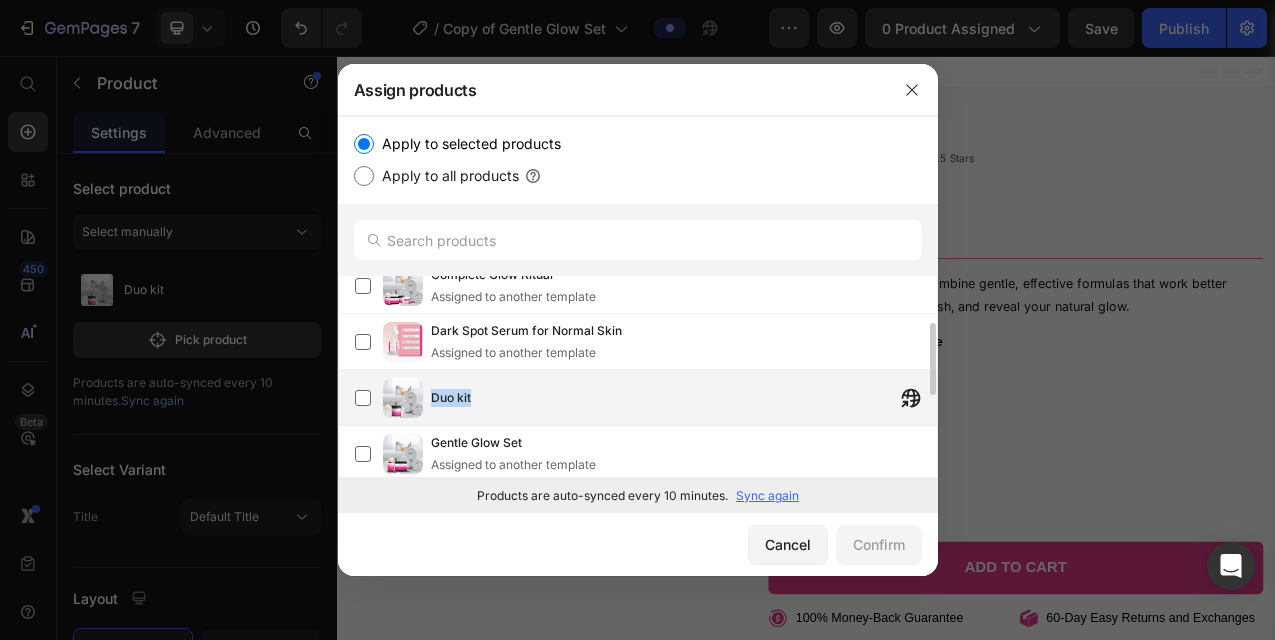 drag, startPoint x: 430, startPoint y: 400, endPoint x: 494, endPoint y: 397, distance: 64.070274 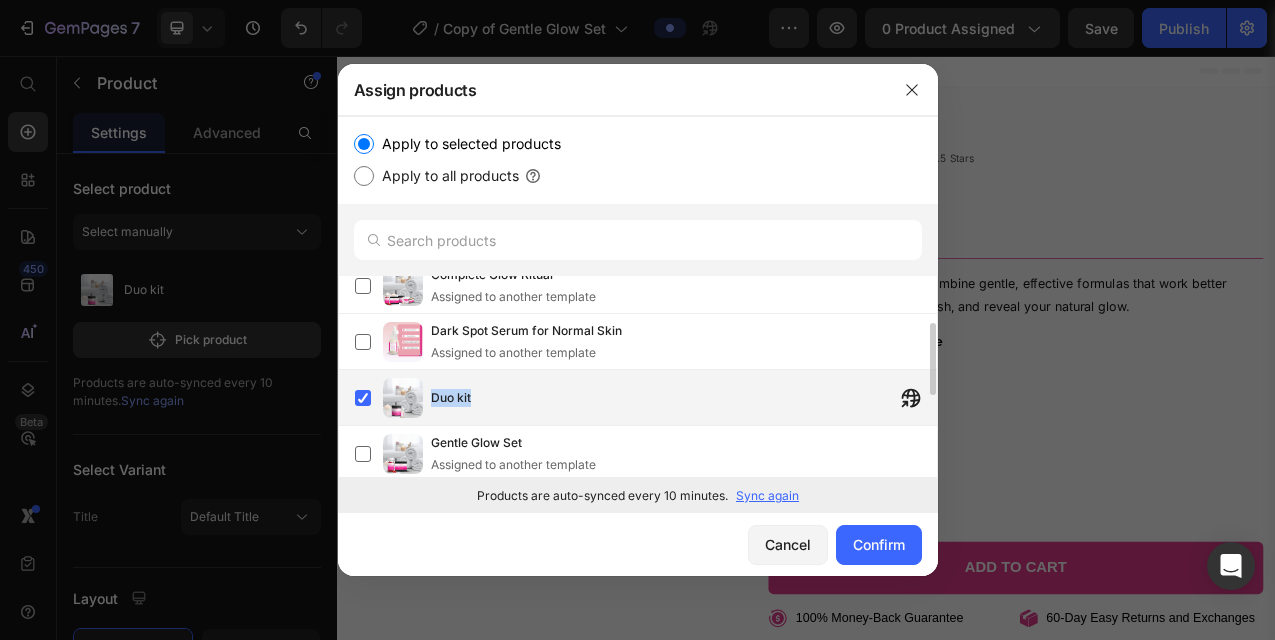 copy on "Duo kit" 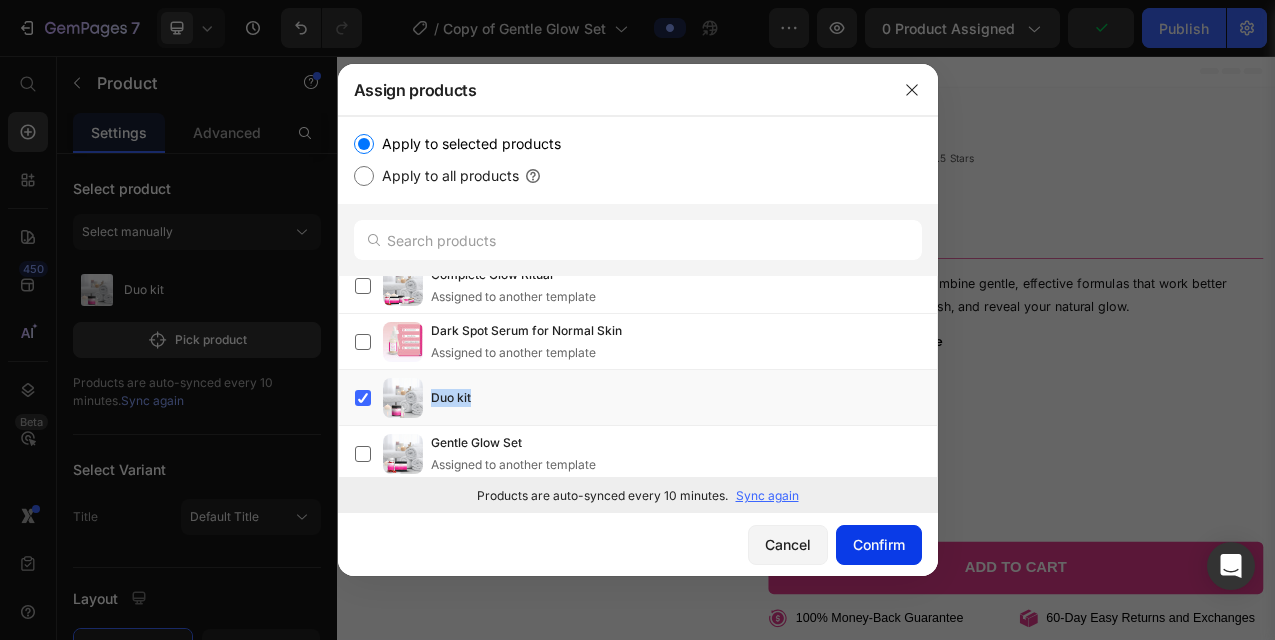 click on "Confirm" at bounding box center [879, 544] 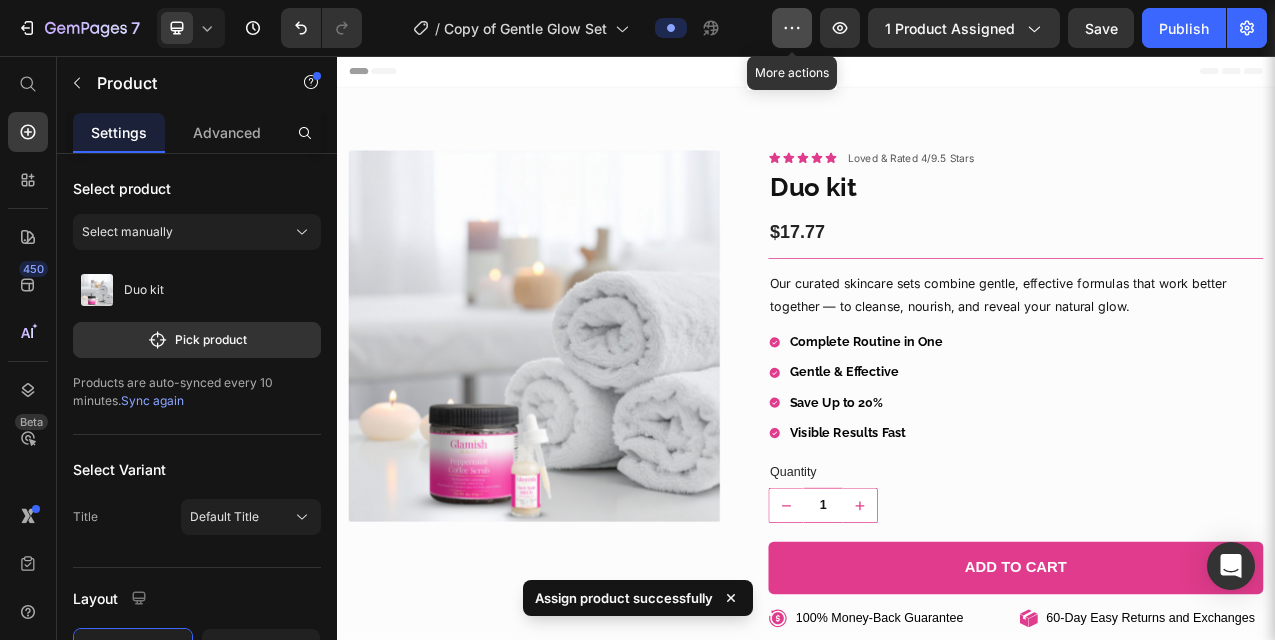click 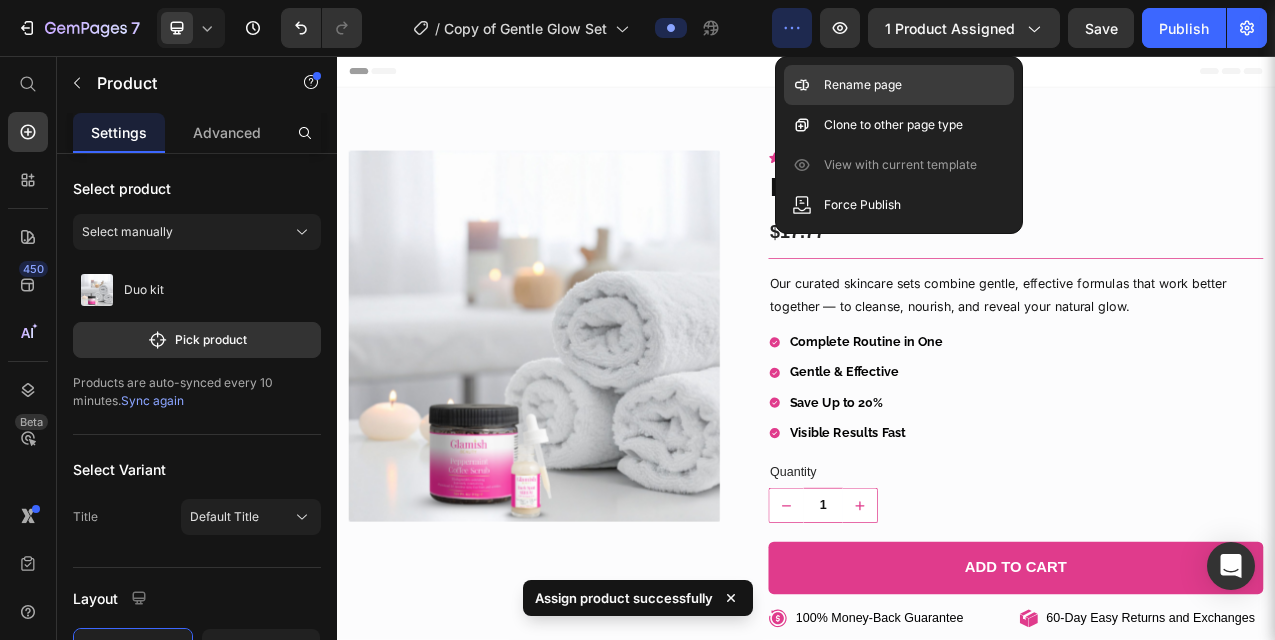 click on "Rename page" 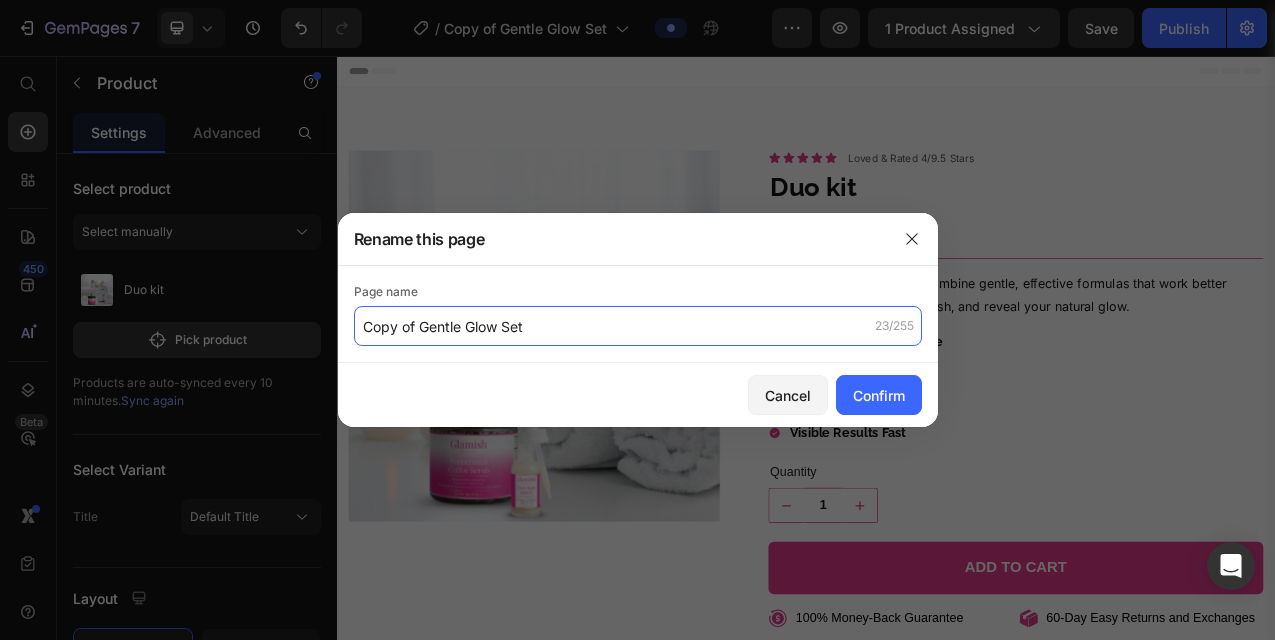 click on "Copy of Gentle Glow Set" 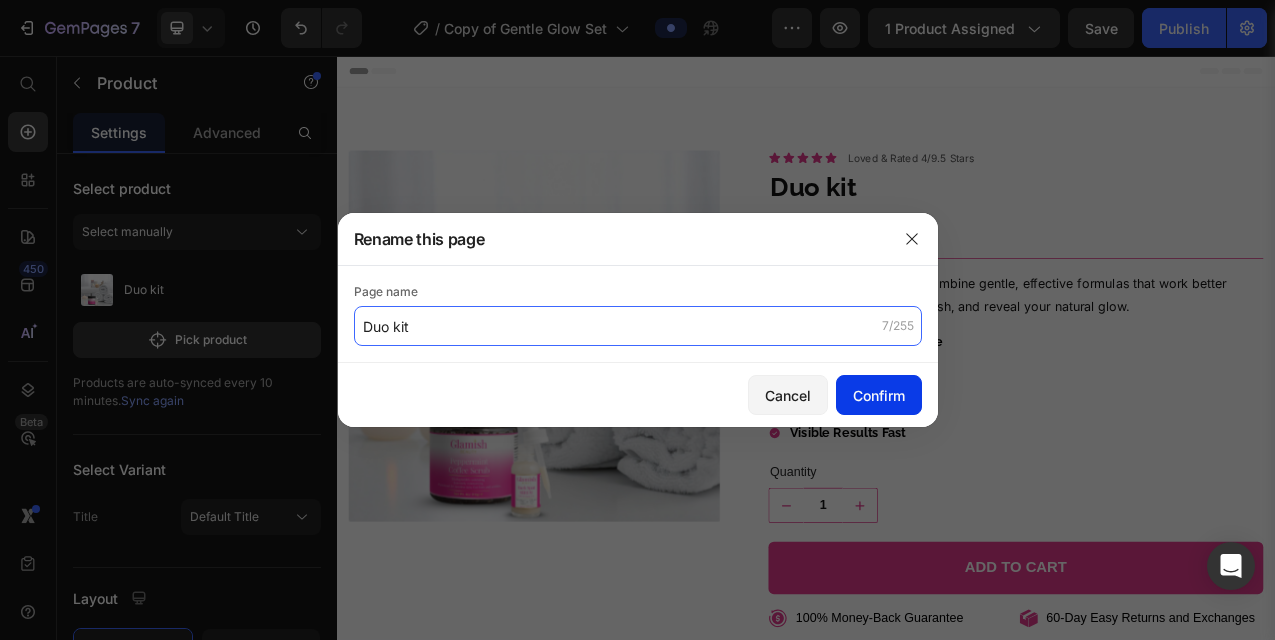 type on "Duo kit" 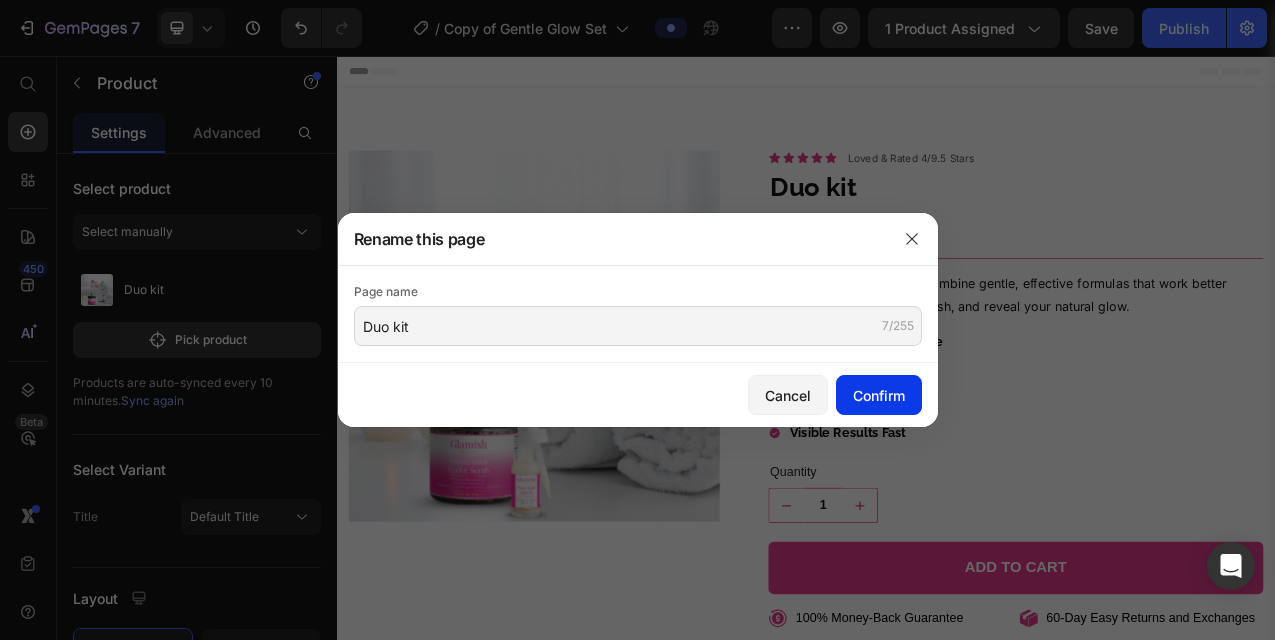 click on "Confirm" at bounding box center (879, 395) 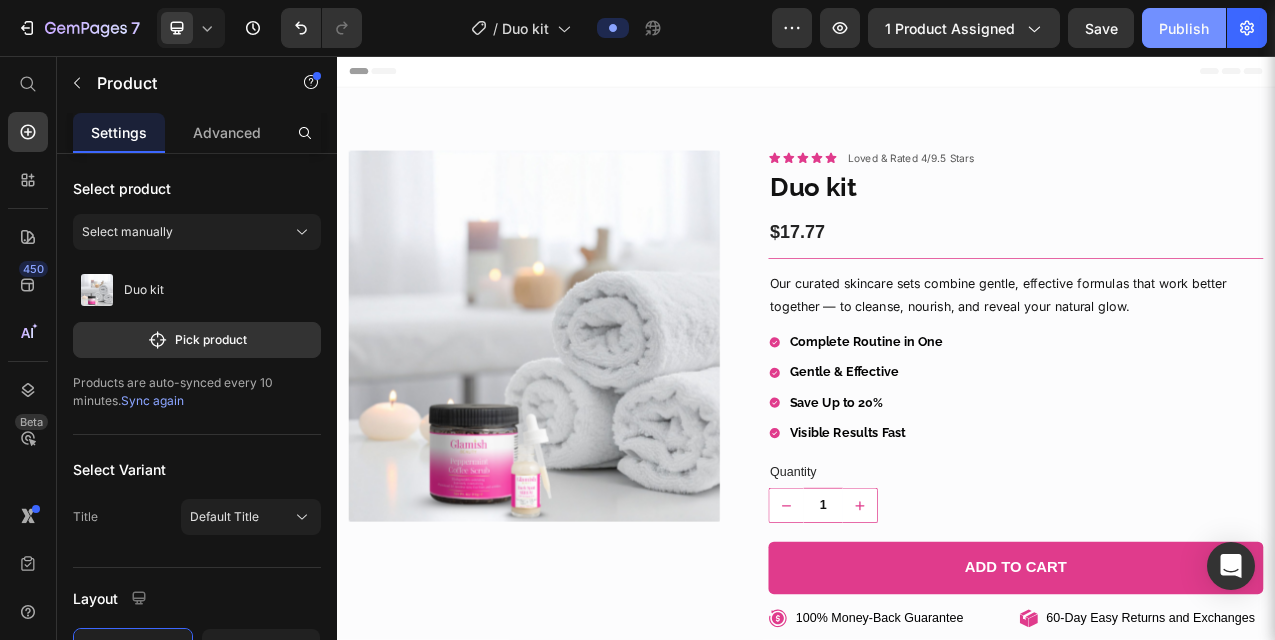 click on "Publish" at bounding box center (1184, 28) 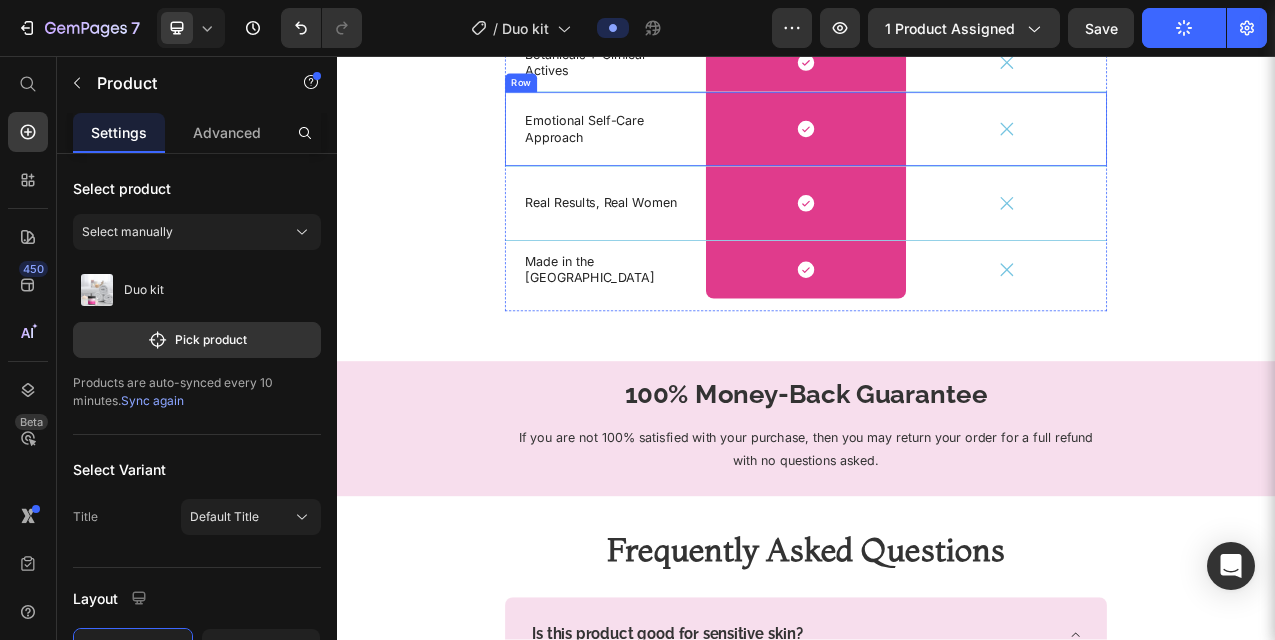 scroll, scrollTop: 4350, scrollLeft: 0, axis: vertical 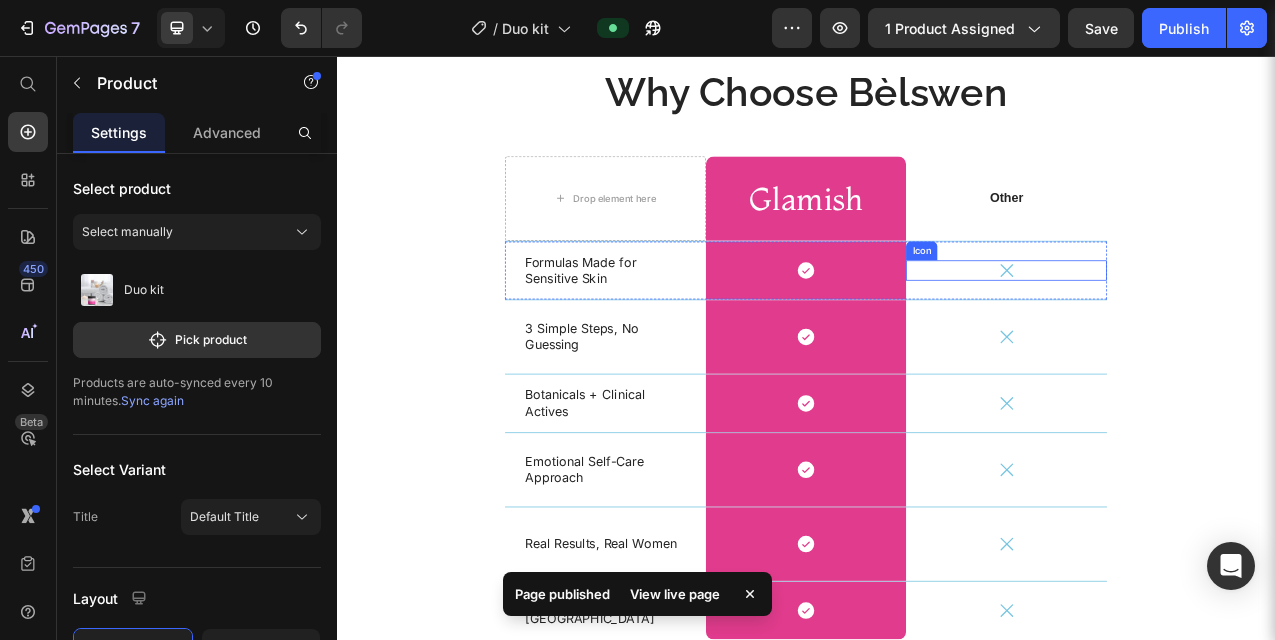 click 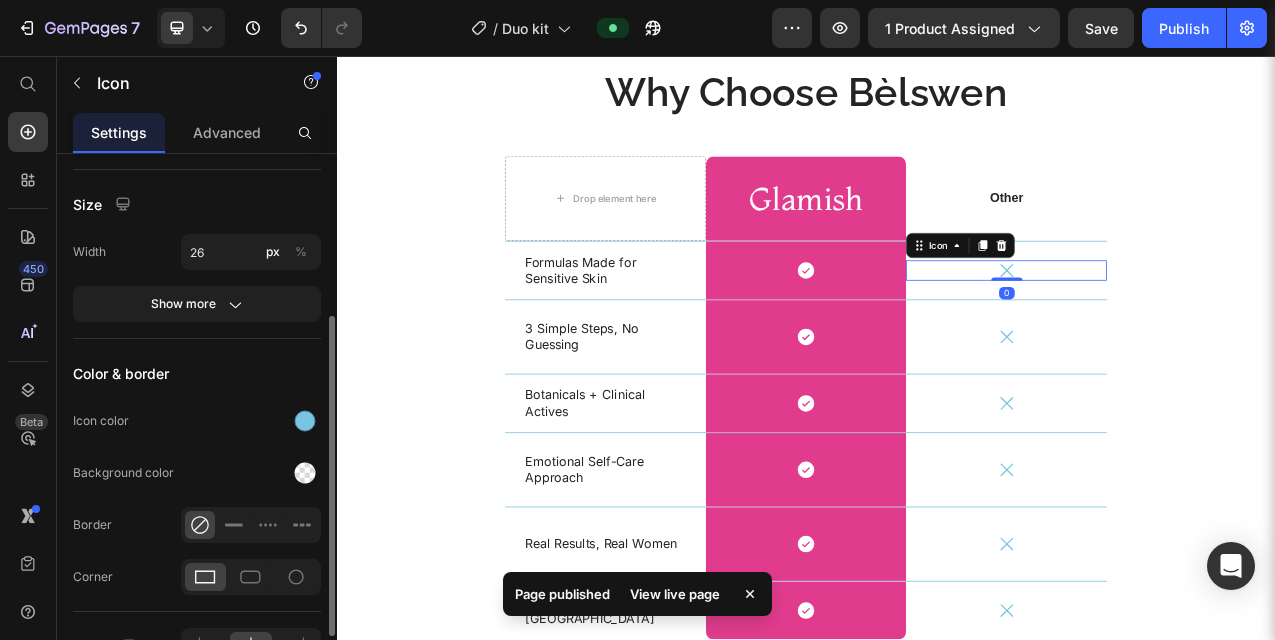 scroll, scrollTop: 270, scrollLeft: 0, axis: vertical 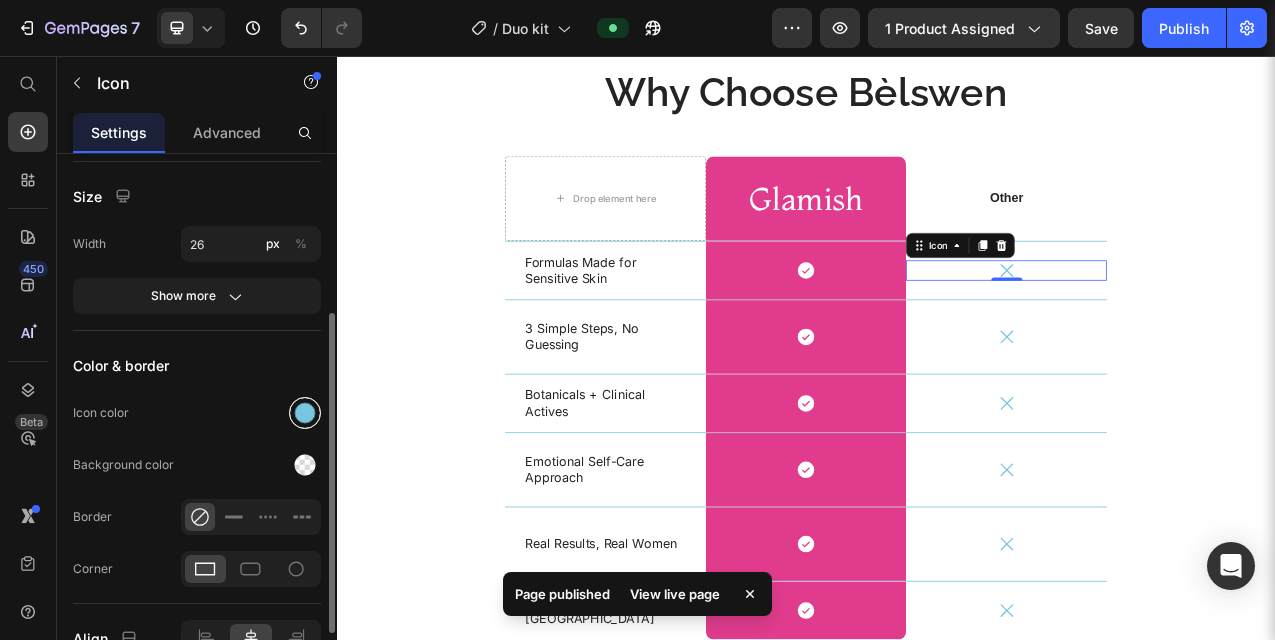 click at bounding box center (305, 413) 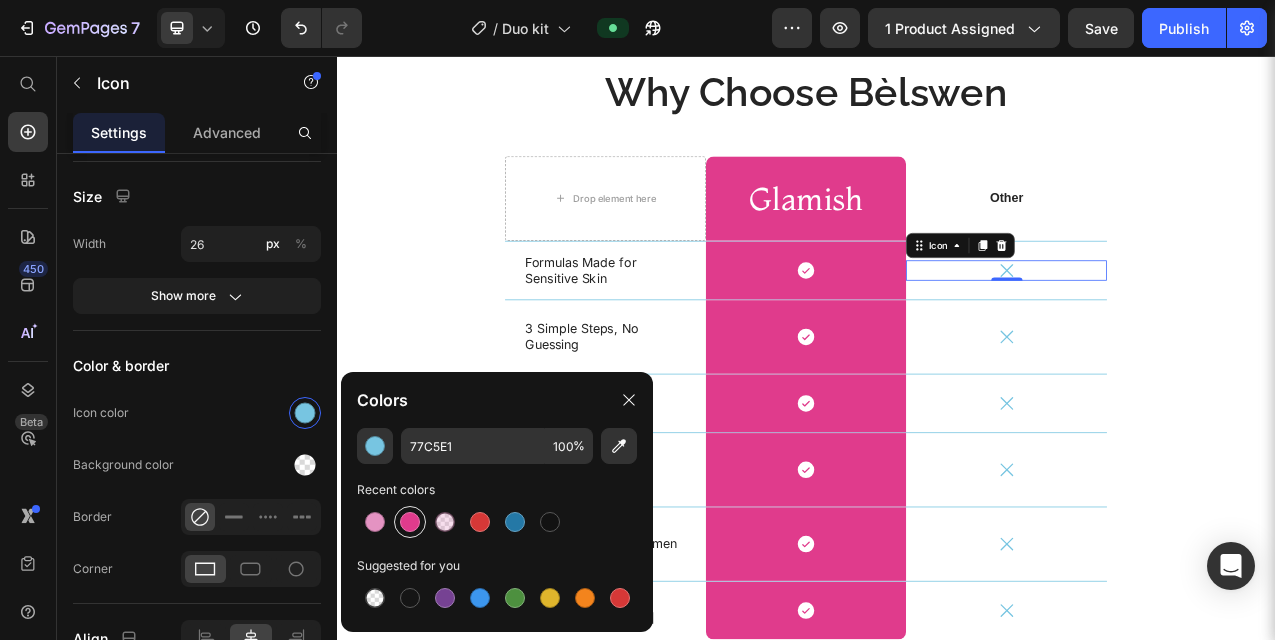 click at bounding box center [410, 522] 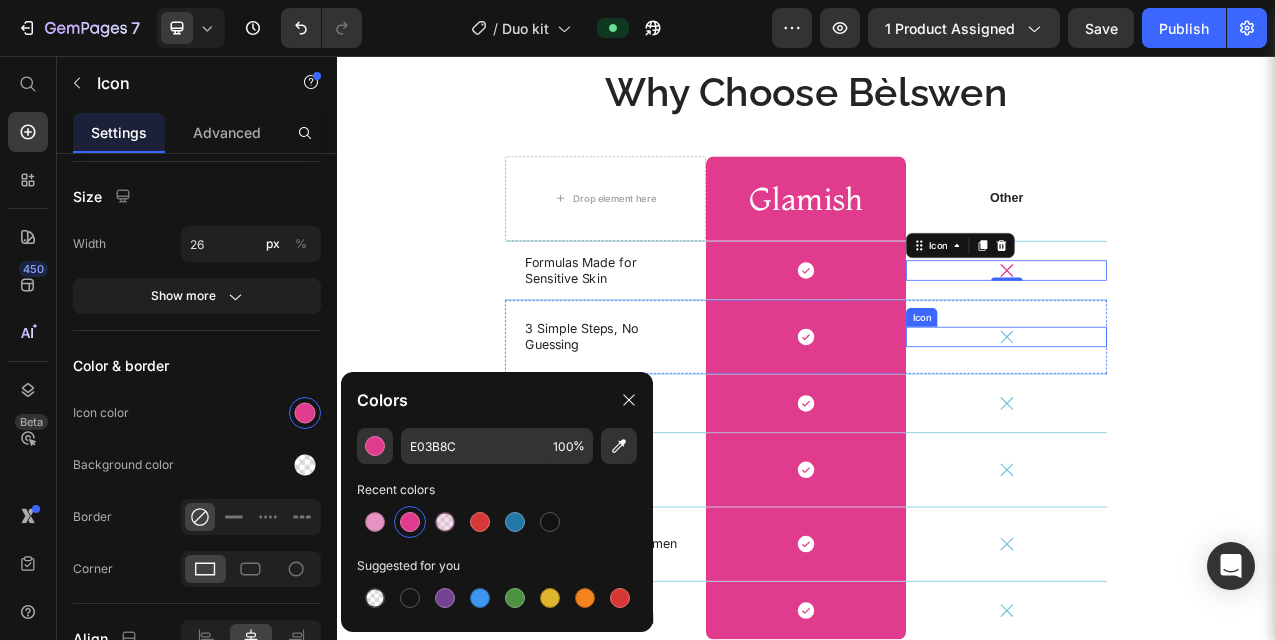 click 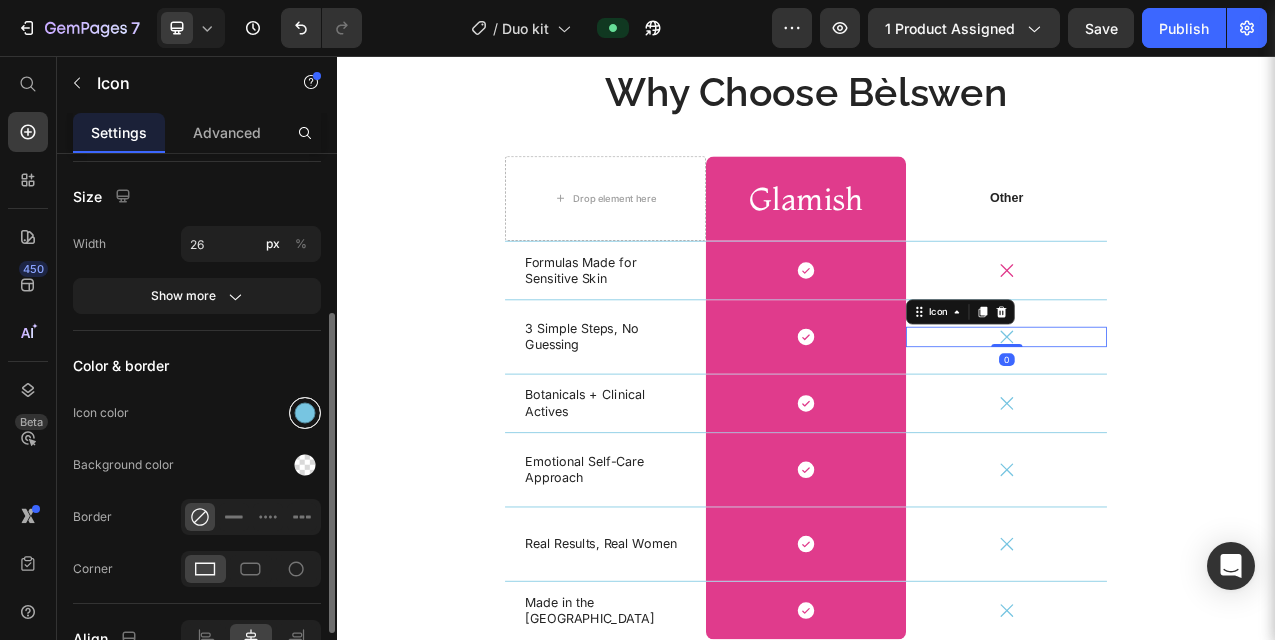 click at bounding box center [305, 413] 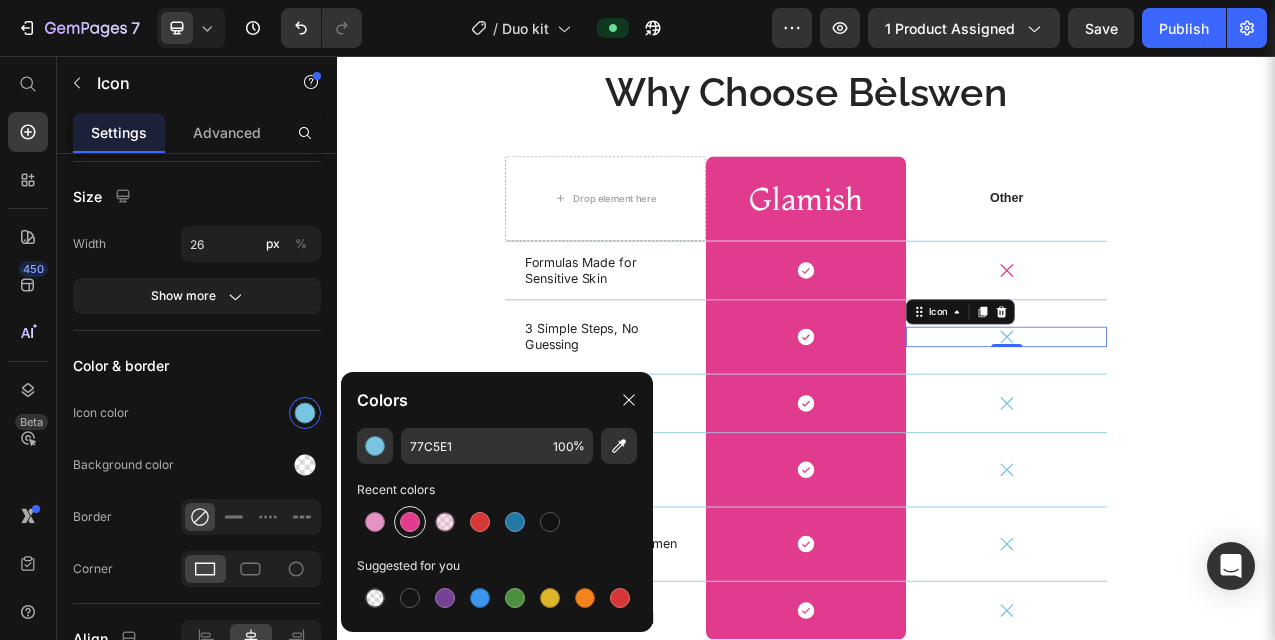 click at bounding box center (410, 522) 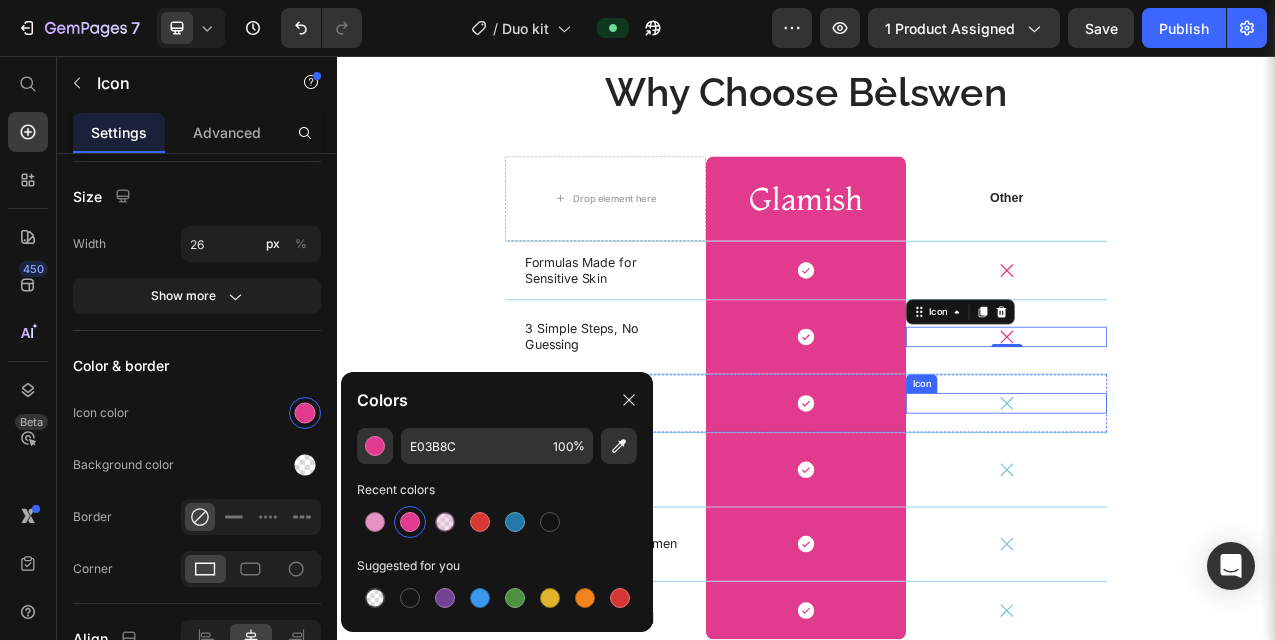 click 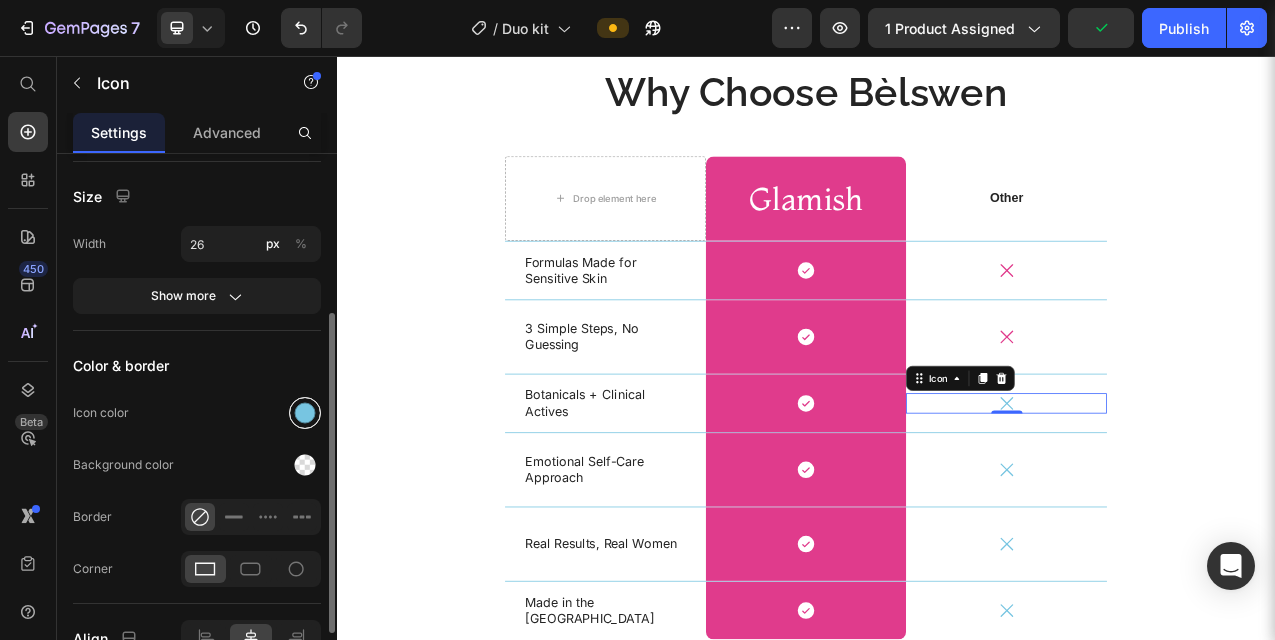 click at bounding box center [305, 413] 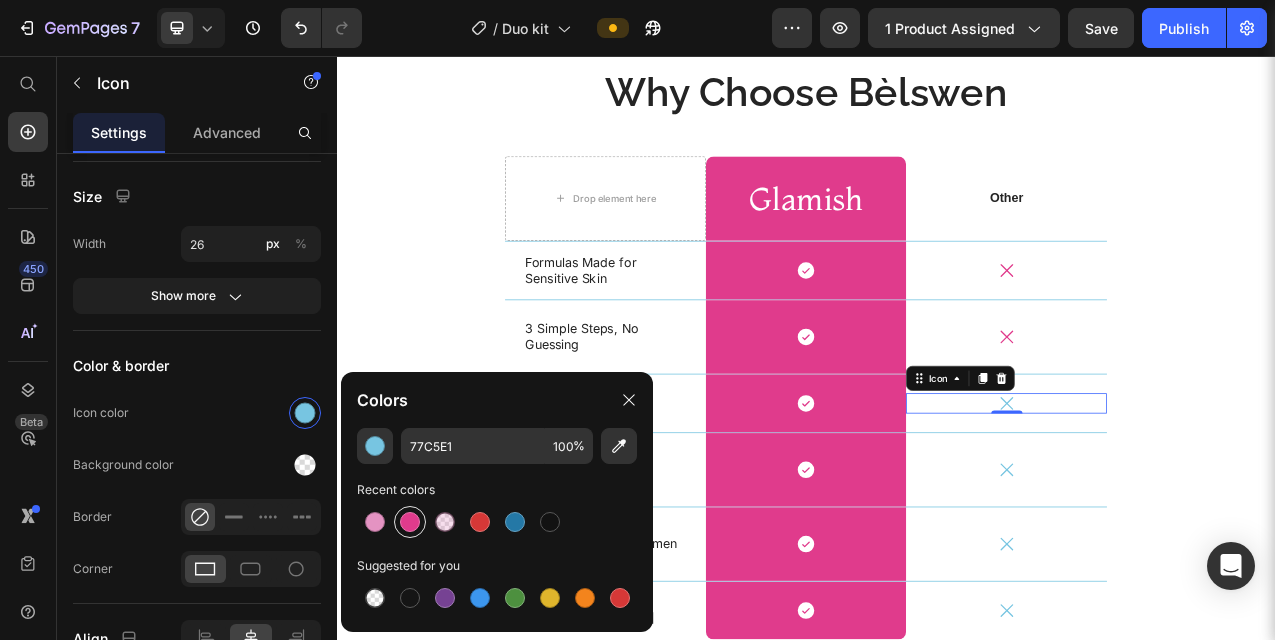 click at bounding box center [410, 522] 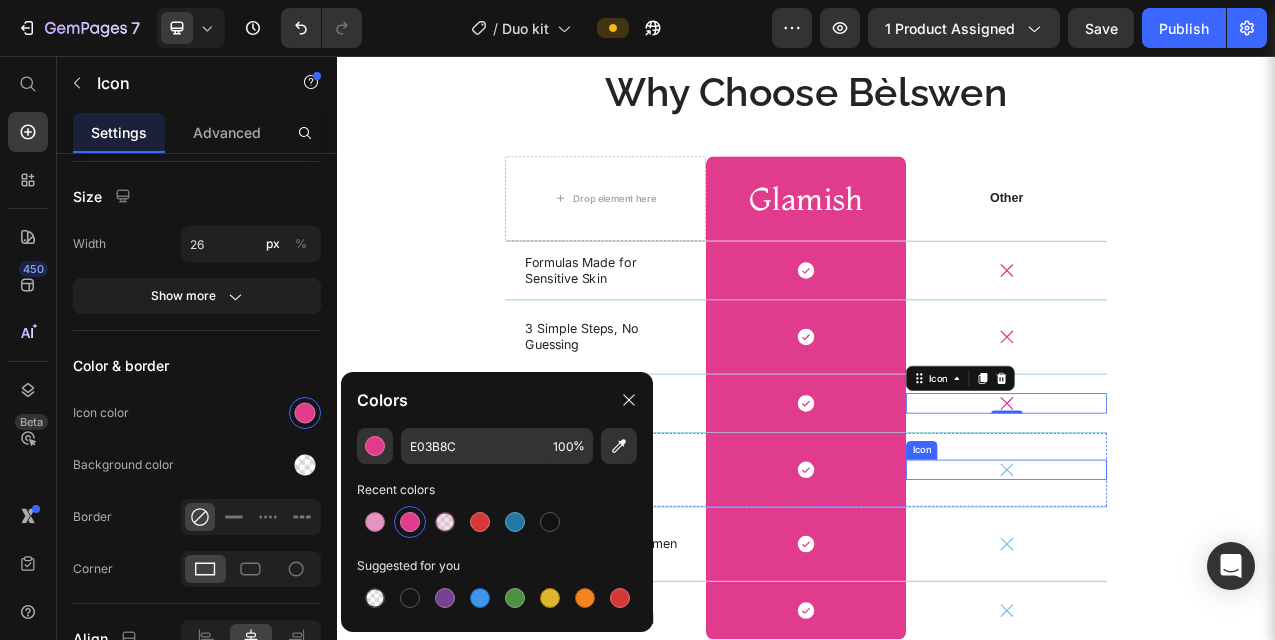click on "Icon" at bounding box center [1193, 586] 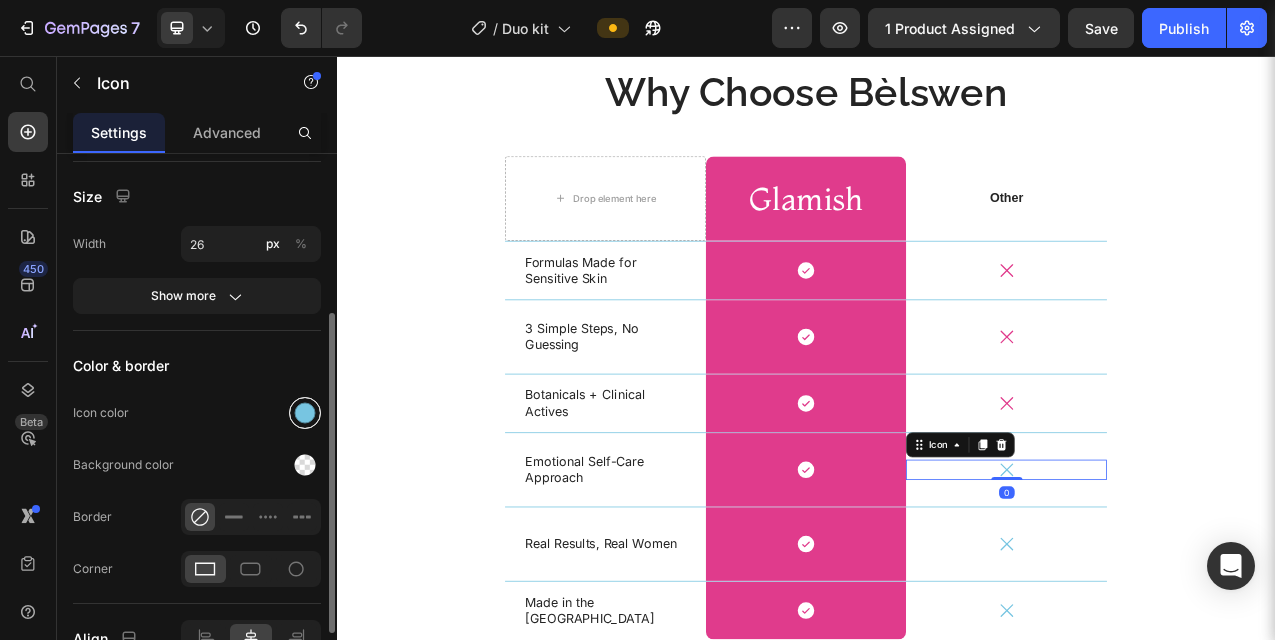 click at bounding box center [305, 413] 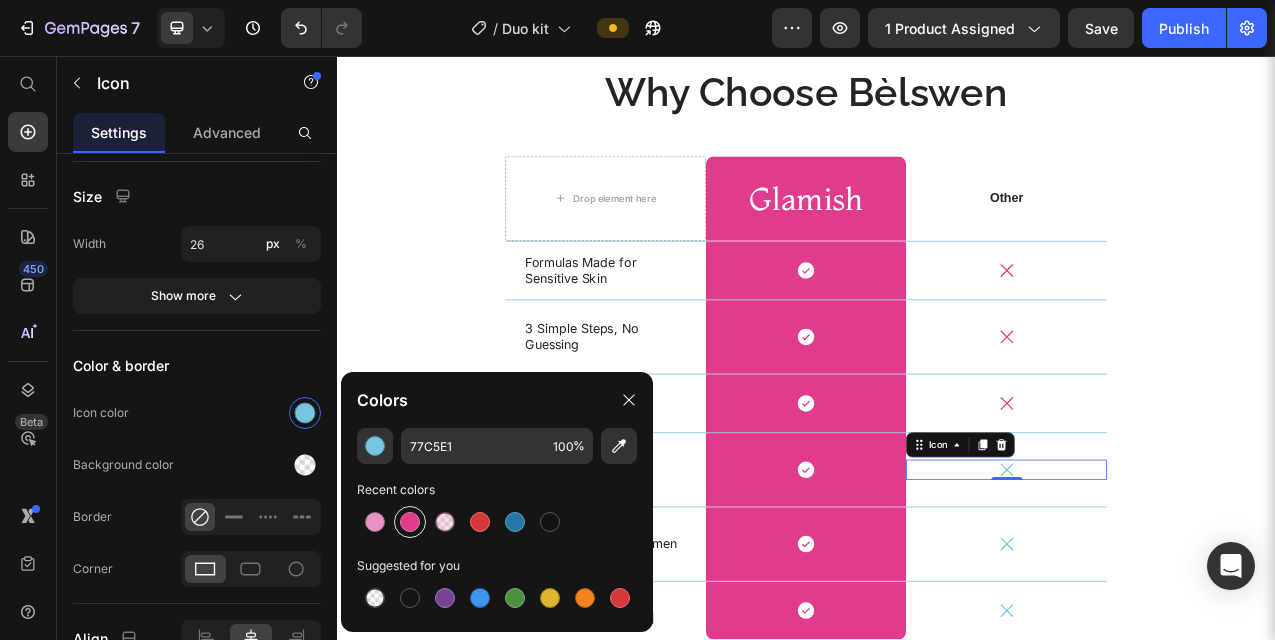 click at bounding box center (410, 522) 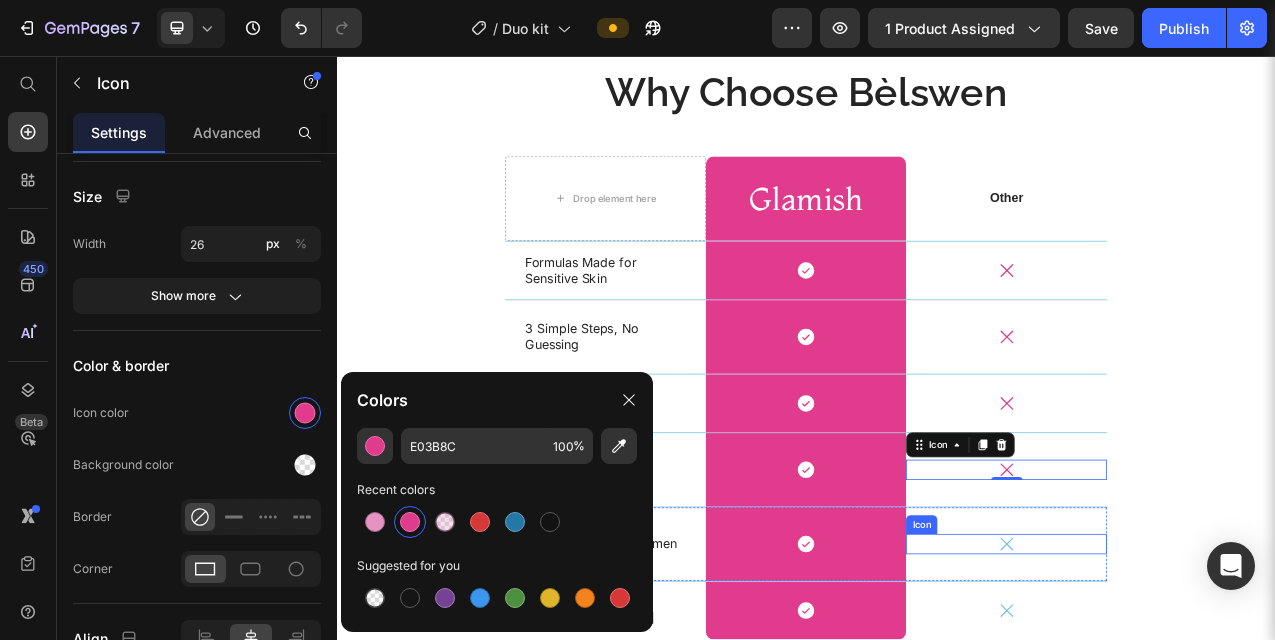 click on "Icon" at bounding box center [1193, 681] 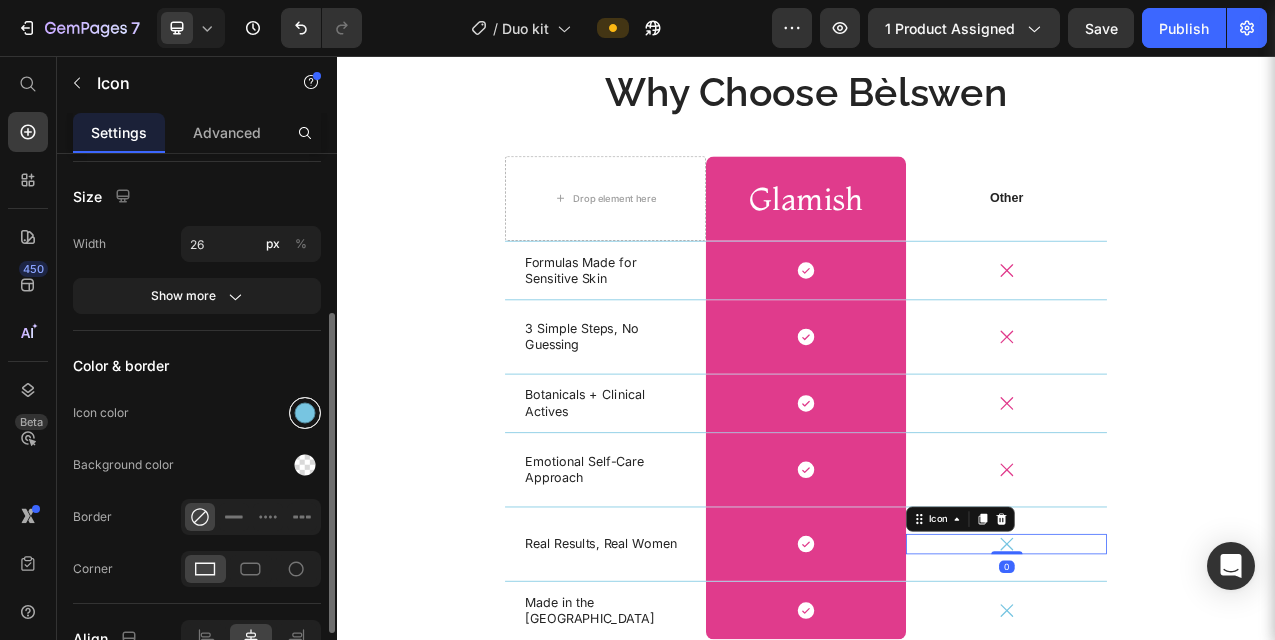 click at bounding box center (305, 413) 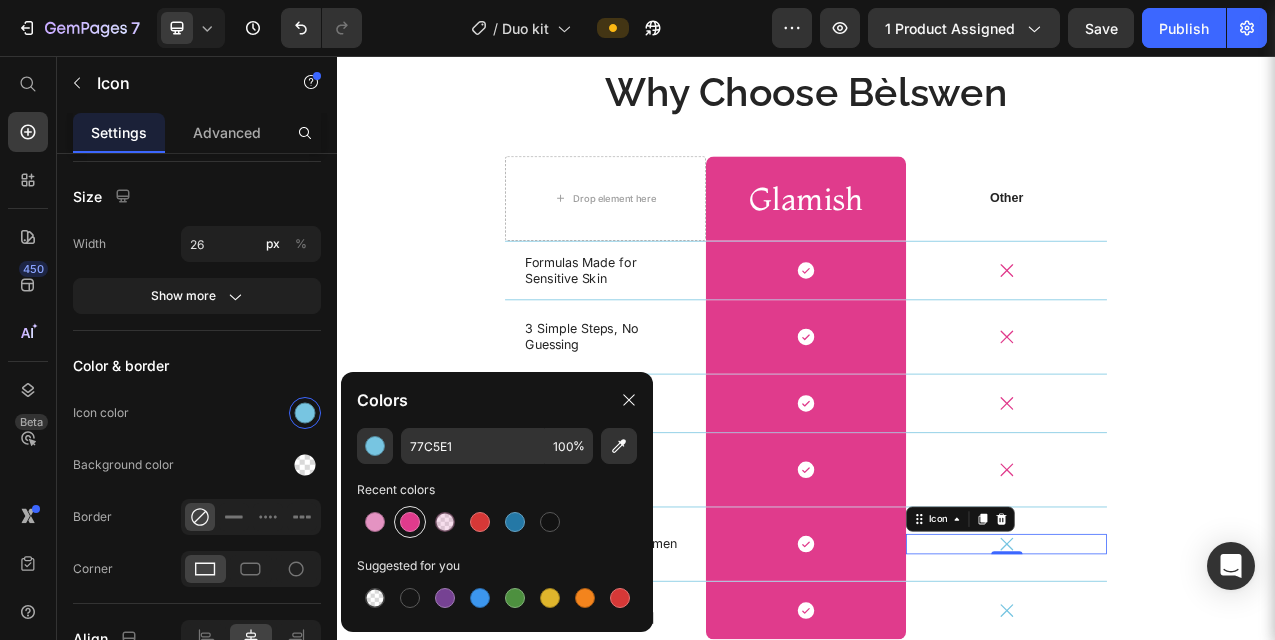 click at bounding box center (410, 522) 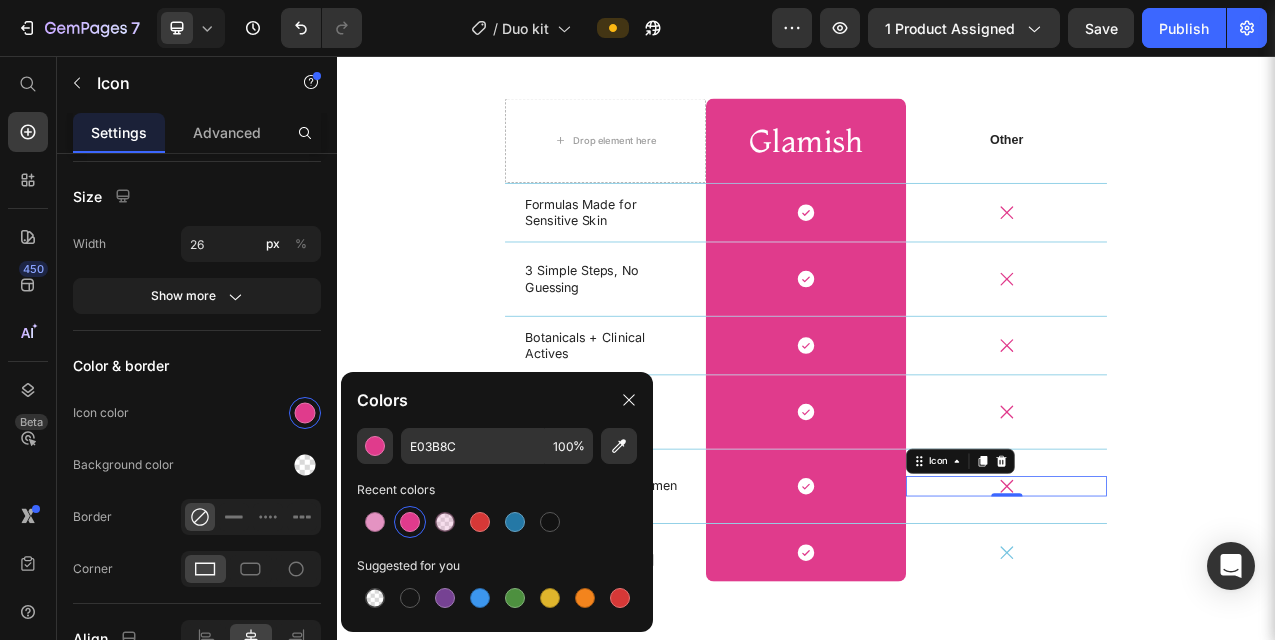 scroll, scrollTop: 4447, scrollLeft: 0, axis: vertical 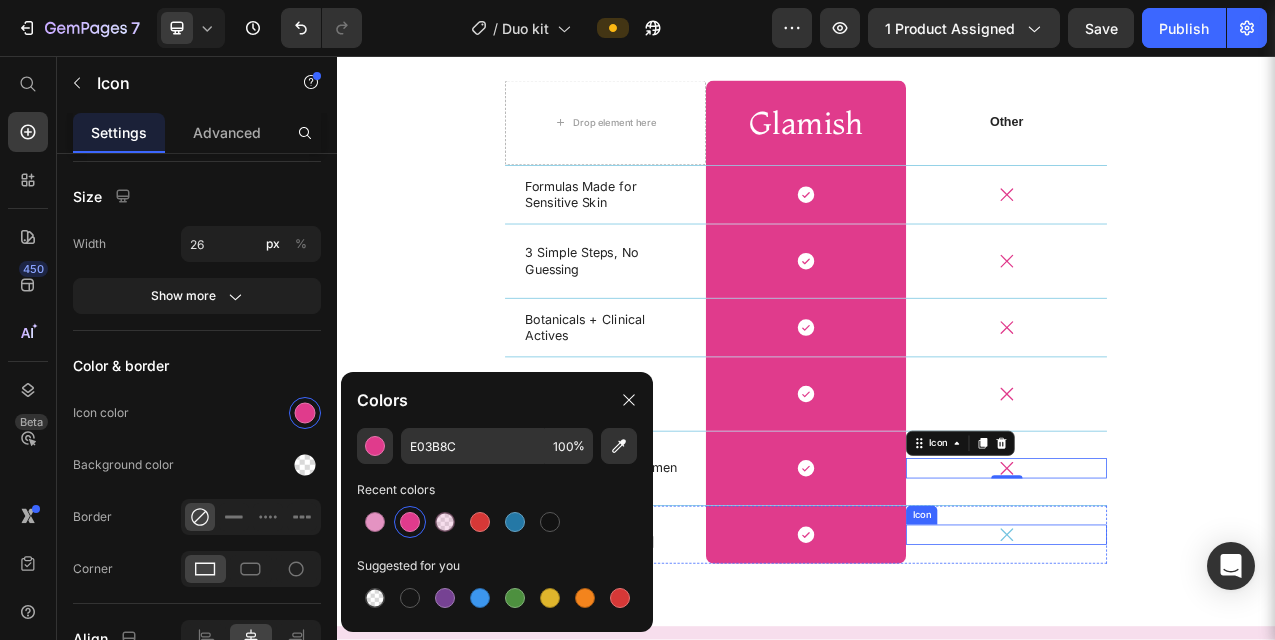 click on "Icon" at bounding box center (1193, 669) 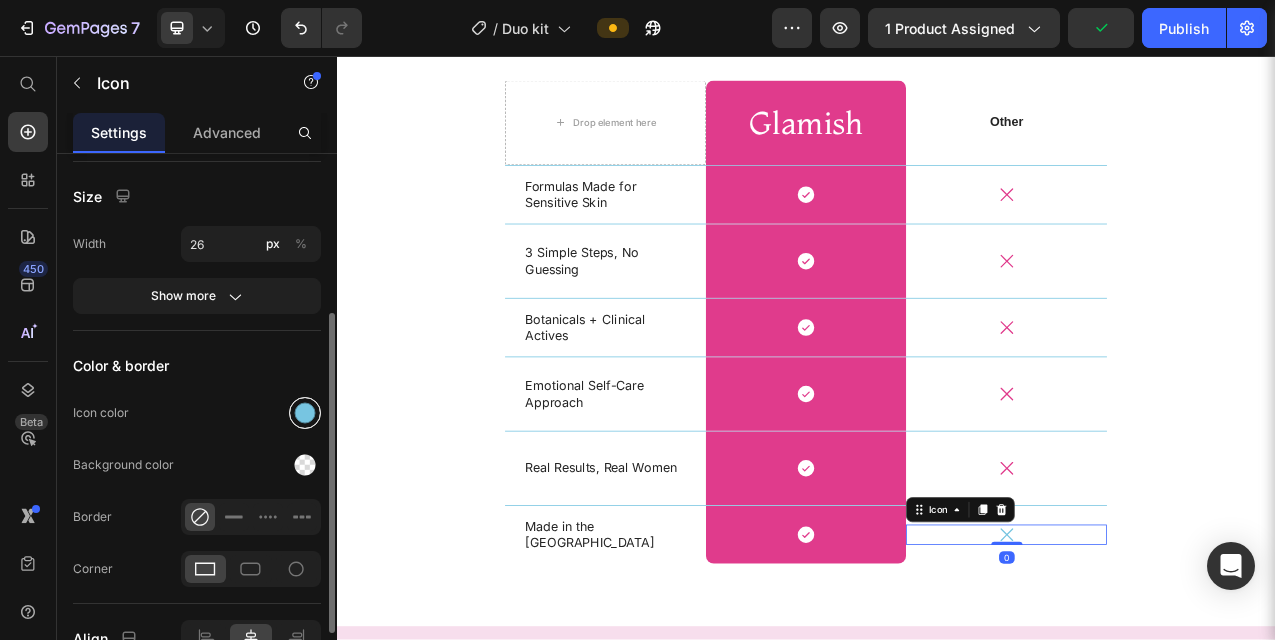 click at bounding box center (305, 413) 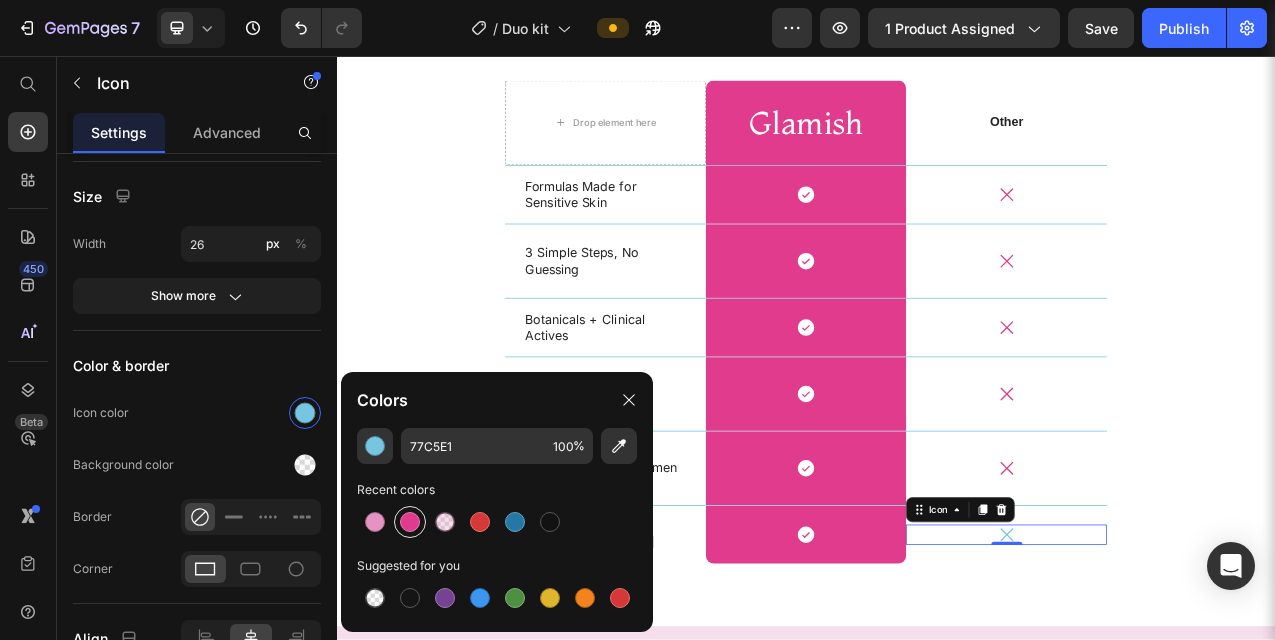 click at bounding box center (410, 522) 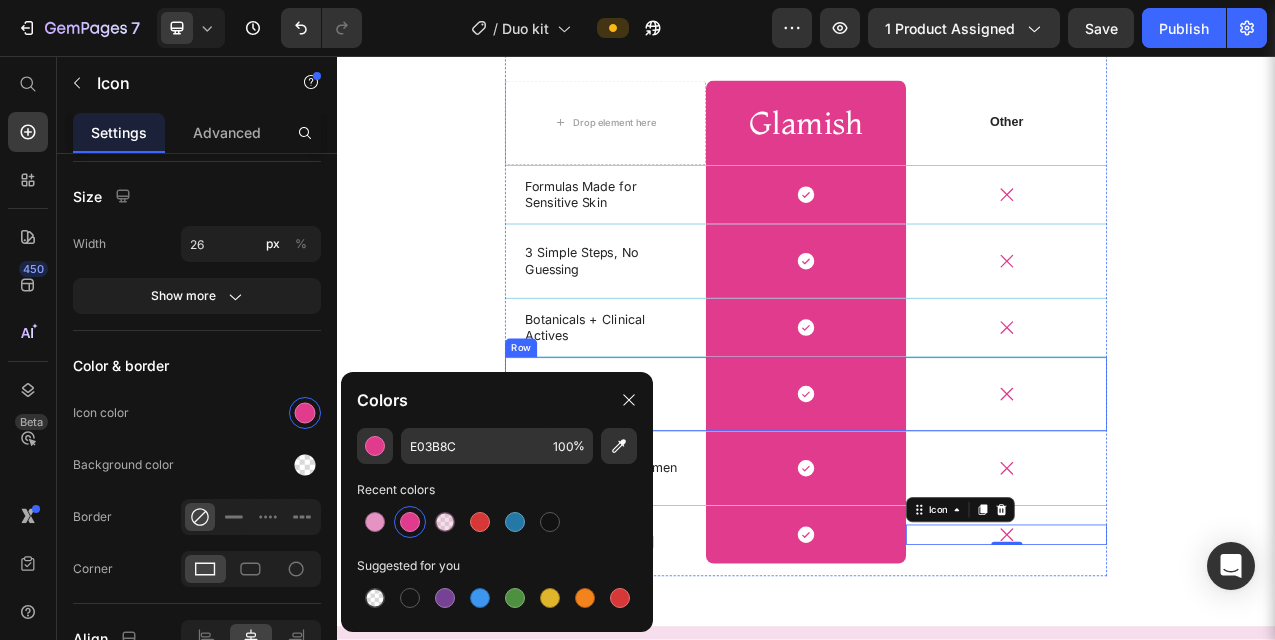 click on "Icon" at bounding box center [1193, 489] 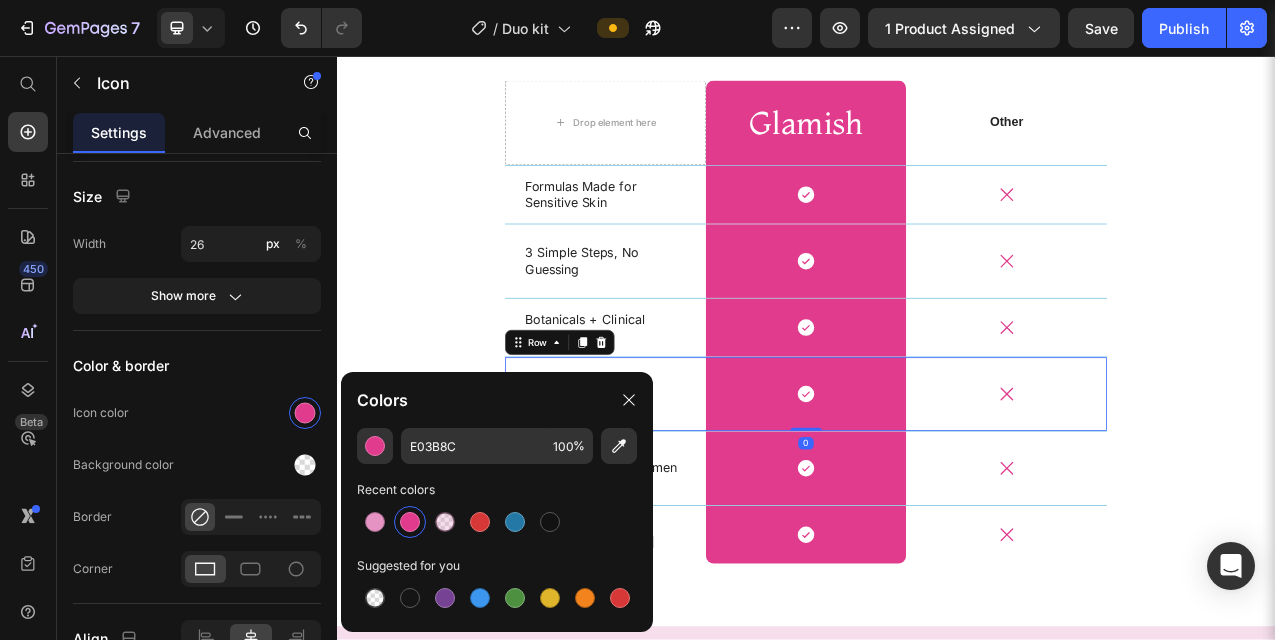 scroll, scrollTop: 0, scrollLeft: 0, axis: both 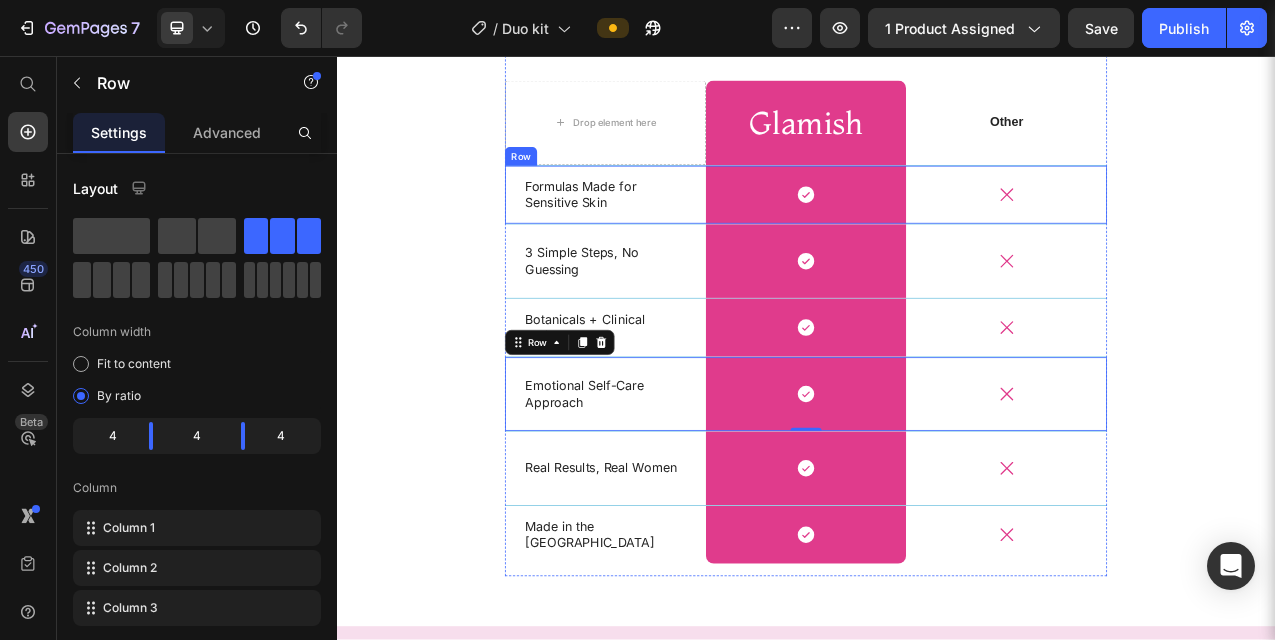 click on "Formulas Made for Sensitive Skin Text Block" at bounding box center [680, 234] 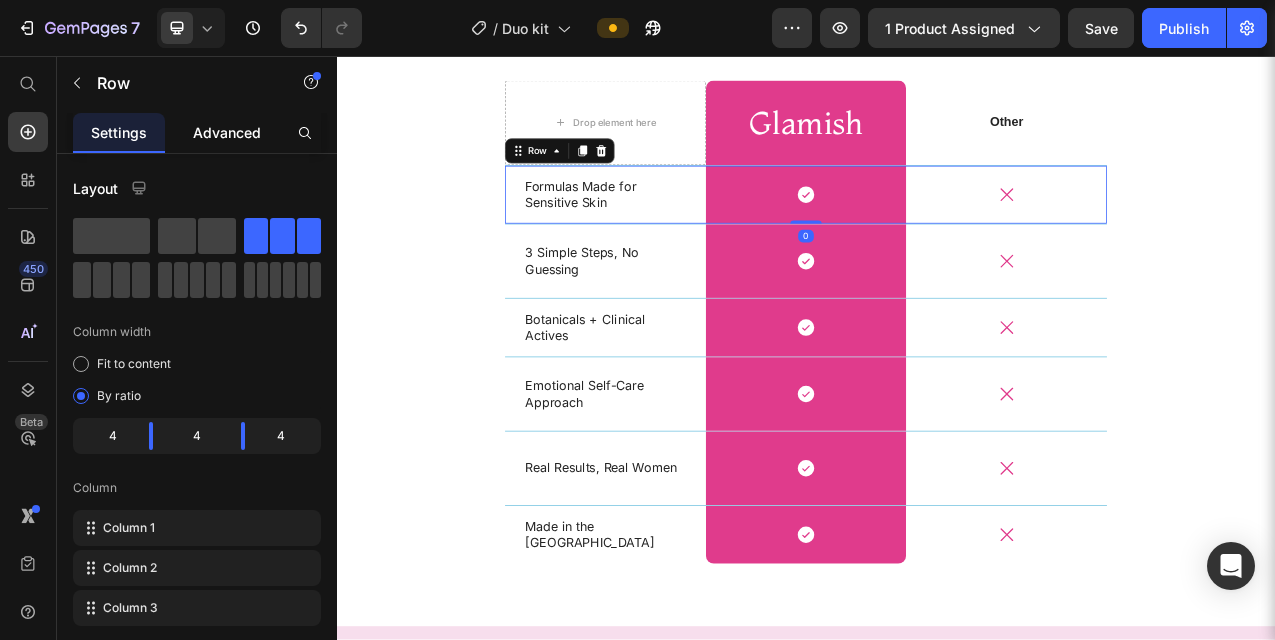 click on "Advanced" at bounding box center [227, 132] 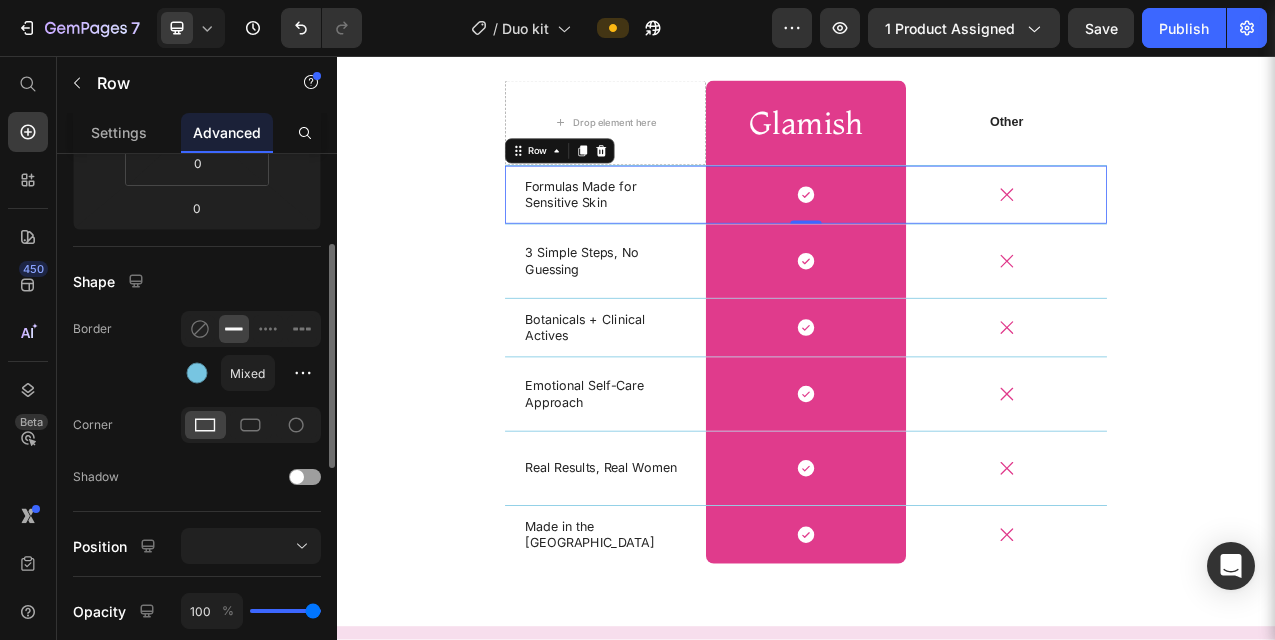 scroll, scrollTop: 464, scrollLeft: 0, axis: vertical 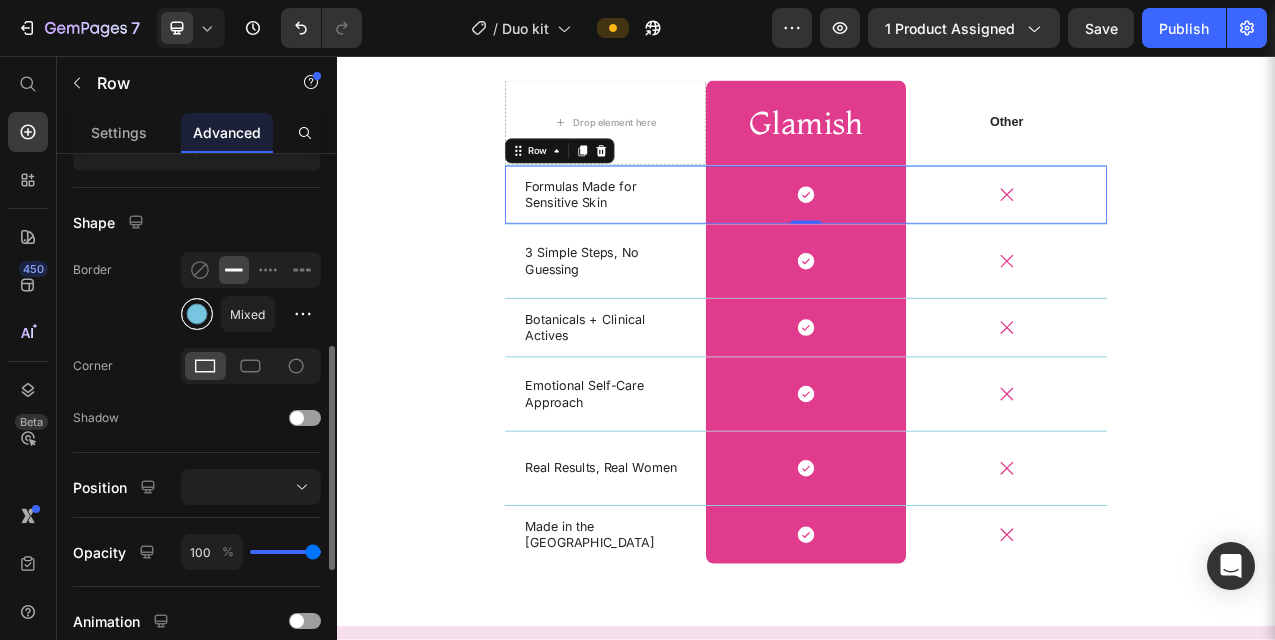 click at bounding box center [197, 314] 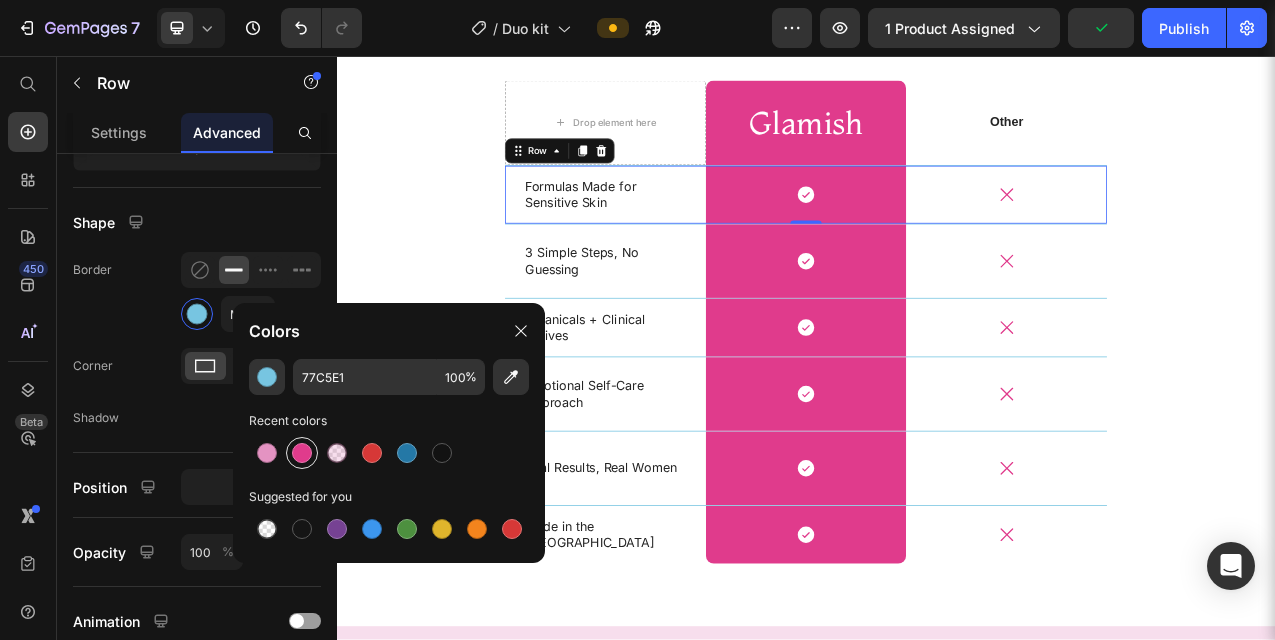 click at bounding box center (302, 453) 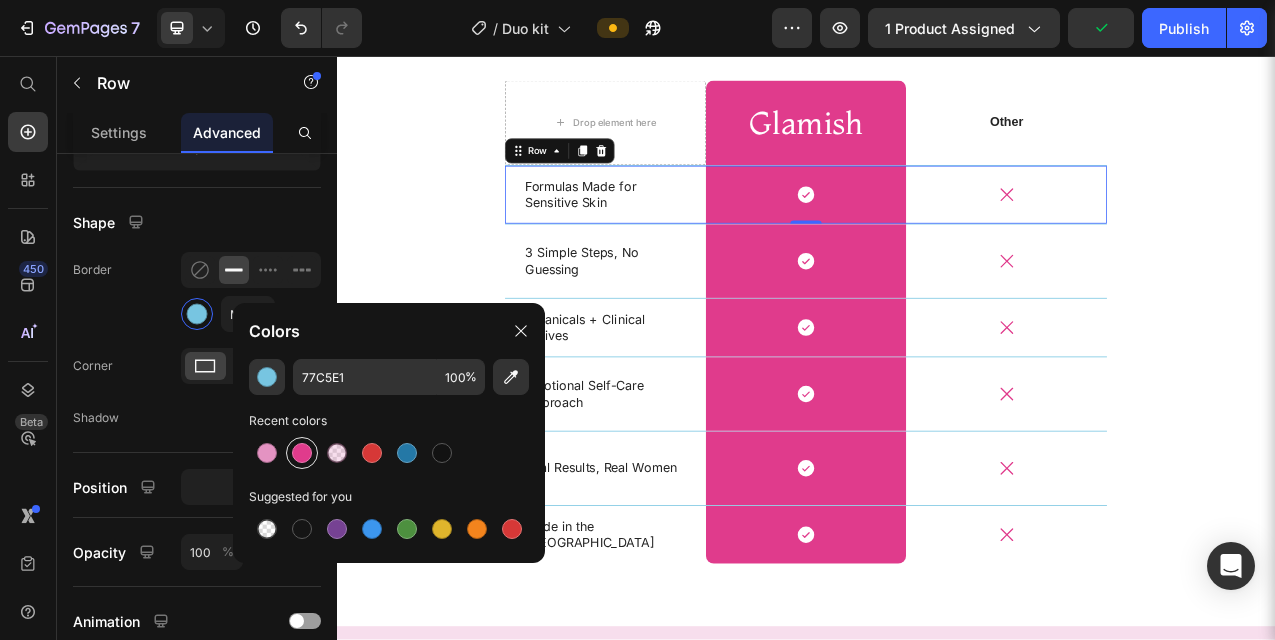 type on "E03B8C" 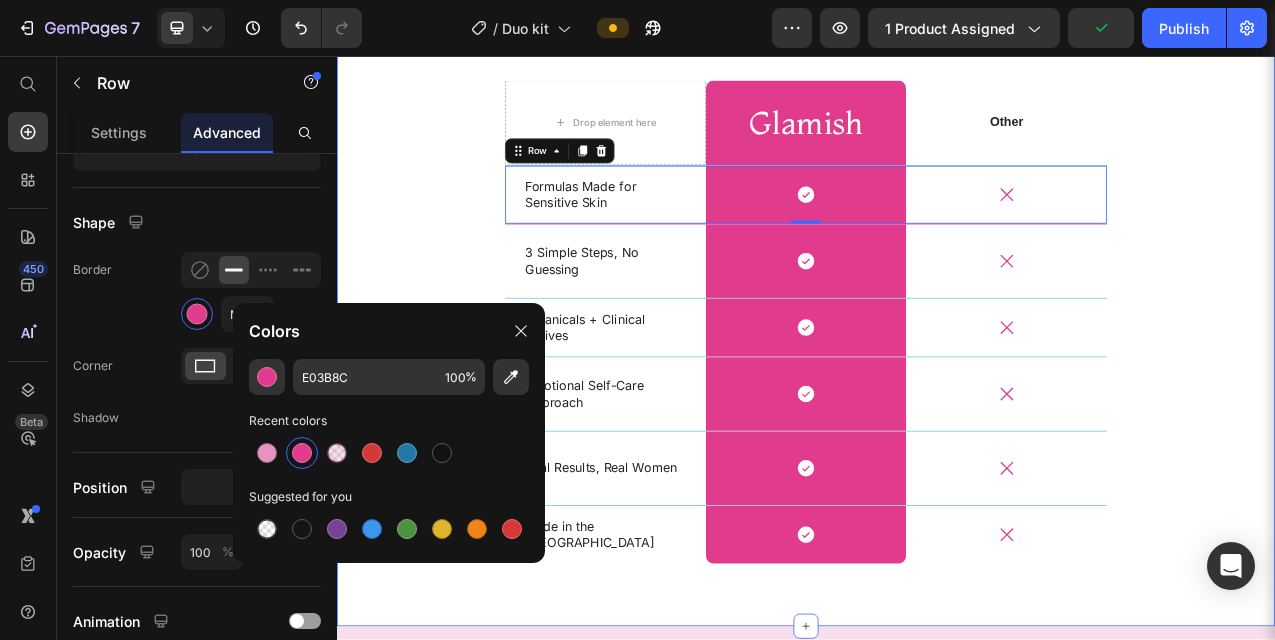 click on "Why Choose Bèlswen Heading
Drop element here Glamish Heading Row Other Text Block Row Formulas Made for Sensitive Skin Text Block
Icon Row
Icon Row   0 3 Simple Steps, No Guessing Text Block
Icon Row
Icon Row Botanicals + Clinical Actives Text Block
Icon Row
Icon Row Emotional Self-Care Approach Text Block
Icon Row
Icon Row Real Results, Real Women Text Block
Icon Row
Icon Row Made in the USA Text Block
Icon Row
Icon Row Row" at bounding box center (937, 354) 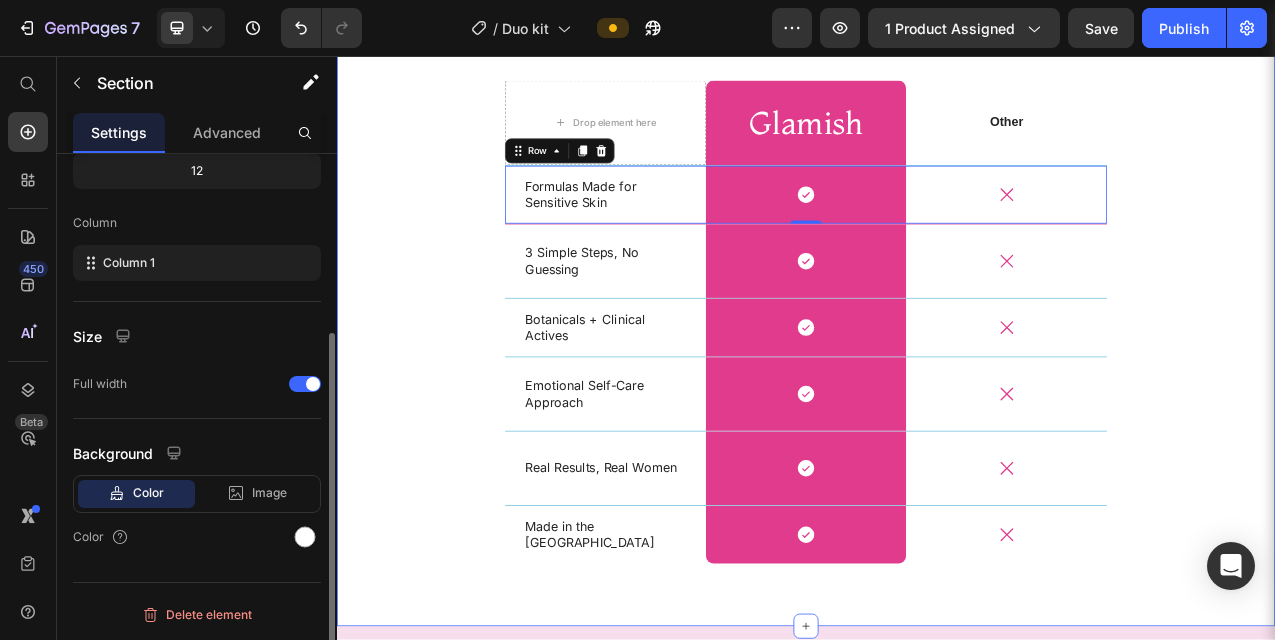 scroll, scrollTop: 0, scrollLeft: 0, axis: both 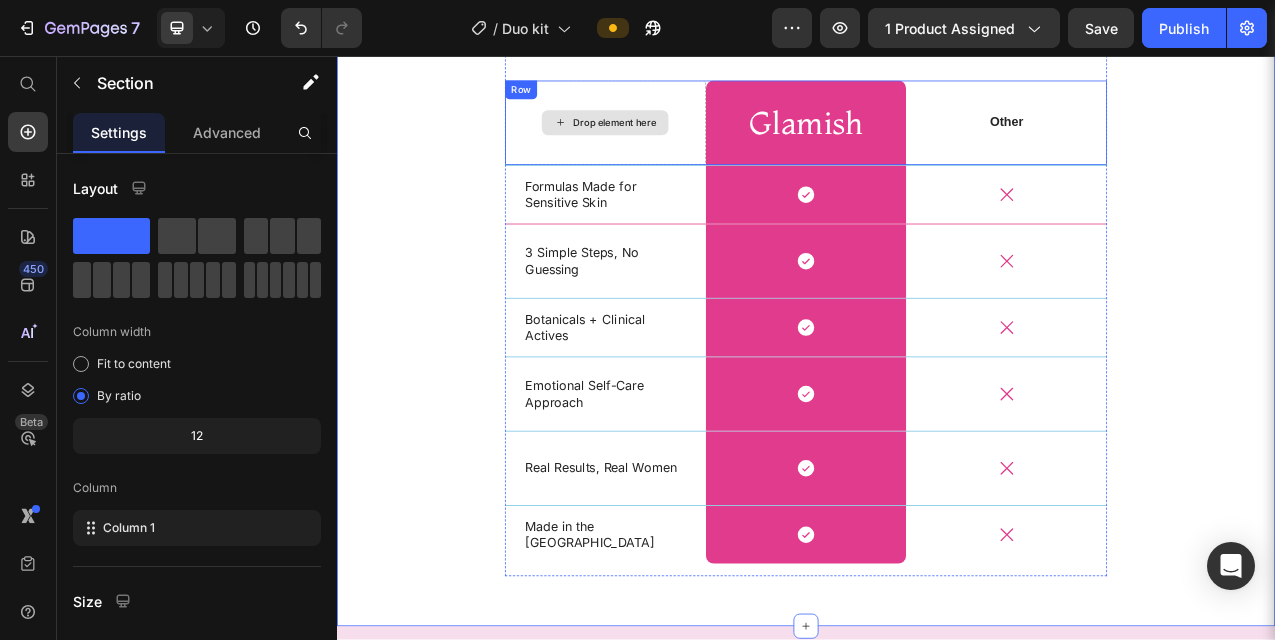 click on "Drop element here" at bounding box center (680, 142) 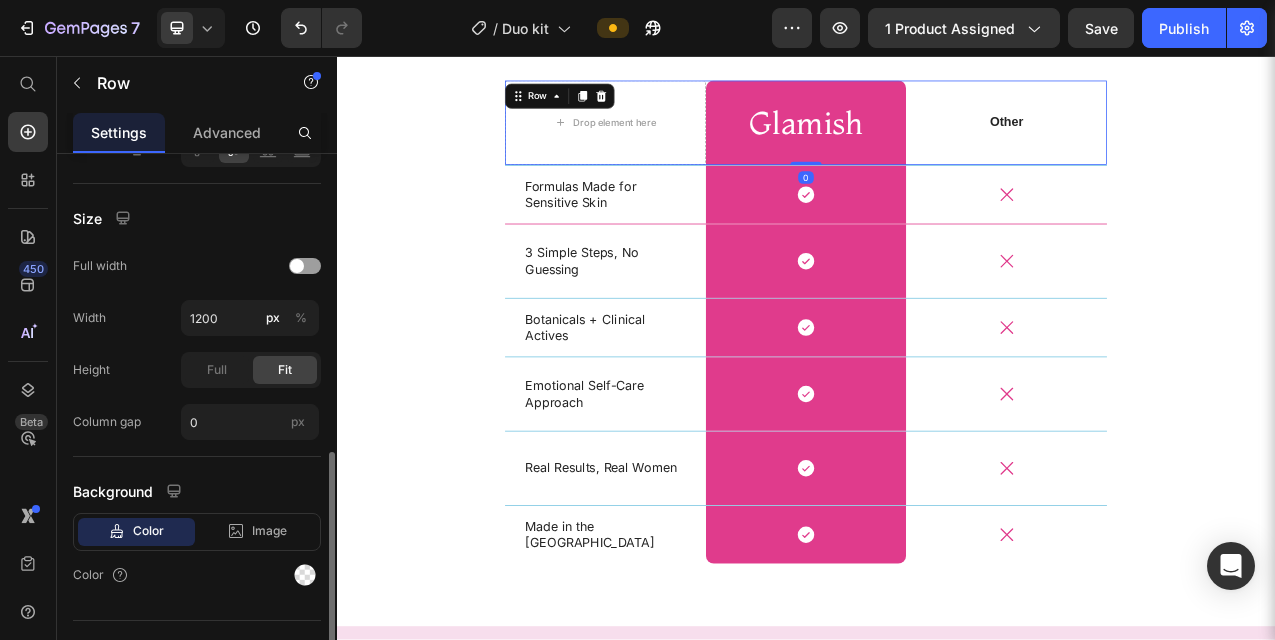 scroll, scrollTop: 618, scrollLeft: 0, axis: vertical 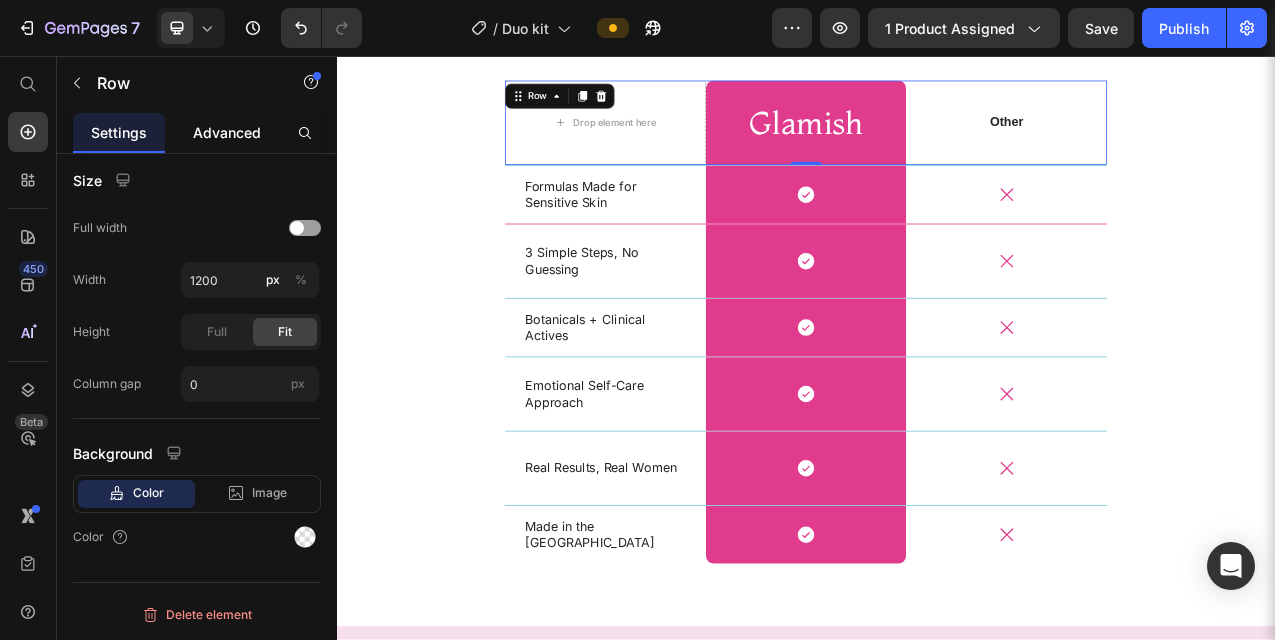 click on "Advanced" at bounding box center (227, 132) 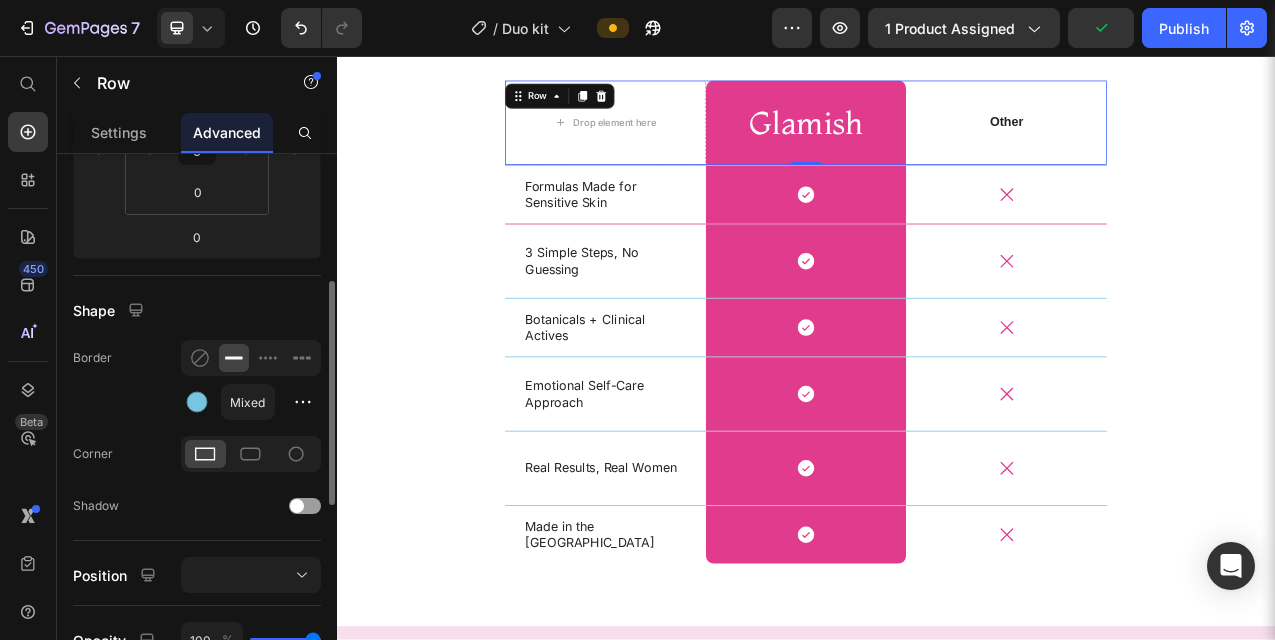 scroll, scrollTop: 387, scrollLeft: 0, axis: vertical 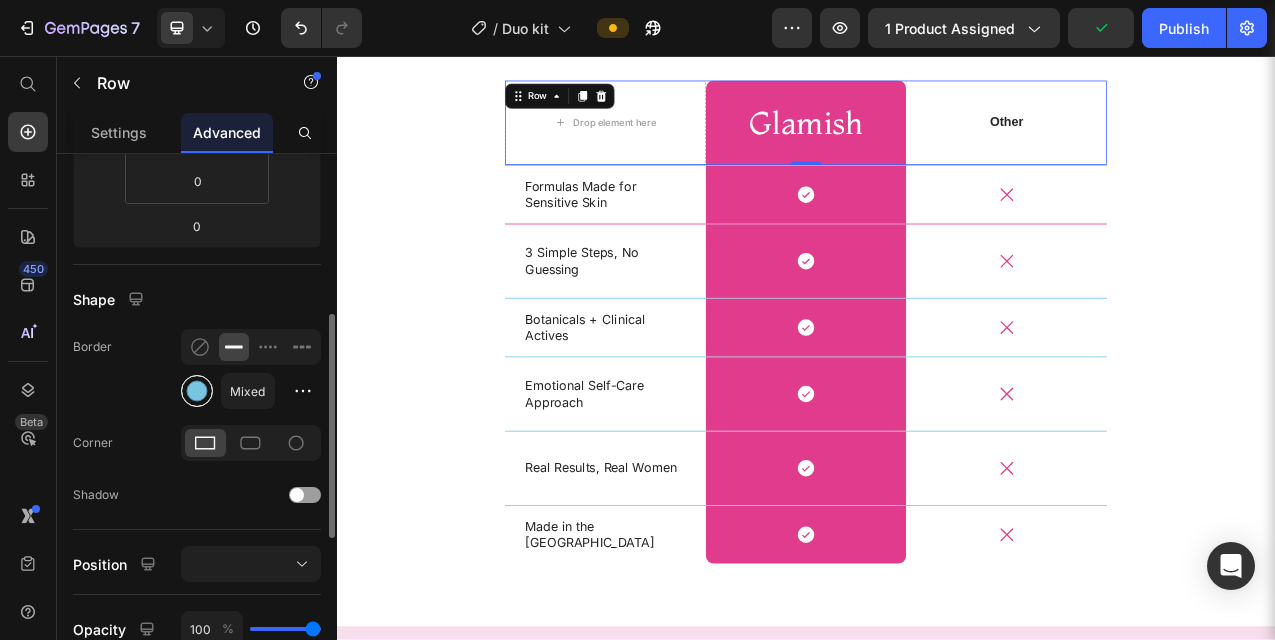 click at bounding box center [197, 391] 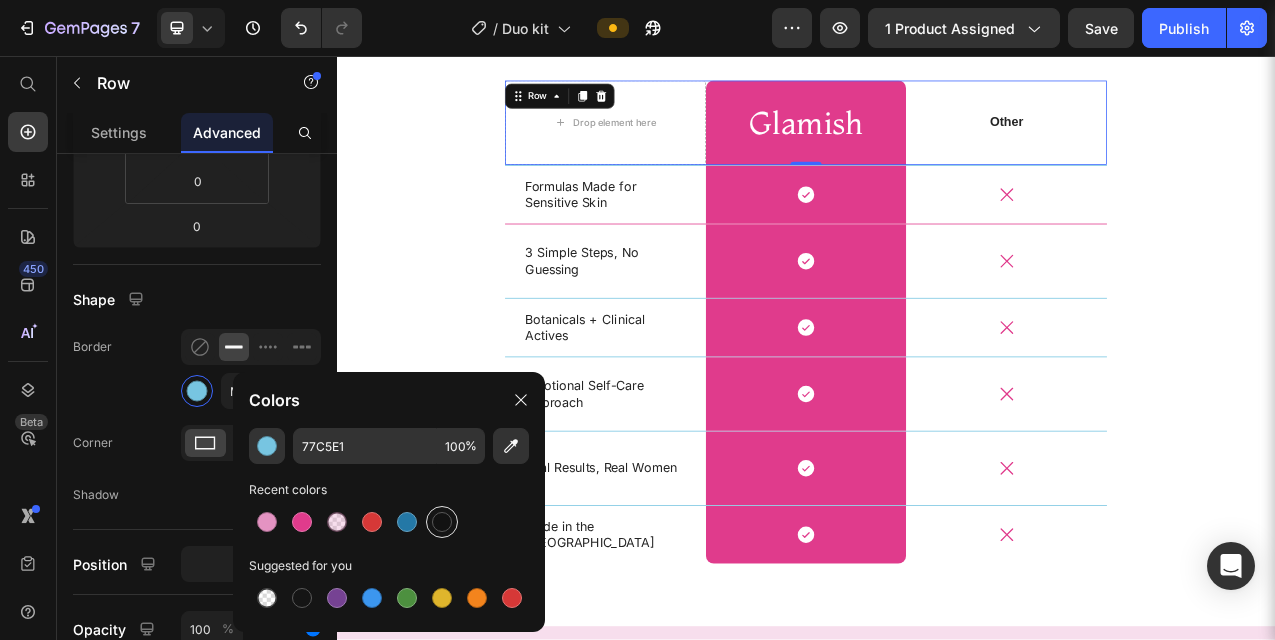 click at bounding box center (442, 522) 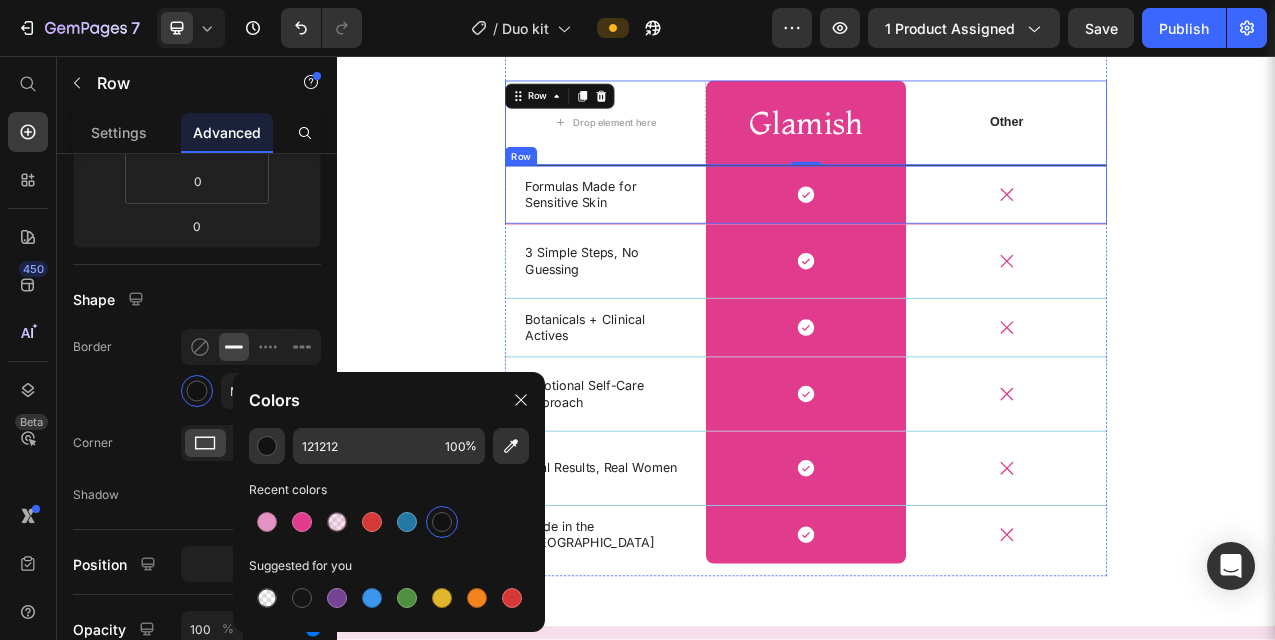 click on "Formulas Made for Sensitive Skin Text Block" at bounding box center [680, 234] 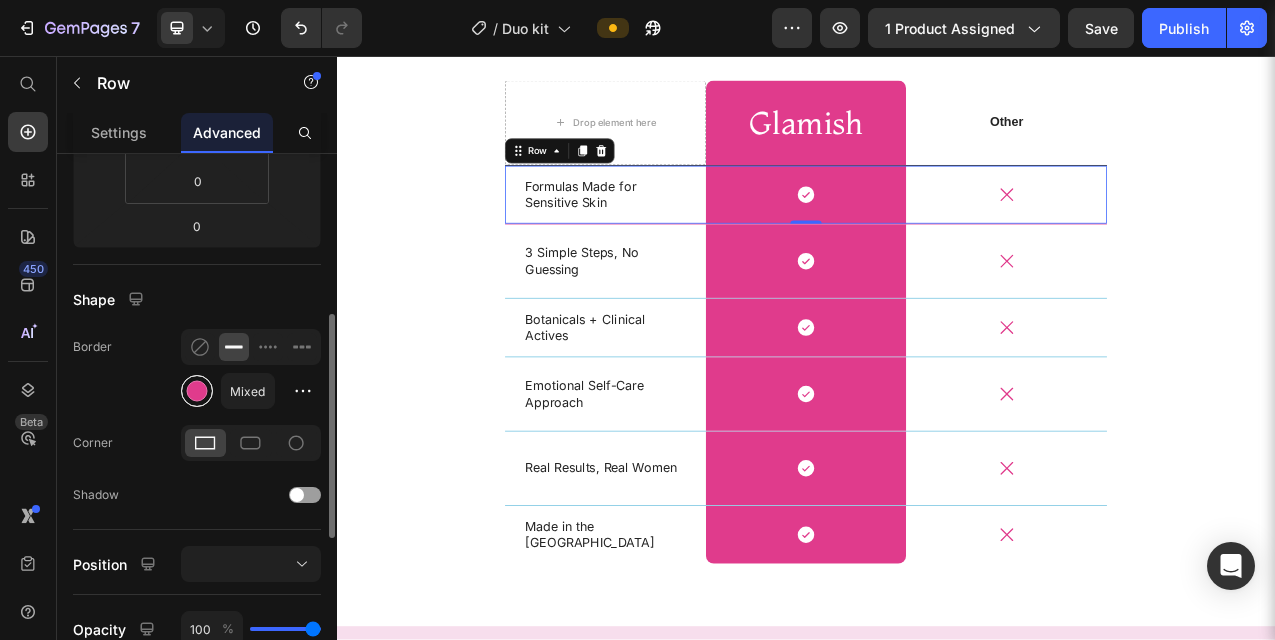 click at bounding box center (197, 391) 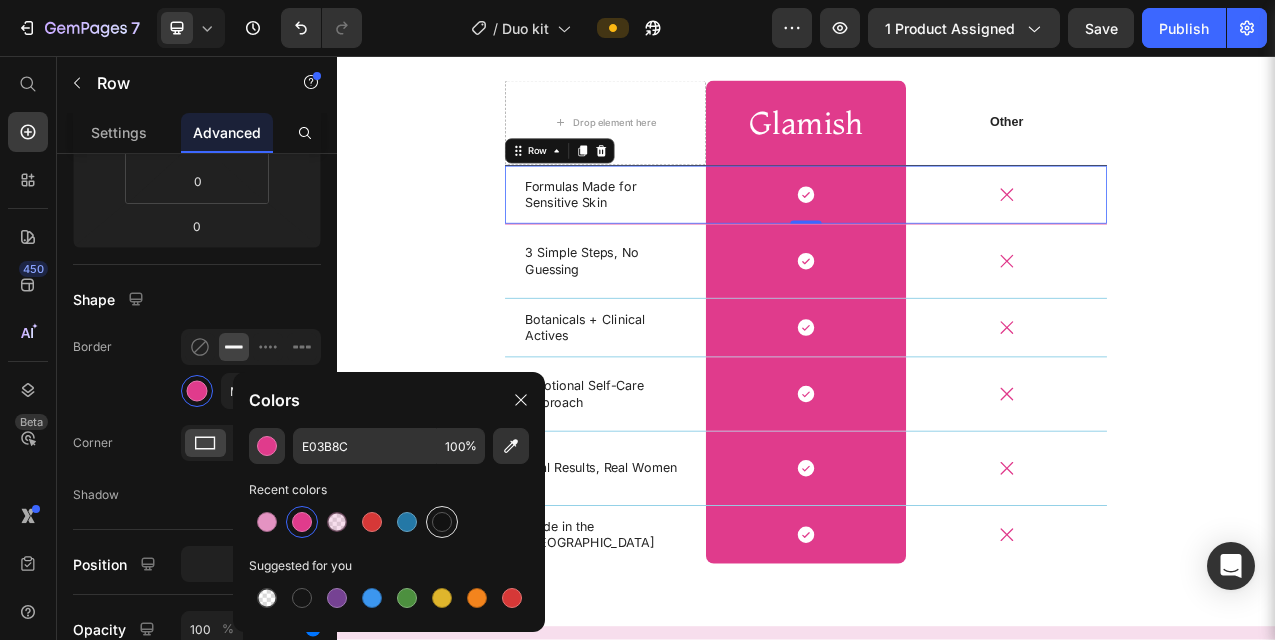 click at bounding box center [442, 522] 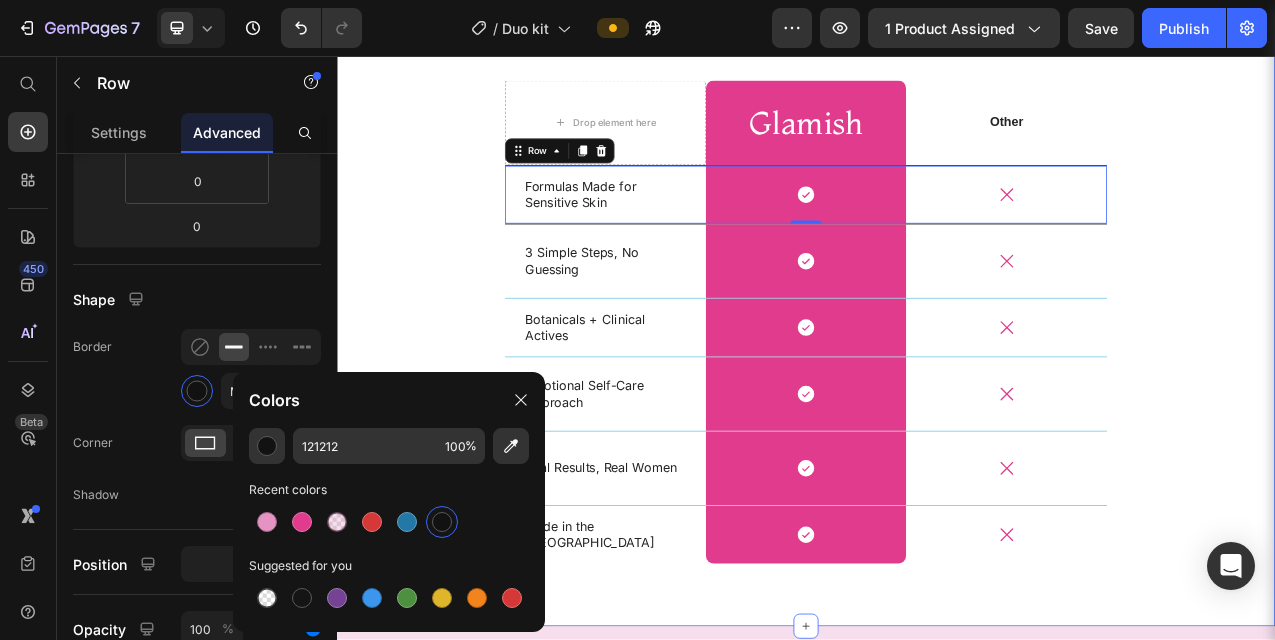 click on "Why Choose Bèlswen Heading
Drop element here Glamish Heading Row Other Text Block Row Formulas Made for Sensitive Skin Text Block
Icon Row
Icon Row   0 3 Simple Steps, No Guessing Text Block
Icon Row
Icon Row Botanicals + Clinical Actives Text Block
Icon Row
Icon Row Emotional Self-Care Approach Text Block
Icon Row
Icon Row Real Results, Real Women Text Block
Icon Row
Icon Row Made in the USA Text Block
Icon Row
Icon Row Row" at bounding box center (937, 354) 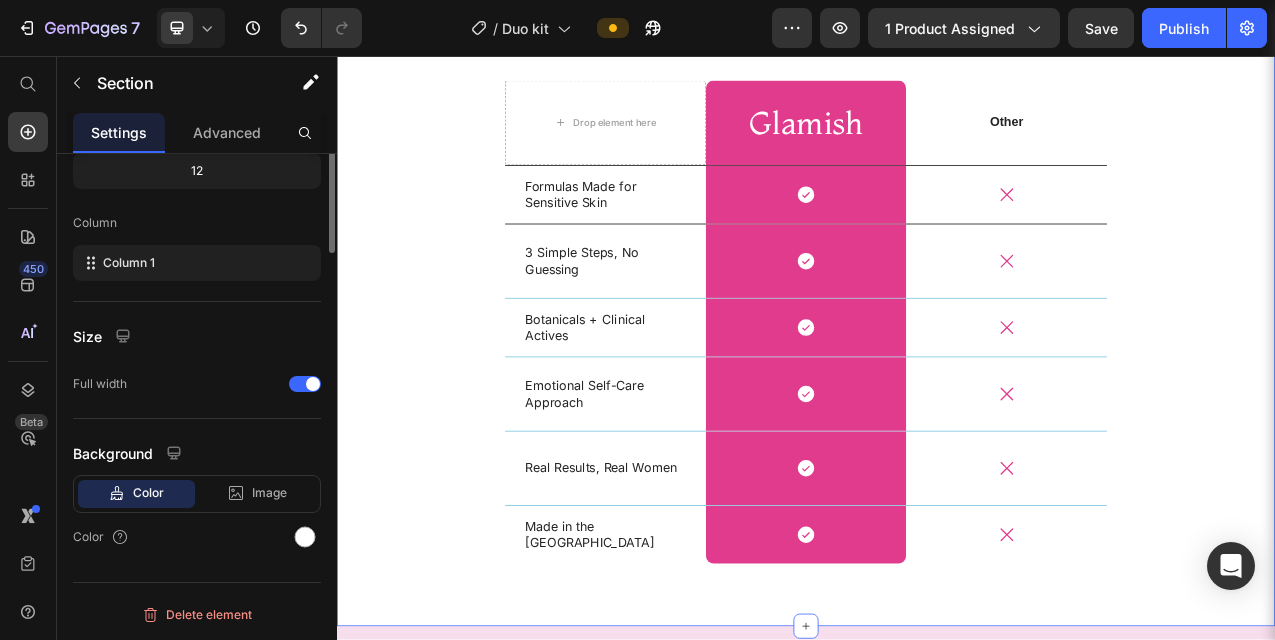 scroll, scrollTop: 0, scrollLeft: 0, axis: both 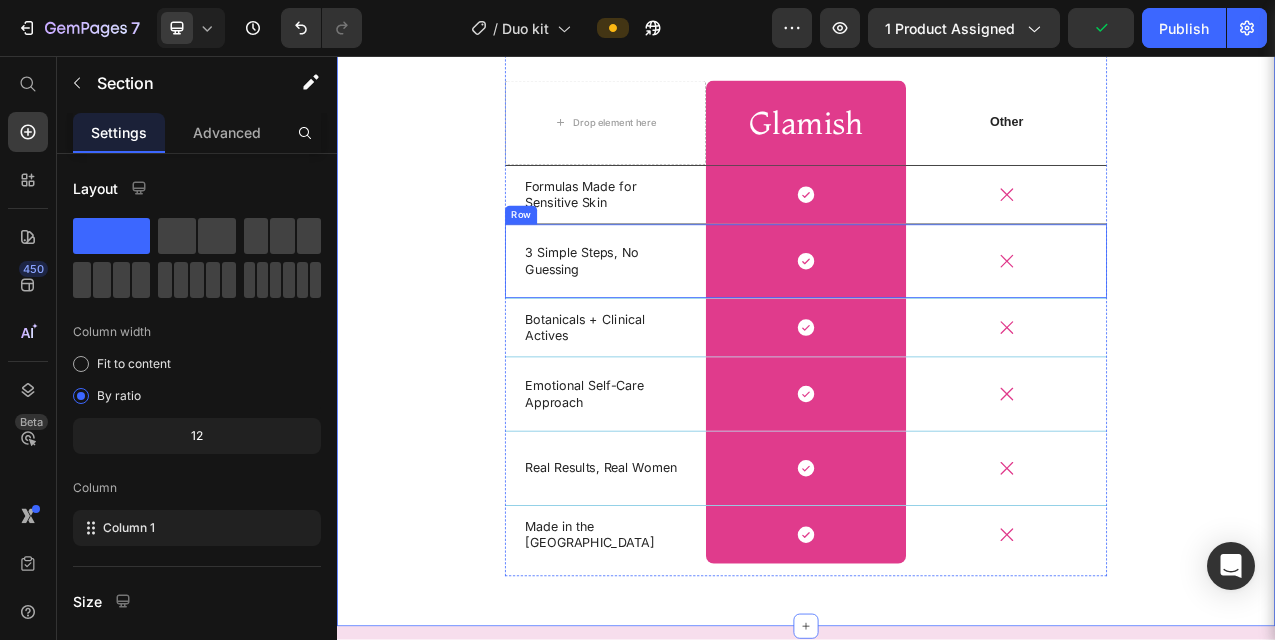click on "3 Simple Steps, No Guessing Text Block" at bounding box center [680, 319] 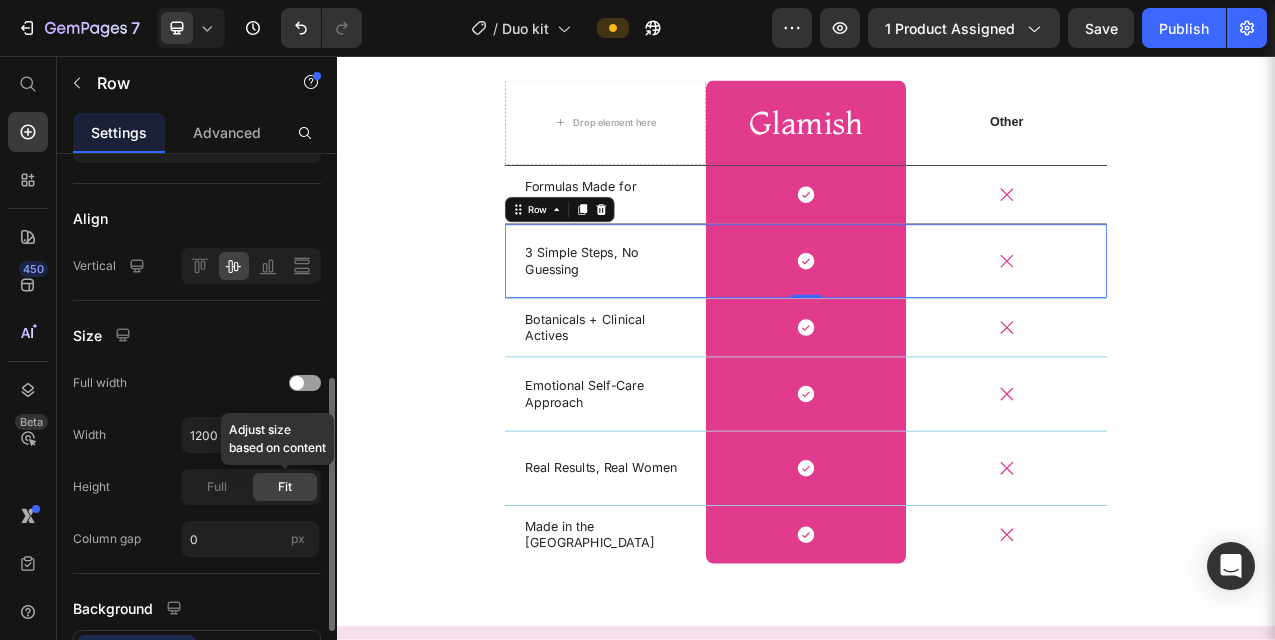 scroll, scrollTop: 618, scrollLeft: 0, axis: vertical 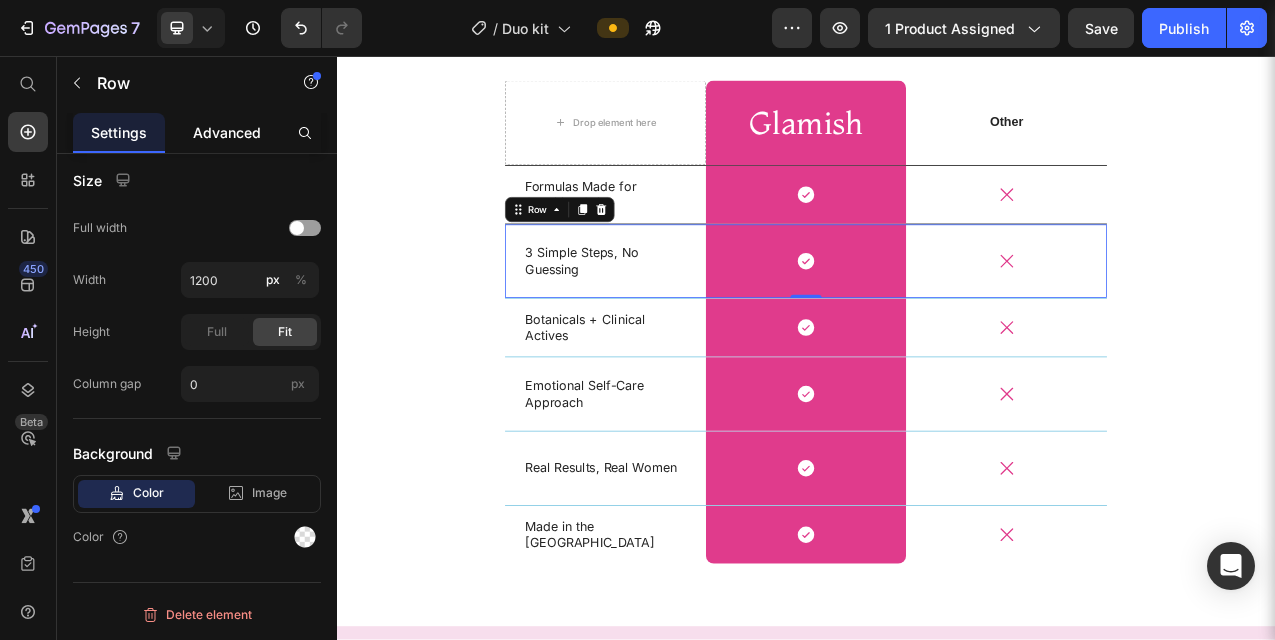 click on "Advanced" 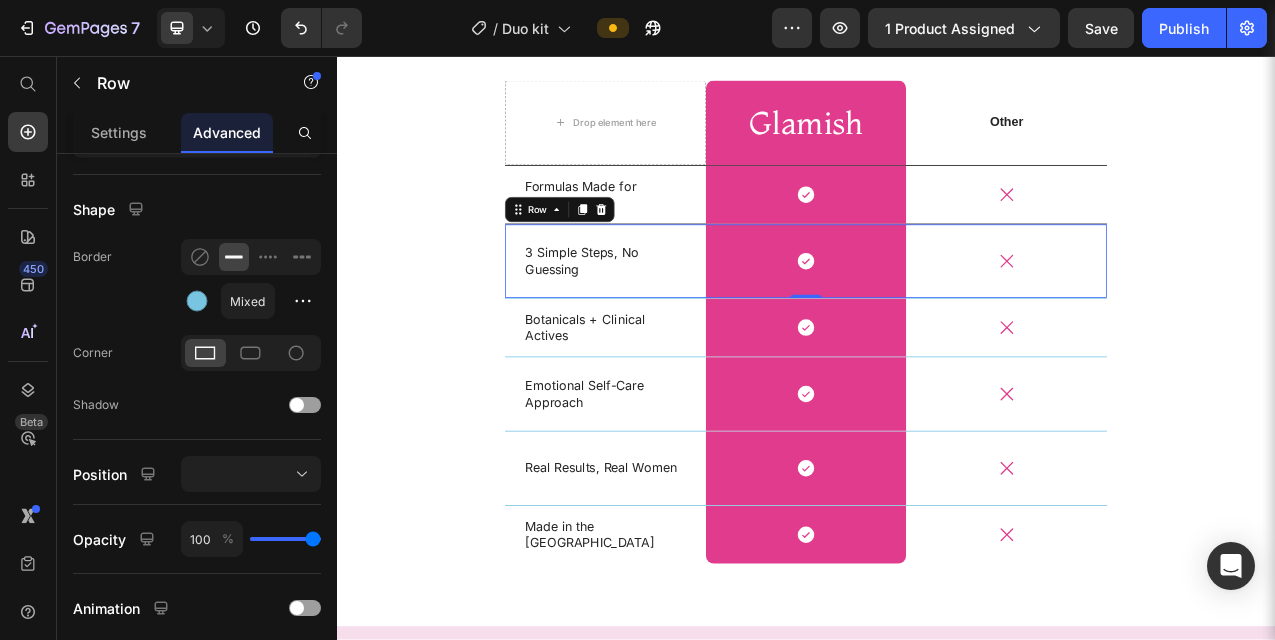 scroll, scrollTop: 402, scrollLeft: 0, axis: vertical 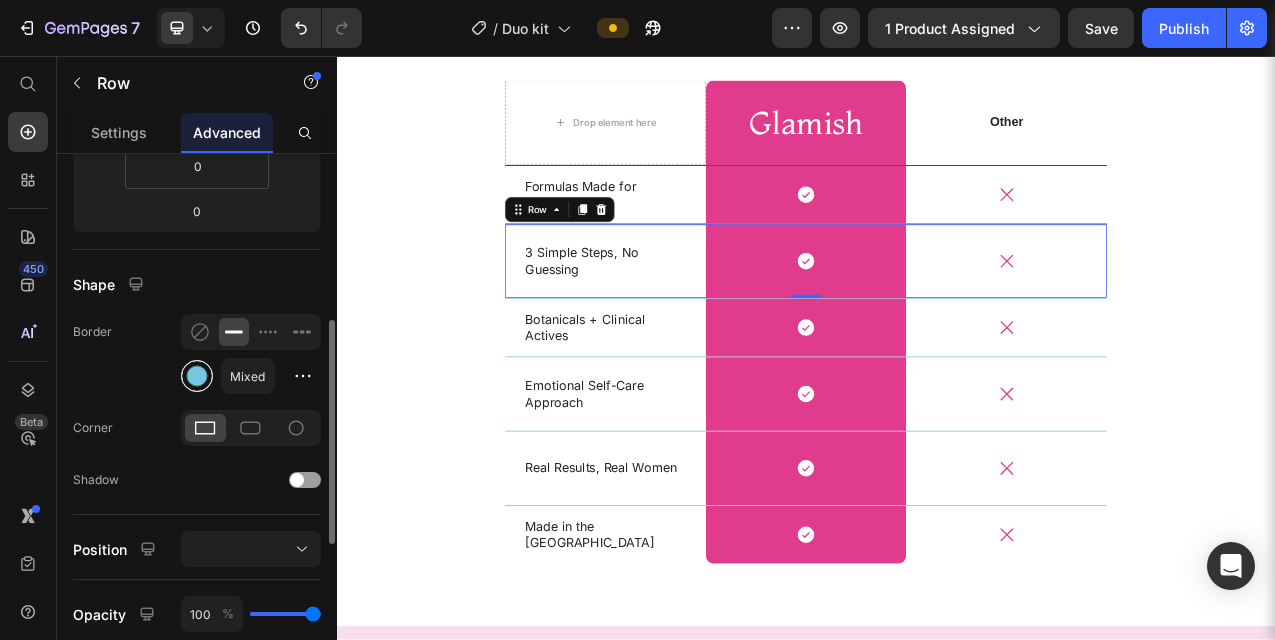 click at bounding box center (197, 376) 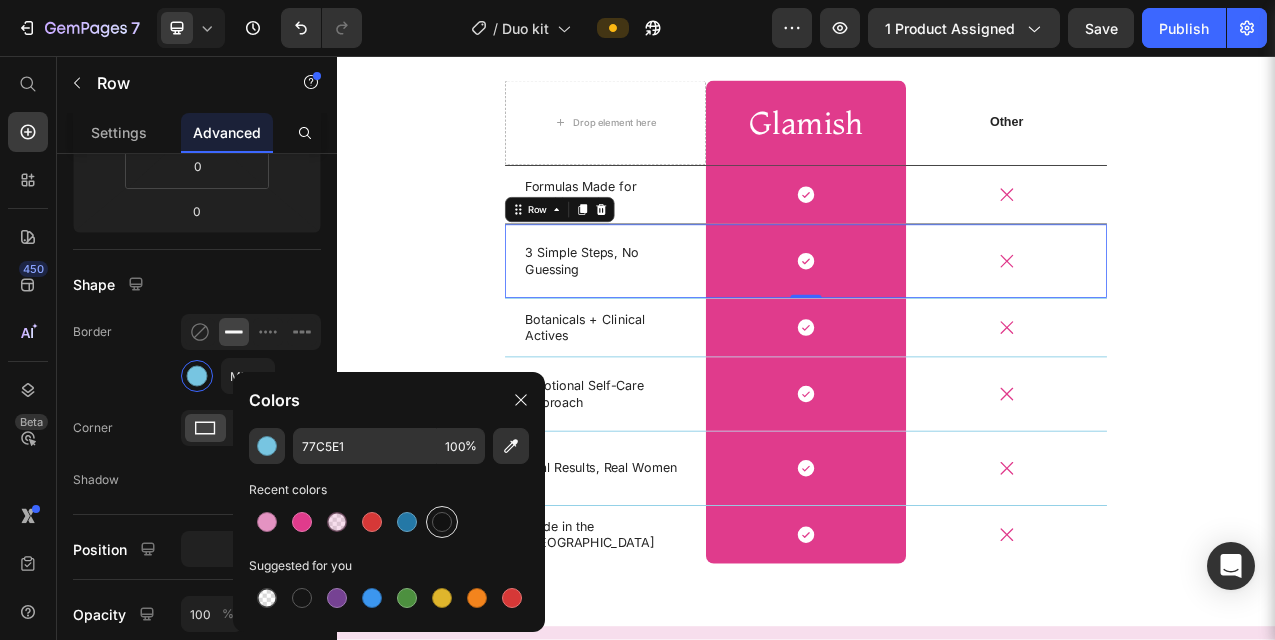 click at bounding box center [442, 522] 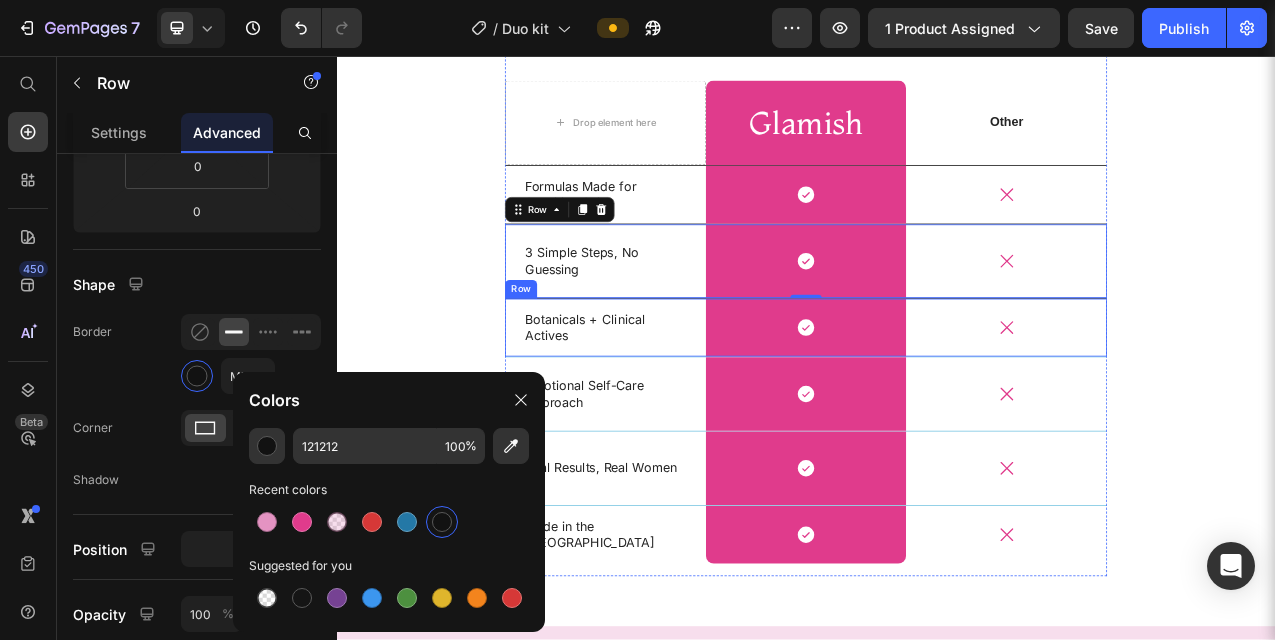 click on "Botanicals + Clinical Actives Text Block" at bounding box center [680, 404] 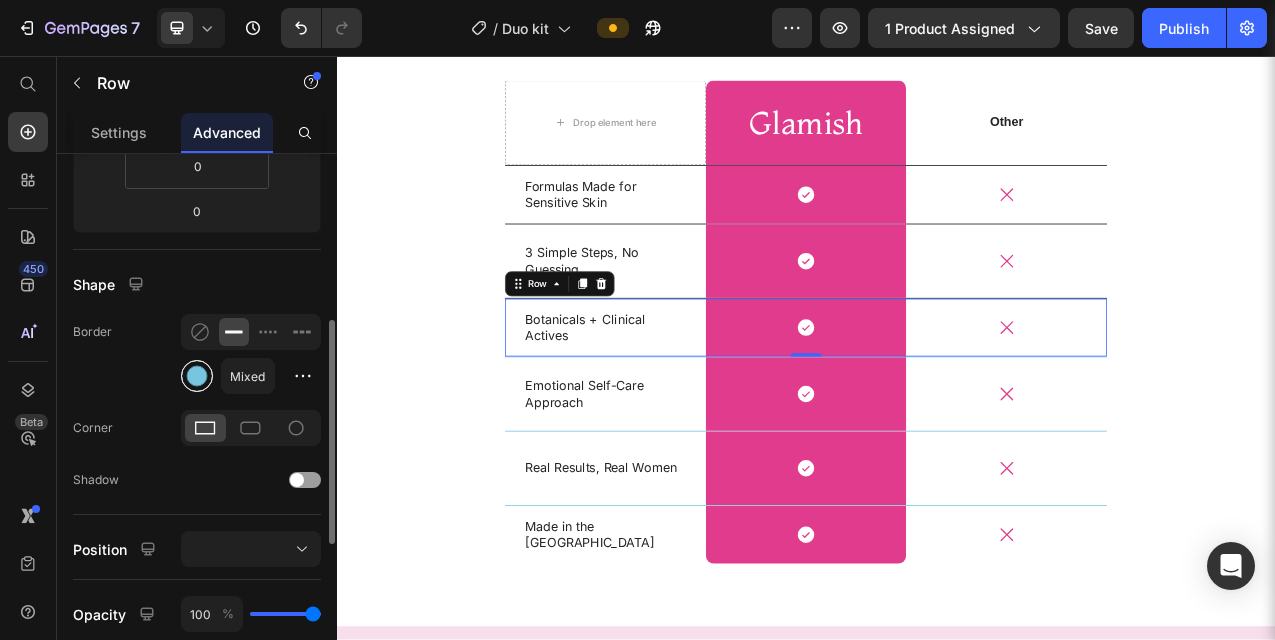 click at bounding box center (197, 376) 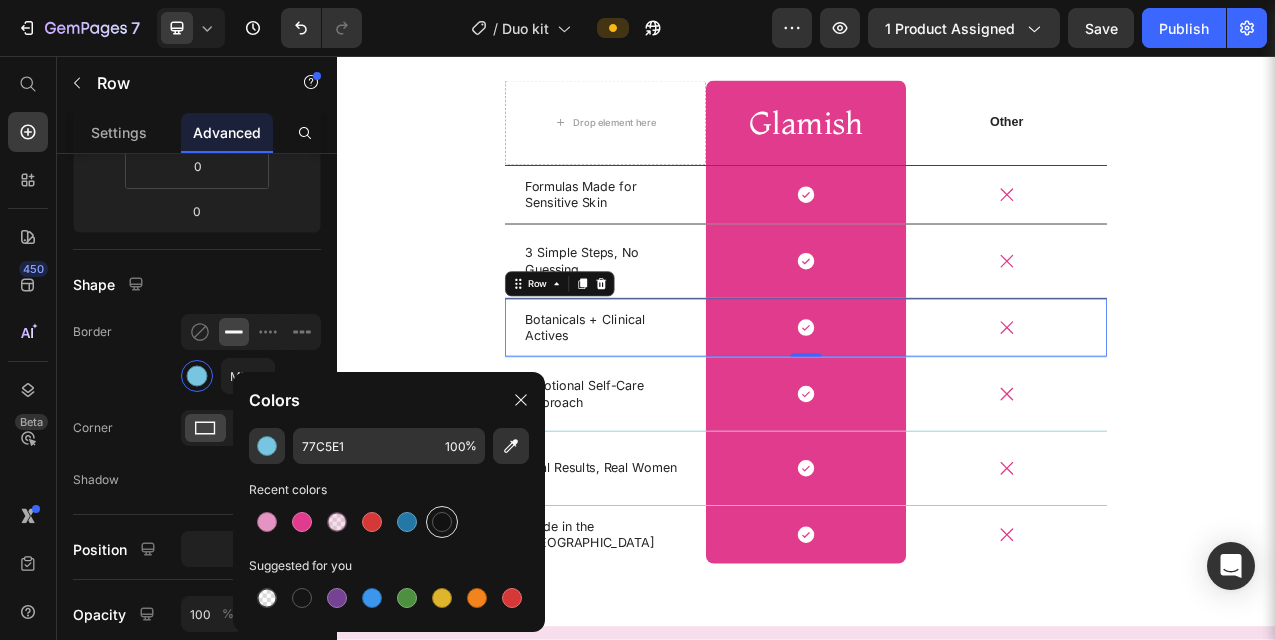 click at bounding box center [442, 522] 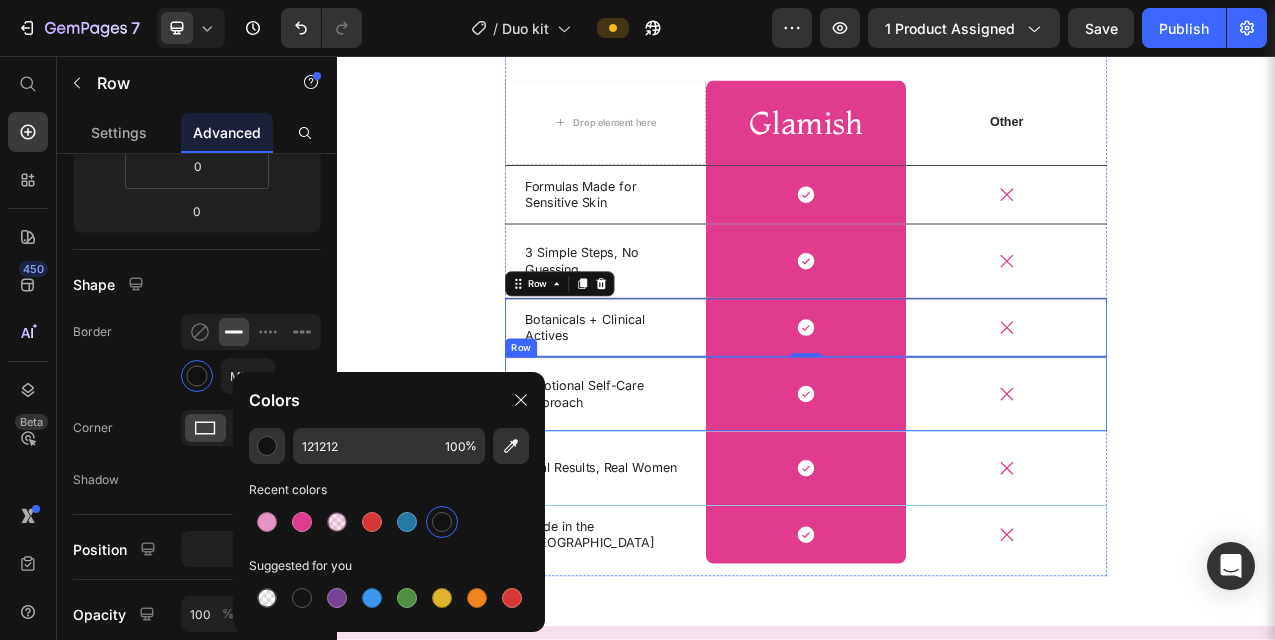 click on "Icon" at bounding box center (1193, 489) 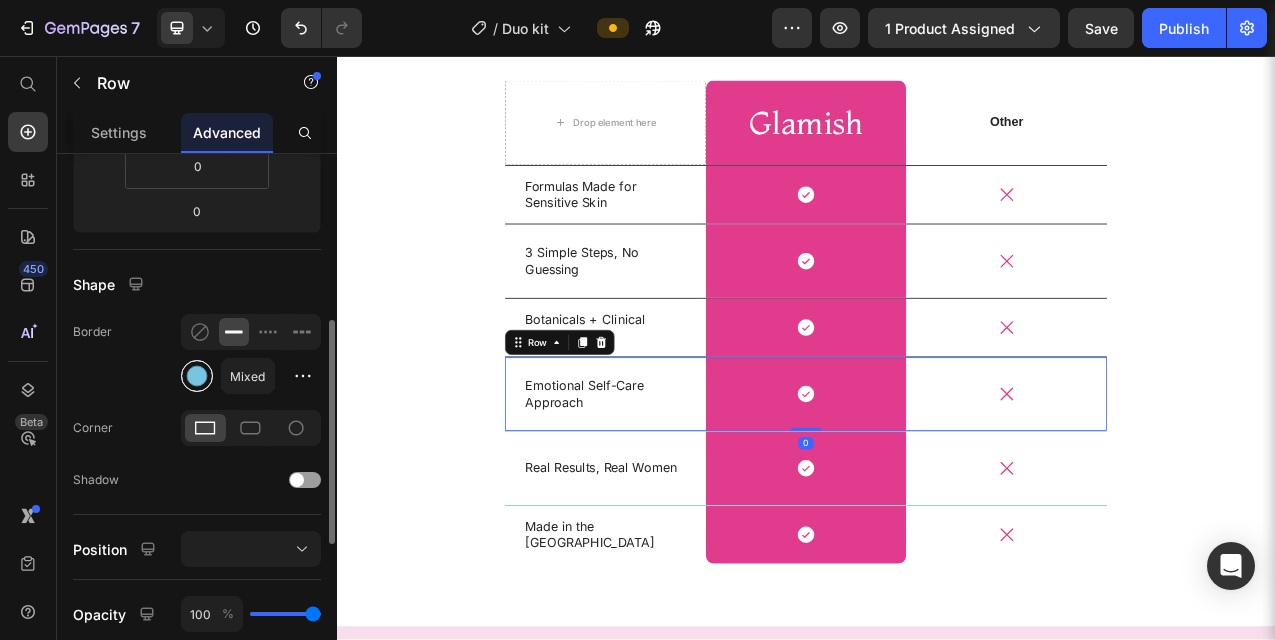 click at bounding box center (197, 376) 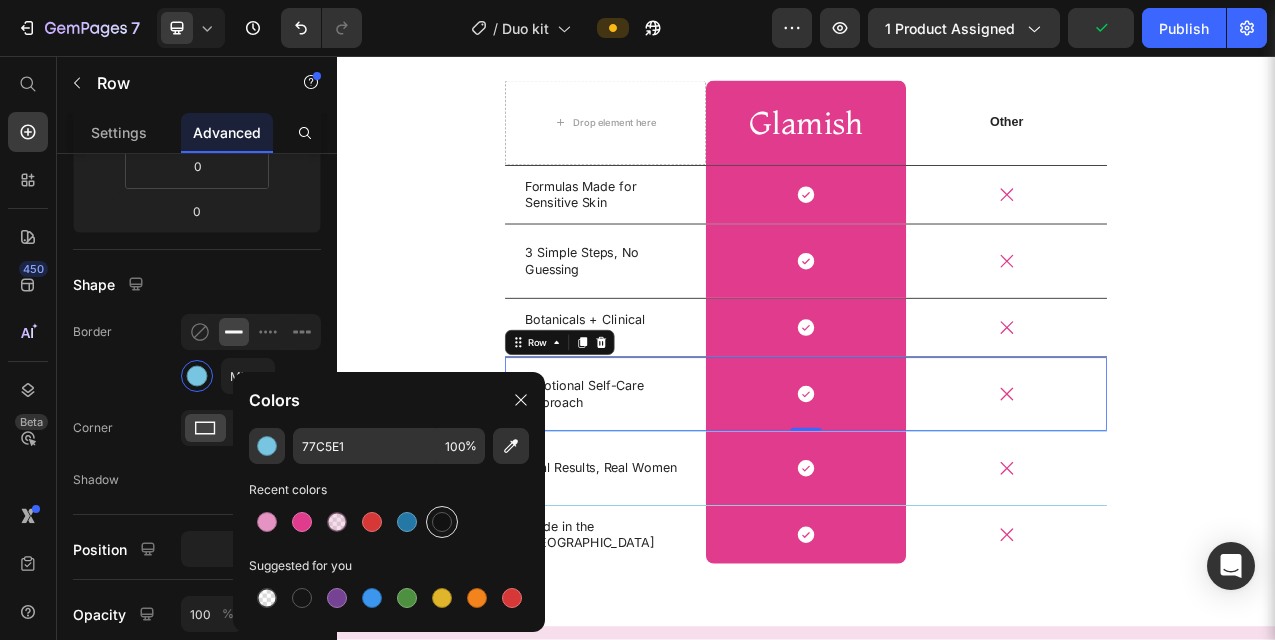 click at bounding box center [442, 522] 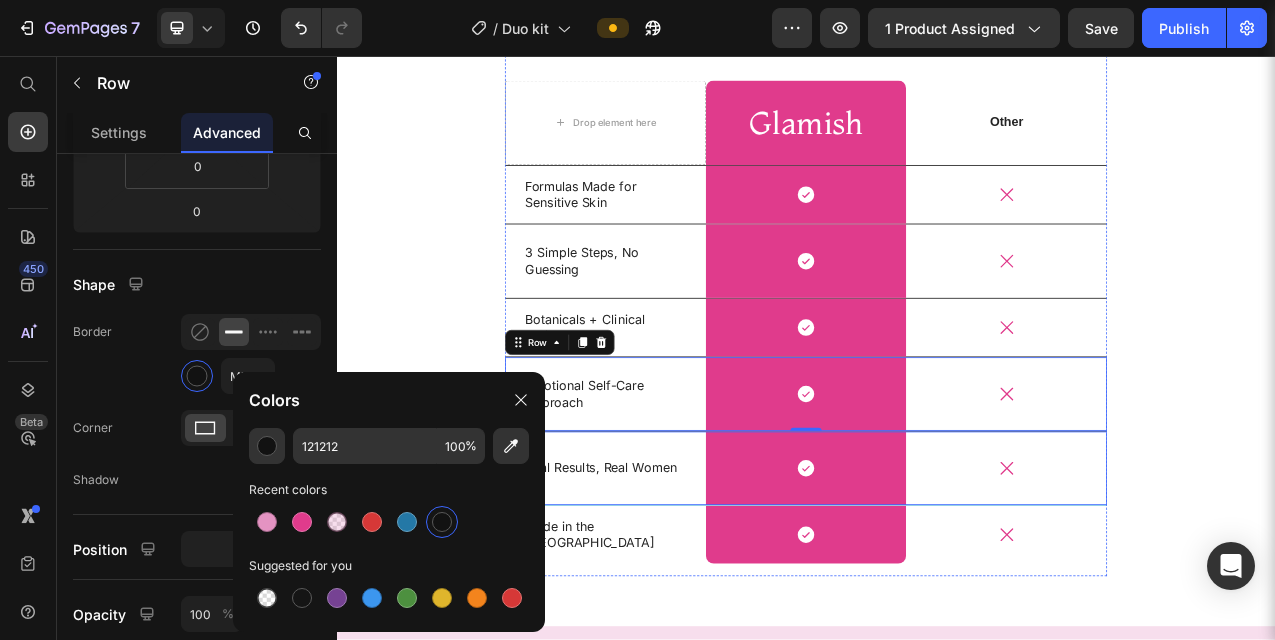 click on "Icon" at bounding box center (1193, 584) 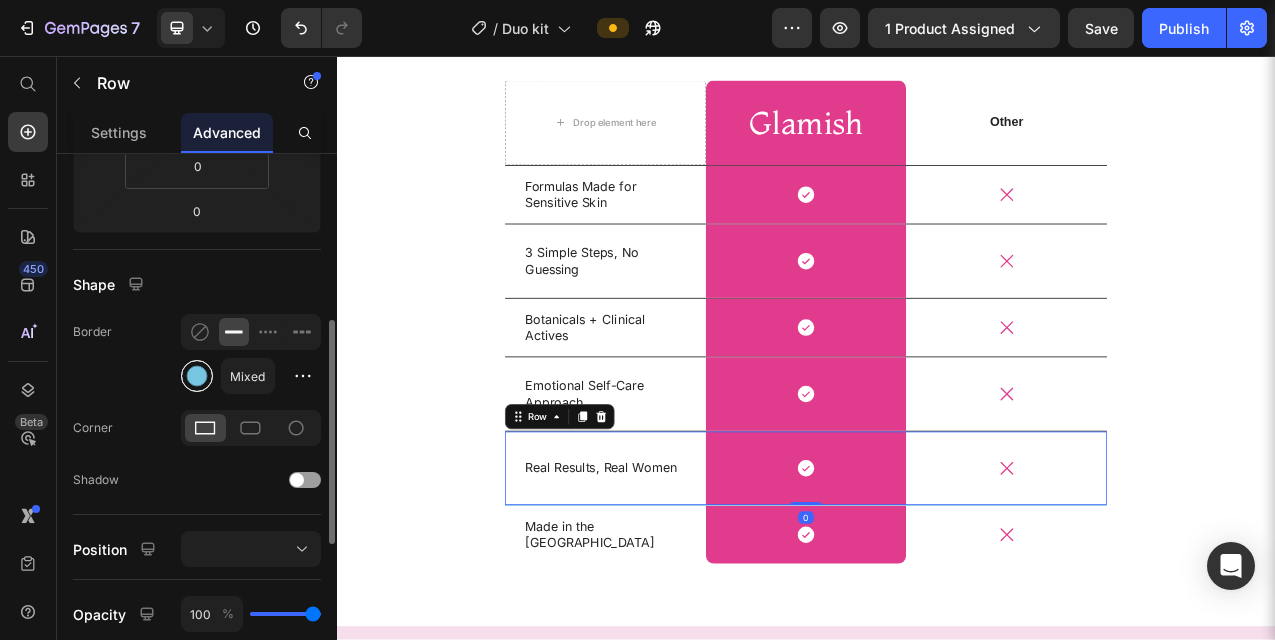 click at bounding box center (197, 376) 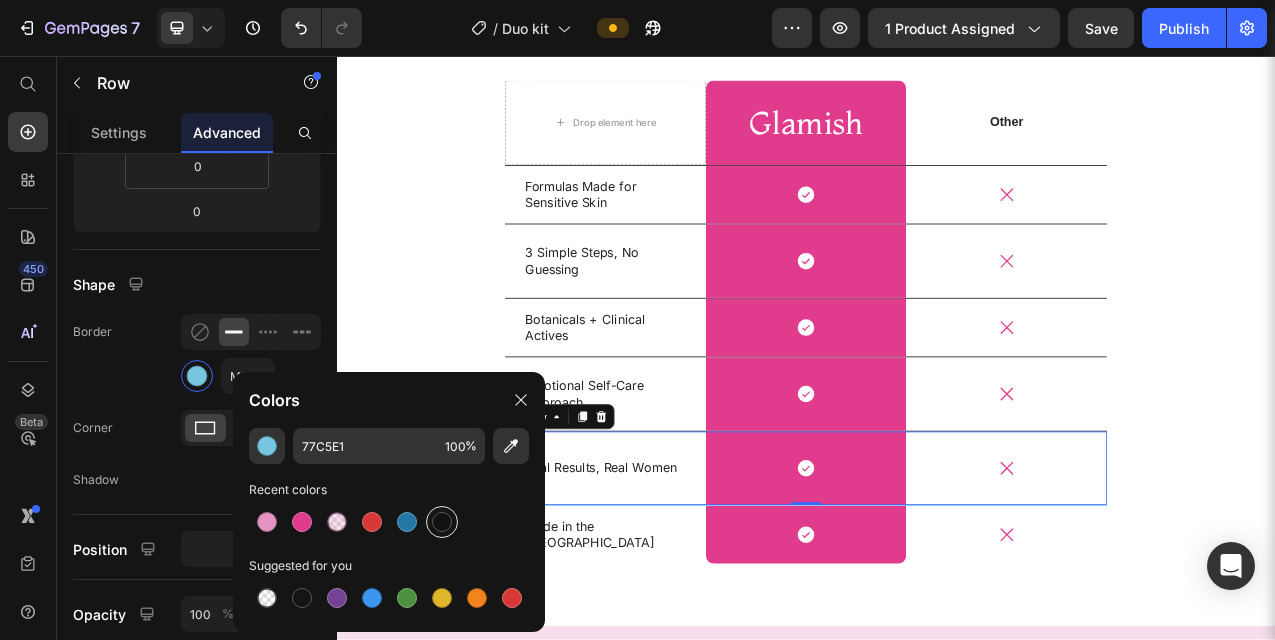 click at bounding box center [442, 522] 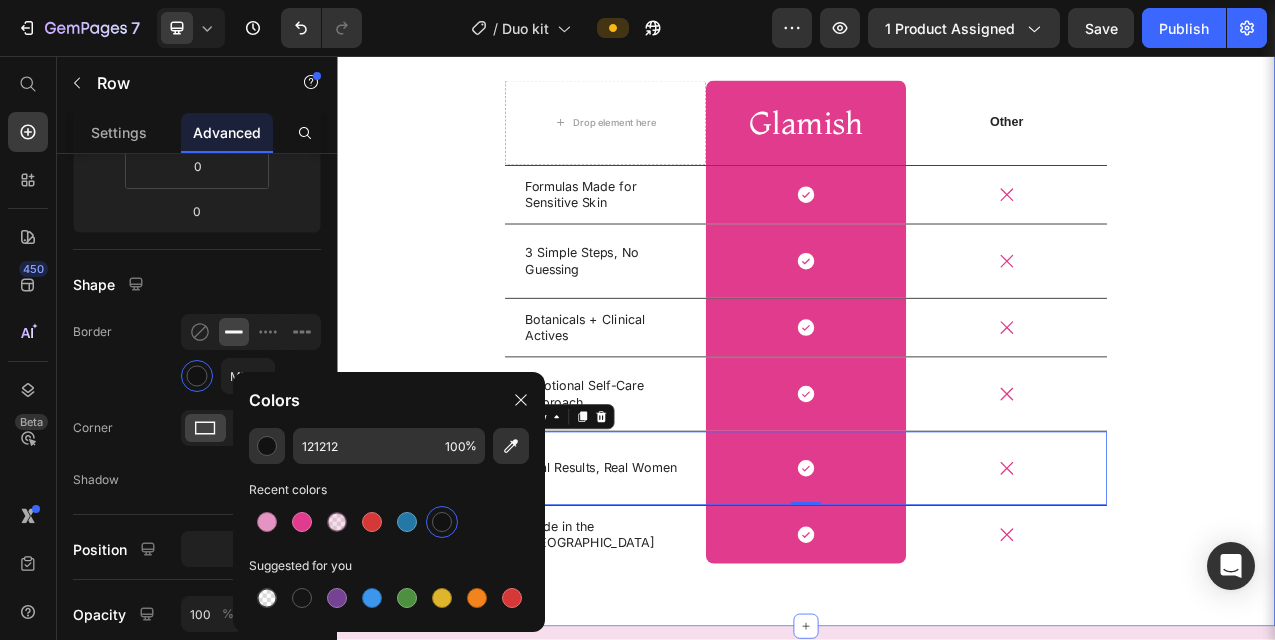 click on "Why Choose Bèlswen Heading
Drop element here Glamish Heading Row Other Text Block Row Formulas Made for Sensitive Skin Text Block
Icon Row
Icon Row 3 Simple Steps, No Guessing Text Block
Icon Row
Icon Row Botanicals + Clinical Actives Text Block
Icon Row
Icon Row Emotional Self-Care Approach Text Block
Icon Row
Icon Row Real Results, Real Women Text Block
Icon Row
Icon Row   0 Made in the USA Text Block
Icon Row
Icon Row Row" at bounding box center (937, 354) 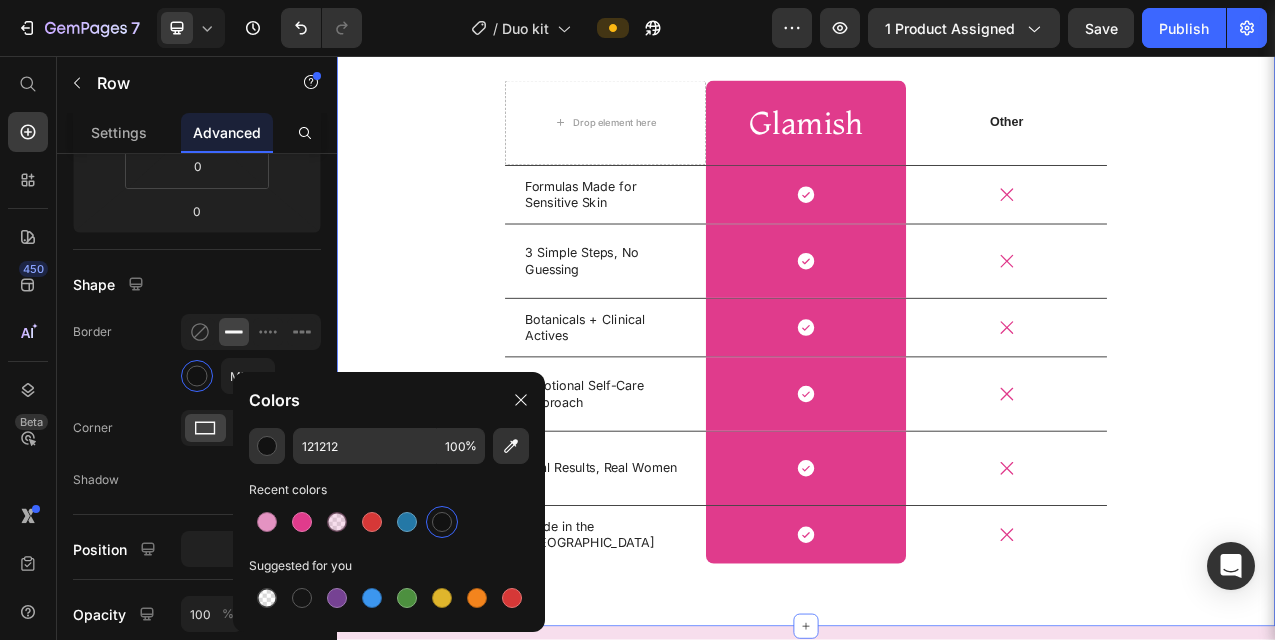 scroll, scrollTop: 0, scrollLeft: 0, axis: both 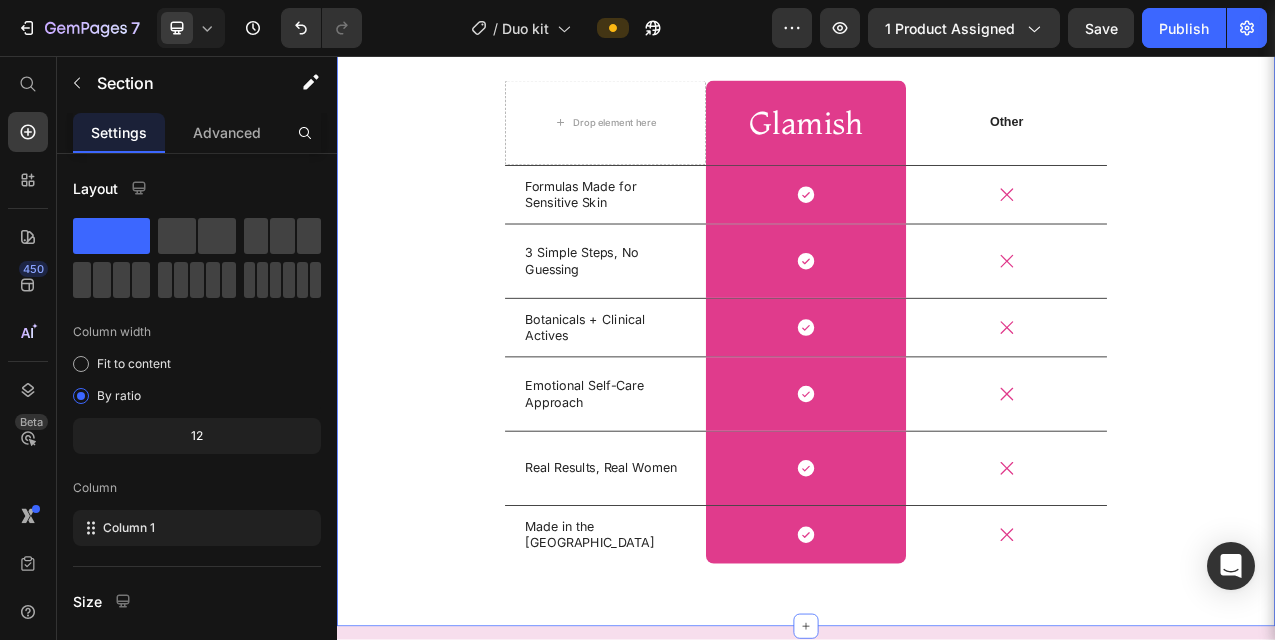 click on "Why Choose Bèlswen Heading
Drop element here Glamish Heading Row Other Text Block Row Formulas Made for Sensitive Skin Text Block
Icon Row
Icon Row 3 Simple Steps, No Guessing Text Block
Icon Row
Icon Row Botanicals + Clinical Actives Text Block
Icon Row
Icon Row Emotional Self-Care Approach Text Block
Icon Row
Icon Row Real Results, Real Women Text Block
Icon Row
Icon Row Made in the USA Text Block
Icon Row
Icon Row Row" at bounding box center [937, 354] 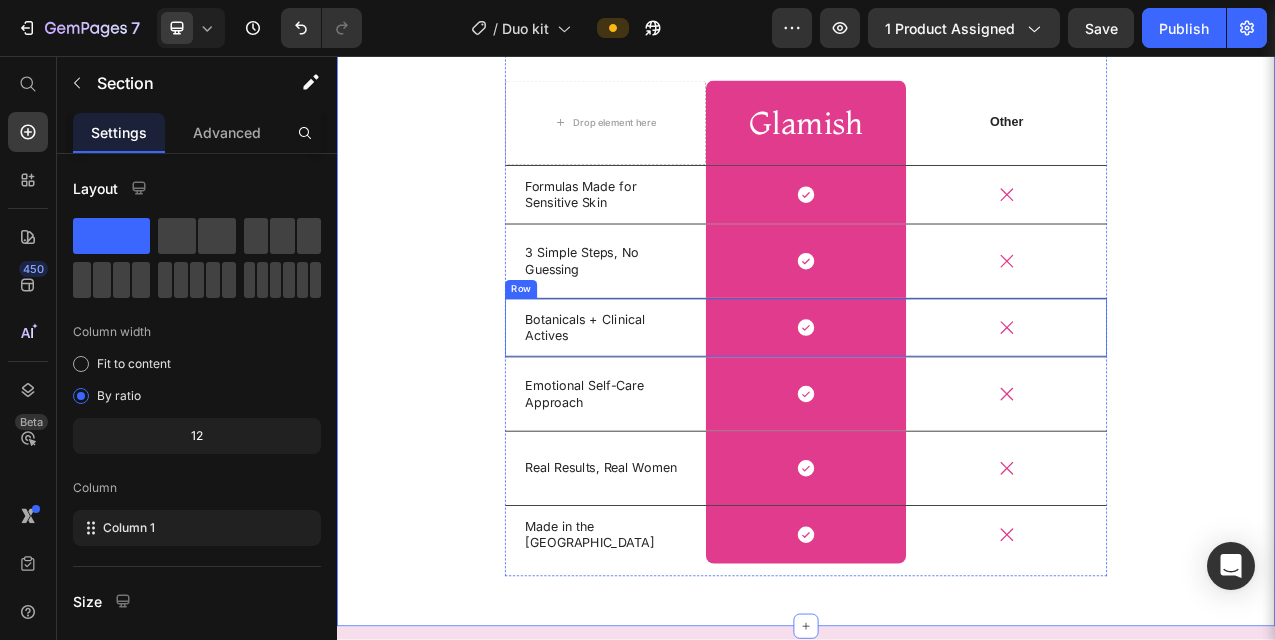 click on "Icon" at bounding box center [1193, 404] 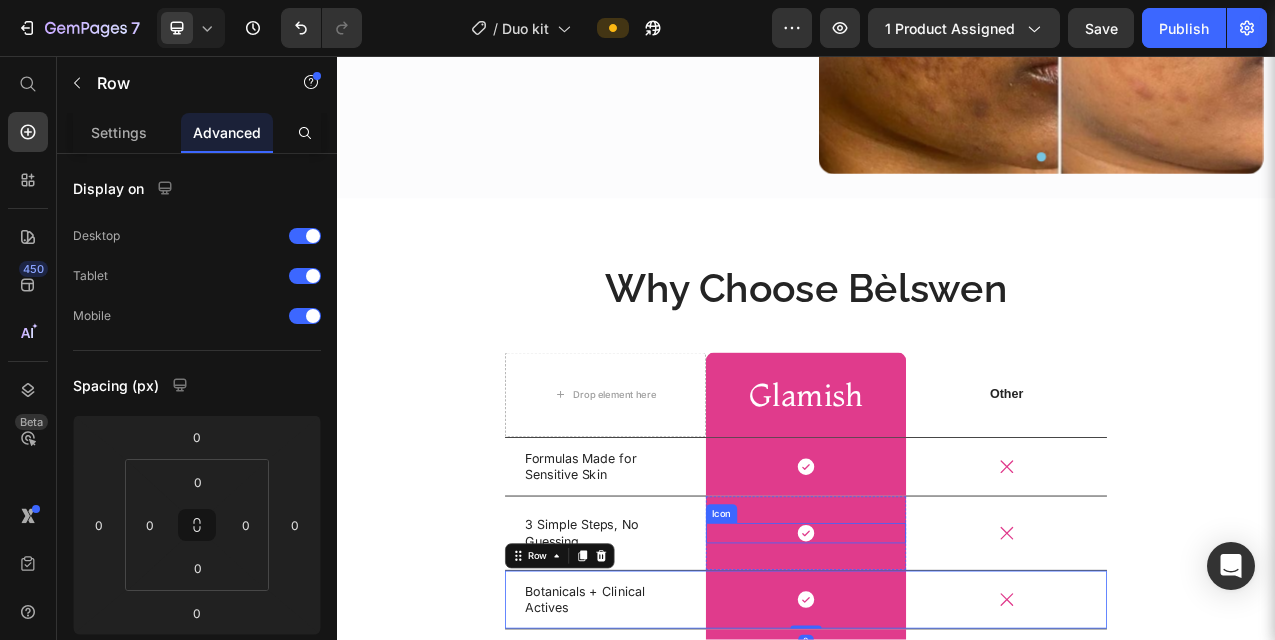 scroll, scrollTop: 3960, scrollLeft: 0, axis: vertical 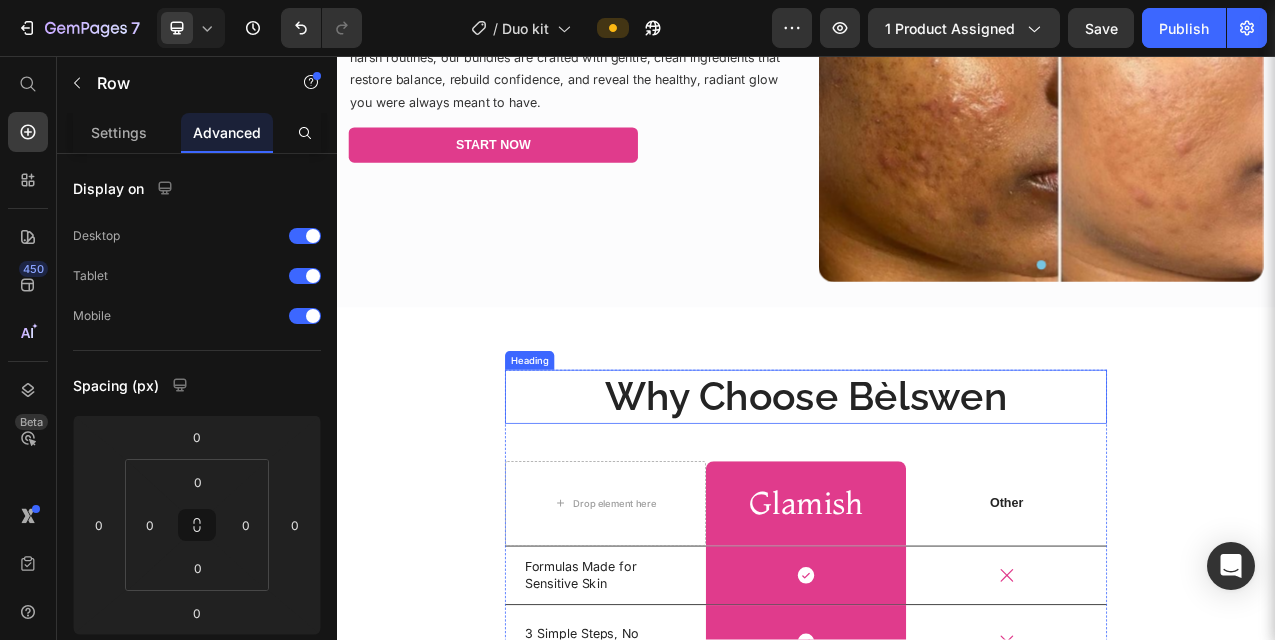 click on "Why Choose Bèlswen" at bounding box center [937, 492] 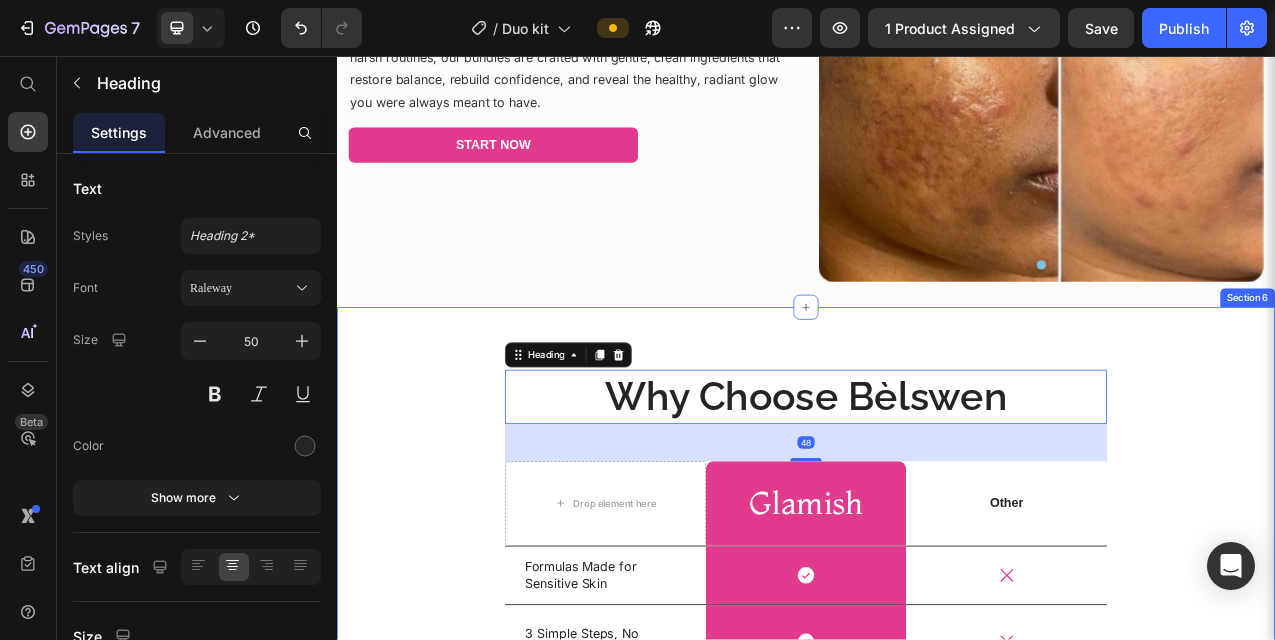 click on "Why Choose Bèlswen Heading   48
Drop element here Glamish Heading Row Other Text Block Row Formulas Made for Sensitive Skin Text Block
Icon Row
Icon Row 3 Simple Steps, No Guessing Text Block
Icon Row
Icon Row Botanicals + Clinical Actives Text Block
Icon Row
Icon Row Emotional Self-Care Approach Text Block
Icon Row
Icon Row Real Results, Real Women Text Block
Icon Row
Icon Row Made in the USA Text Block
Icon Row
Icon Row Row Section 6" at bounding box center [937, 825] 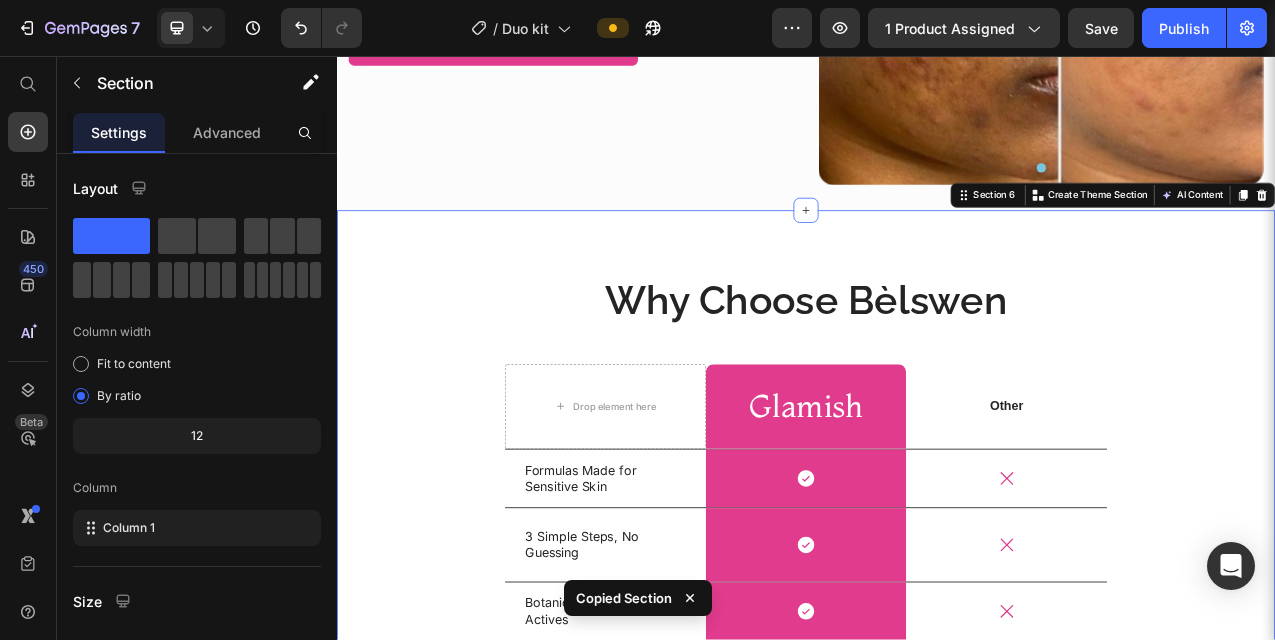 scroll, scrollTop: 4129, scrollLeft: 0, axis: vertical 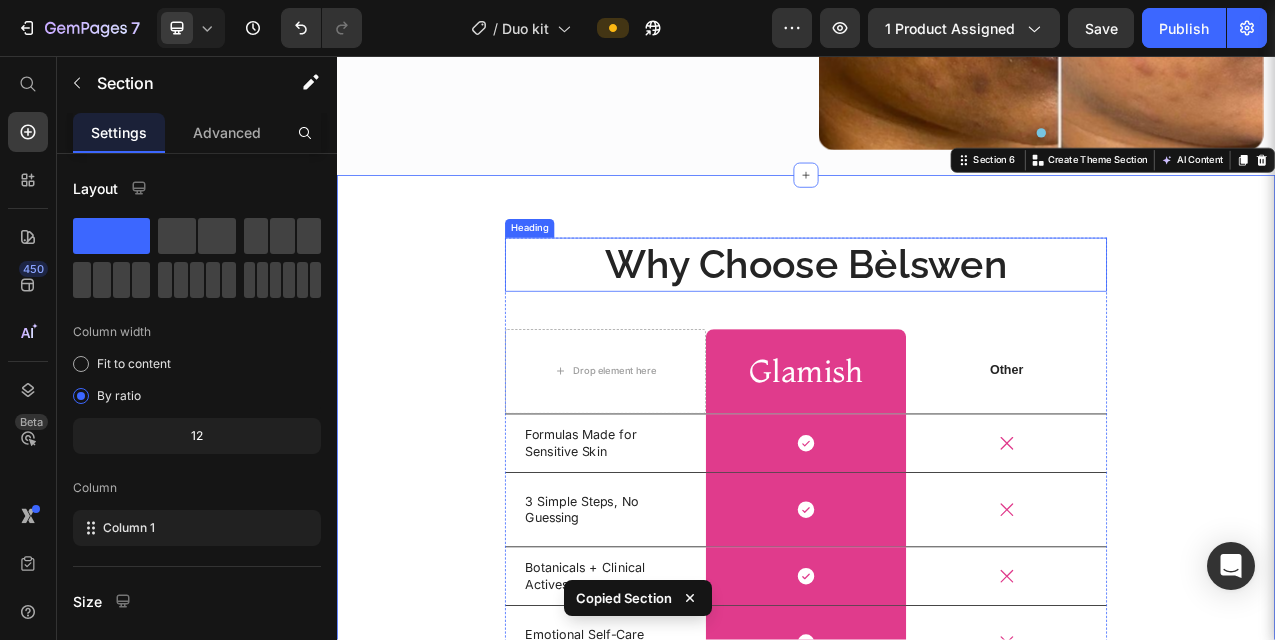 click on "Why Choose Bèlswen" at bounding box center (937, 323) 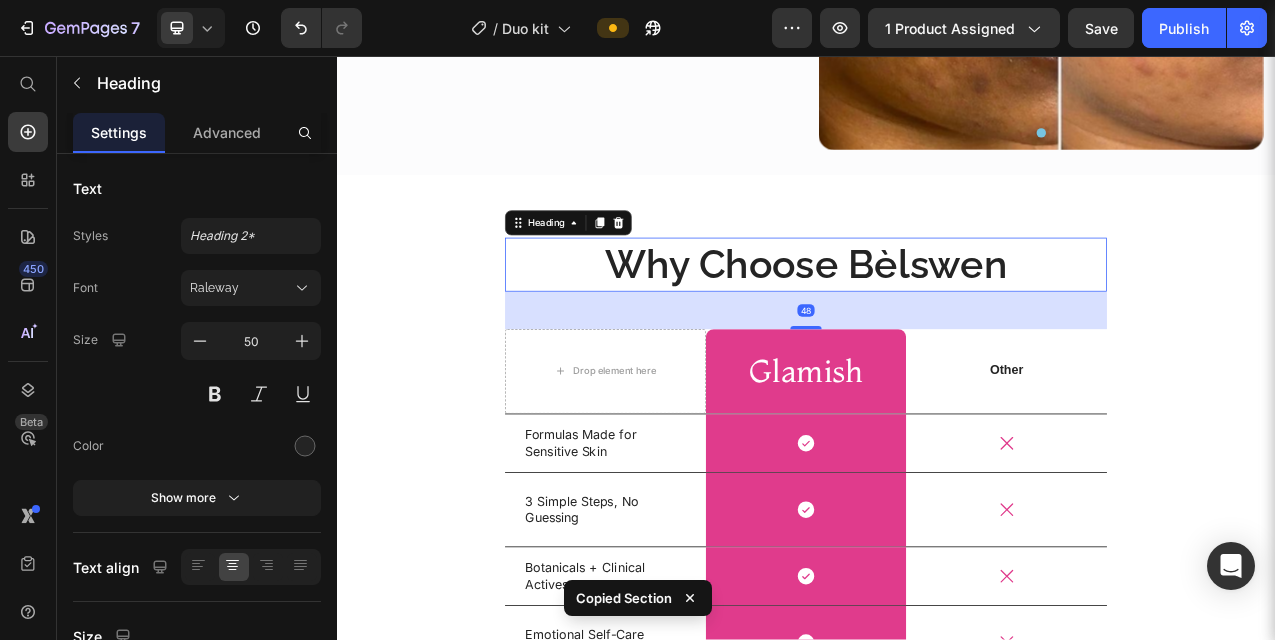click on "Why Choose Bèlswen" at bounding box center (937, 323) 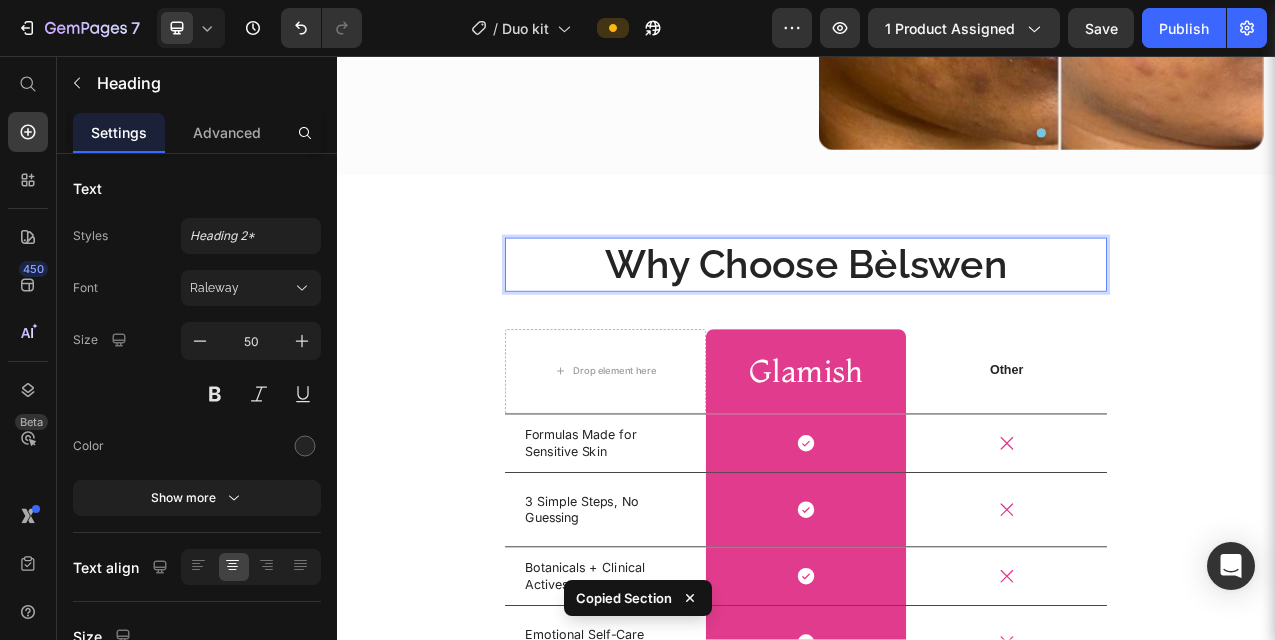 click on "Why Choose Bèlswen" at bounding box center [937, 323] 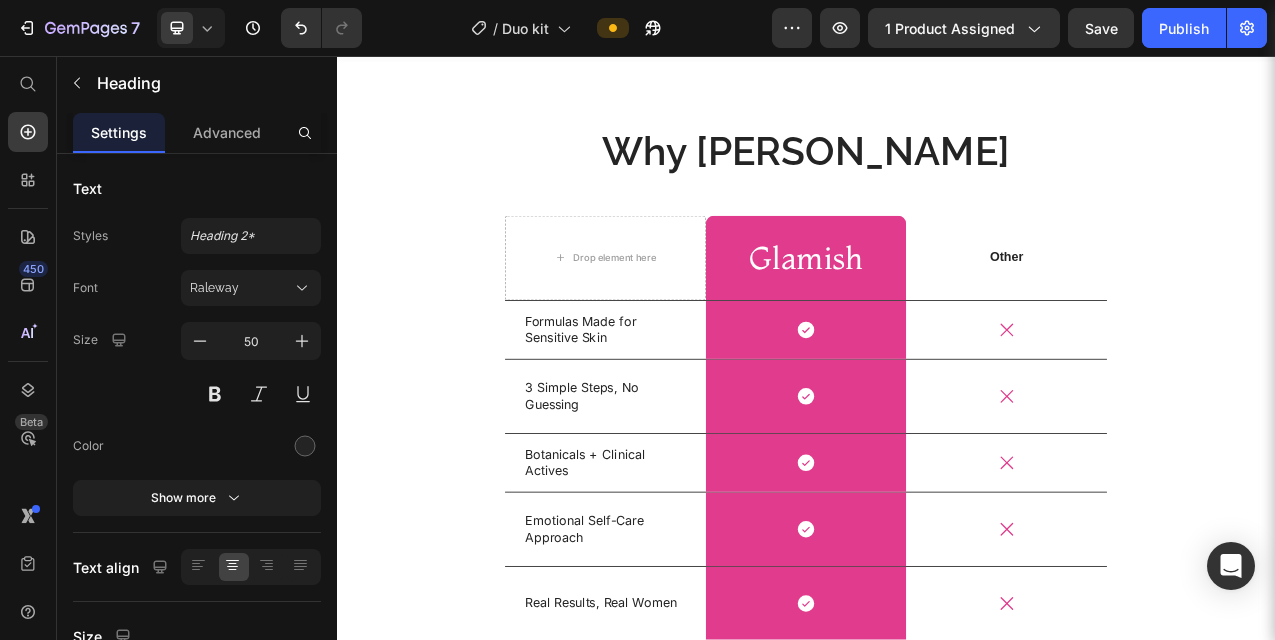 scroll, scrollTop: 4343, scrollLeft: 0, axis: vertical 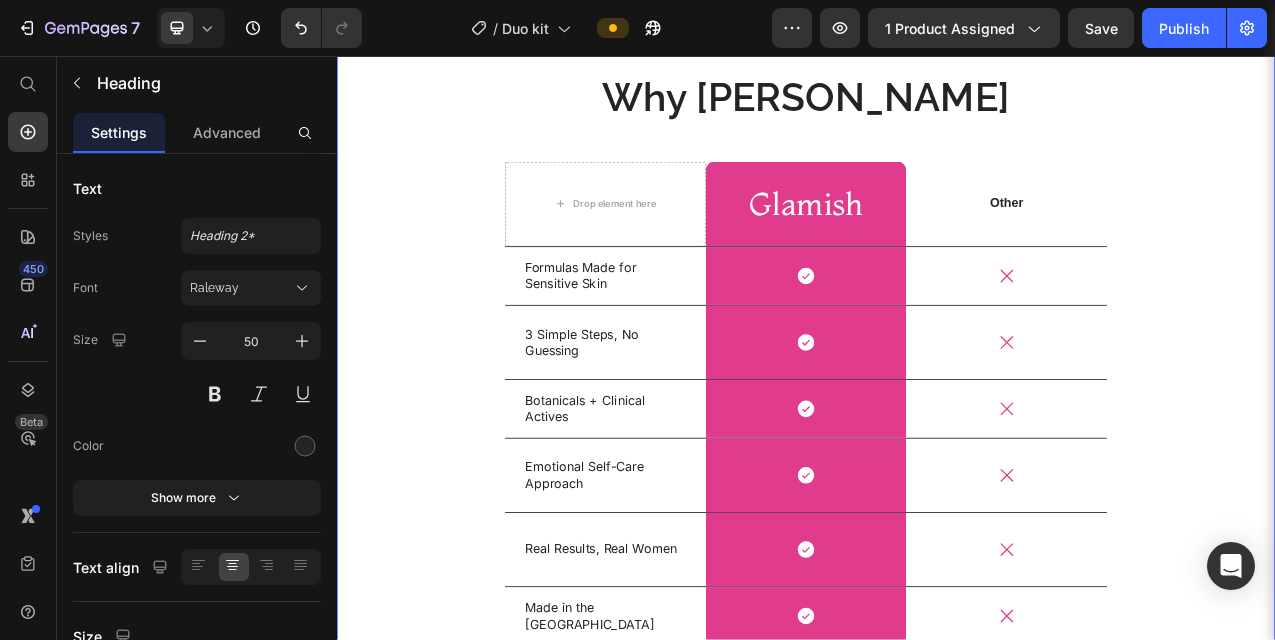 click on "Why Choose Glamish Heading
Drop element here Glamish Heading Row Other Text Block Row Formulas Made for Sensitive Skin Text Block
Icon Row
Icon Row 3 Simple Steps, No Guessing Text Block
Icon Row
Icon Row Botanicals + Clinical Actives Text Block
Icon Row
Icon Row Emotional Self-Care Approach Text Block
Icon Row
Icon Row Real Results, Real Women Text Block
Icon Row
Icon Row Made in the USA Text Block
Icon Row
Icon Row Row" at bounding box center [937, 458] 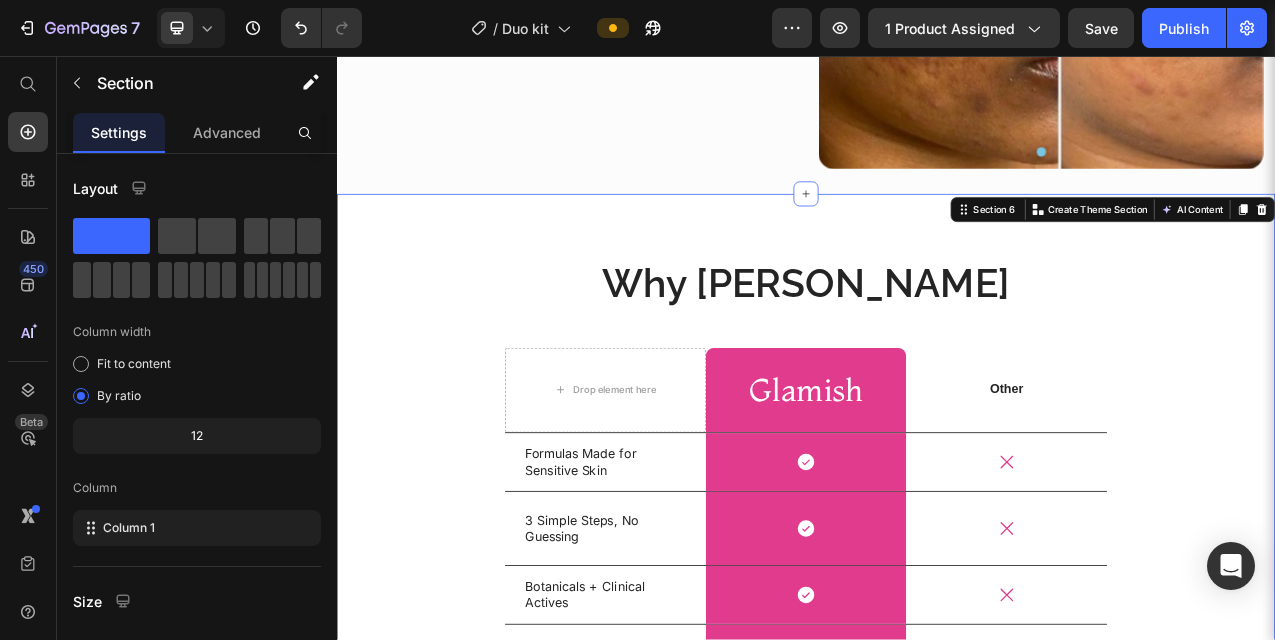 scroll, scrollTop: 4085, scrollLeft: 0, axis: vertical 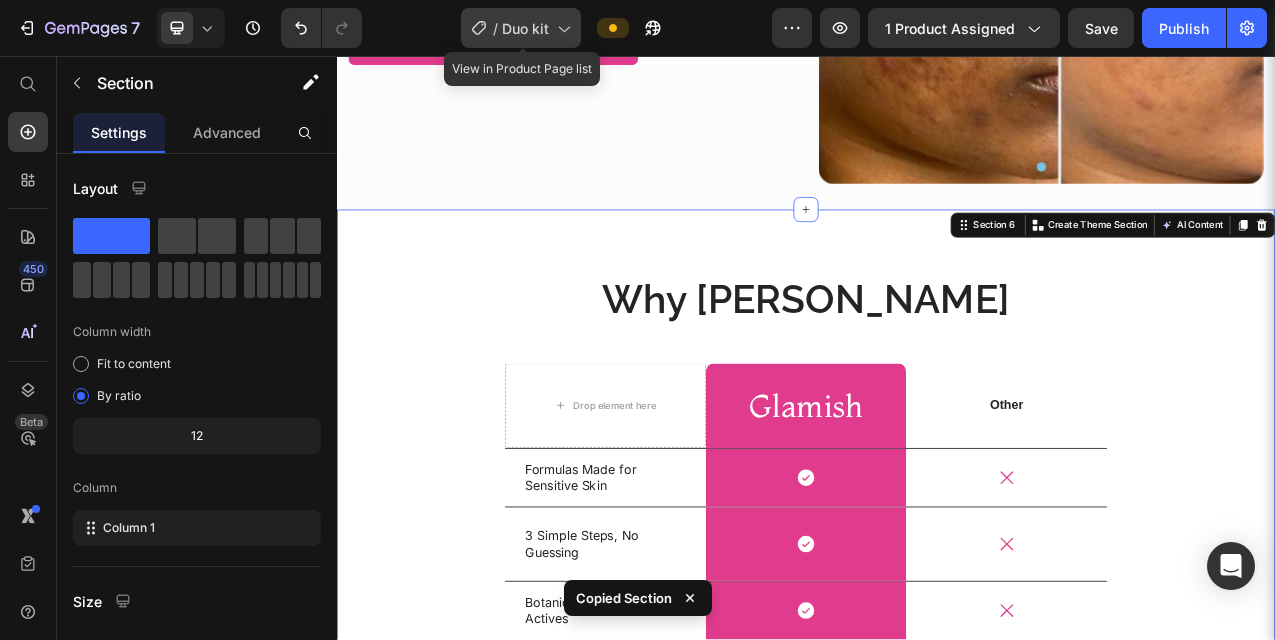 click on "/  Duo kit" 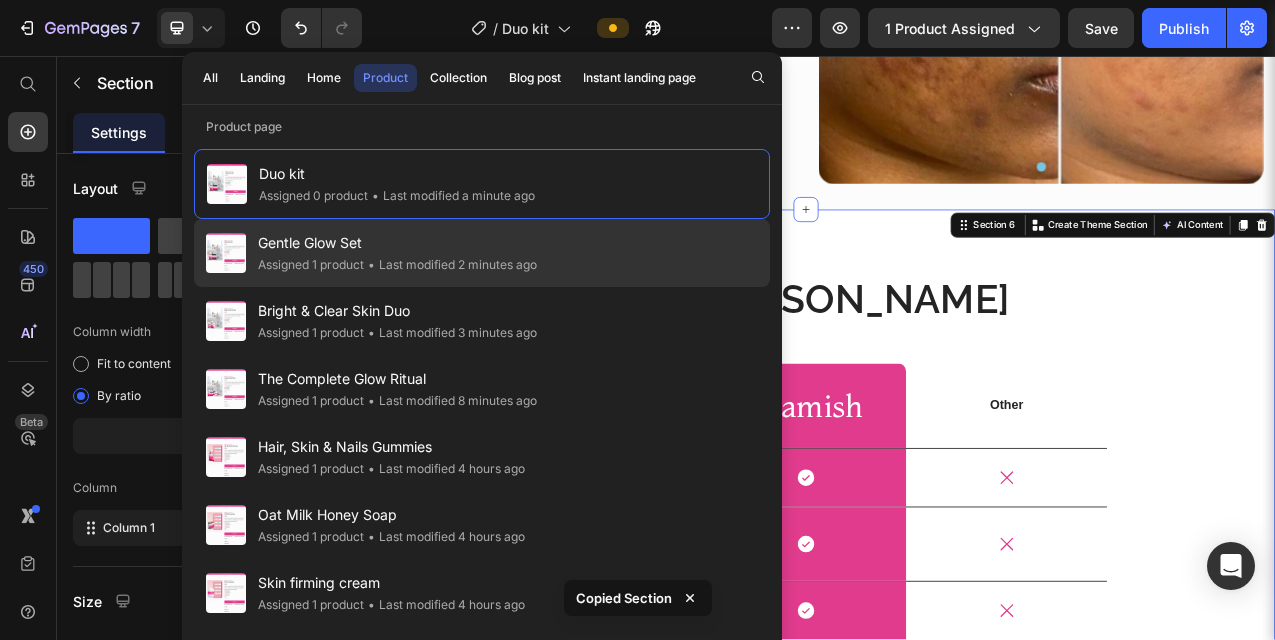 click on "Gentle Glow Set" at bounding box center (397, 243) 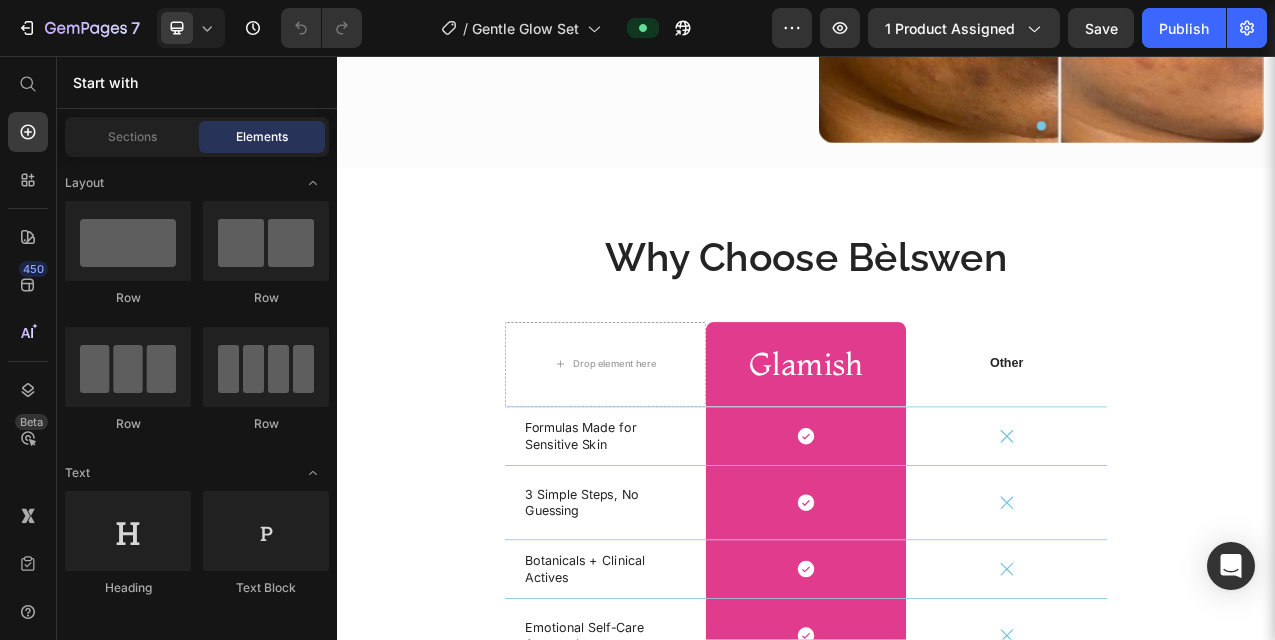 scroll, scrollTop: 4133, scrollLeft: 0, axis: vertical 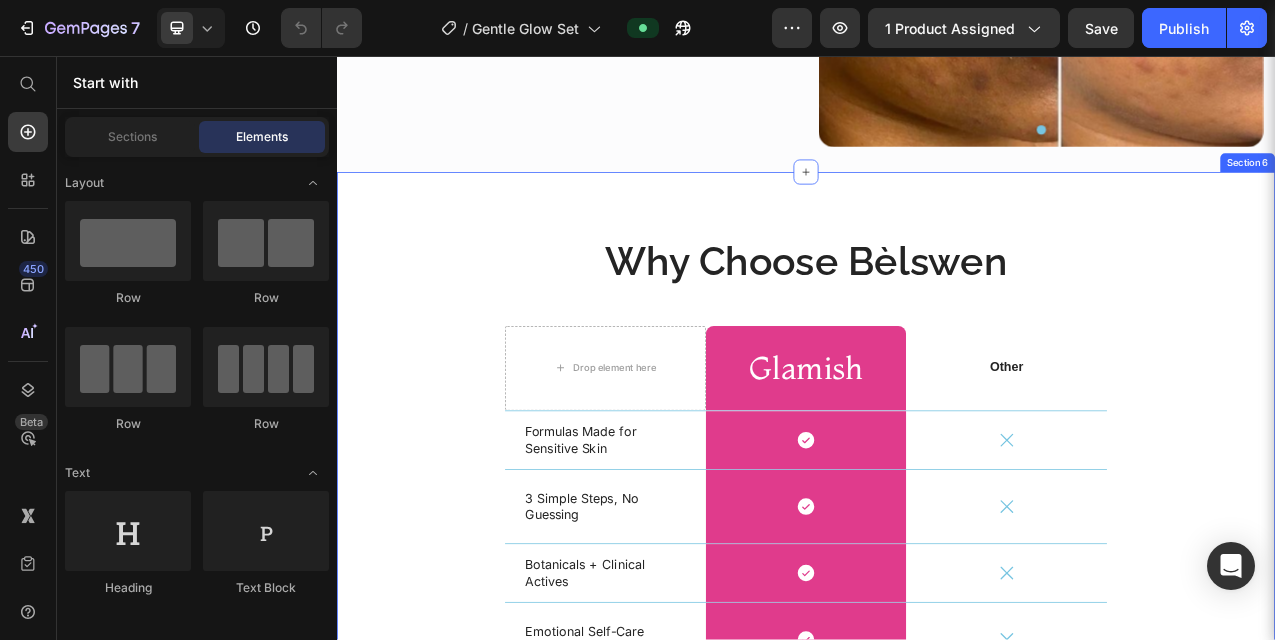 click on "Why Choose Bèlswen Heading
Drop element here Glamish Heading Row Other Text Block Row Formulas Made for Sensitive Skin Text Block
Icon Row
Icon Row 3 Simple Steps, No Guessing Text Block
Icon Row
Icon Row Botanicals + Clinical Actives Text Block
Icon Row
Icon Row Emotional Self-Care Approach Text Block
Icon Row
Icon Row Real Results, Real Women Text Block
Icon Row
Icon Row Made in the USA Text Block
Icon Row
Icon Row Row" at bounding box center (937, 668) 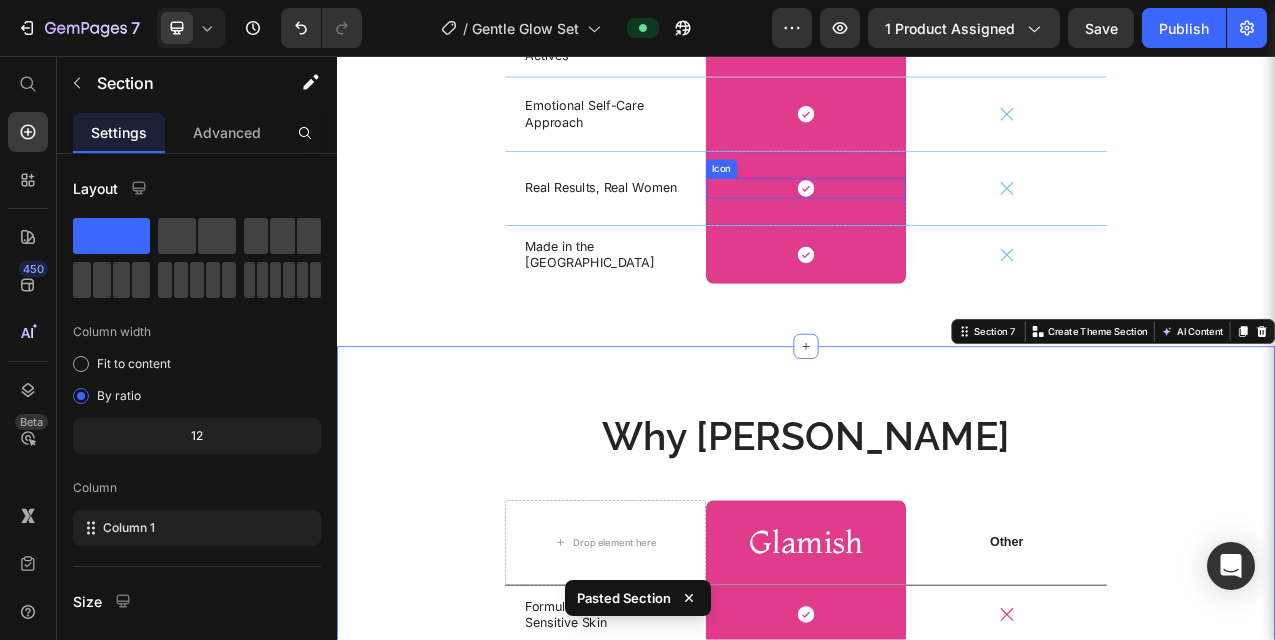 scroll, scrollTop: 4280, scrollLeft: 0, axis: vertical 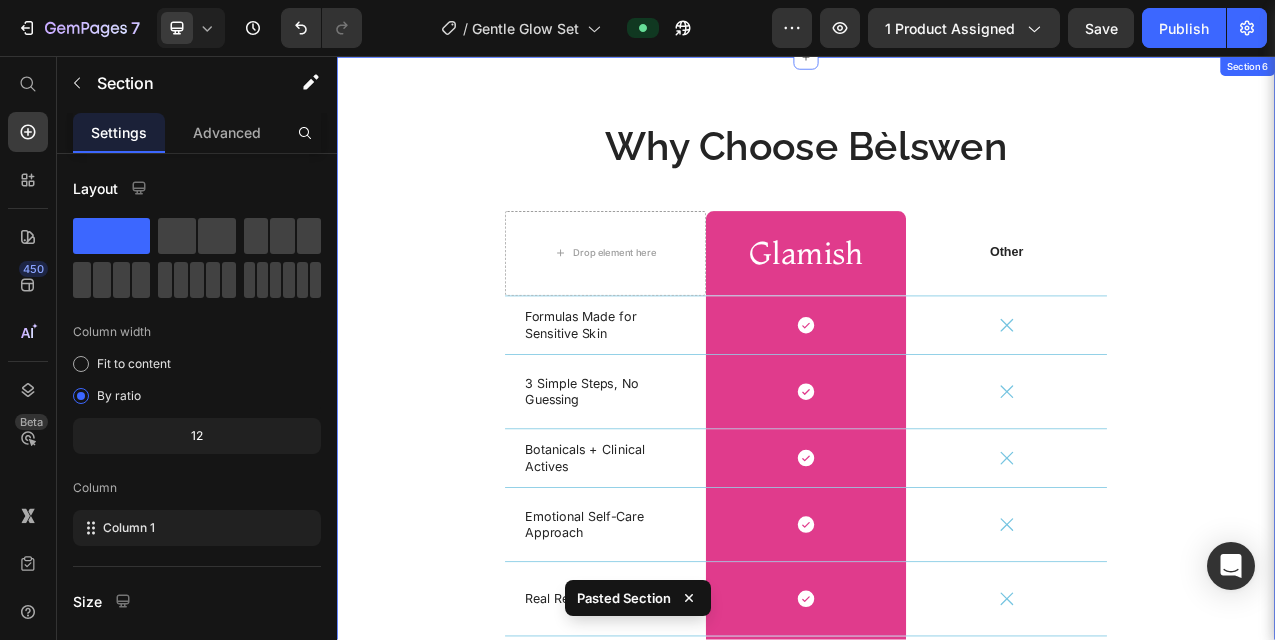 click on "Why Choose Bèlswen Heading
Drop element here Glamish Heading Row Other Text Block Row Formulas Made for Sensitive Skin Text Block
Icon Row
Icon Row 3 Simple Steps, No Guessing Text Block
Icon Row
Icon Row Botanicals + Clinical Actives Text Block
Icon Row
Icon Row Emotional Self-Care Approach Text Block
Icon Row
Icon Row Real Results, Real Women Text Block
Icon Row
Icon Row Made in the USA Text Block
Icon Row
Icon Row Row" at bounding box center [937, 521] 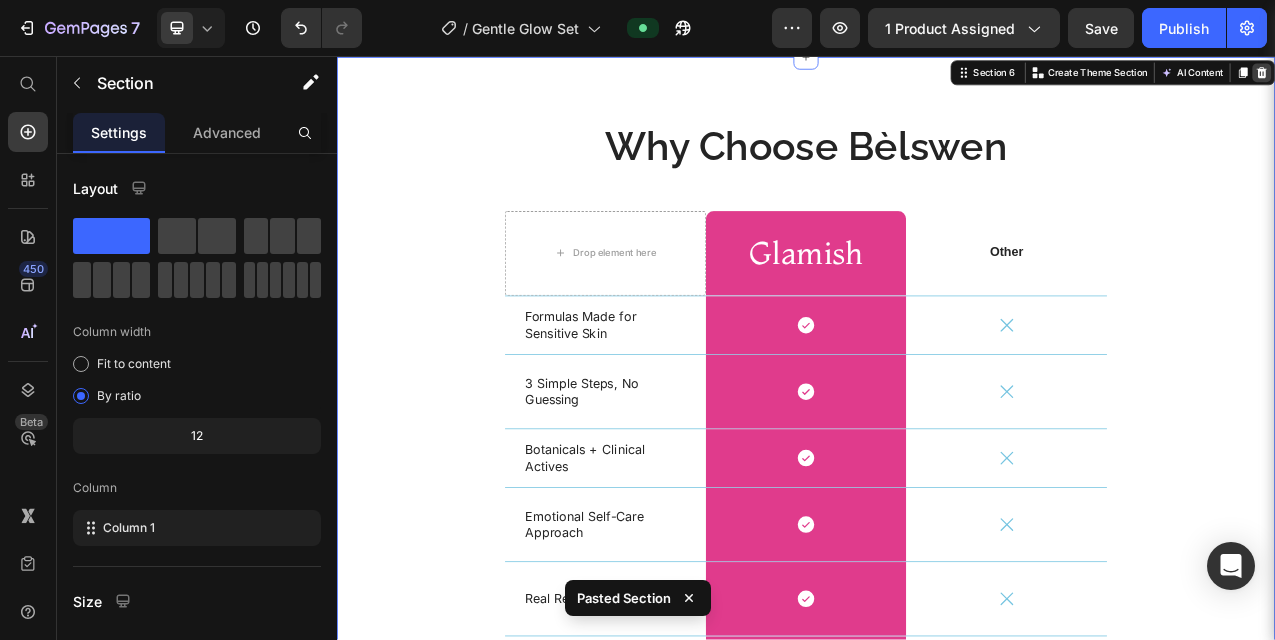 click 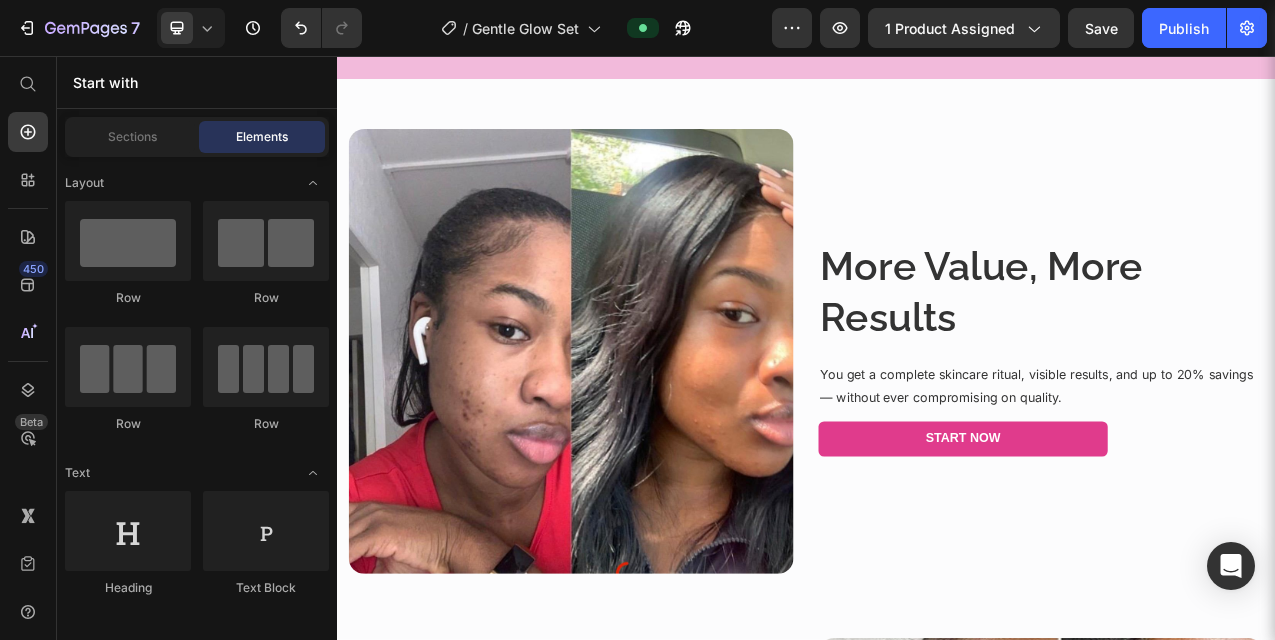 scroll, scrollTop: 2902, scrollLeft: 0, axis: vertical 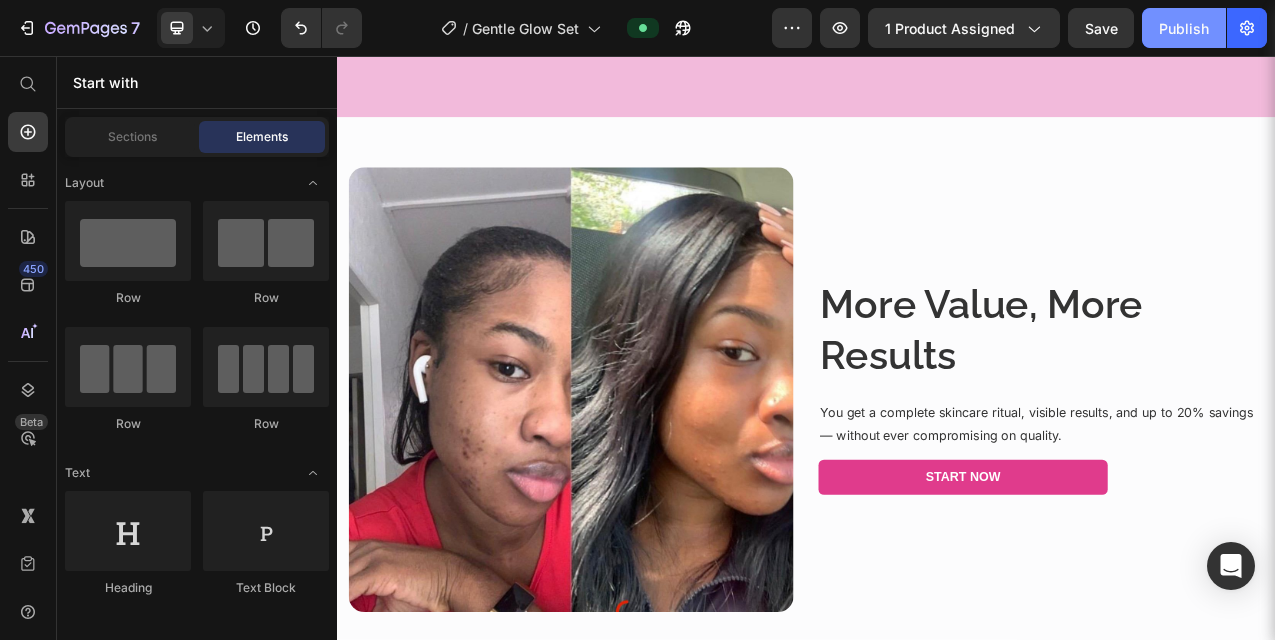 click on "Publish" at bounding box center [1184, 28] 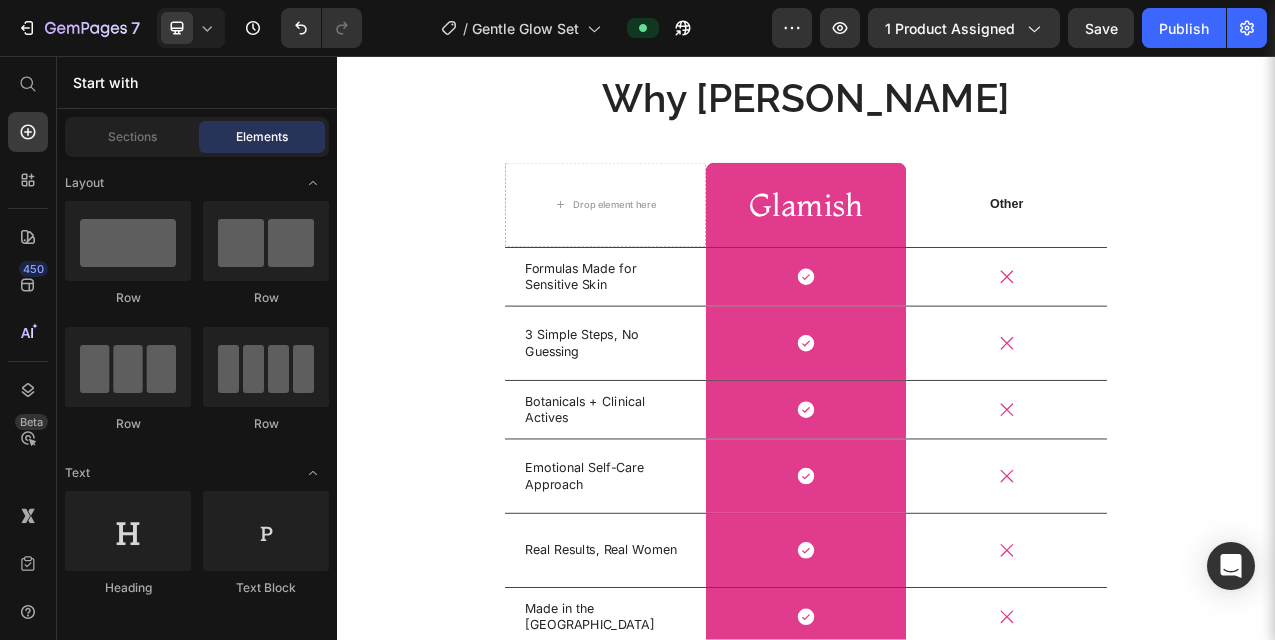 scroll, scrollTop: 4480, scrollLeft: 0, axis: vertical 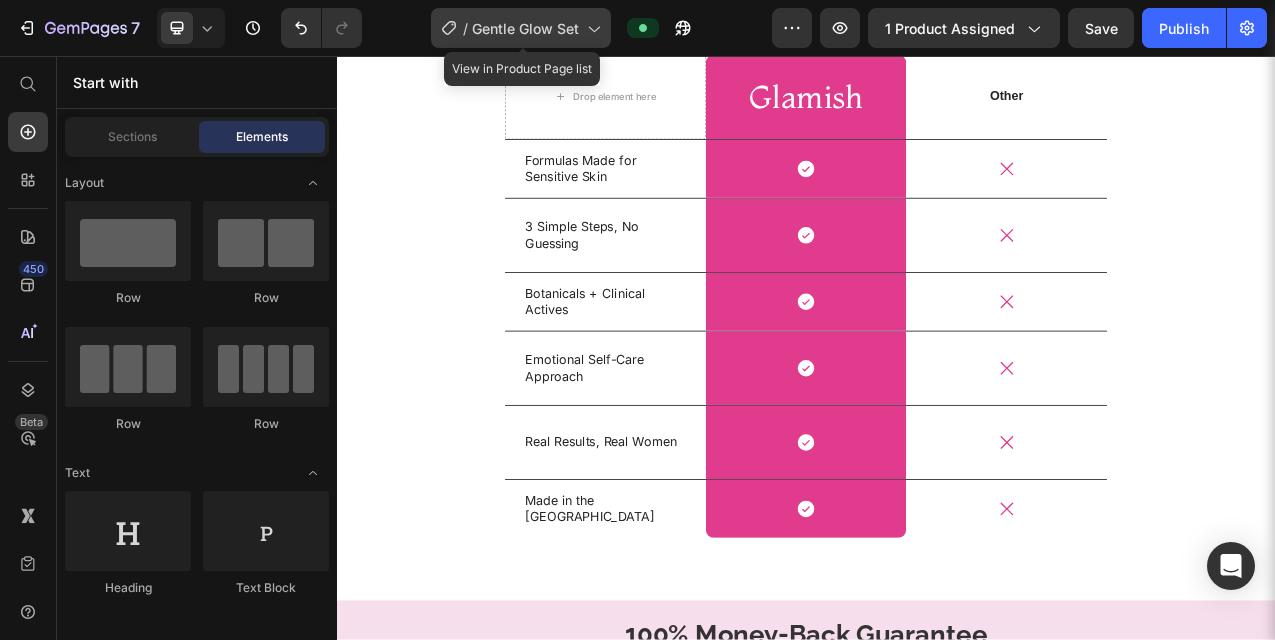 click 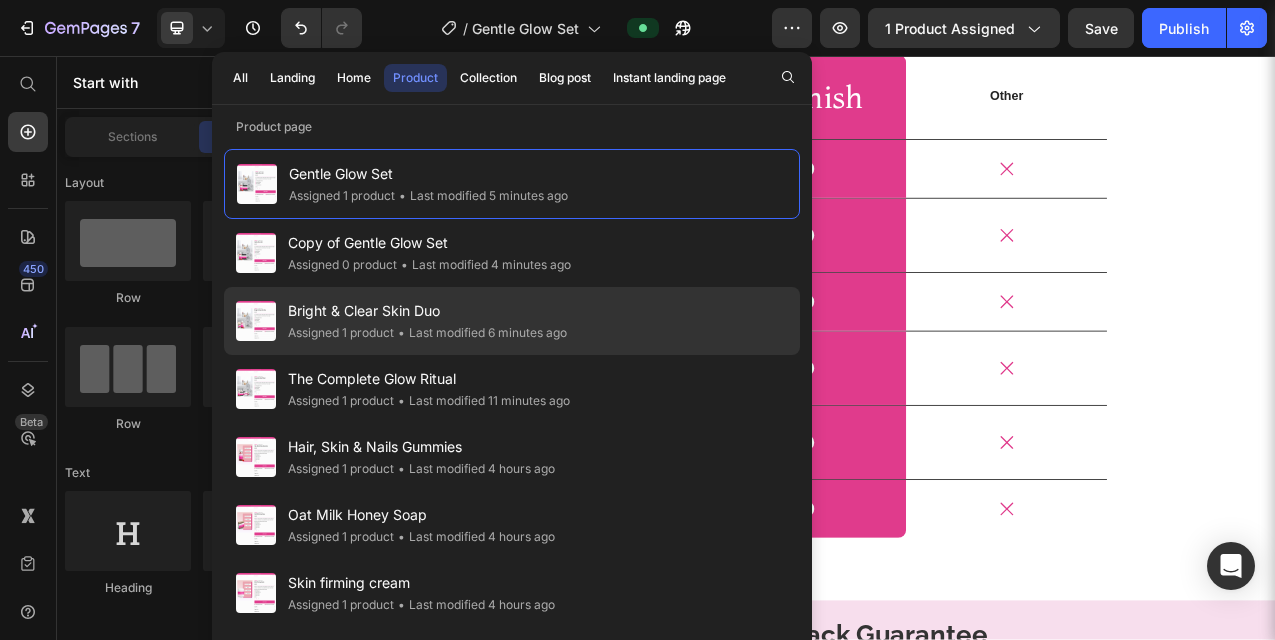 click on "Bright & Clear Skin Duo Assigned 1 product • Last modified 6 minutes ago" 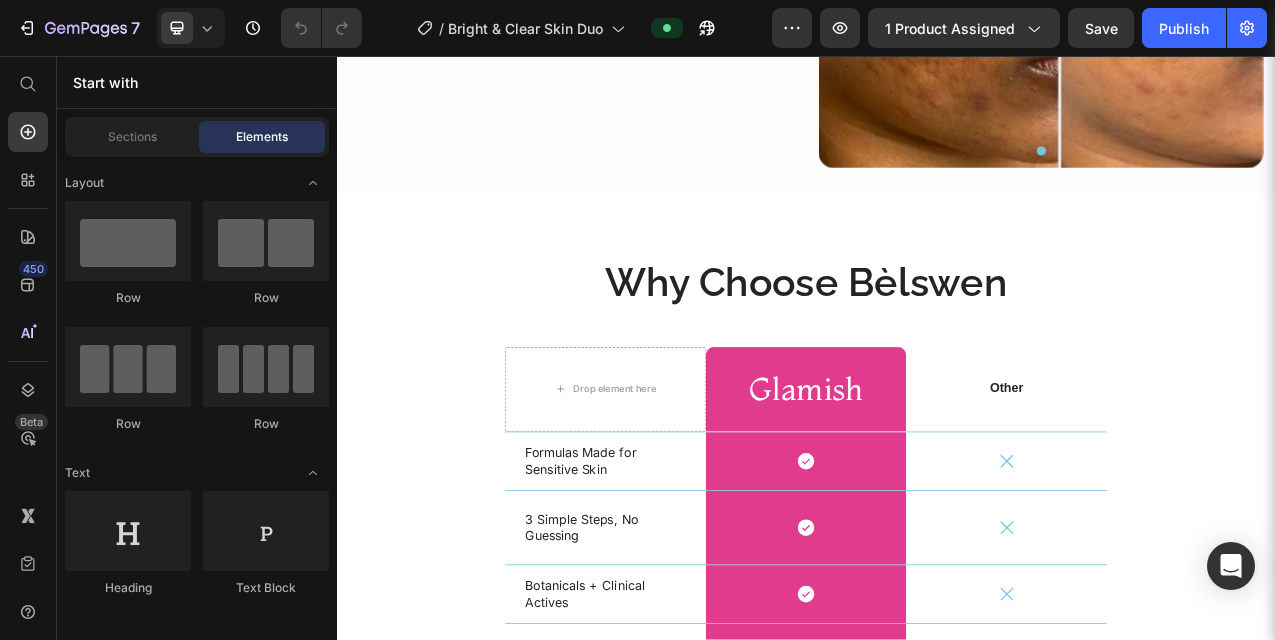 scroll, scrollTop: 4041, scrollLeft: 0, axis: vertical 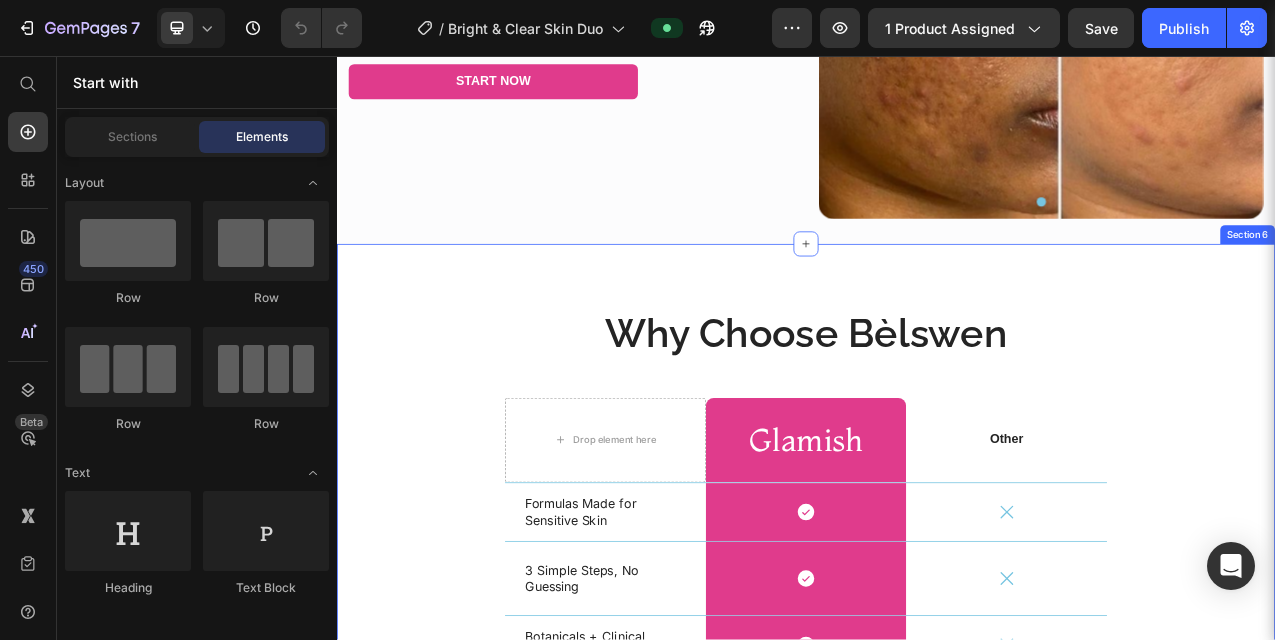 click on "Why Choose Bèlswen Heading
Drop element here Glamish Heading Row Other Text Block Row Formulas Made for Sensitive Skin Text Block
Icon Row
Icon Row 3 Simple Steps, No Guessing Text Block
Icon Row
Icon Row Botanicals + Clinical Actives Text Block
Icon Row
Icon Row Emotional Self-Care Approach Text Block
Icon Row
Icon Row Real Results, Real Women Text Block
Icon Row
Icon Row Made in the USA Text Block
Icon Row
Icon Row Row" at bounding box center (937, 760) 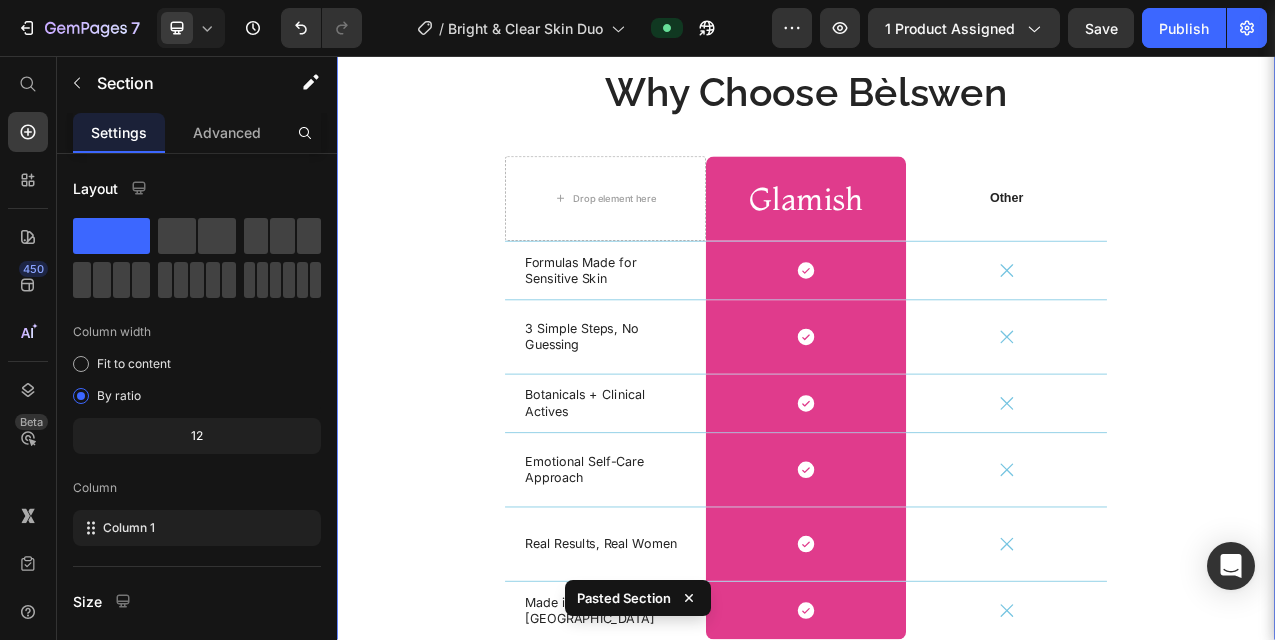 scroll, scrollTop: 4208, scrollLeft: 0, axis: vertical 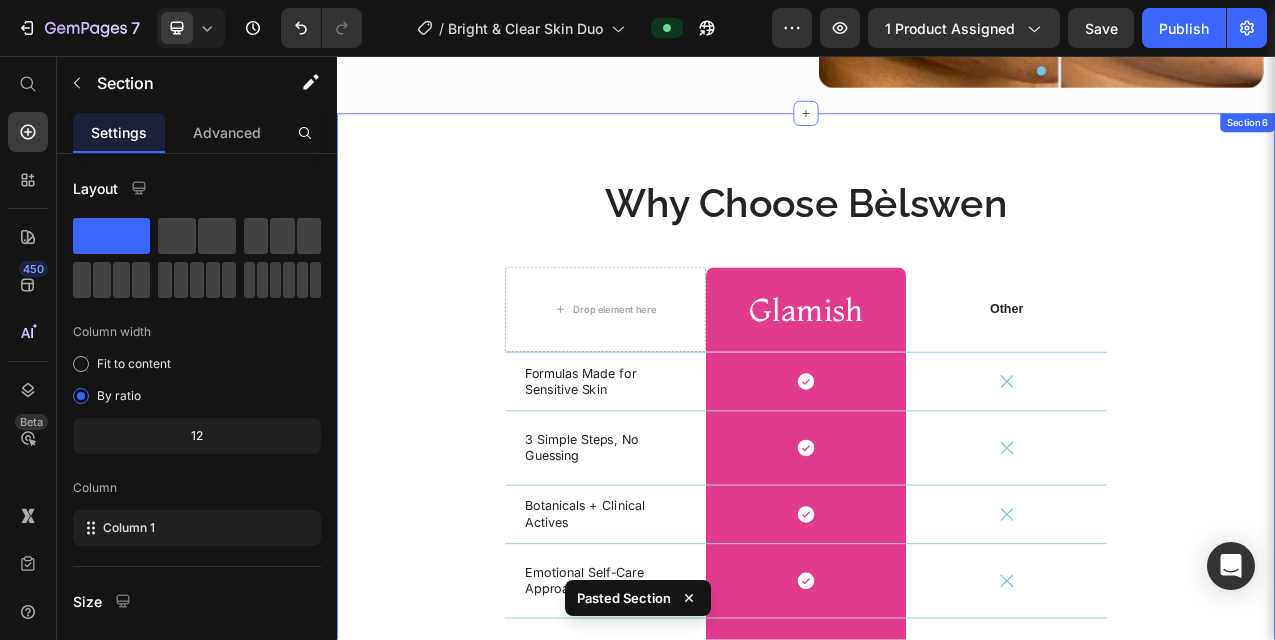 click on "Why Choose Bèlswen Heading
Drop element here Glamish Heading Row Other Text Block Row Formulas Made for Sensitive Skin Text Block
Icon Row
Icon Row 3 Simple Steps, No Guessing Text Block
Icon Row
Icon Row Botanicals + Clinical Actives Text Block
Icon Row
Icon Row Emotional Self-Care Approach Text Block
Icon Row
Icon Row Real Results, Real Women Text Block
Icon Row
Icon Row Made in the USA Text Block
Icon Row
Icon Row Row" at bounding box center (937, 593) 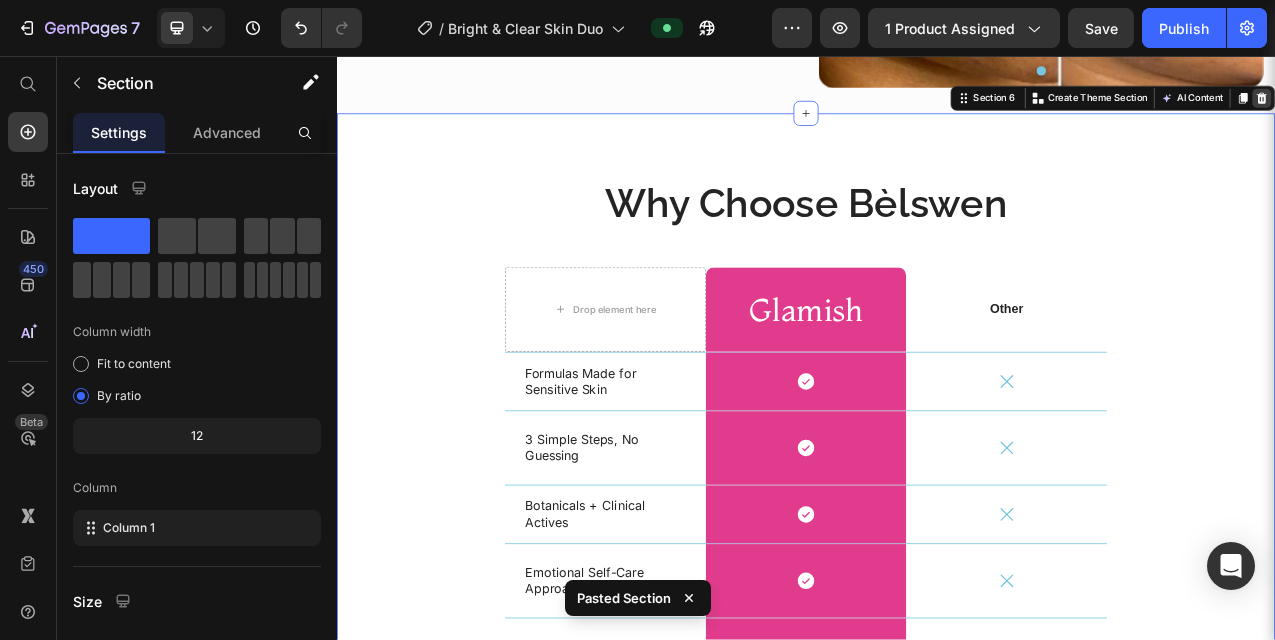 click 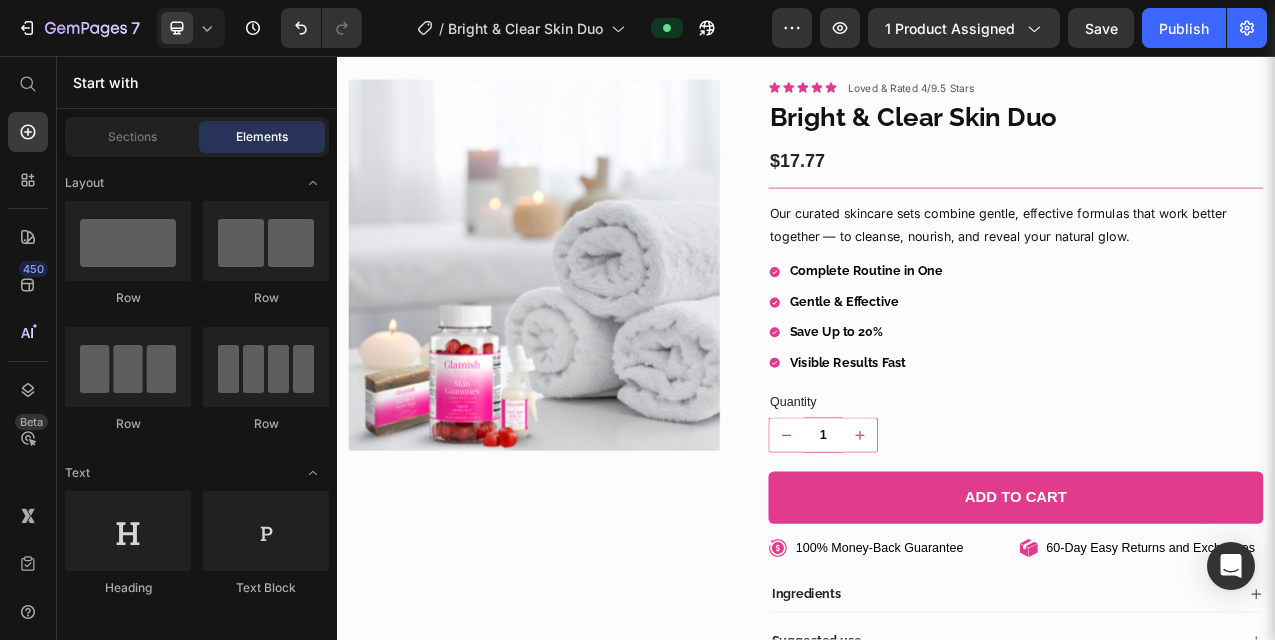 scroll, scrollTop: 0, scrollLeft: 0, axis: both 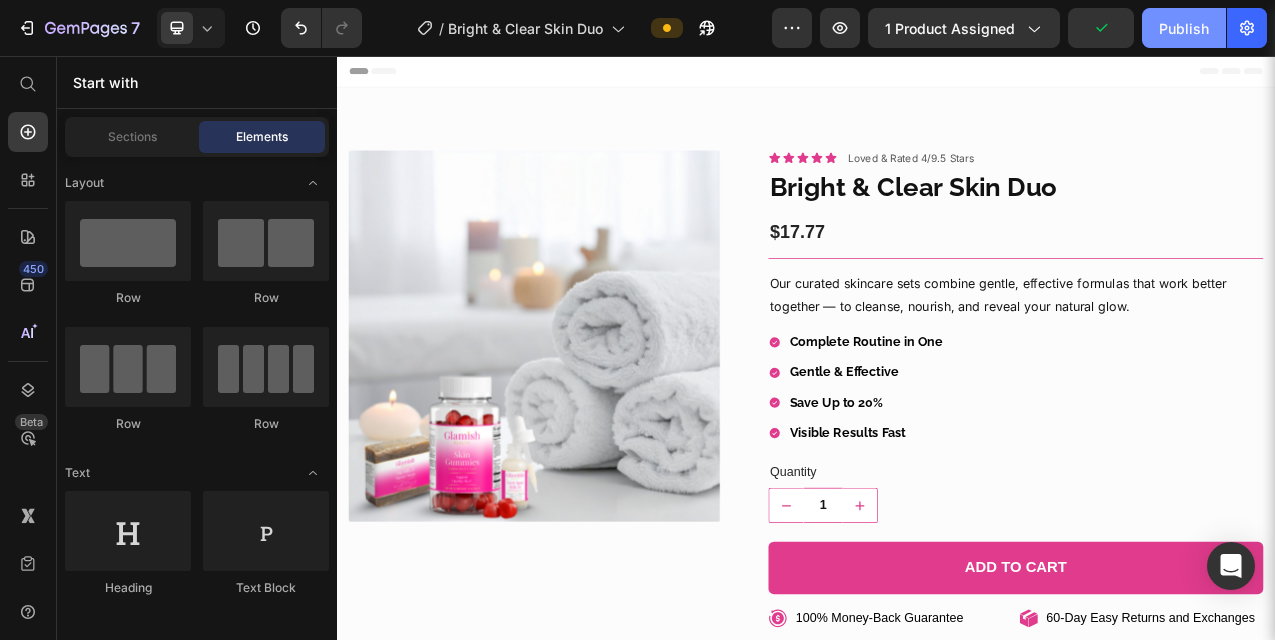 click on "Publish" at bounding box center (1184, 28) 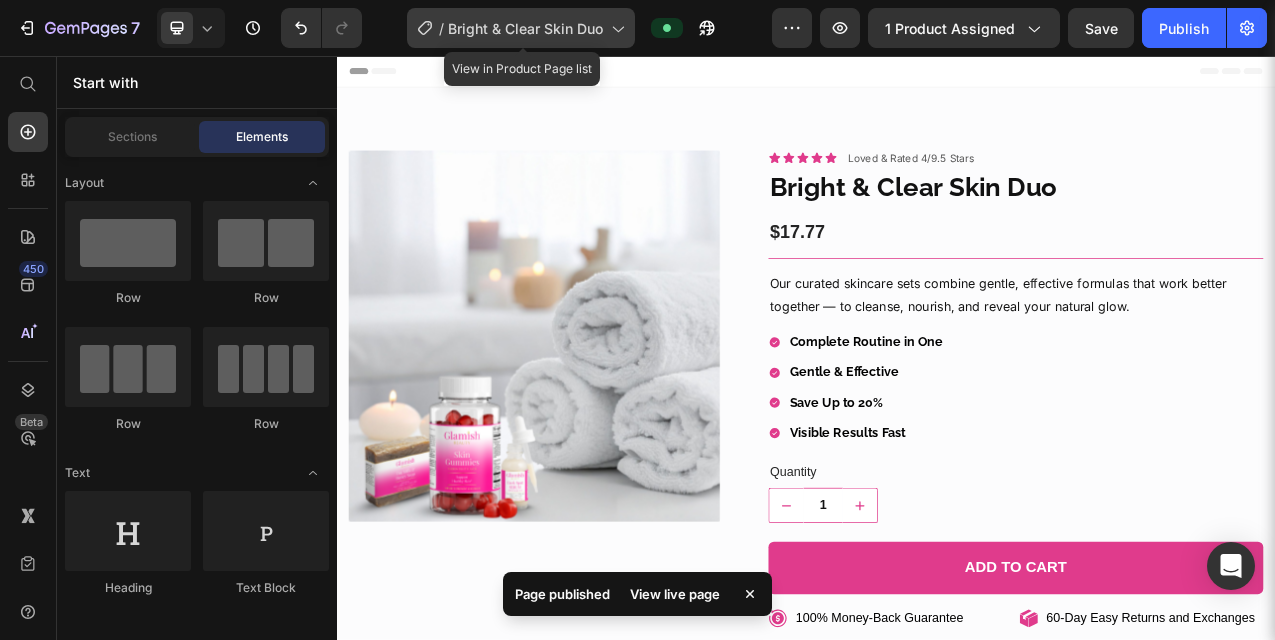click on "/  Bright & Clear Skin Duo" 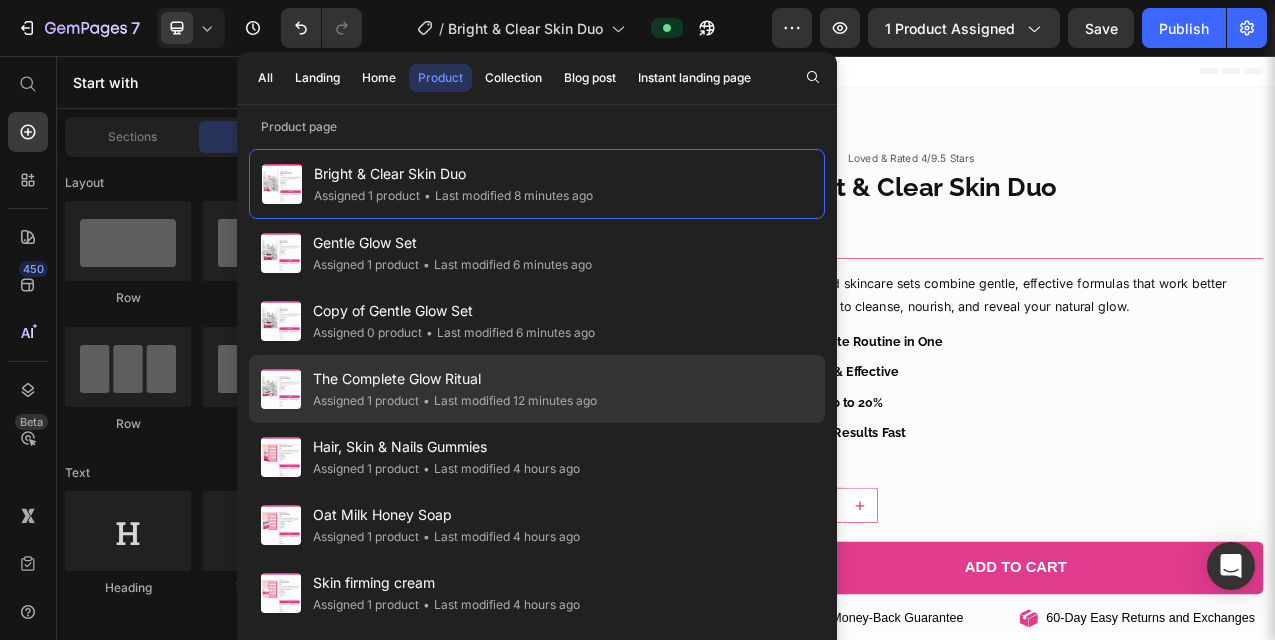 click on "• Last modified 12 minutes ago" 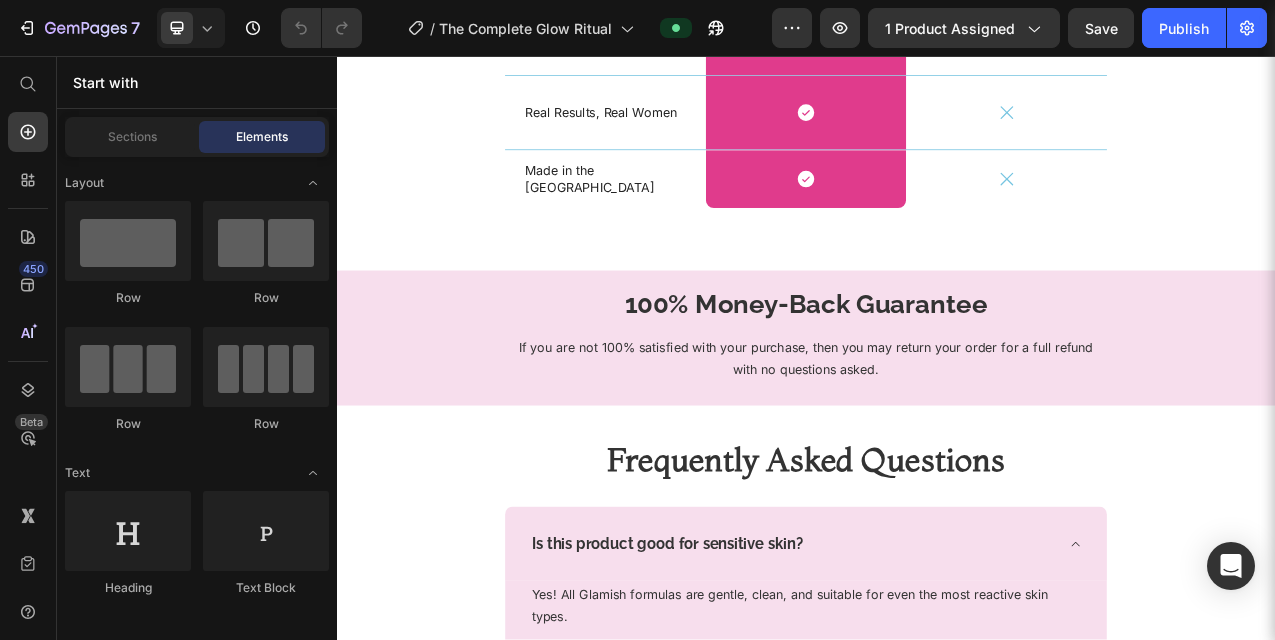 scroll, scrollTop: 4643, scrollLeft: 0, axis: vertical 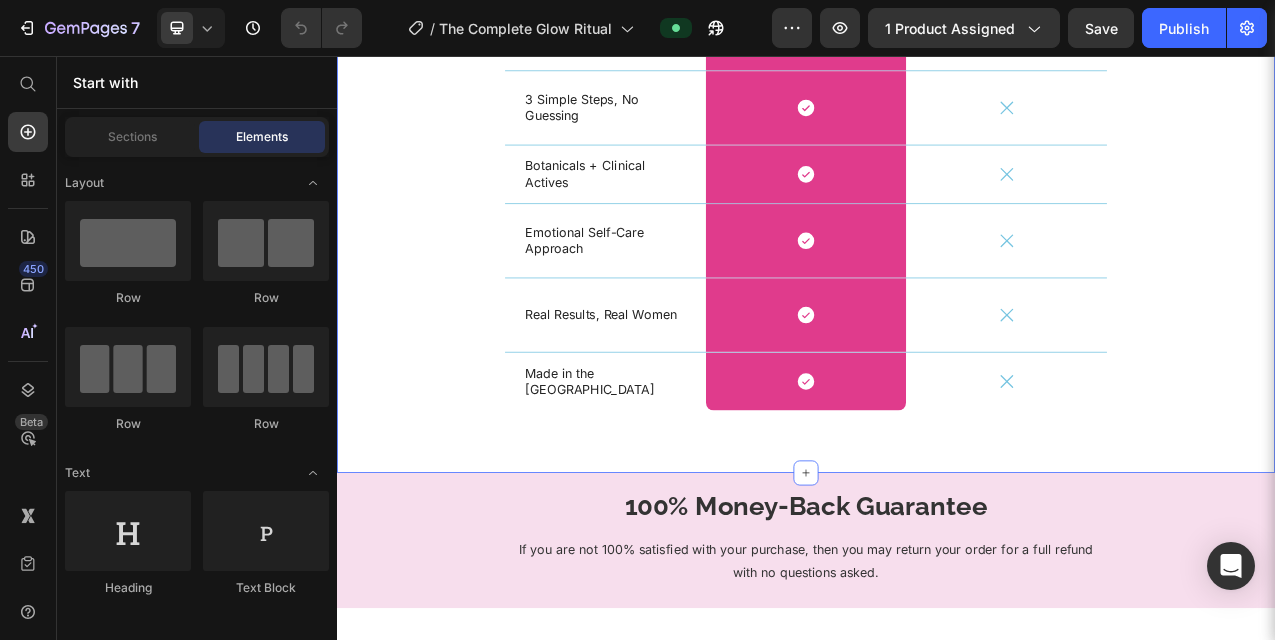click on "Why Choose Bèlswen Heading
Drop element here Glamish Heading Row Other Text Block Row Formulas Made for Sensitive Skin Text Block
Icon Row
Icon Row 3 Simple Steps, No Guessing Text Block
Icon Row
Icon Row Botanicals + Clinical Actives Text Block
Icon Row
Icon Row Emotional Self-Care Approach Text Block
Icon Row
Icon Row Real Results, Real Women Text Block
Icon Row
Icon Row Made in the USA Text Block
Icon Row
Icon Row Row" at bounding box center (937, 158) 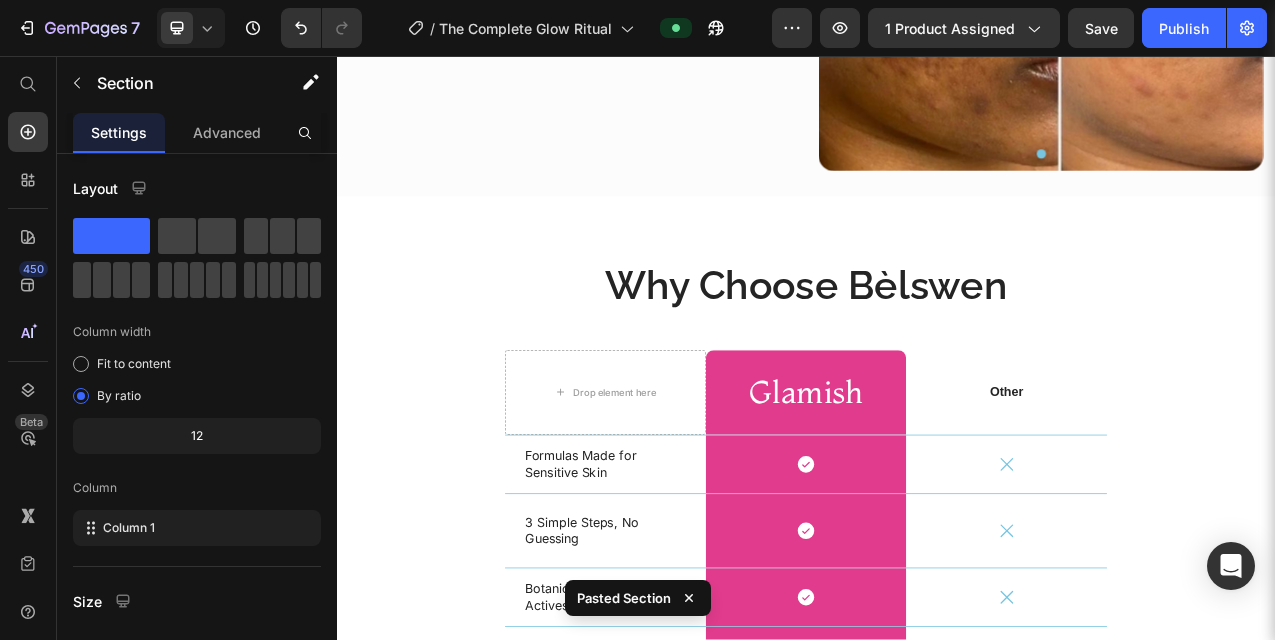 scroll, scrollTop: 3892, scrollLeft: 0, axis: vertical 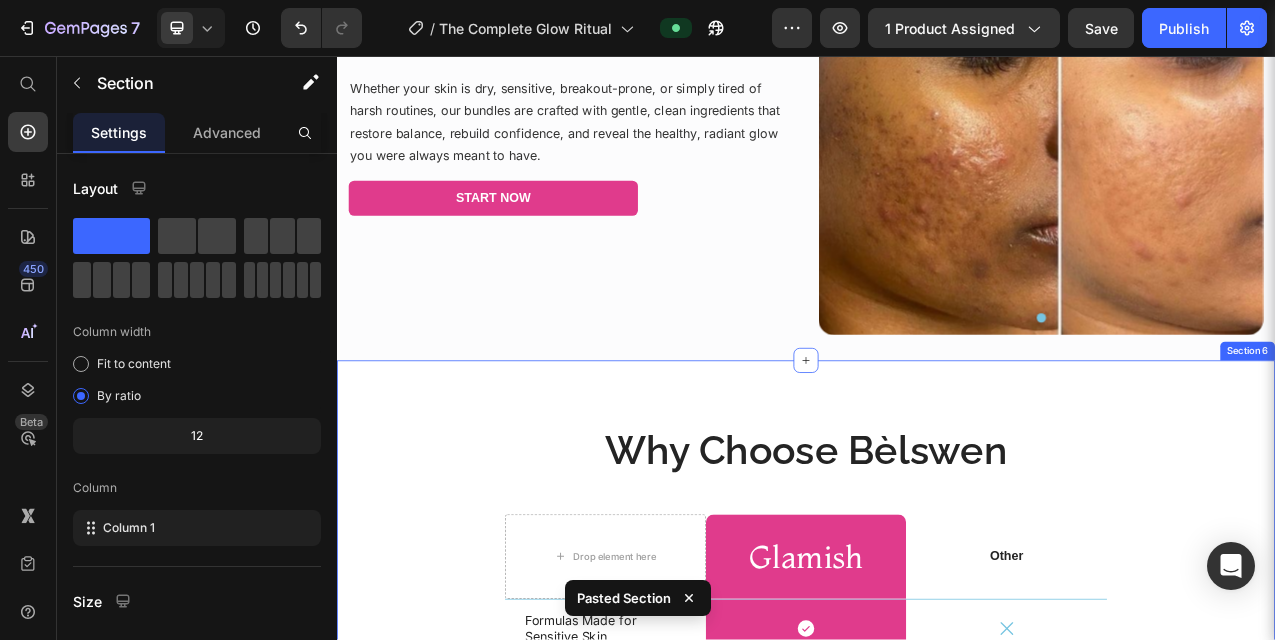 click on "Why Choose Bèlswen Heading
Drop element here Glamish Heading Row Other Text Block Row Formulas Made for Sensitive Skin Text Block
Icon Row
Icon Row 3 Simple Steps, No Guessing Text Block
Icon Row
Icon Row Botanicals + Clinical Actives Text Block
Icon Row
Icon Row Emotional Self-Care Approach Text Block
Icon Row
Icon Row Real Results, Real Women Text Block
Icon Row
Icon Row Made in the USA Text Block
Icon Row
Icon Row Row" at bounding box center [937, 909] 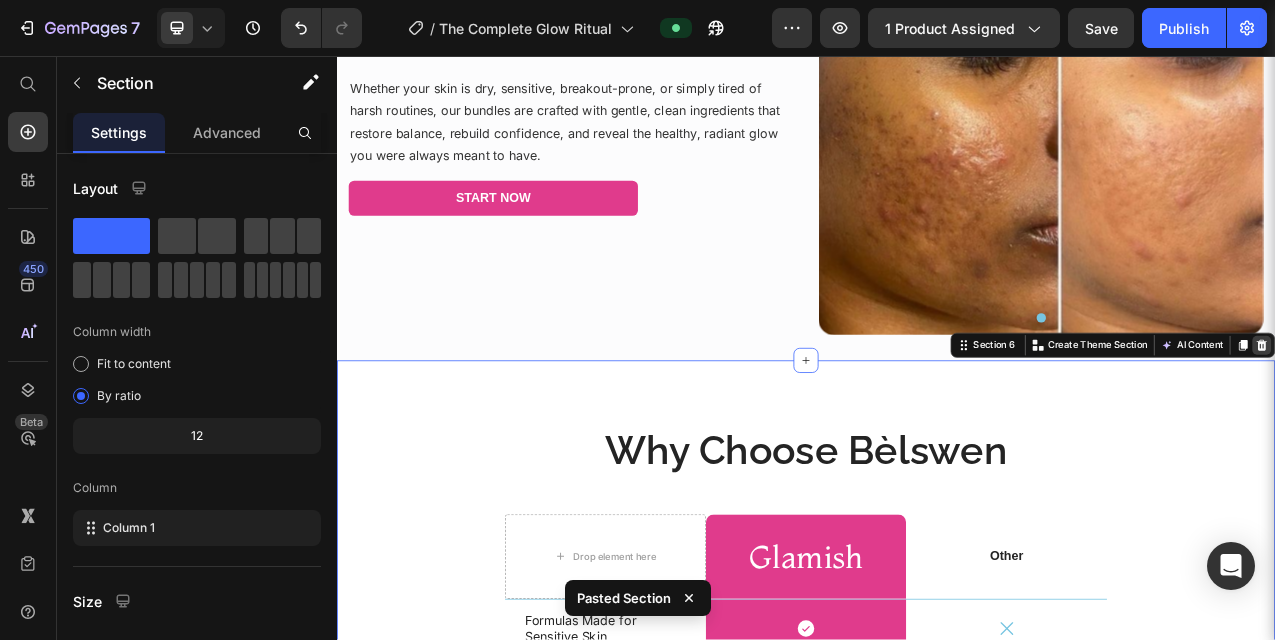 click 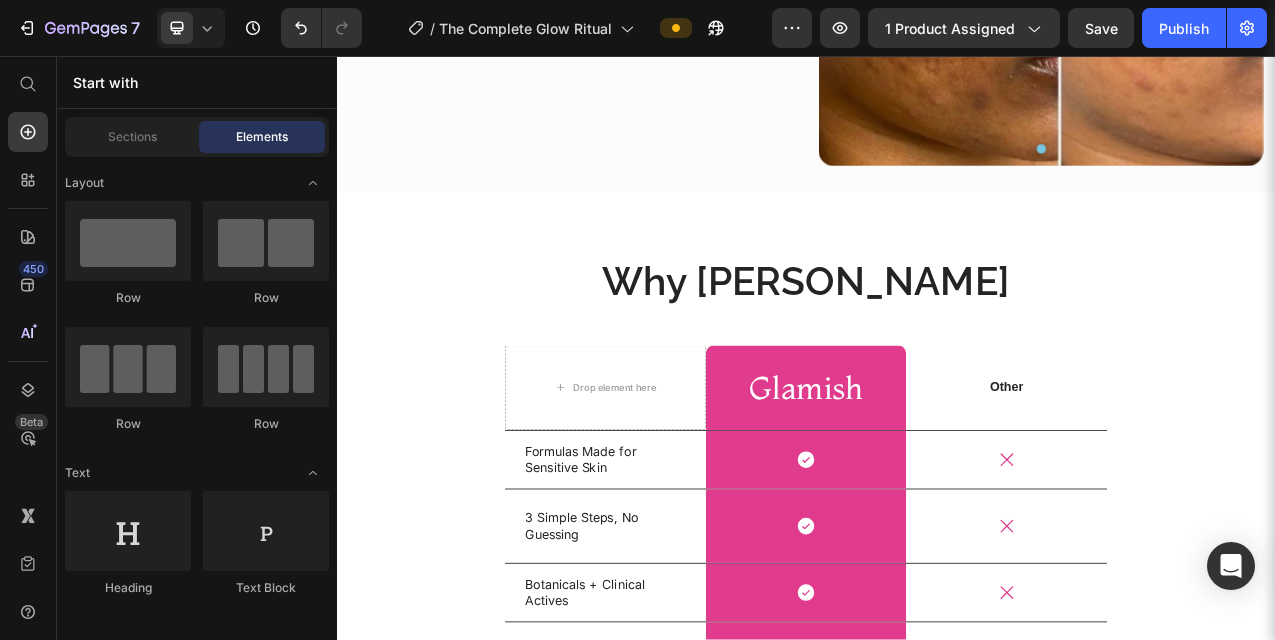 scroll, scrollTop: 4027, scrollLeft: 0, axis: vertical 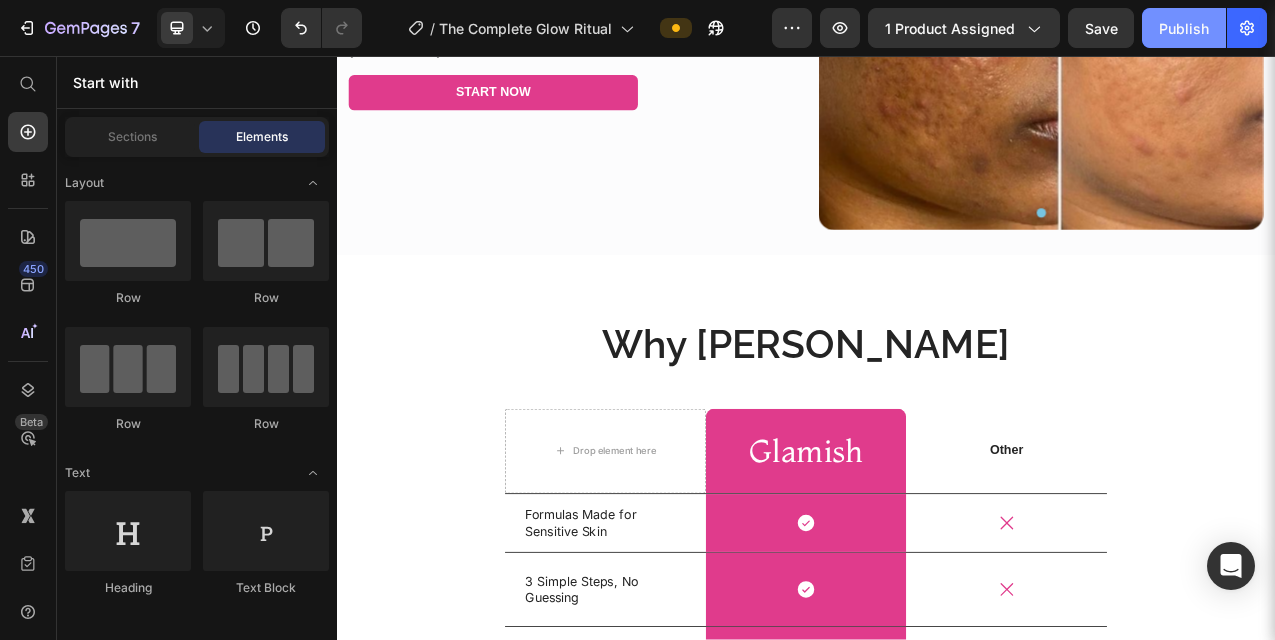 click on "Publish" at bounding box center [1184, 28] 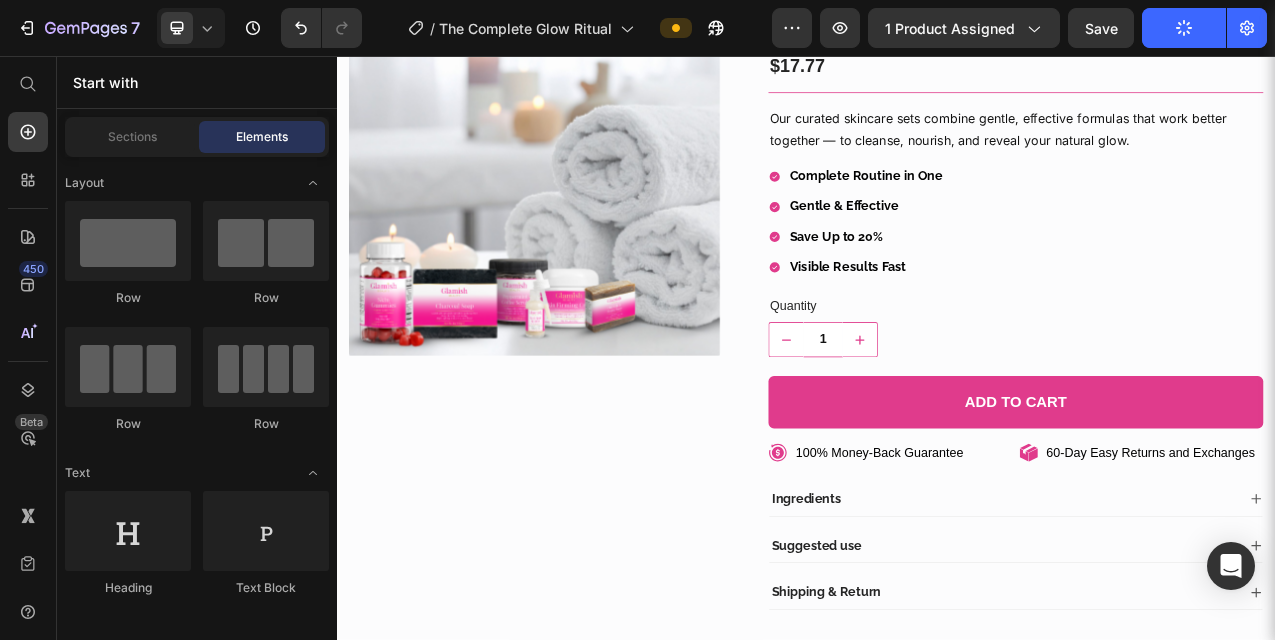 scroll, scrollTop: 0, scrollLeft: 0, axis: both 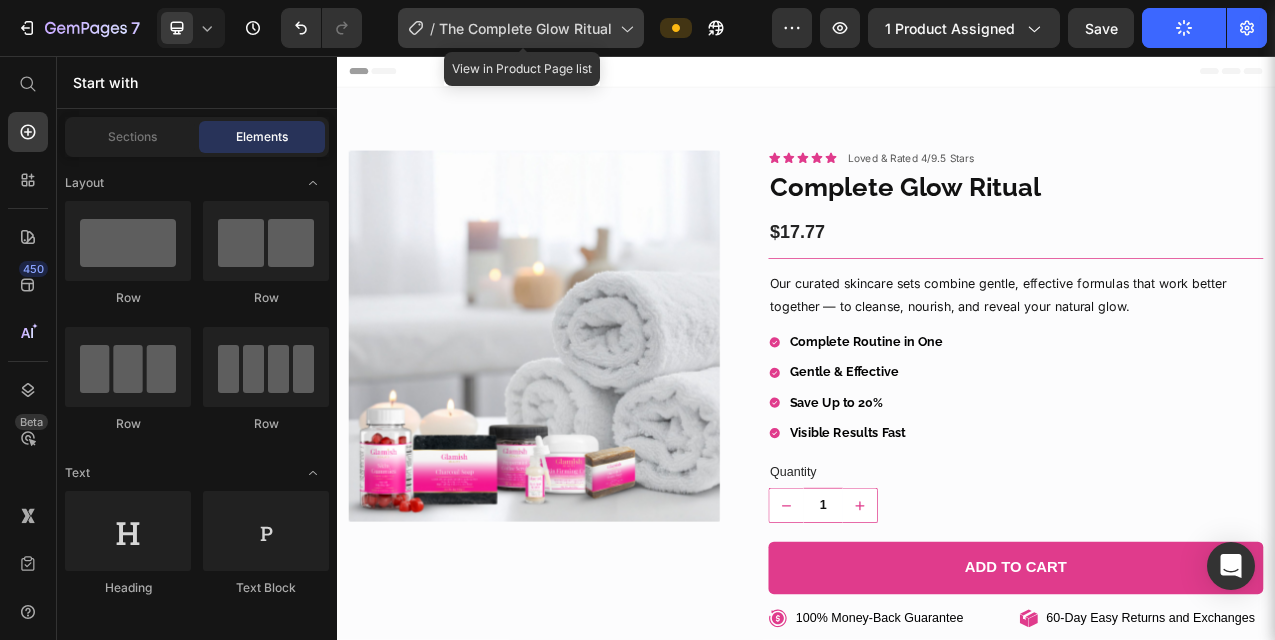 click 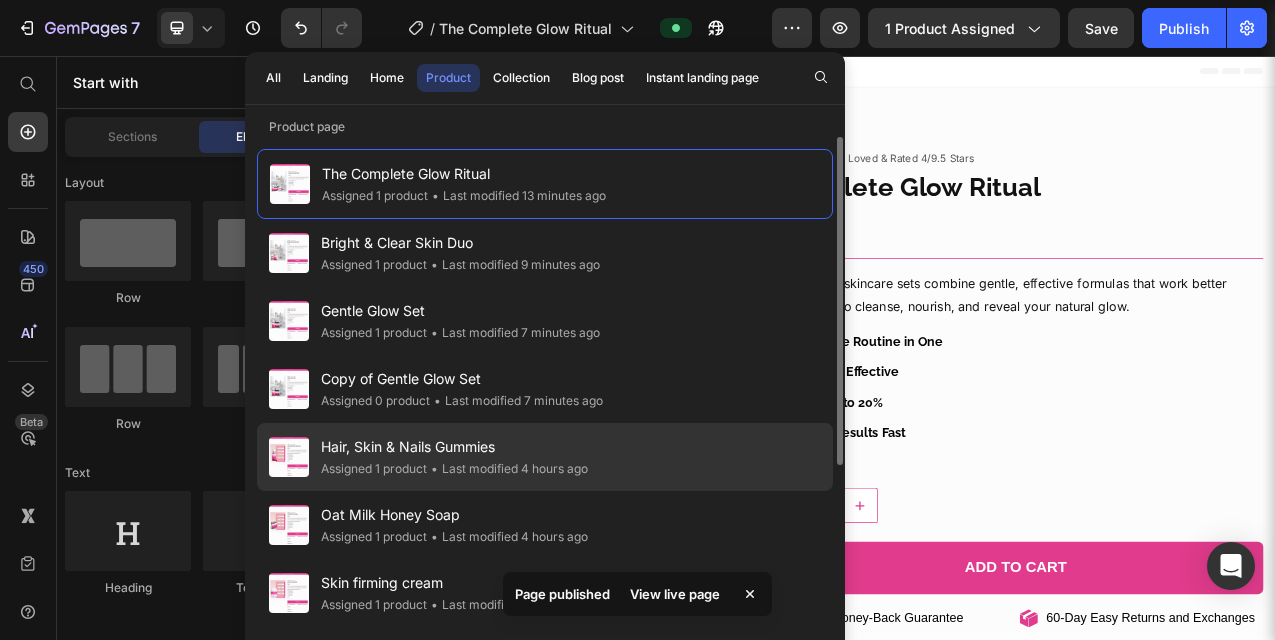 click on "Hair, Skin & Nails Gummies" at bounding box center (454, 447) 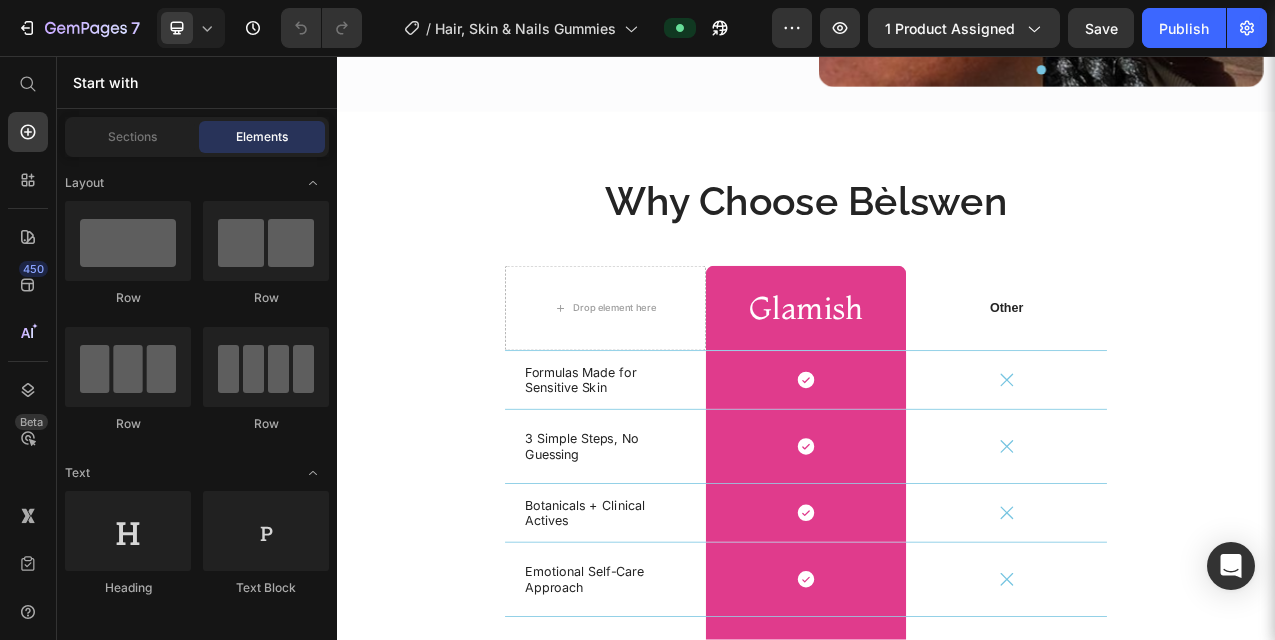 scroll, scrollTop: 4070, scrollLeft: 0, axis: vertical 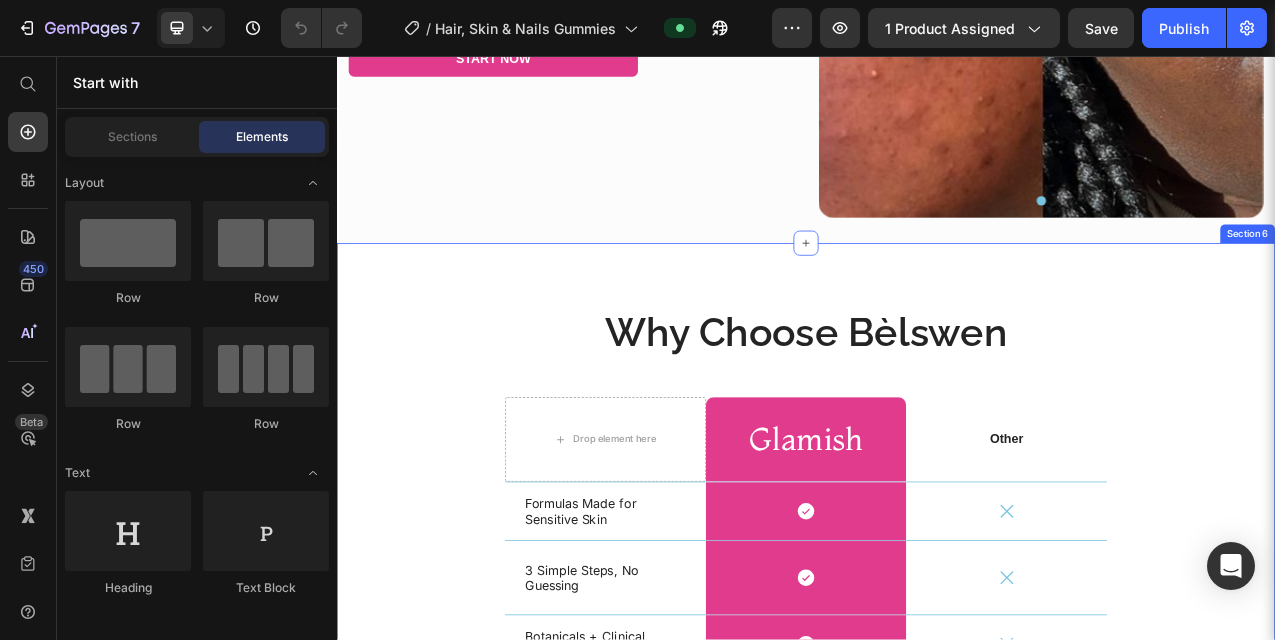 click on "Why Choose Bèlswen Heading
Drop element here Glamish Heading Row Other Text Block Row Formulas Made for Sensitive Skin Text Block
Icon Row
Icon Row 3 Simple Steps, No Guessing Text Block
Icon Row
Icon Row Botanicals + Clinical Actives Text Block
Icon Row
Icon Row Emotional Self-Care Approach Text Block
Icon Row
Icon Row Real Results, Real Women Text Block
Icon Row
Icon Row Made in the USA Text Block
Icon Row
Icon Row Row Section 6" at bounding box center (937, 743) 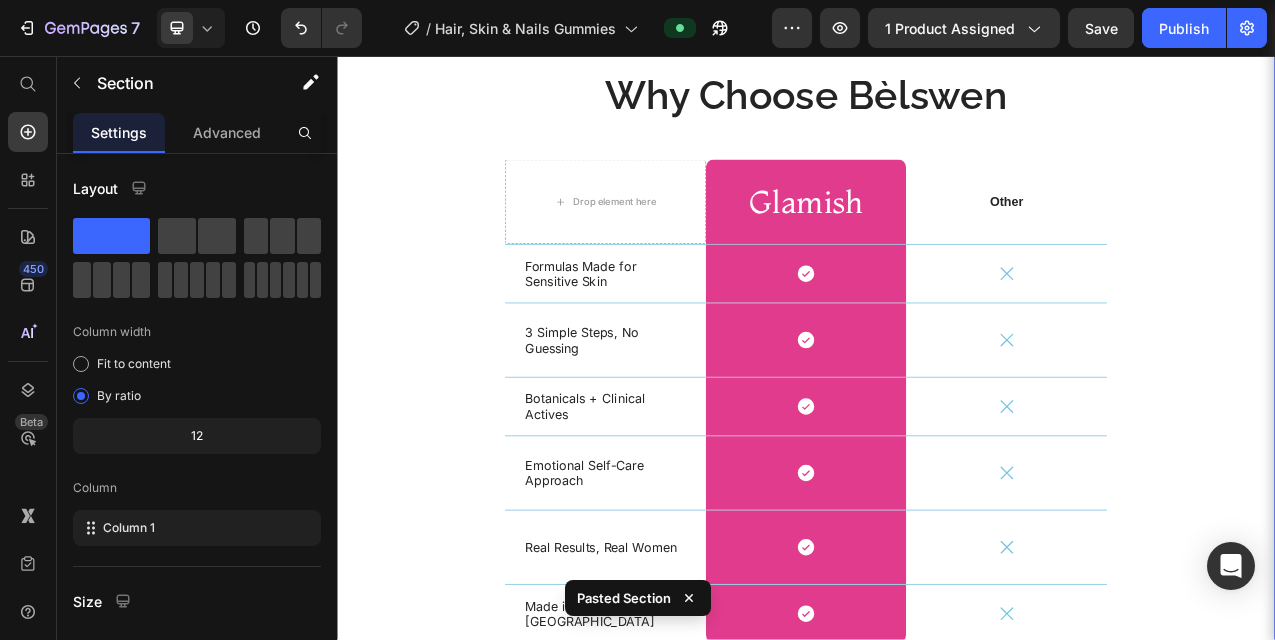 click on "Why Choose Bèlswen Heading
Drop element here Glamish Heading Row Other Text Block Row Formulas Made for Sensitive Skin Text Block
Icon Row
Icon Row 3 Simple Steps, No Guessing Text Block
Icon Row
Icon Row Botanicals + Clinical Actives Text Block
Icon Row
Icon Row Emotional Self-Care Approach Text Block
Icon Row
Icon Row Real Results, Real Women Text Block
Icon Row
Icon Row Made in the USA Text Block
Icon Row
Icon Row Row" at bounding box center [937, 455] 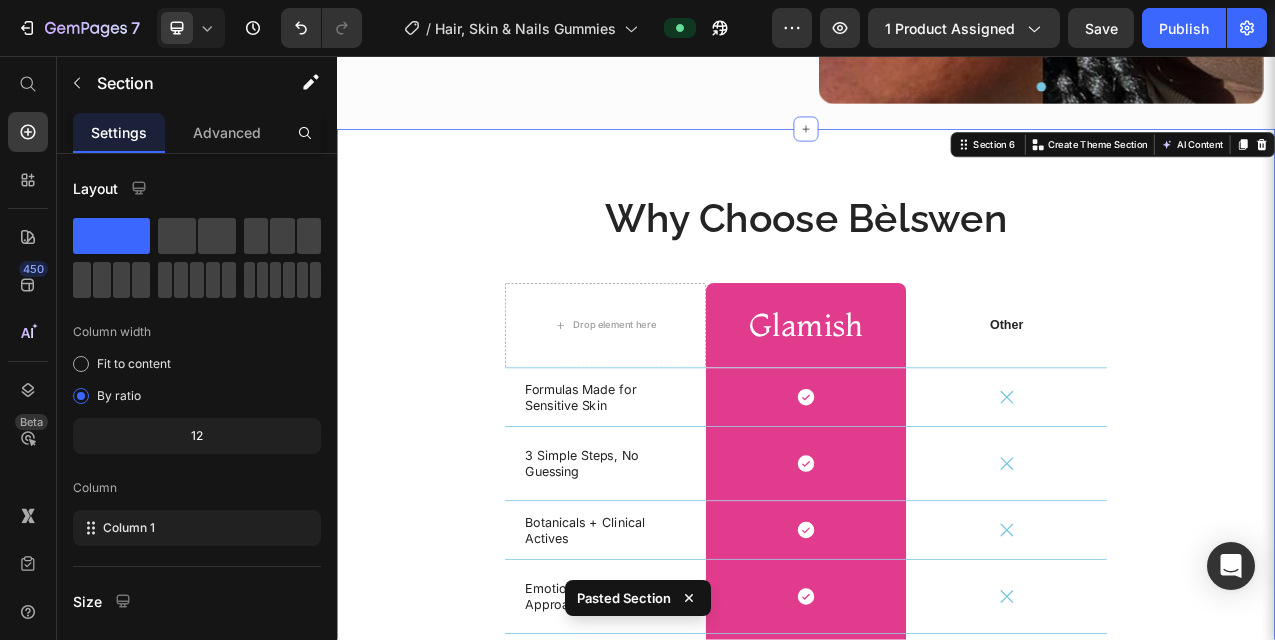 scroll, scrollTop: 4199, scrollLeft: 0, axis: vertical 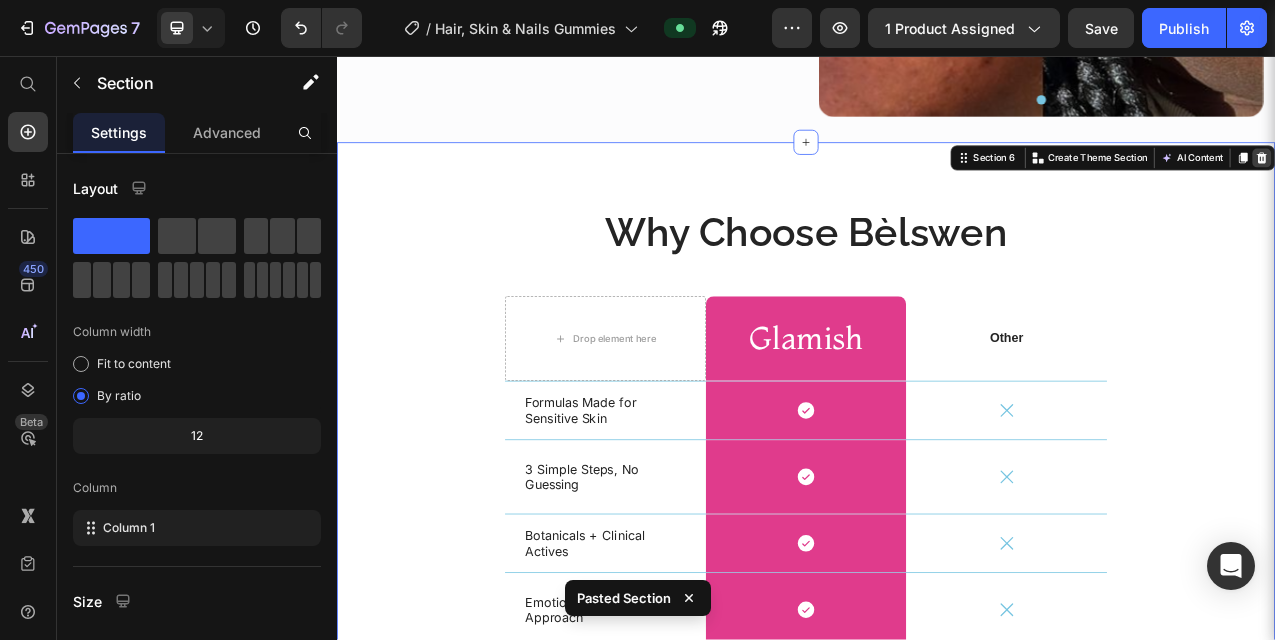 click at bounding box center [1520, 187] 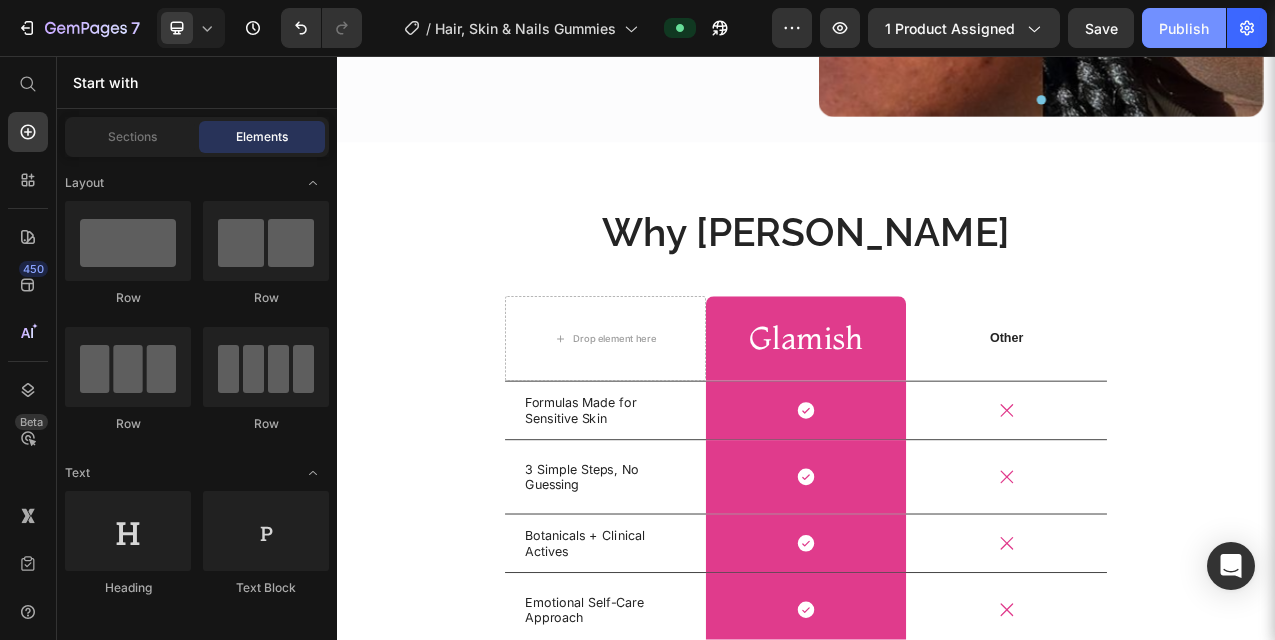 click on "Publish" at bounding box center (1184, 28) 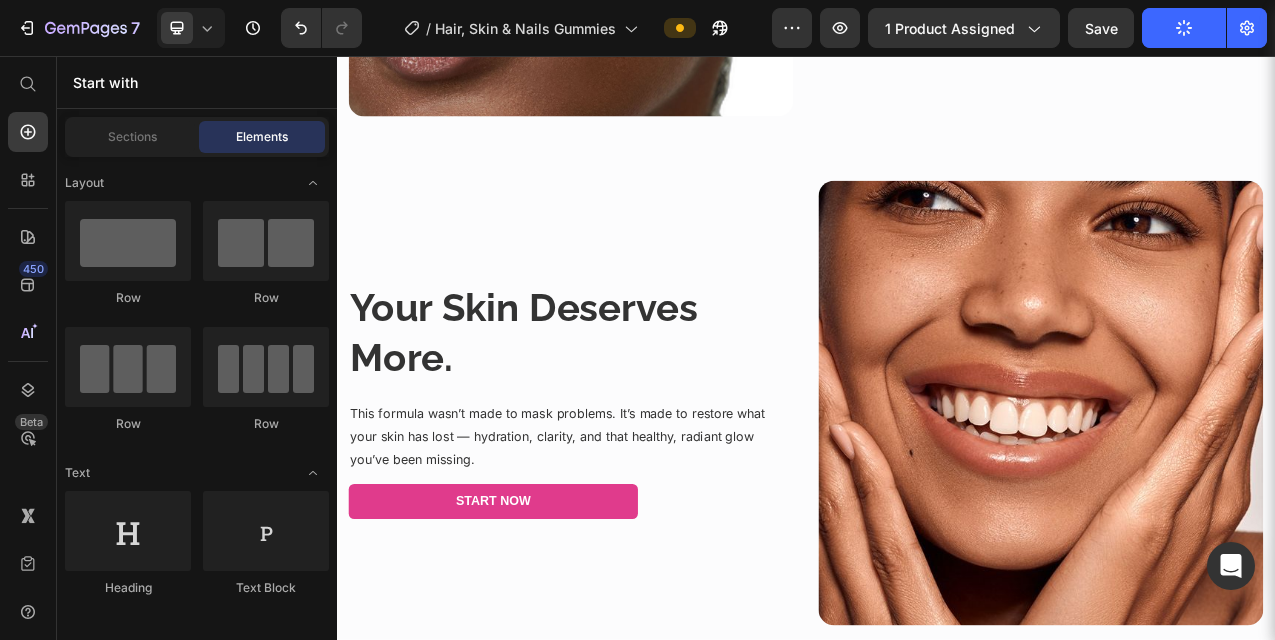 scroll, scrollTop: 0, scrollLeft: 0, axis: both 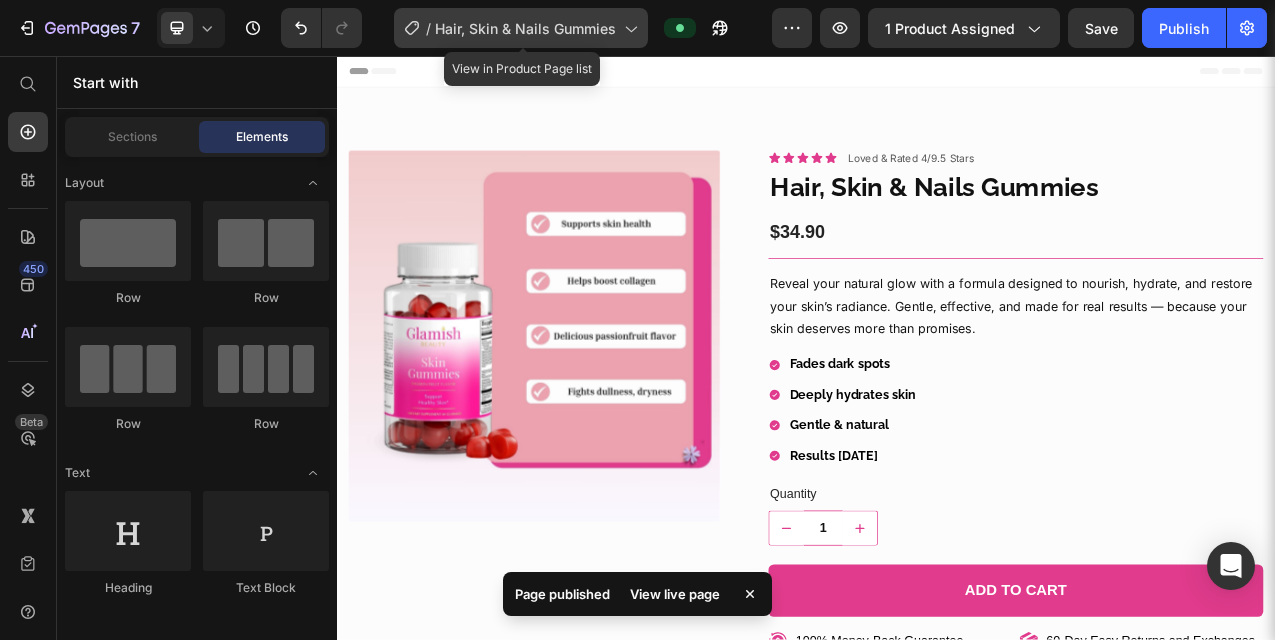 click 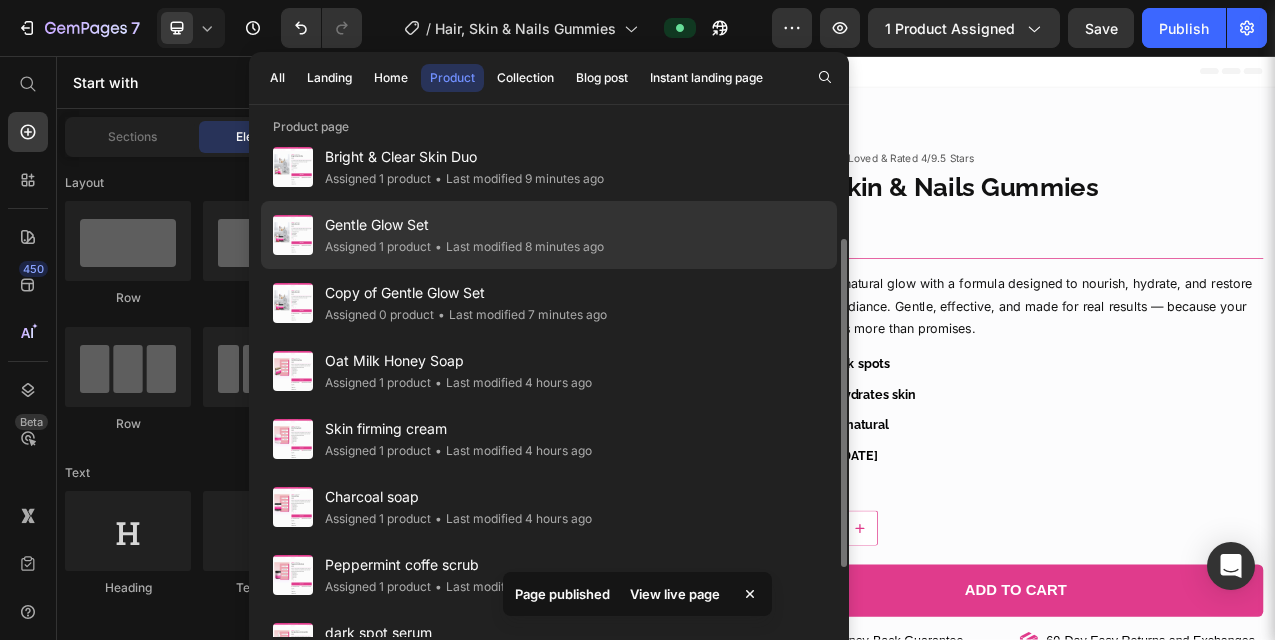 scroll, scrollTop: 157, scrollLeft: 0, axis: vertical 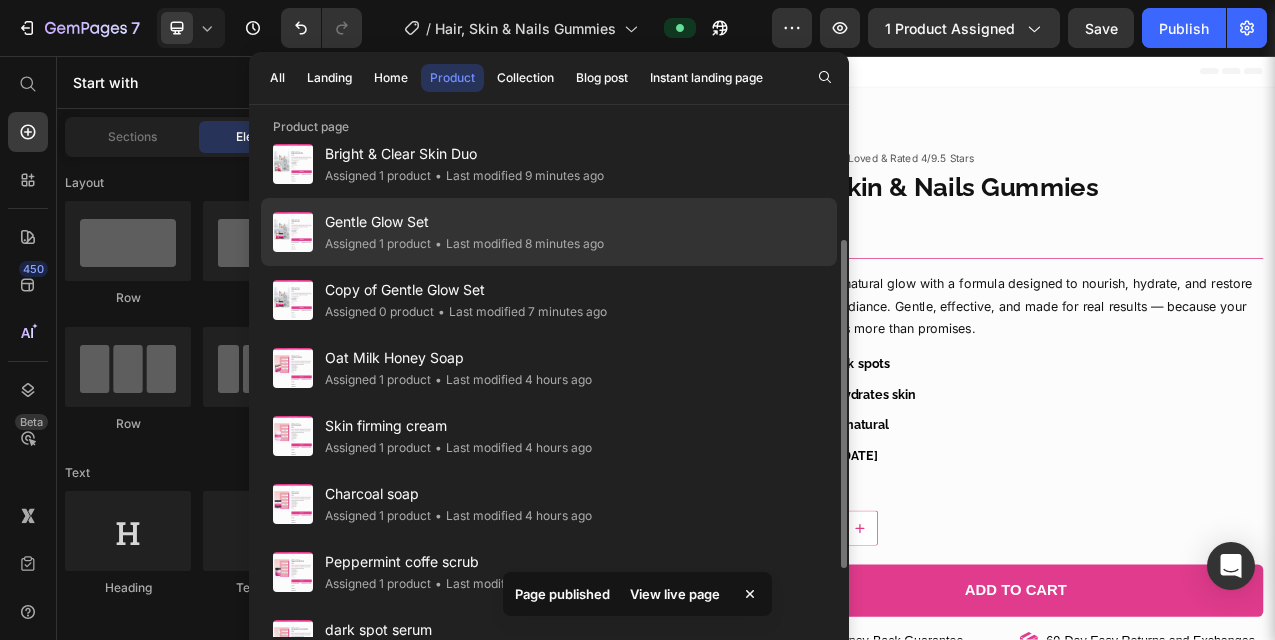 click on "Oat Milk Honey Soap Assigned 1 product • Last modified 4 hours ago" 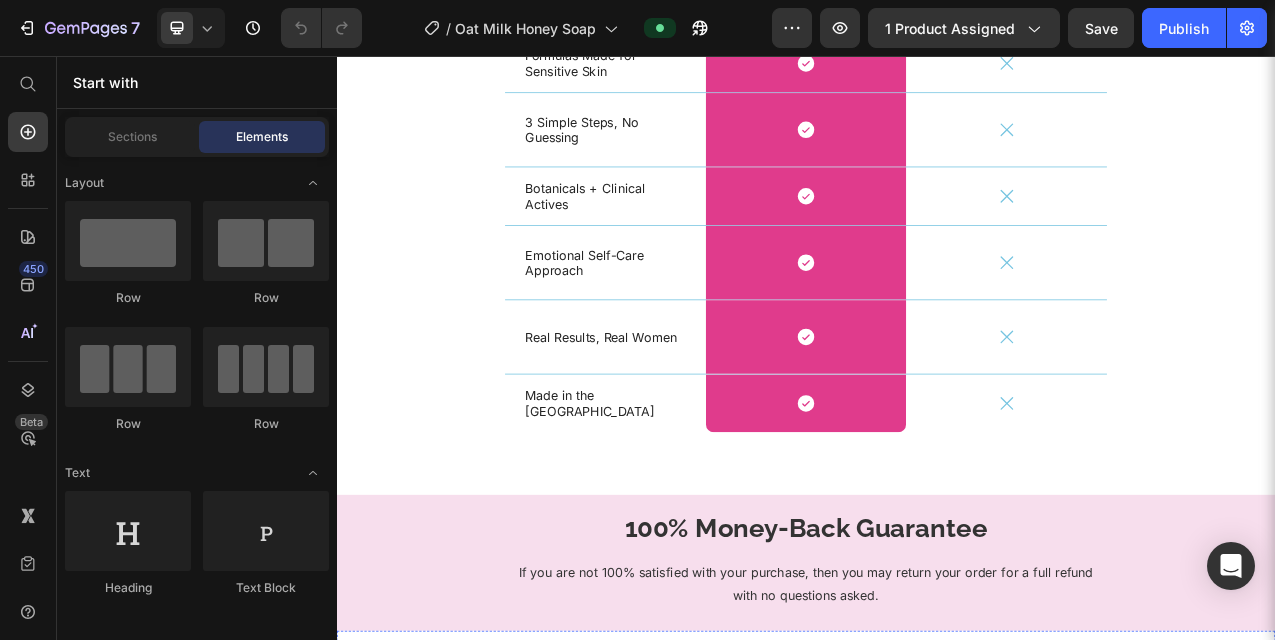 scroll, scrollTop: 4390, scrollLeft: 0, axis: vertical 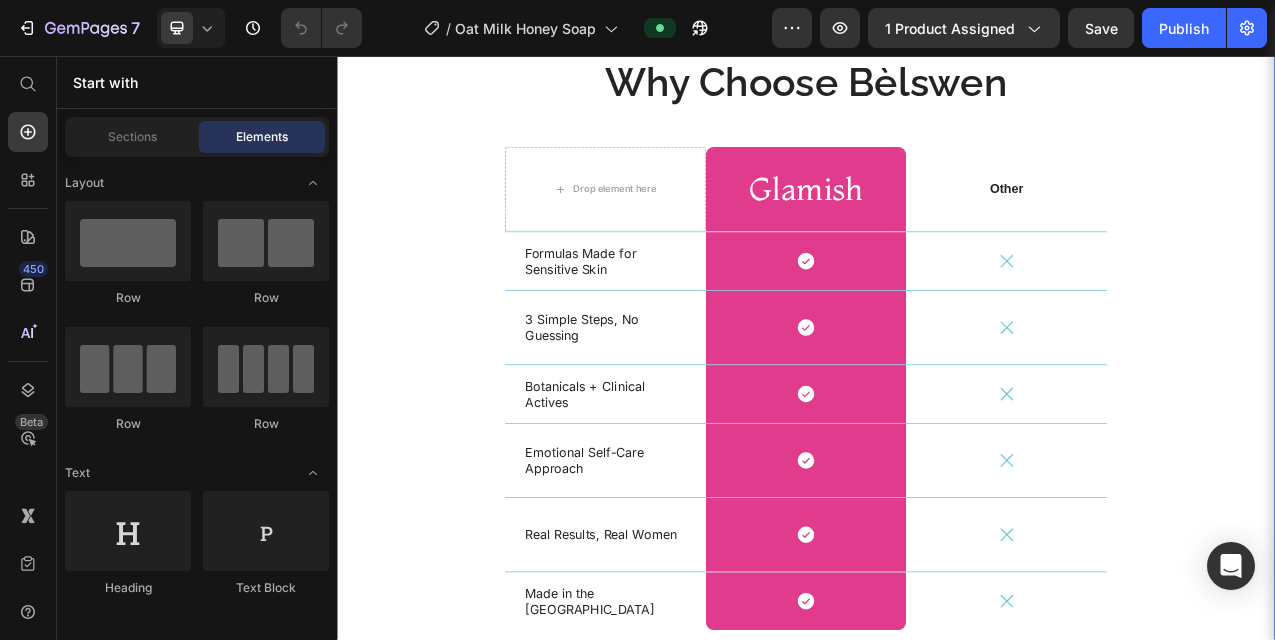 click on "Why Choose Bèlswen Heading
Drop element here Glamish Heading Row Other Text Block Row Formulas Made for Sensitive Skin Text Block
Icon Row
Icon Row 3 Simple Steps, No Guessing Text Block
Icon Row
Icon Row Botanicals + Clinical Actives Text Block
Icon Row
Icon Row Emotional Self-Care Approach Text Block
Icon Row
Icon Row Real Results, Real Women Text Block
Icon Row
Icon Row Made in the USA Text Block
Icon Row
Icon Row Row" at bounding box center (937, 439) 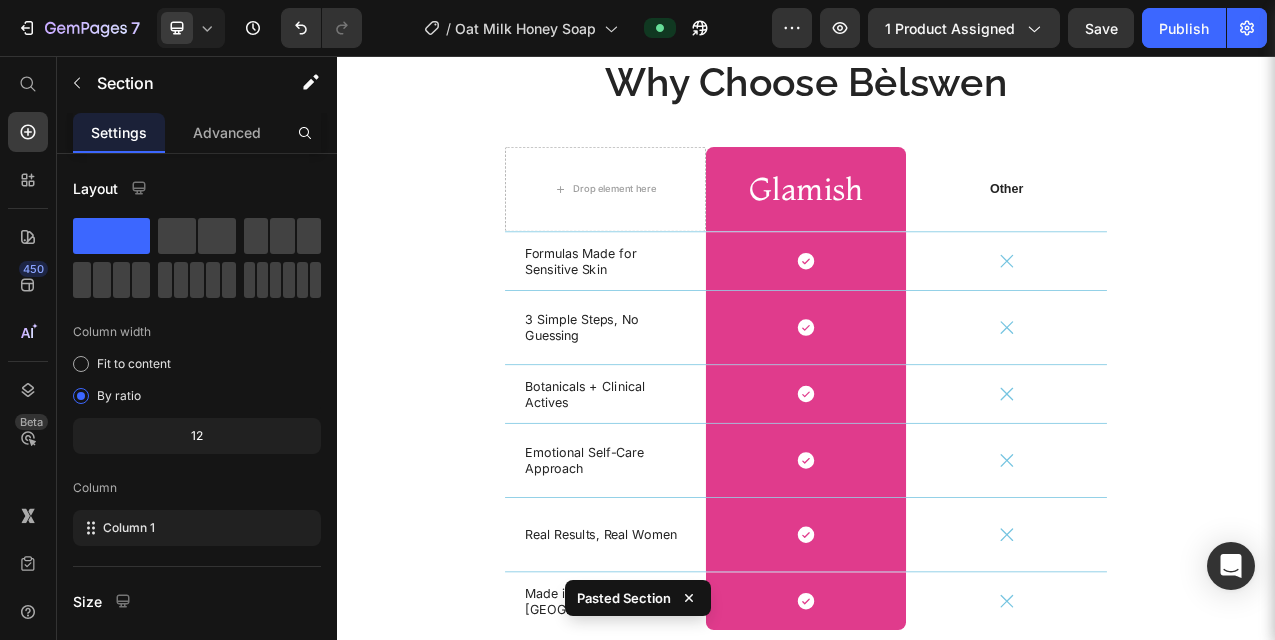 scroll, scrollTop: 4001, scrollLeft: 0, axis: vertical 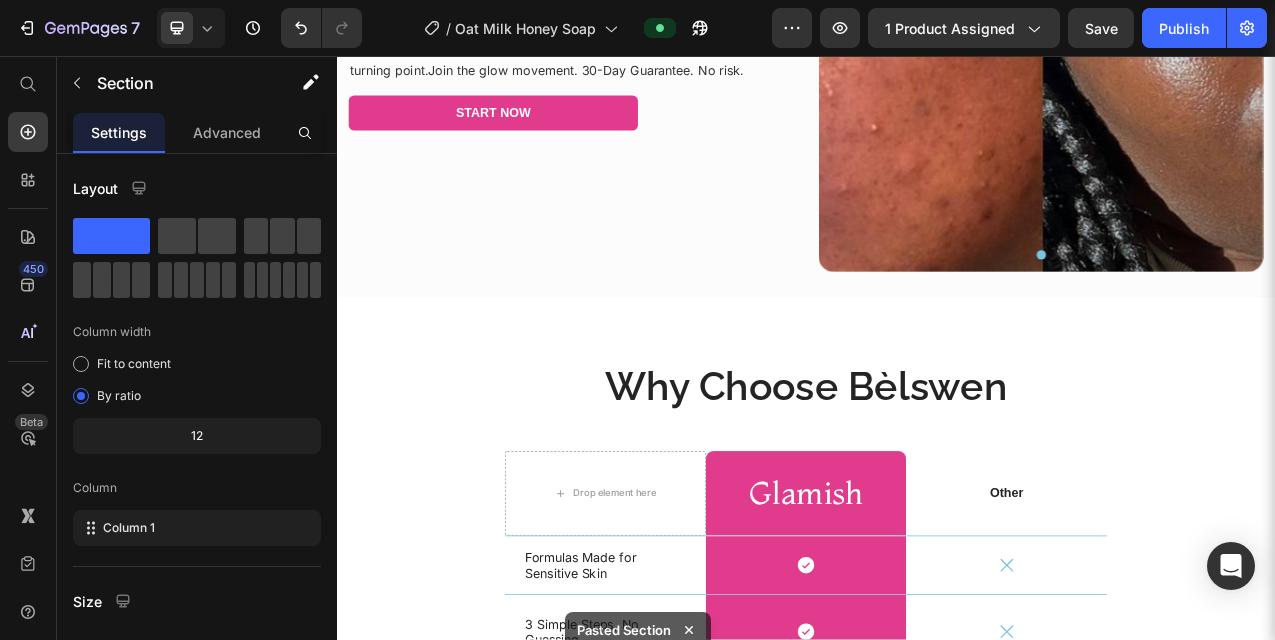 click on "Why Choose Bèlswen Heading
Drop element here Glamish Heading Row Other Text Block Row Formulas Made for Sensitive Skin Text Block
Icon Row
Icon Row 3 Simple Steps, No Guessing Text Block
Icon Row
Icon Row Botanicals + Clinical Actives Text Block
Icon Row
Icon Row Emotional Self-Care Approach Text Block
Icon Row
Icon Row Real Results, Real Women Text Block
Icon Row
Icon Row Made in the USA Text Block
Icon Row
Icon Row Row" at bounding box center [937, 828] 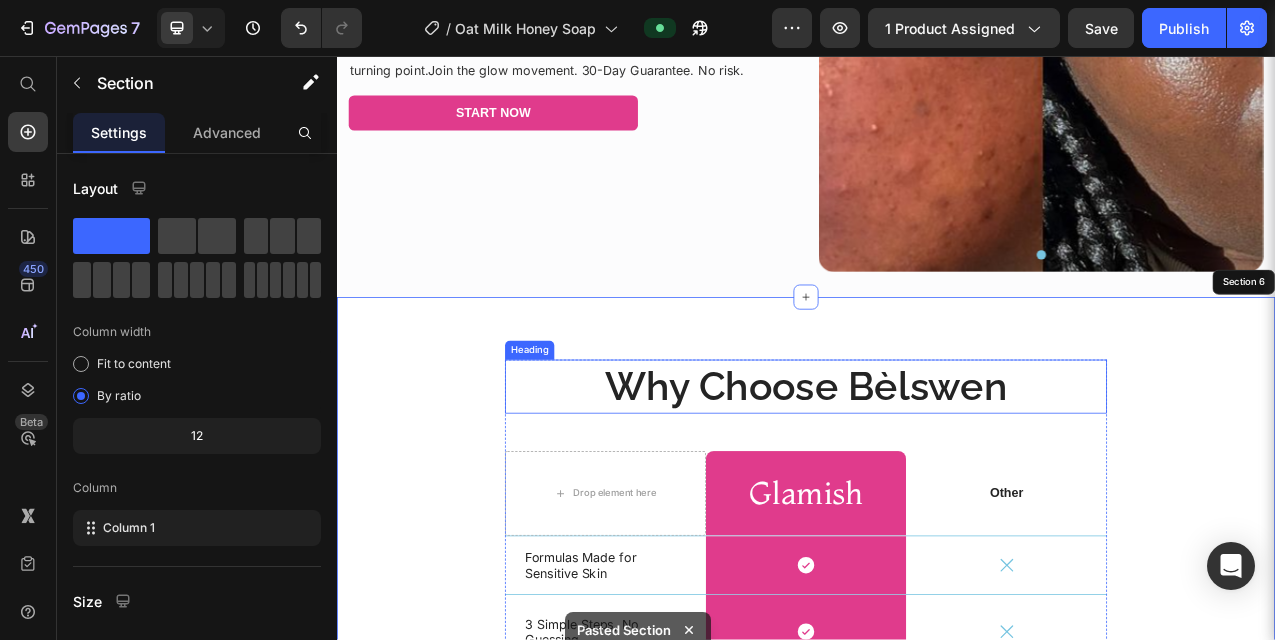 scroll, scrollTop: 4103, scrollLeft: 0, axis: vertical 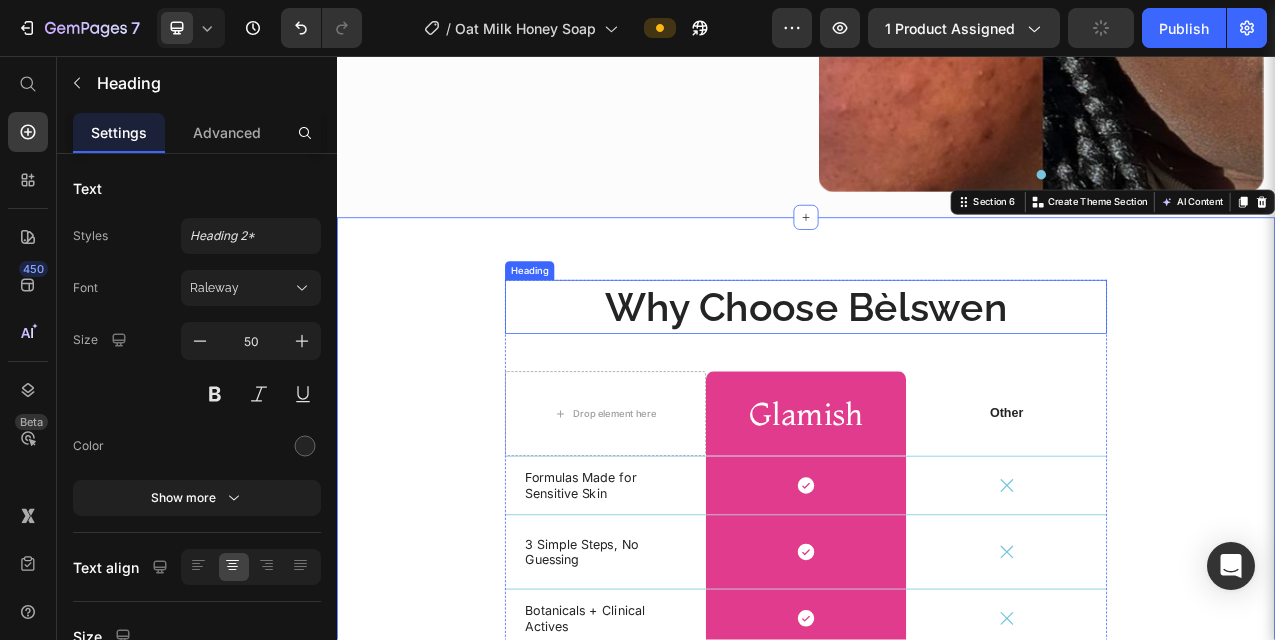 click on "Why Choose Bèlswen" at bounding box center [937, 377] 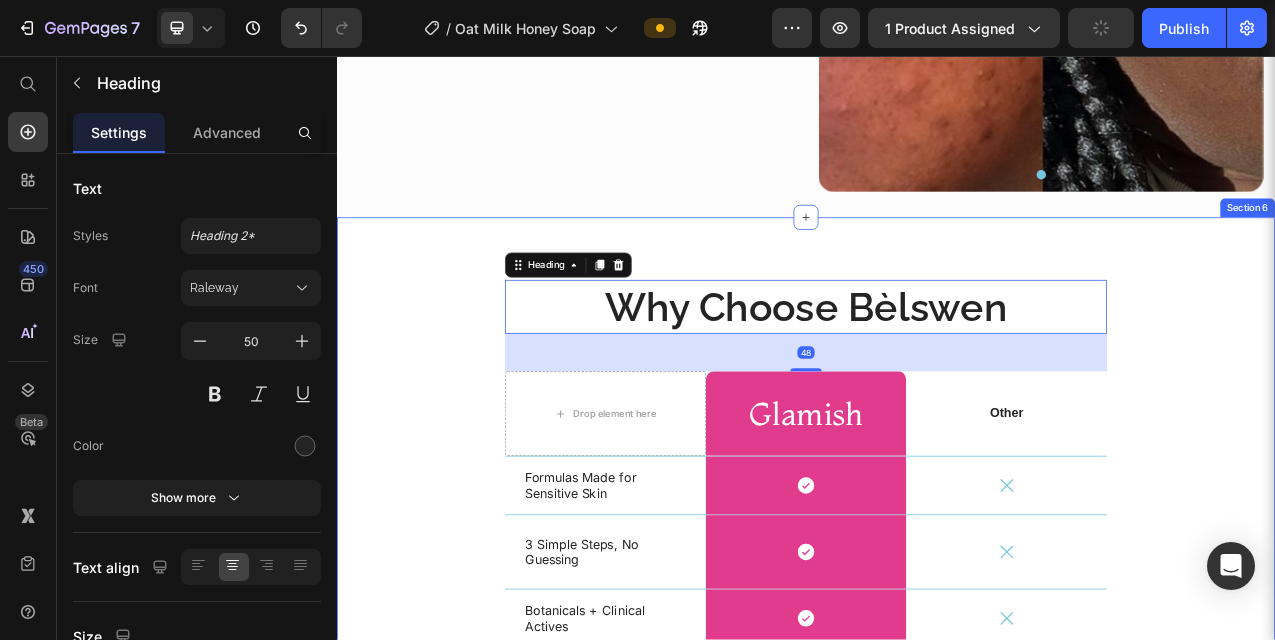 click on "Why Choose Bèlswen Heading   48
Drop element here Glamish Heading Row Other Text Block Row Formulas Made for Sensitive Skin Text Block
Icon Row
Icon Row 3 Simple Steps, No Guessing Text Block
Icon Row
Icon Row Botanicals + Clinical Actives Text Block
Icon Row
Icon Row Emotional Self-Care Approach Text Block
Icon Row
Icon Row Real Results, Real Women Text Block
Icon Row
Icon Row Made in the USA Text Block
Icon Row
Icon Row Row" at bounding box center (937, 726) 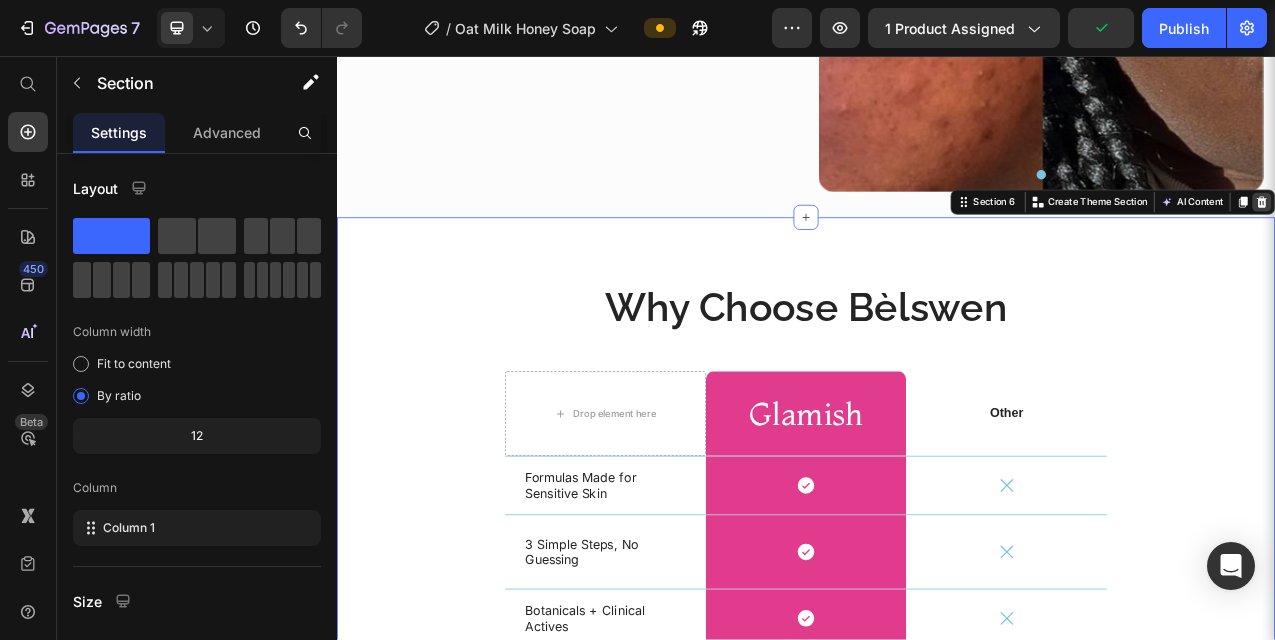 click at bounding box center [1520, 244] 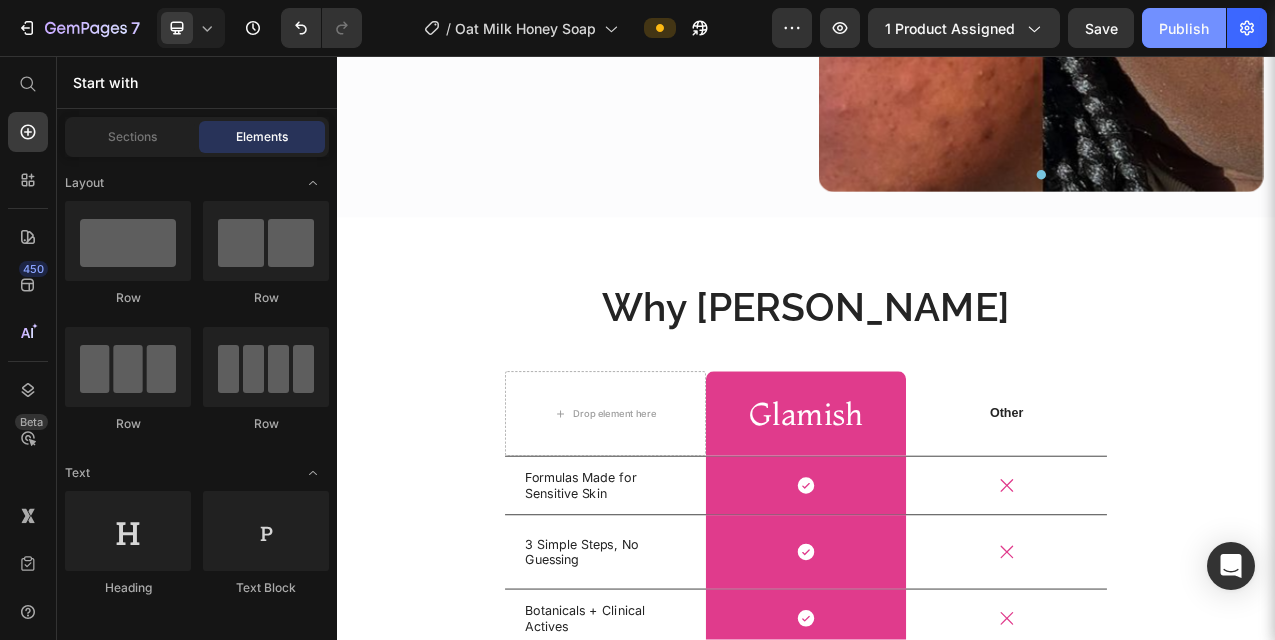click on "Publish" at bounding box center [1184, 28] 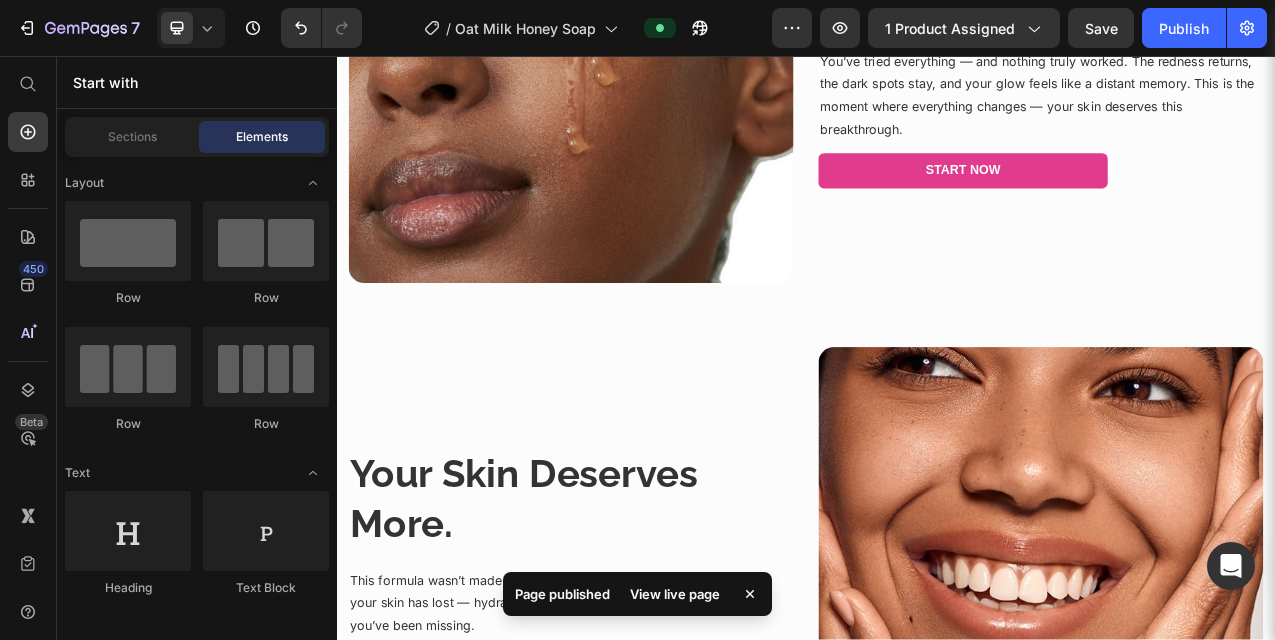 scroll, scrollTop: 0, scrollLeft: 0, axis: both 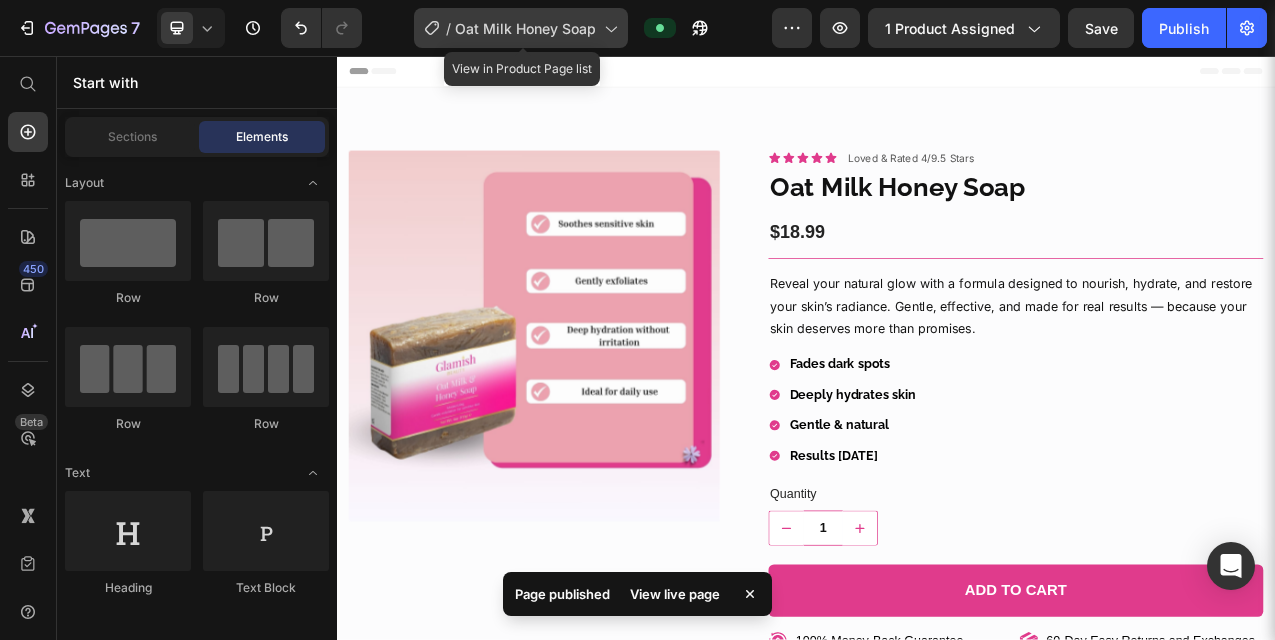 click on "/  Oat Milk Honey Soap" 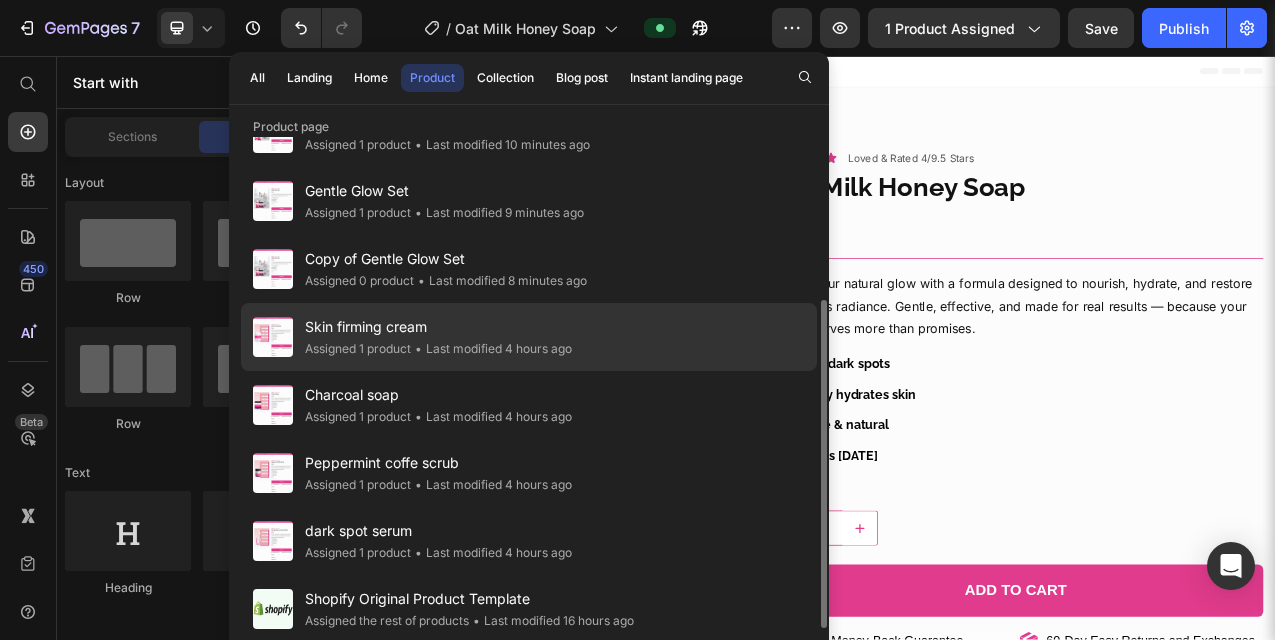 scroll, scrollTop: 262, scrollLeft: 0, axis: vertical 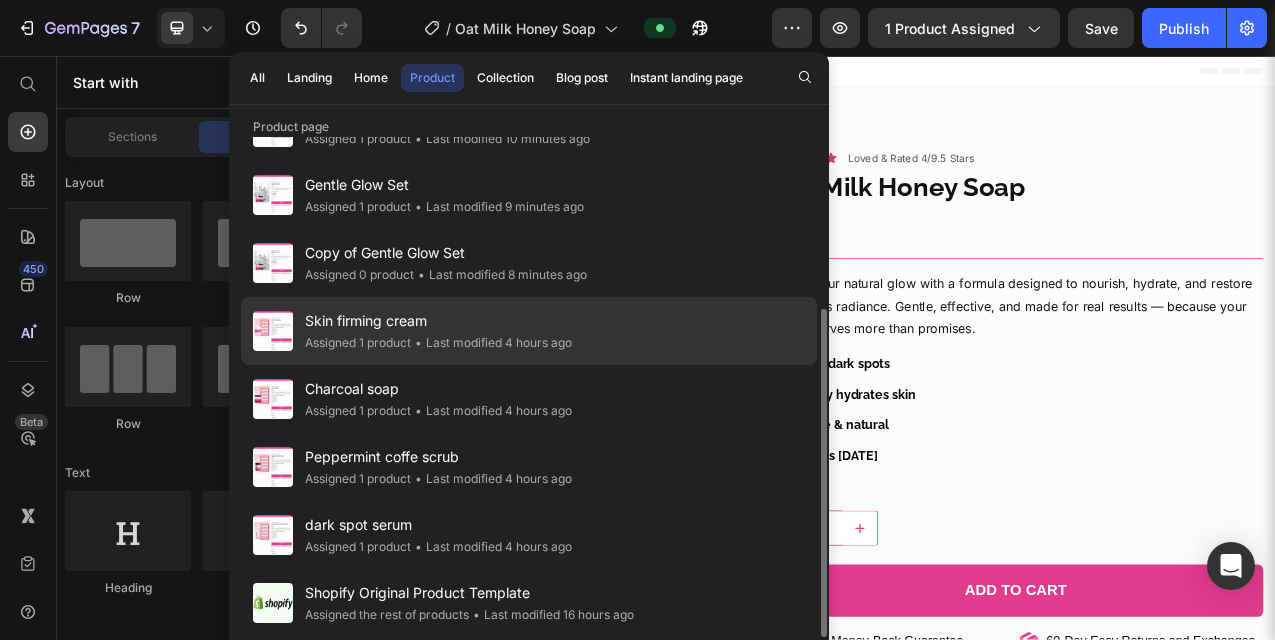 click on "• Last modified 4 hours ago" 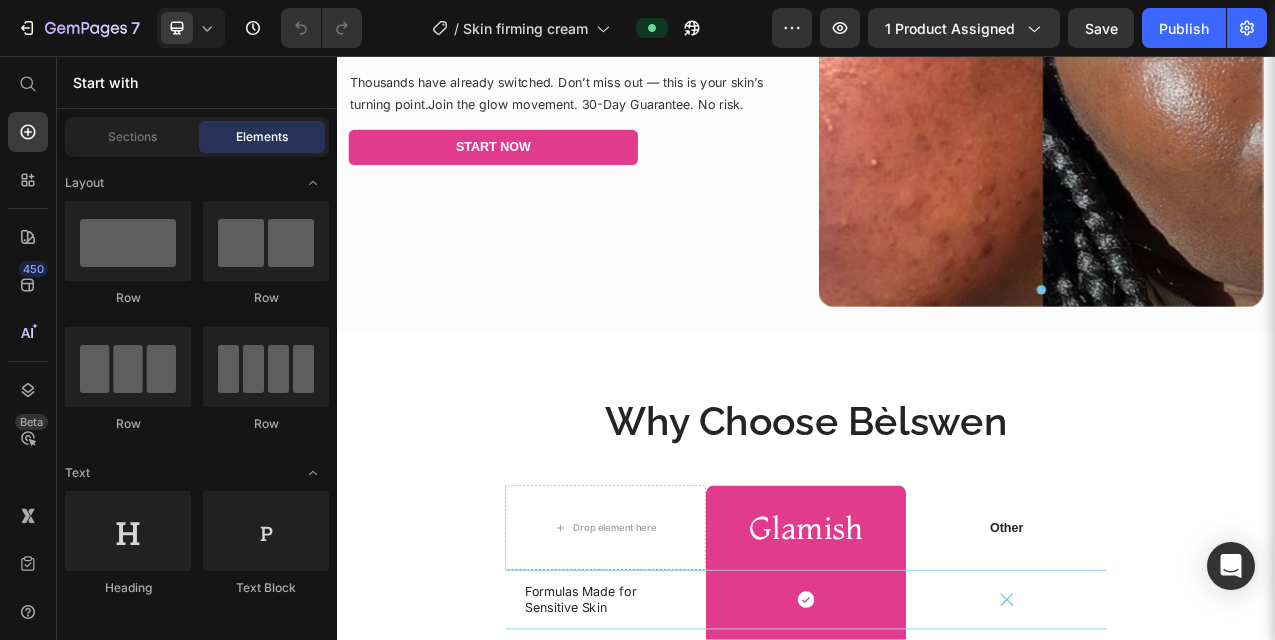 scroll, scrollTop: 3904, scrollLeft: 0, axis: vertical 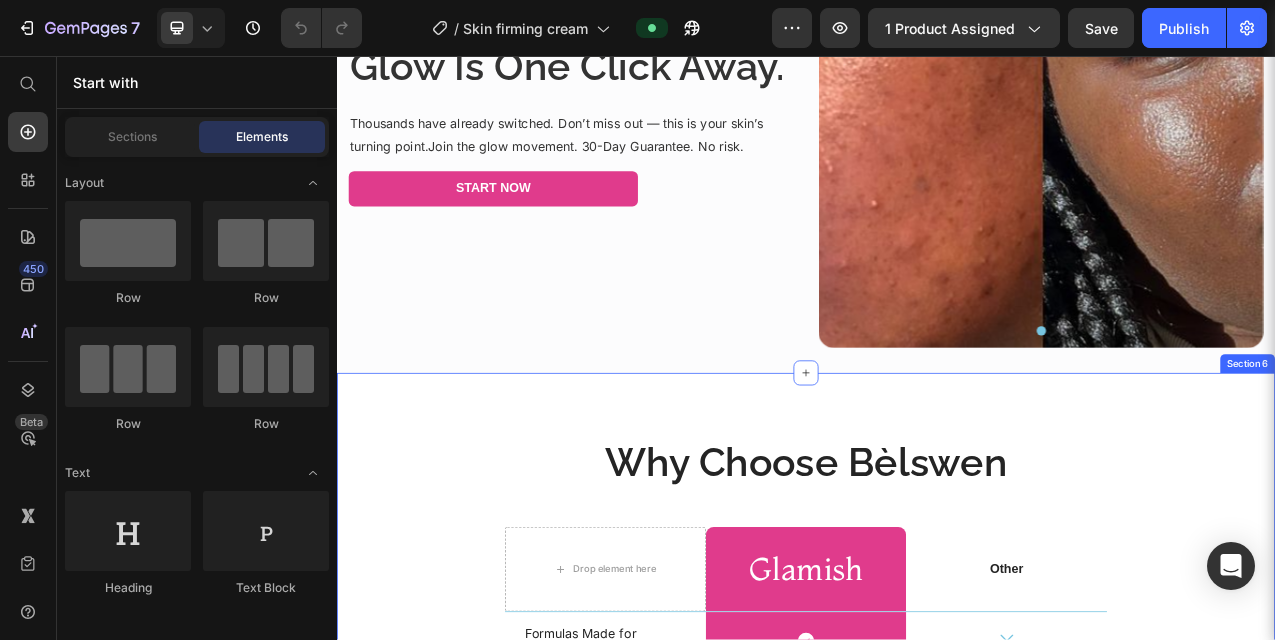 click on "Why Choose Bèlswen Heading
Drop element here Glamish Heading Row Other Text Block Row Formulas Made for Sensitive Skin Text Block
Icon Row
Icon Row 3 Simple Steps, No Guessing Text Block
Icon Row
Icon Row Botanicals + Clinical Actives Text Block
Icon Row
Icon Row Emotional Self-Care Approach Text Block
Icon Row
Icon Row Real Results, Real Women Text Block
Icon Row
Icon Row Made in the USA Text Block
Icon Row
Icon Row Row" at bounding box center [937, 925] 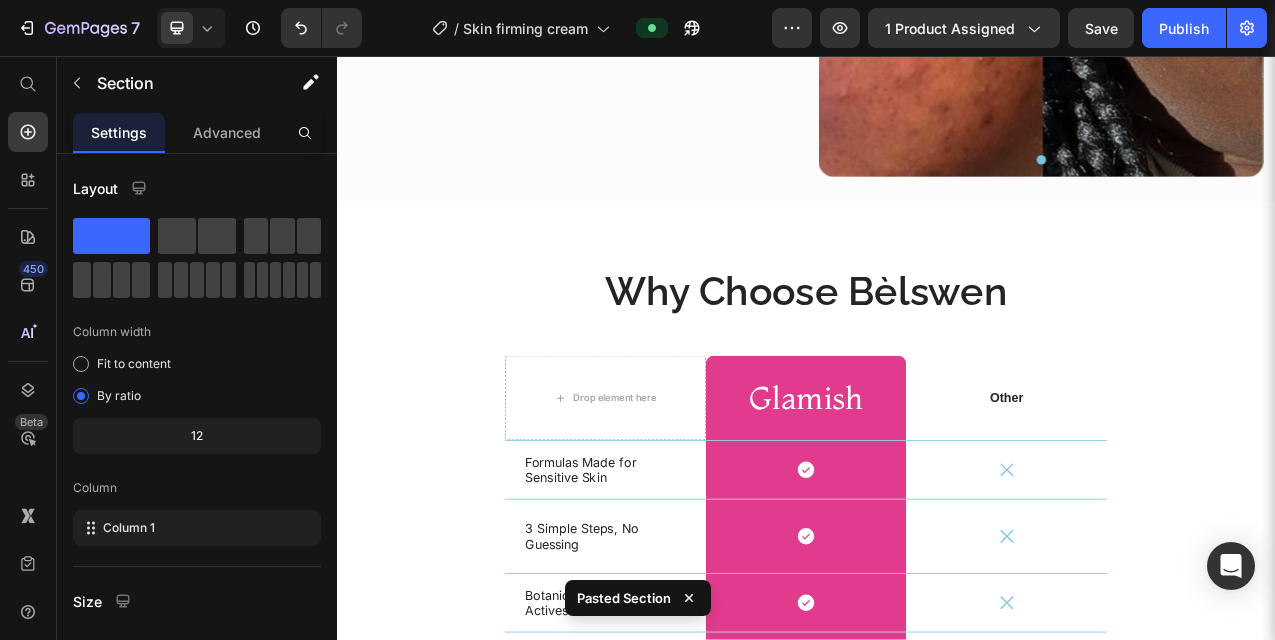scroll, scrollTop: 4173, scrollLeft: 0, axis: vertical 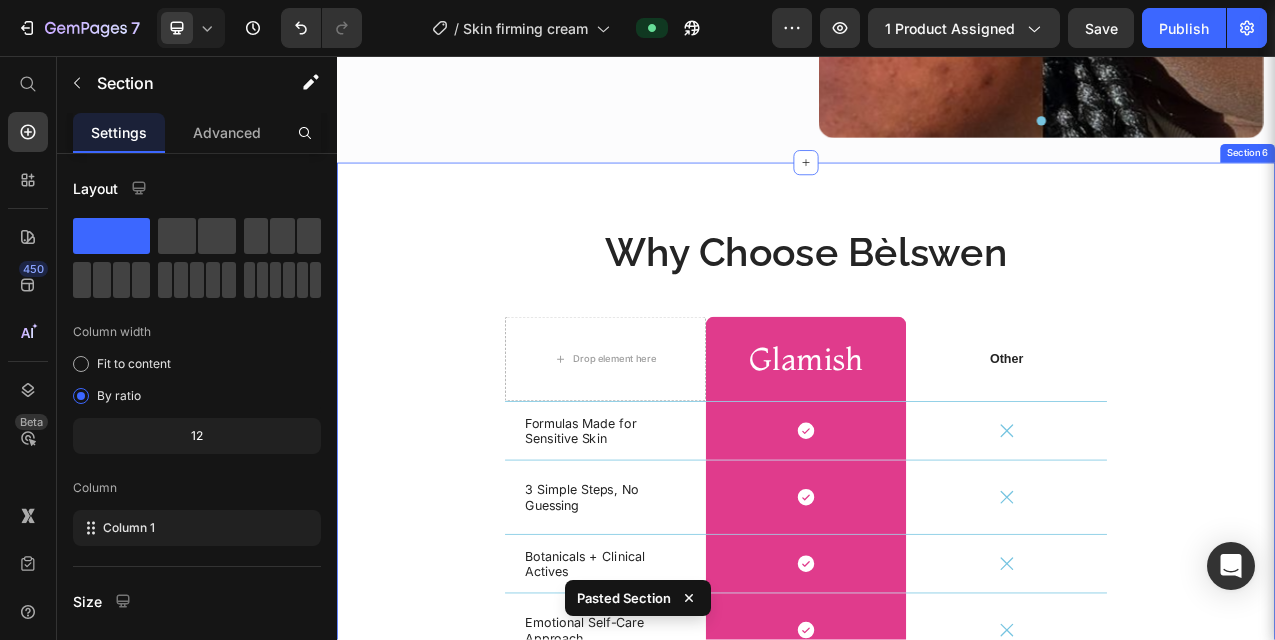click on "Why Choose Bèlswen Heading
Drop element here Glamish Heading Row Other Text Block Row Formulas Made for Sensitive Skin Text Block
Icon Row
Icon Row 3 Simple Steps, No Guessing Text Block
Icon Row
Icon Row Botanicals + Clinical Actives Text Block
Icon Row
Icon Row Emotional Self-Care Approach Text Block
Icon Row
Icon Row Real Results, Real Women Text Block
Icon Row
Icon Row Made in the USA Text Block
Icon Row
Icon Row Row Section 6" at bounding box center [937, 640] 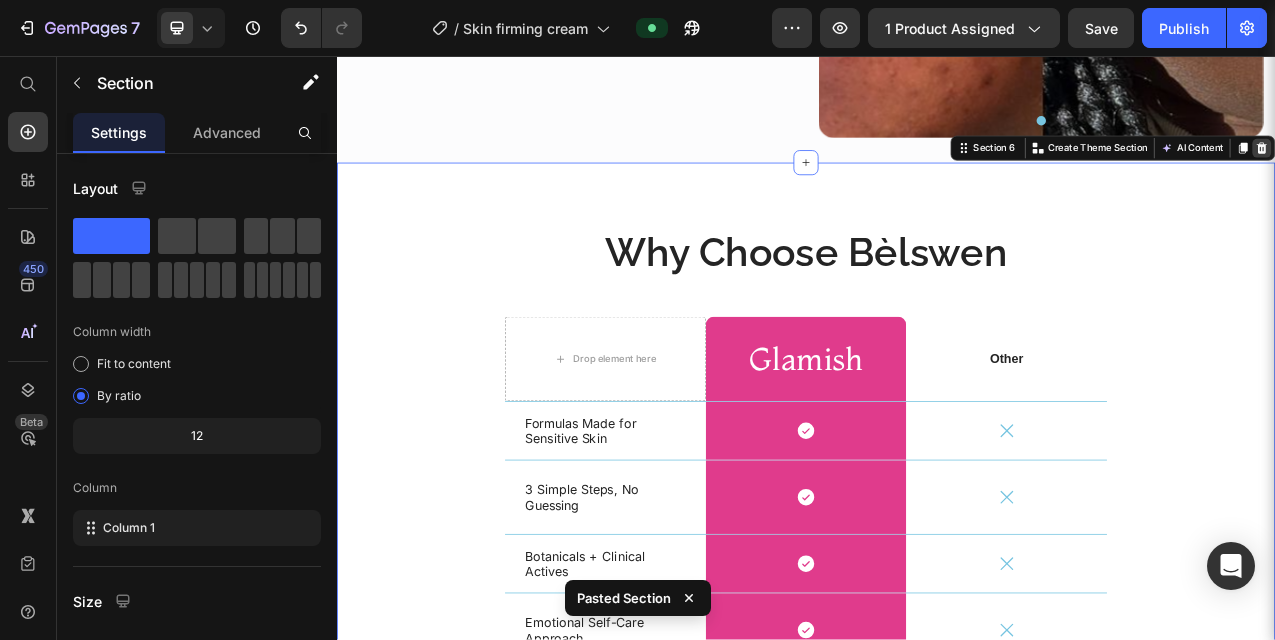 click 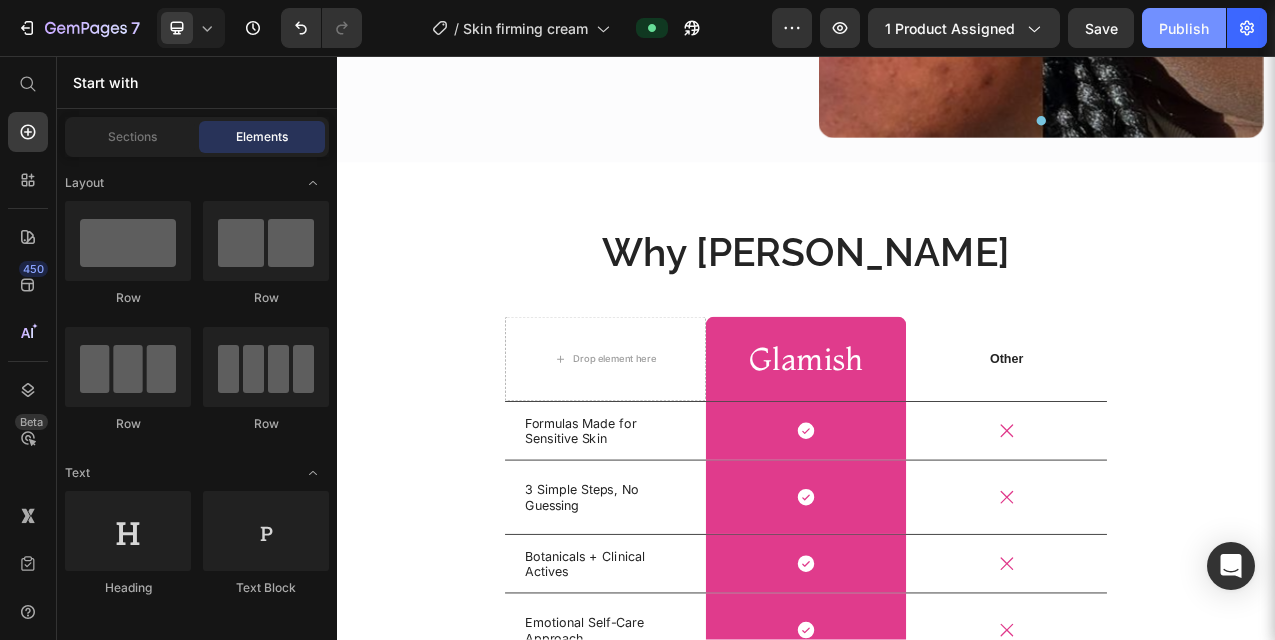 click on "Publish" at bounding box center [1184, 28] 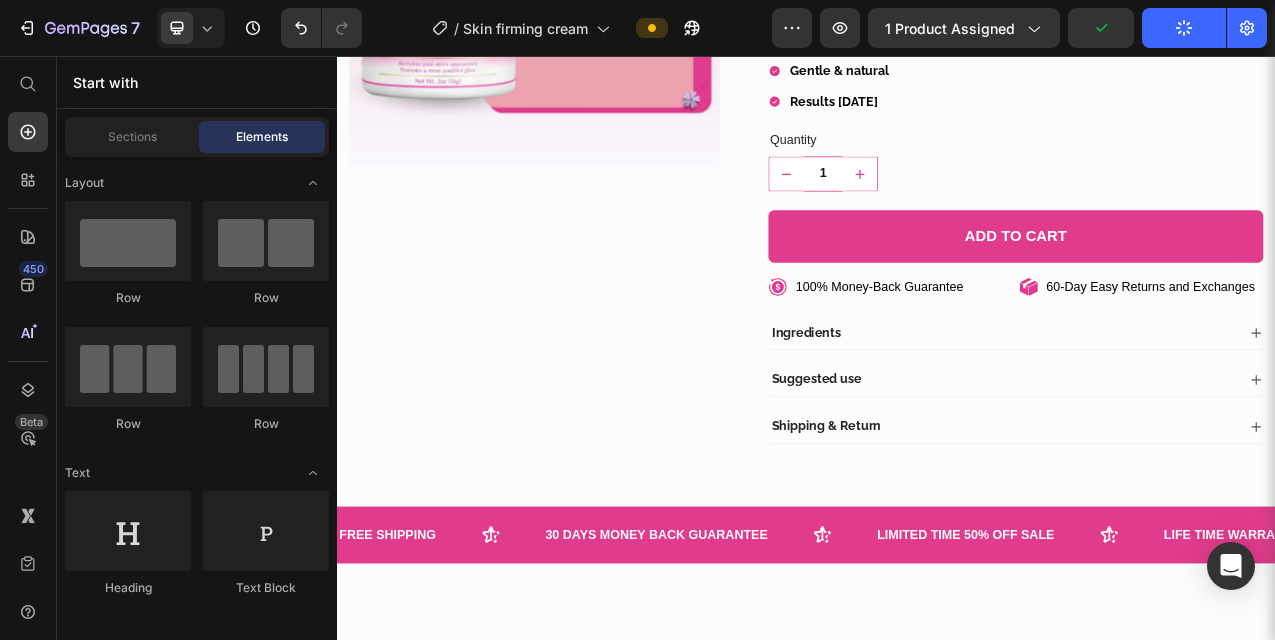 scroll, scrollTop: 0, scrollLeft: 0, axis: both 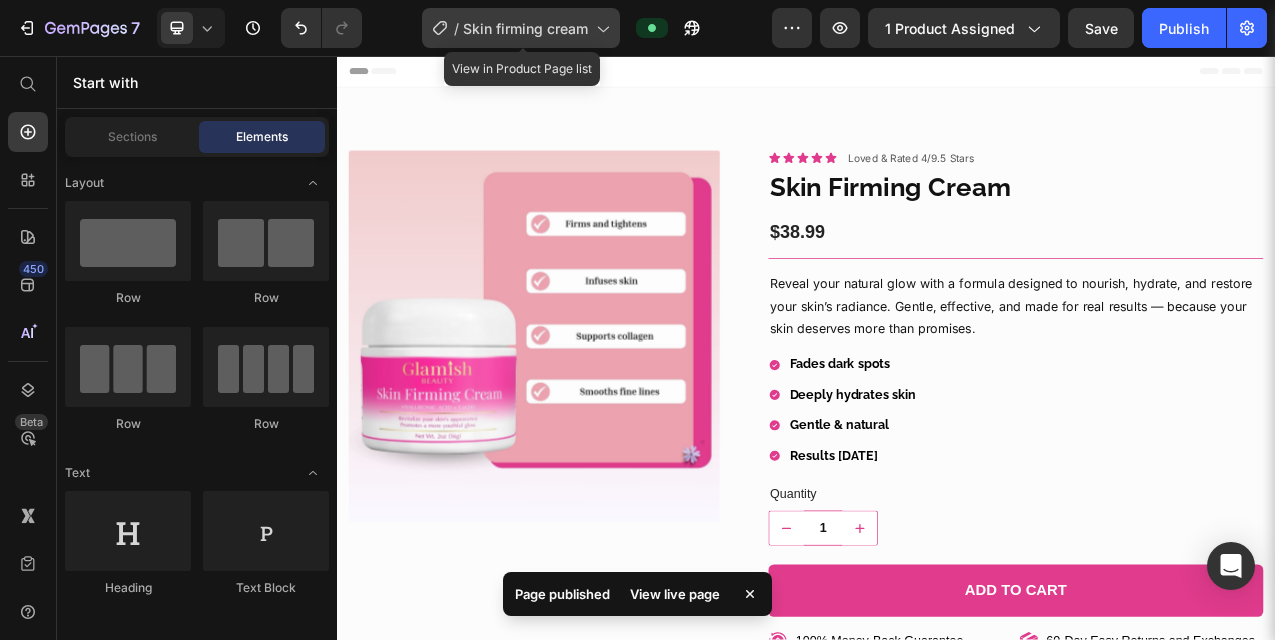 click on "Skin firming cream" at bounding box center (525, 28) 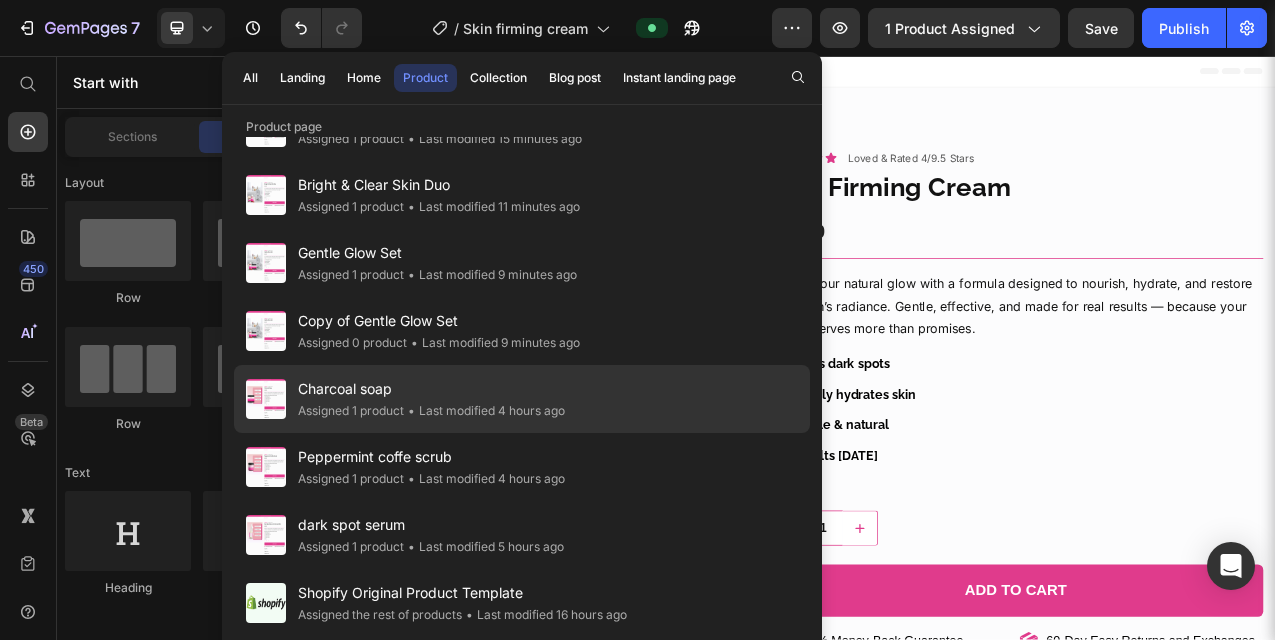 click on "Charcoal soap" at bounding box center [431, 389] 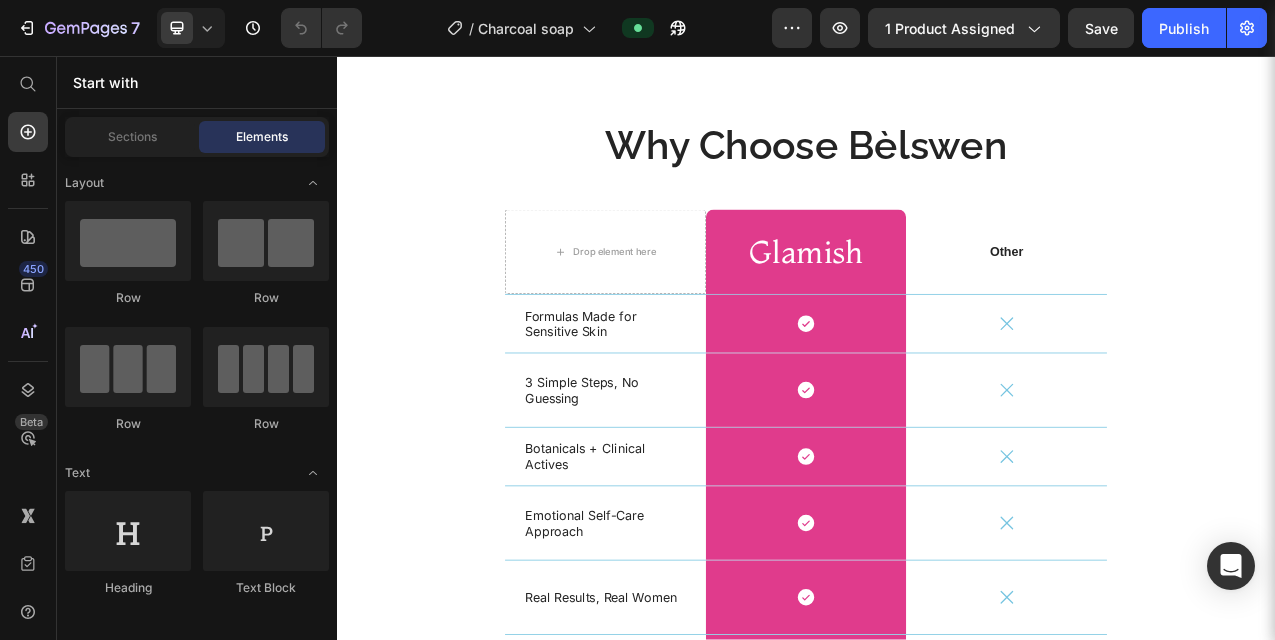 scroll, scrollTop: 4287, scrollLeft: 0, axis: vertical 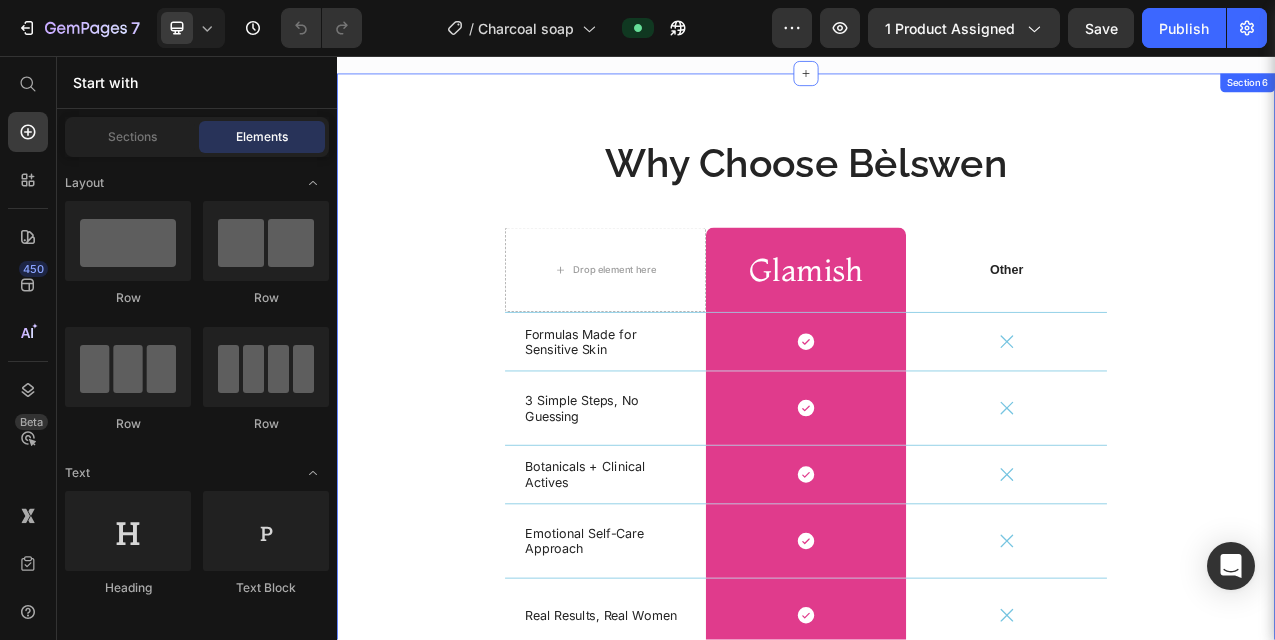 click on "Why Choose Bèlswen Heading
Drop element here Glamish Heading Row Other Text Block Row Formulas Made for Sensitive Skin Text Block
Icon Row
Icon Row 3 Simple Steps, No Guessing Text Block
Icon Row
Icon Row Botanicals + Clinical Actives Text Block
Icon Row
Icon Row Emotional Self-Care Approach Text Block
Icon Row
Icon Row Real Results, Real Women Text Block
Icon Row
Icon Row Made in the USA Text Block
Icon Row
Icon Row Row" at bounding box center (937, 542) 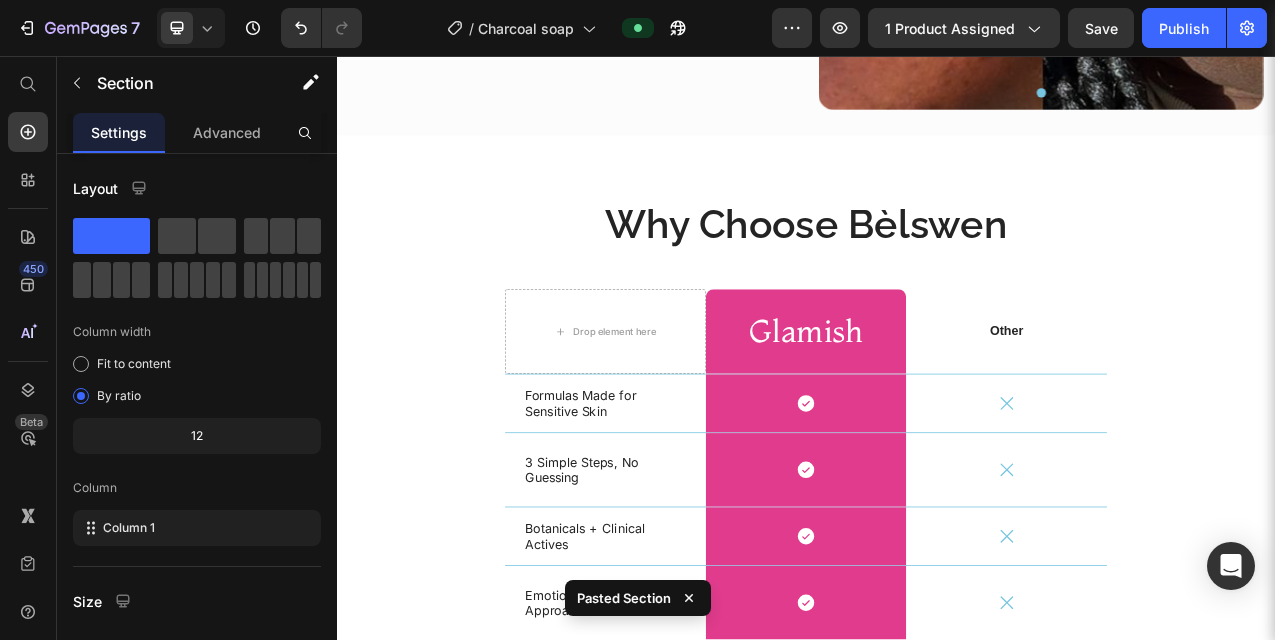 scroll, scrollTop: 4120, scrollLeft: 0, axis: vertical 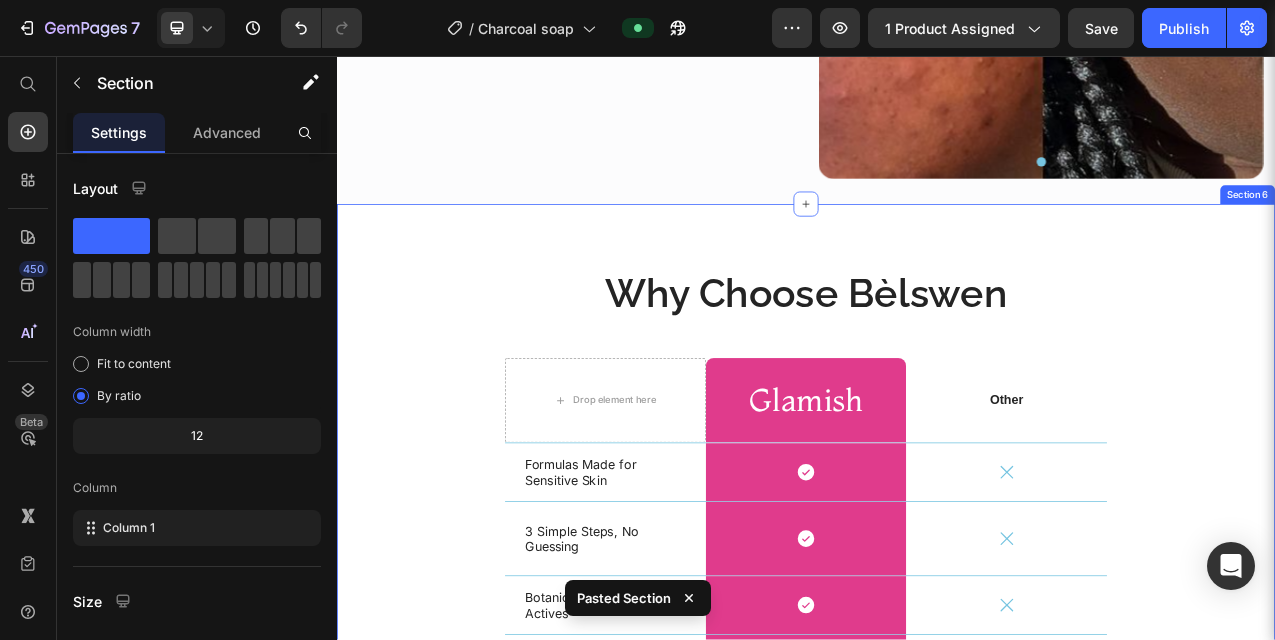 click on "Why Choose Bèlswen Heading
Drop element here Glamish Heading Row Other Text Block Row Formulas Made for Sensitive Skin Text Block
Icon Row
Icon Row 3 Simple Steps, No Guessing Text Block
Icon Row
Icon Row Botanicals + Clinical Actives Text Block
Icon Row
Icon Row Emotional Self-Care Approach Text Block
Icon Row
Icon Row Real Results, Real Women Text Block
Icon Row
Icon Row Made in the USA Text Block
Icon Row
Icon Row Row Section 6" at bounding box center [937, 693] 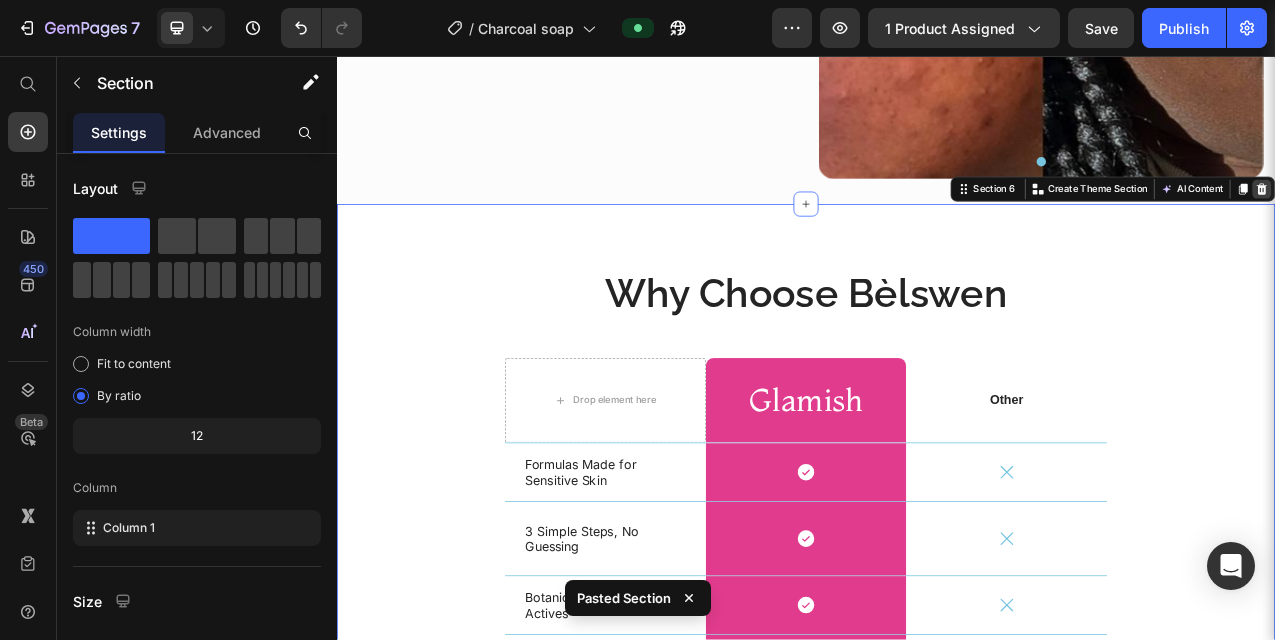 click 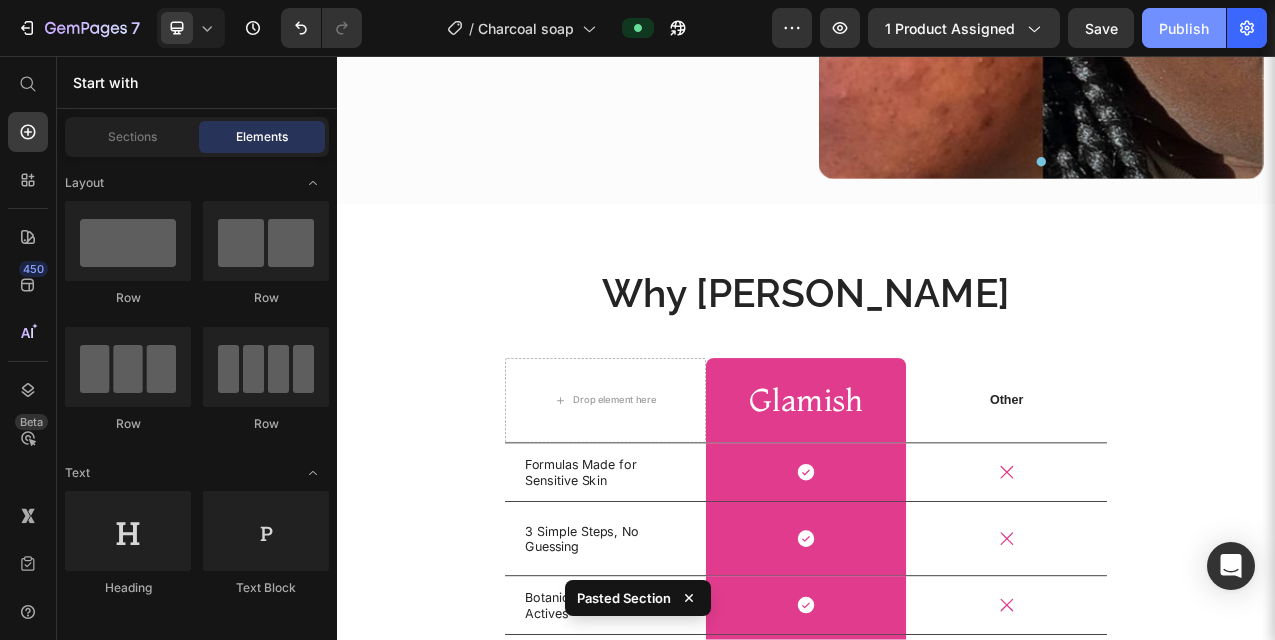 click on "Publish" 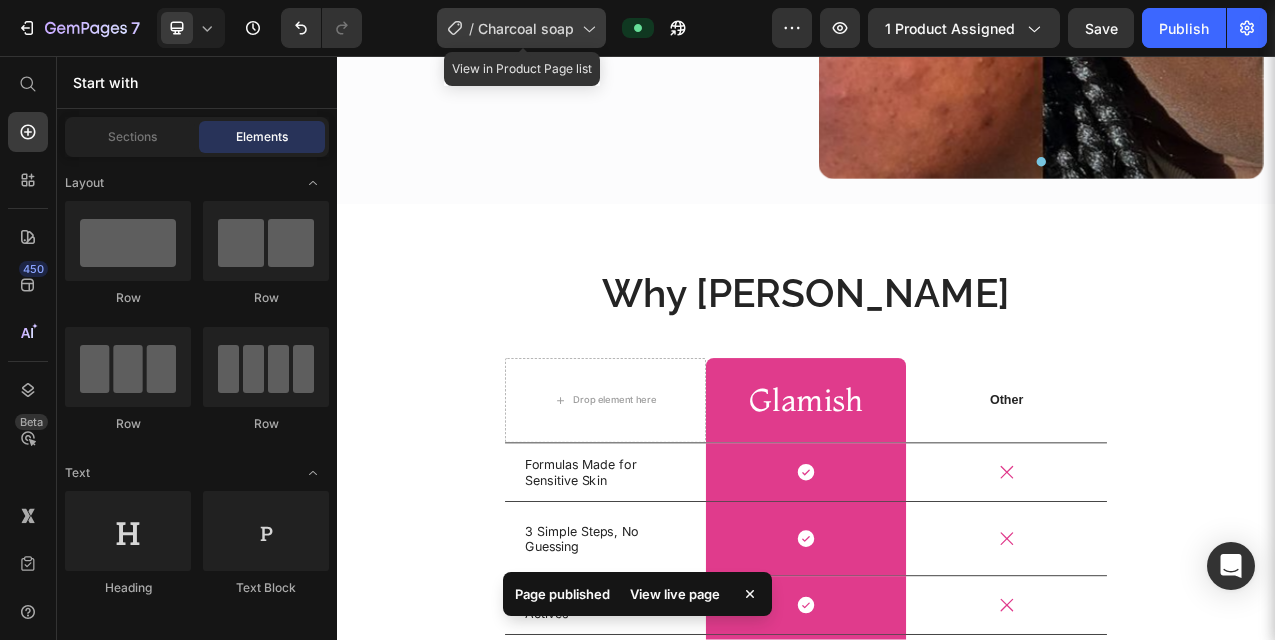 click 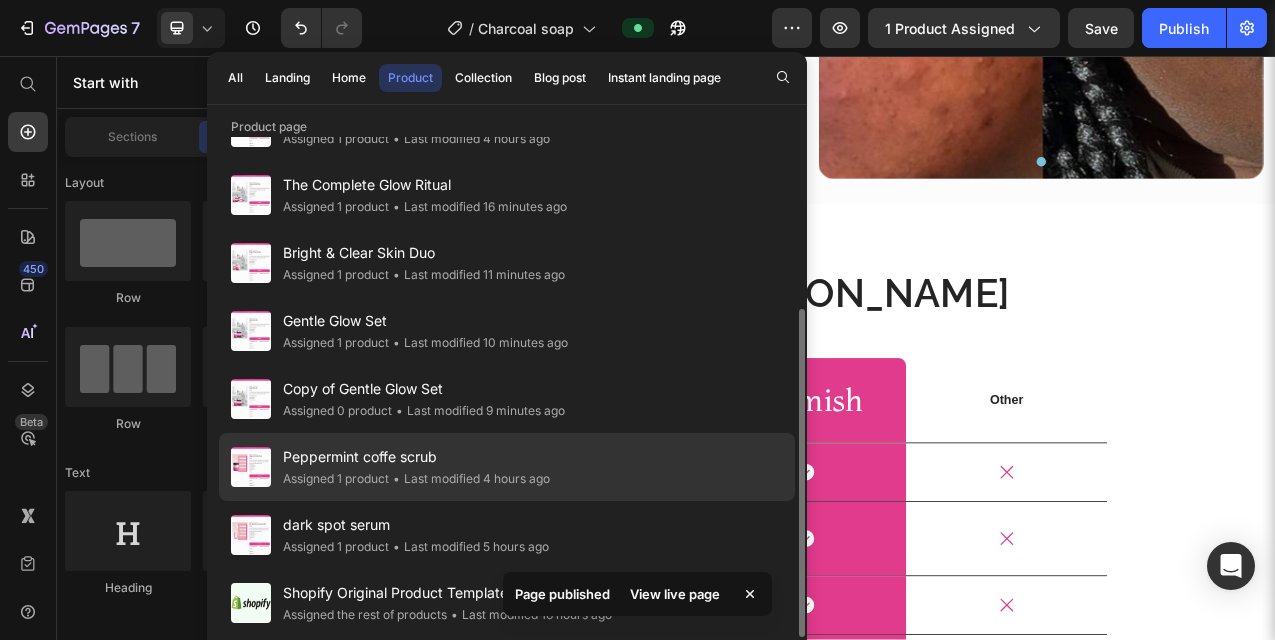 click on "Peppermint coffe scrub" at bounding box center [416, 457] 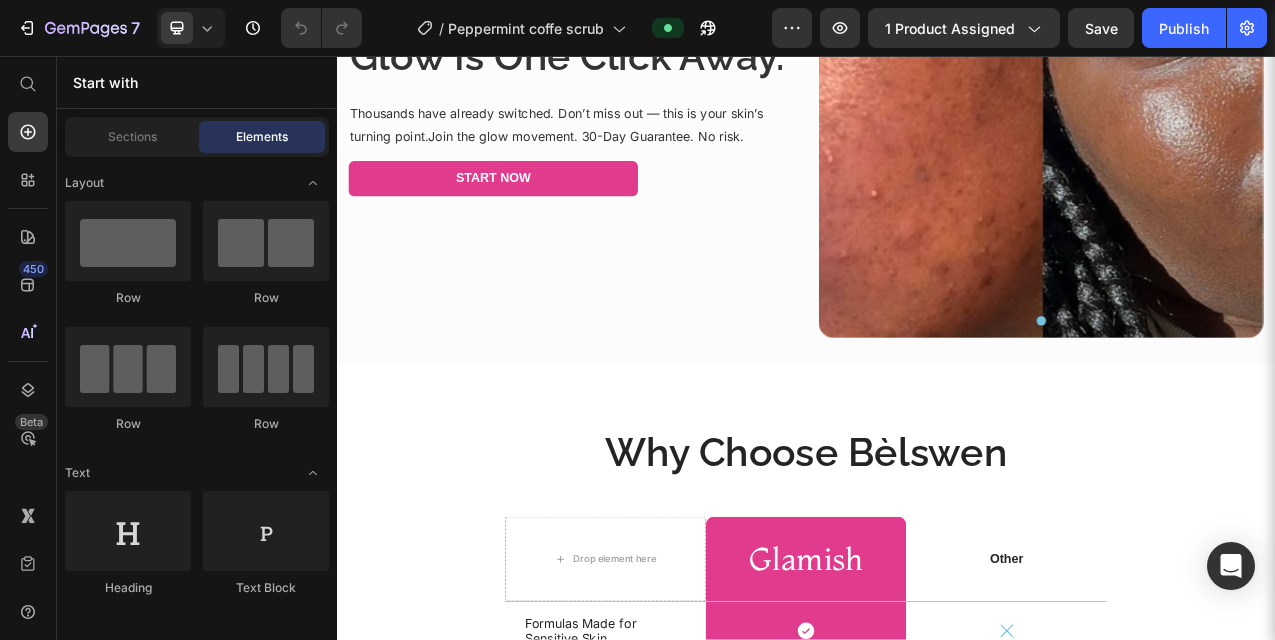 scroll, scrollTop: 4036, scrollLeft: 0, axis: vertical 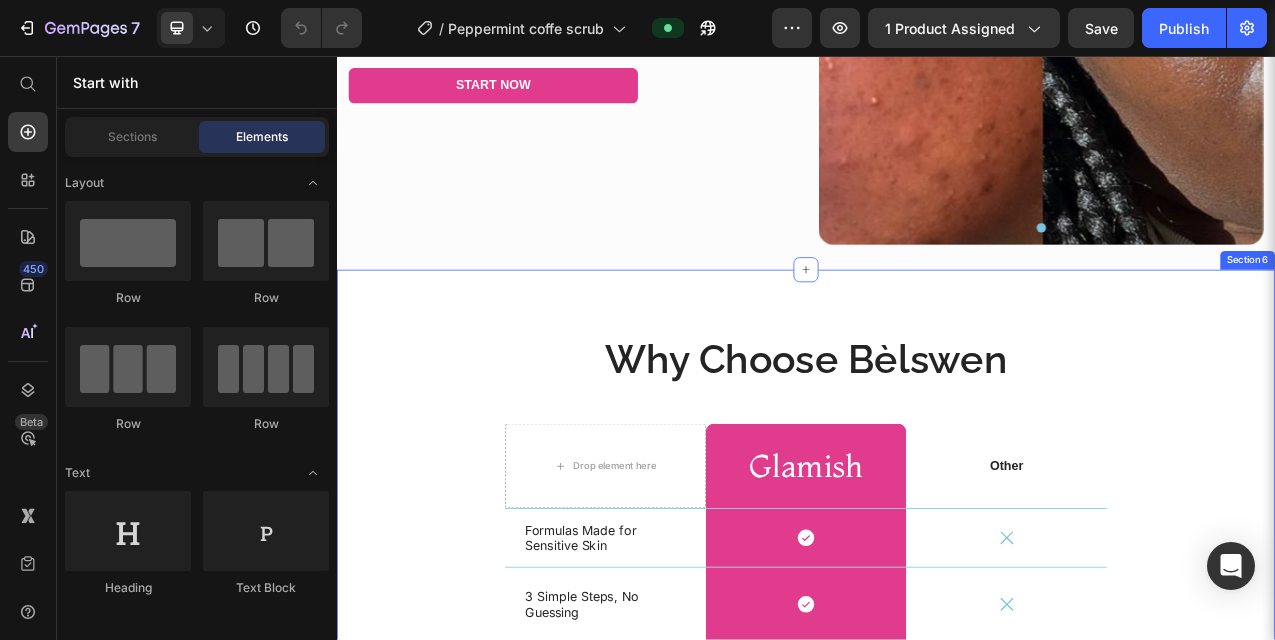 click on "Why Choose Bèlswen Heading
Drop element here Glamish Heading Row Other Text Block Row Formulas Made for Sensitive Skin Text Block
Icon Row
Icon Row 3 Simple Steps, No Guessing Text Block
Icon Row
Icon Row Botanicals + Clinical Actives Text Block
Icon Row
Icon Row Emotional Self-Care Approach Text Block
Icon Row
Icon Row Real Results, Real Women Text Block
Icon Row
Icon Row Made in the USA Text Block
Icon Row
Icon Row Row Section 6" at bounding box center [937, 777] 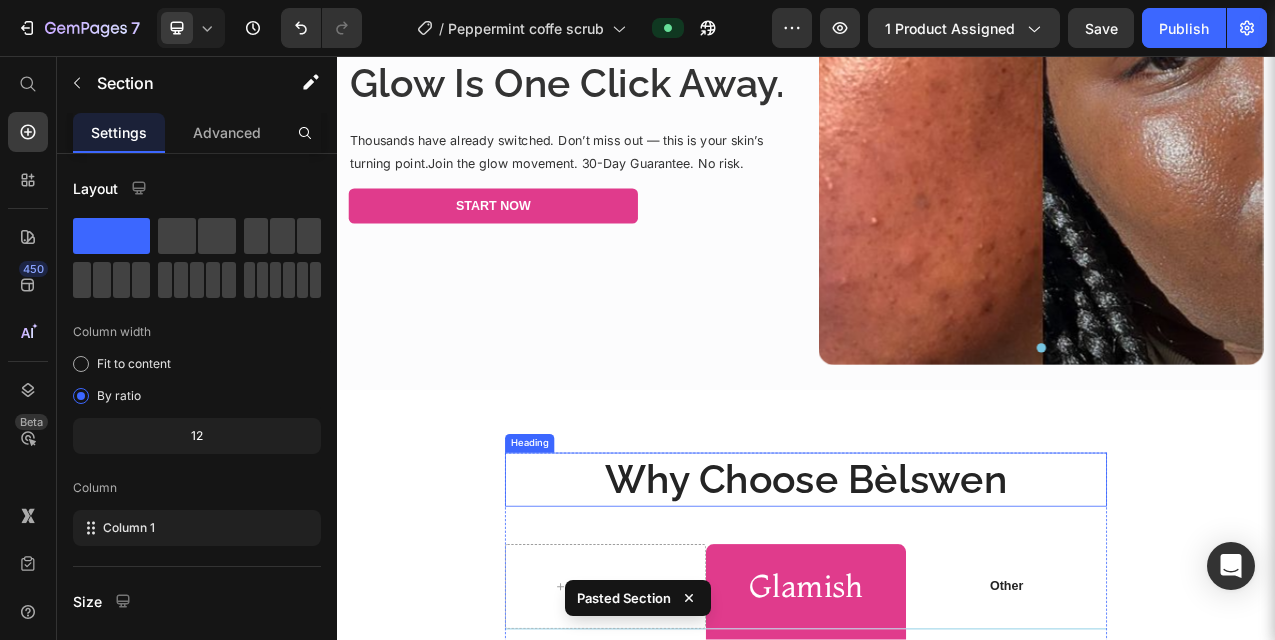 scroll, scrollTop: 3756, scrollLeft: 0, axis: vertical 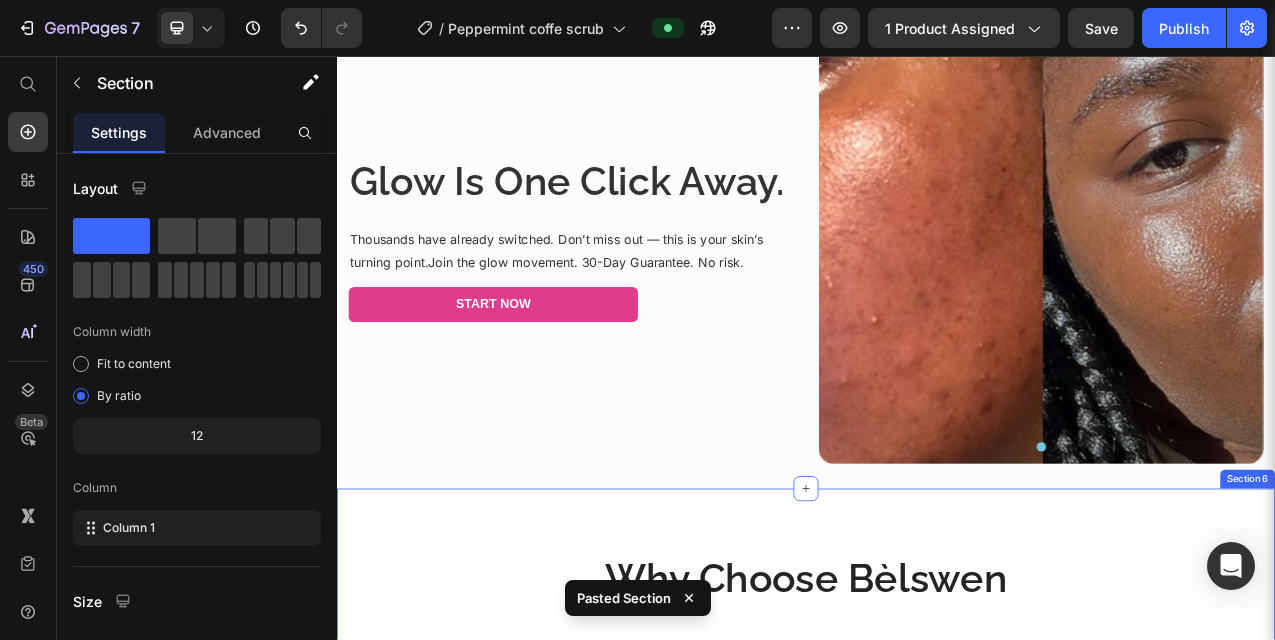 click on "Why Choose Bèlswen Heading
Drop element here Glamish Heading Row Other Text Block Row Formulas Made for Sensitive Skin Text Block
Icon Row
Icon Row 3 Simple Steps, No Guessing Text Block
Icon Row
Icon Row Botanicals + Clinical Actives Text Block
Icon Row
Icon Row Emotional Self-Care Approach Text Block
Icon Row
Icon Row Real Results, Real Women Text Block
Icon Row
Icon Row Made in the USA Text Block
Icon Row
Icon Row Row Section 6" at bounding box center (937, 1057) 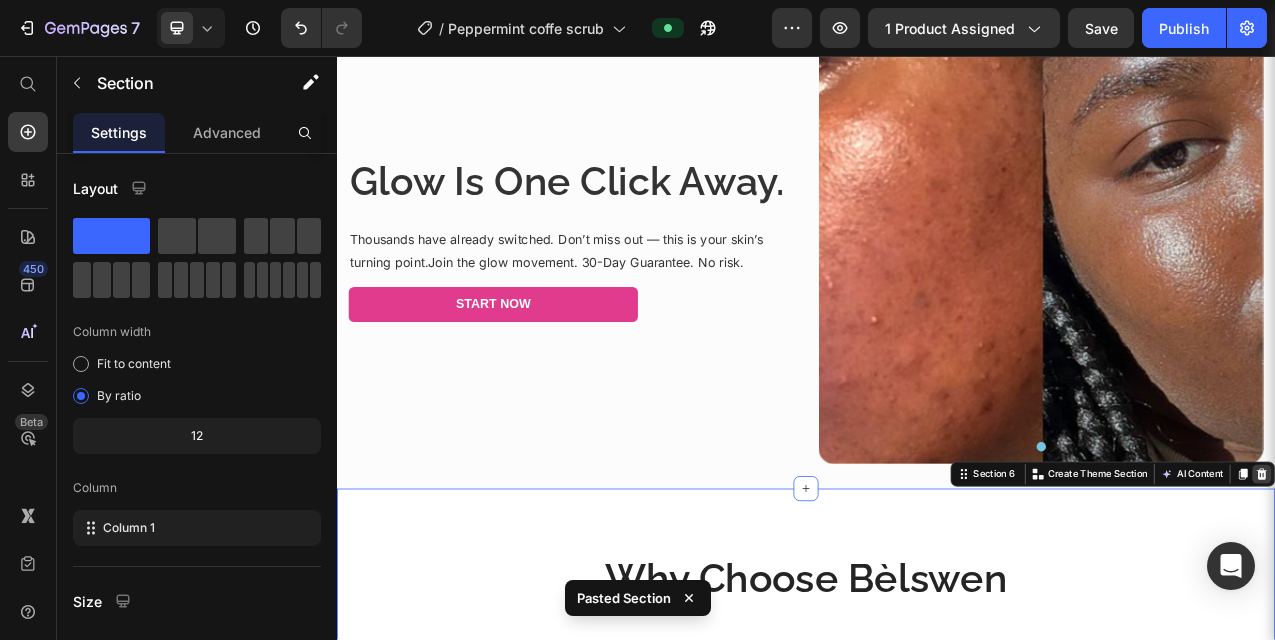 click 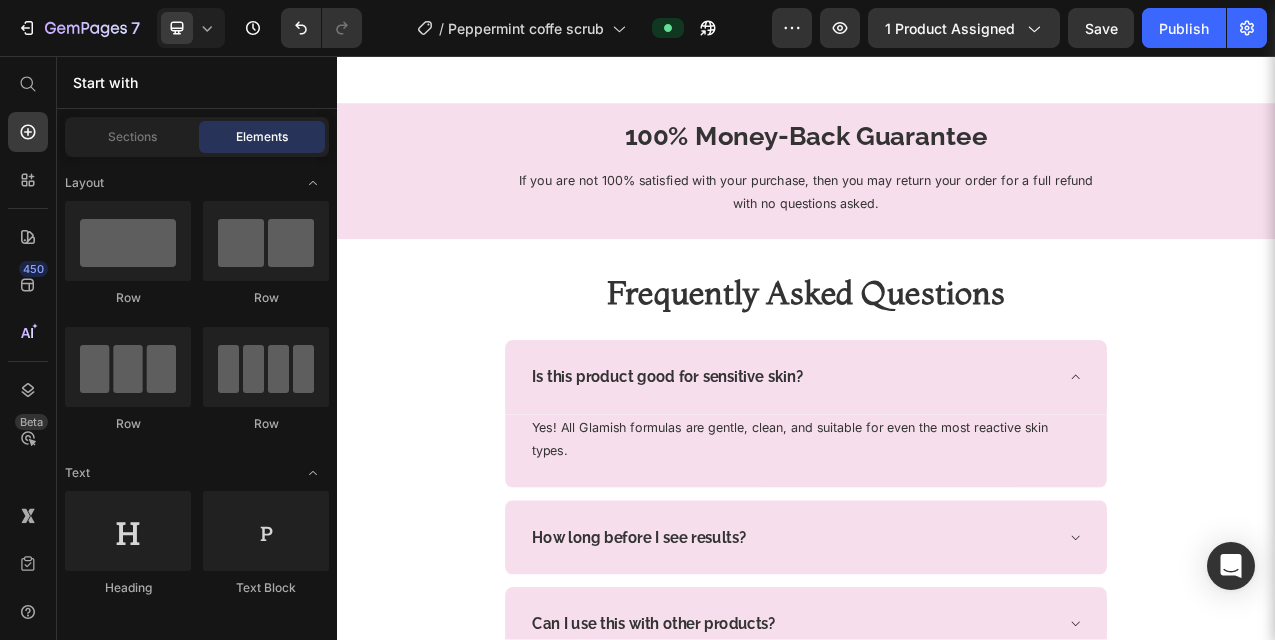 scroll, scrollTop: 3680, scrollLeft: 0, axis: vertical 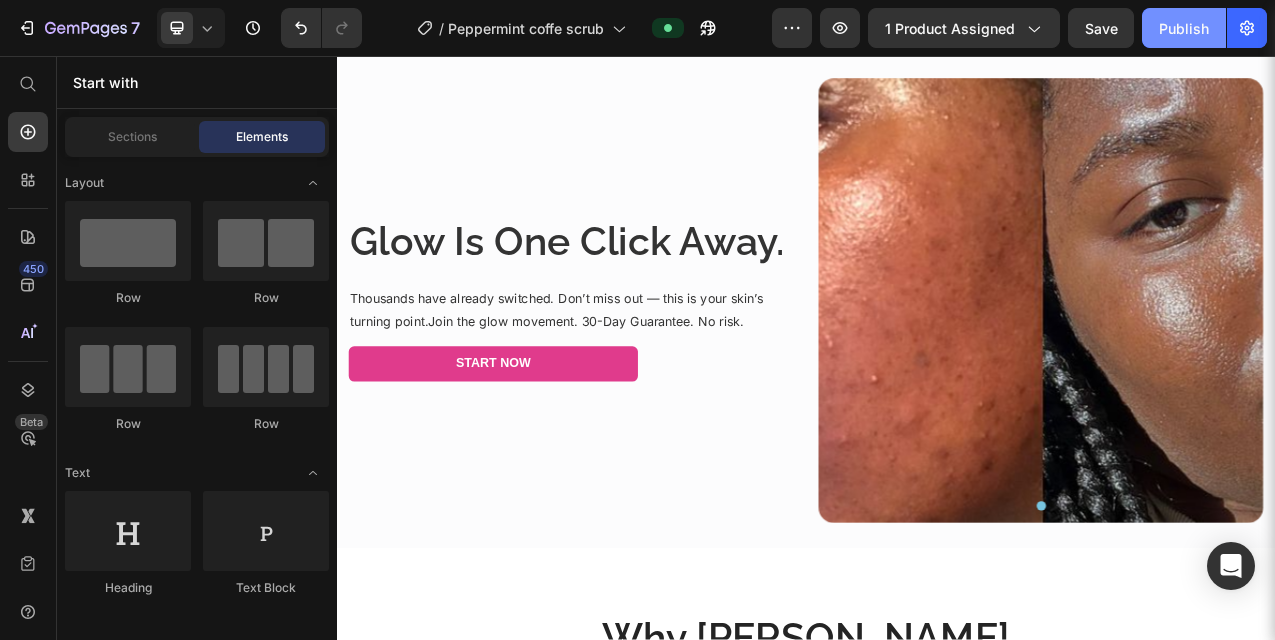 click on "Publish" 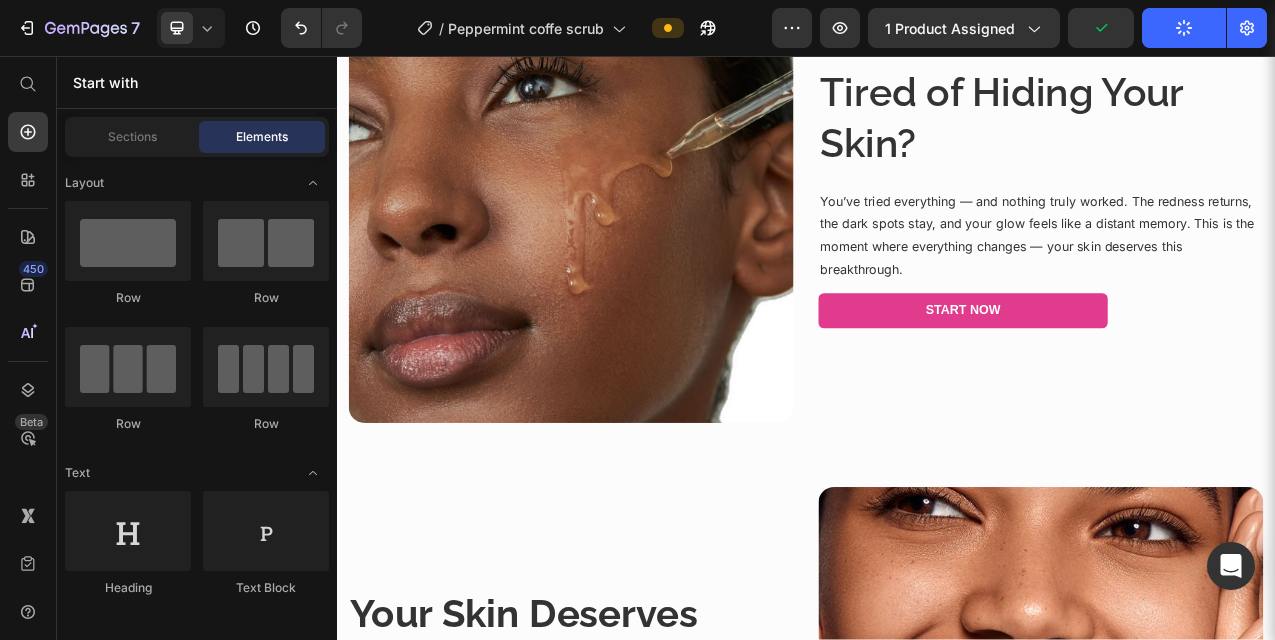 scroll, scrollTop: 1307, scrollLeft: 0, axis: vertical 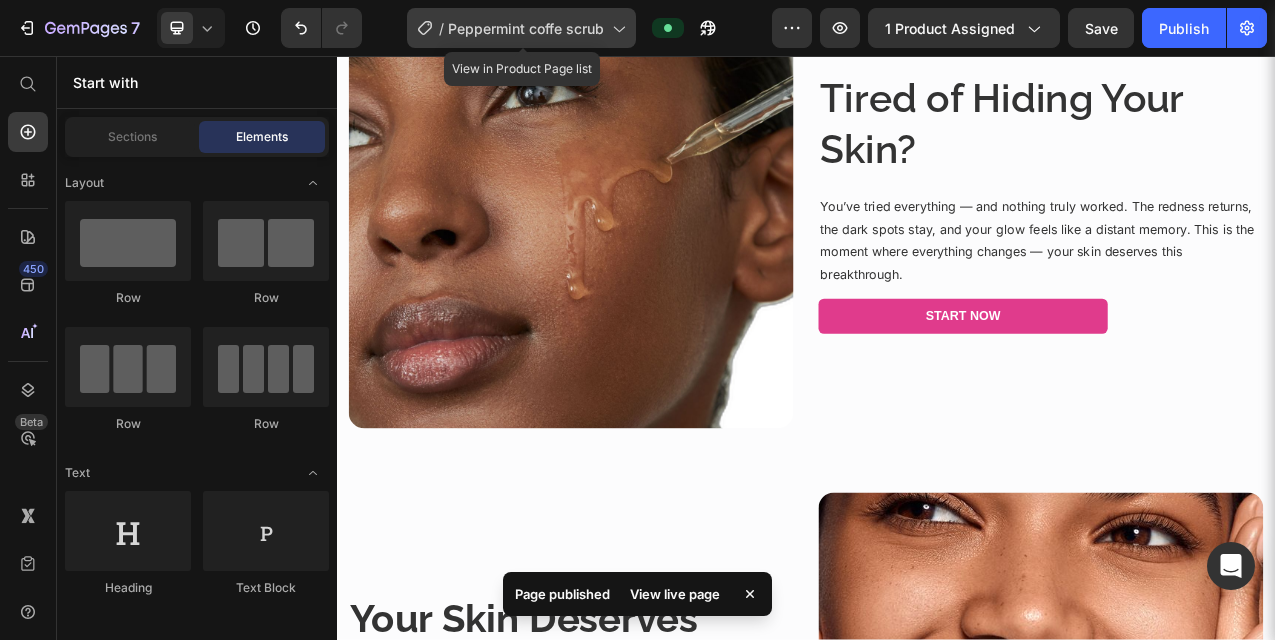 click on "/  Peppermint coffe scrub" 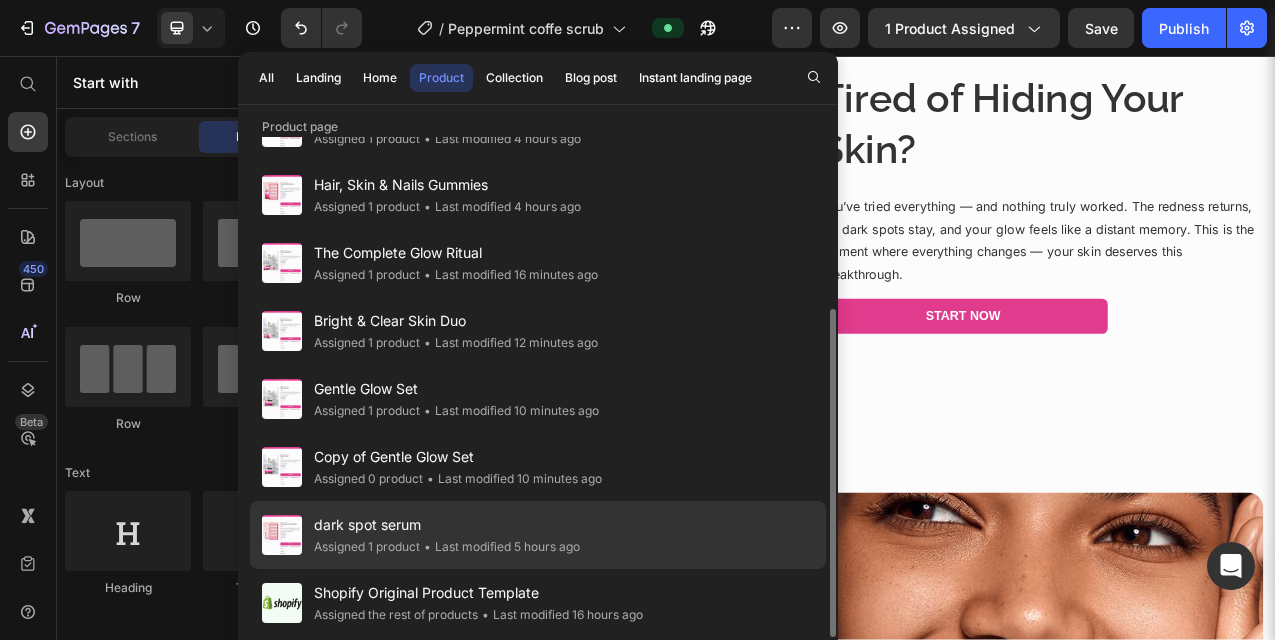 click on "dark spot serum" at bounding box center (447, 525) 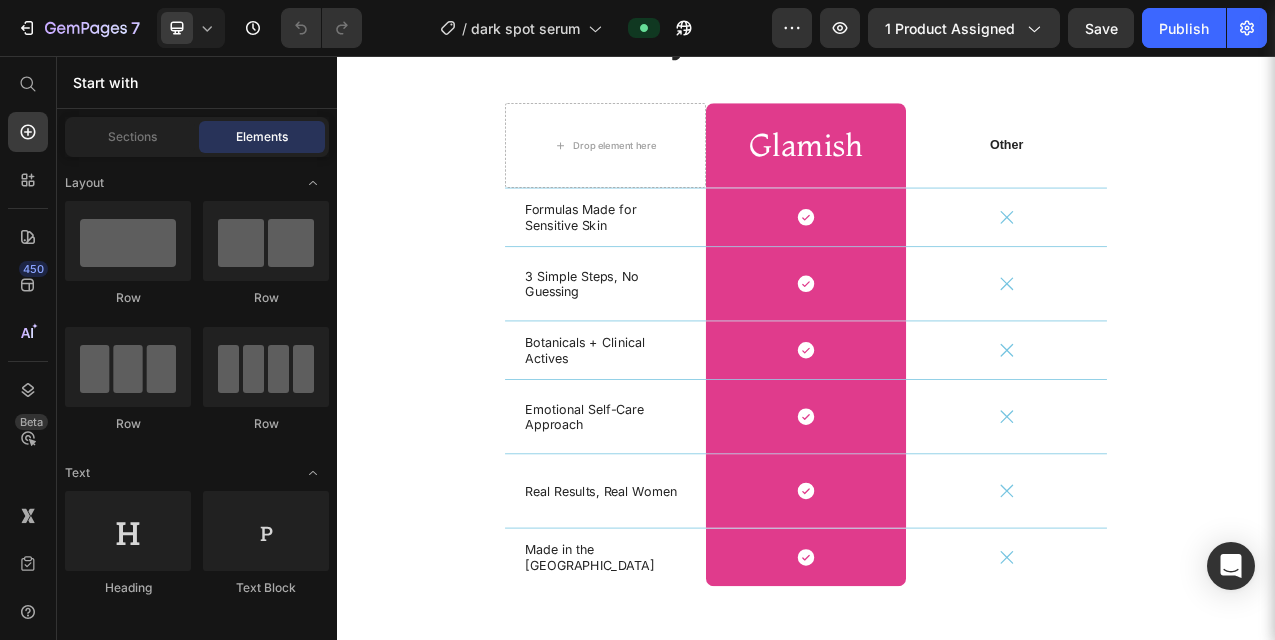 scroll, scrollTop: 4177, scrollLeft: 0, axis: vertical 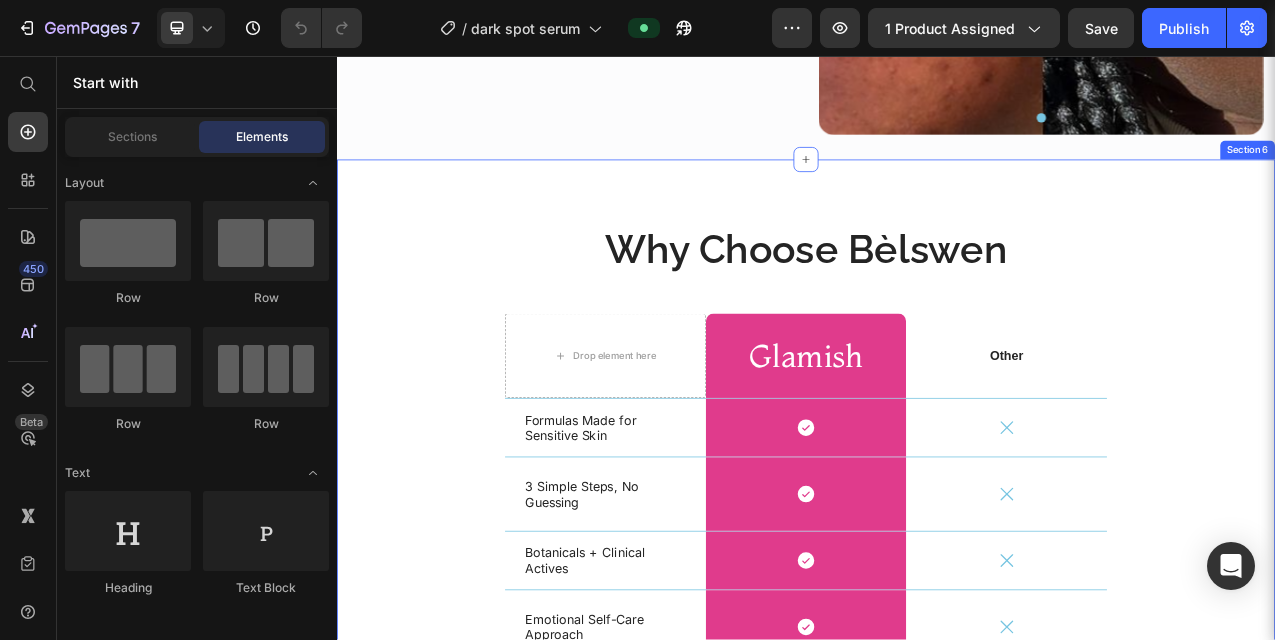 click on "Why Choose Bèlswen Heading
Drop element here Glamish Heading Row Other Text Block Row Formulas Made for Sensitive Skin Text Block
Icon Row
Icon Row 3 Simple Steps, No Guessing Text Block
Icon Row
Icon Row Botanicals + Clinical Actives Text Block
Icon Row
Icon Row Emotional Self-Care Approach Text Block
Icon Row
Icon Row Real Results, Real Women Text Block
Icon Row
Icon Row Made in the USA Text Block
Icon Row
Icon Row Row" at bounding box center [937, 652] 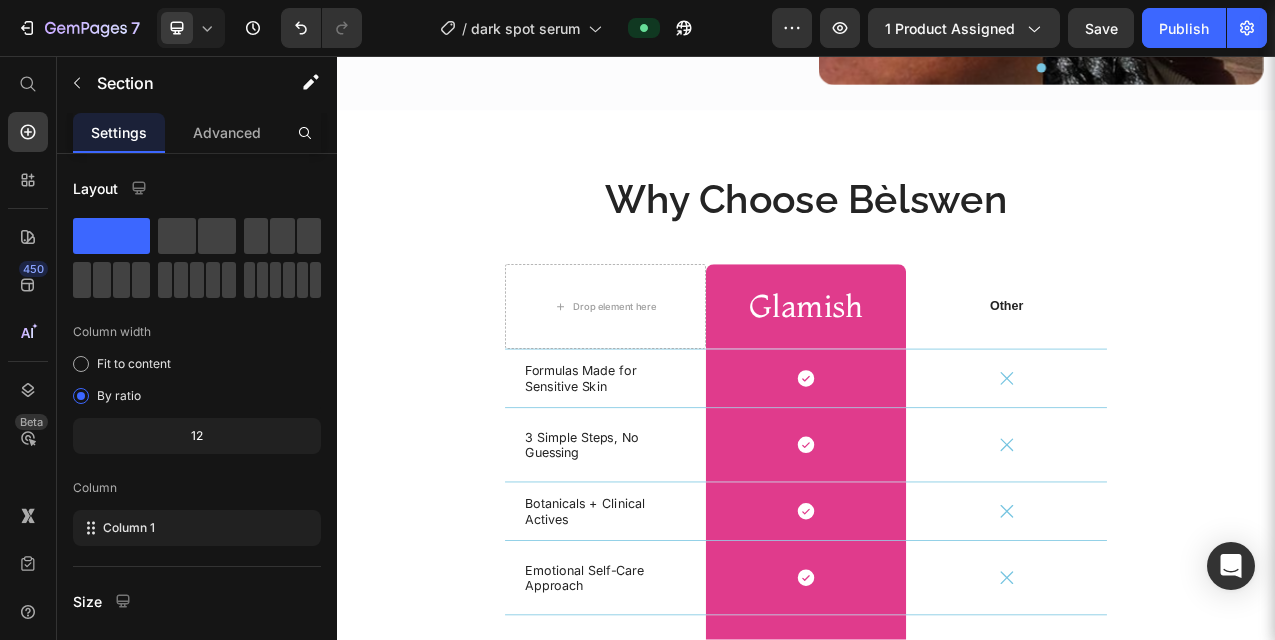 scroll, scrollTop: 4173, scrollLeft: 0, axis: vertical 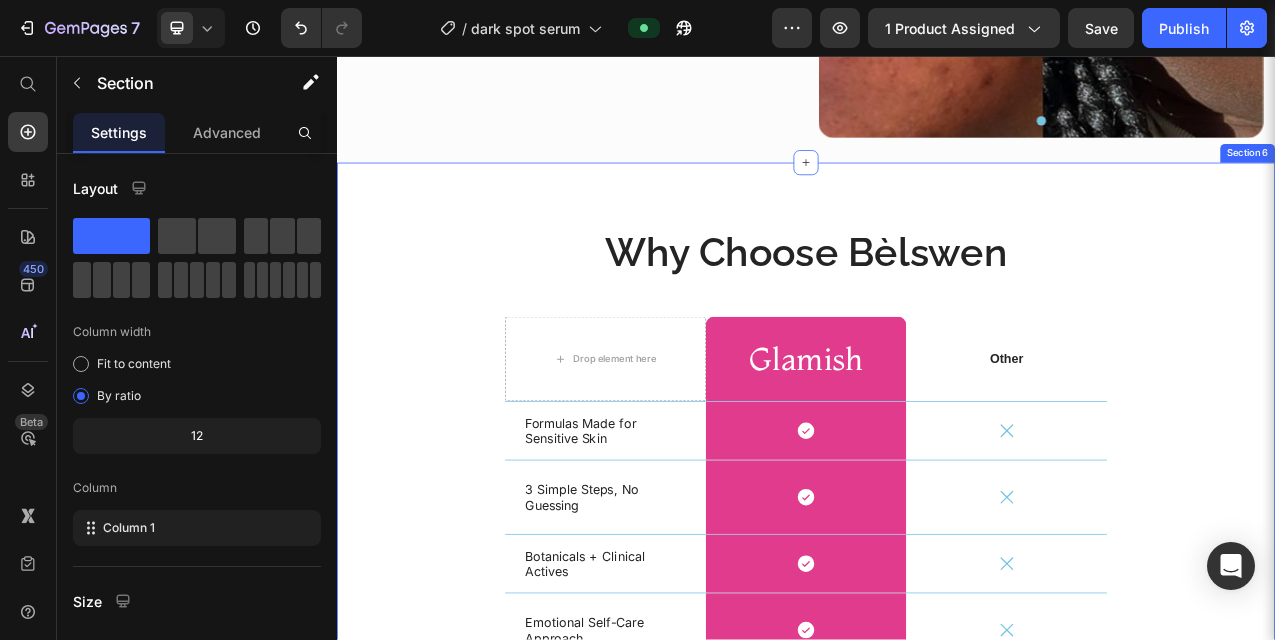click on "Why Choose Bèlswen Heading
Drop element here Glamish Heading Row Other Text Block Row Formulas Made for Sensitive Skin Text Block
Icon Row
Icon Row 3 Simple Steps, No Guessing Text Block
Icon Row
Icon Row Botanicals + Clinical Actives Text Block
Icon Row
Icon Row Emotional Self-Care Approach Text Block
Icon Row
Icon Row Real Results, Real Women Text Block
Icon Row
Icon Row Made in the USA Text Block
Icon Row
Icon Row Row" at bounding box center [937, 656] 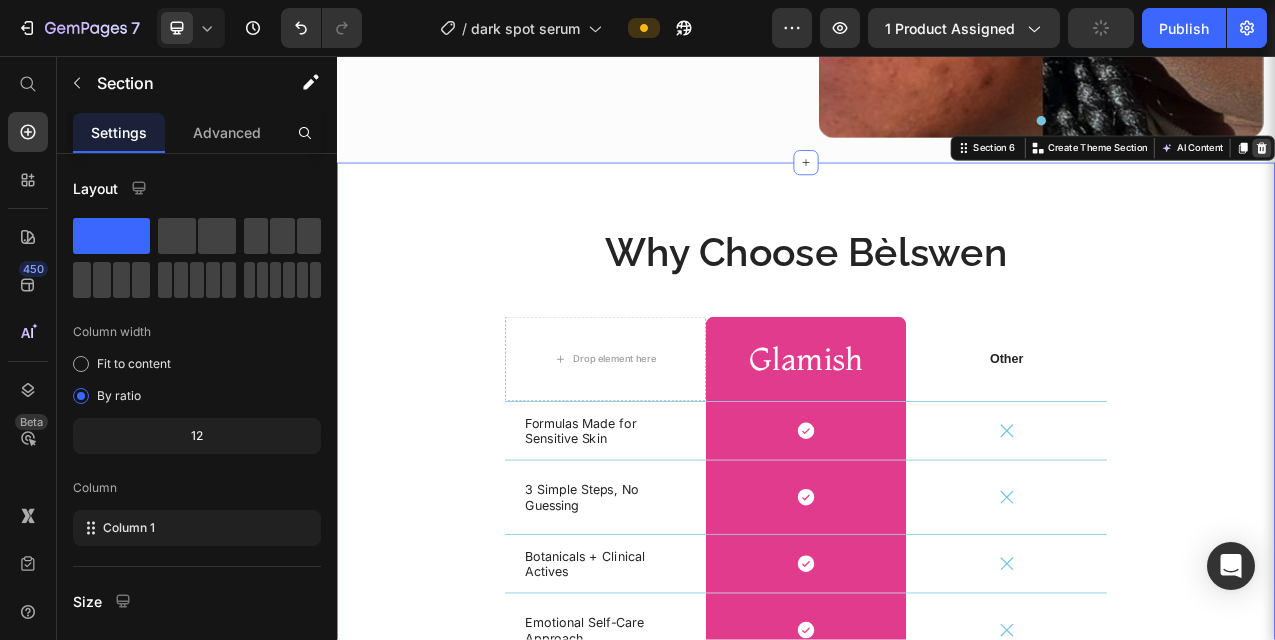 click 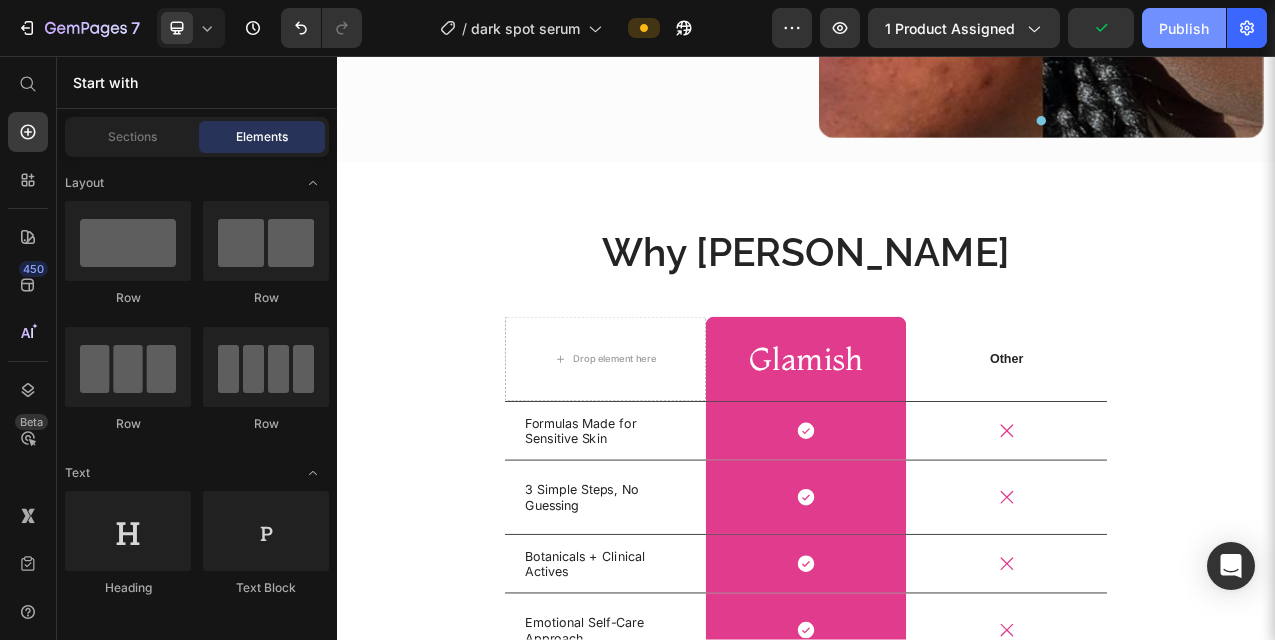 click on "Publish" at bounding box center (1184, 28) 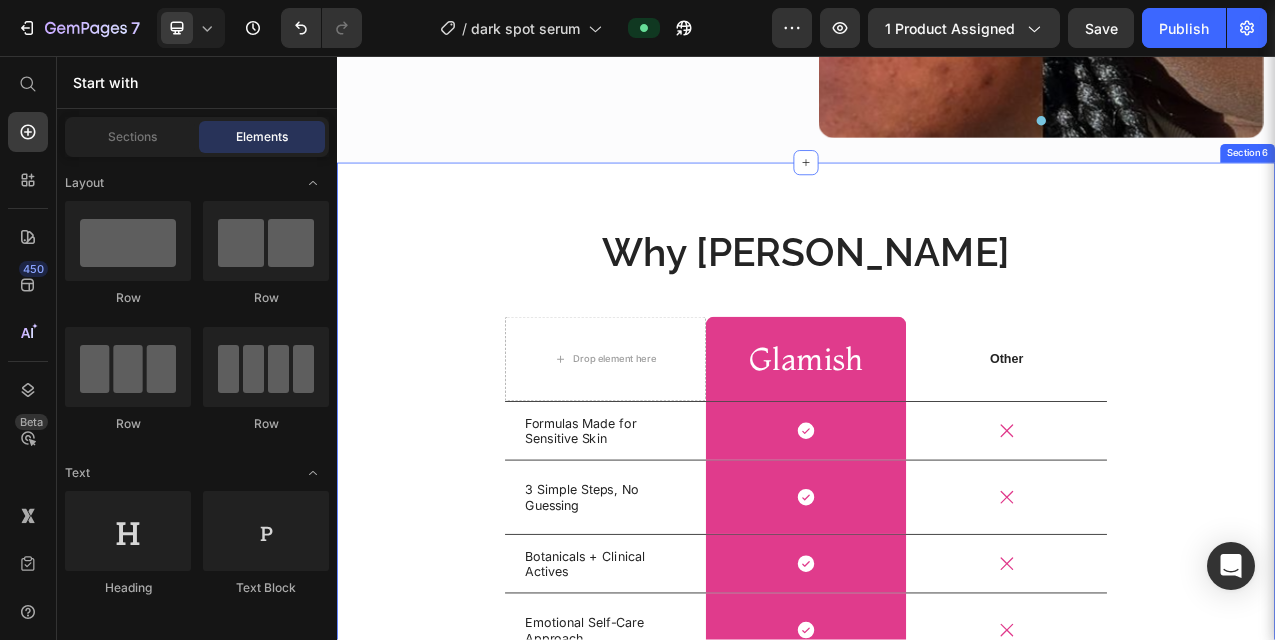 click on "Why Choose Glamish Heading
Drop element here Glamish Heading Row Other Text Block Row Formulas Made for Sensitive Skin Text Block
Icon Row
Icon Row 3 Simple Steps, No Guessing Text Block
Icon Row
Icon Row Botanicals + Clinical Actives Text Block
Icon Row
Icon Row Emotional Self-Care Approach Text Block
Icon Row
Icon Row Real Results, Real Women Text Block
Icon Row
Icon Row Made in the USA Text Block
Icon Row
Icon Row Row Section 6" at bounding box center [937, 640] 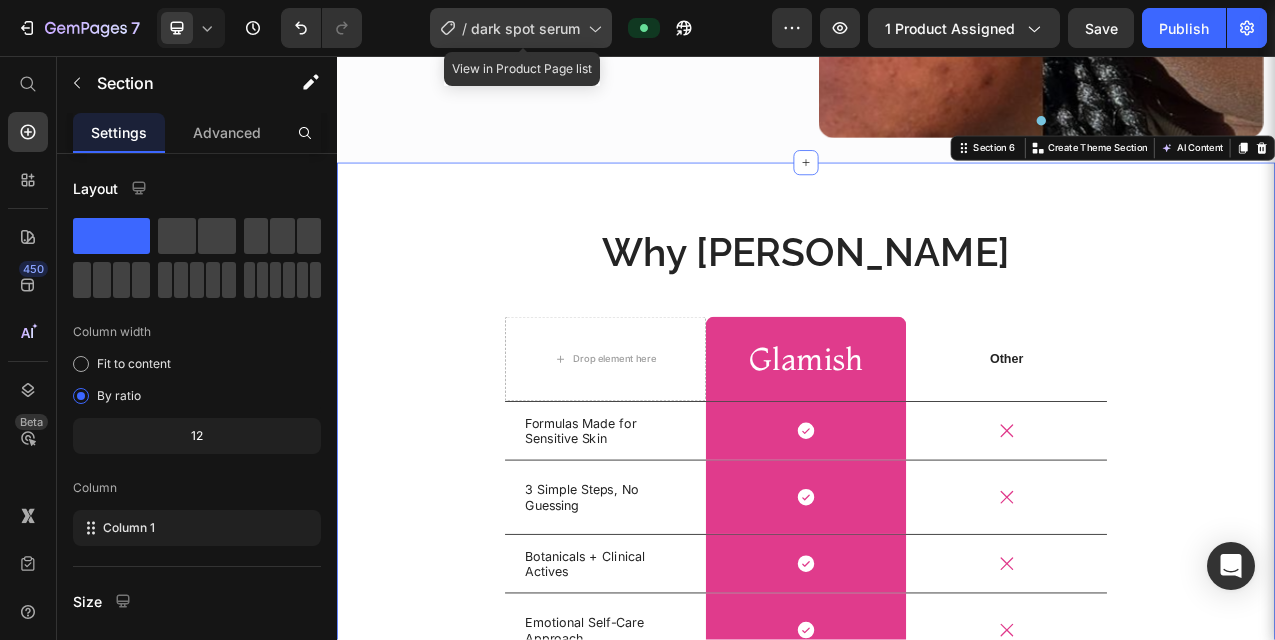 click on "dark spot serum" at bounding box center (525, 28) 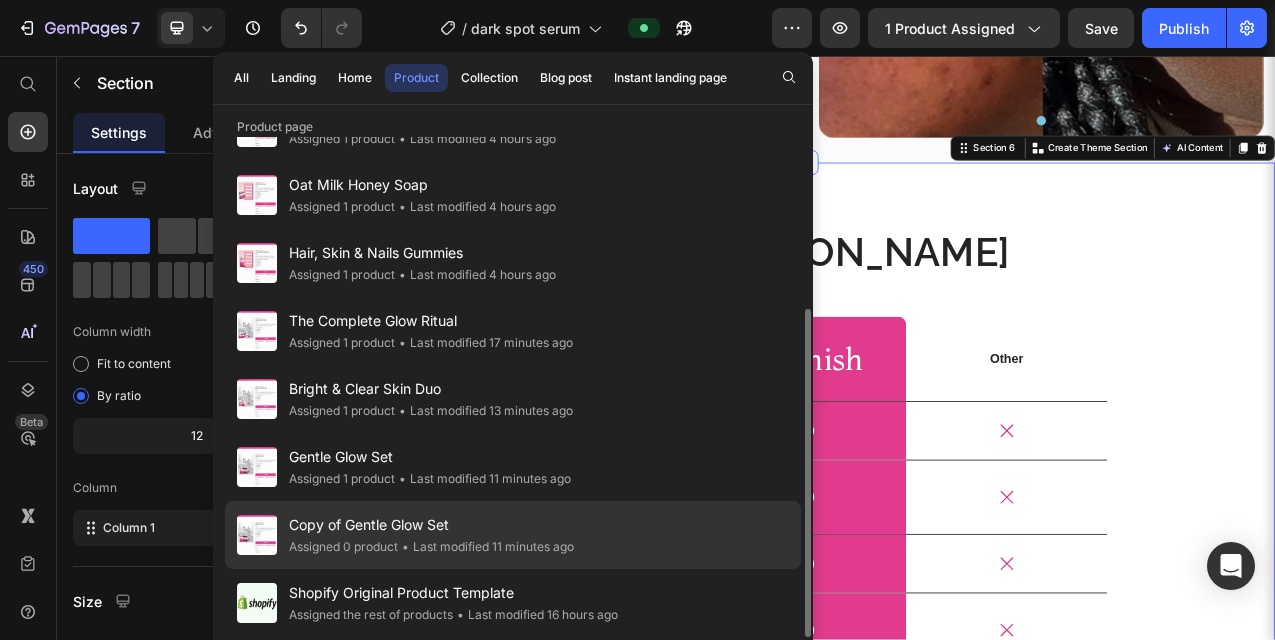 click on "Copy of Gentle Glow Set" at bounding box center (431, 525) 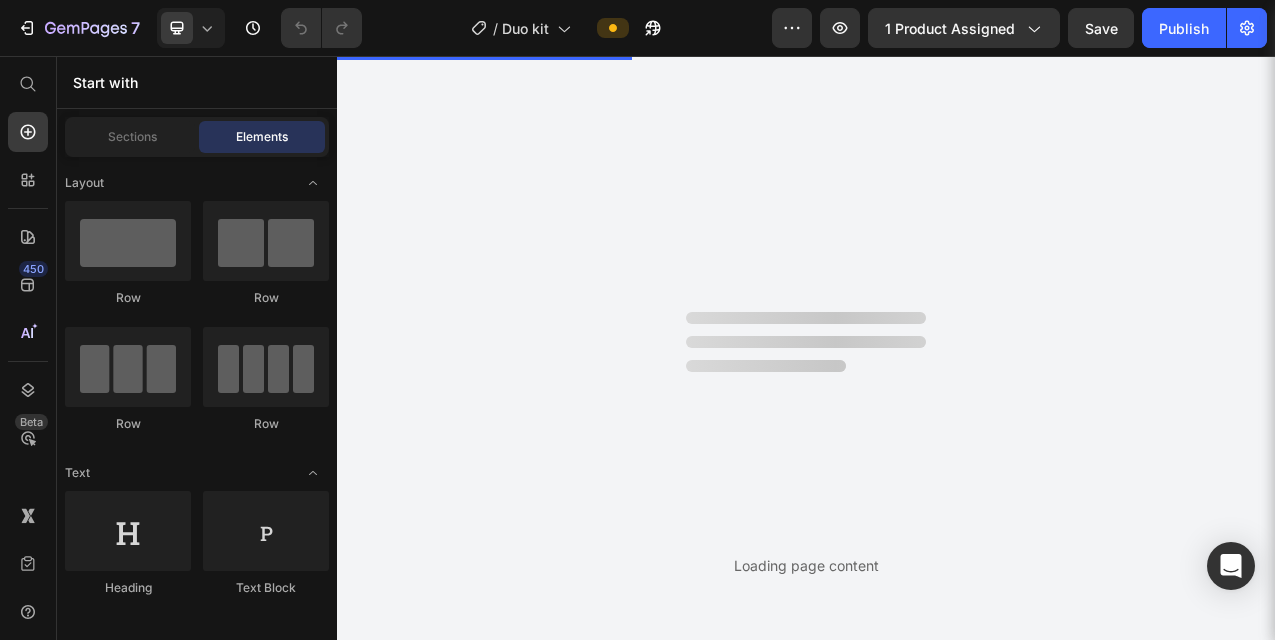 scroll, scrollTop: 0, scrollLeft: 0, axis: both 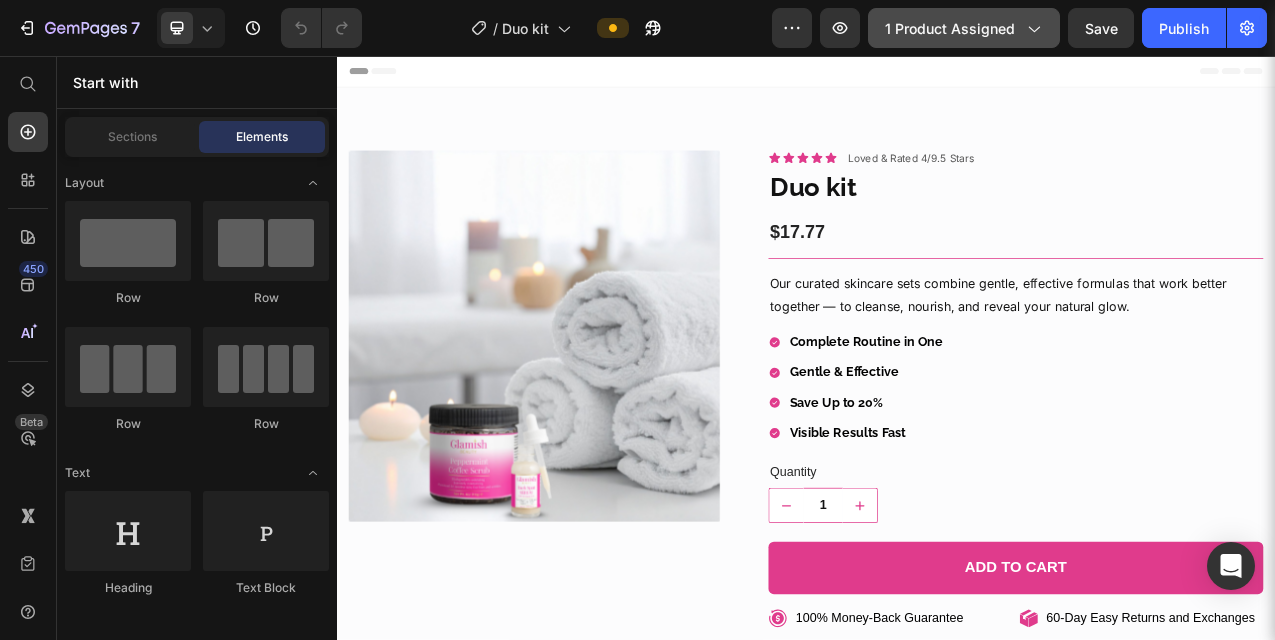 click on "1 product assigned" 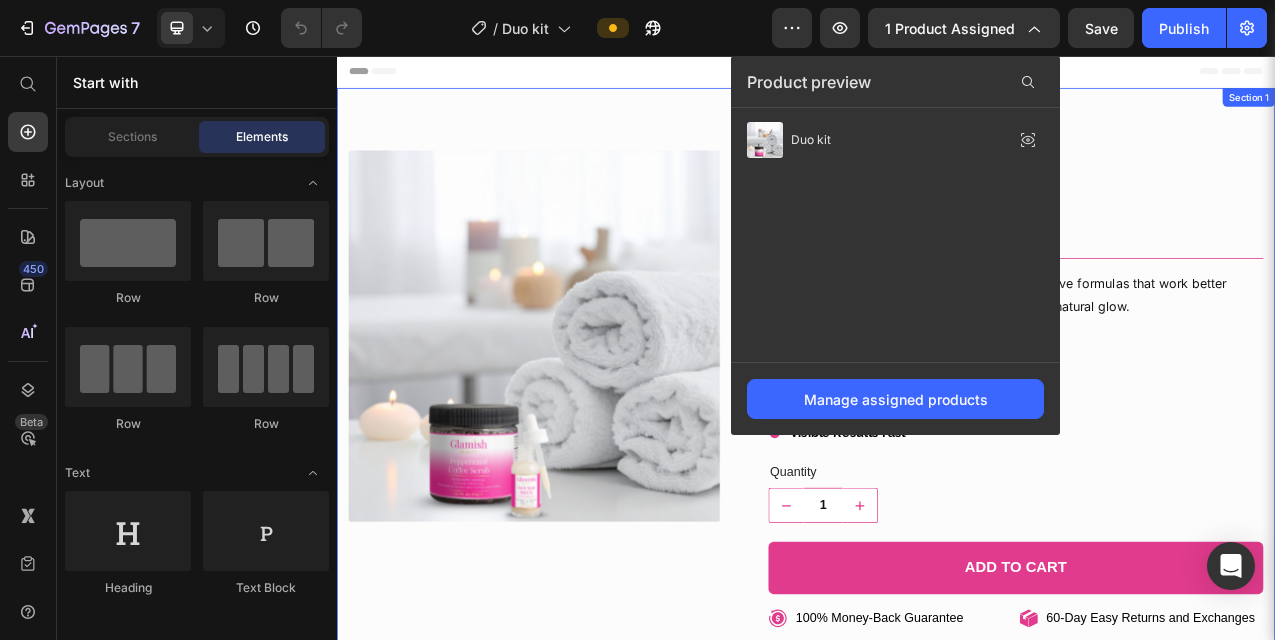 click on "Product Images Icon Icon Icon Icon Icon Icon List Loved & Rated 4/9.5 Stars  Text Block Row Duo kit Product Title $17.77 Product Price                Title Line Our curated skincare sets combine gentle, effective formulas that work better together — to cleanse, nourish, and reveal your natural glow. Text Block Complete Routine in One Gentle & Effective Save Up to 20% Visible Results Fast Item List Quantity Text Block 1 Product Quantity 1 Product Quantity Add to cart Add to Cart Row
100% Money-Back Guarantee Item List
60-Day Easy Returns Item List Row
100% Money-Back Guarantee Item List
60-Day Easy Returns and Exchanges Item List Row
Ingredients
Suggested use
Shipping & Return Accordion Row Product Section 1" at bounding box center (937, 577) 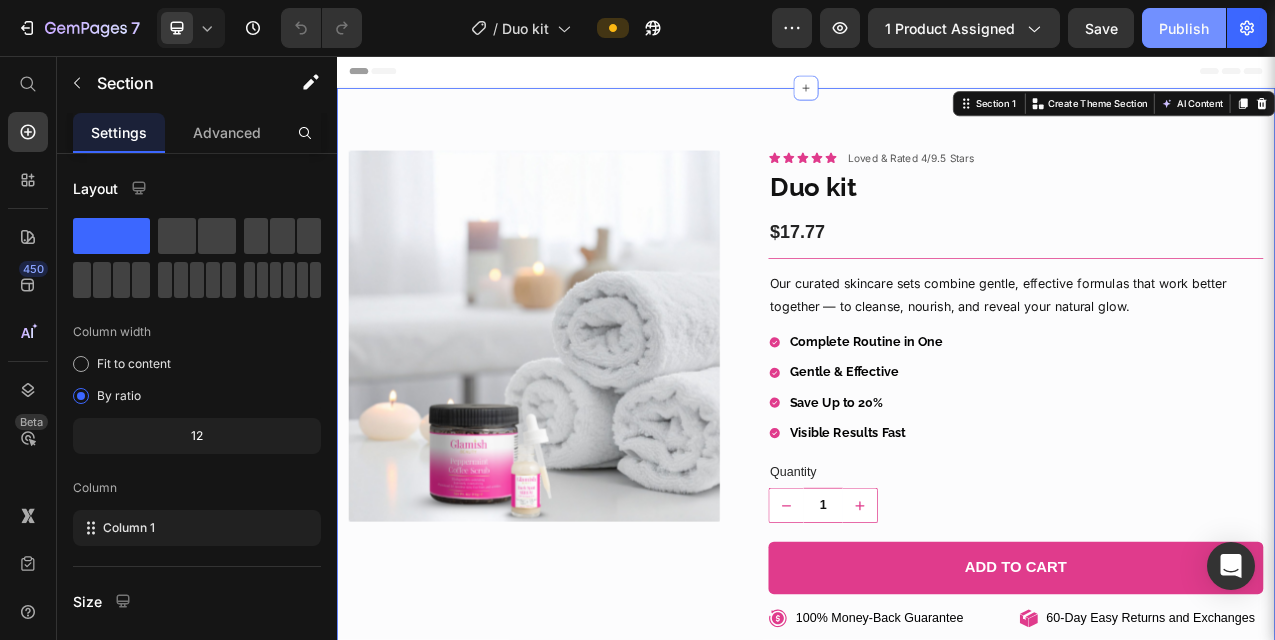 click on "Publish" at bounding box center [1184, 28] 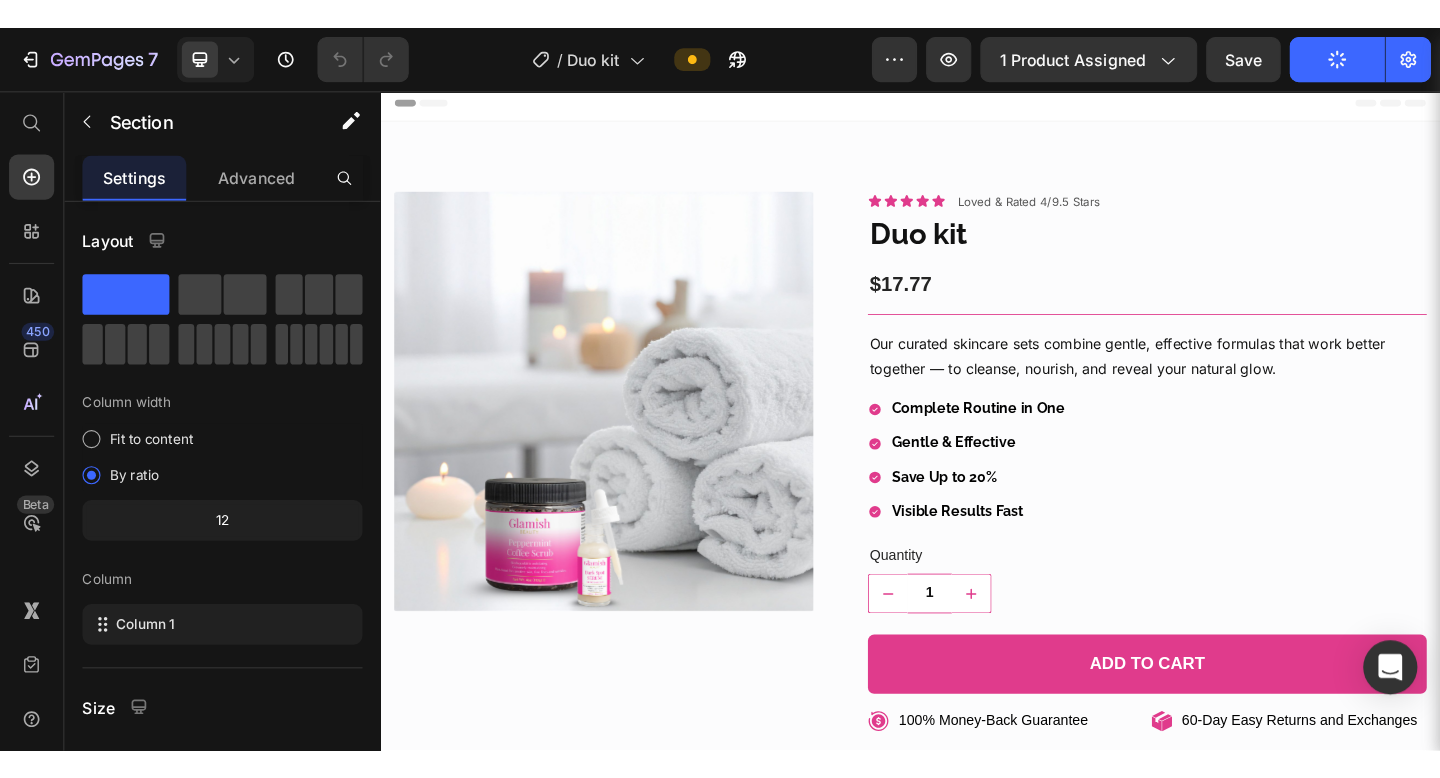 scroll, scrollTop: 0, scrollLeft: 0, axis: both 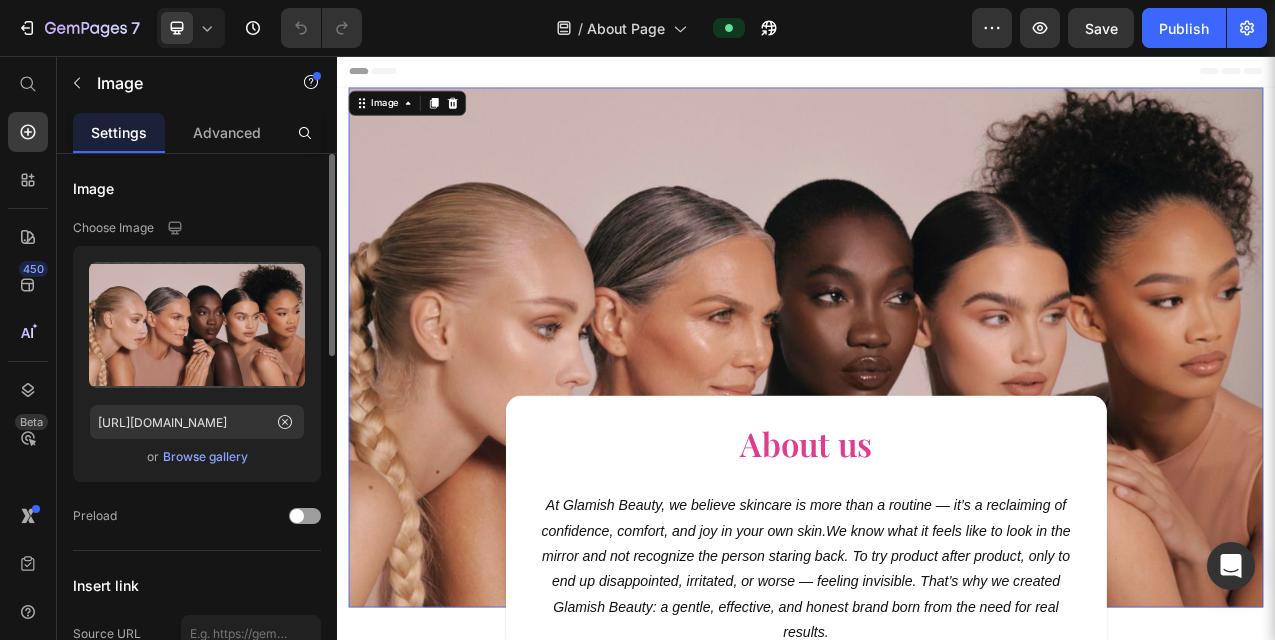 click on "Browse gallery" at bounding box center [205, 457] 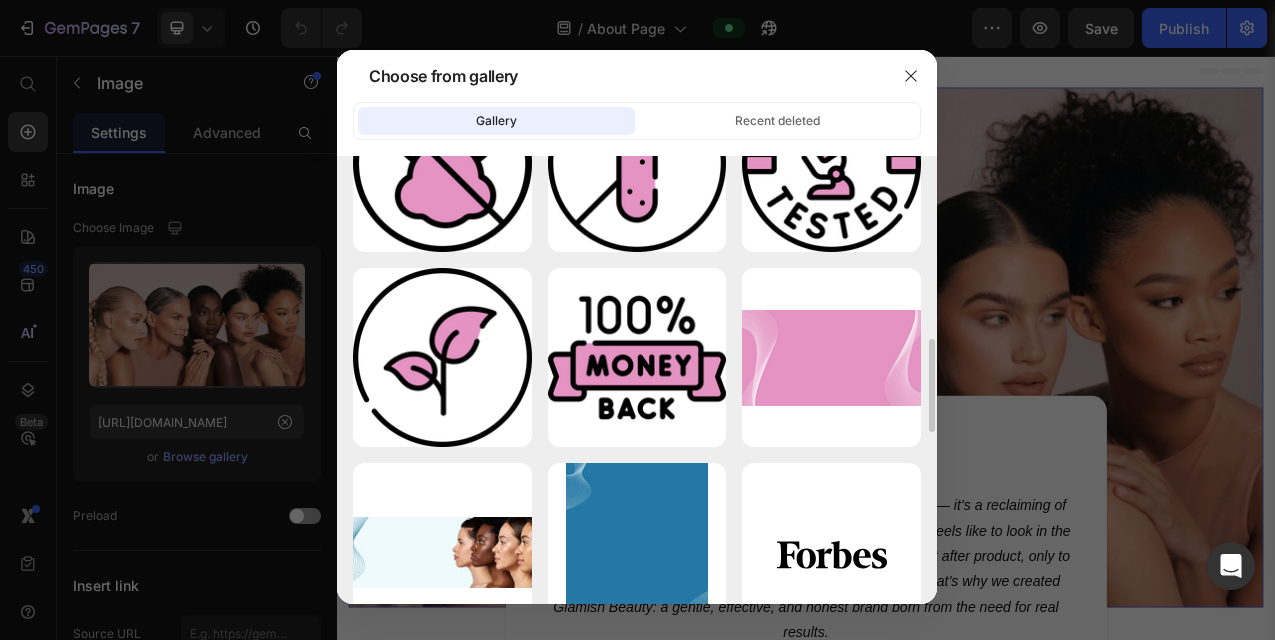 scroll, scrollTop: 884, scrollLeft: 0, axis: vertical 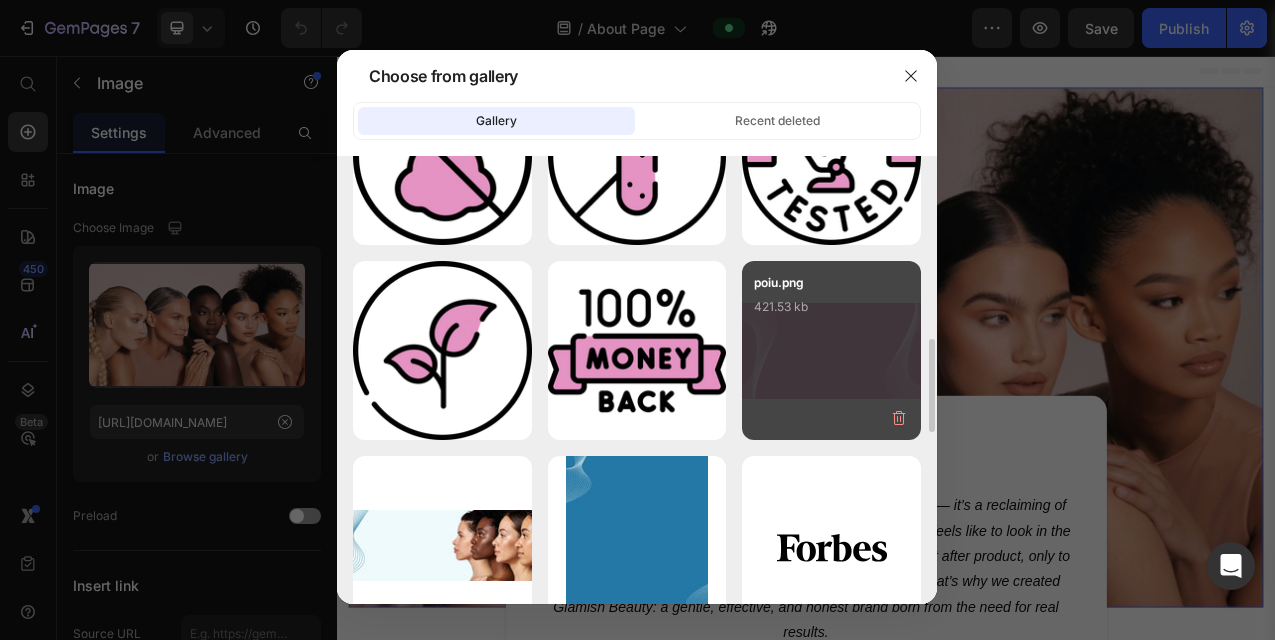 click on "poiu.png 421.53 kb" at bounding box center (831, 313) 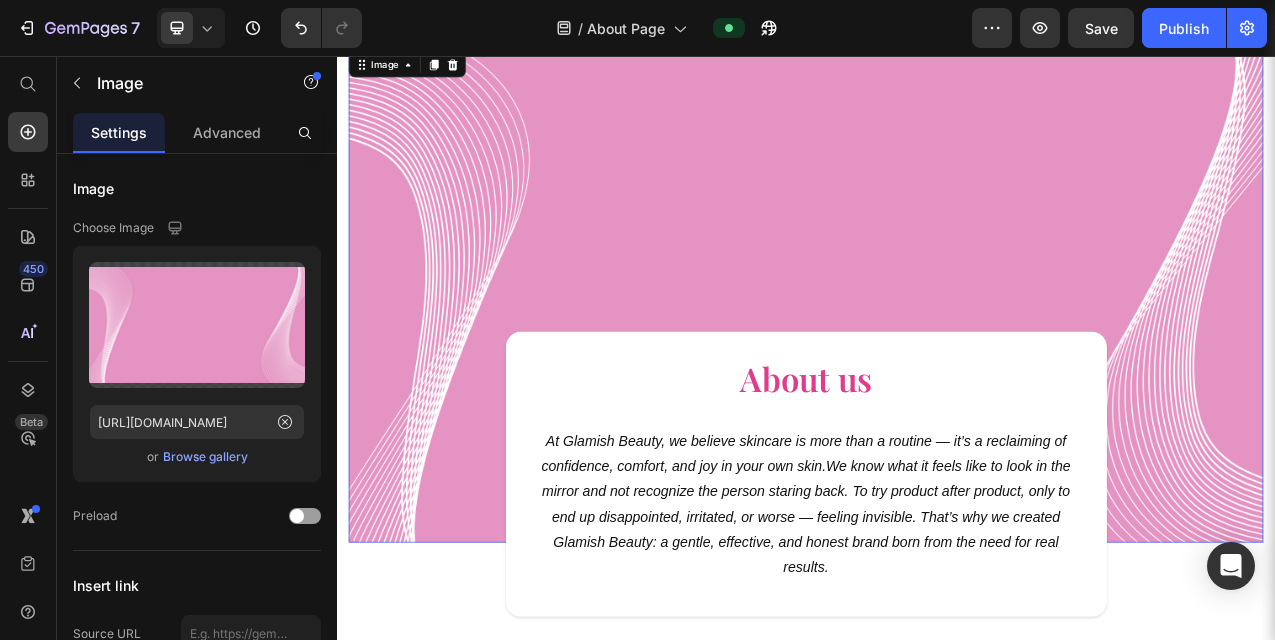 scroll, scrollTop: 0, scrollLeft: 0, axis: both 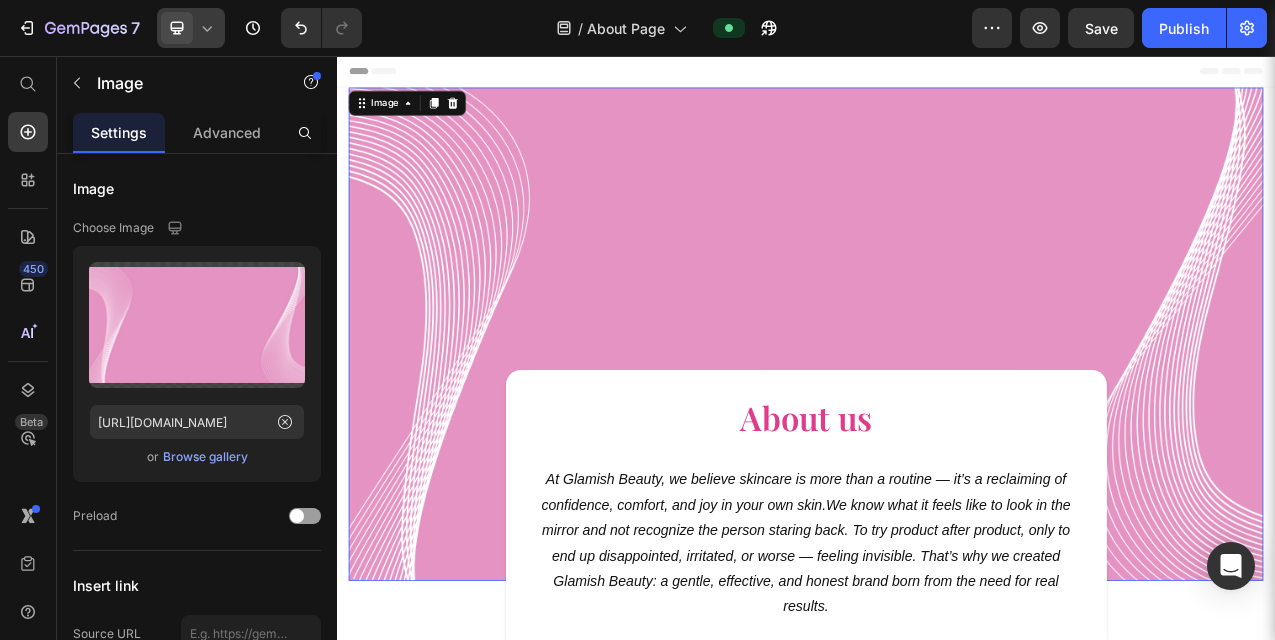 click 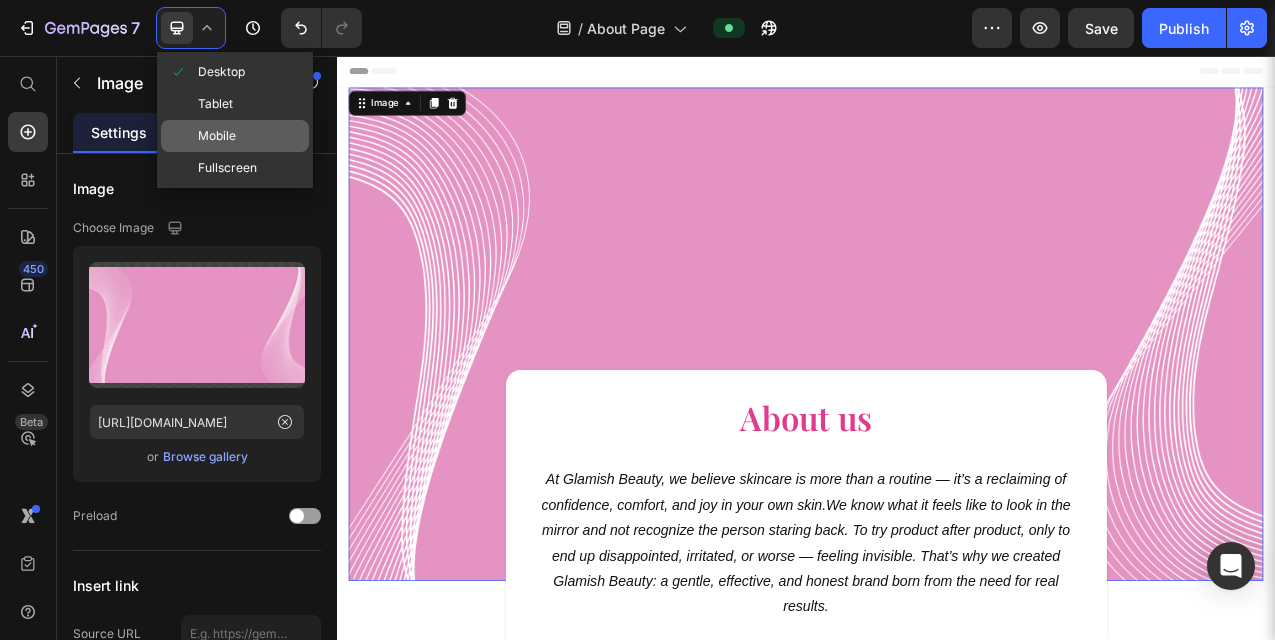 click on "Mobile" at bounding box center [217, 136] 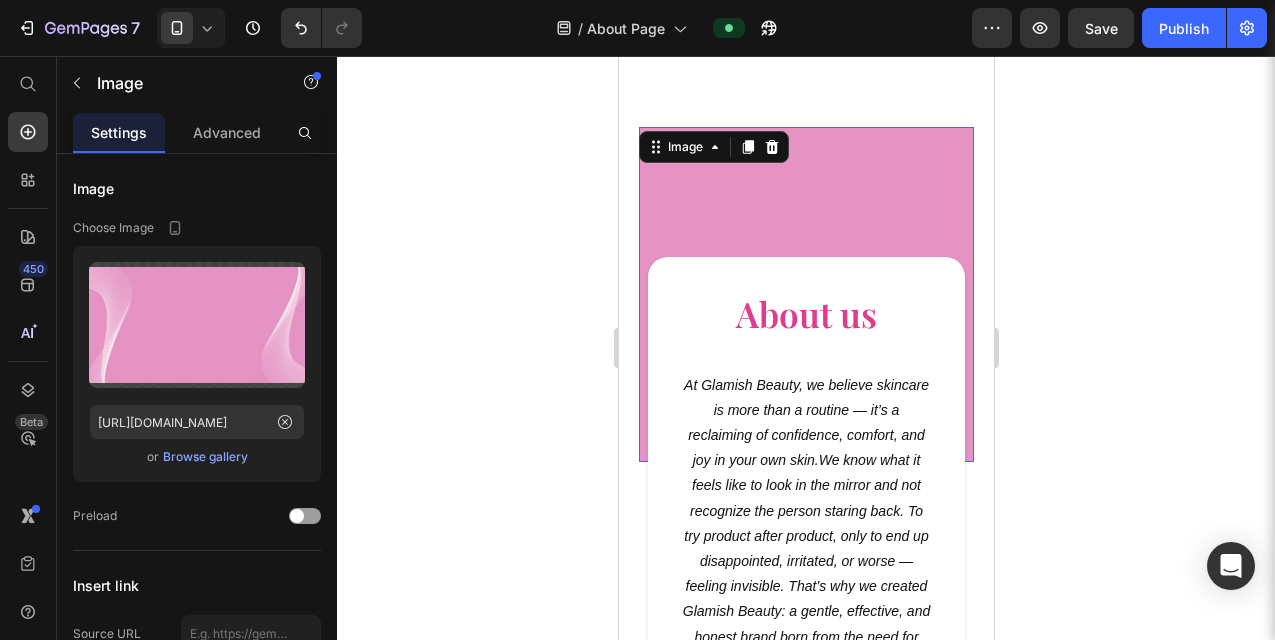 scroll, scrollTop: 51, scrollLeft: 0, axis: vertical 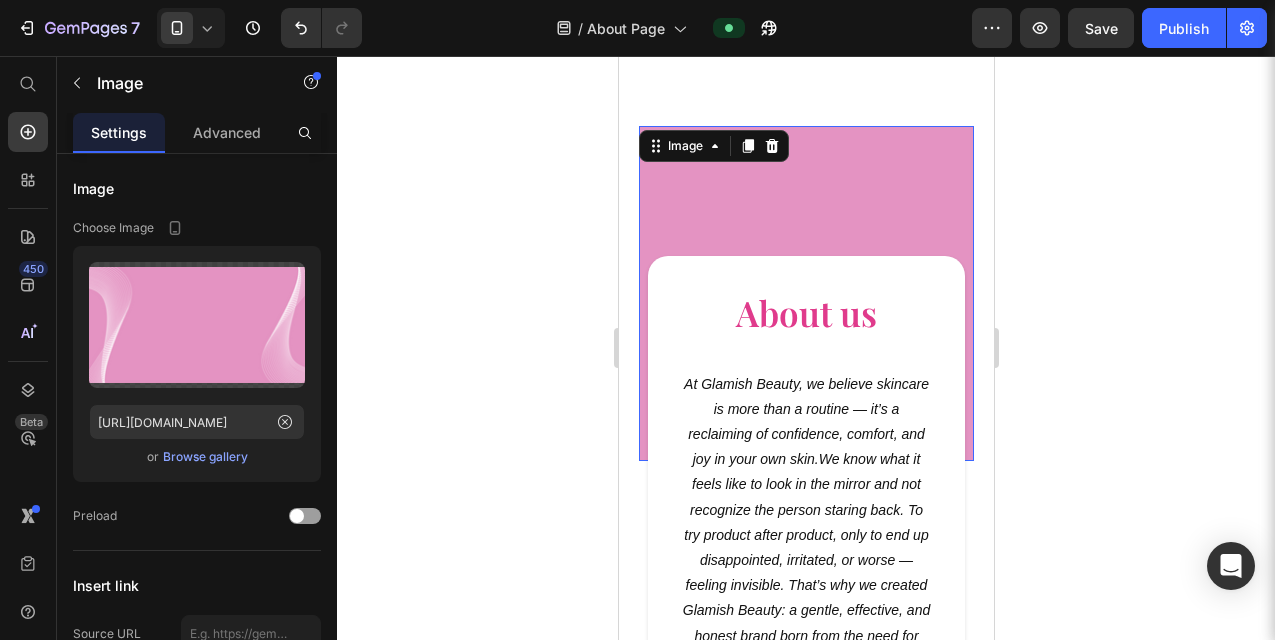 click at bounding box center (805, 293) 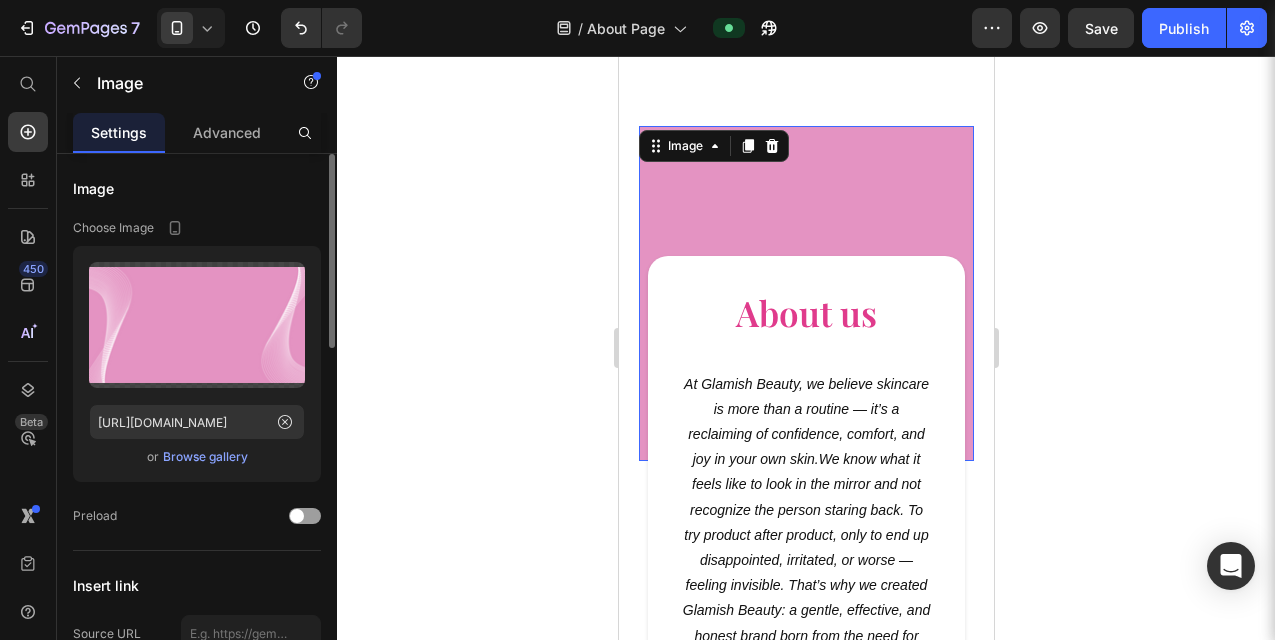 click on "Browse gallery" at bounding box center [205, 457] 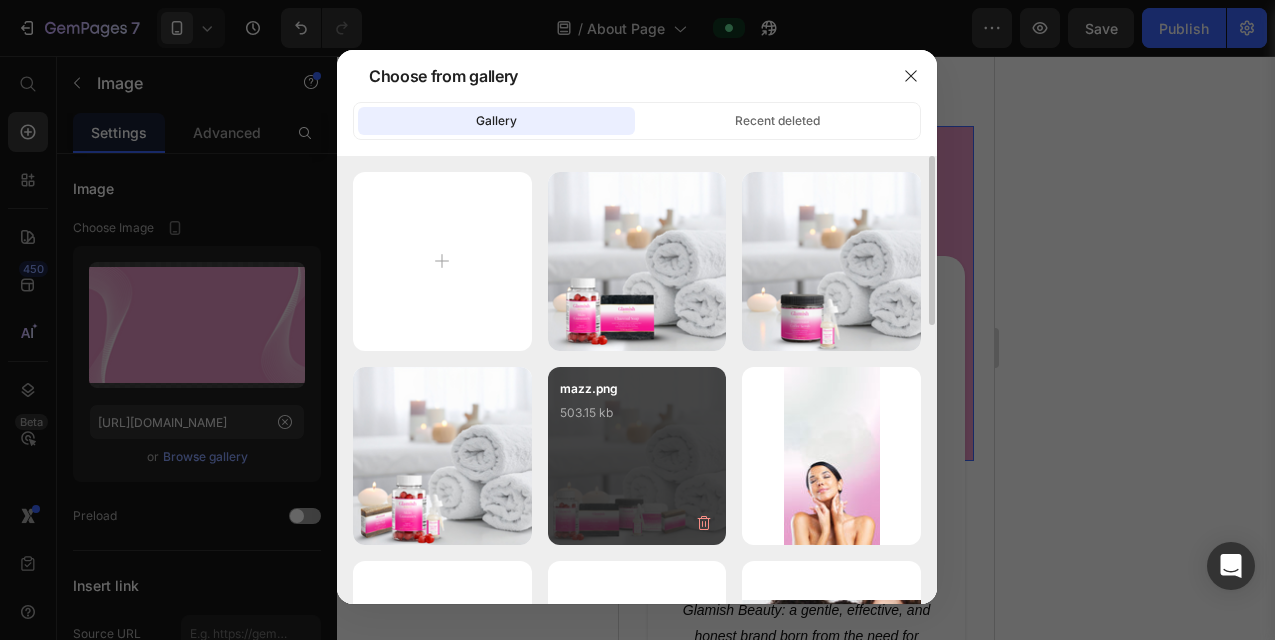 click on "Choose from gallery" at bounding box center [611, 76] 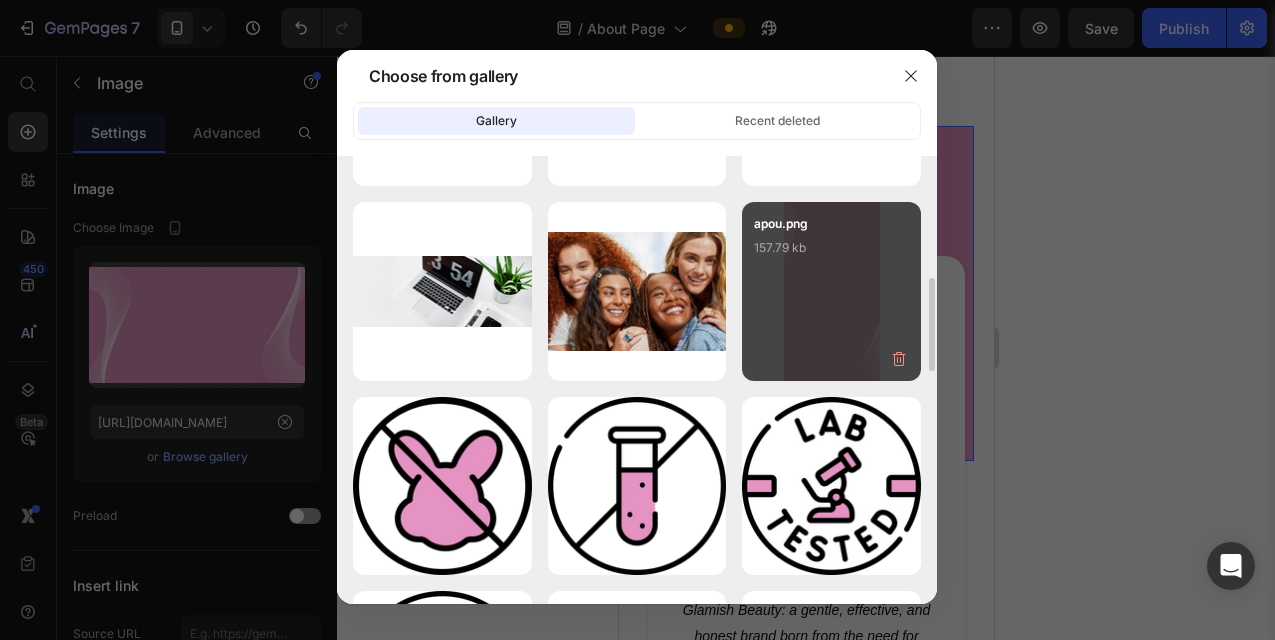 scroll, scrollTop: 552, scrollLeft: 0, axis: vertical 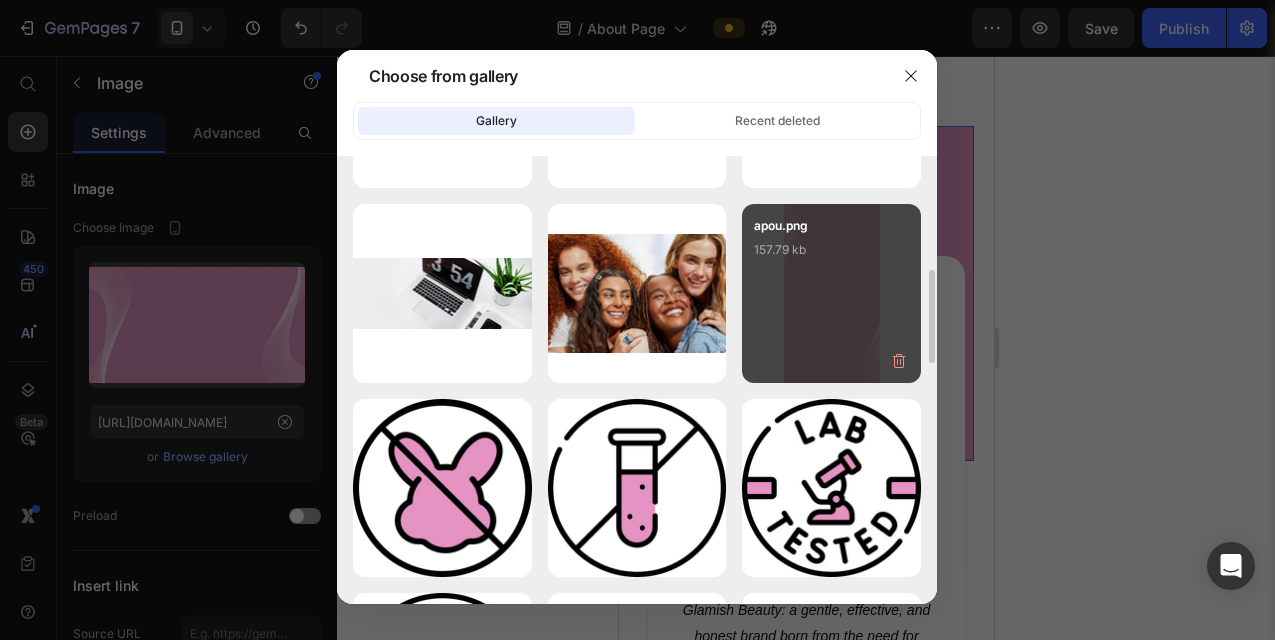 click on "apou.png 157.79 kb" at bounding box center (831, 256) 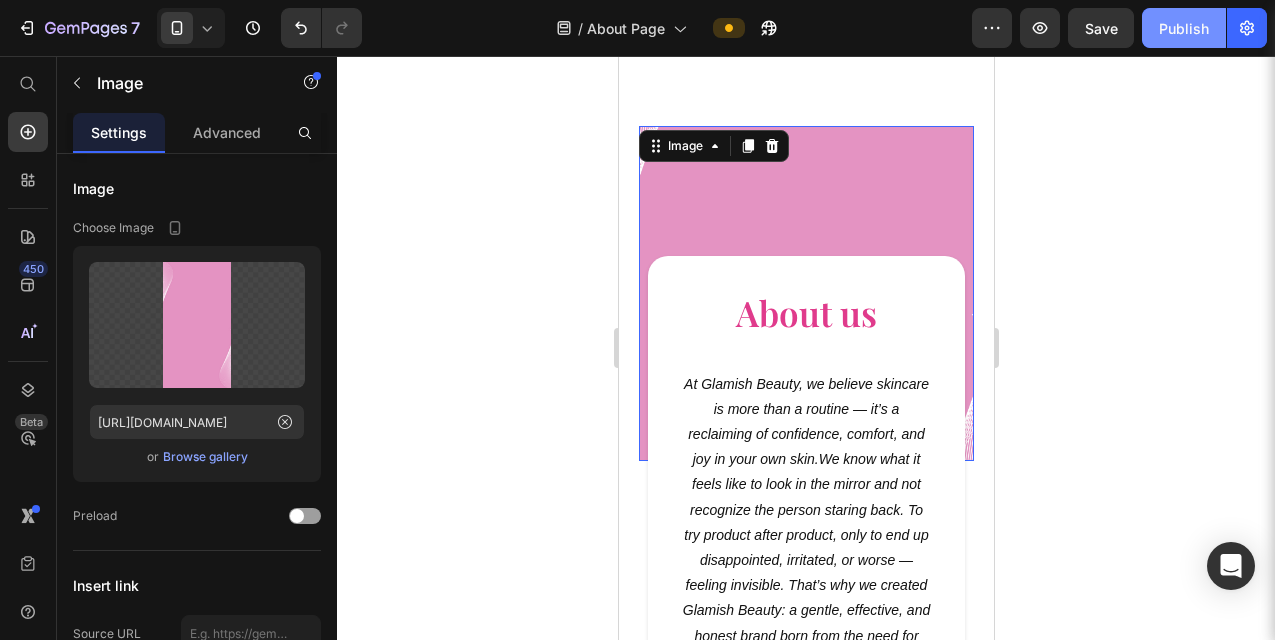 click on "Publish" at bounding box center (1184, 28) 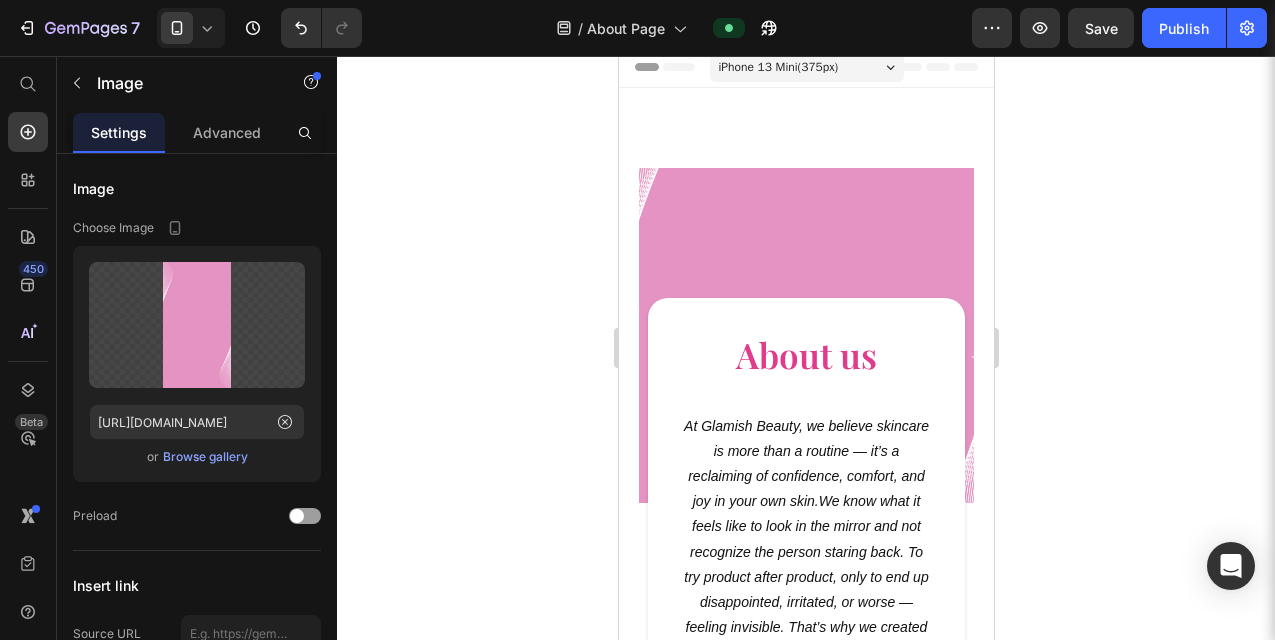 scroll, scrollTop: 0, scrollLeft: 0, axis: both 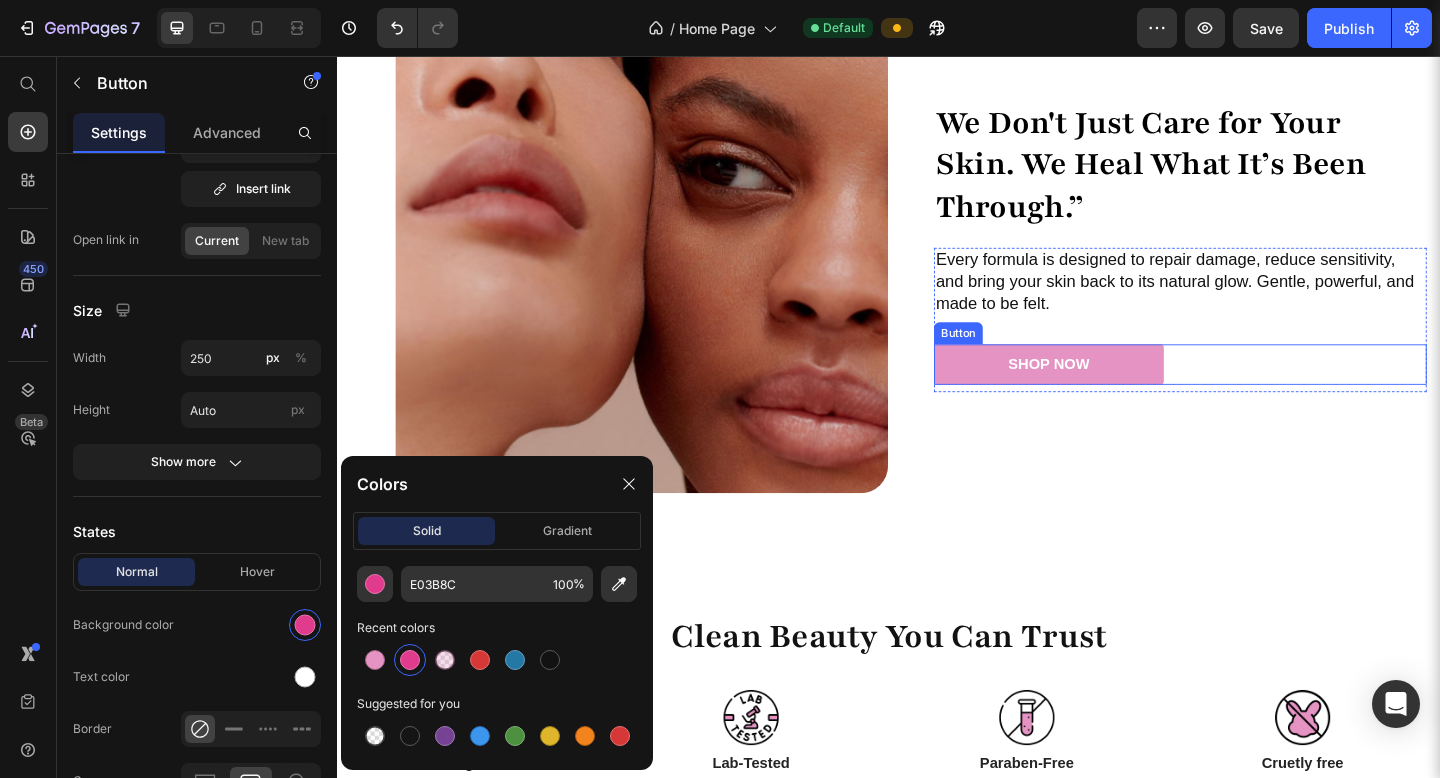 click on "SHOP NOW" at bounding box center [1111, 392] 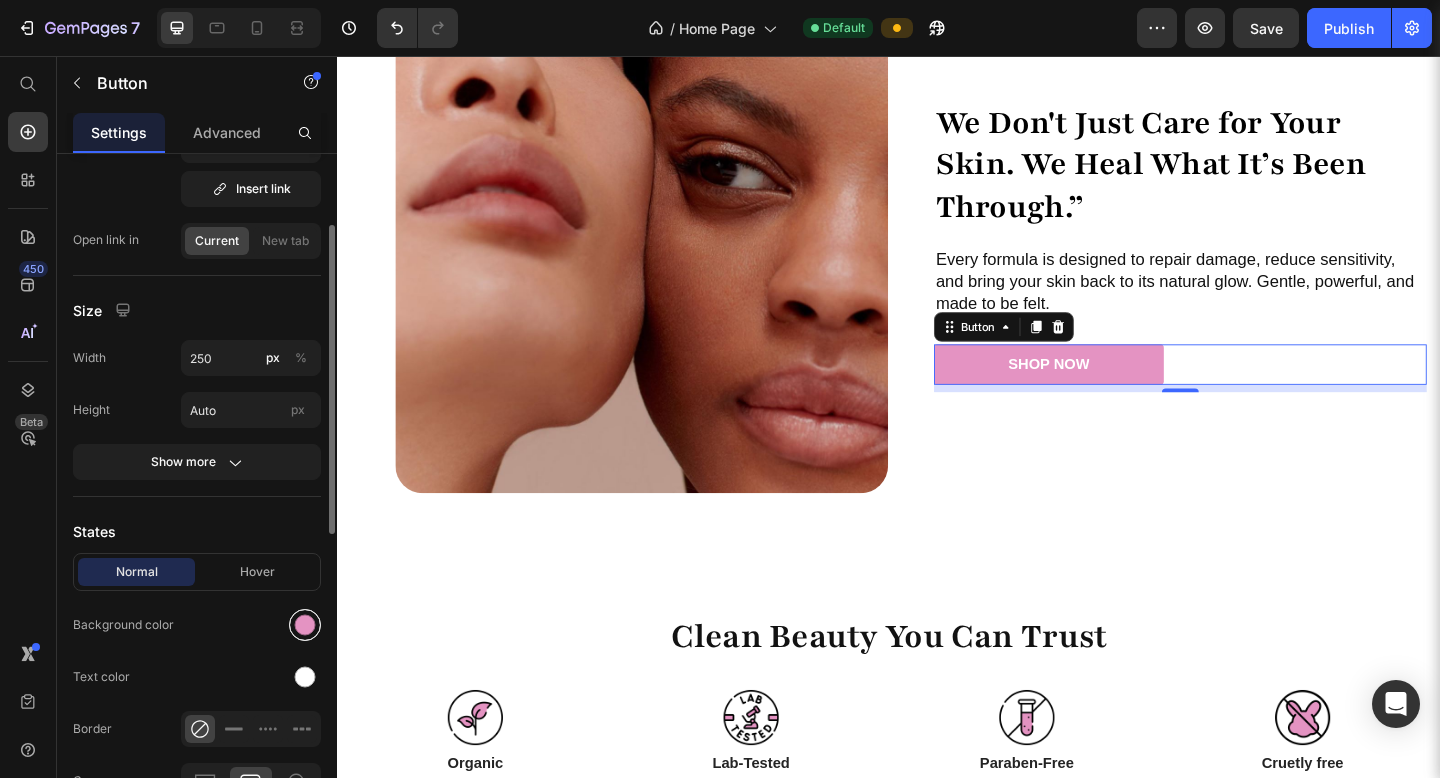 click at bounding box center [305, 625] 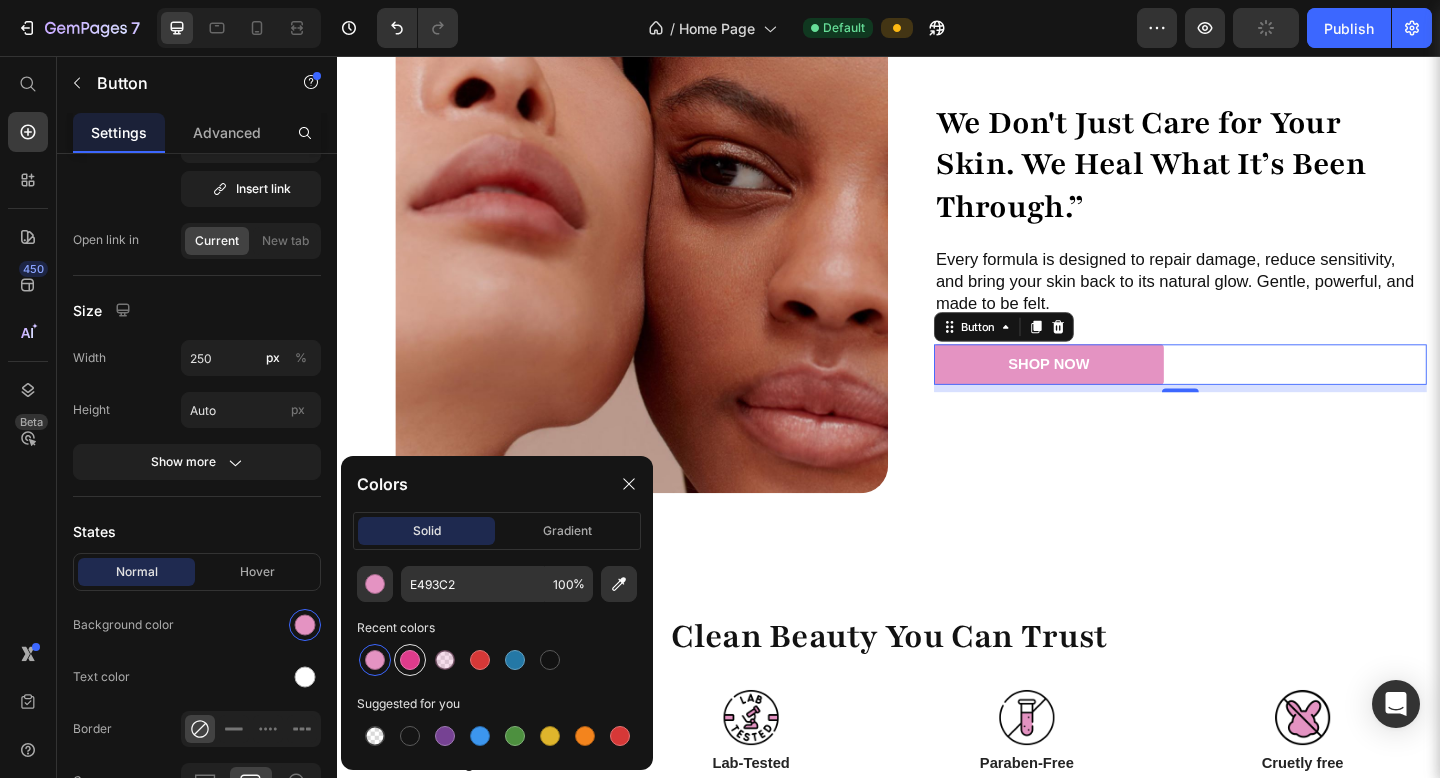 click at bounding box center [410, 660] 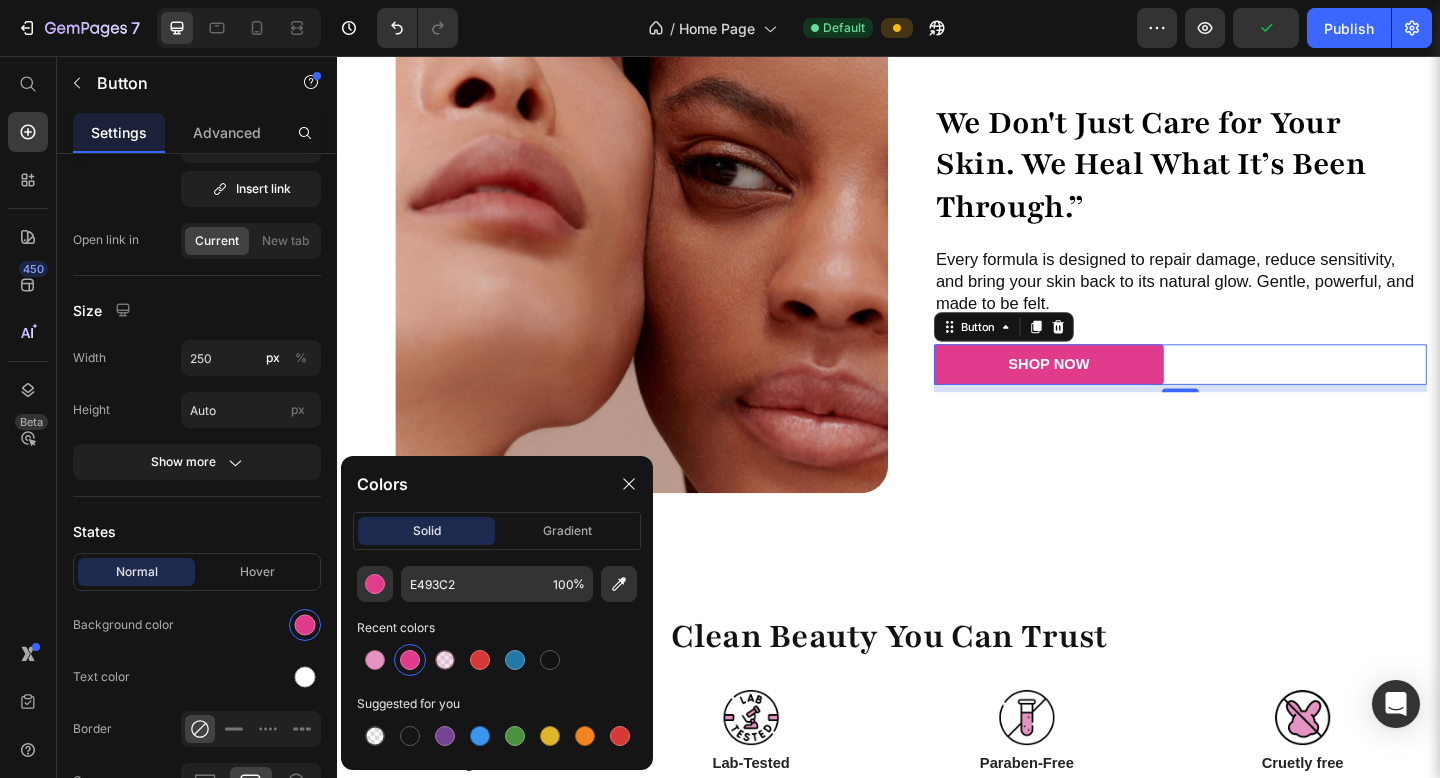 type on "E03B8C" 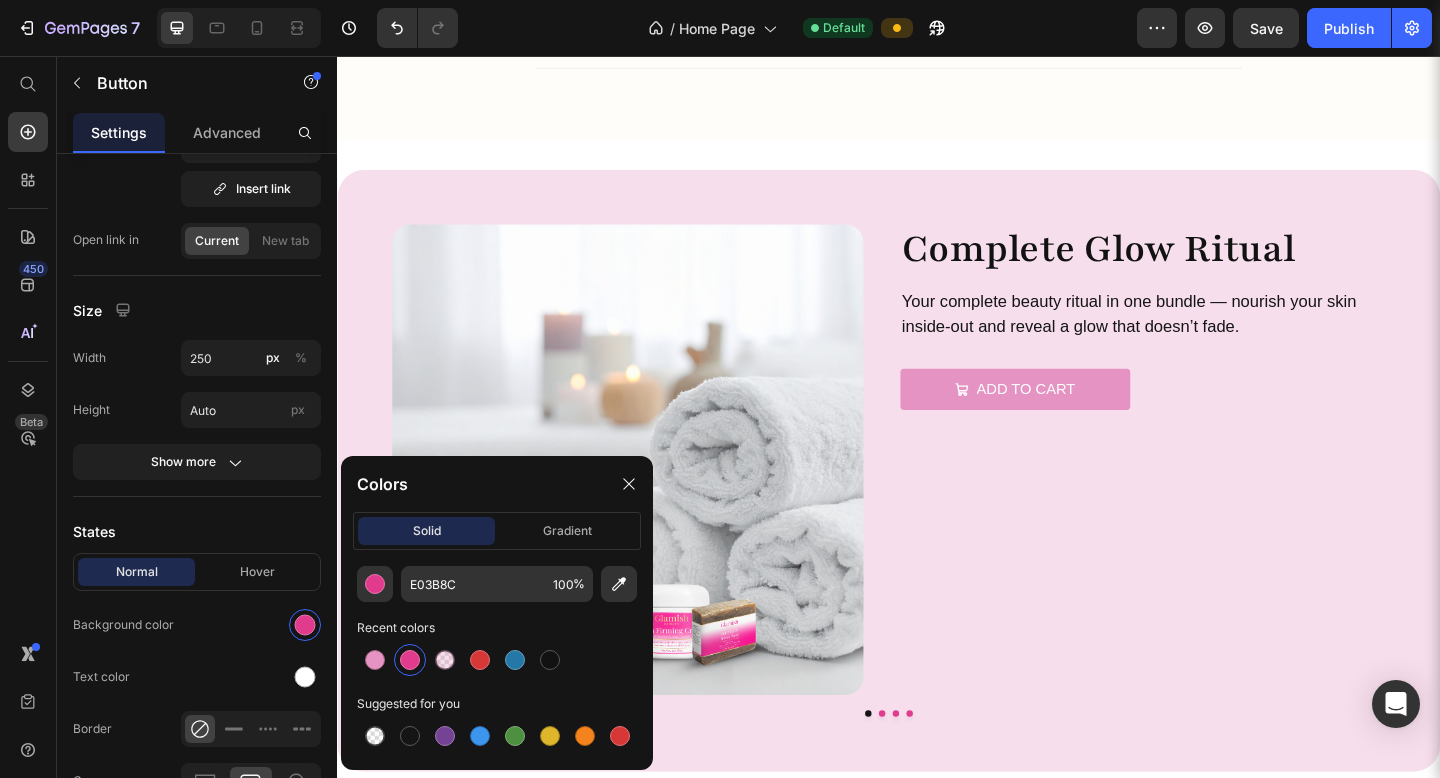 scroll, scrollTop: 5489, scrollLeft: 0, axis: vertical 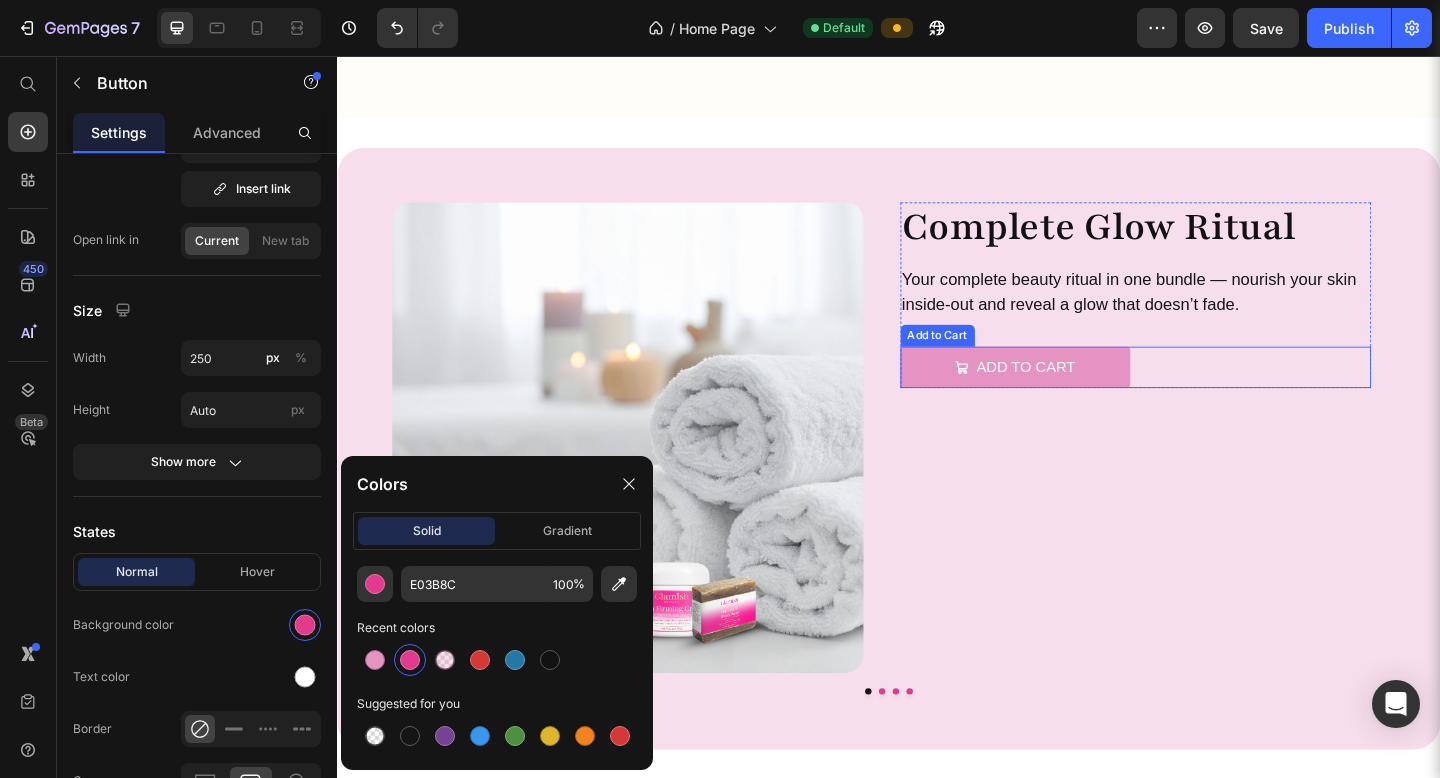click on "Add to cart" at bounding box center (1075, 395) 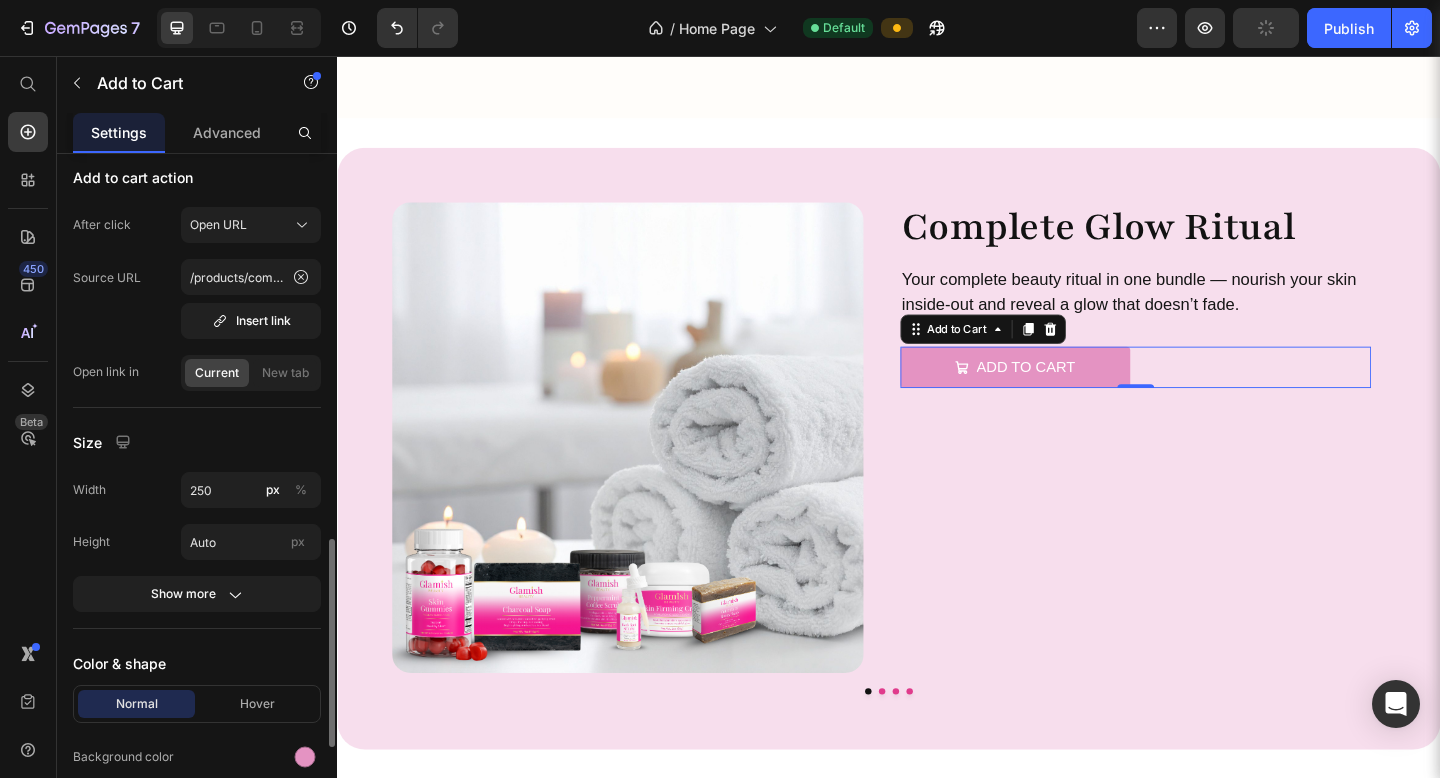 scroll, scrollTop: 1194, scrollLeft: 0, axis: vertical 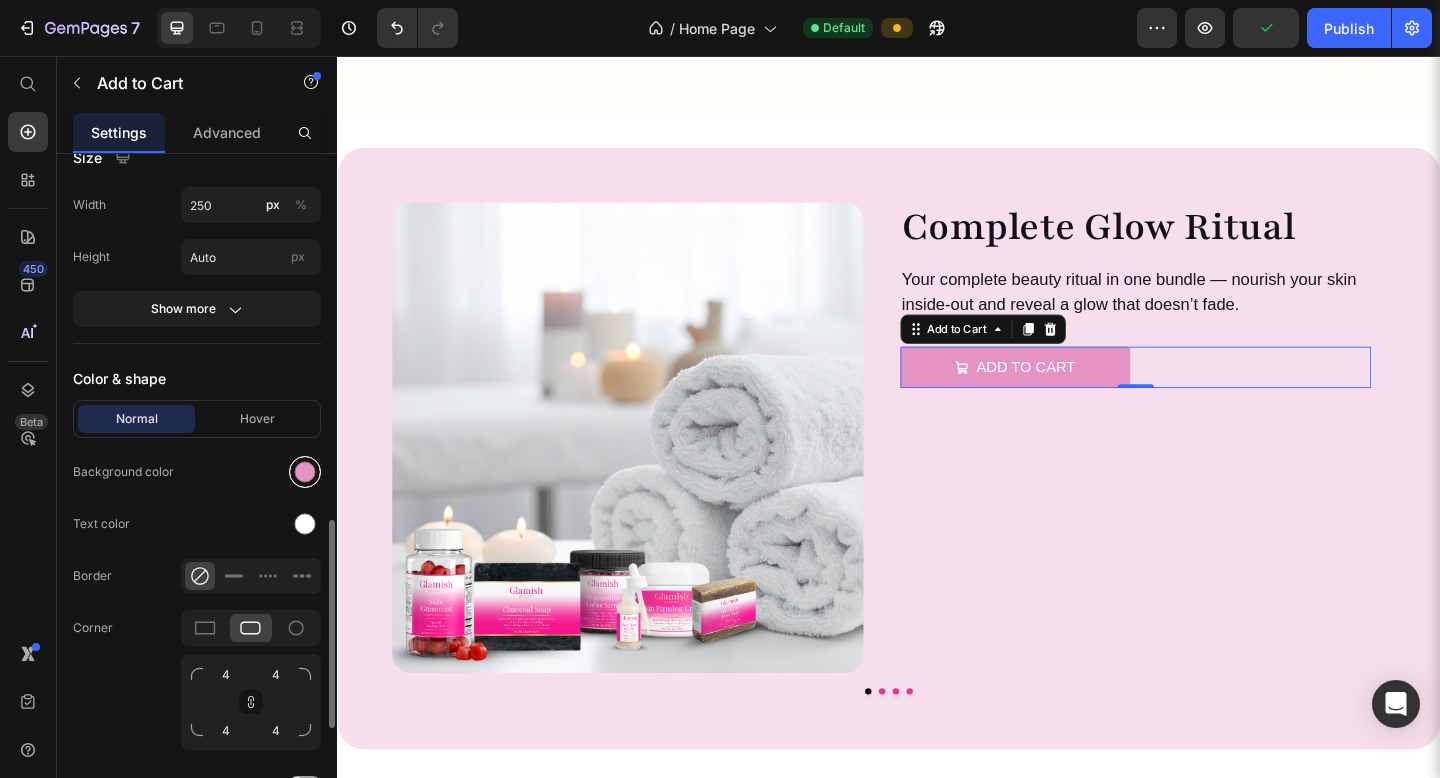 click at bounding box center [305, 472] 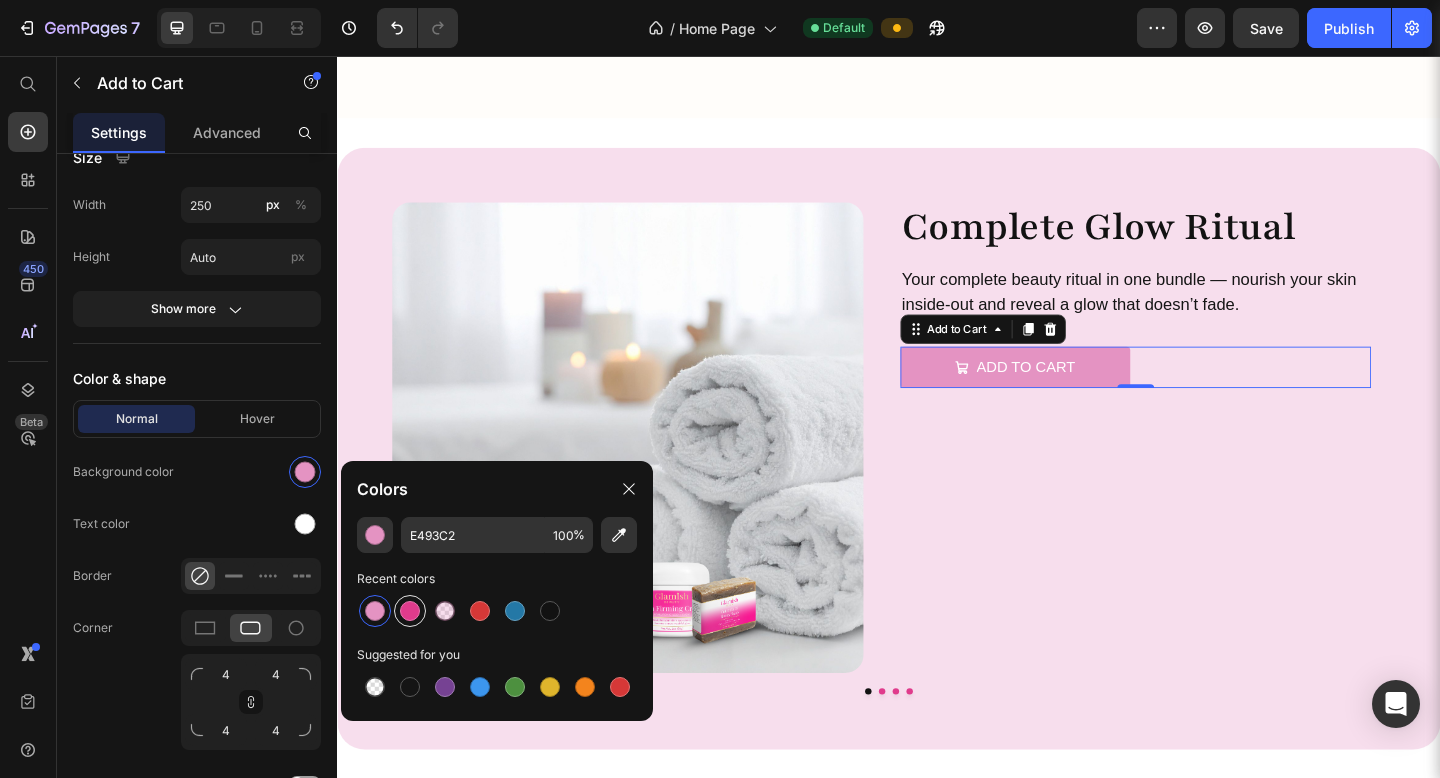 click at bounding box center [410, 611] 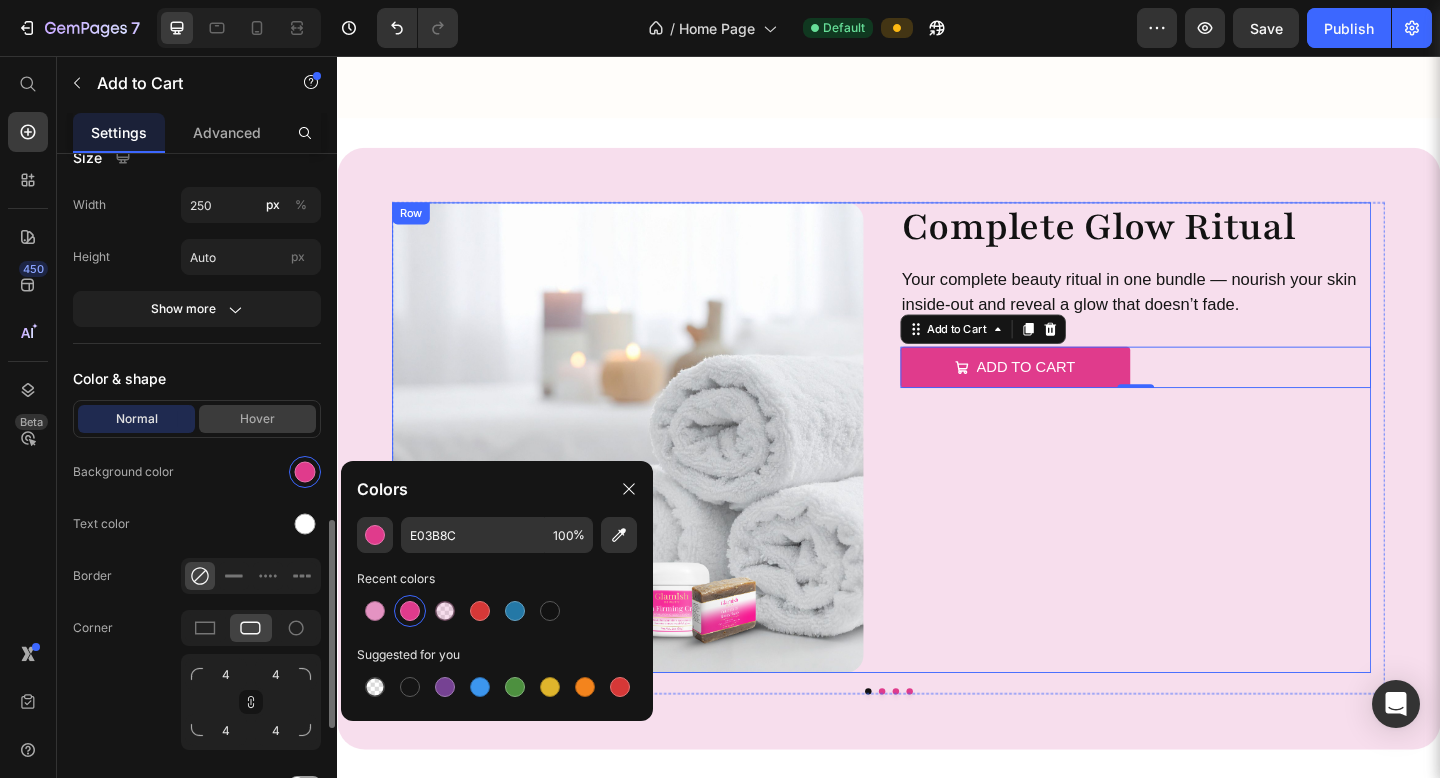 click on "Hover" at bounding box center (257, 419) 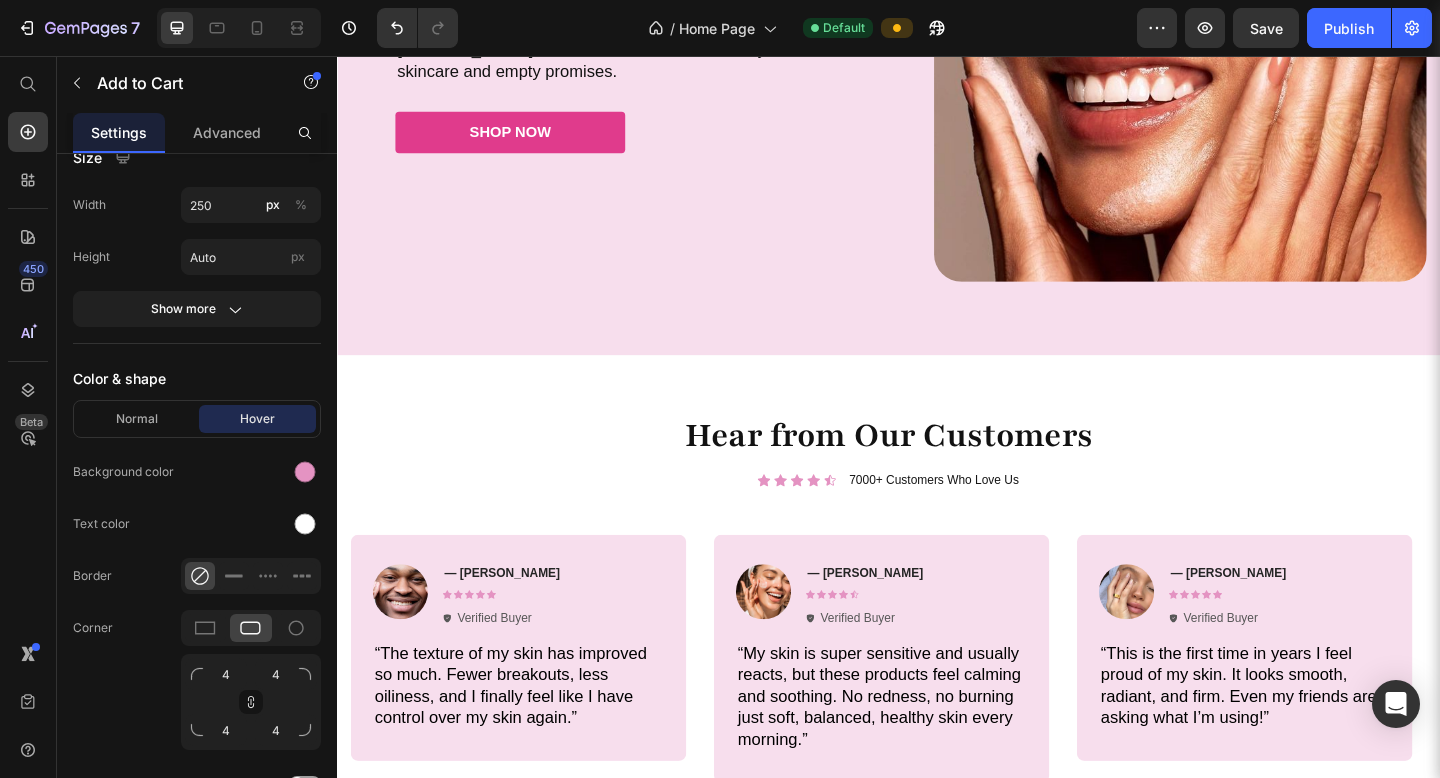 scroll, scrollTop: 2551, scrollLeft: 0, axis: vertical 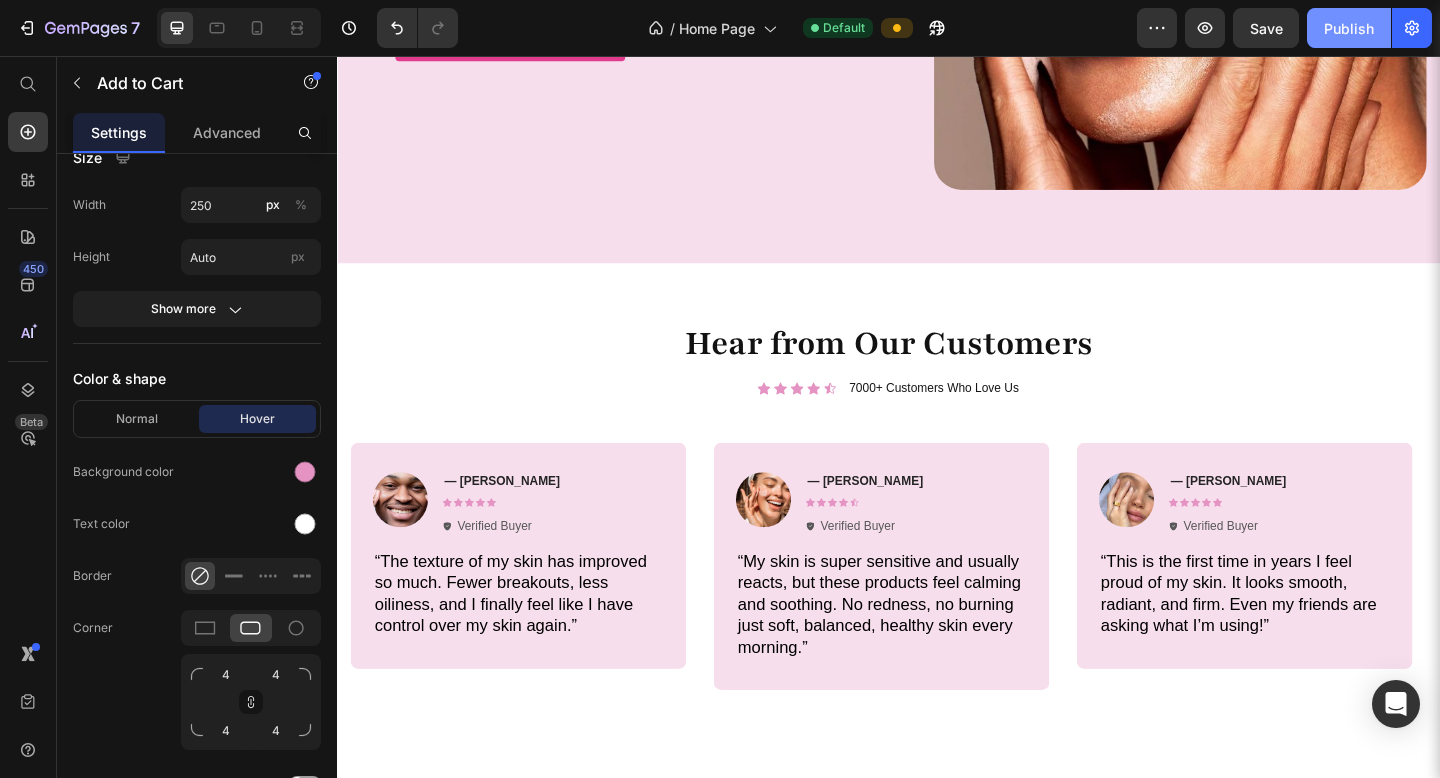 click on "Publish" 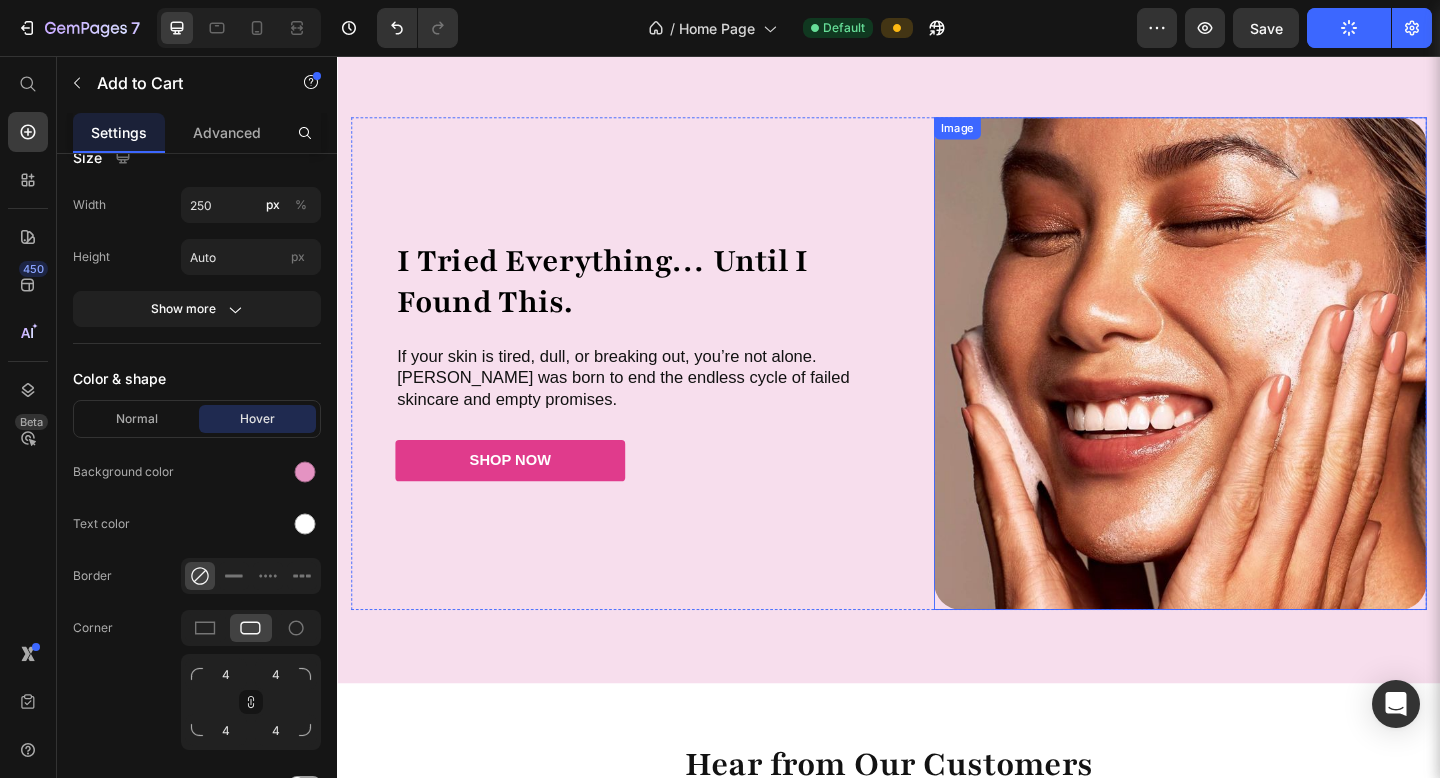 scroll, scrollTop: 1843, scrollLeft: 0, axis: vertical 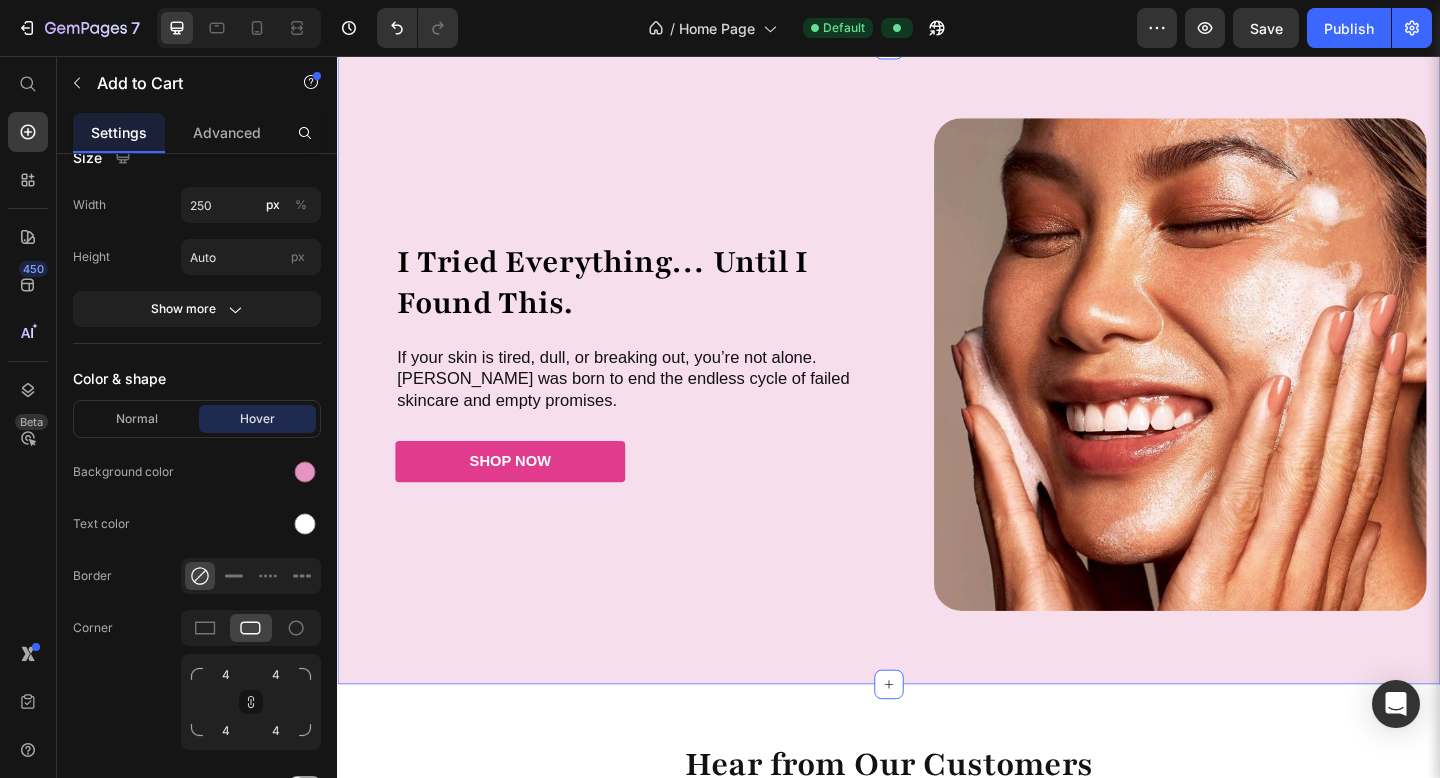 click on "I Tried Everything… Until I Found This. Heading If your skin is tired, dull, or breaking out, you’re not alone. Glamish was born to end the endless cycle of failed skincare and empty promises. Text block SHOP NOW Button Row Row Image Row Row Section 5" at bounding box center [937, 392] 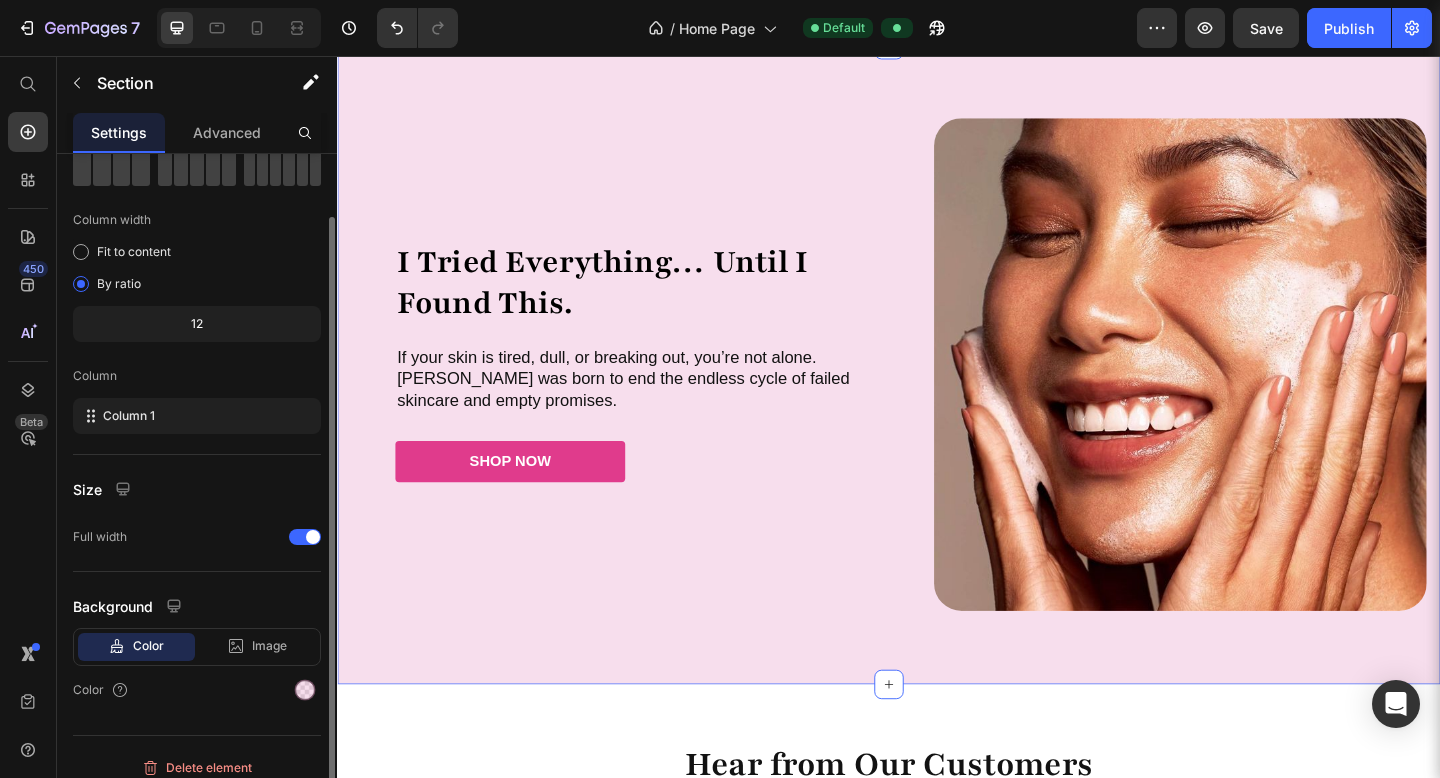 scroll, scrollTop: 127, scrollLeft: 0, axis: vertical 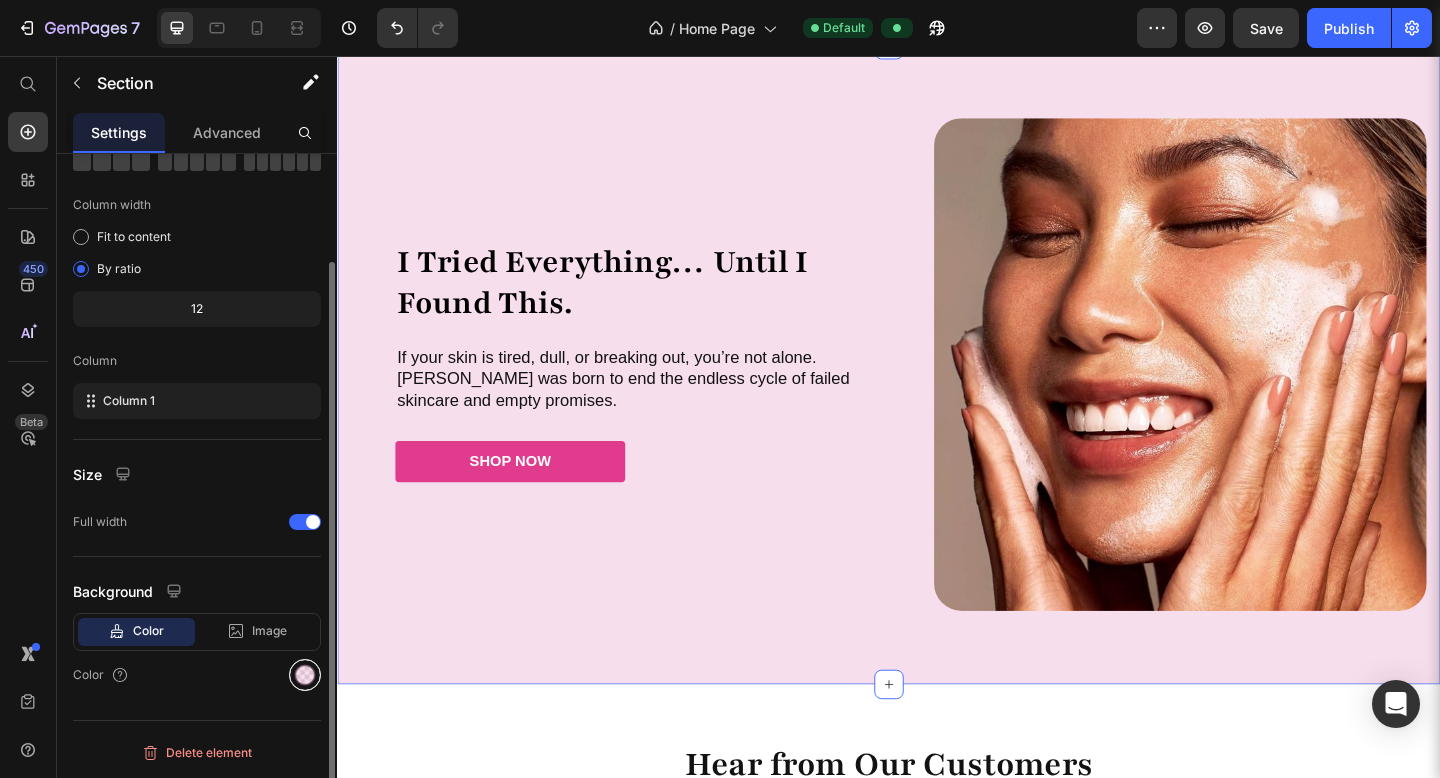 click at bounding box center (305, 675) 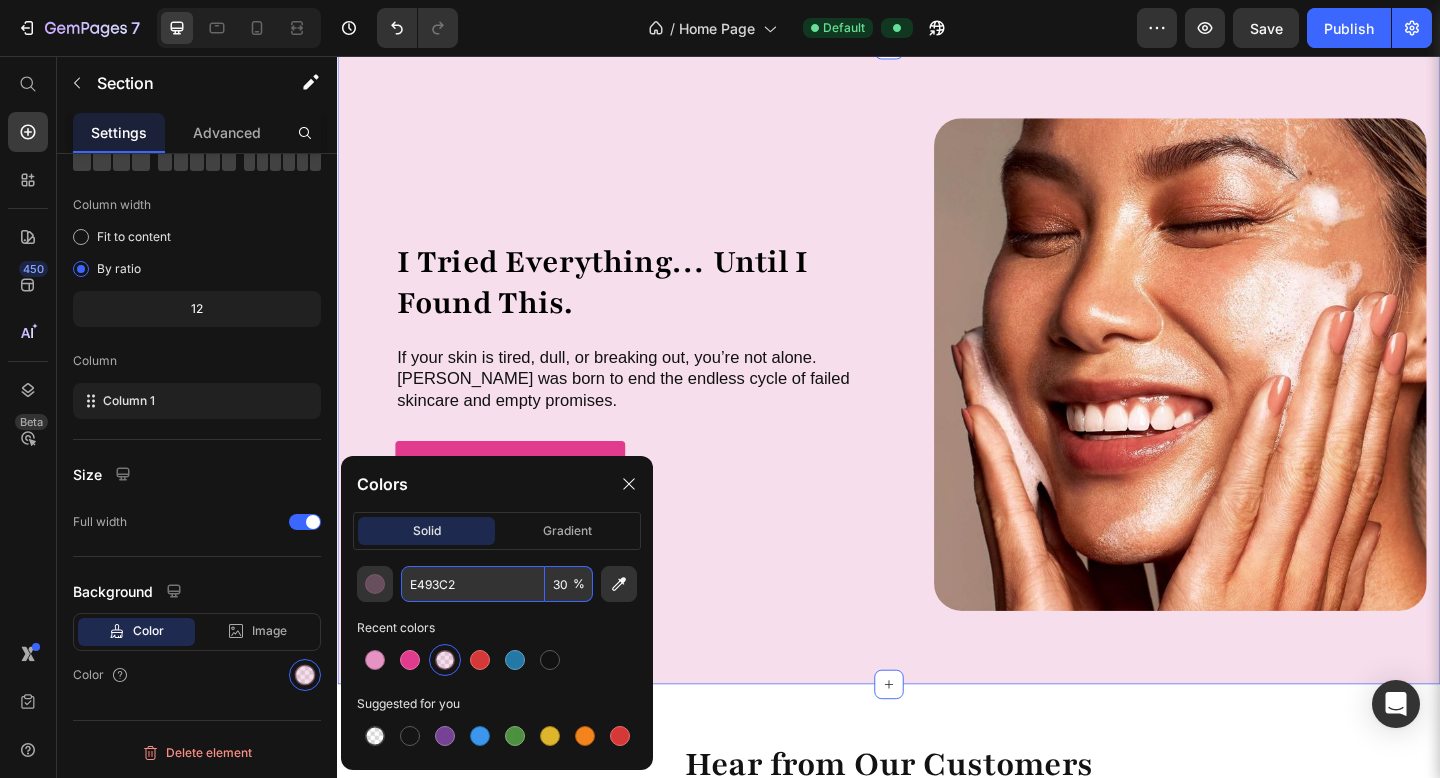 click on "E493C2" at bounding box center (473, 584) 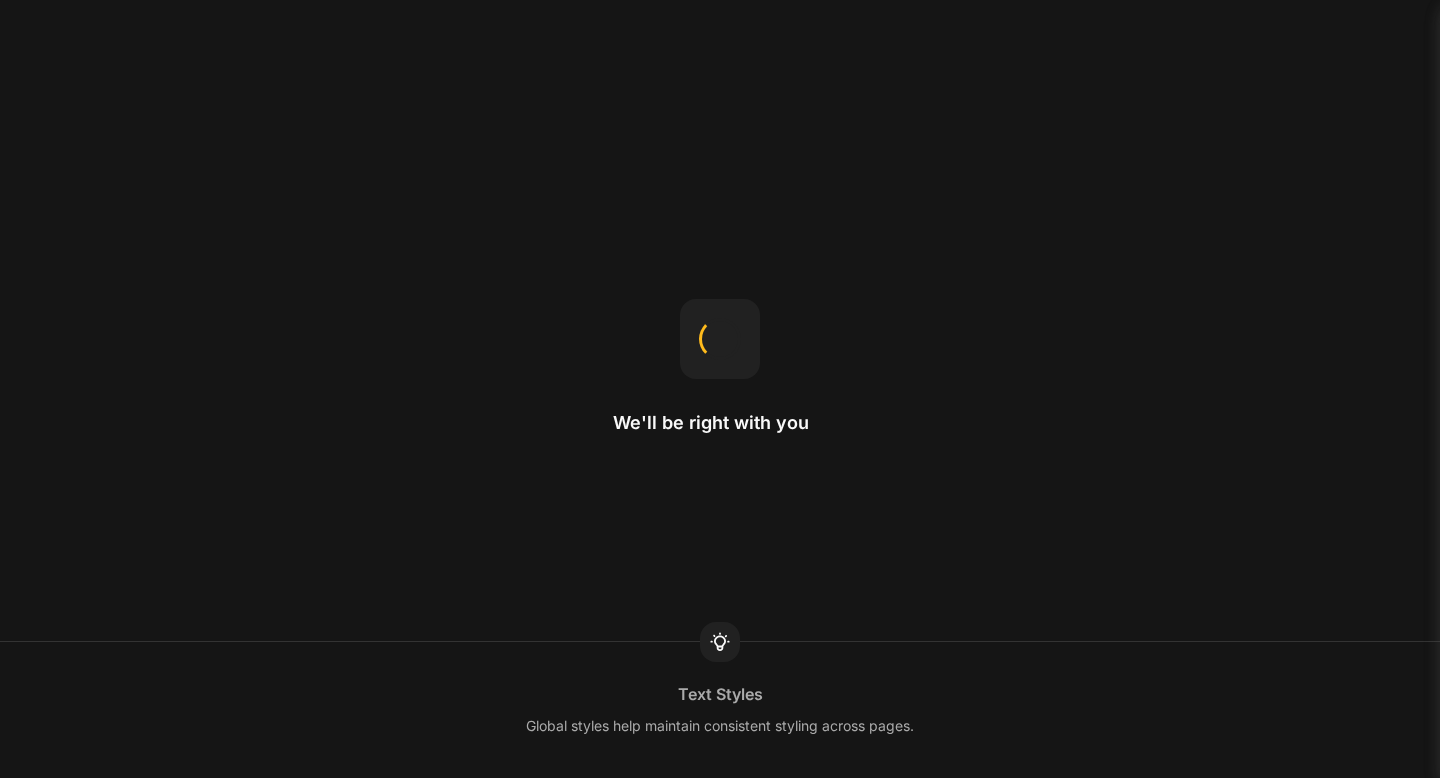 scroll, scrollTop: 0, scrollLeft: 0, axis: both 